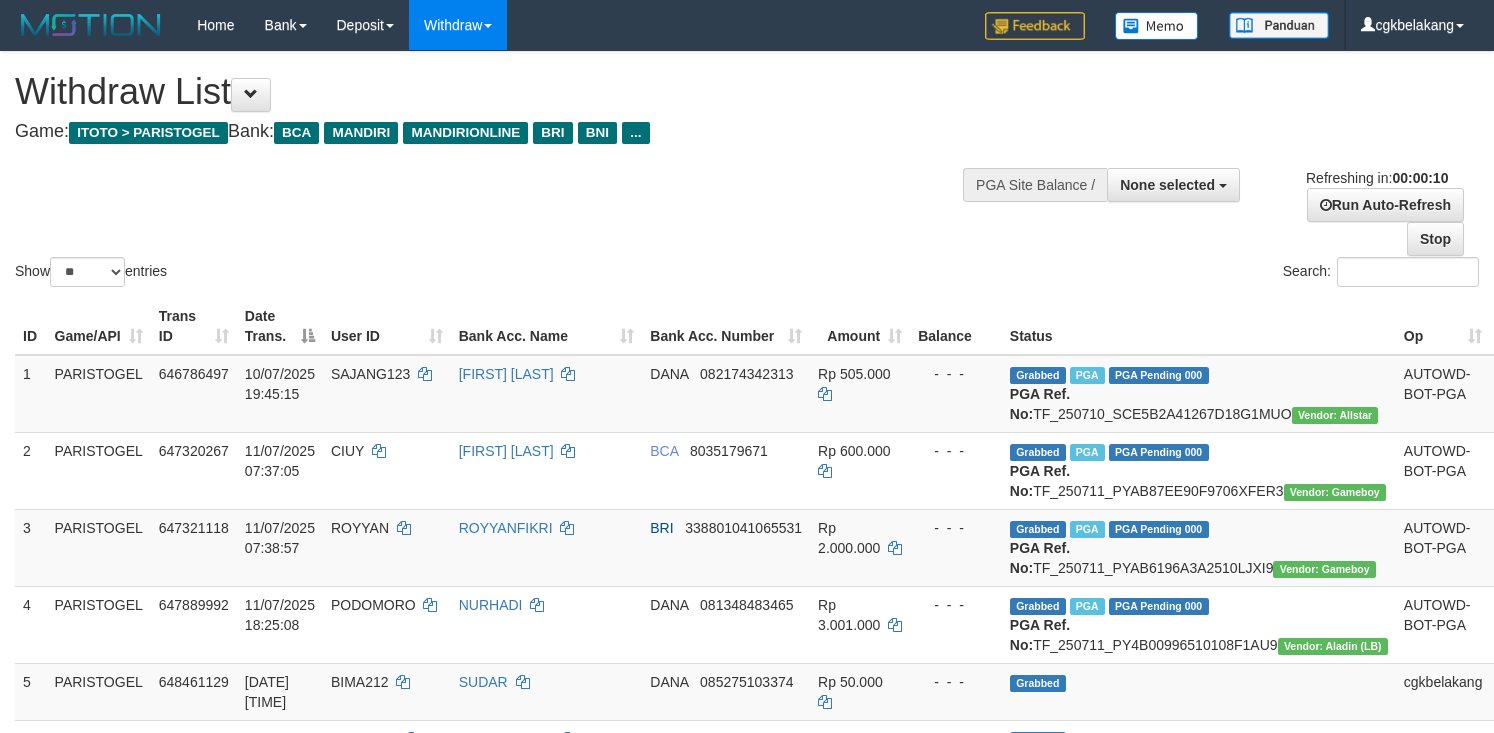 select 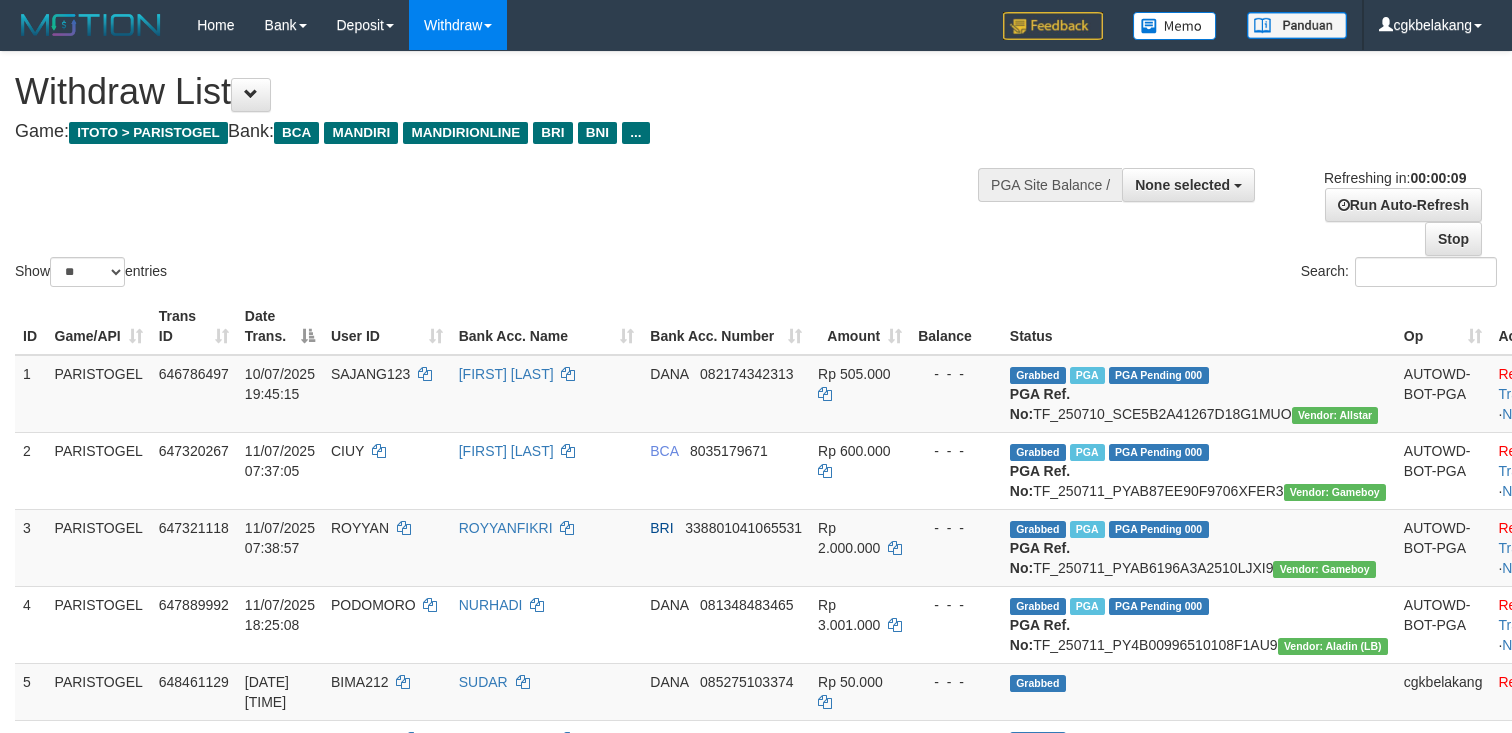 select 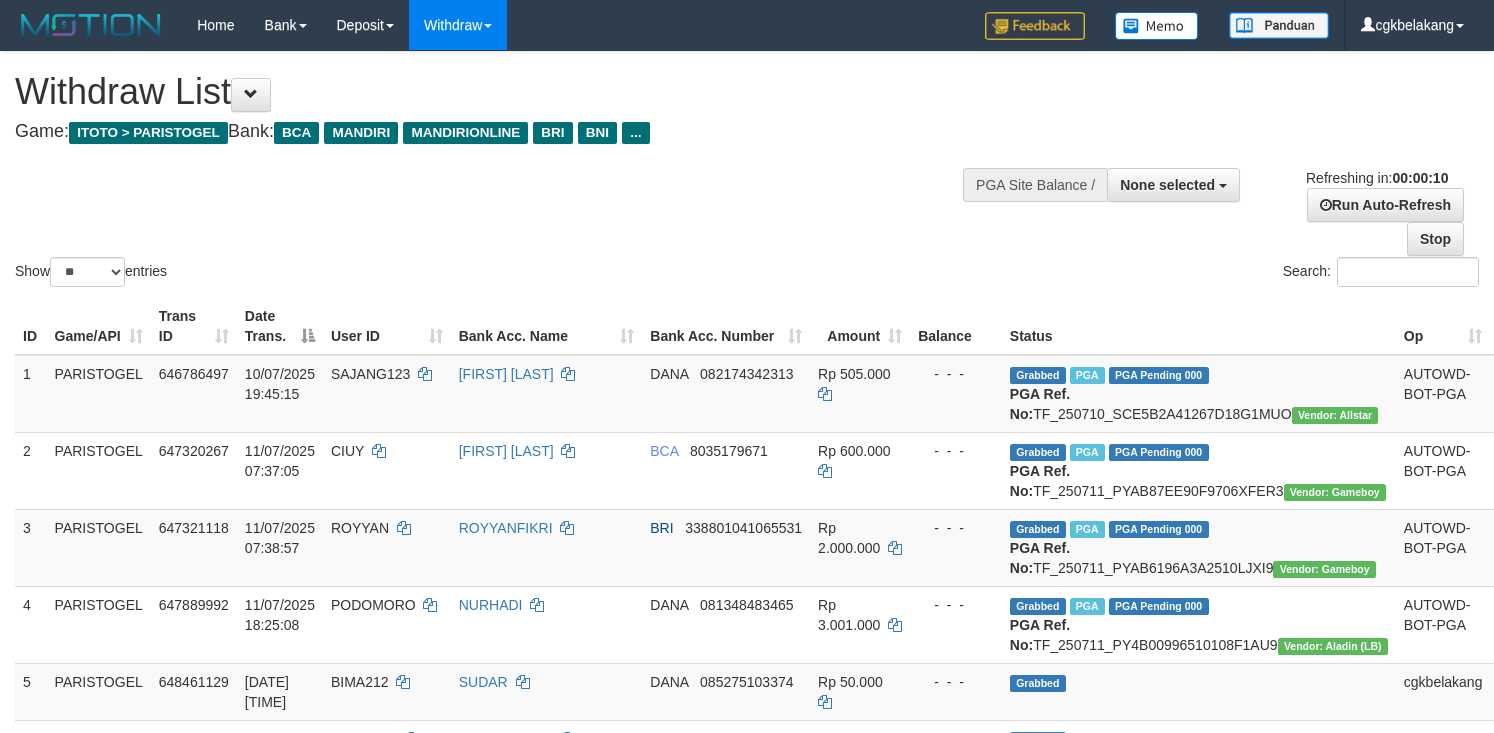 select 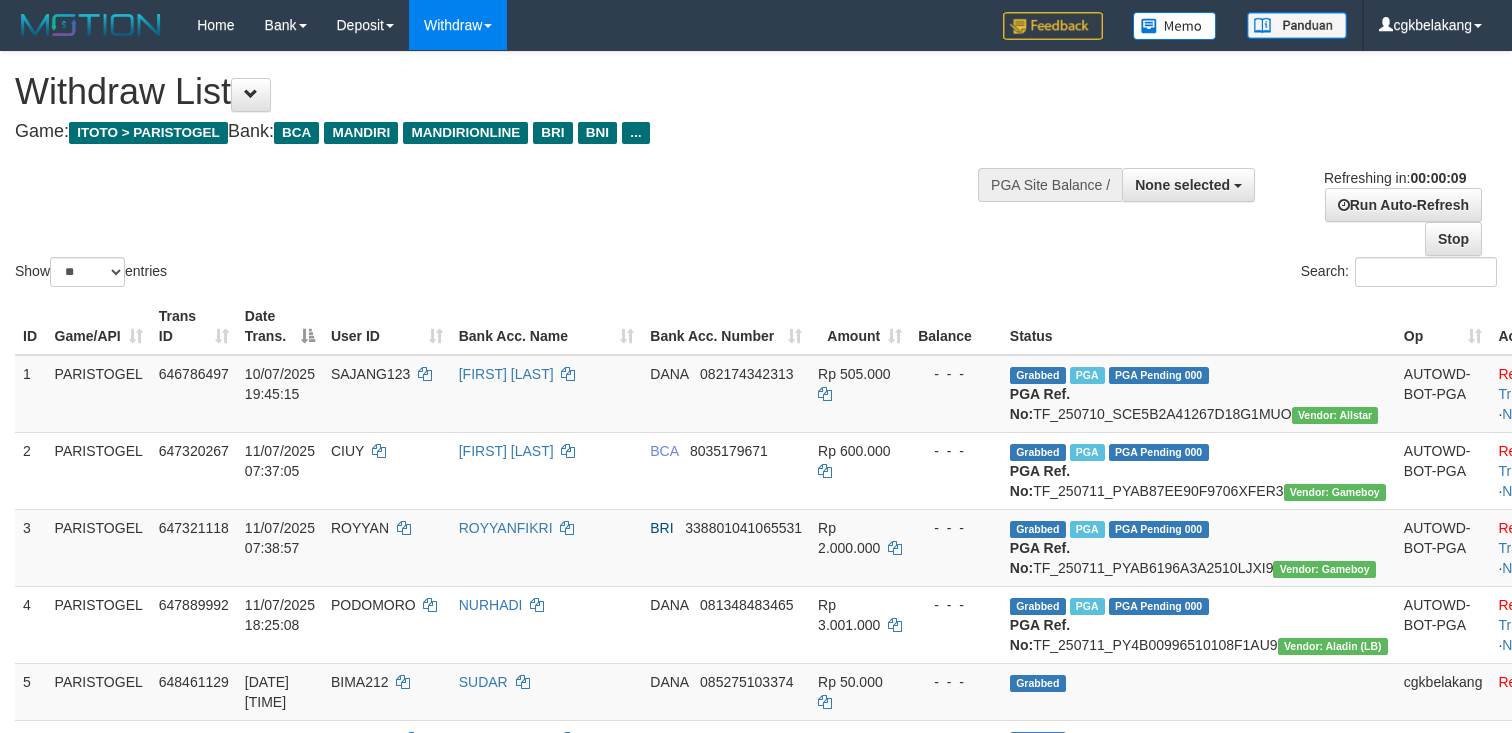 select 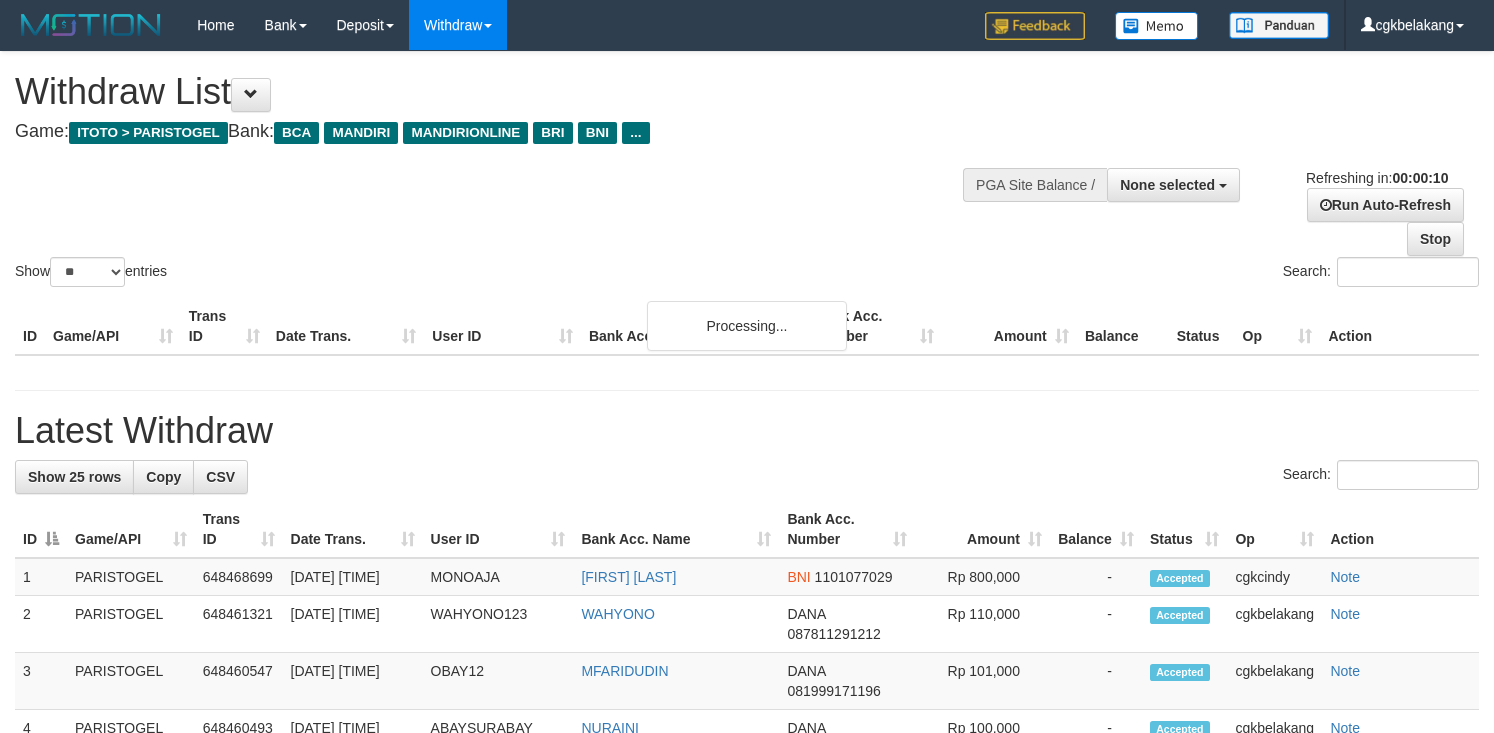select 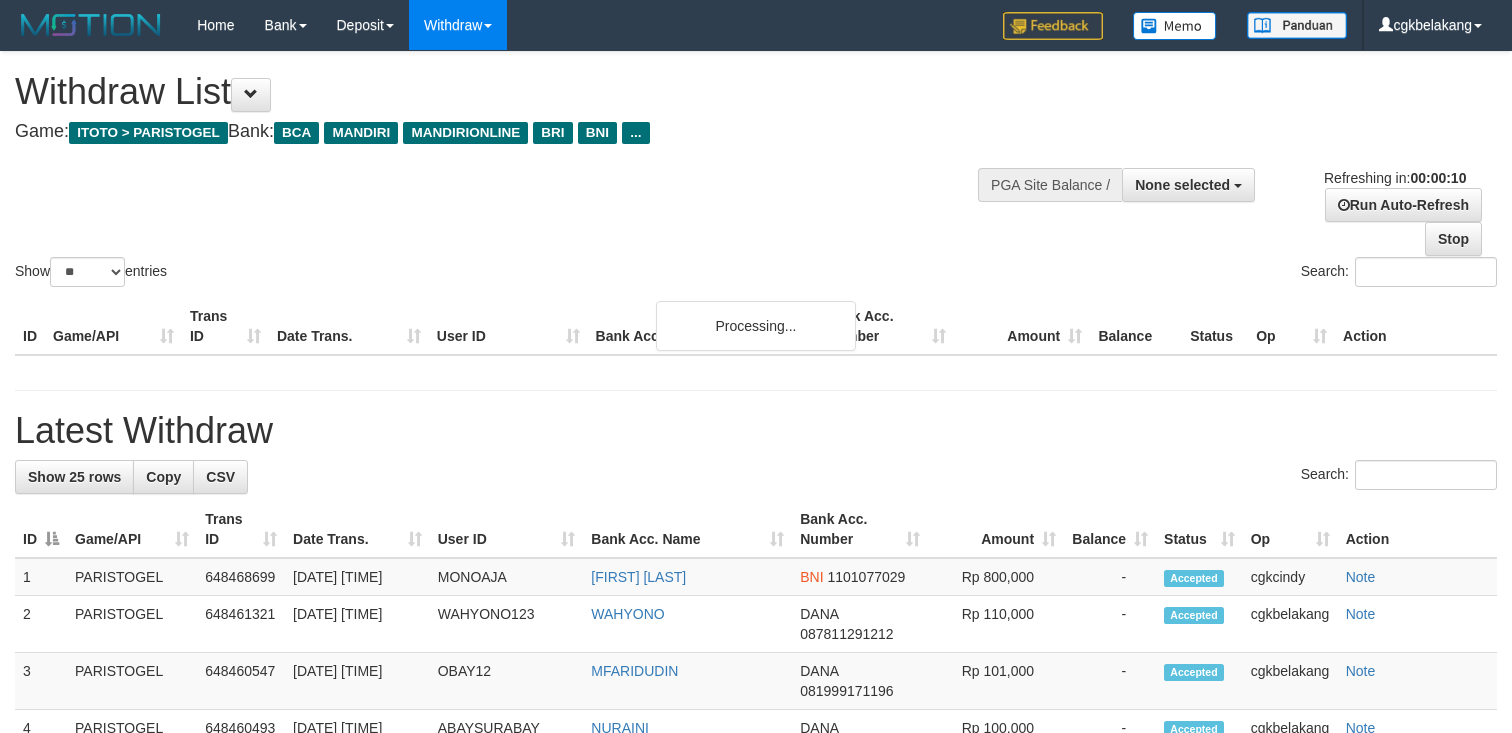 select 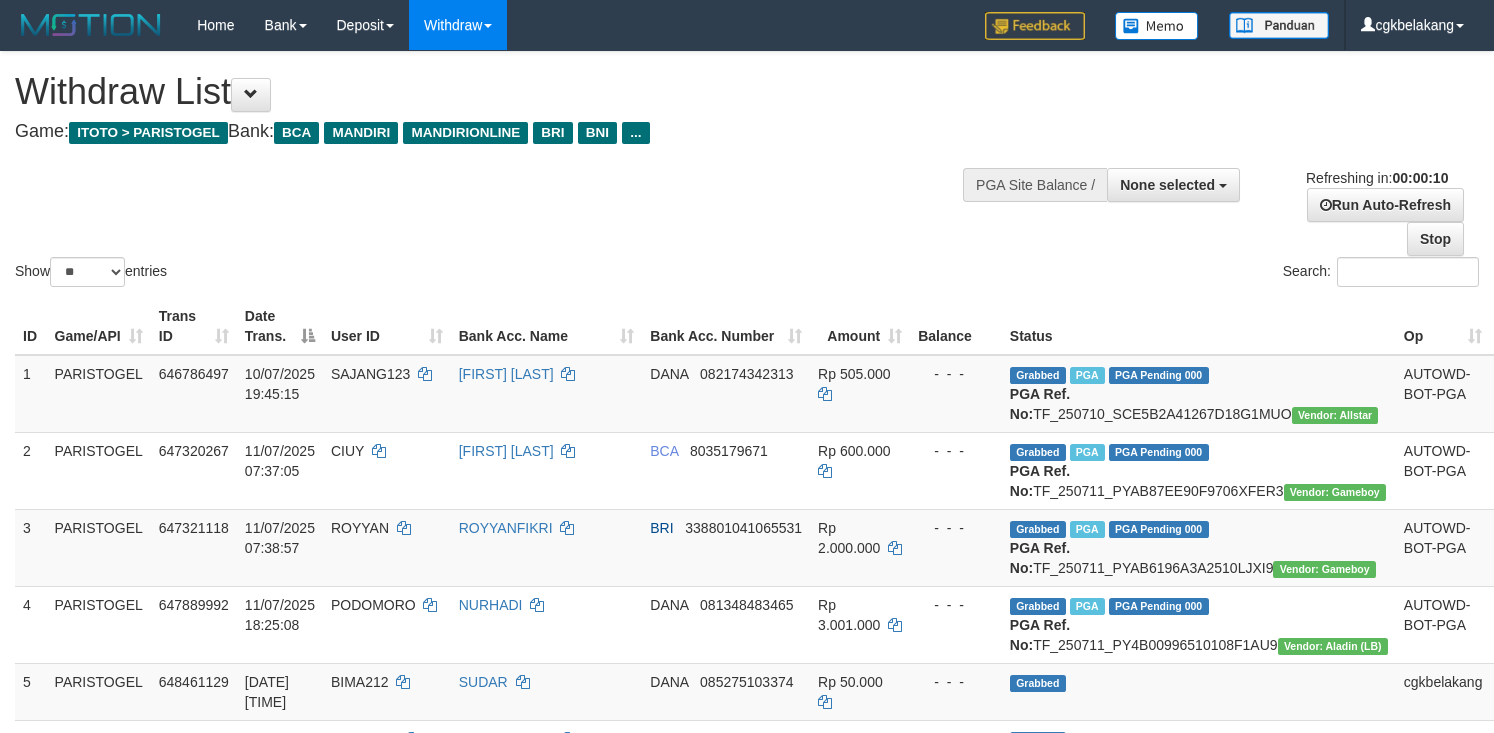 select 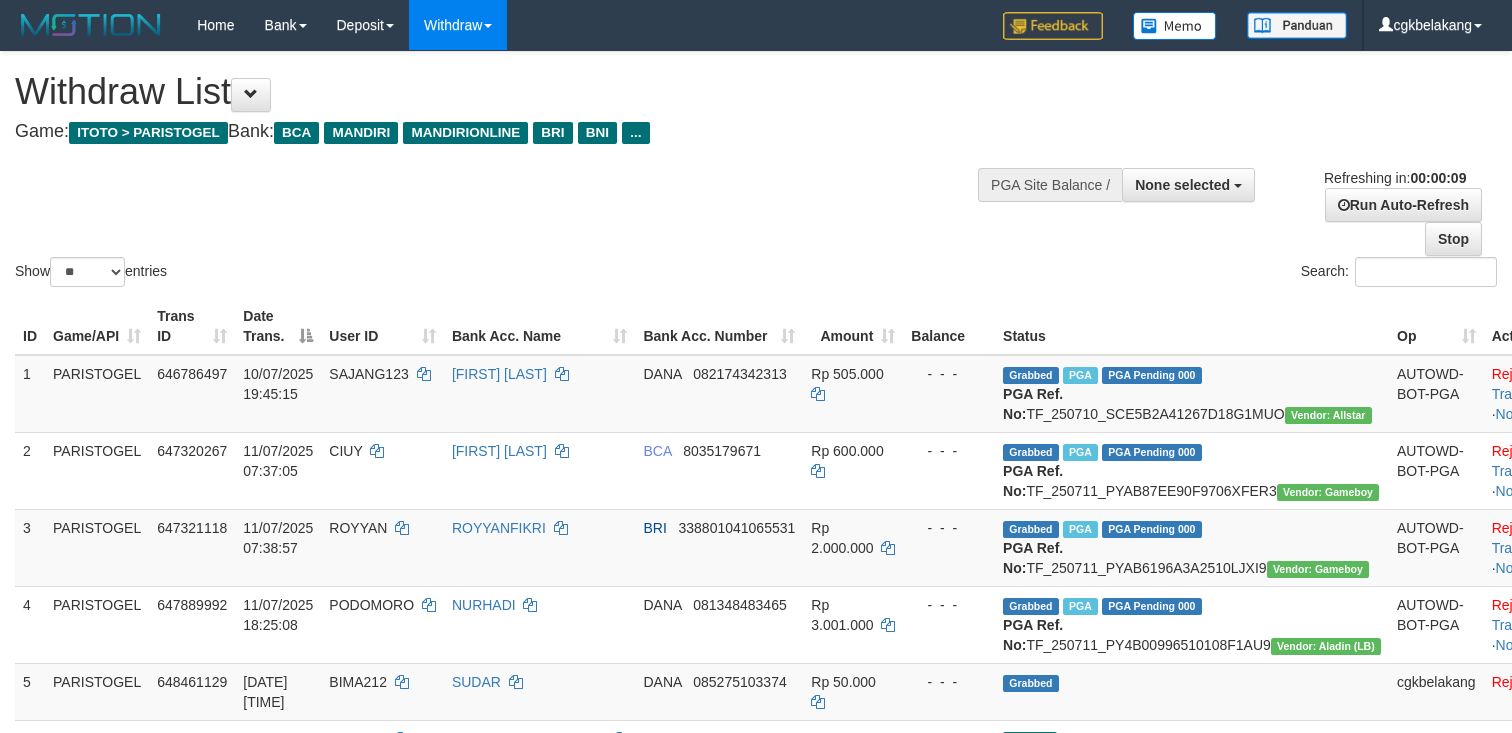 select 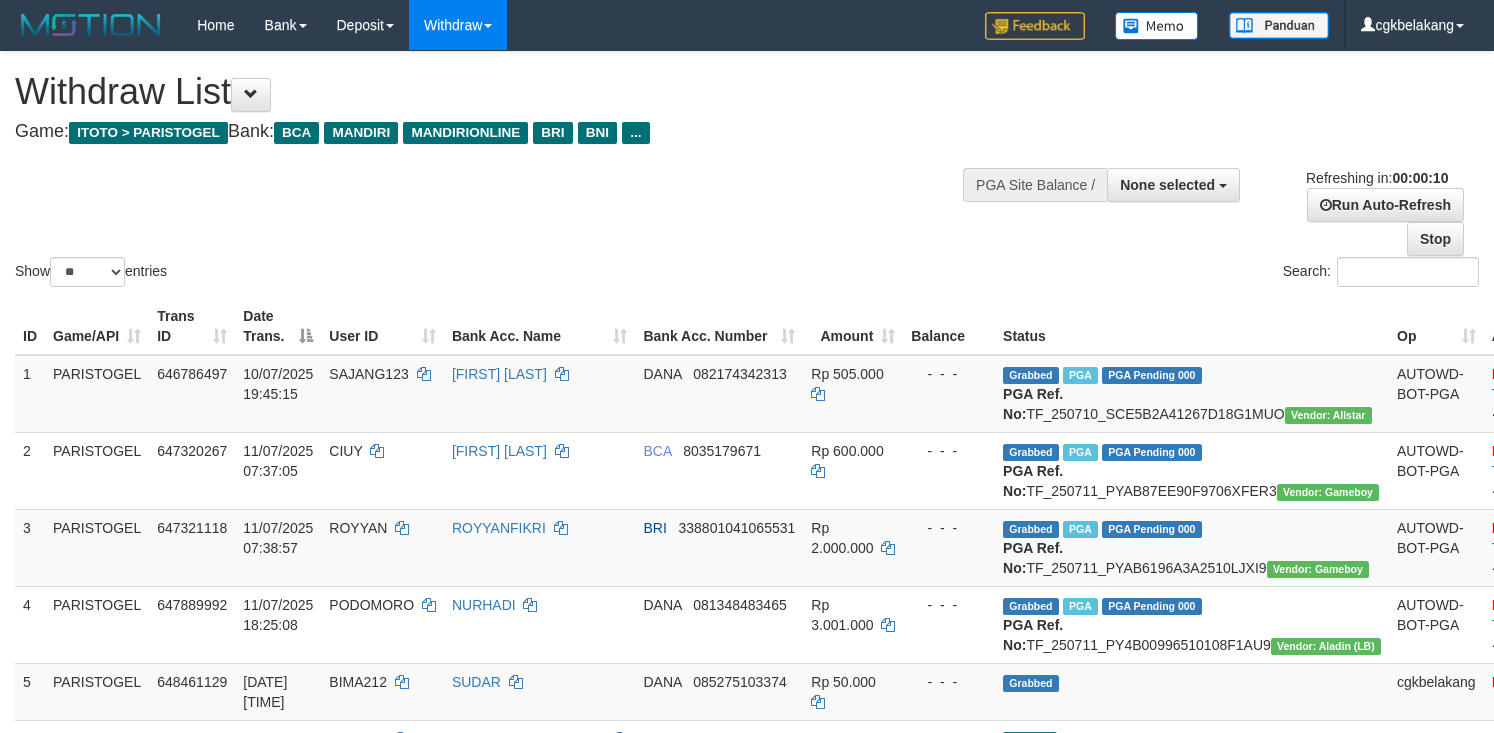 select 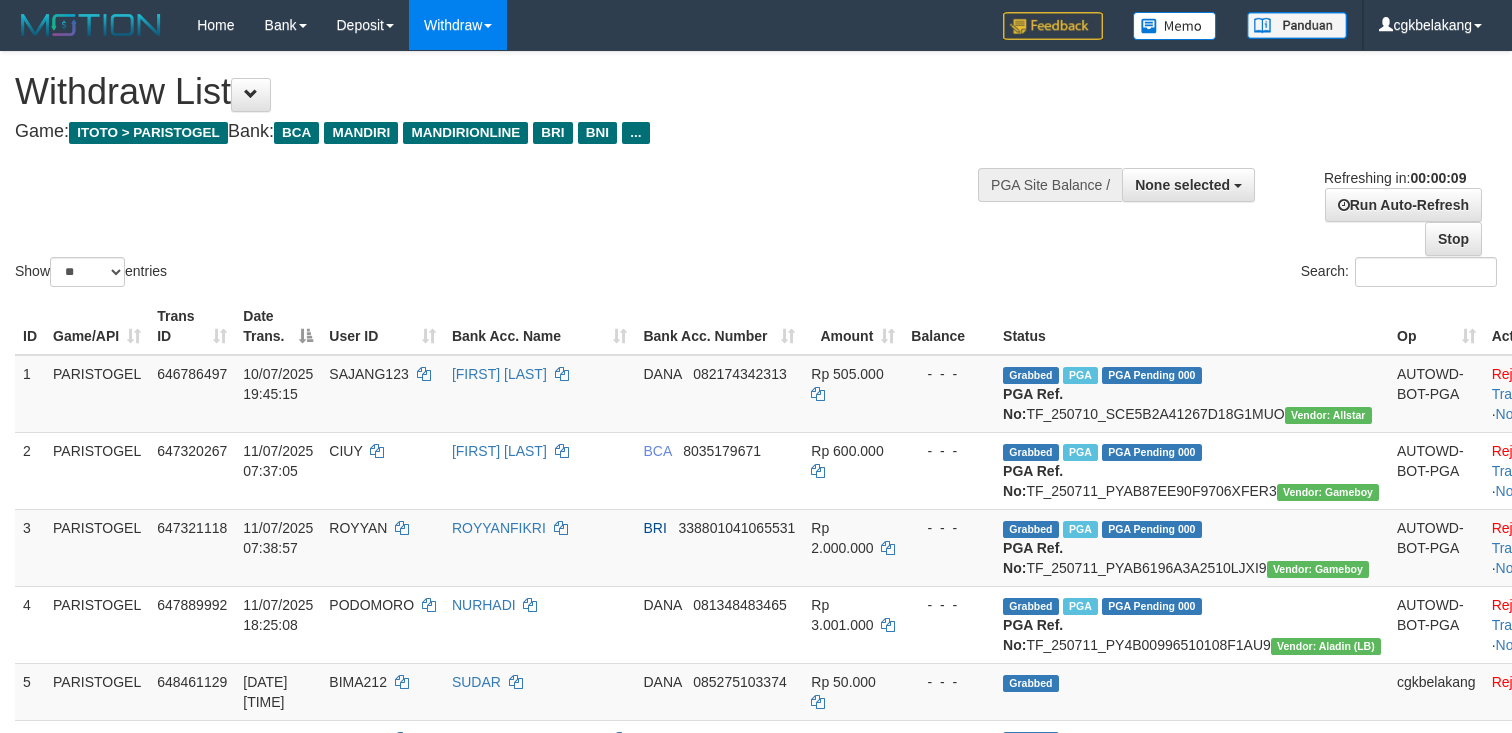 select 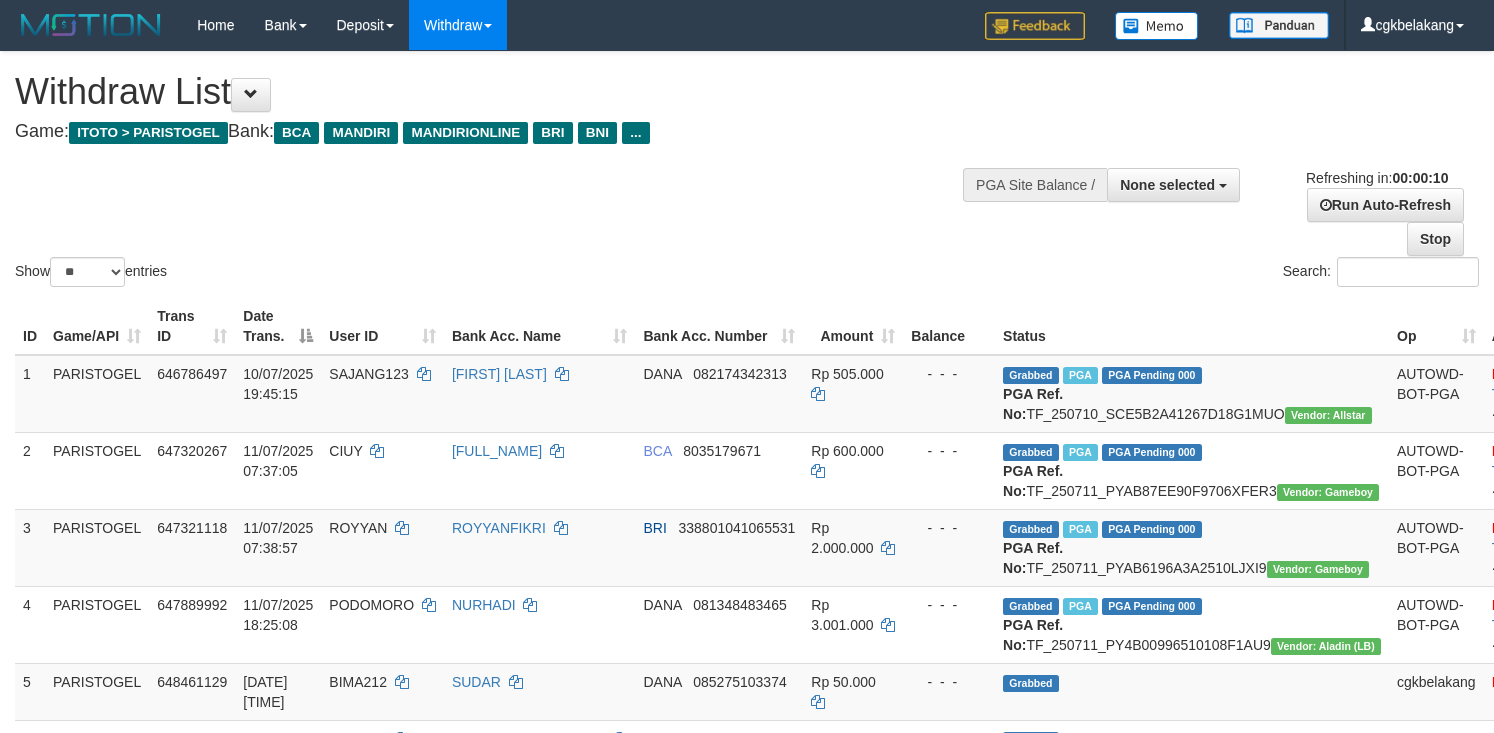 select 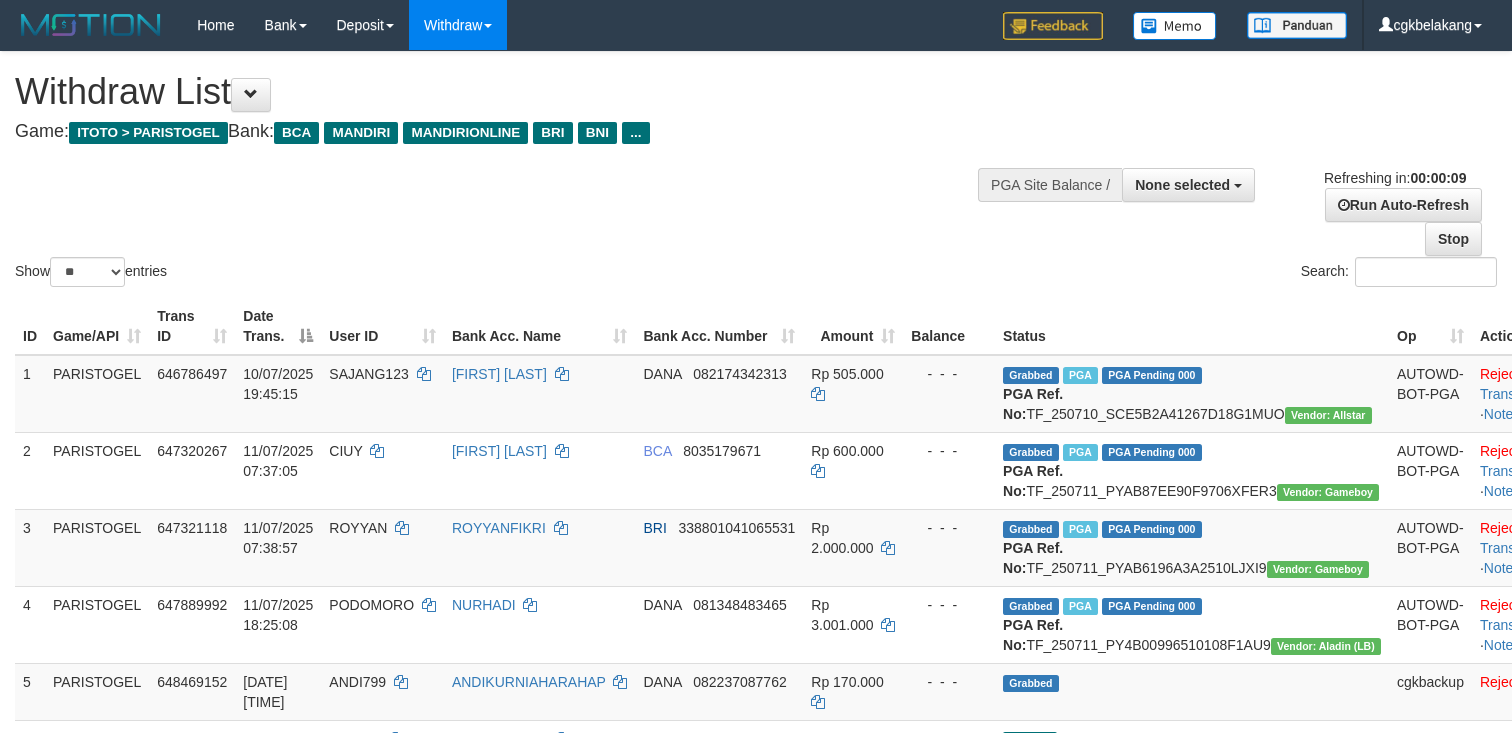 select 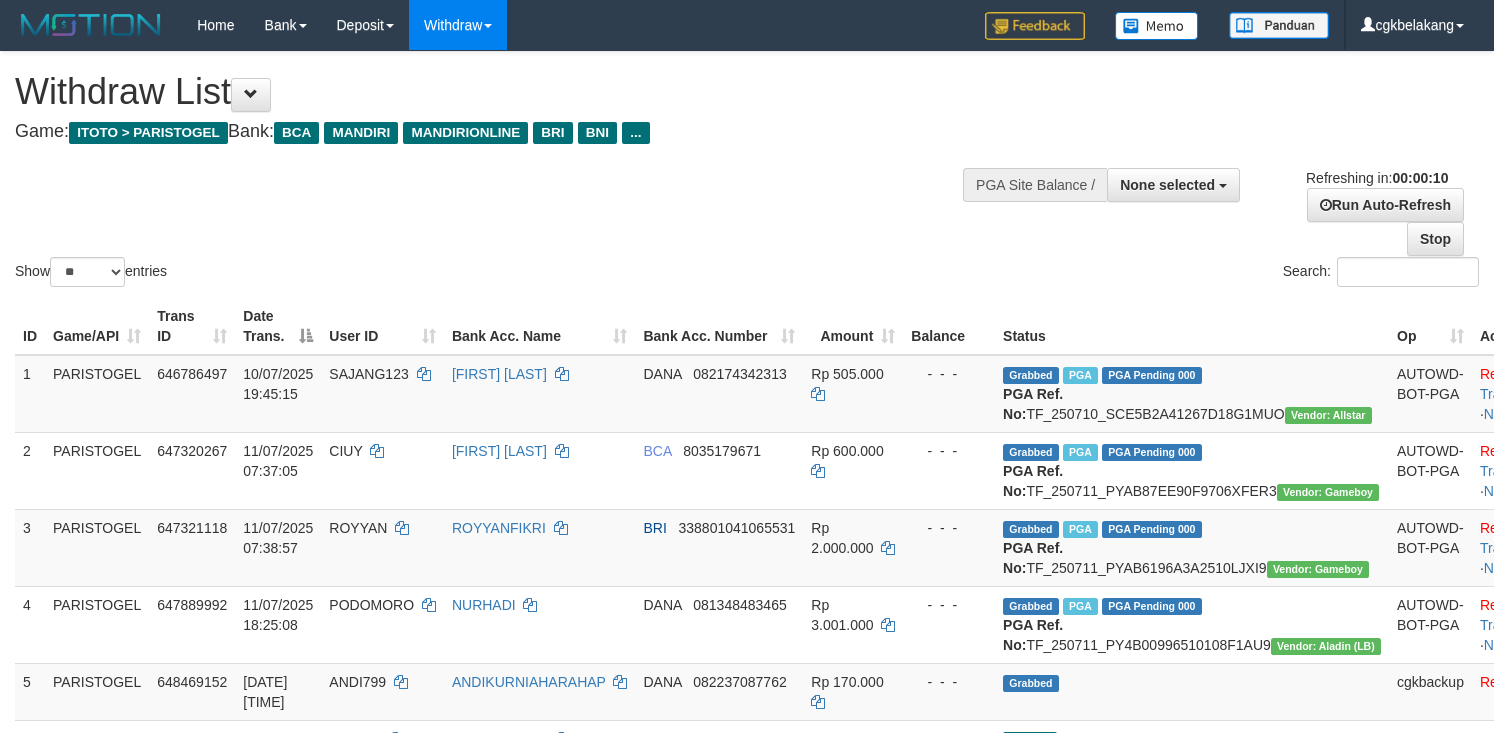 select 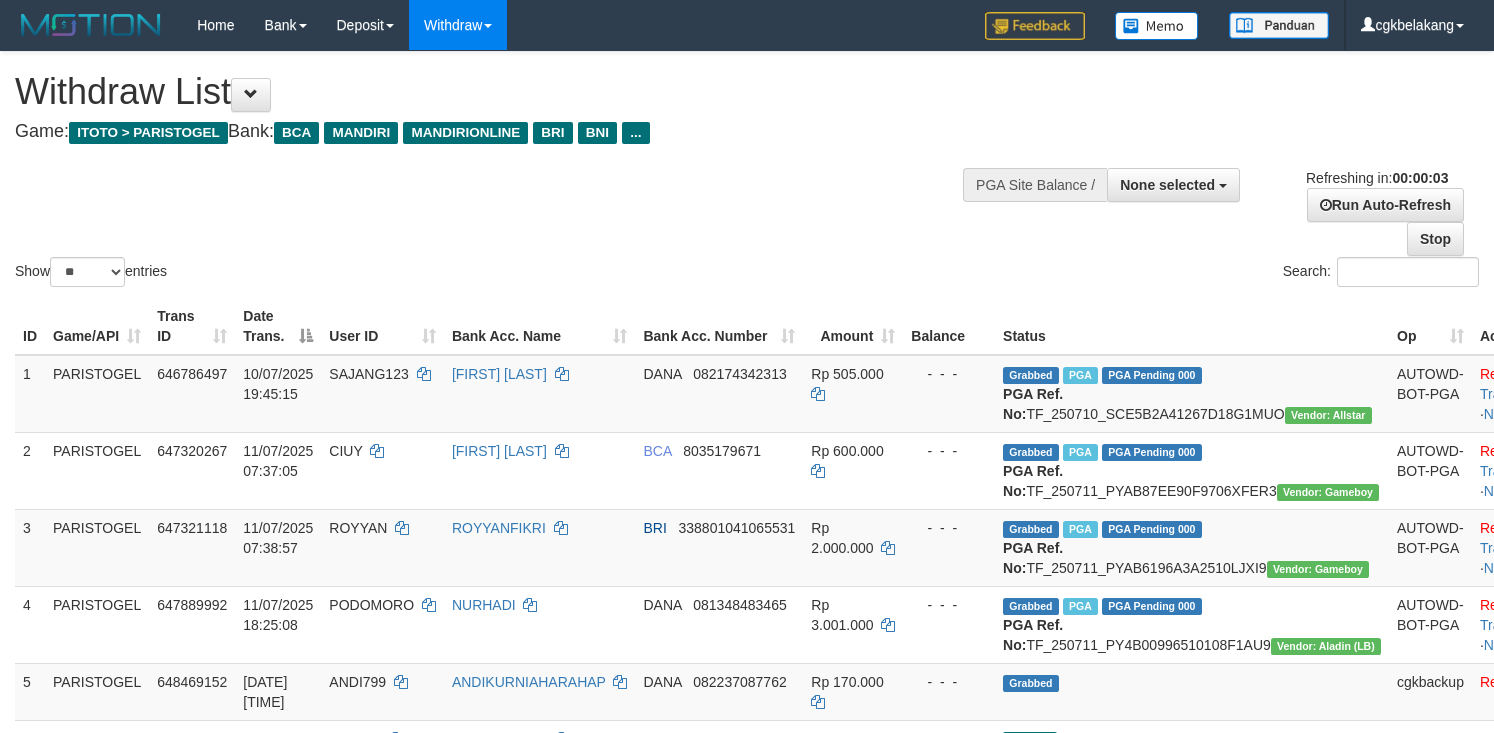 scroll, scrollTop: 0, scrollLeft: 0, axis: both 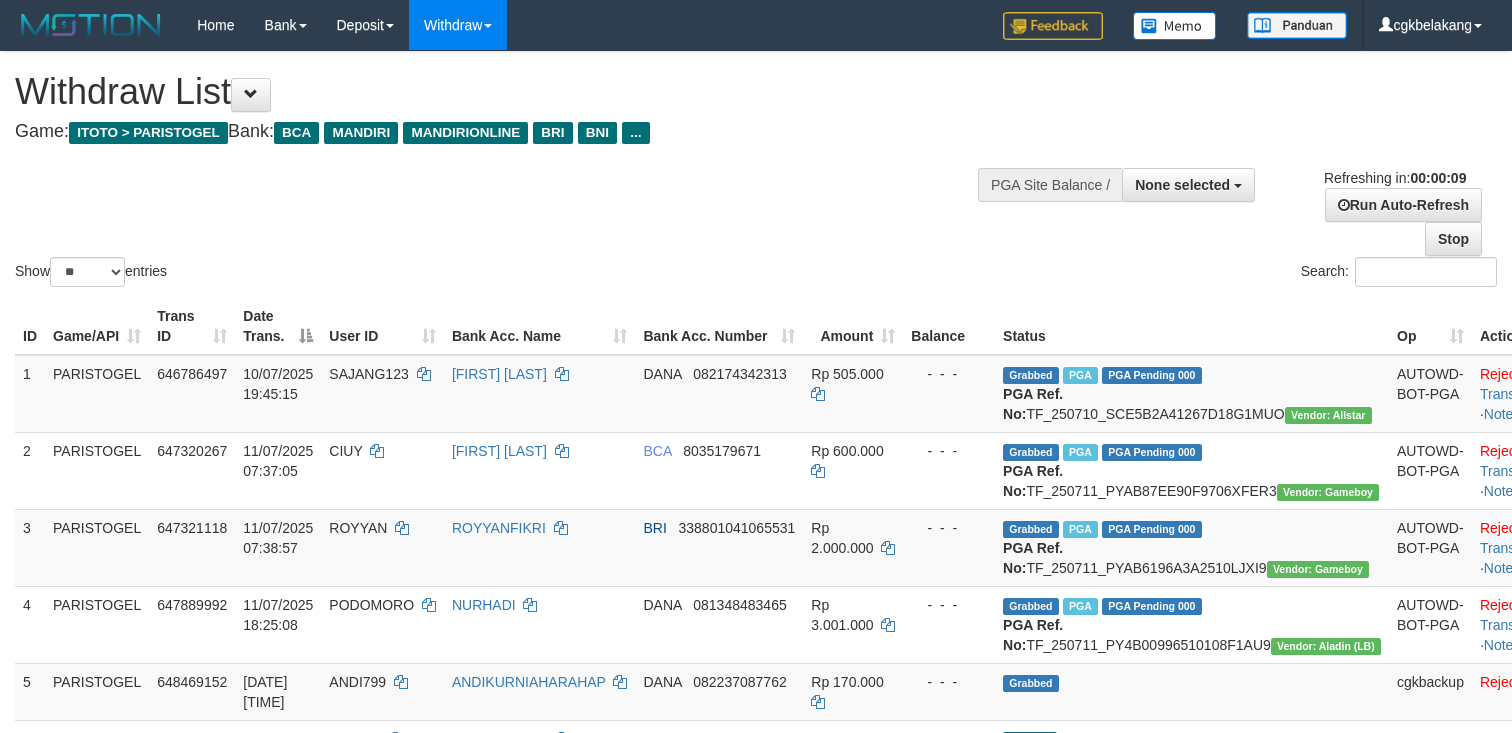 select 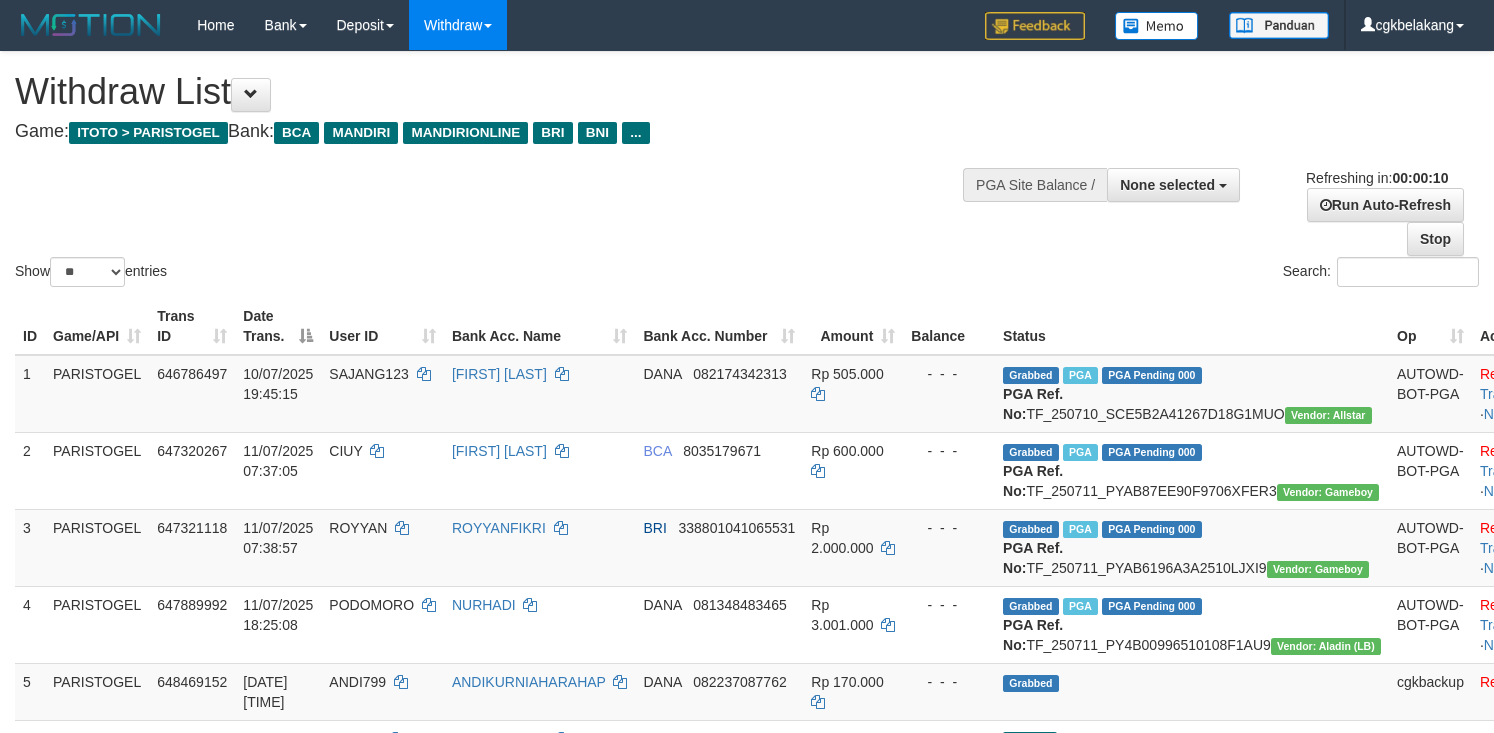 select 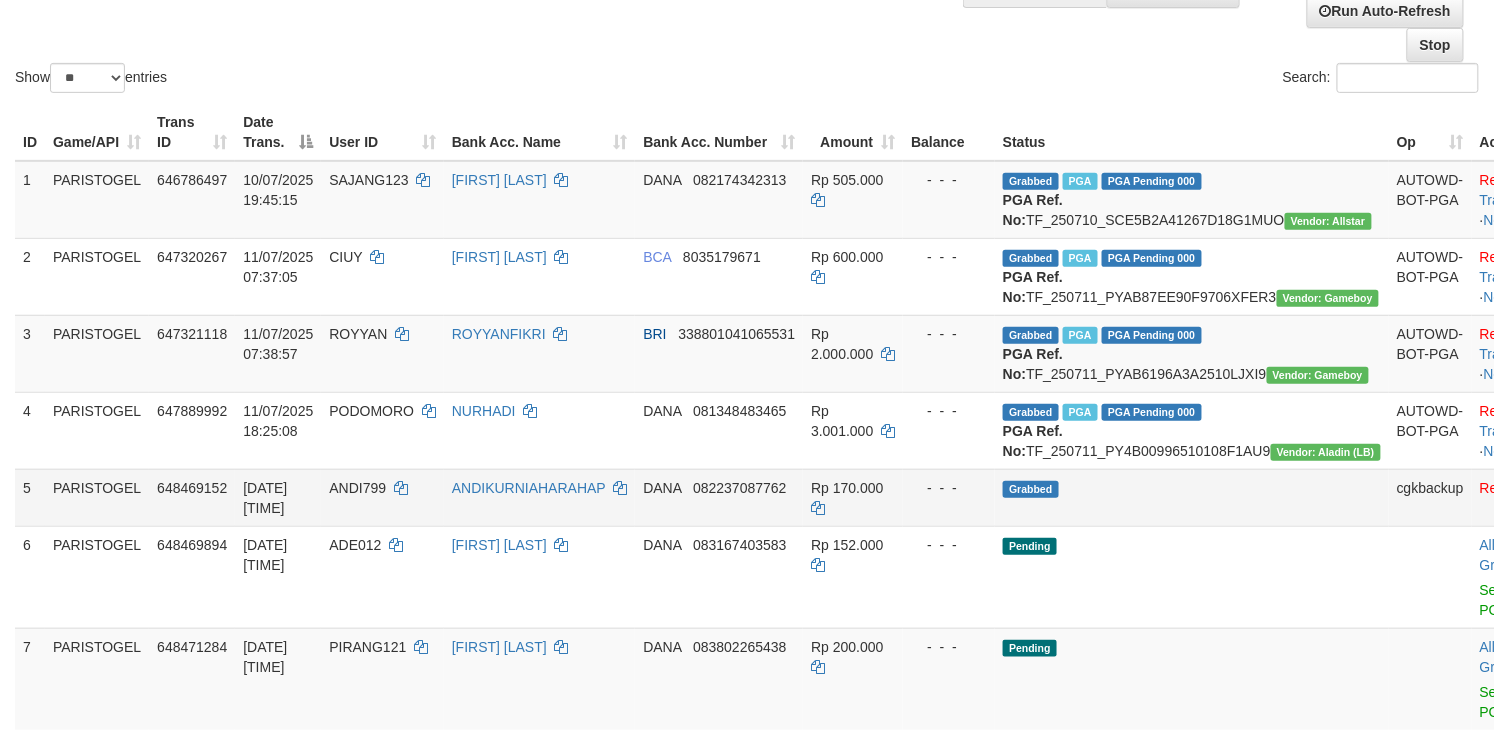 scroll, scrollTop: 400, scrollLeft: 0, axis: vertical 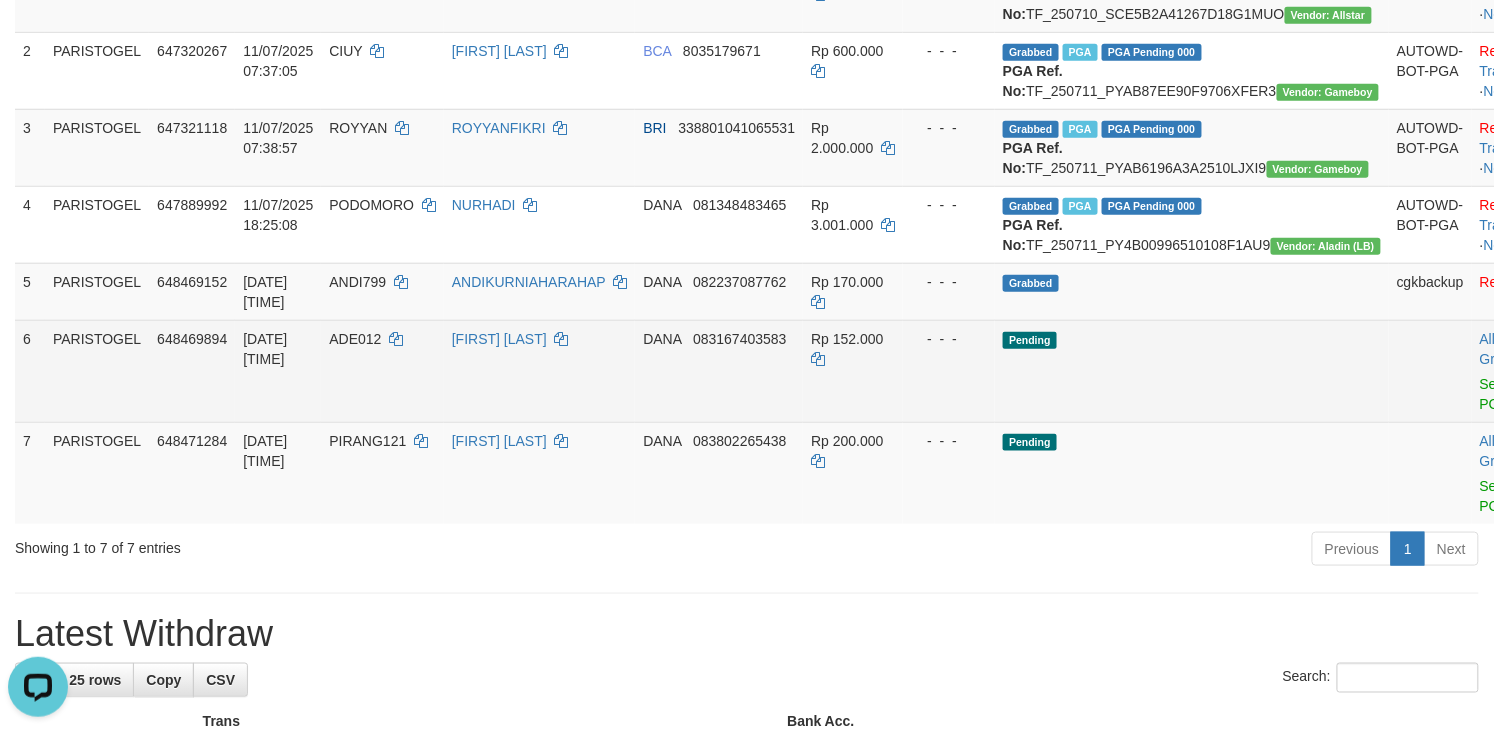 click on "Allow Grab   ·    Reject Send PGA     ·    Note" at bounding box center [1521, 371] 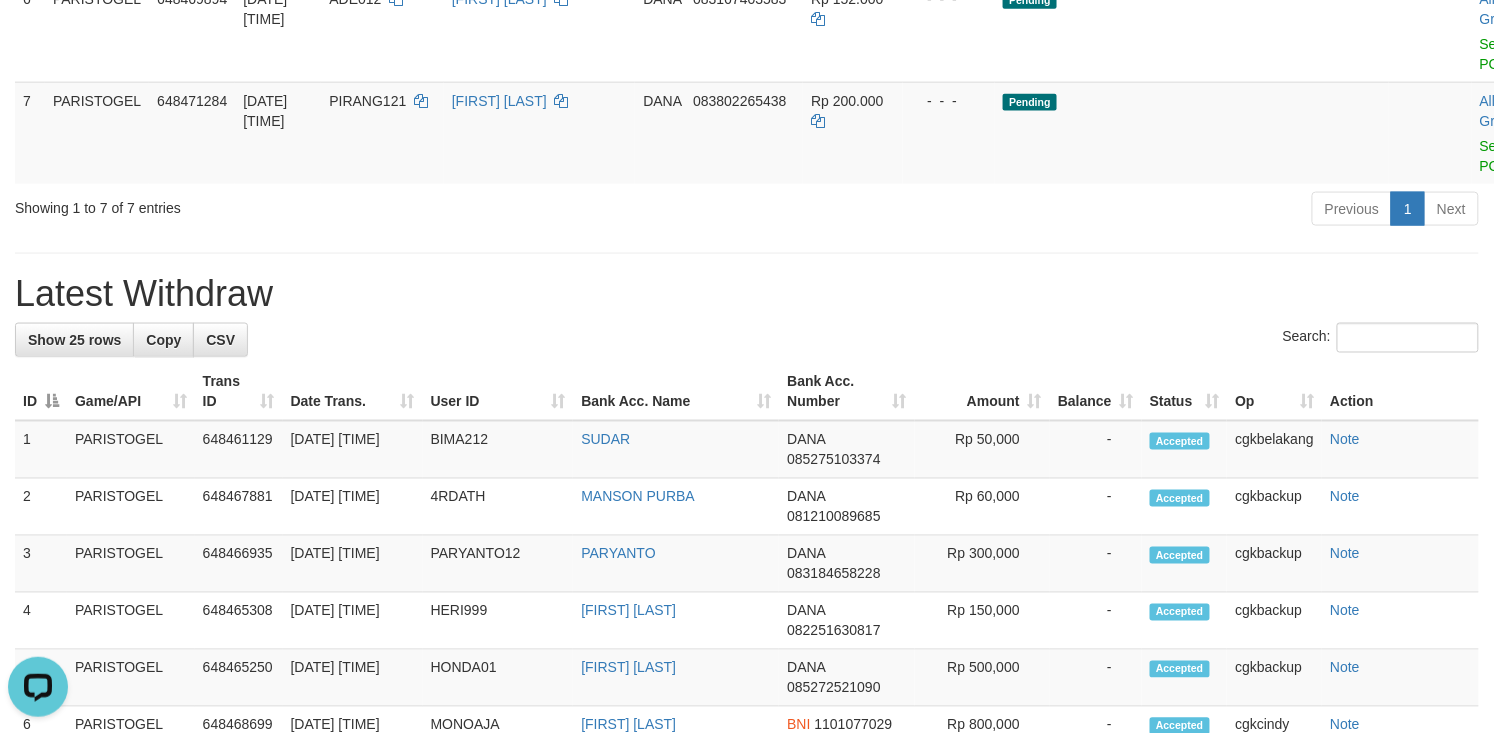 scroll, scrollTop: 374, scrollLeft: 0, axis: vertical 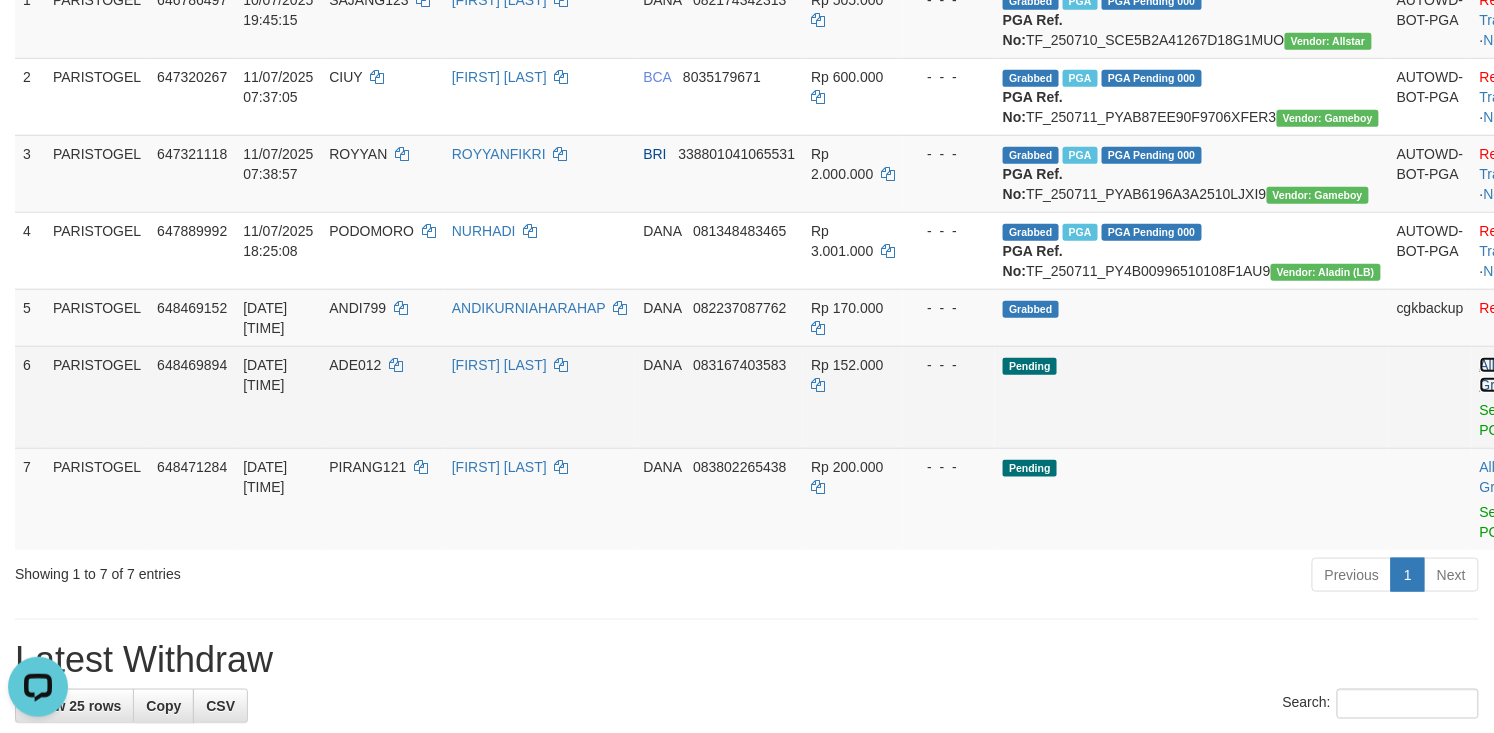click on "Allow Grab" at bounding box center [1496, 375] 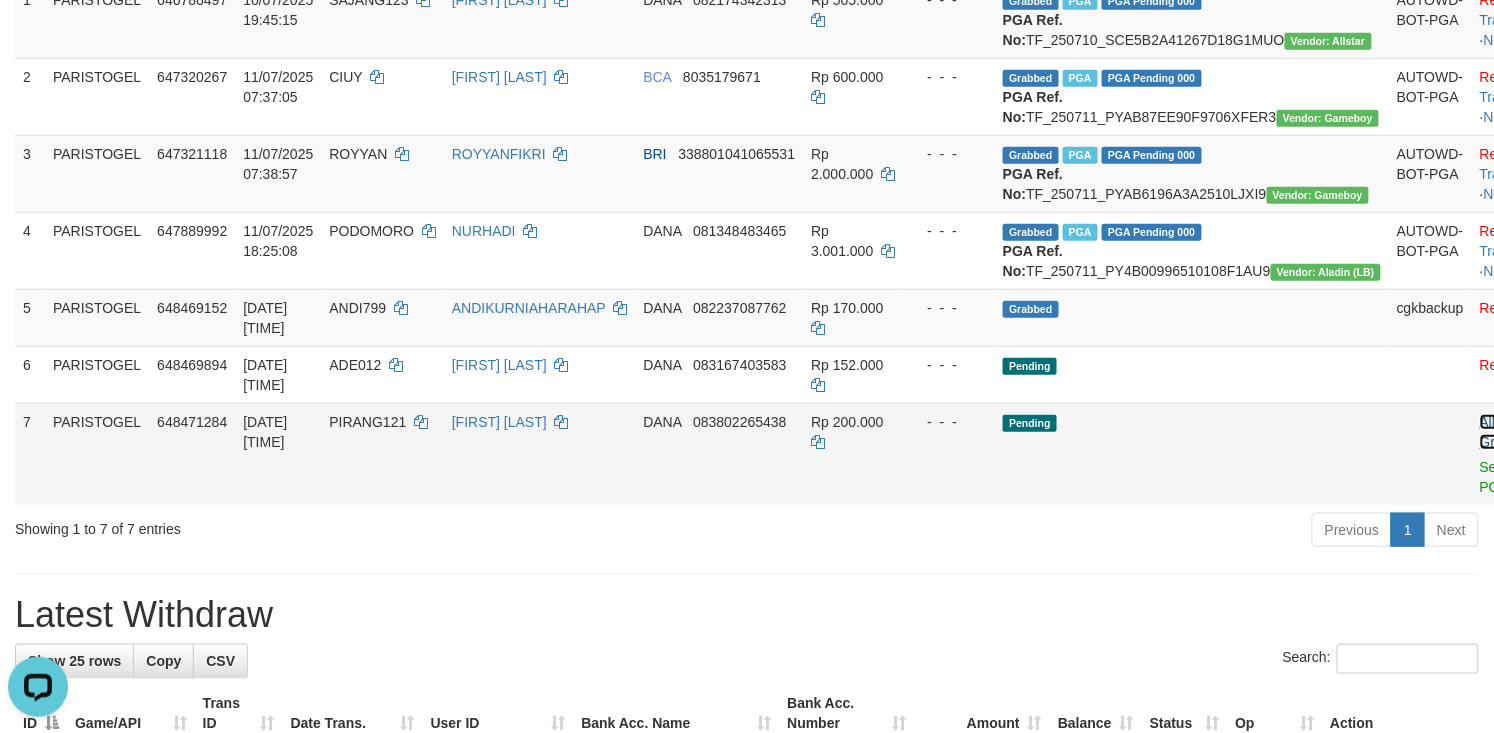 click on "Allow Grab" at bounding box center [1496, 432] 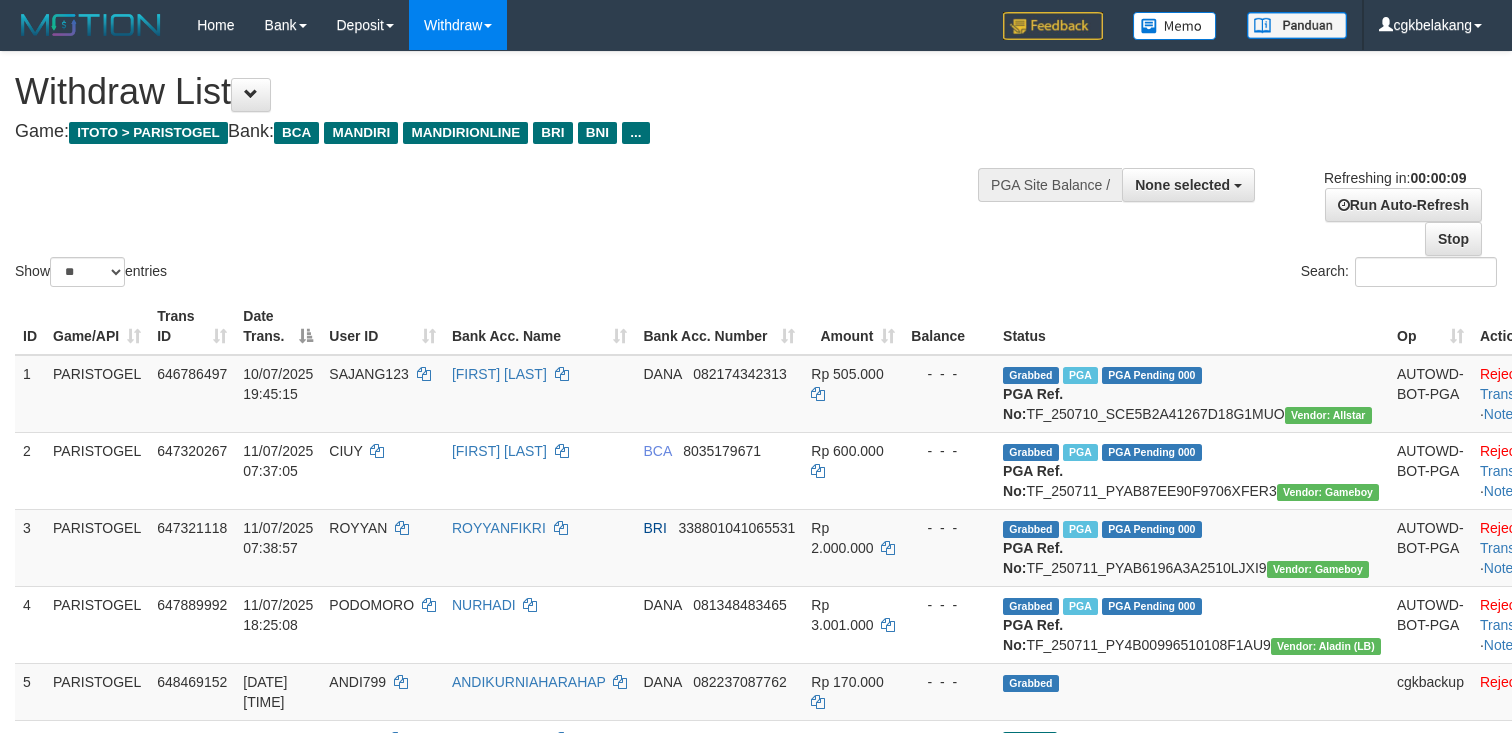 select 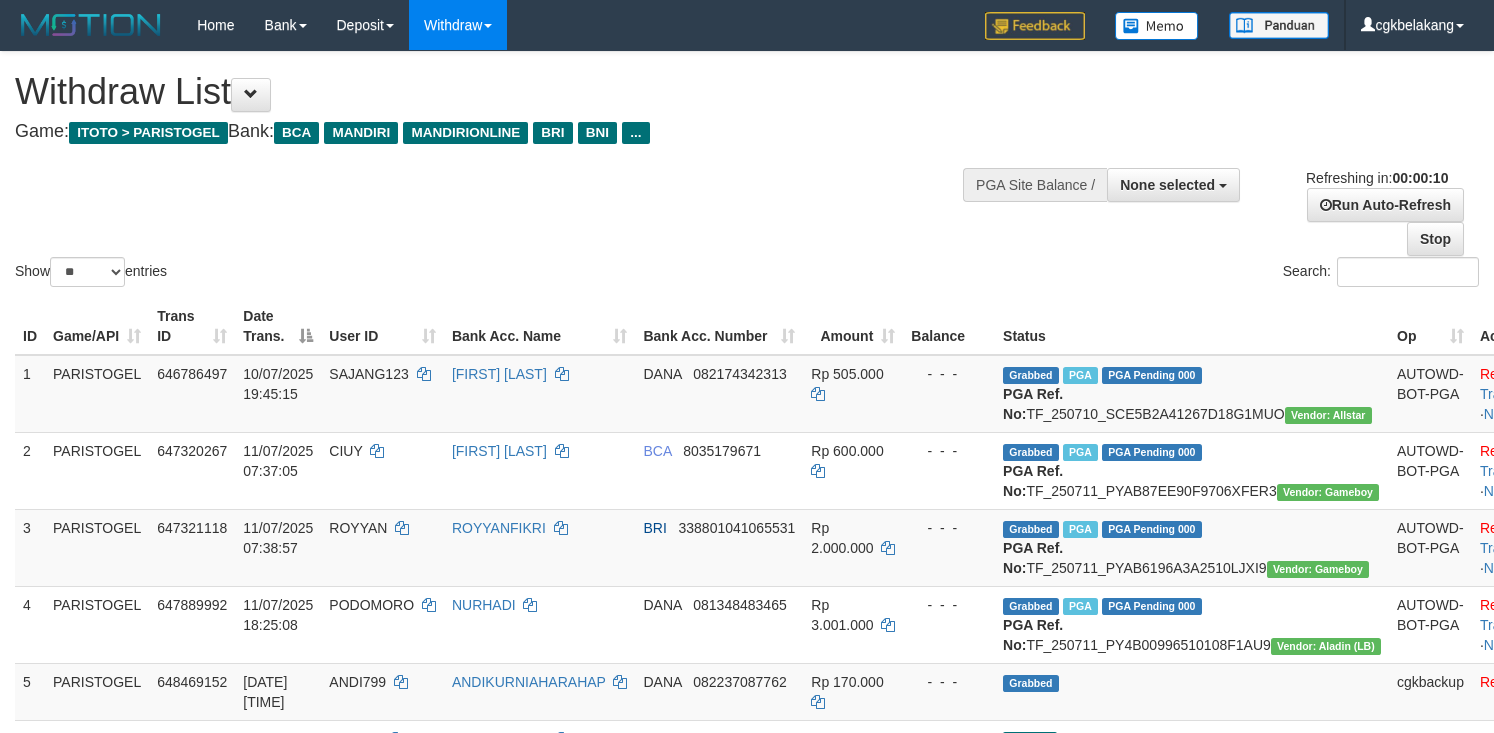 select 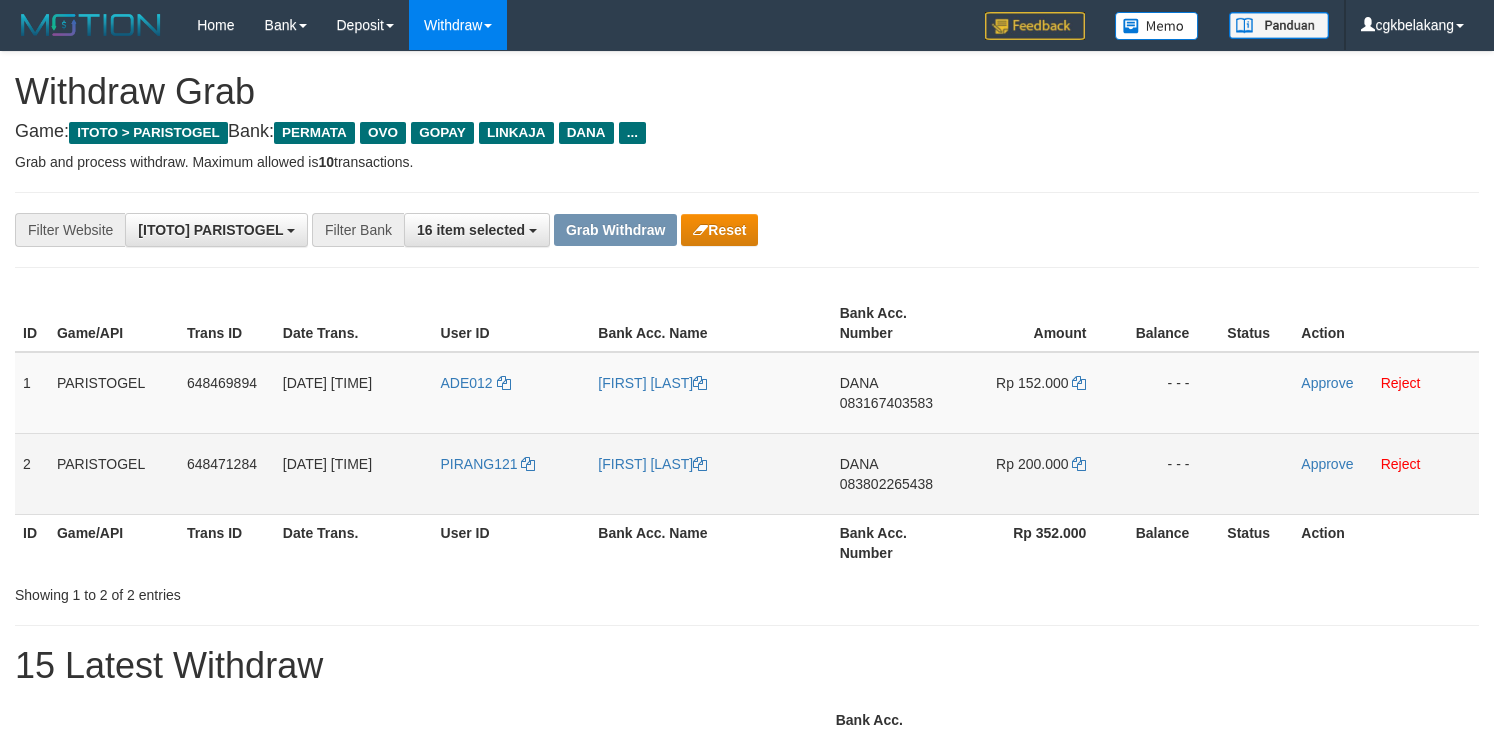 scroll, scrollTop: 0, scrollLeft: 0, axis: both 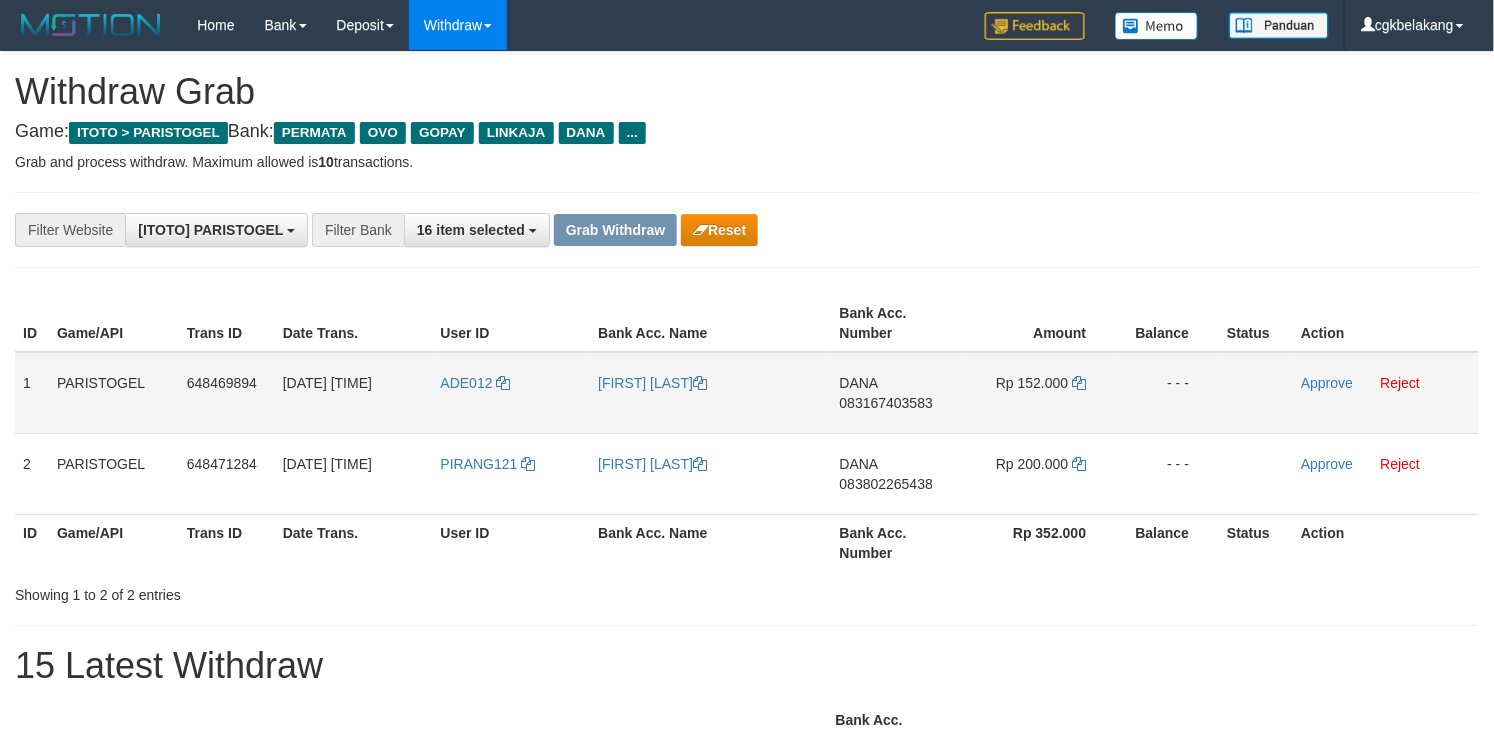 click on "ADE012" at bounding box center [512, 393] 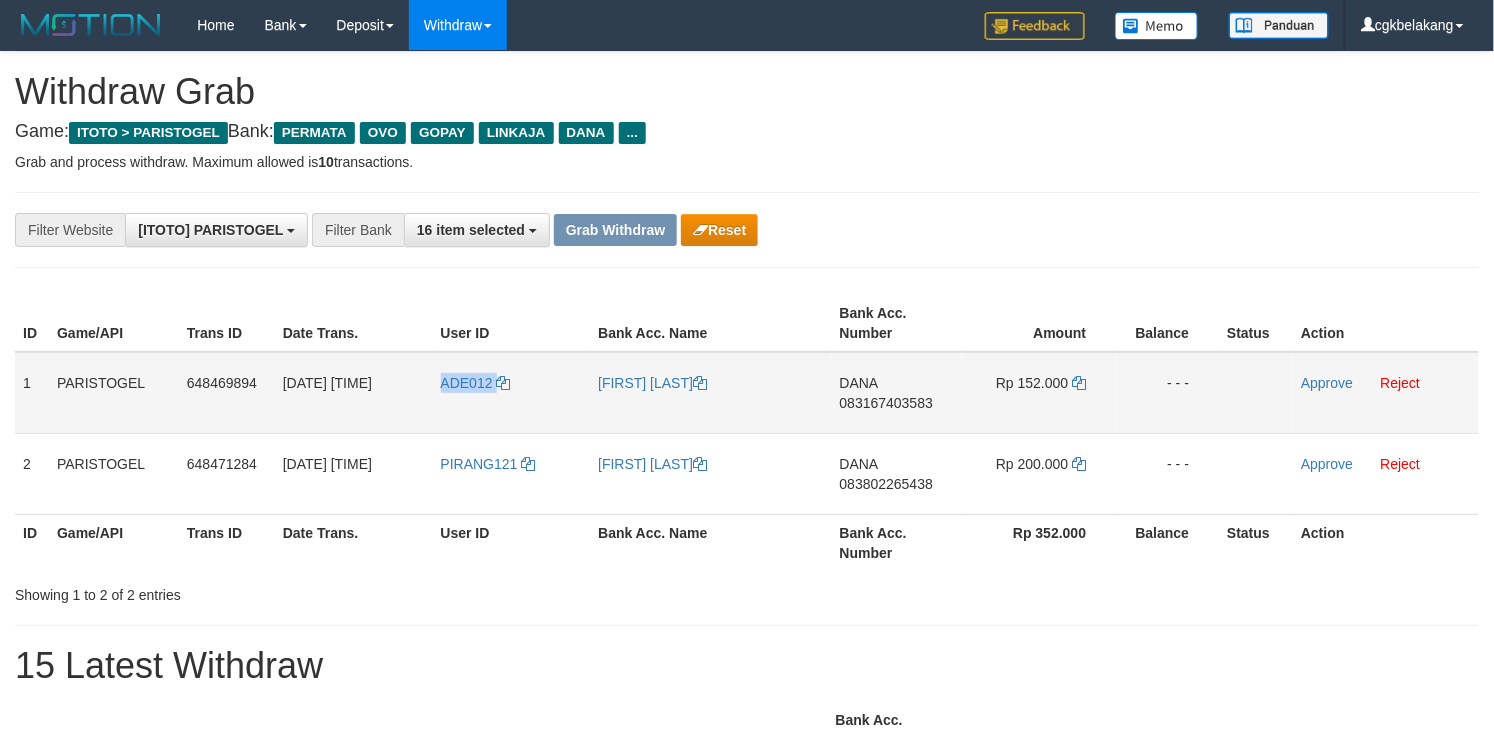 click on "ADE012" at bounding box center [512, 393] 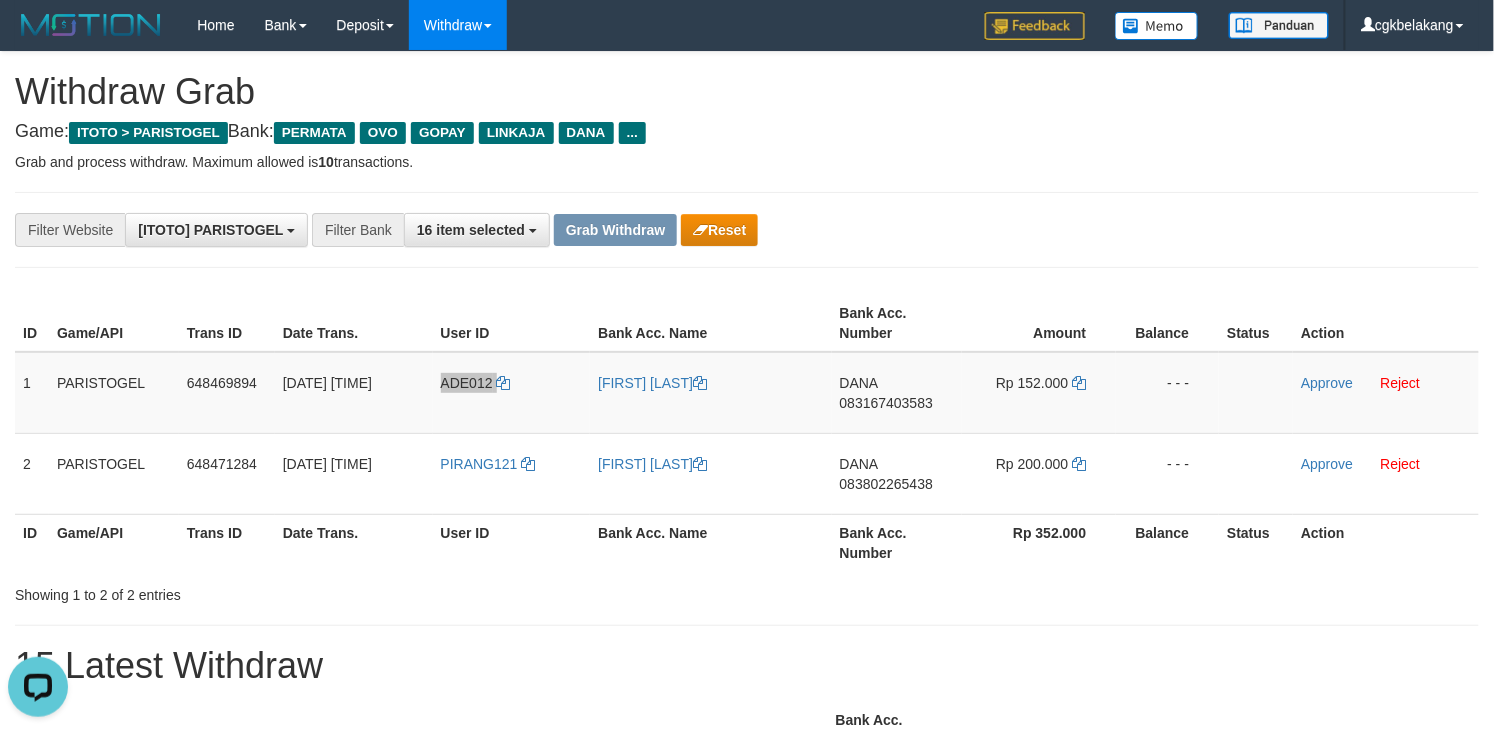 scroll, scrollTop: 0, scrollLeft: 0, axis: both 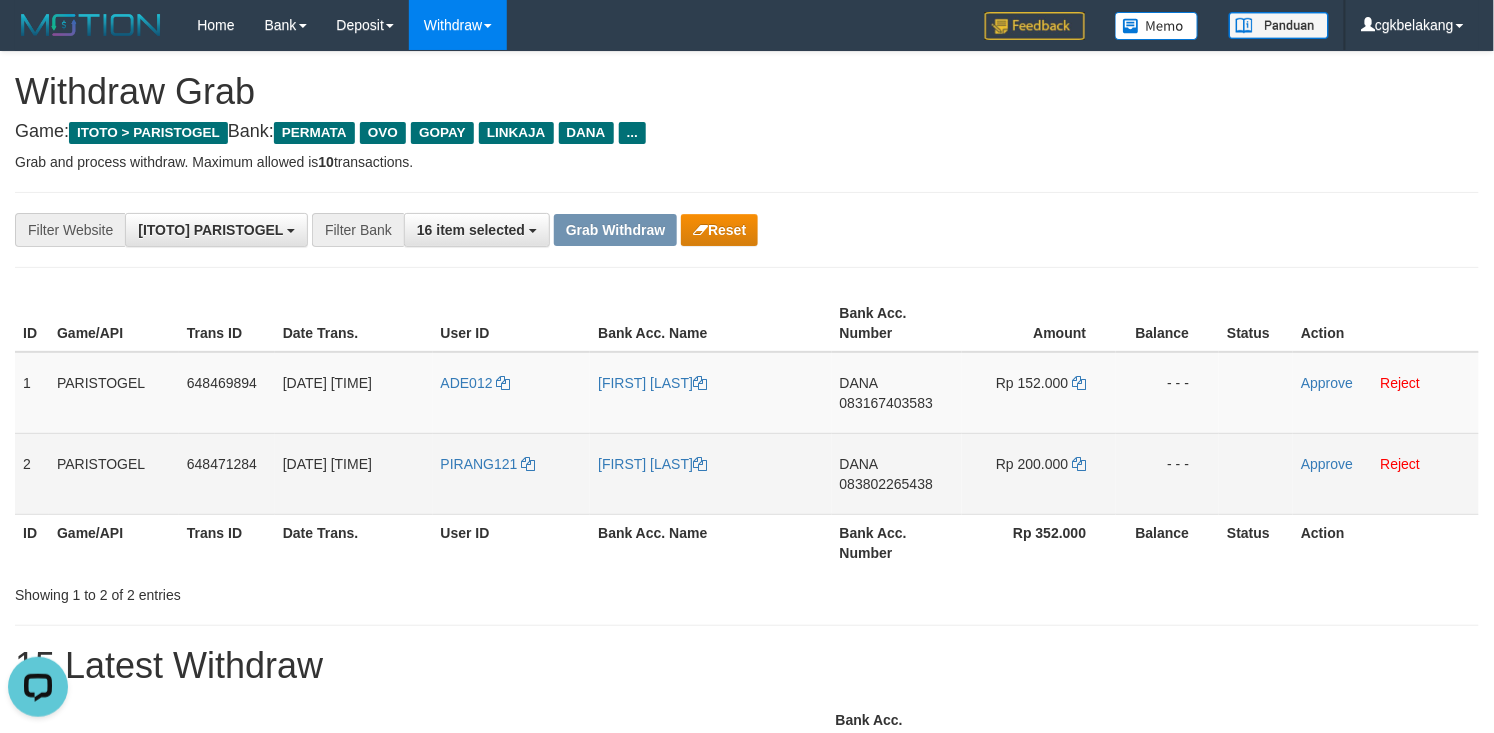 click on "PIRANG121" at bounding box center [512, 473] 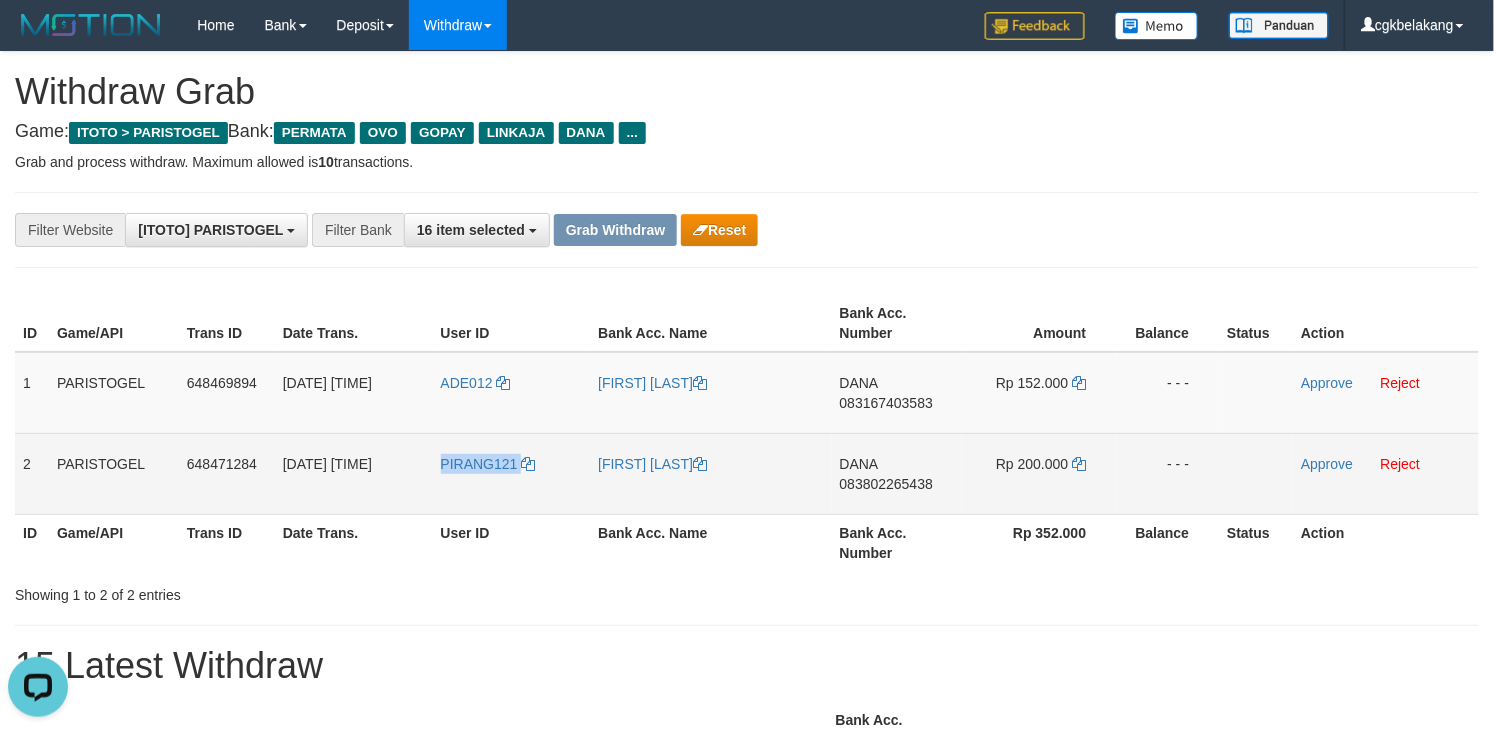 click on "PIRANG121" at bounding box center [512, 473] 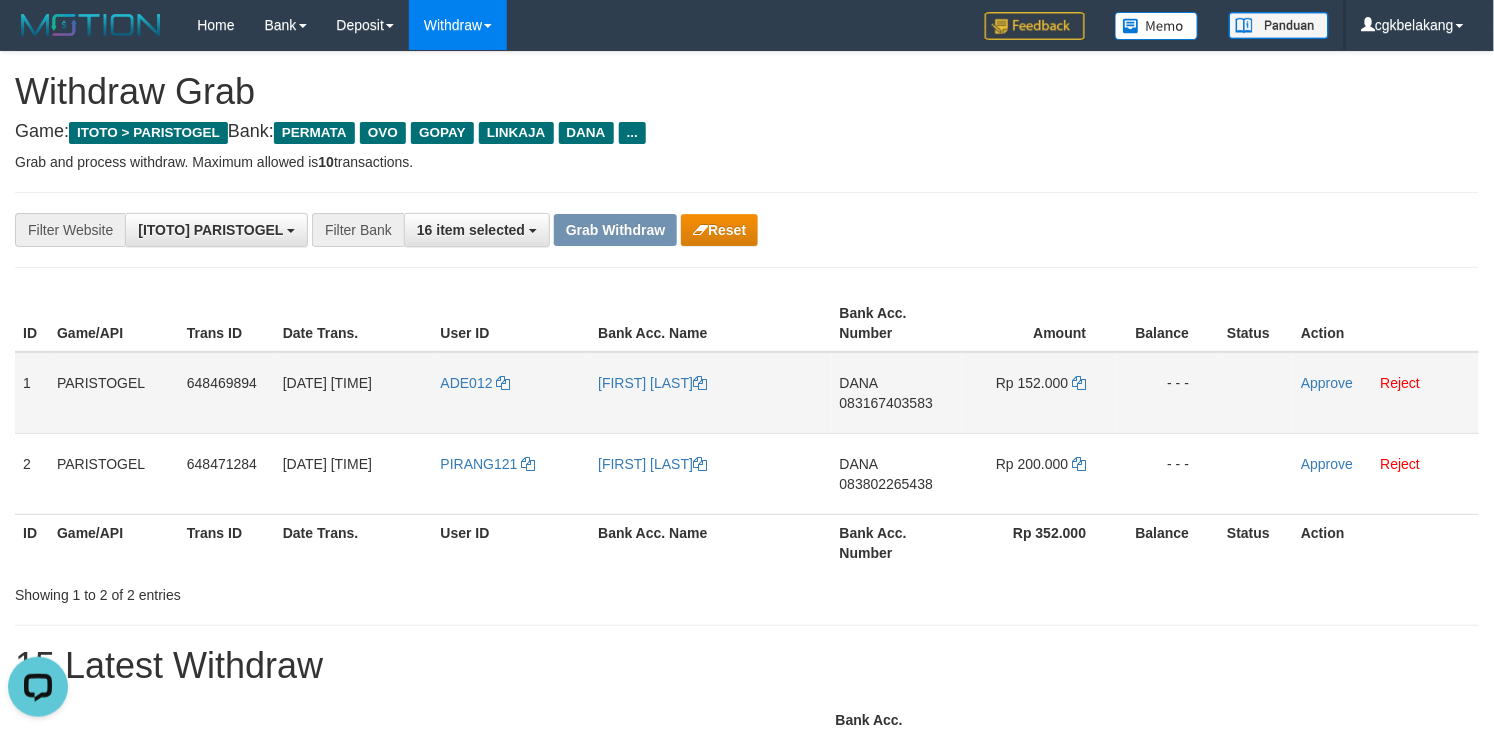 click on "[FIRST] [LAST]" at bounding box center (710, 393) 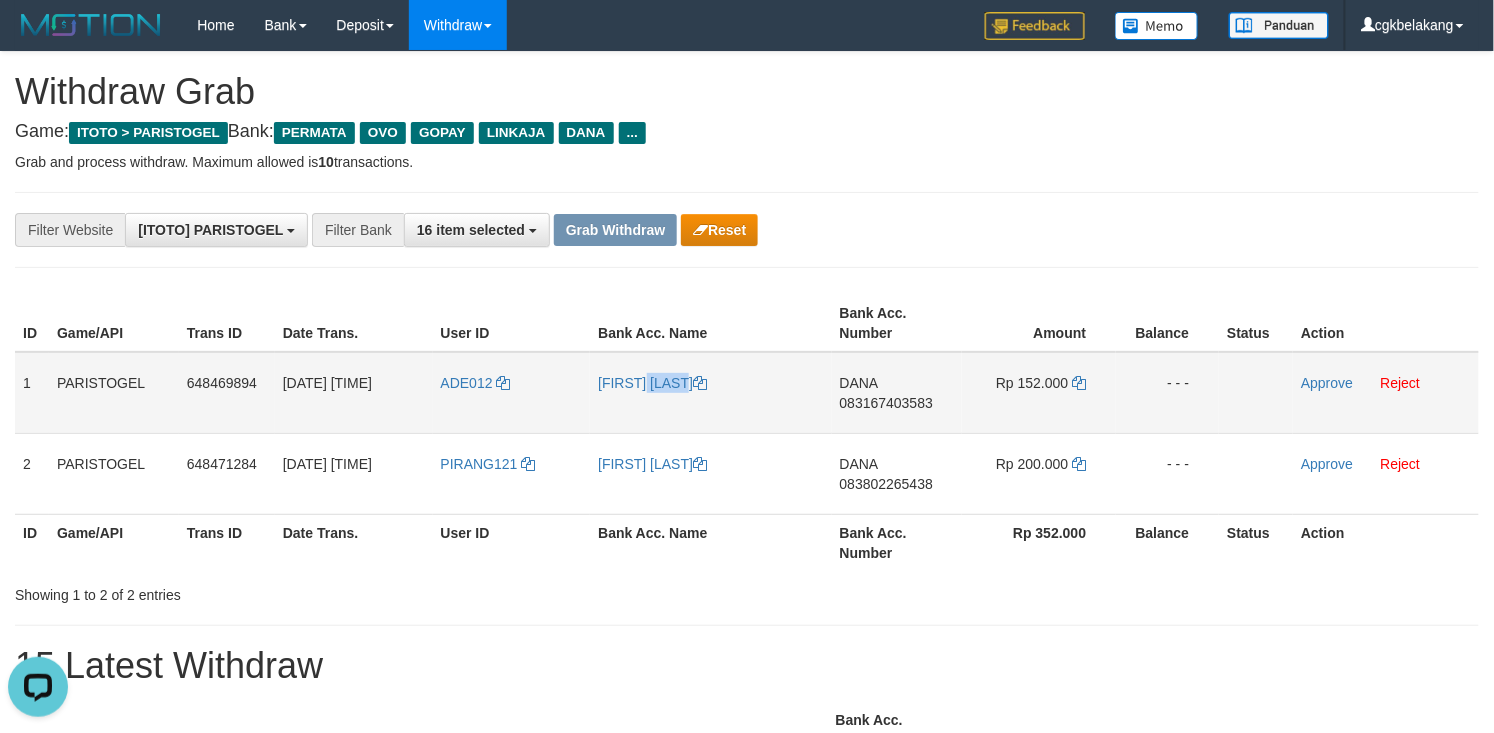click on "[FIRST] [LAST]" at bounding box center (710, 393) 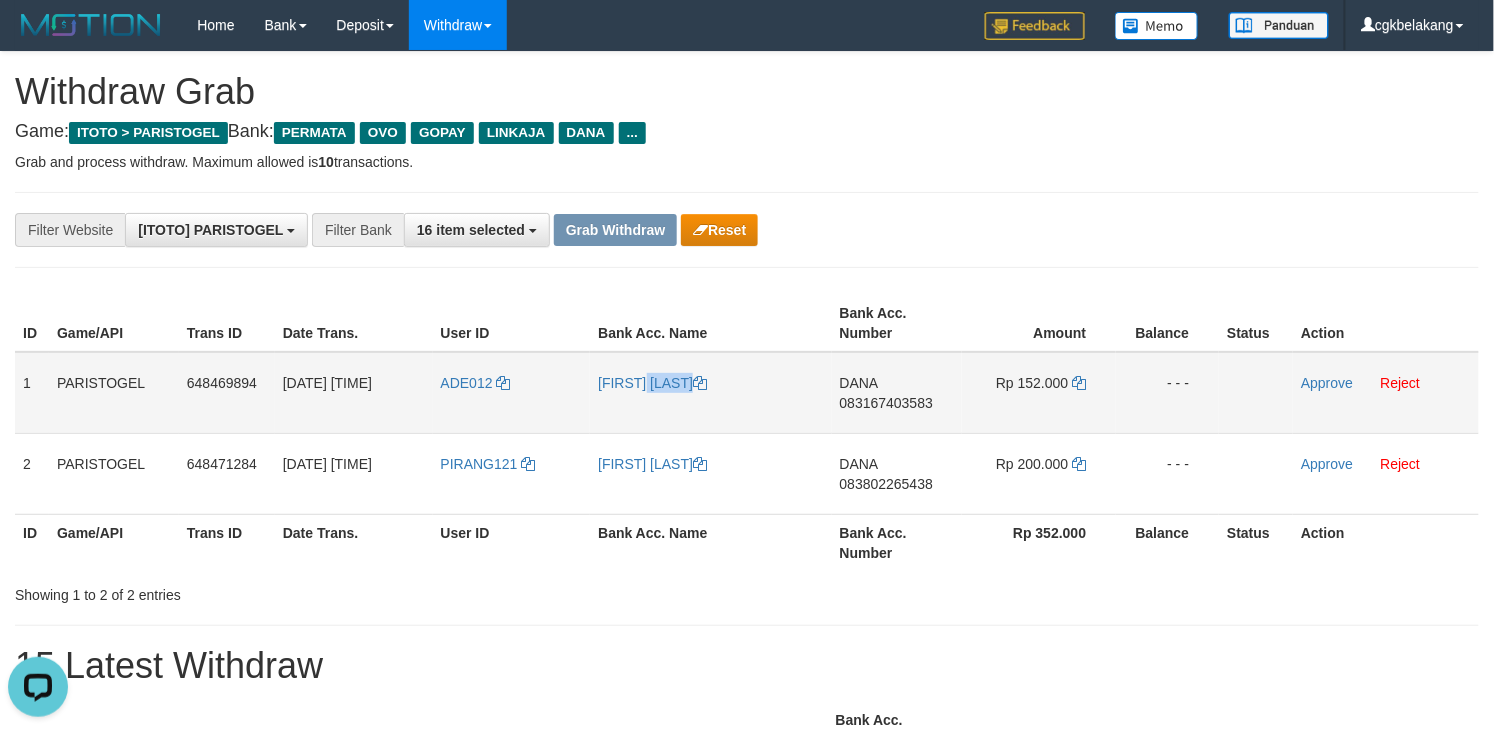 click on "[FIRST] [LAST]" at bounding box center [710, 393] 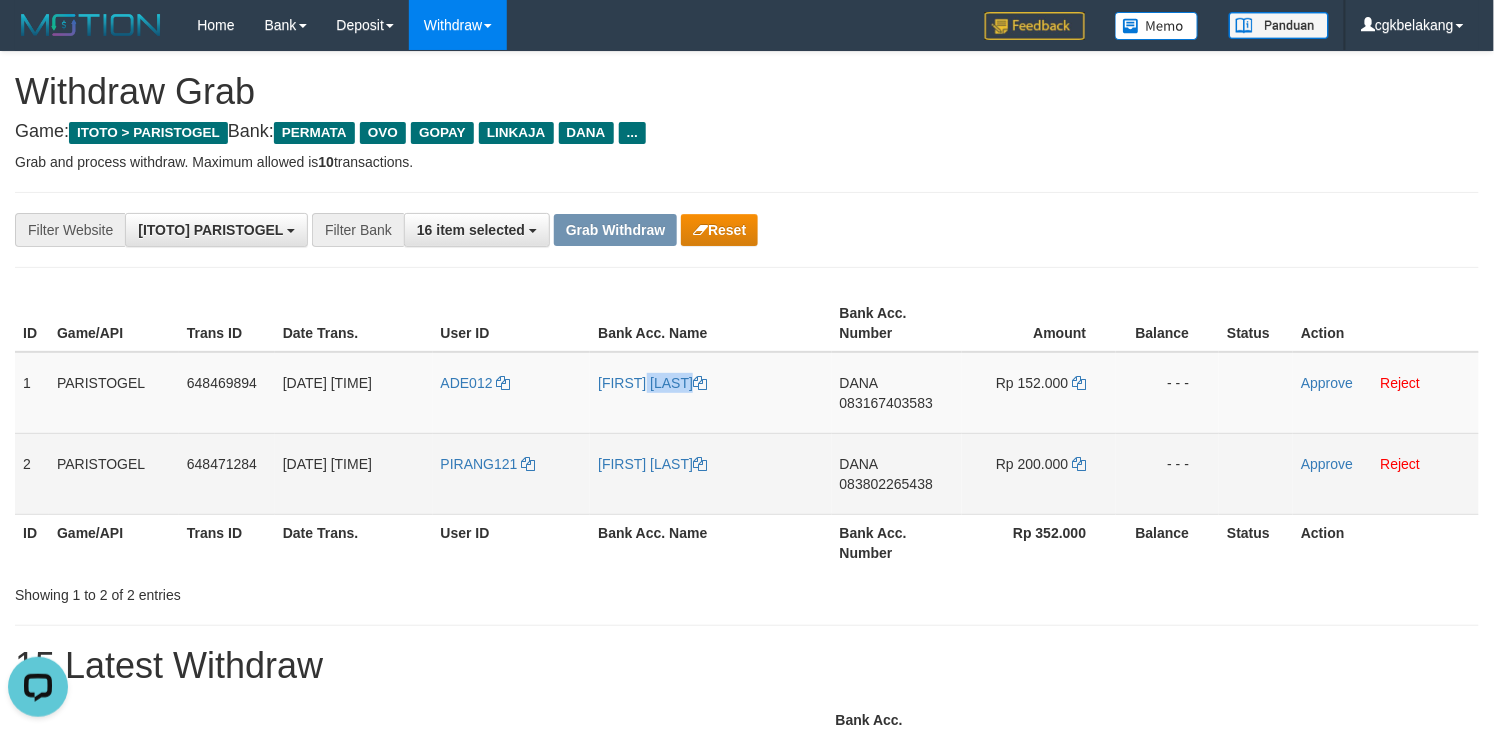 copy on "[FIRST] [LAST]" 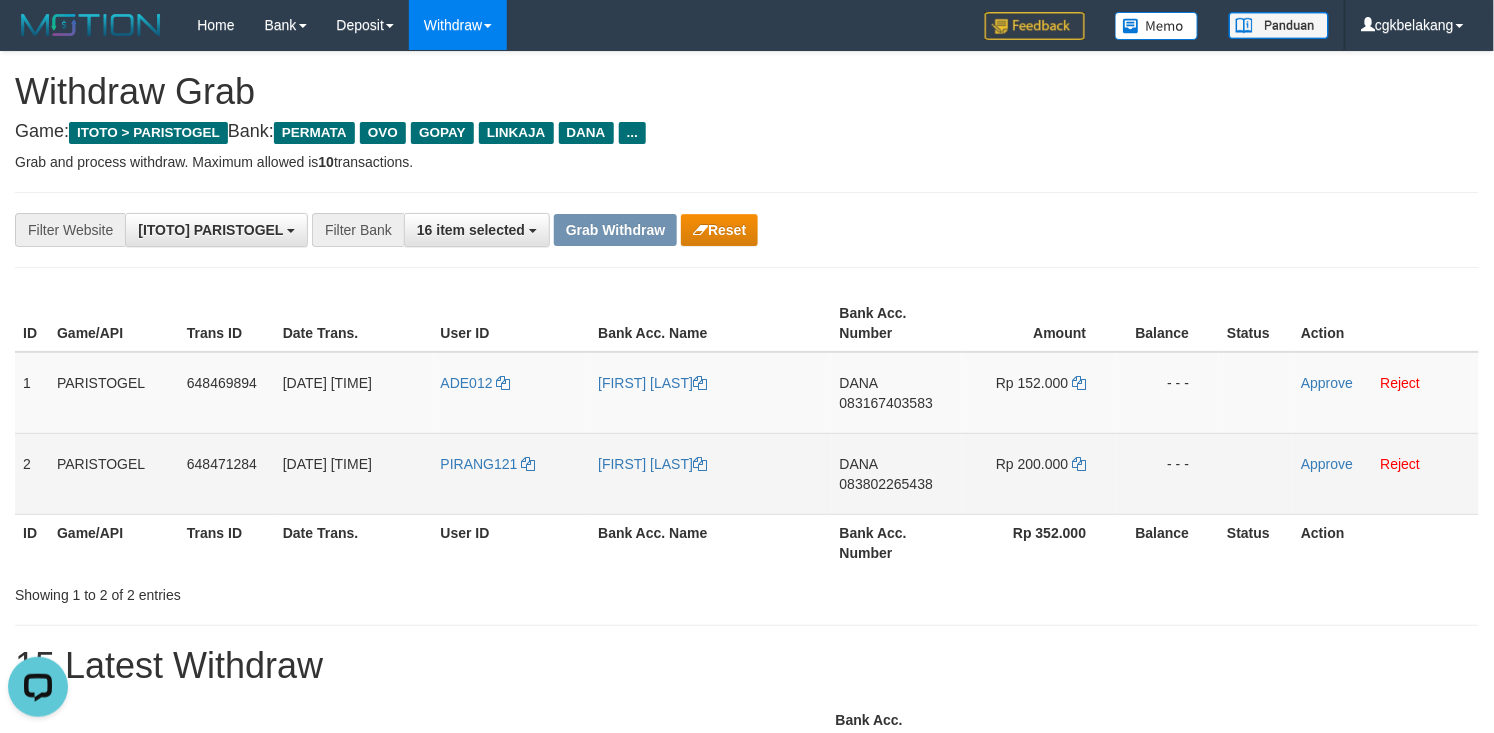 click on "[FIRST] [LAST]" at bounding box center (710, 473) 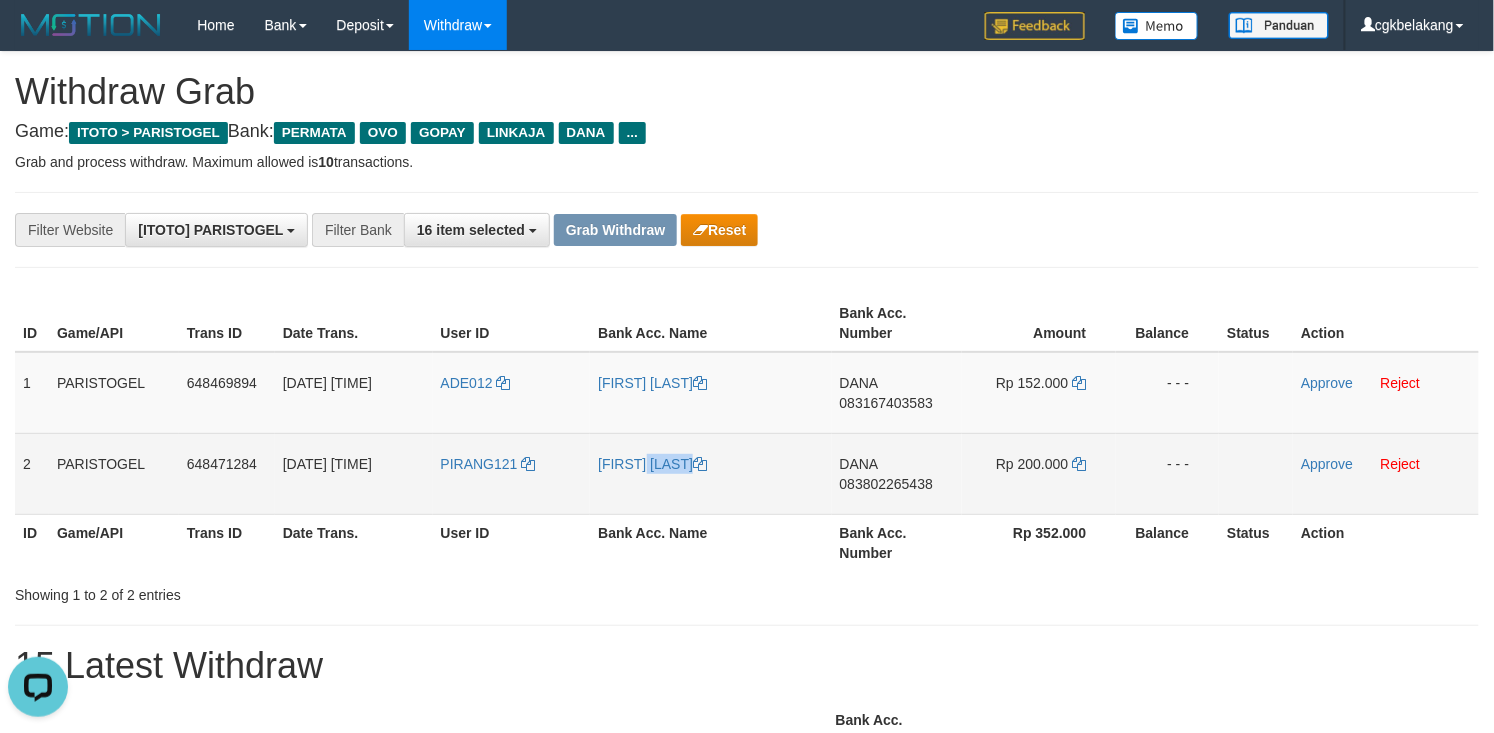 click on "[FIRST] [LAST]" at bounding box center (710, 473) 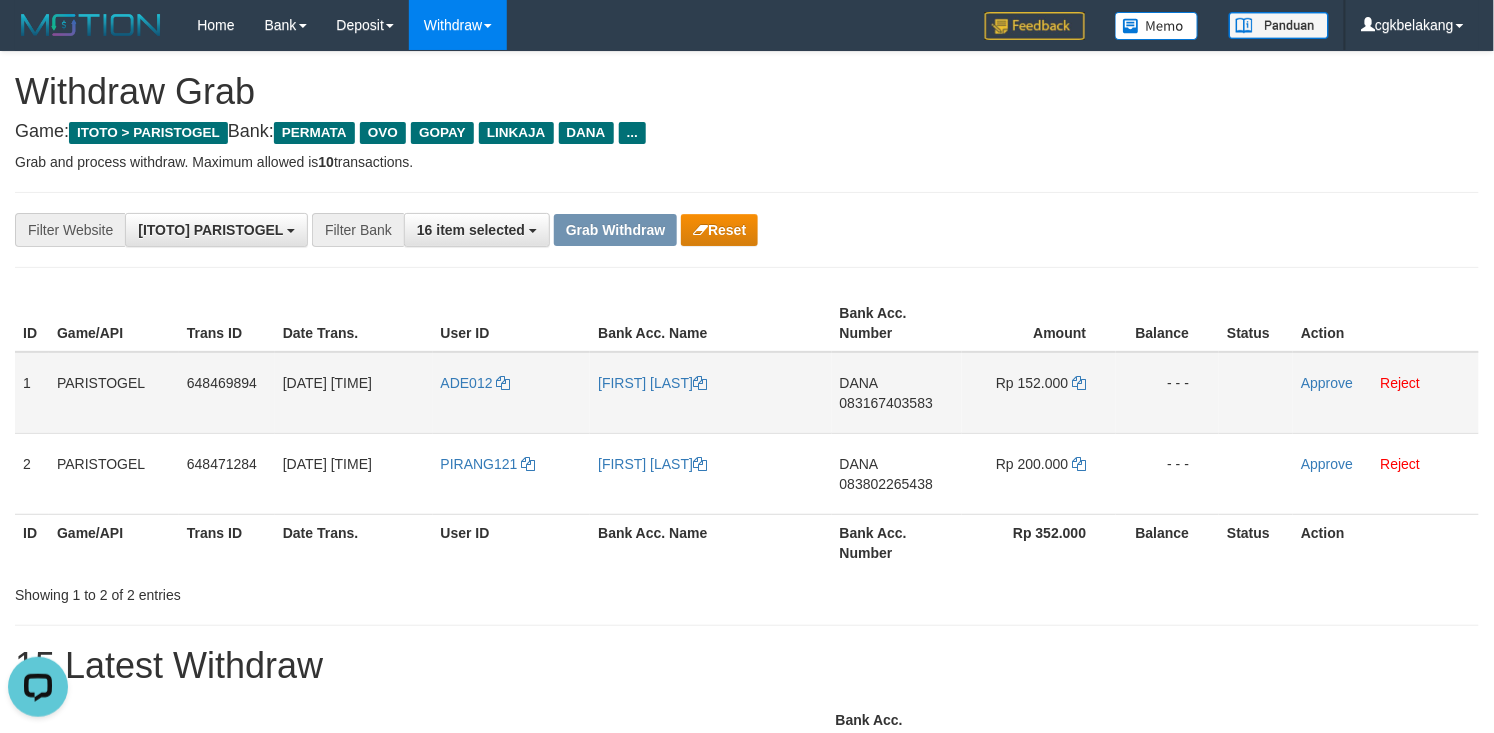 click on "DANA
083167403583" at bounding box center (897, 393) 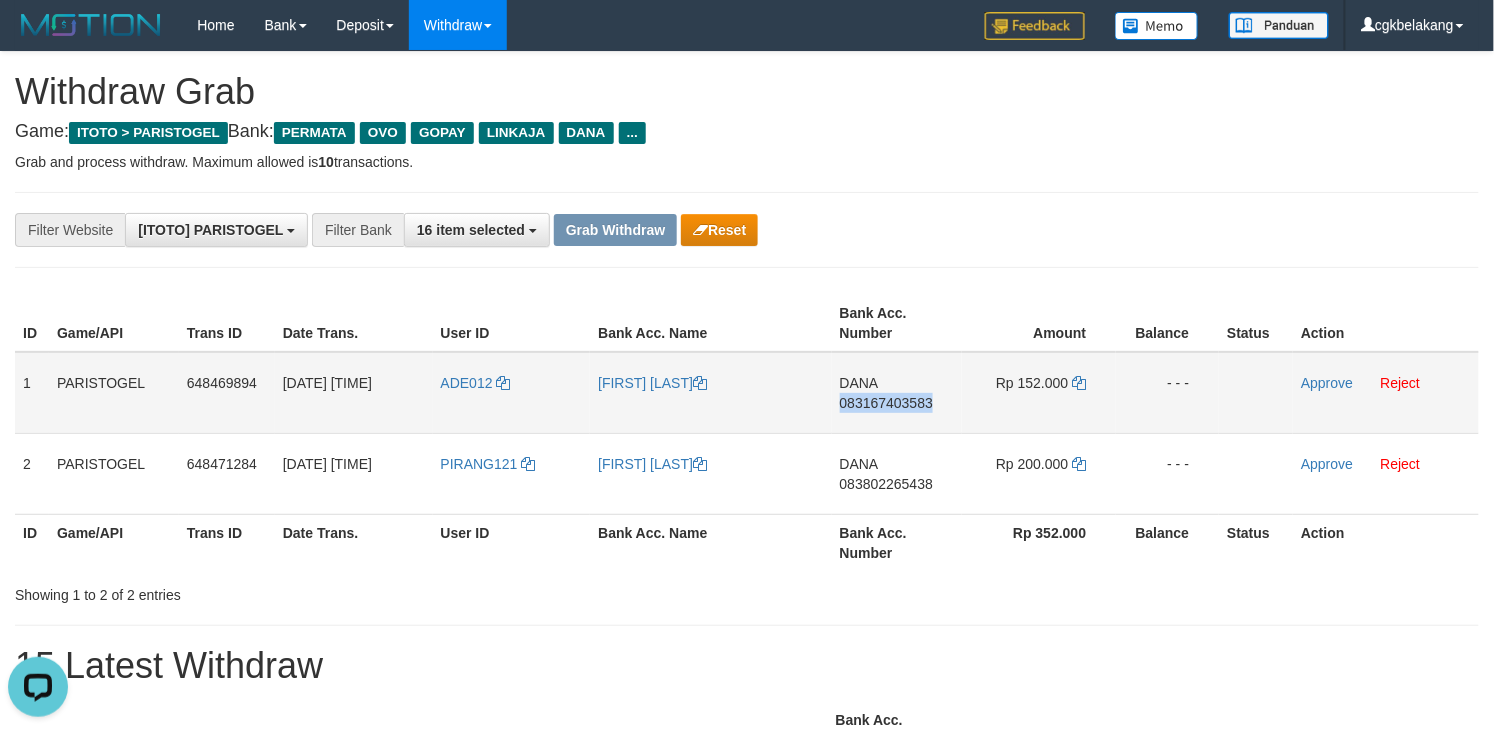 click on "DANA
083167403583" at bounding box center [897, 393] 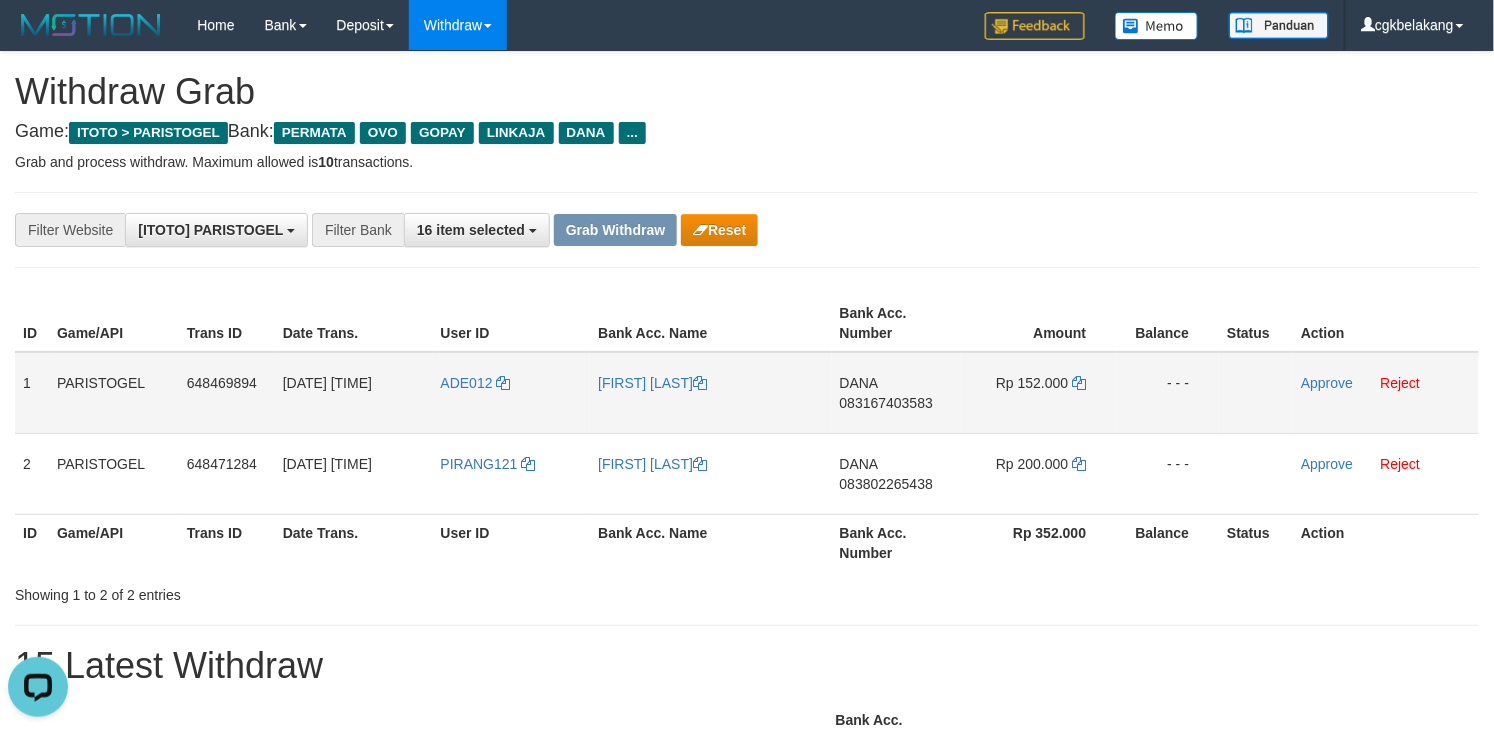 click on "Rp 152.000" at bounding box center [1039, 393] 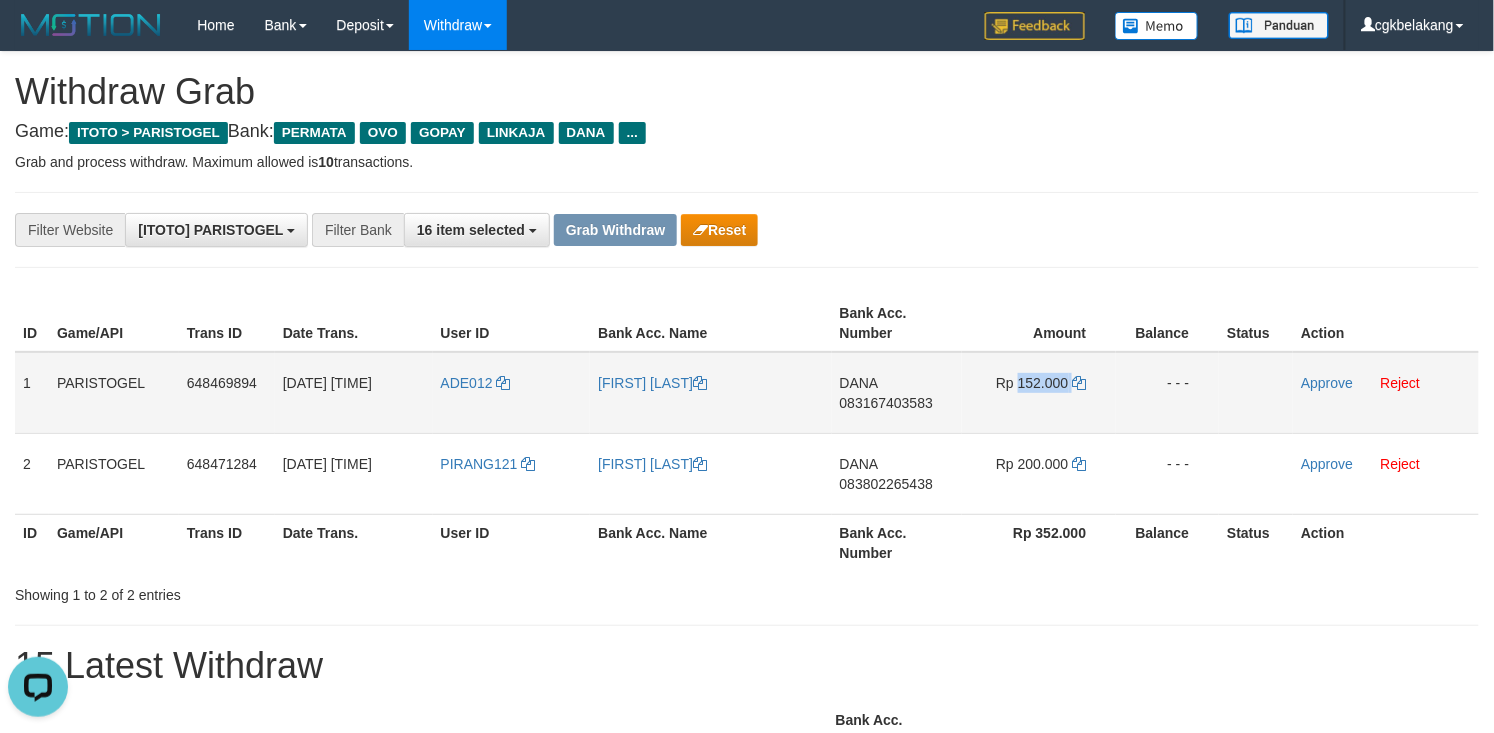 click on "Rp 152.000" at bounding box center (1039, 393) 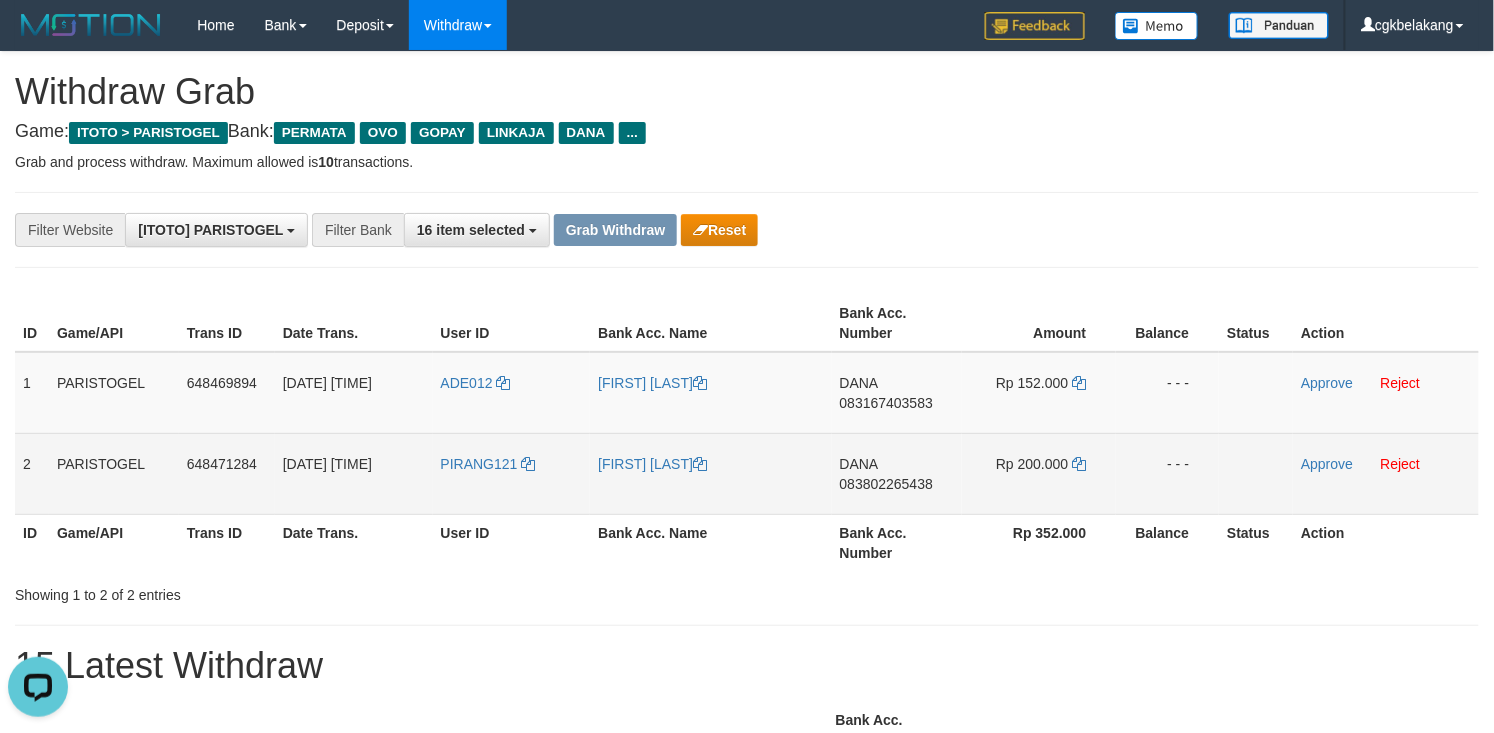 click on "DANA
083802265438" at bounding box center [897, 473] 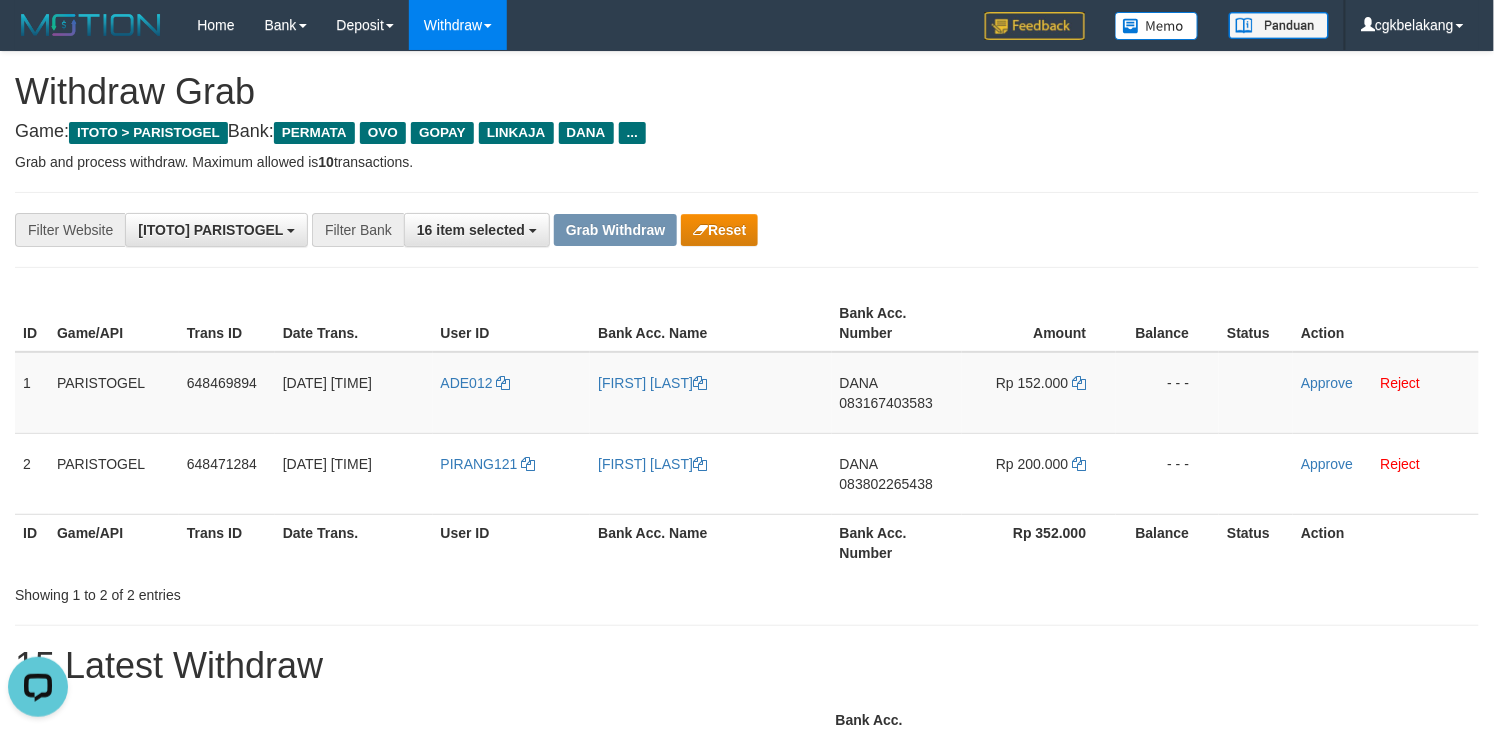 click on "Bank Acc. Number" at bounding box center (897, 542) 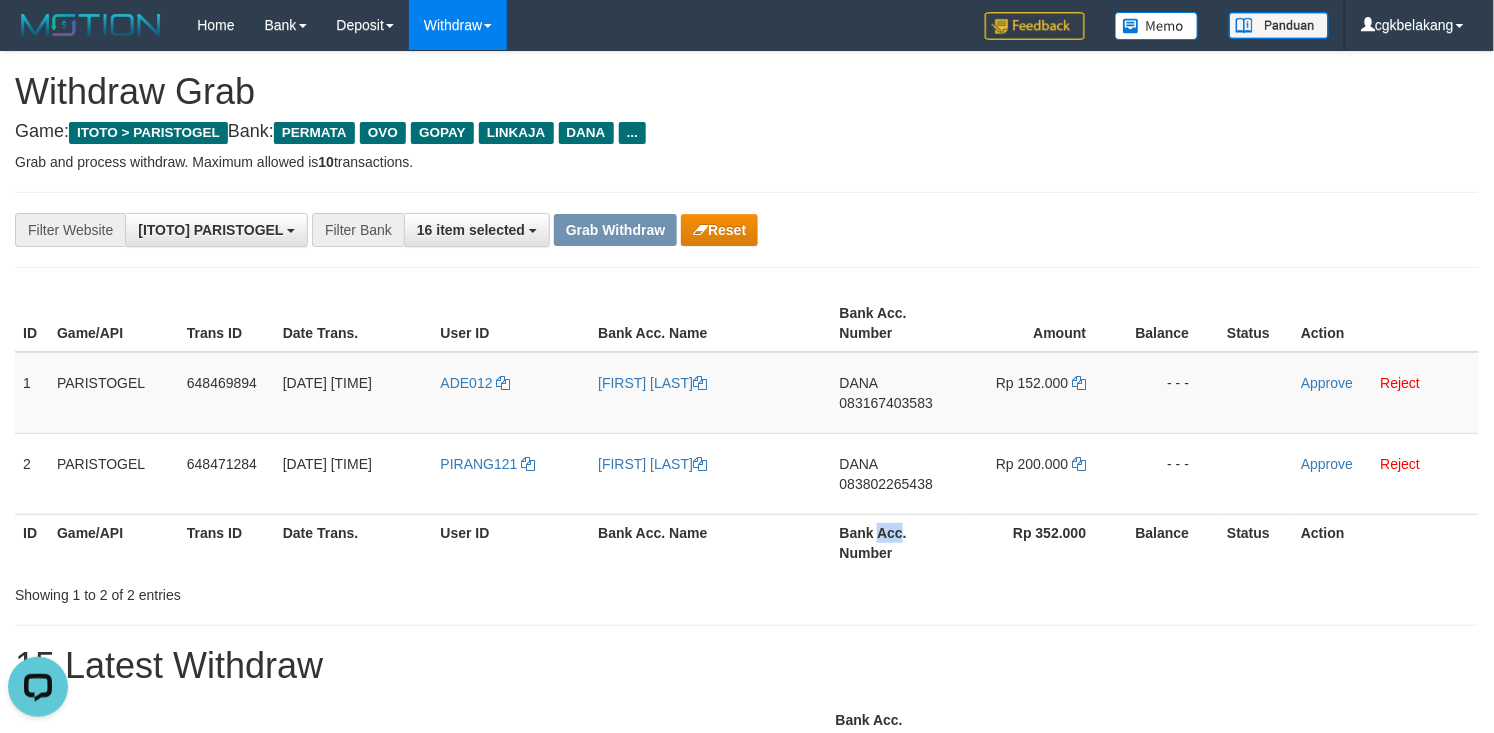 click on "Bank Acc. Number" at bounding box center [897, 542] 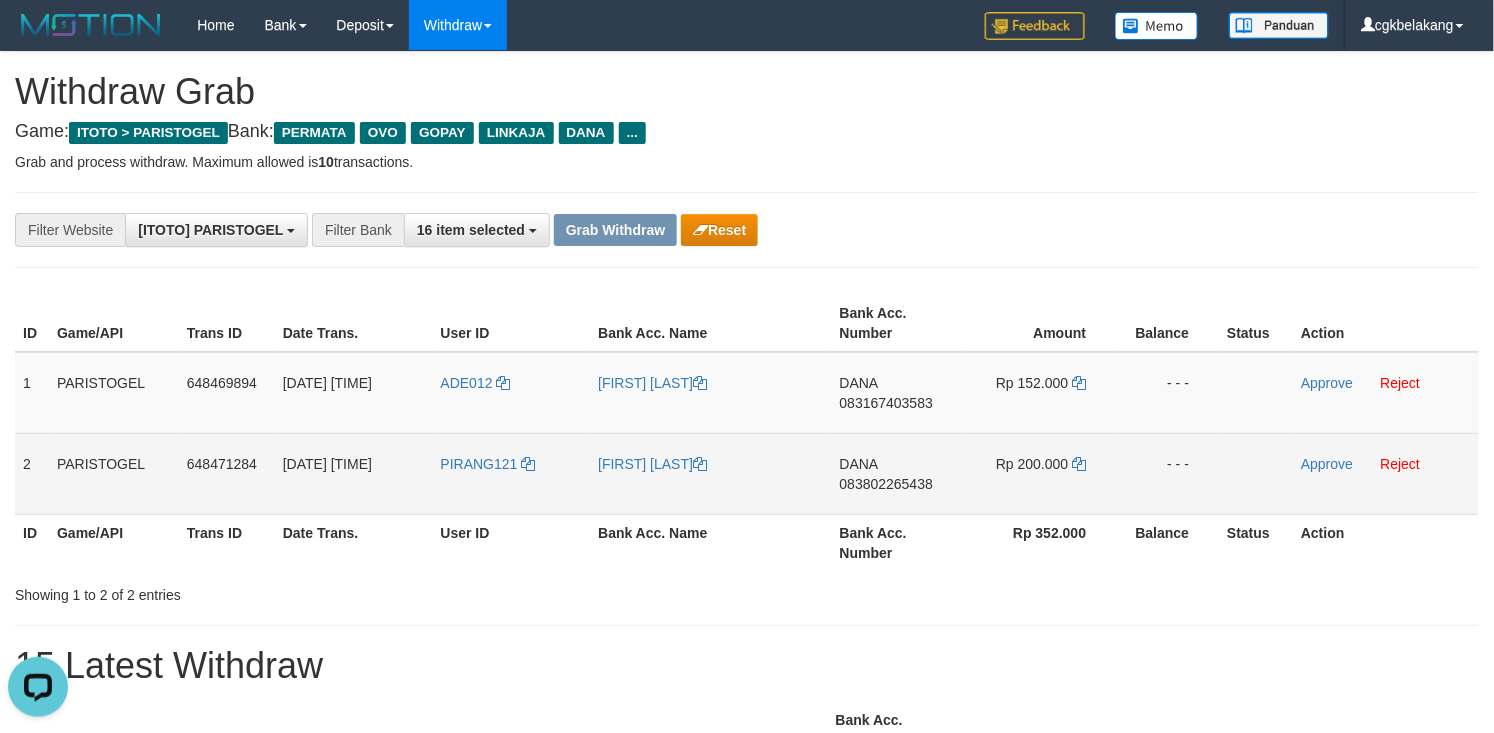 click on "DANA
083802265438" at bounding box center (897, 473) 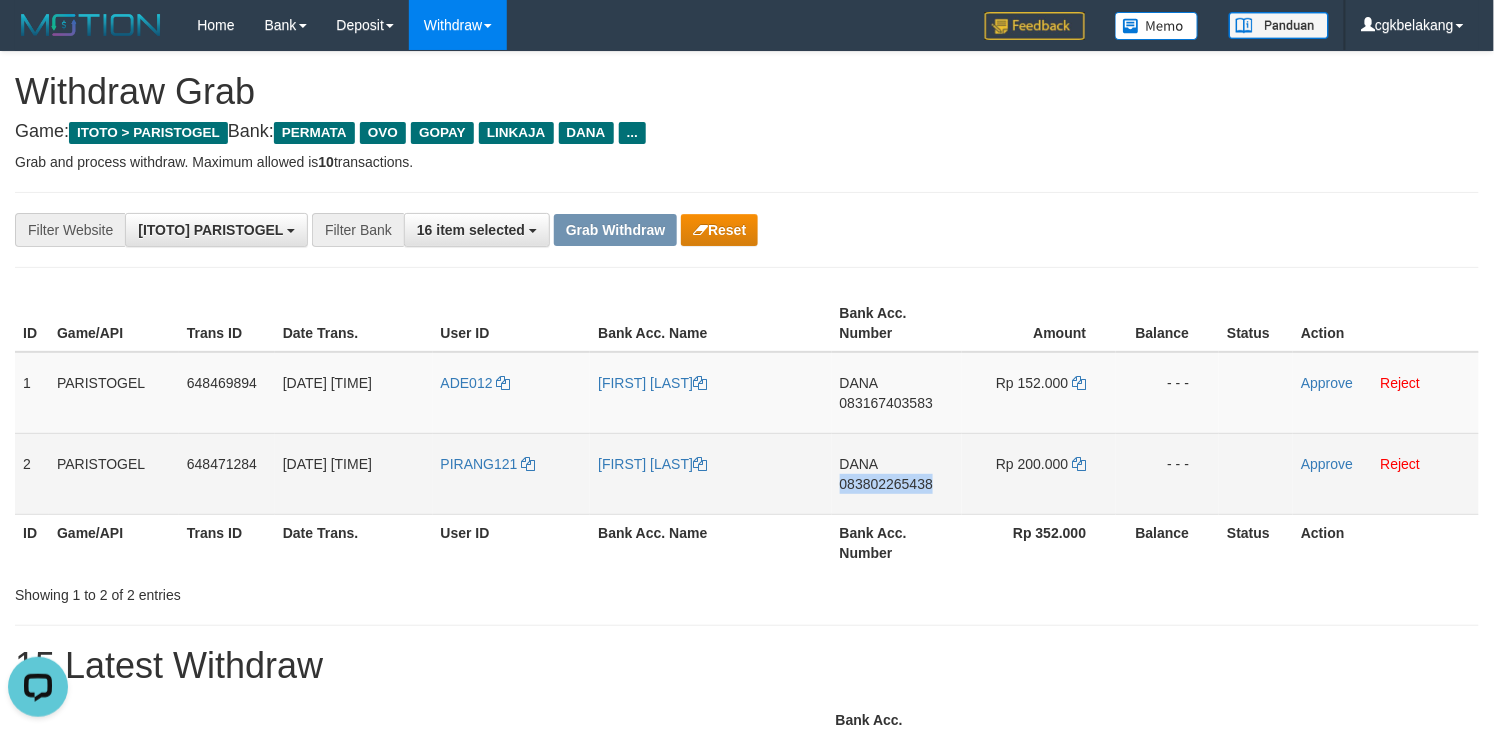 click on "DANA
083802265438" at bounding box center [897, 473] 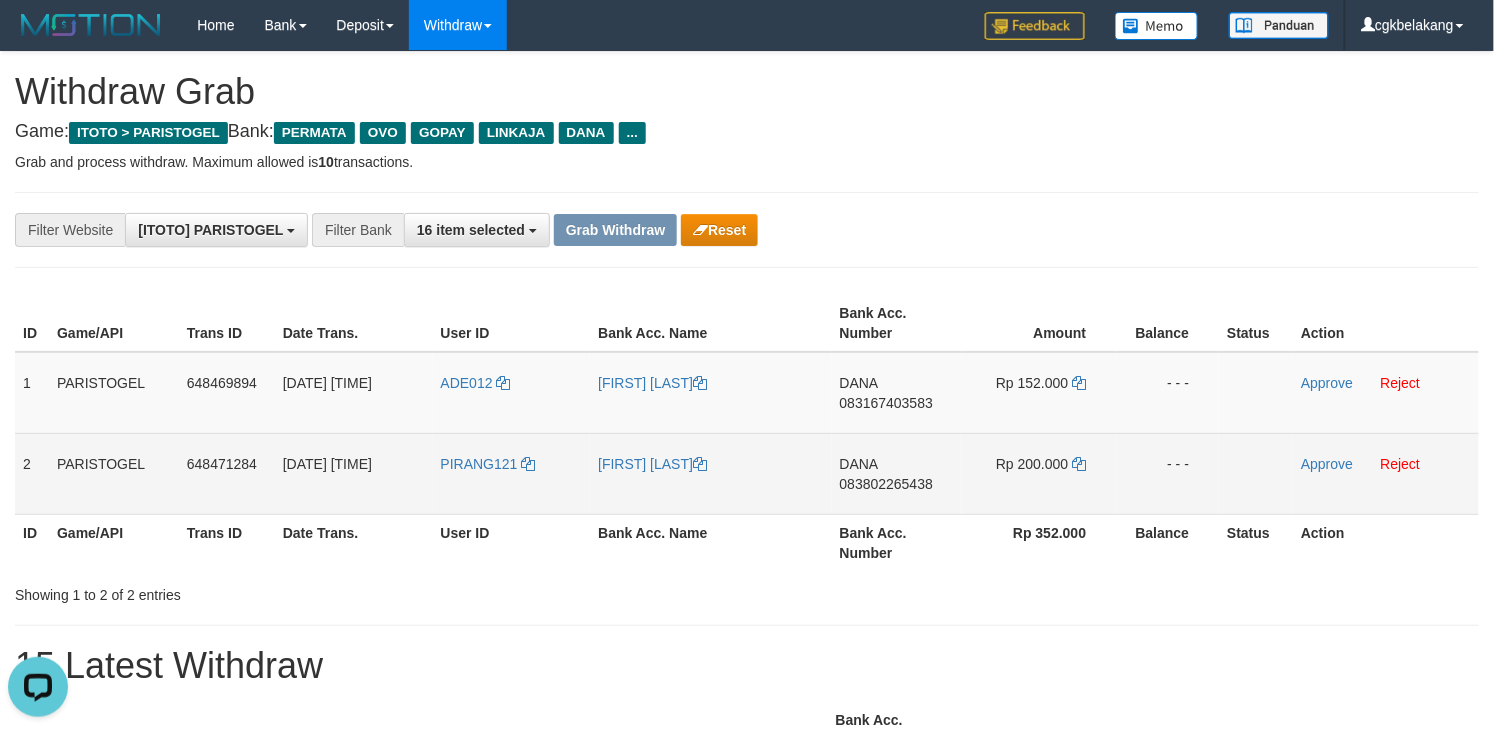 click on "Rp 200.000" at bounding box center [1039, 473] 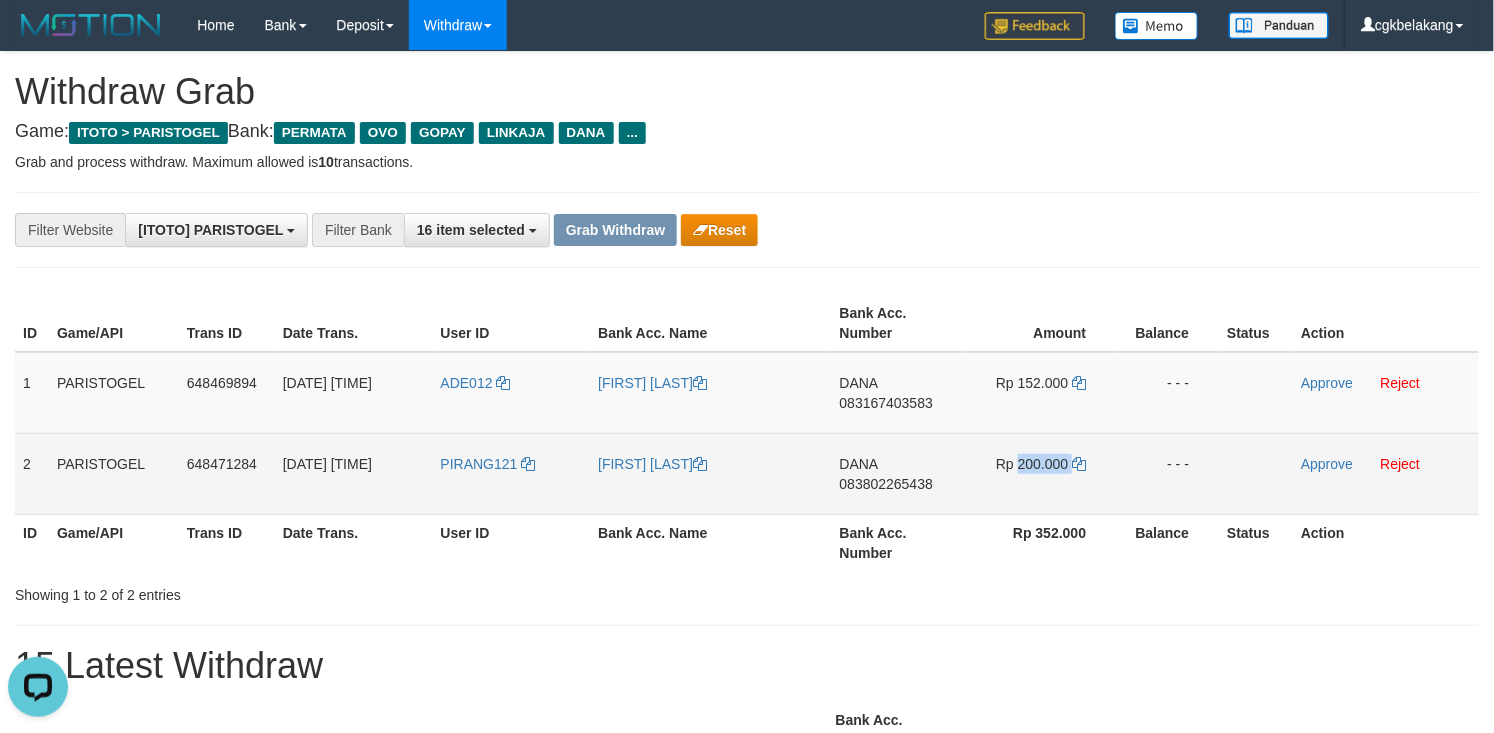 click on "Rp 200.000" at bounding box center [1039, 473] 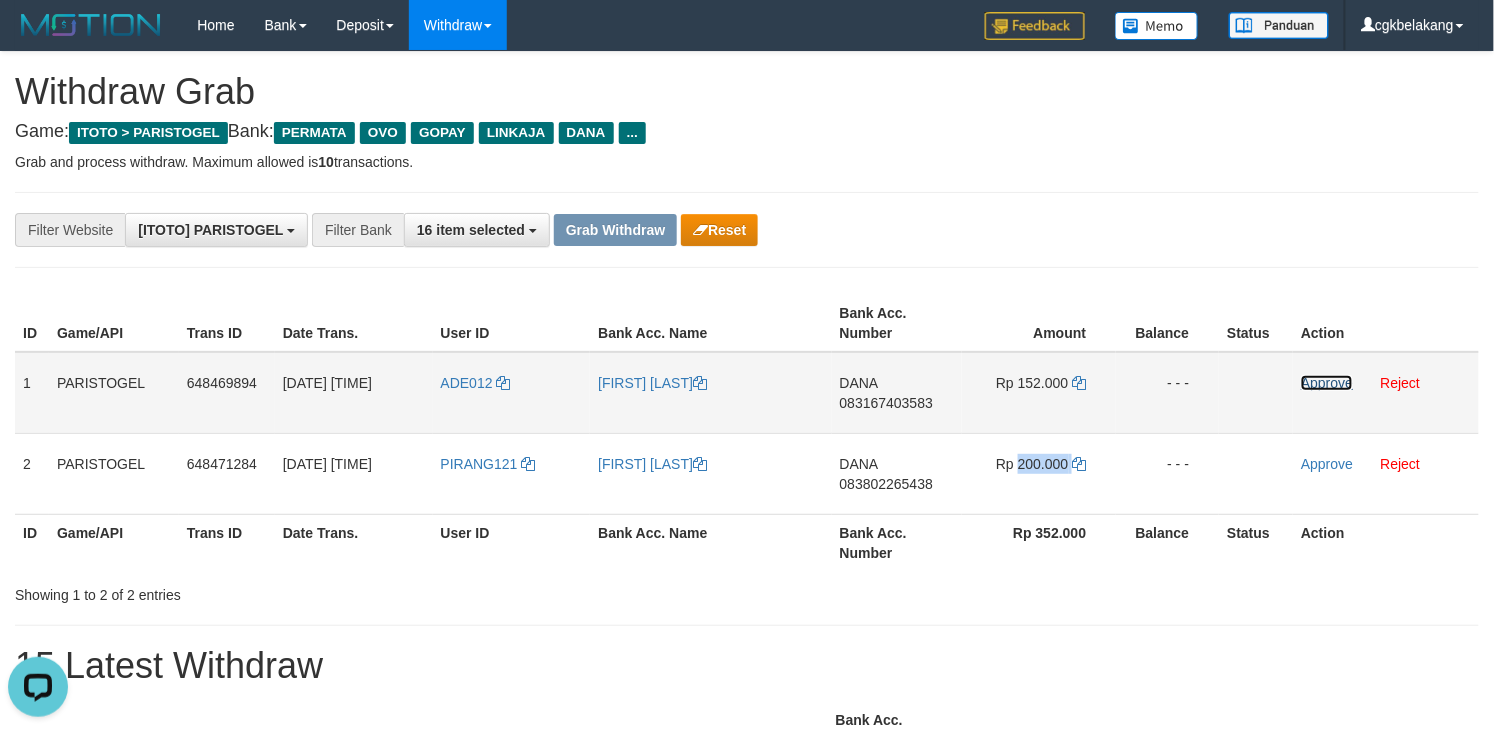 click on "Approve" at bounding box center (1327, 383) 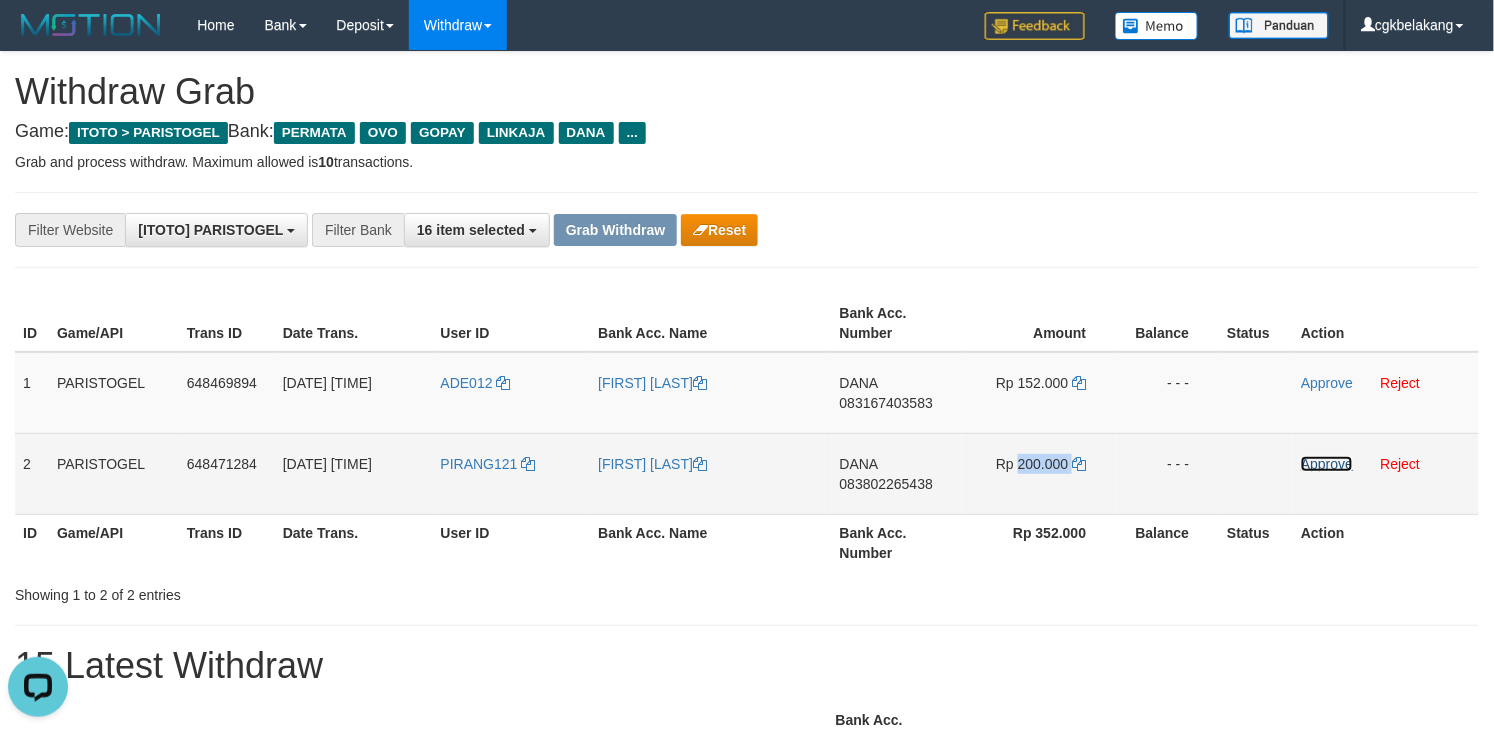 click on "Approve" at bounding box center (1327, 464) 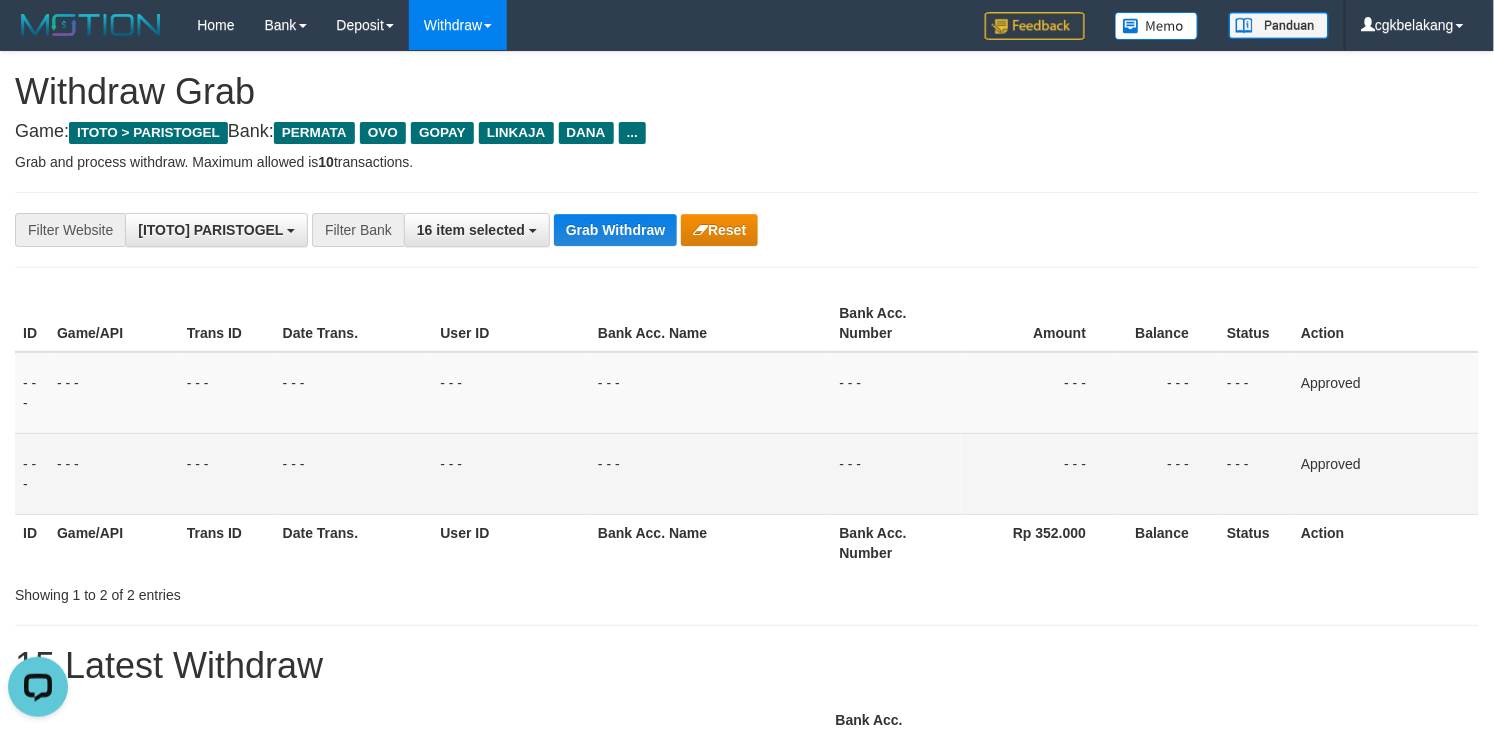 click on "**********" at bounding box center (622, 230) 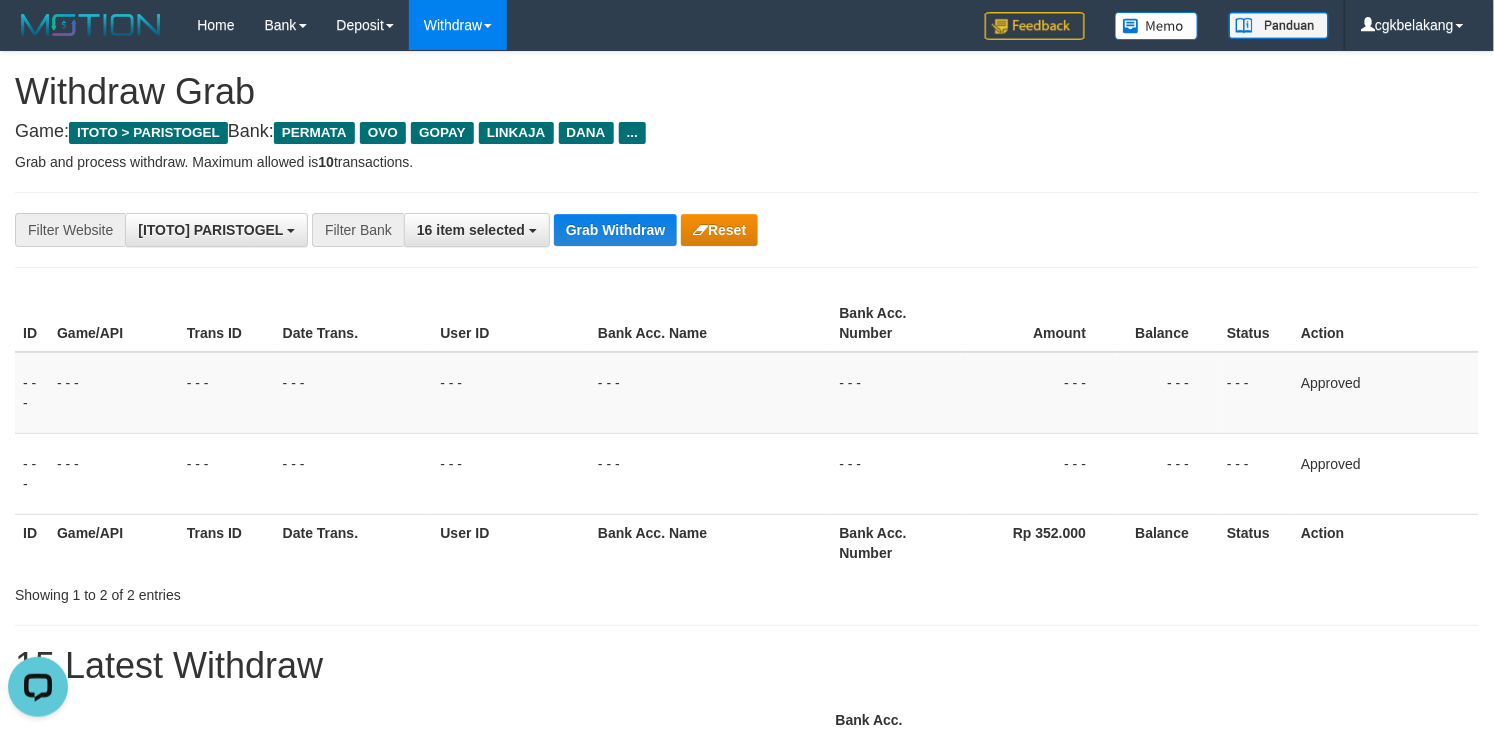 drag, startPoint x: 1041, startPoint y: 200, endPoint x: 625, endPoint y: 10, distance: 457.33575 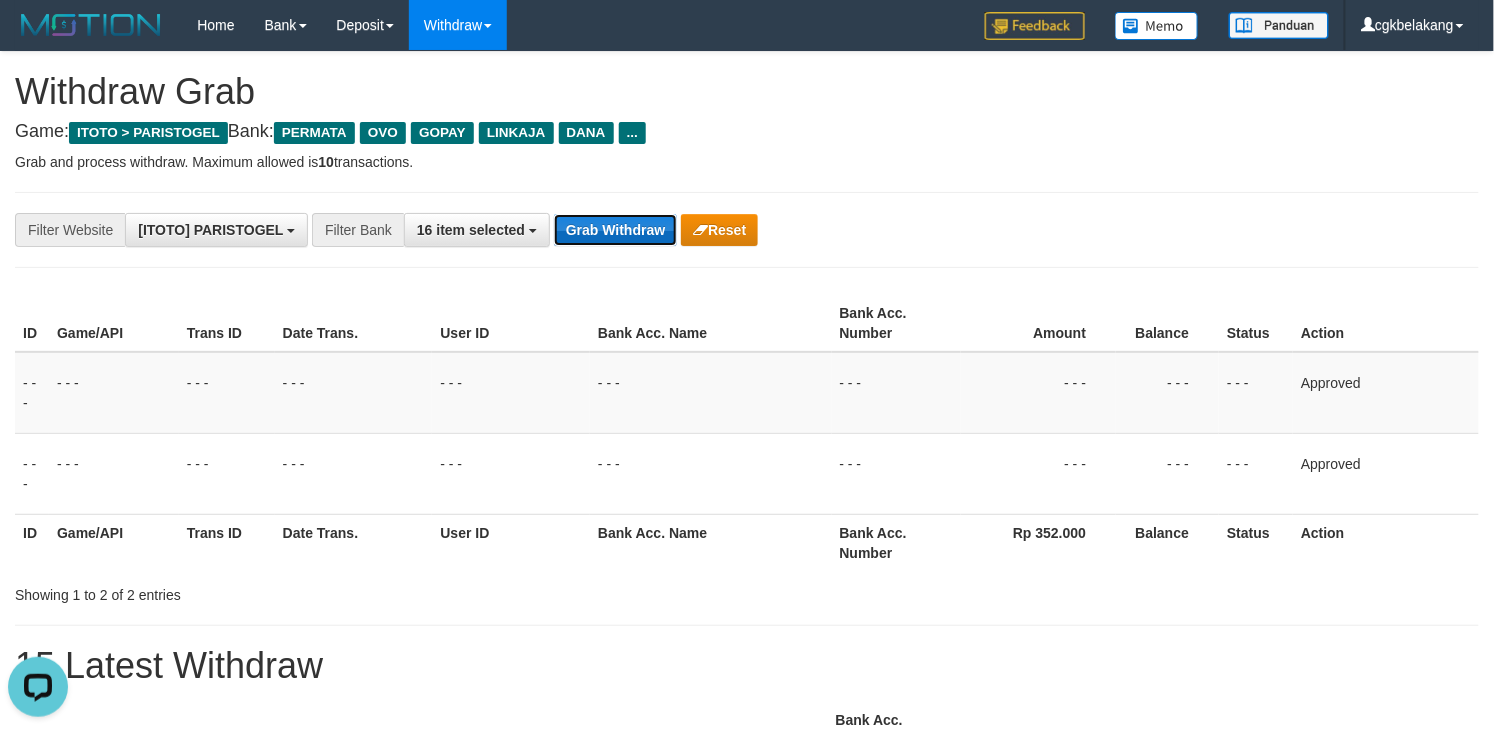 click on "Grab Withdraw" at bounding box center (615, 230) 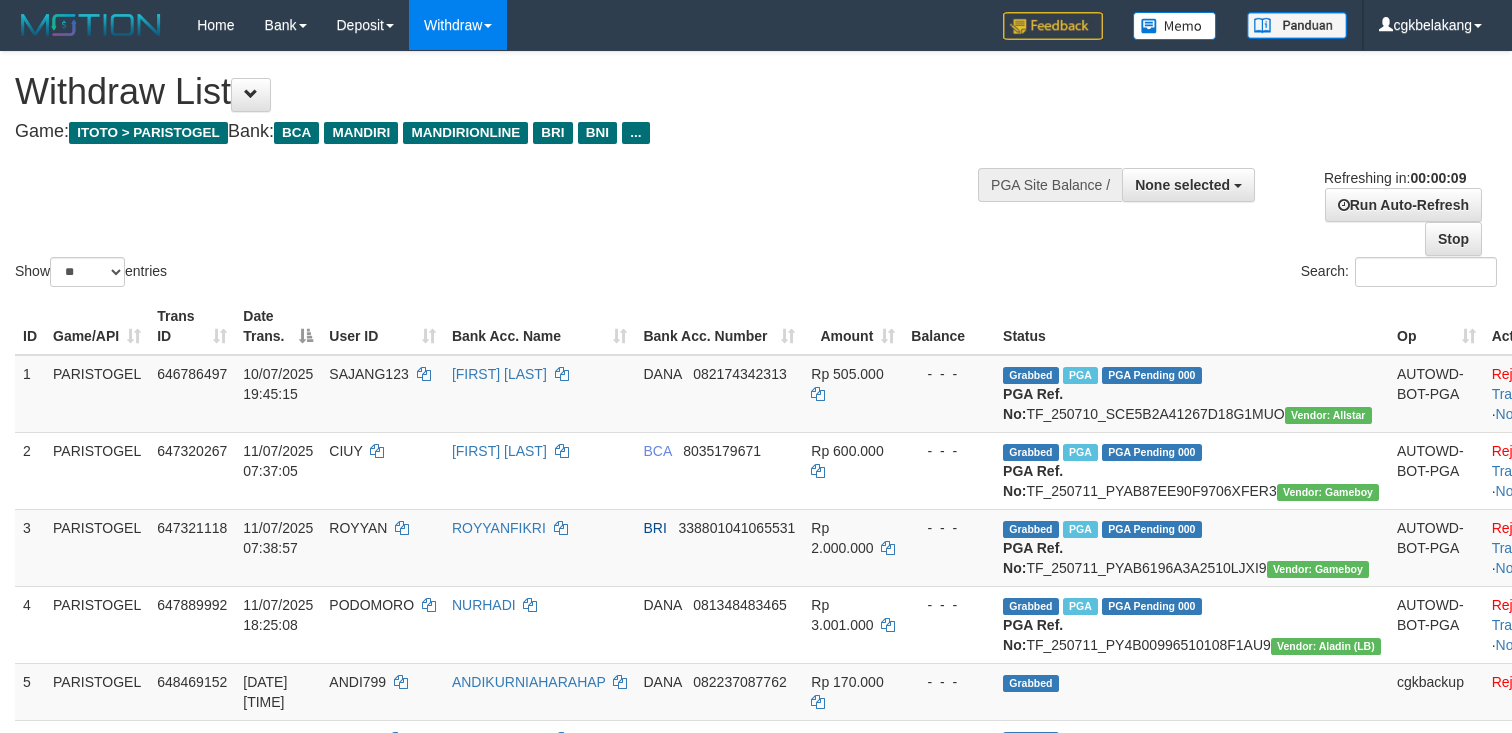 select 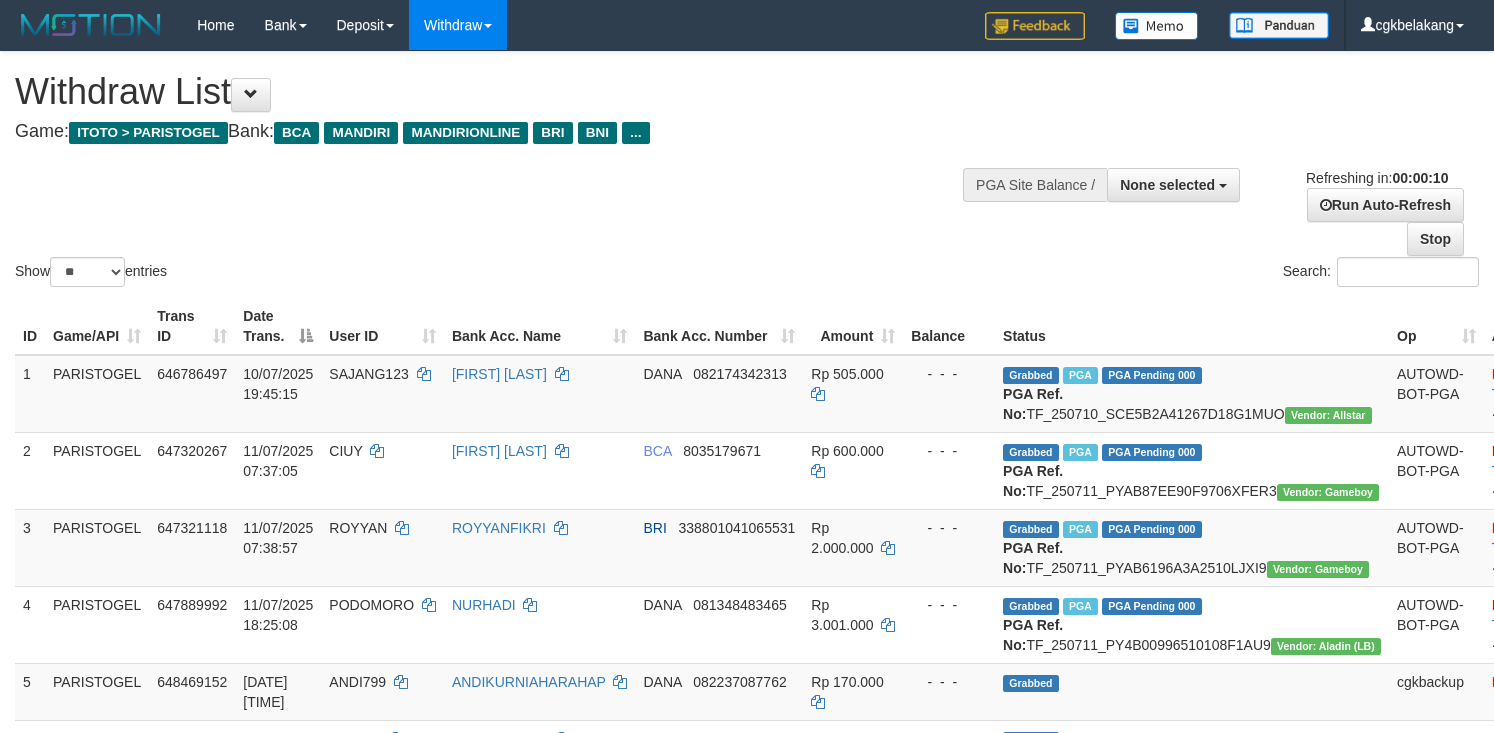 select 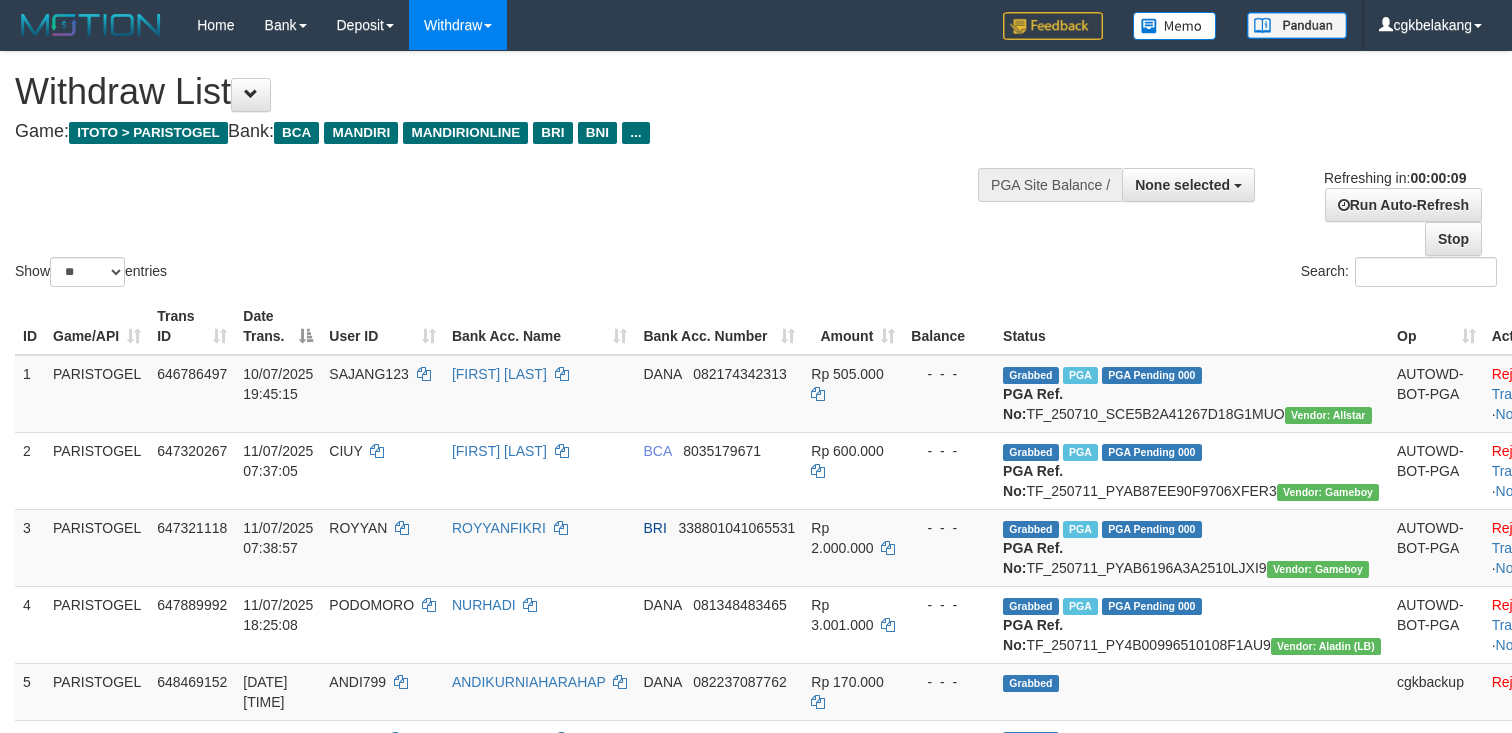 select 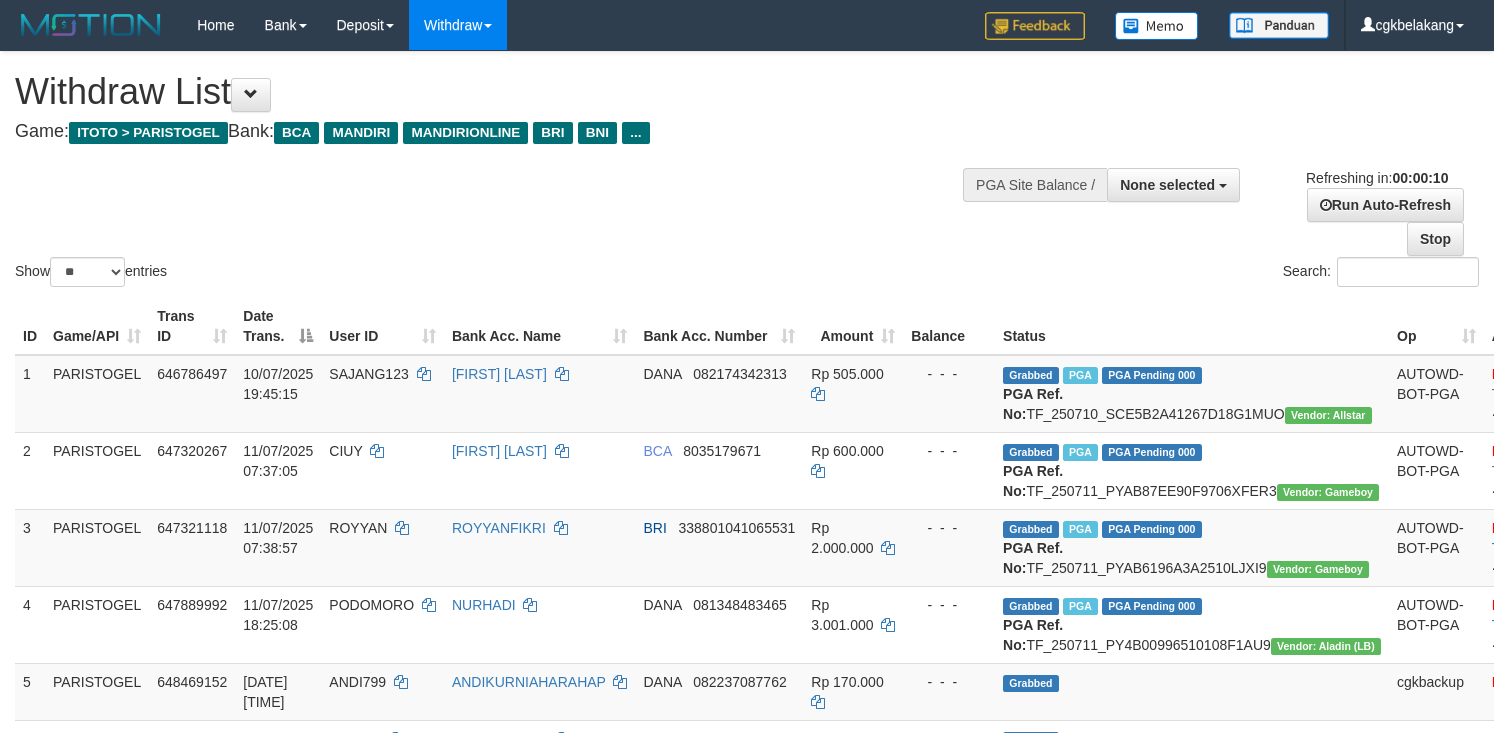 select 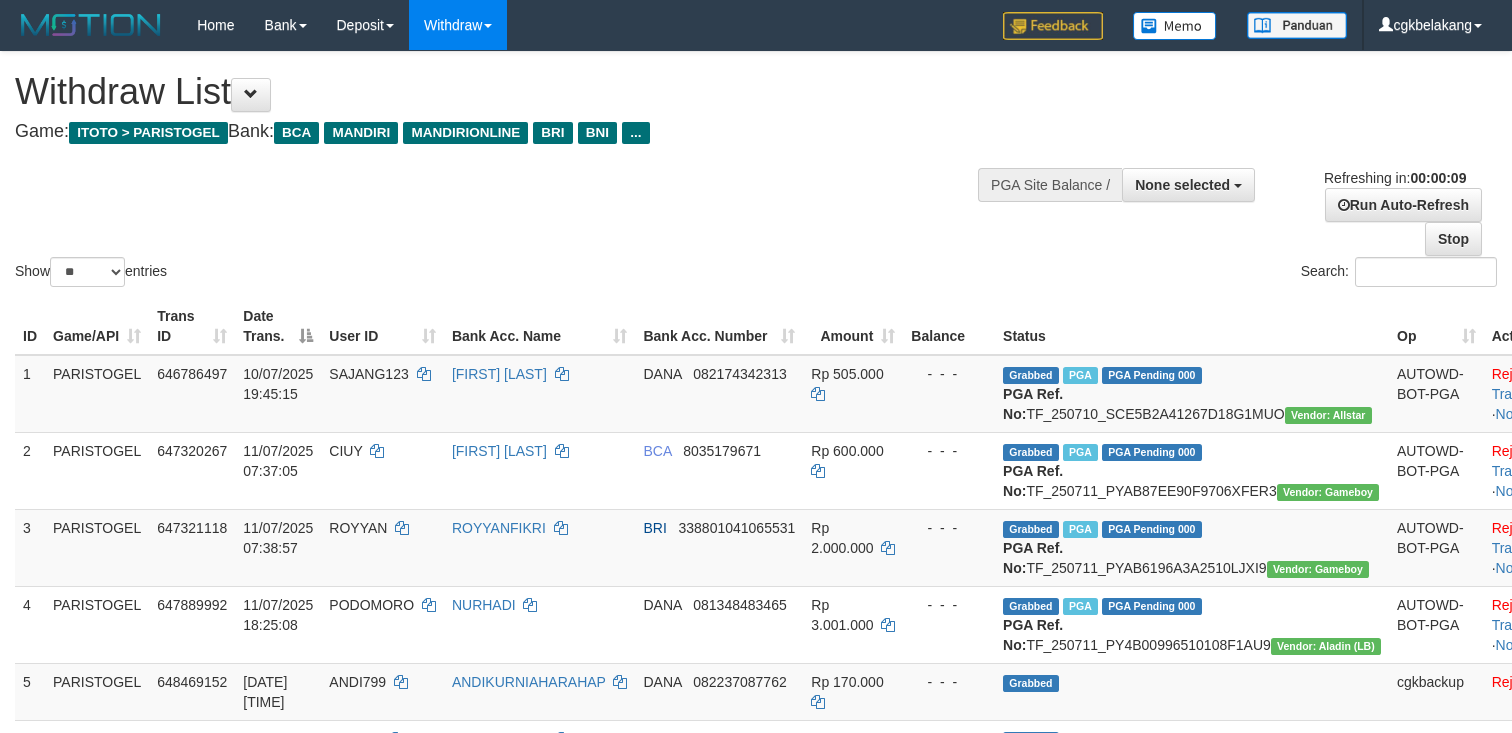 select 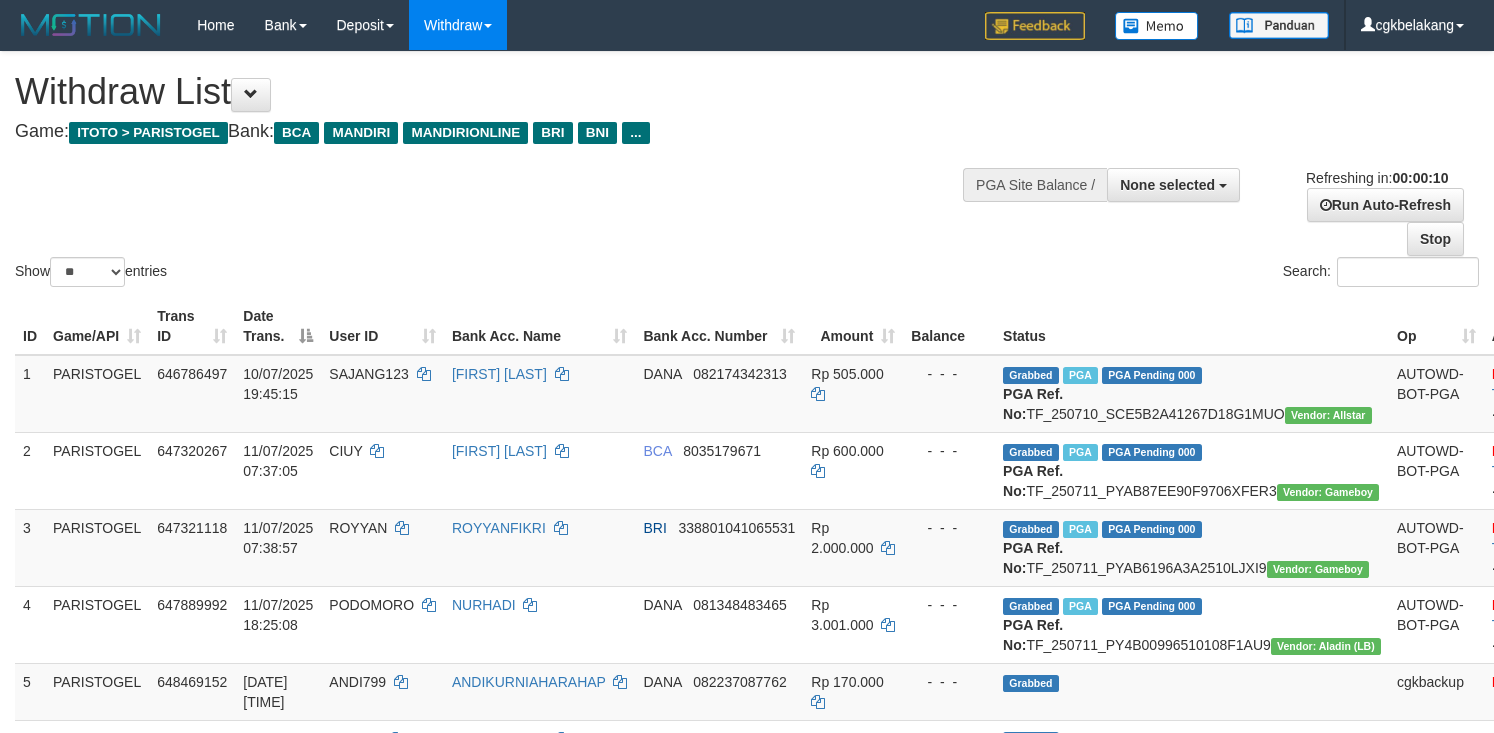 select 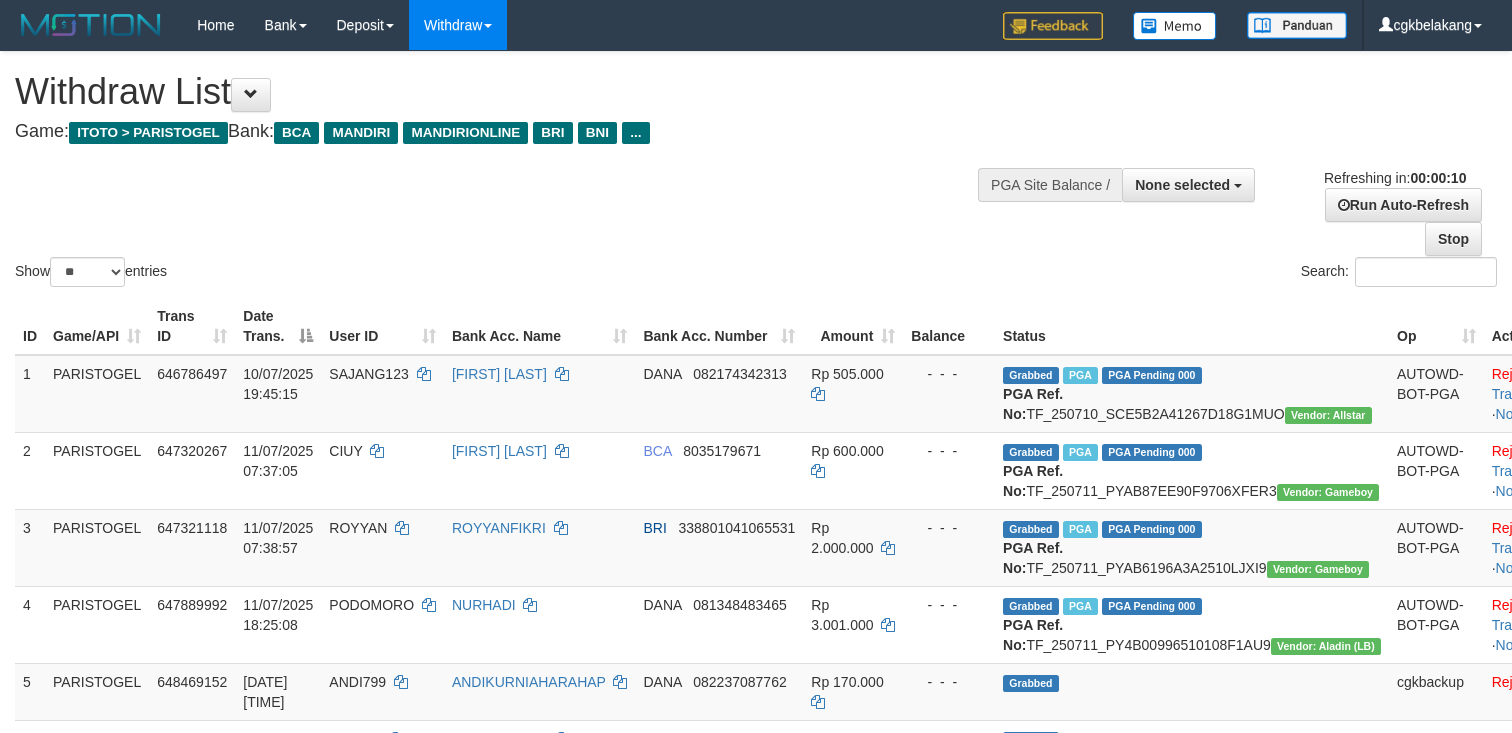 select 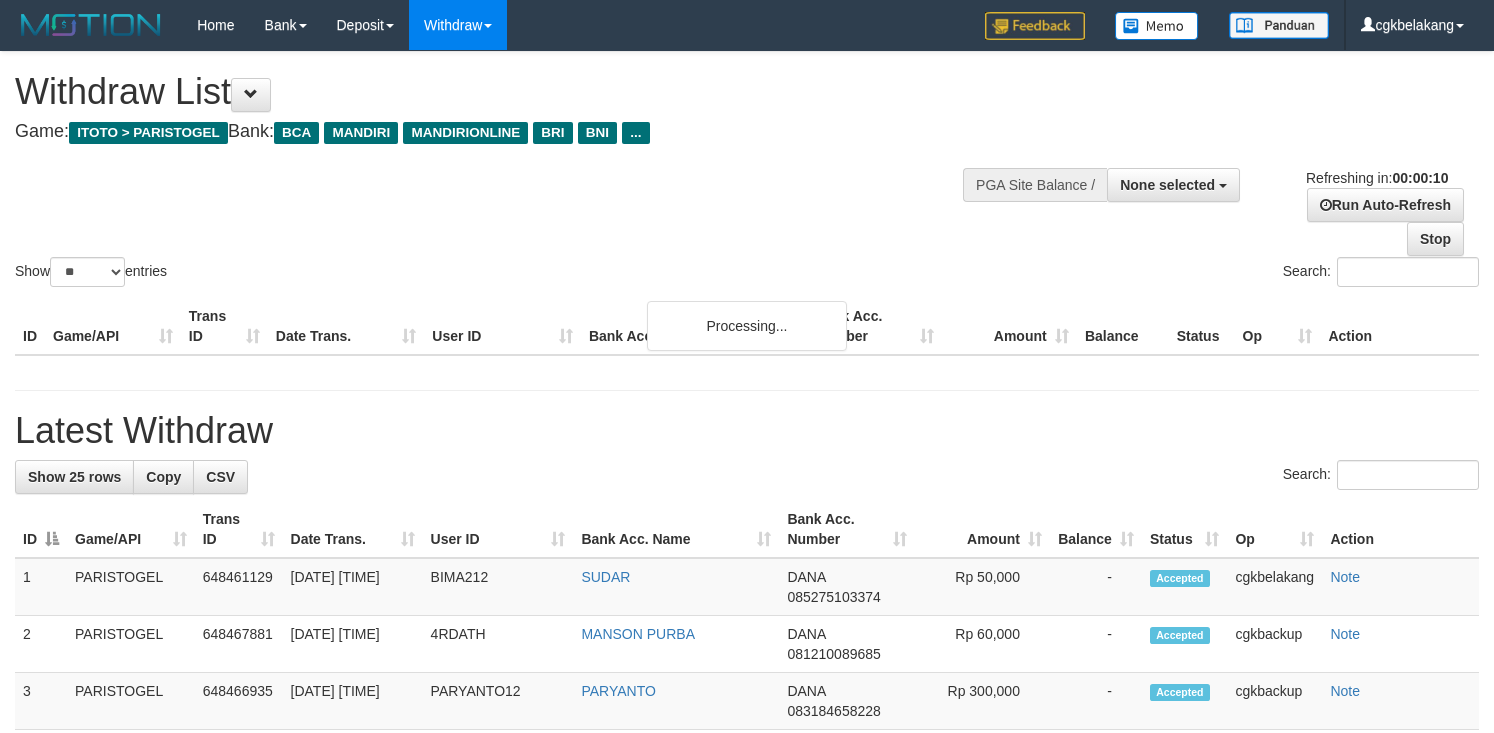 select 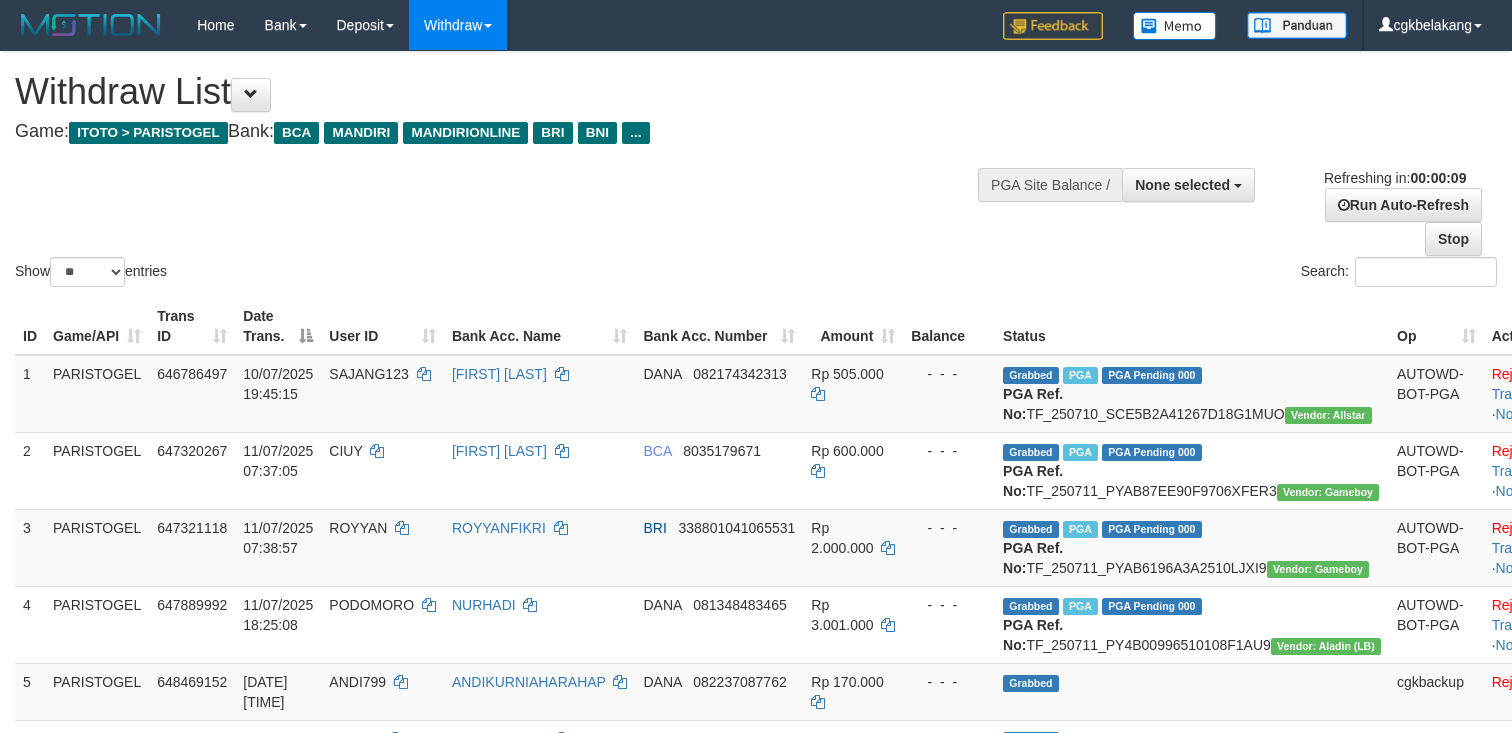 select 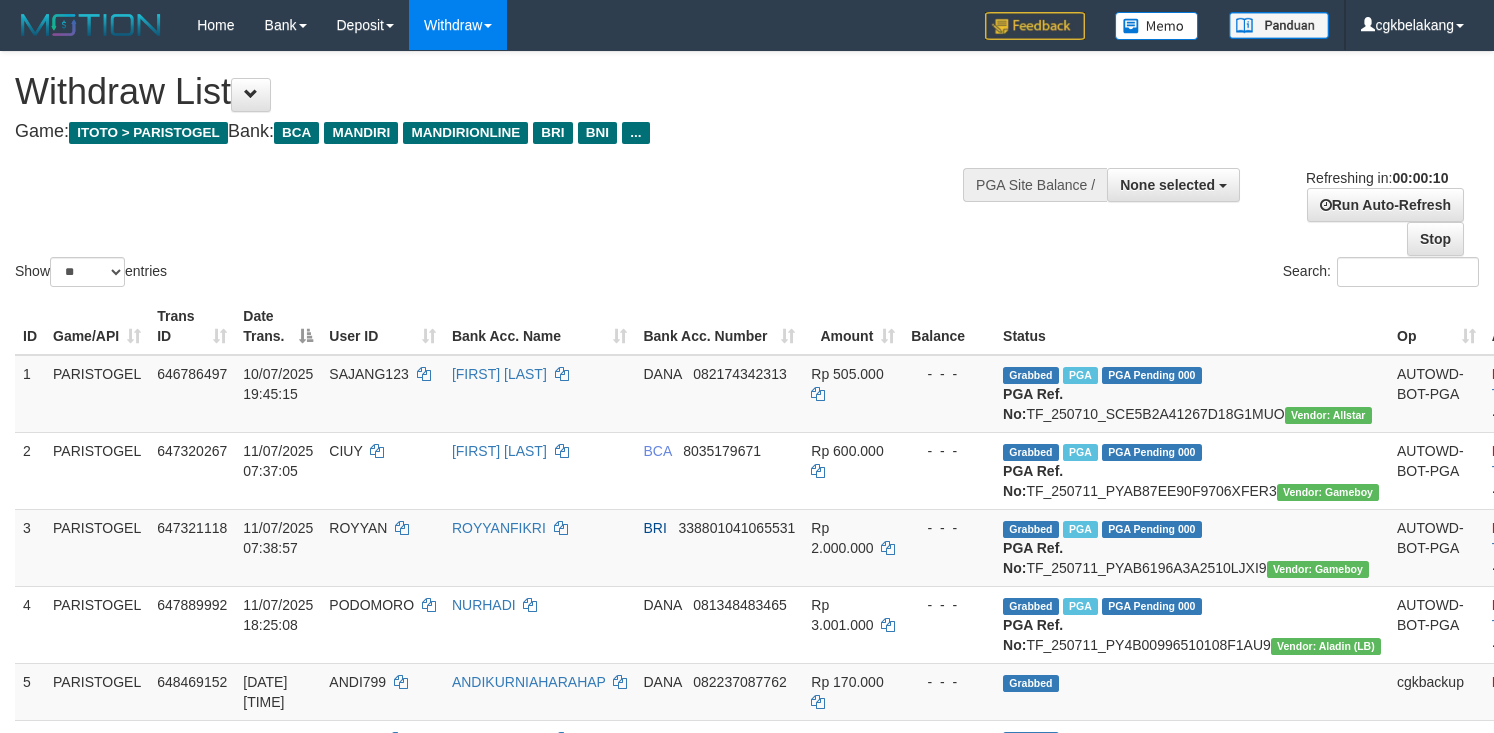 select 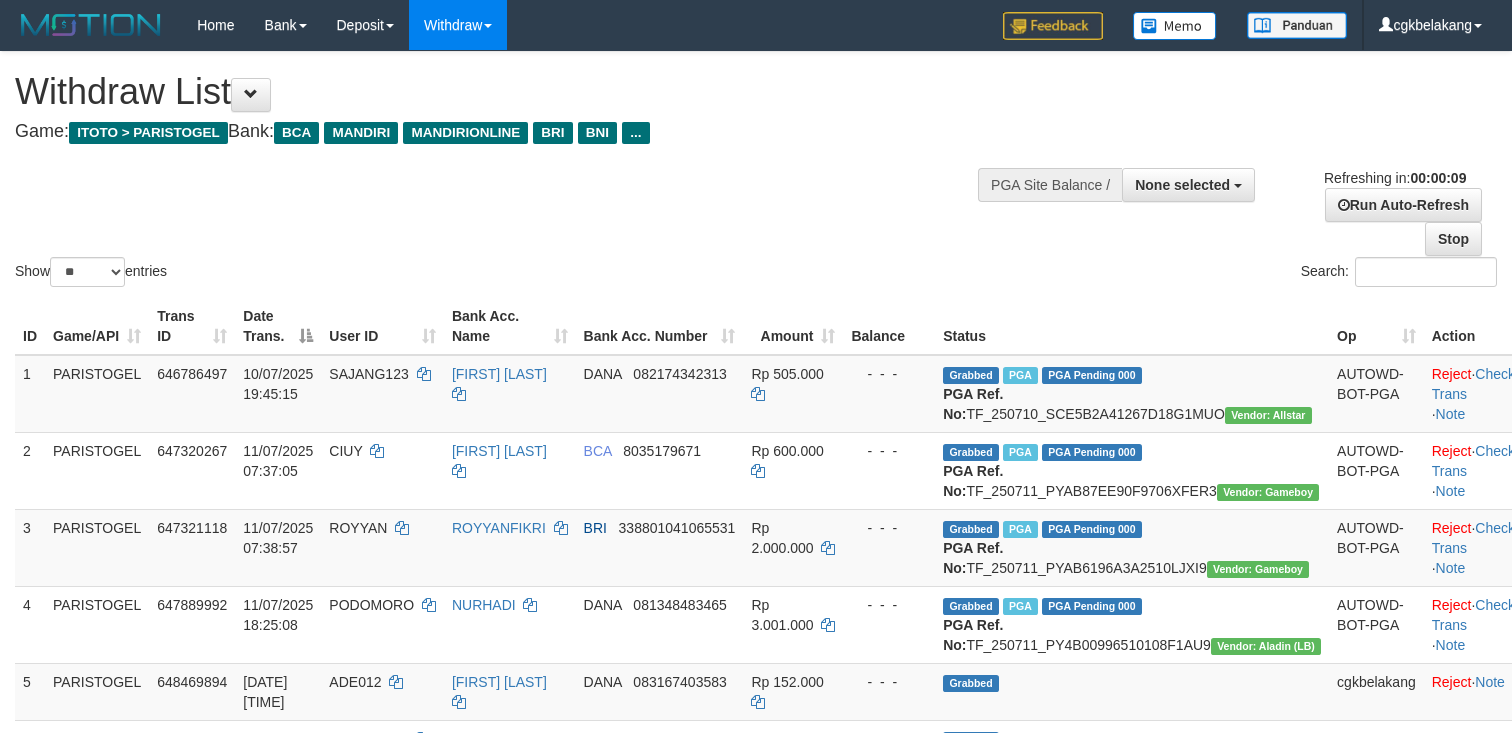select 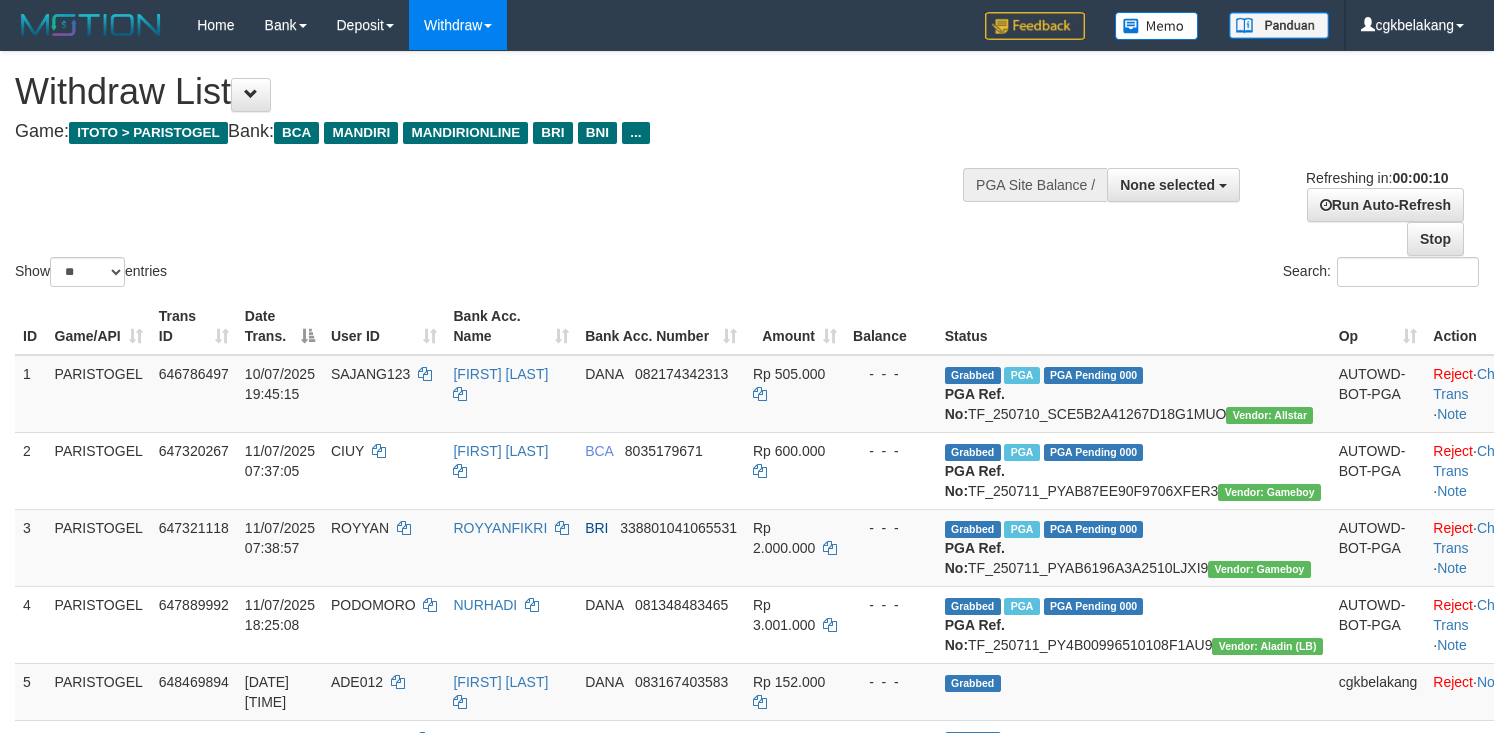 select 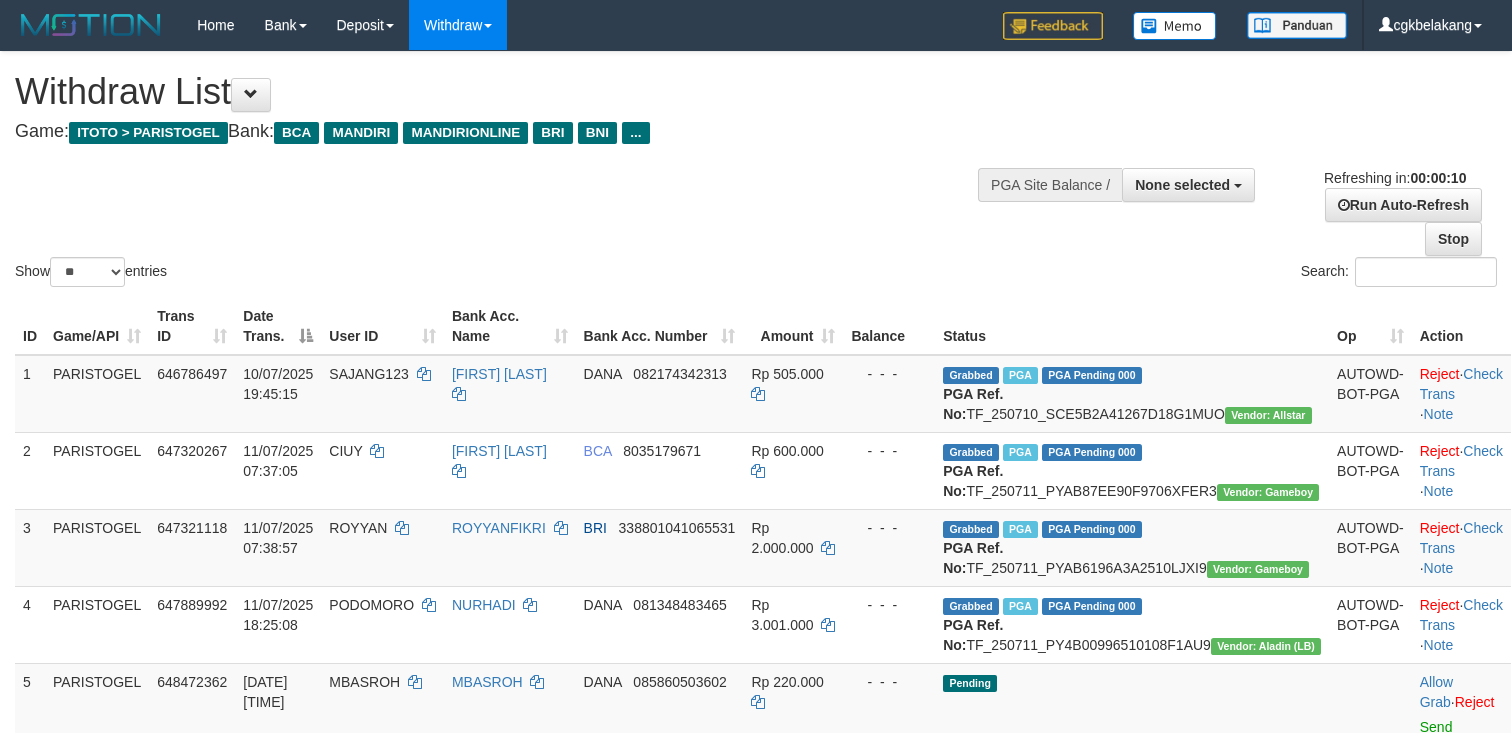 select 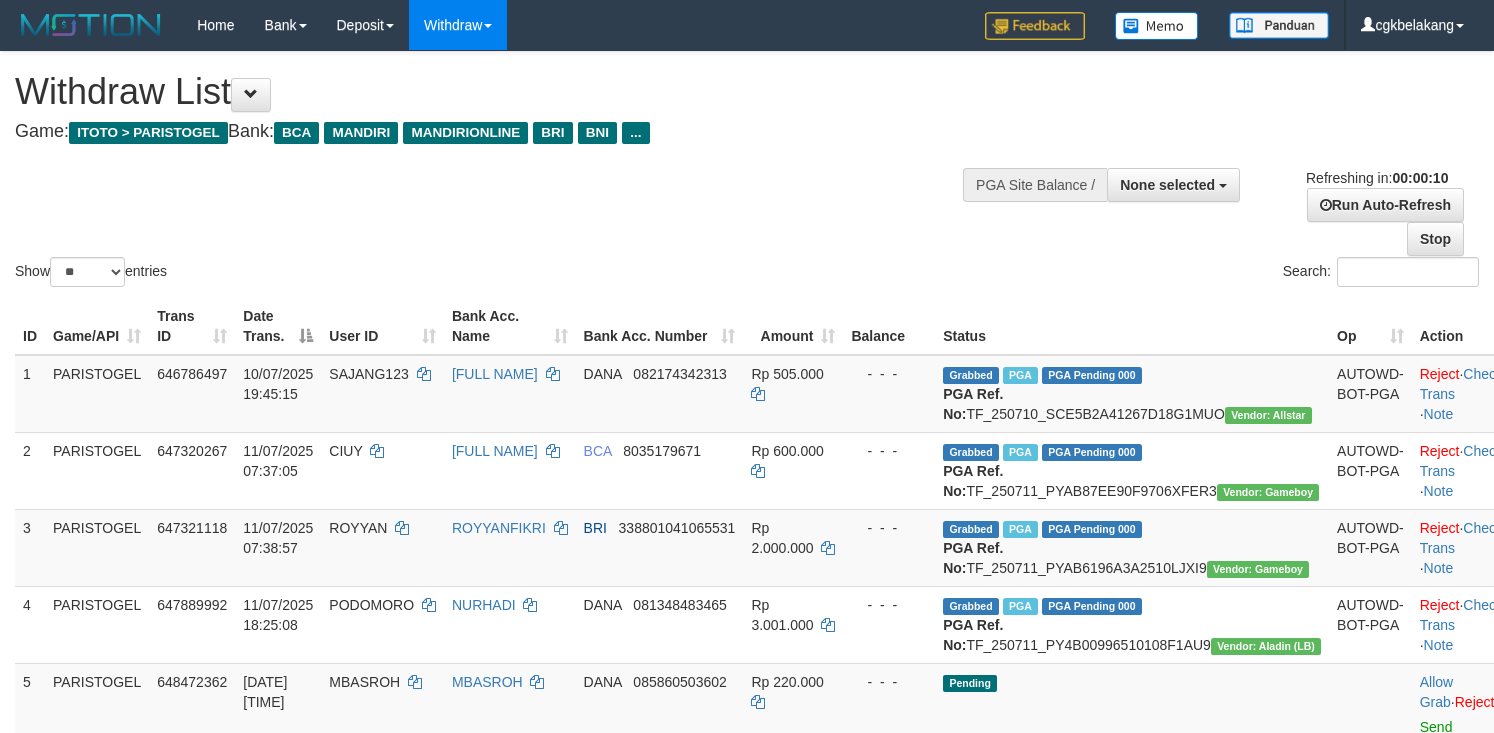 select 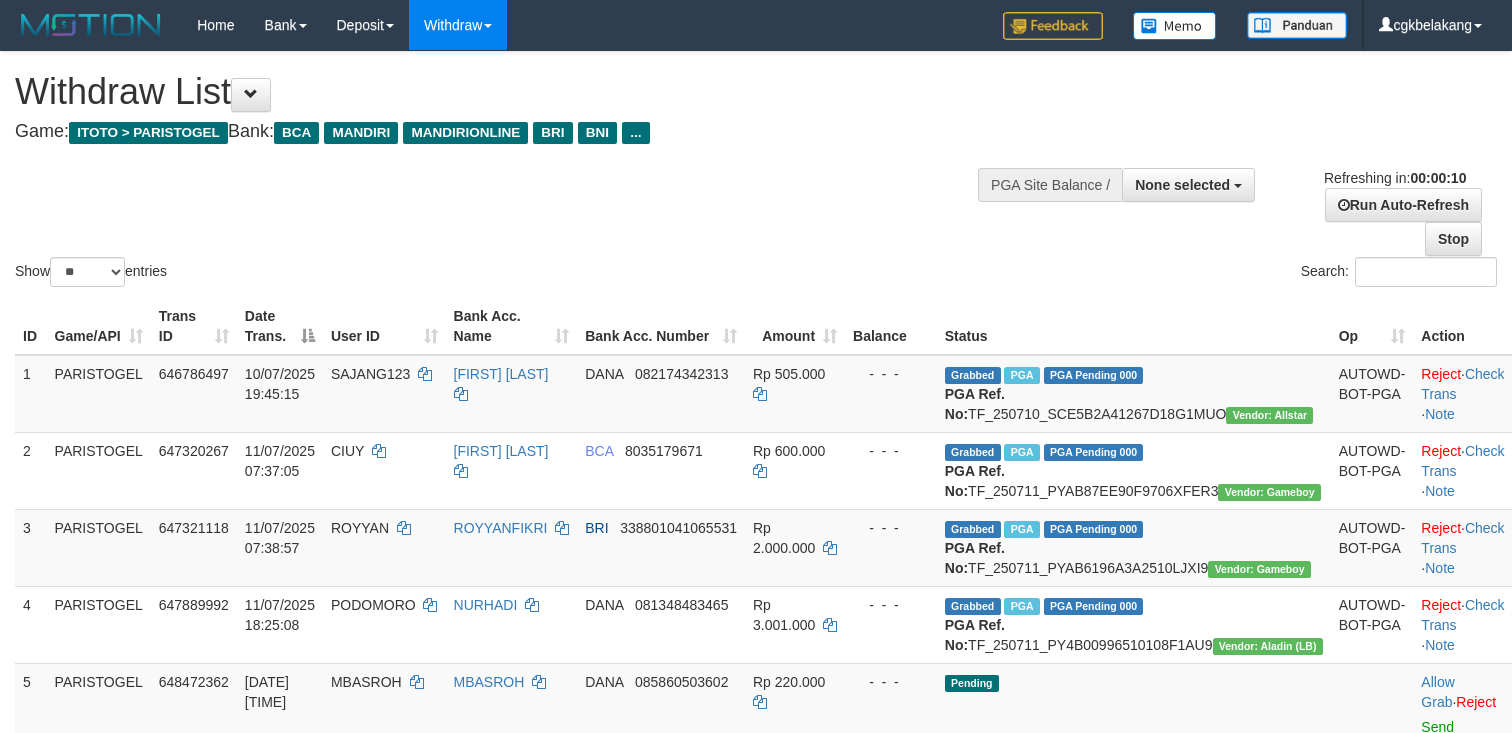 select 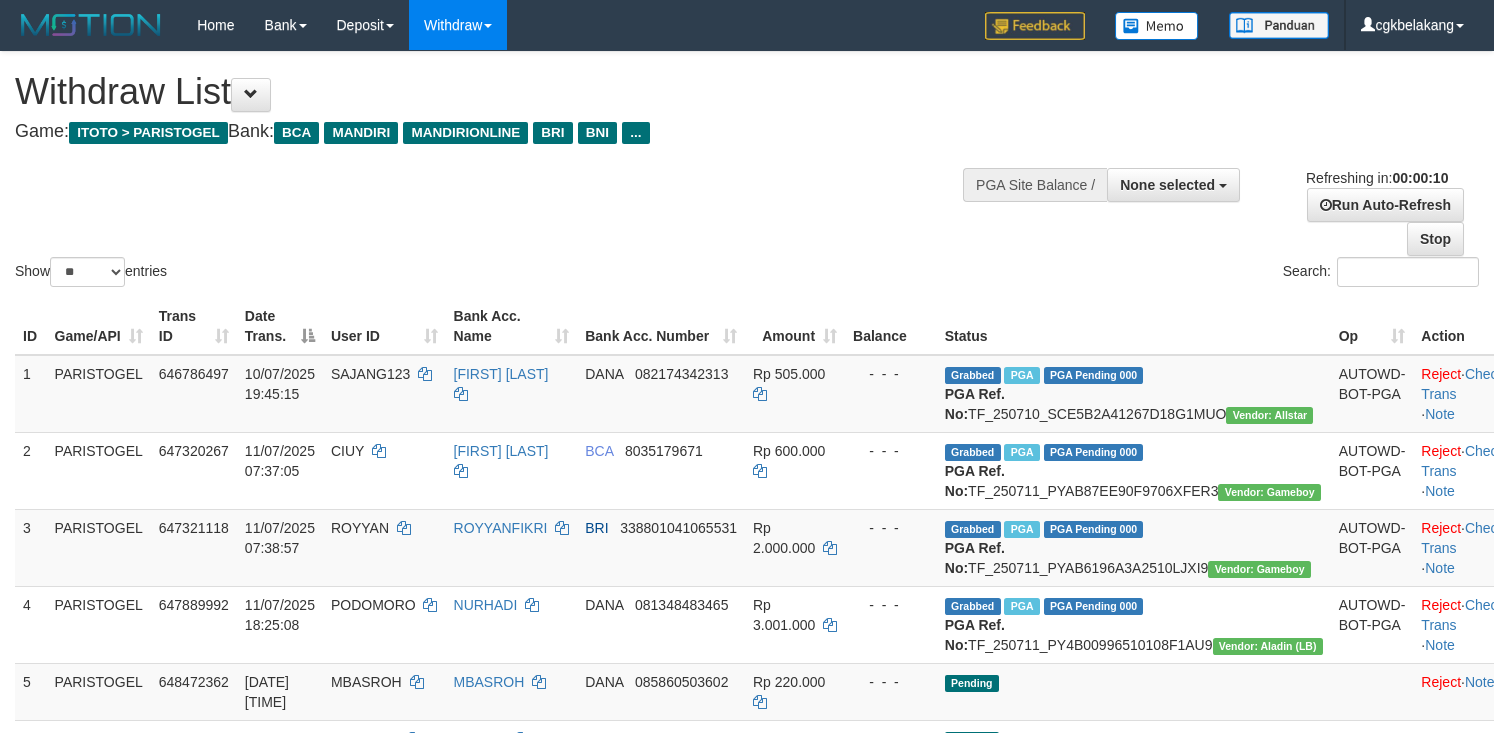 select 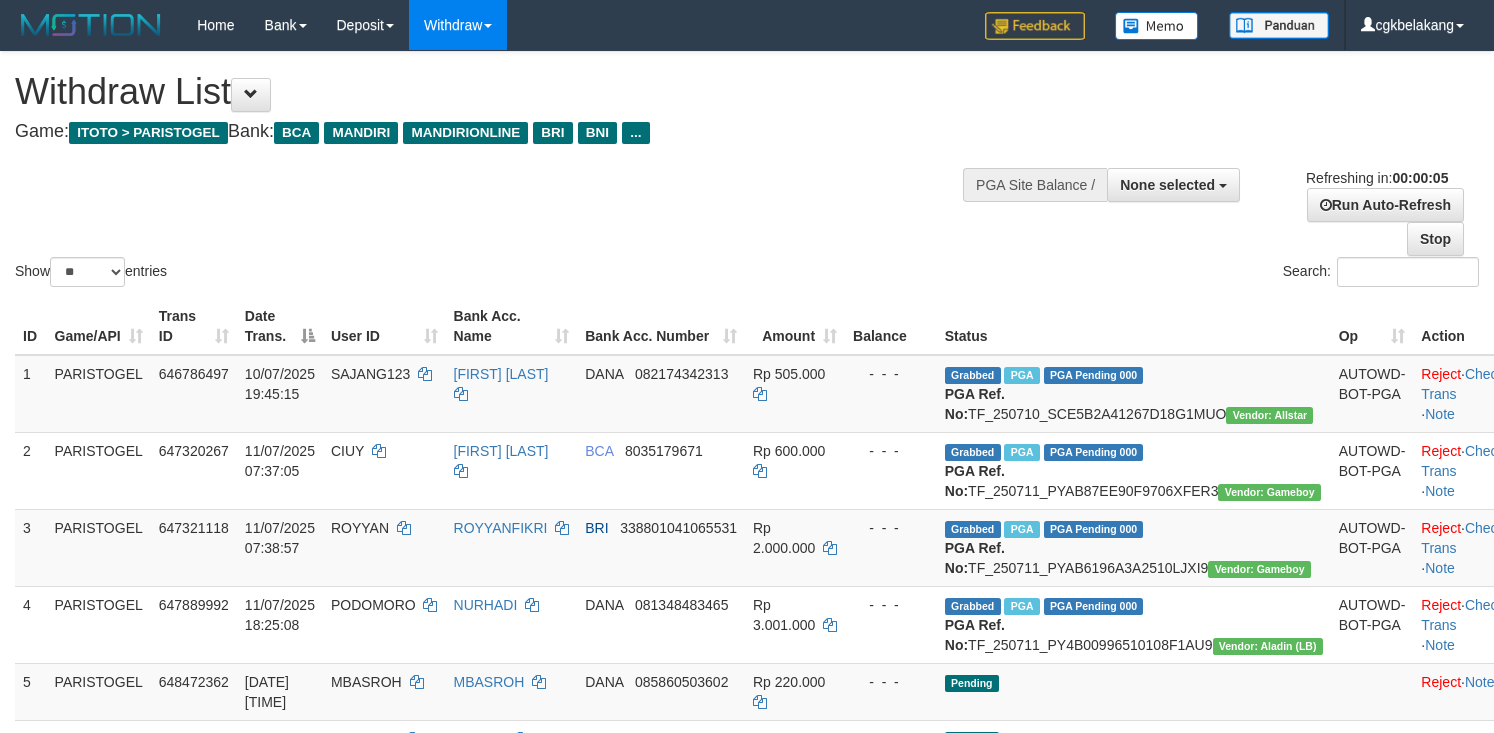 scroll, scrollTop: 0, scrollLeft: 0, axis: both 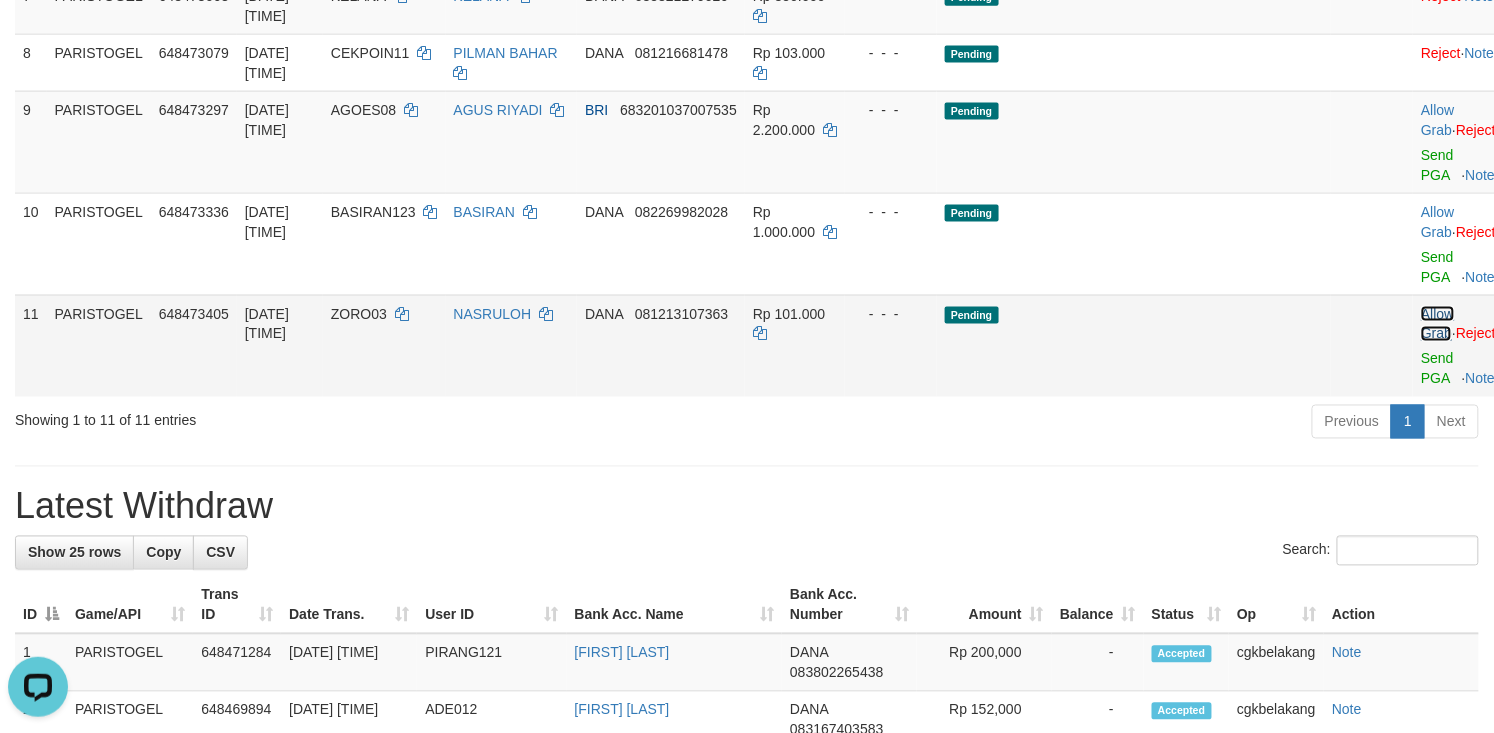 click on "Allow Grab" at bounding box center (1437, 324) 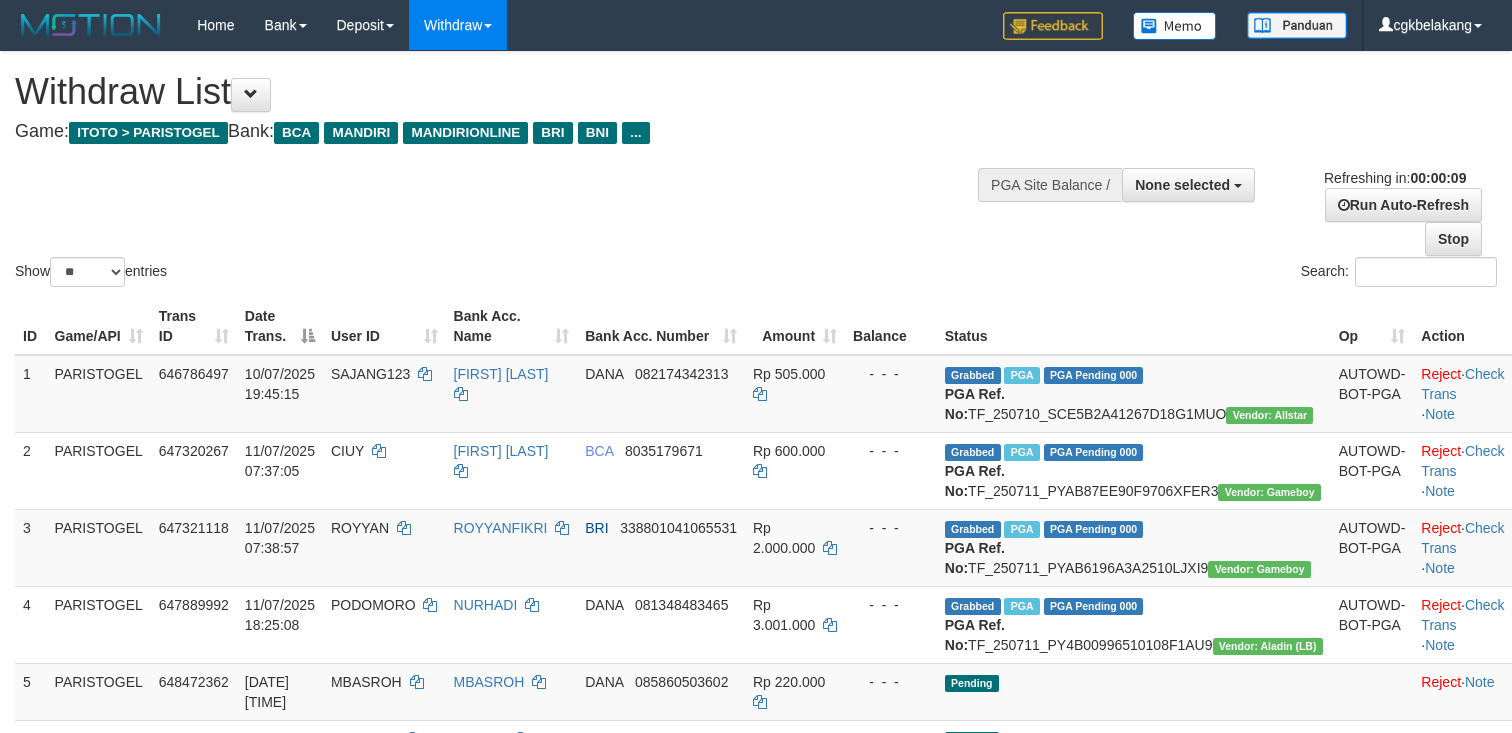 select 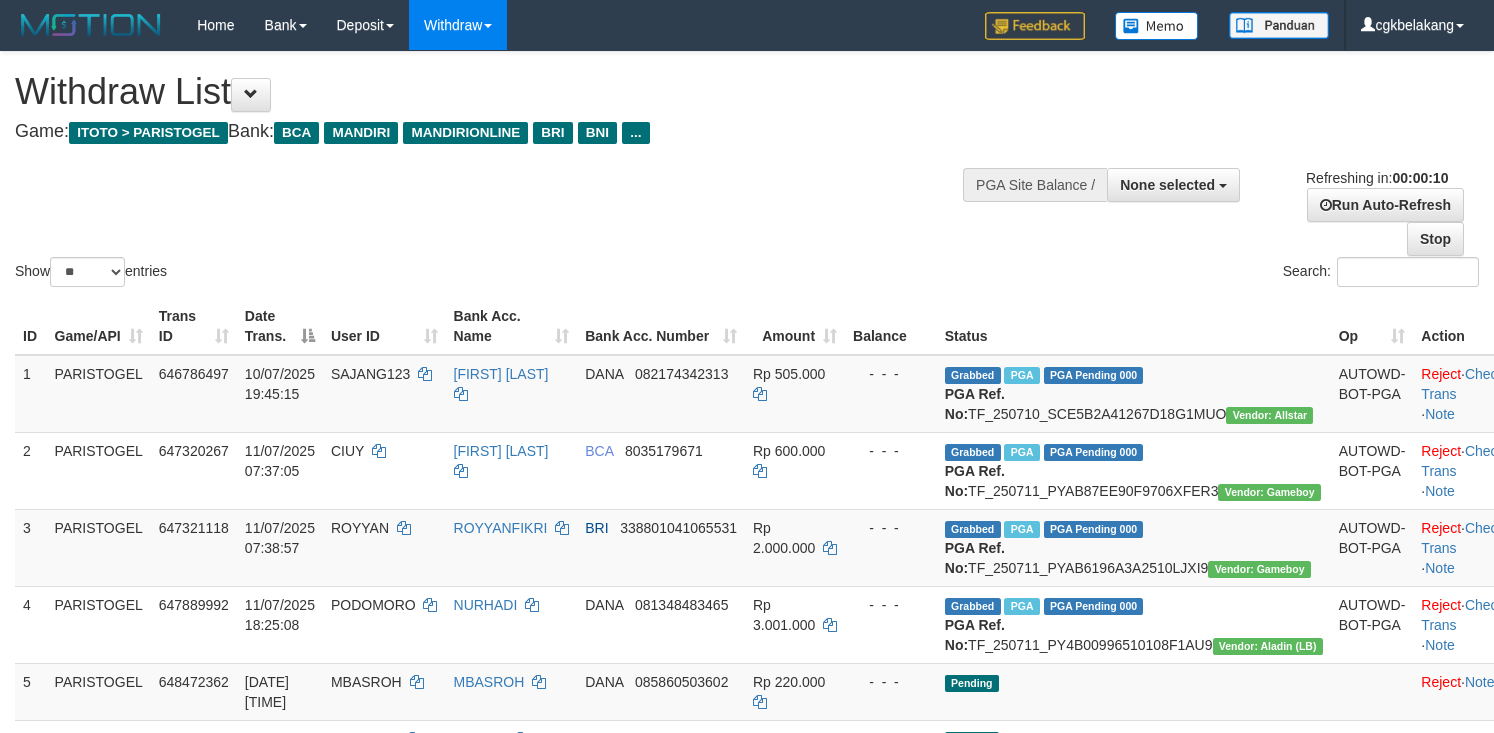 select 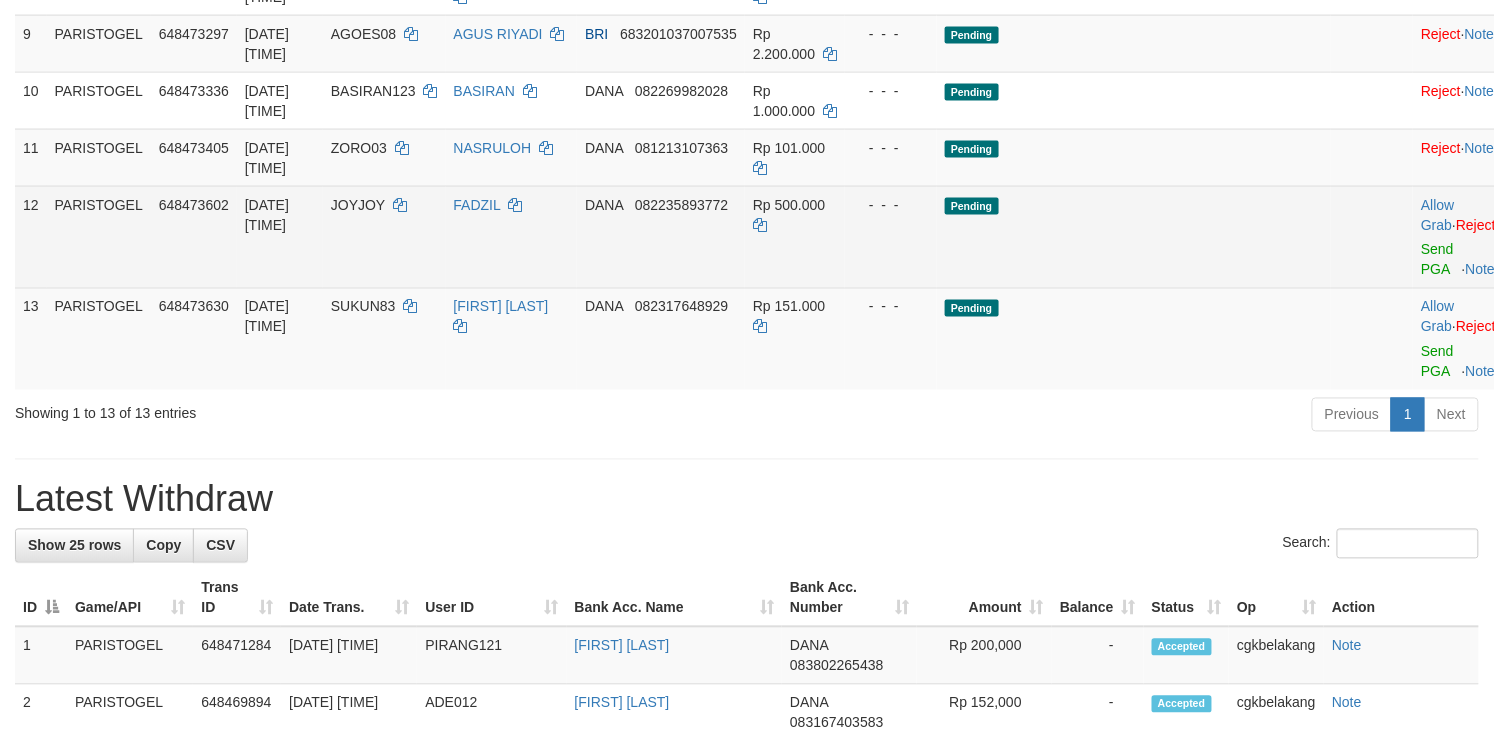 scroll, scrollTop: 800, scrollLeft: 0, axis: vertical 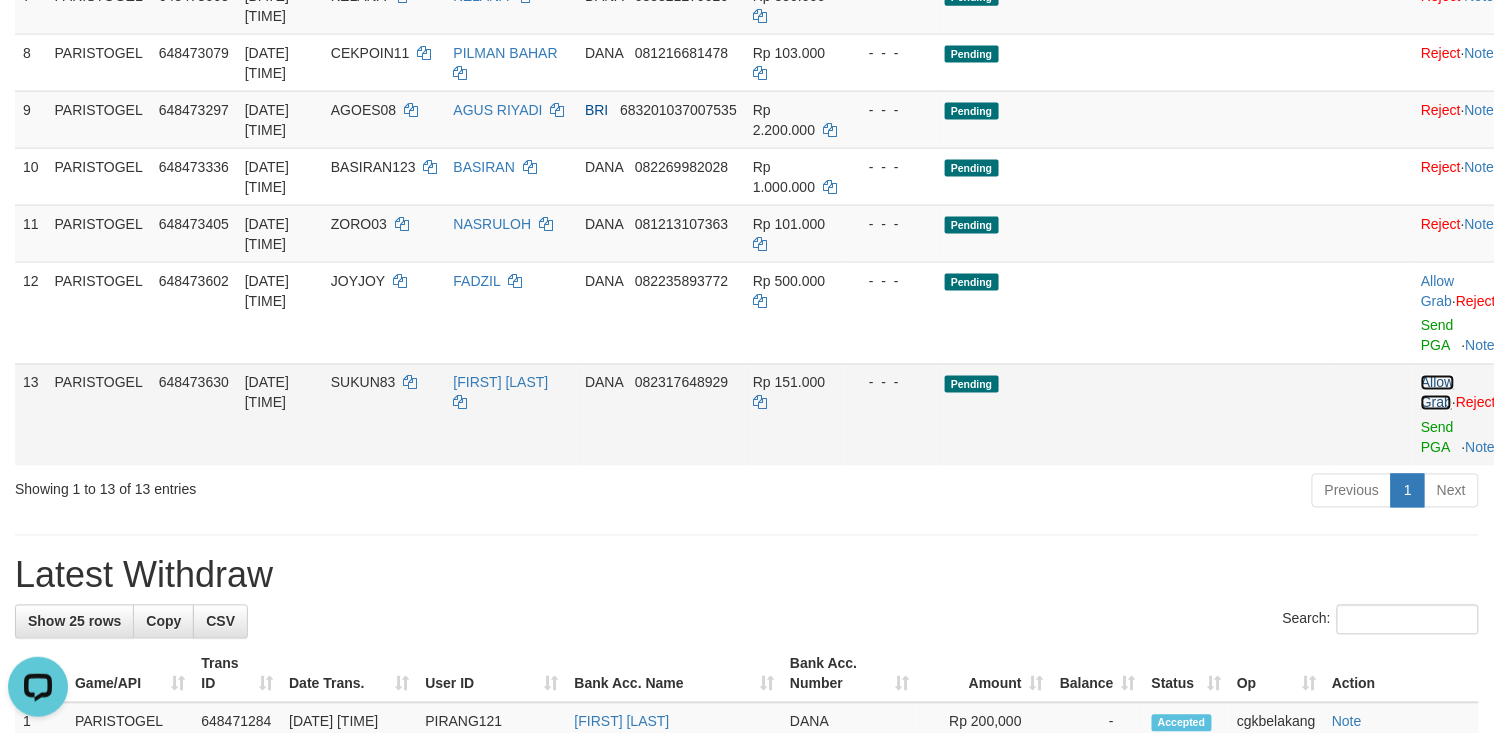click on "Allow Grab" at bounding box center (1437, 393) 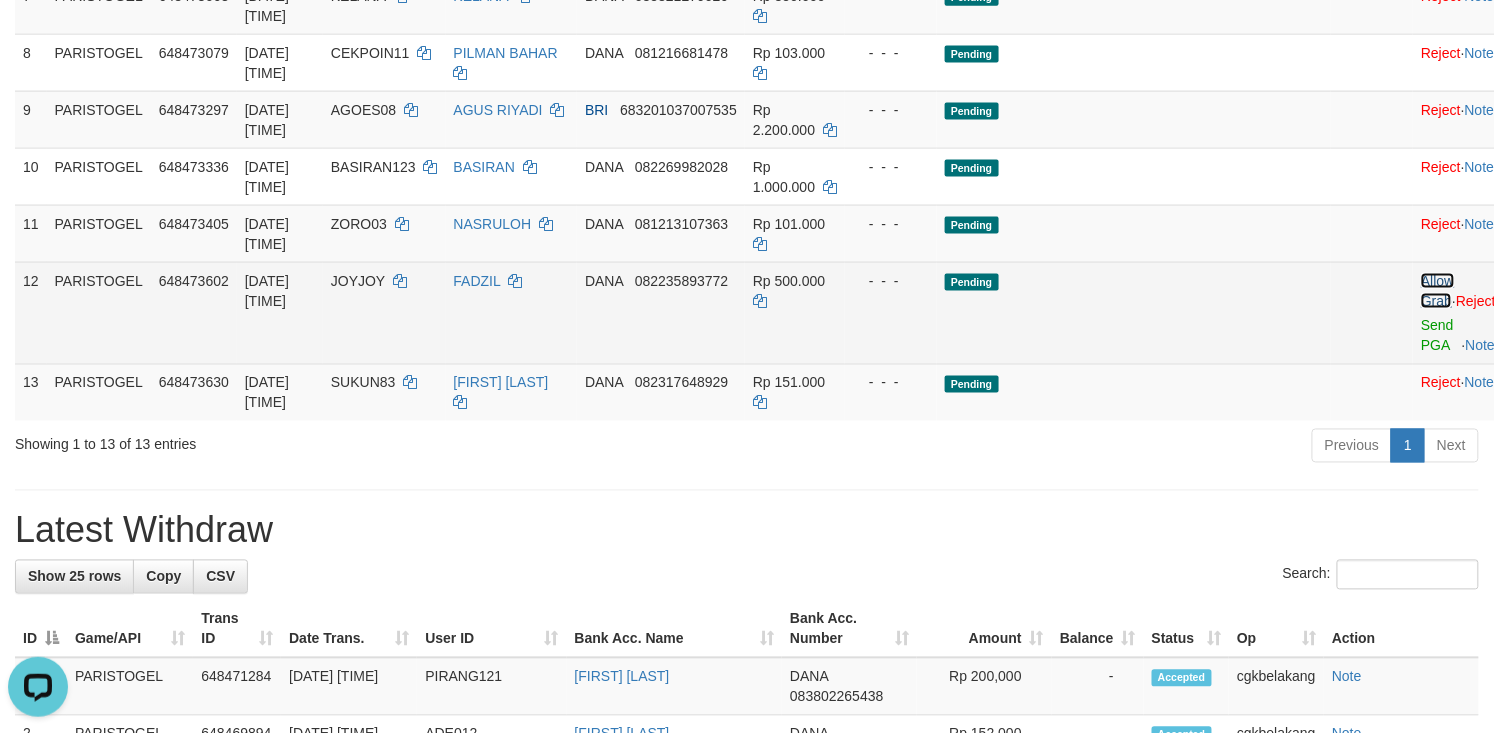click on "Allow Grab" at bounding box center [1437, 291] 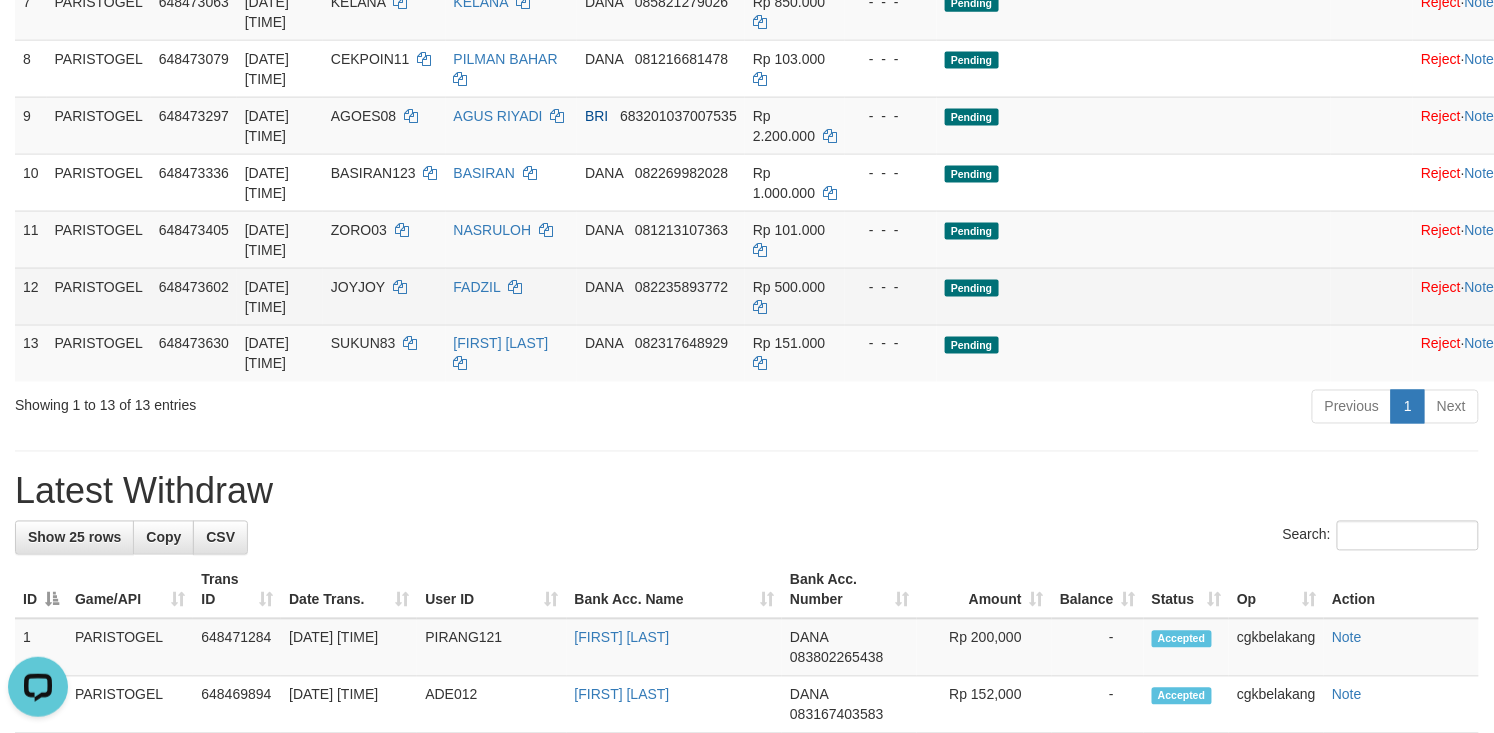 scroll, scrollTop: 800, scrollLeft: 0, axis: vertical 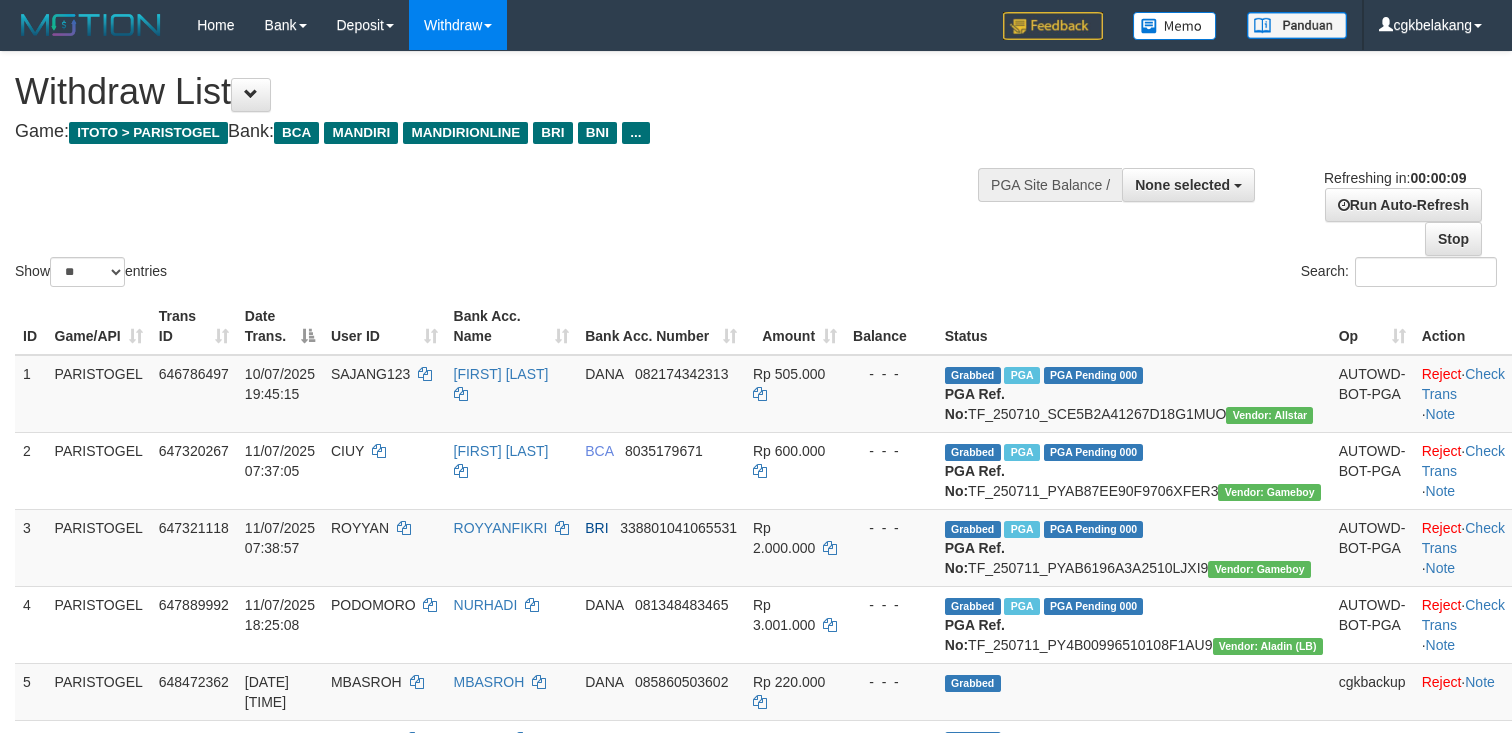 select 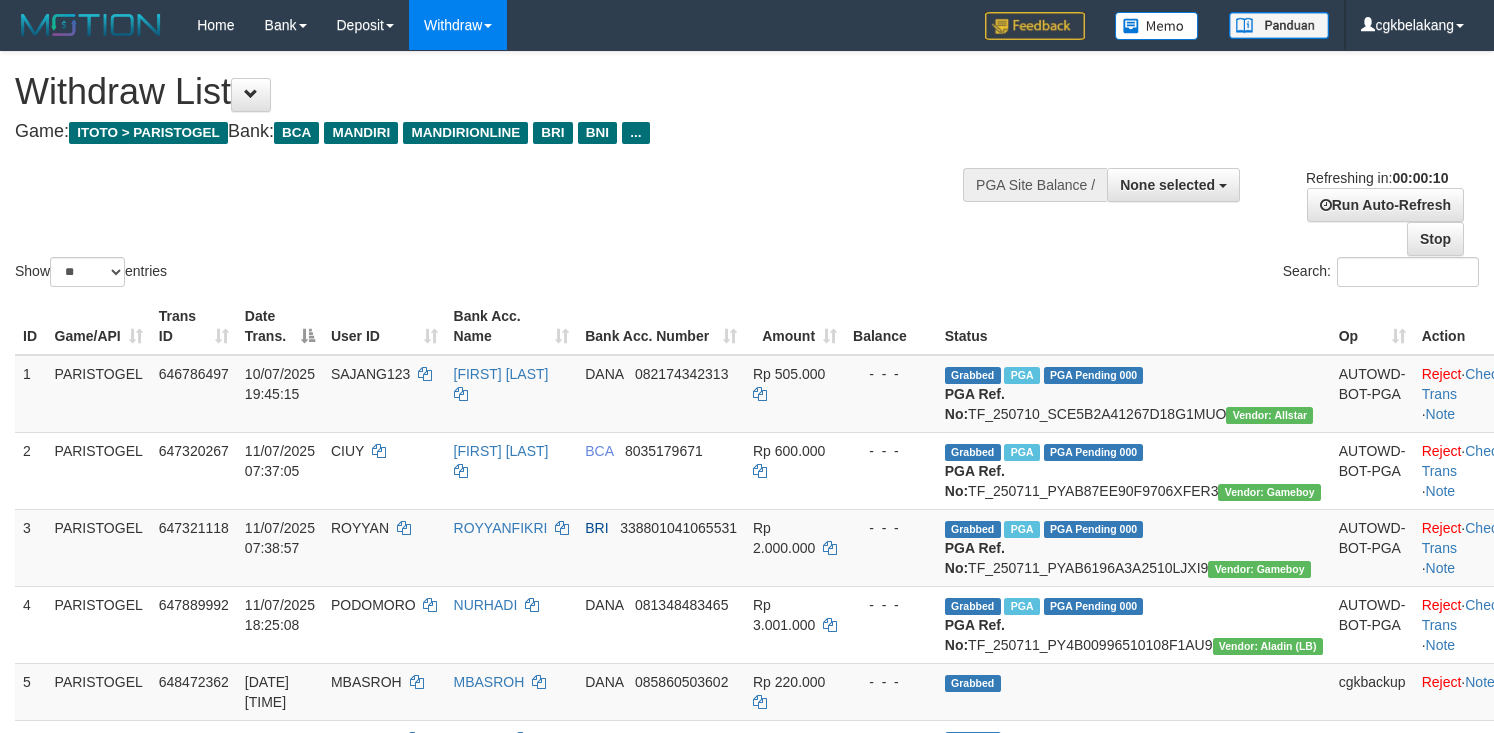 select 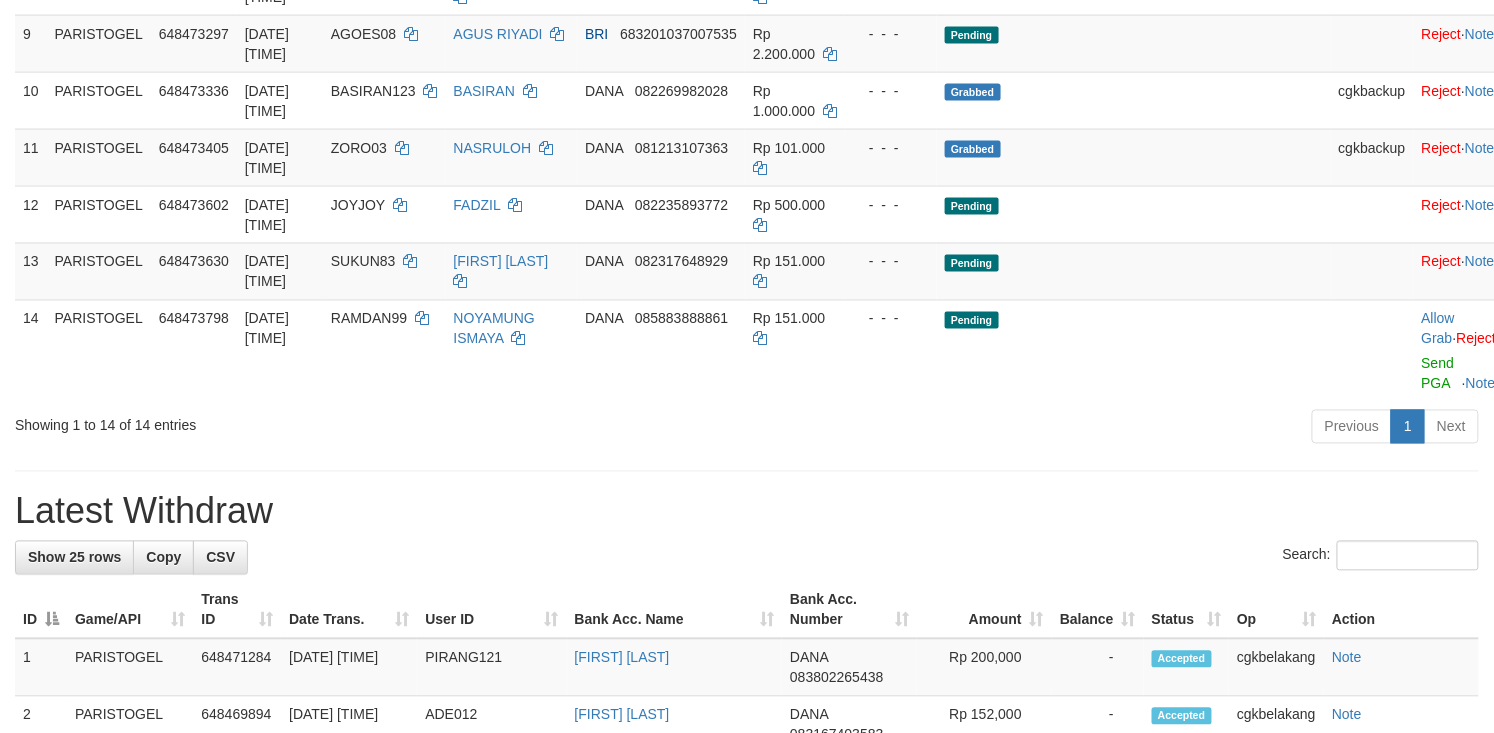 scroll, scrollTop: 800, scrollLeft: 0, axis: vertical 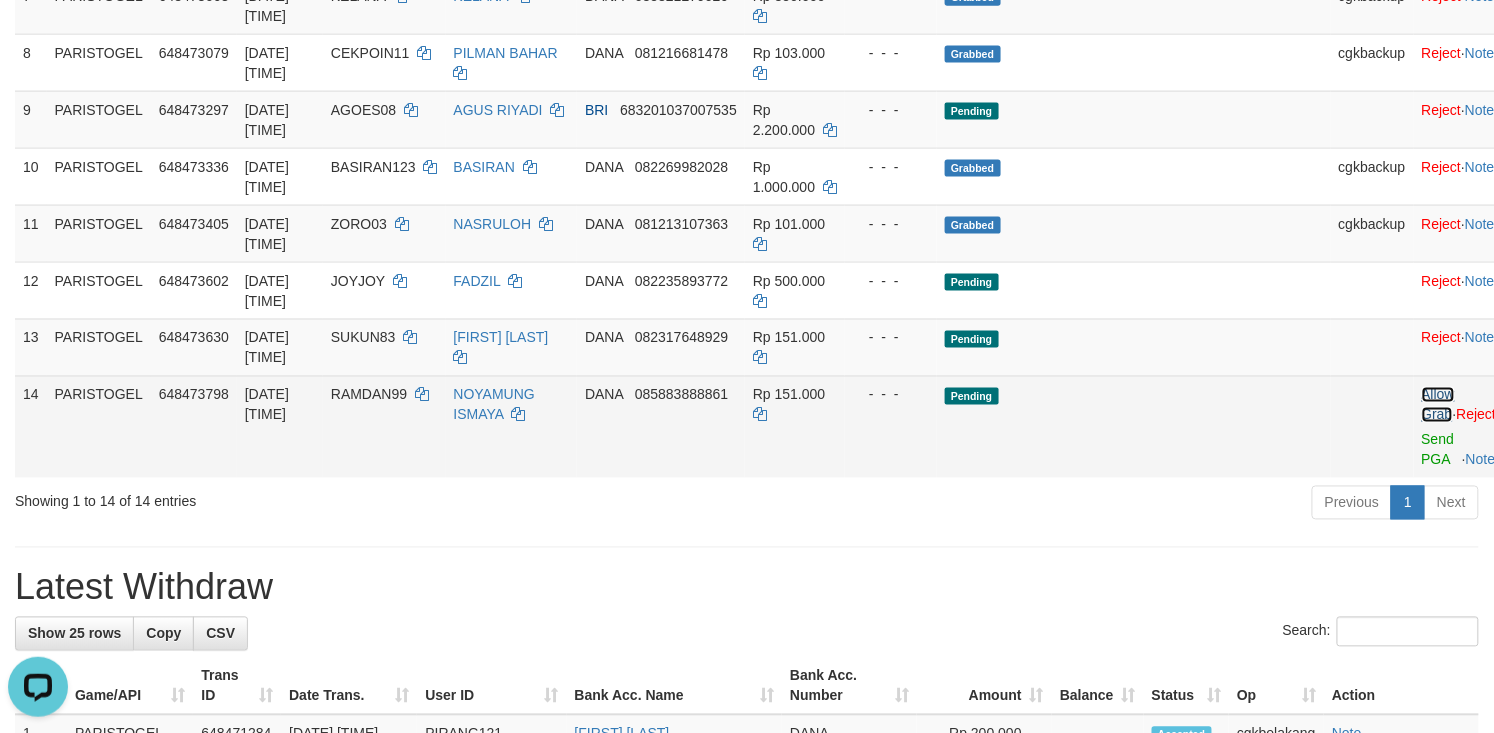 click on "Allow Grab" at bounding box center [1438, 405] 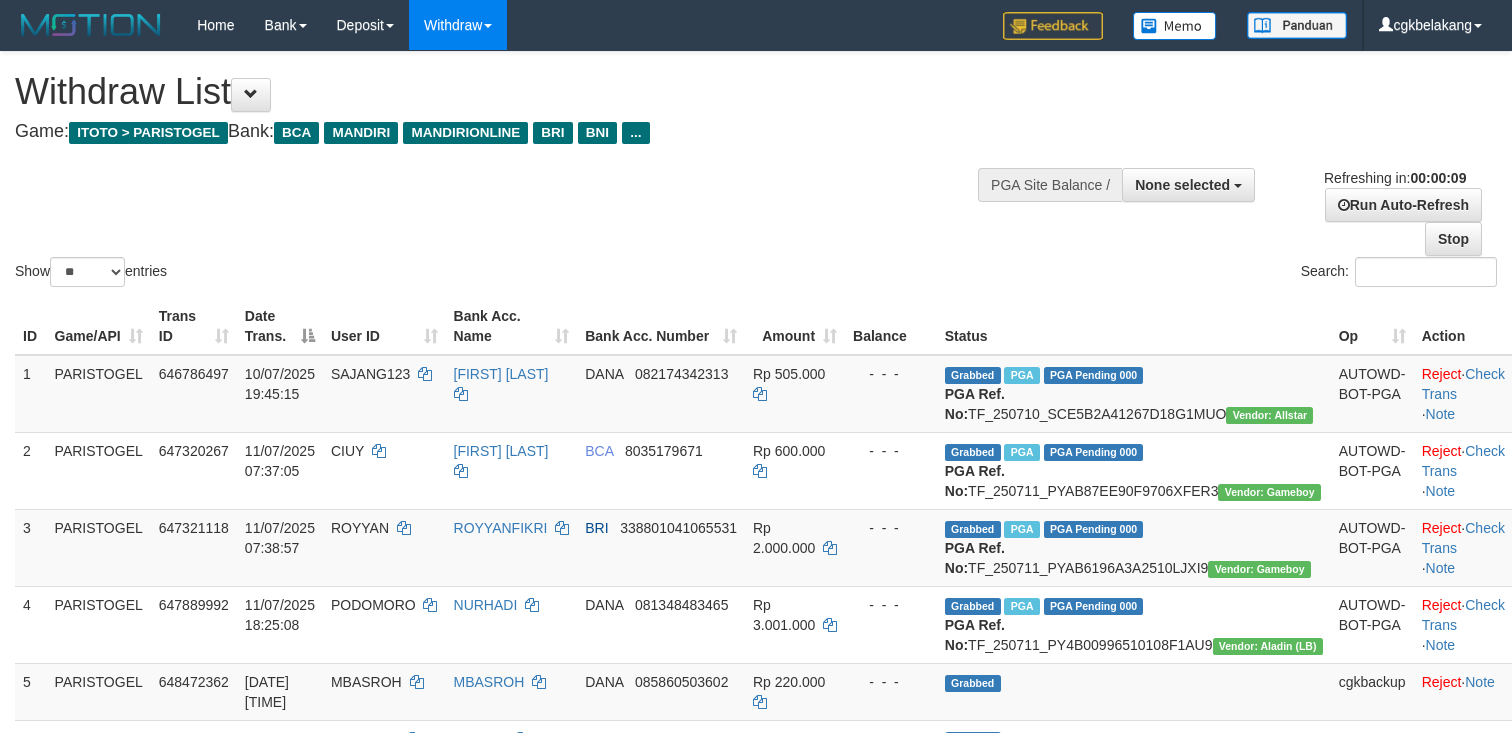 select 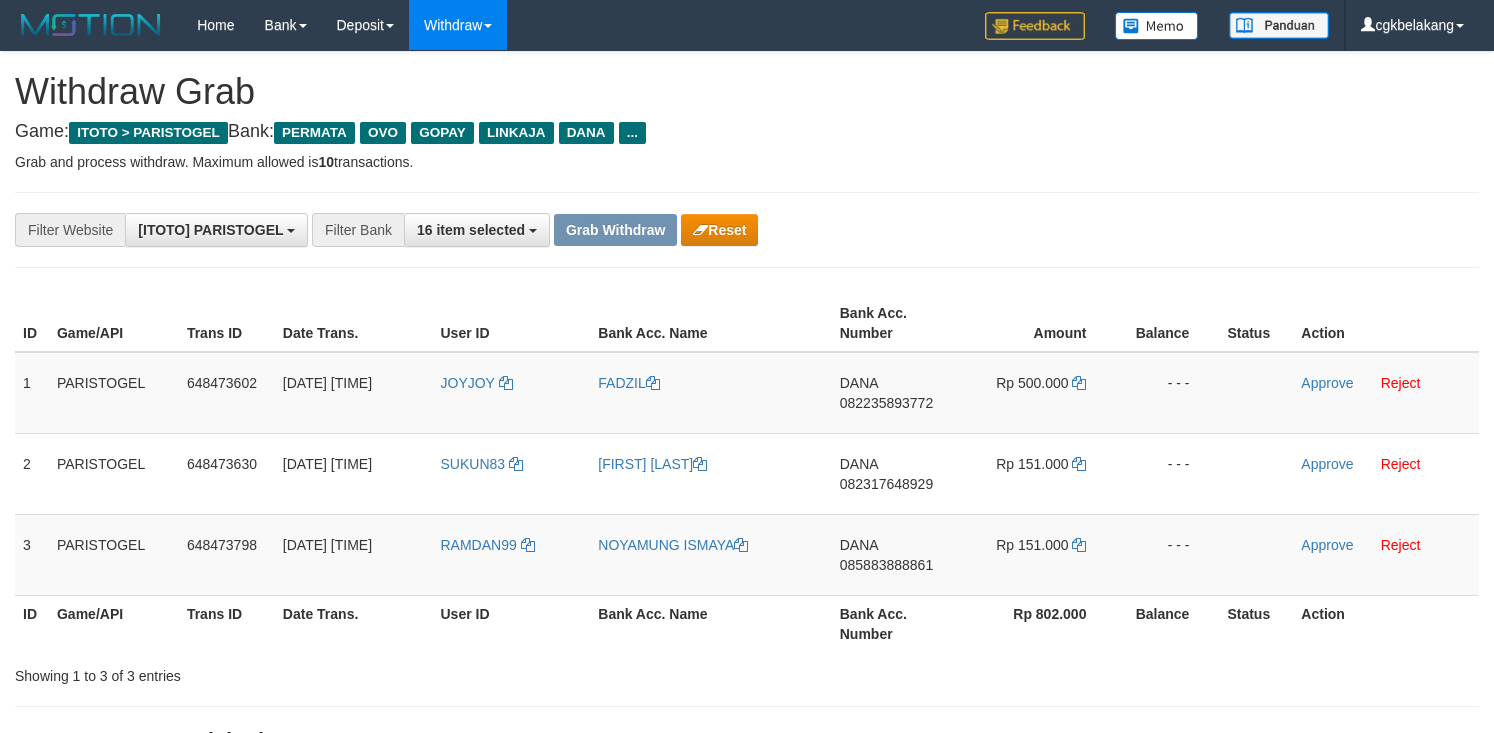 scroll, scrollTop: 0, scrollLeft: 0, axis: both 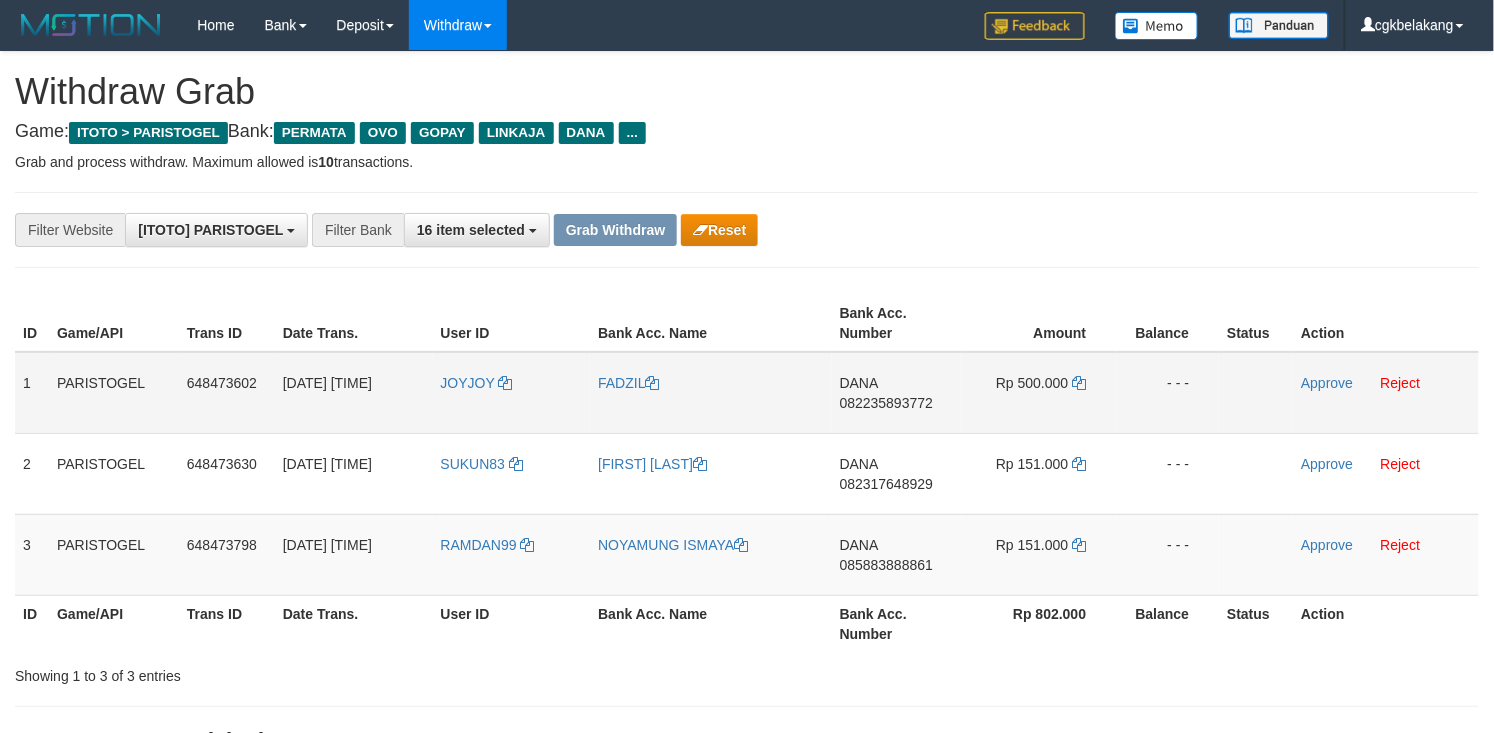 click on "JOYJOY" at bounding box center (512, 393) 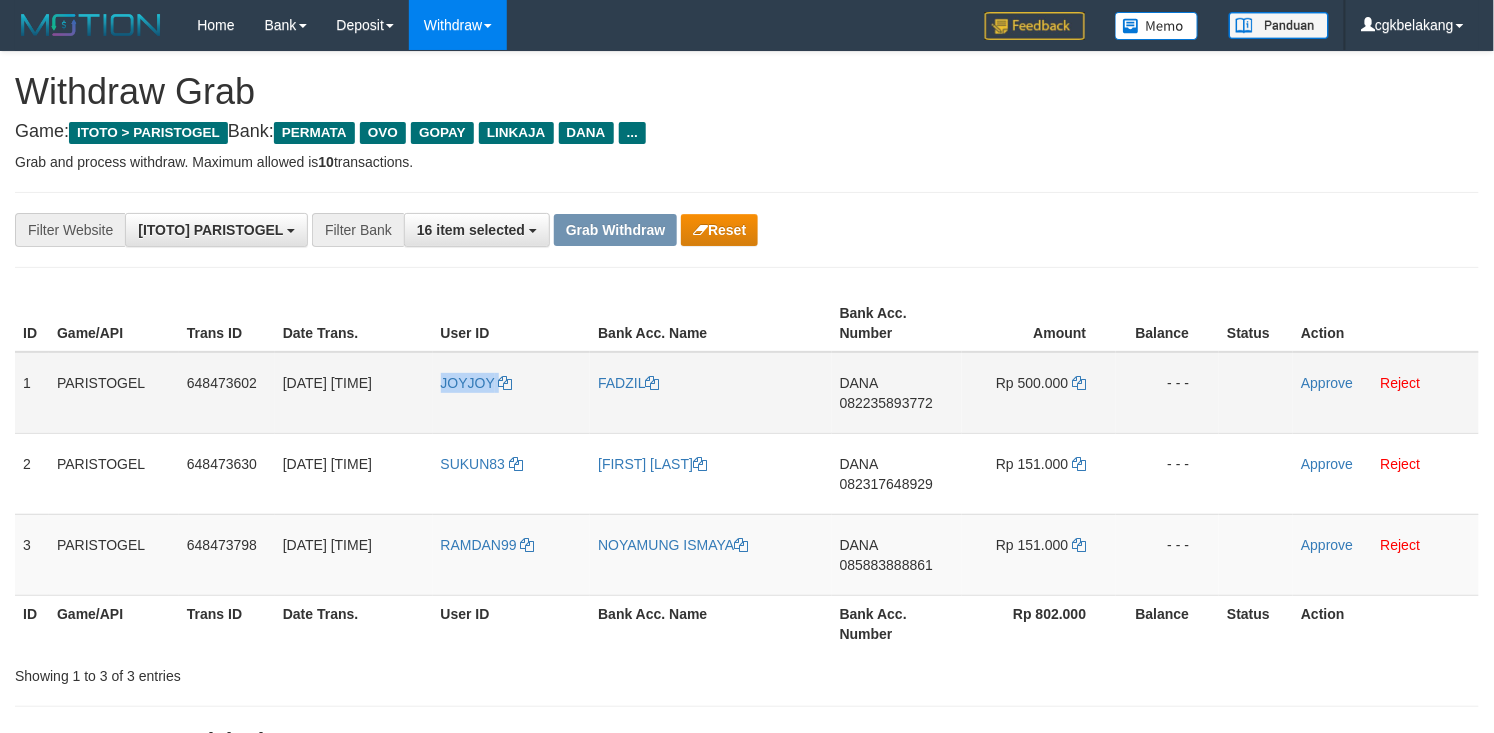 click on "JOYJOY" at bounding box center [512, 393] 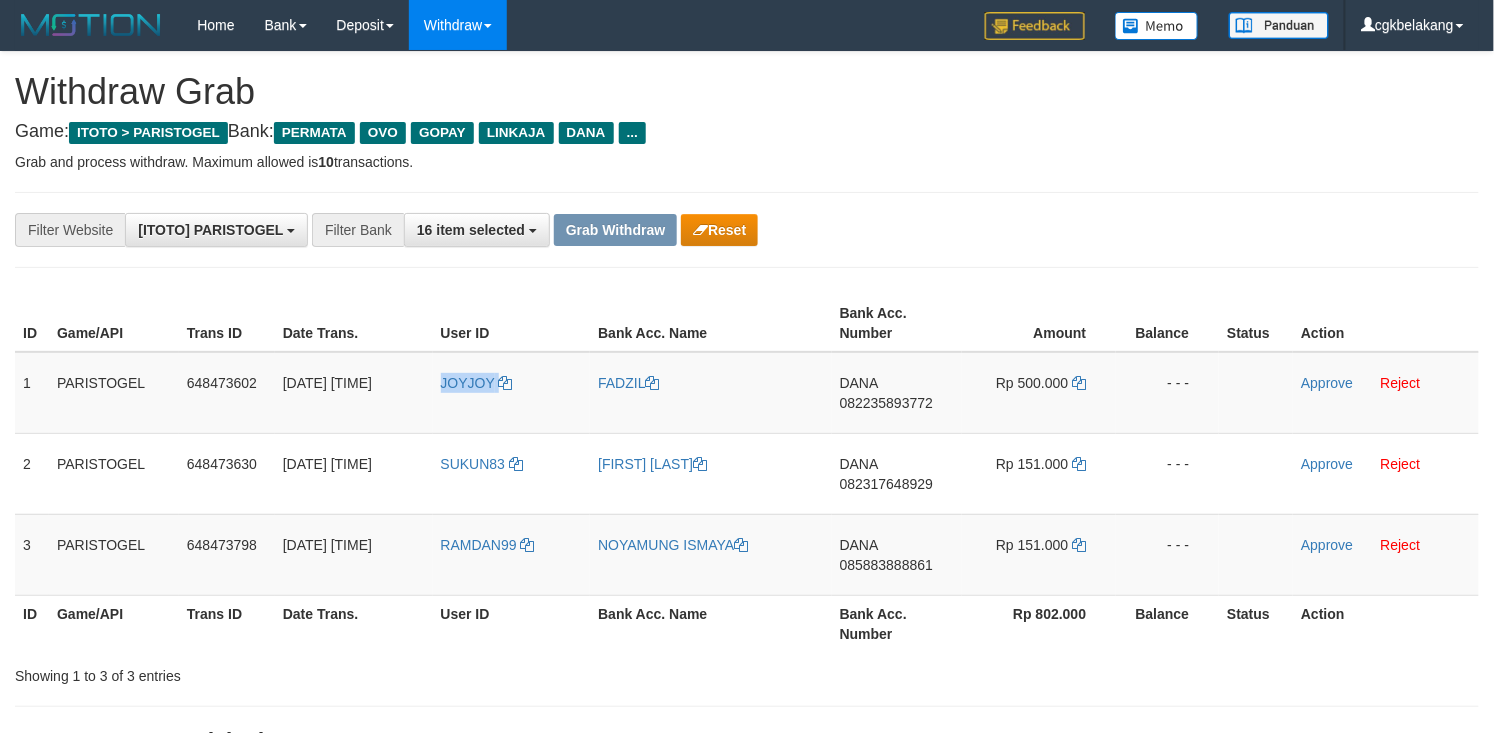 copy on "JOYJOY" 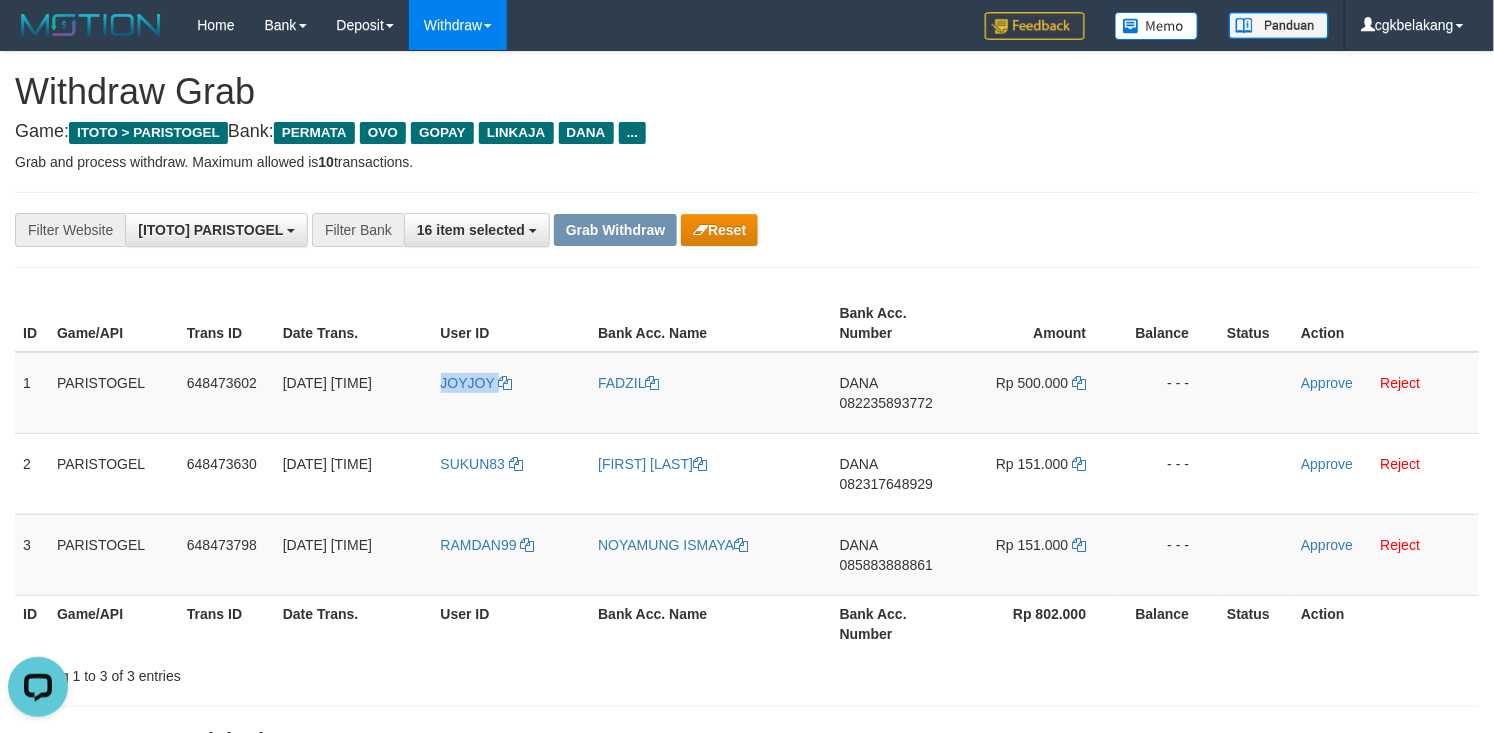 scroll, scrollTop: 0, scrollLeft: 0, axis: both 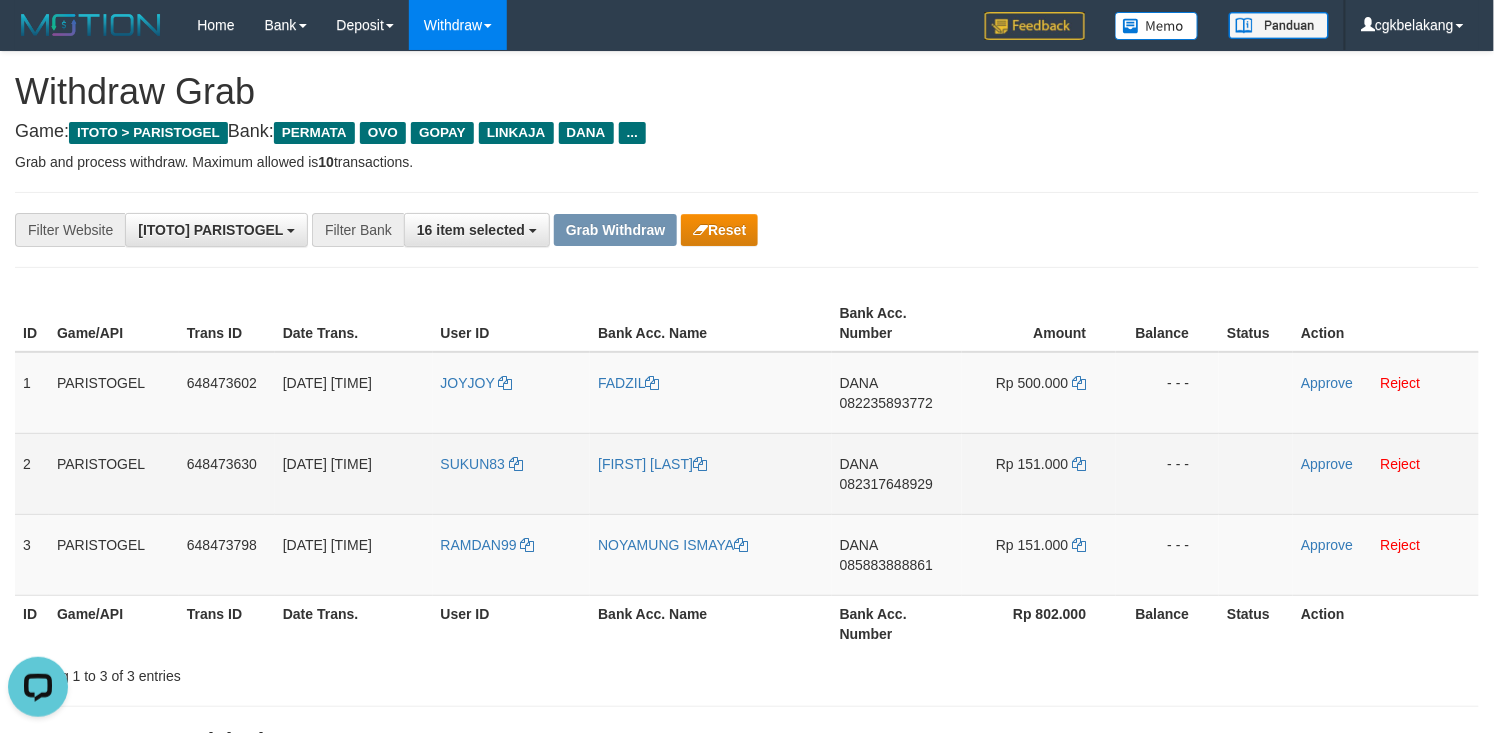 click on "SUKUN83" at bounding box center (512, 473) 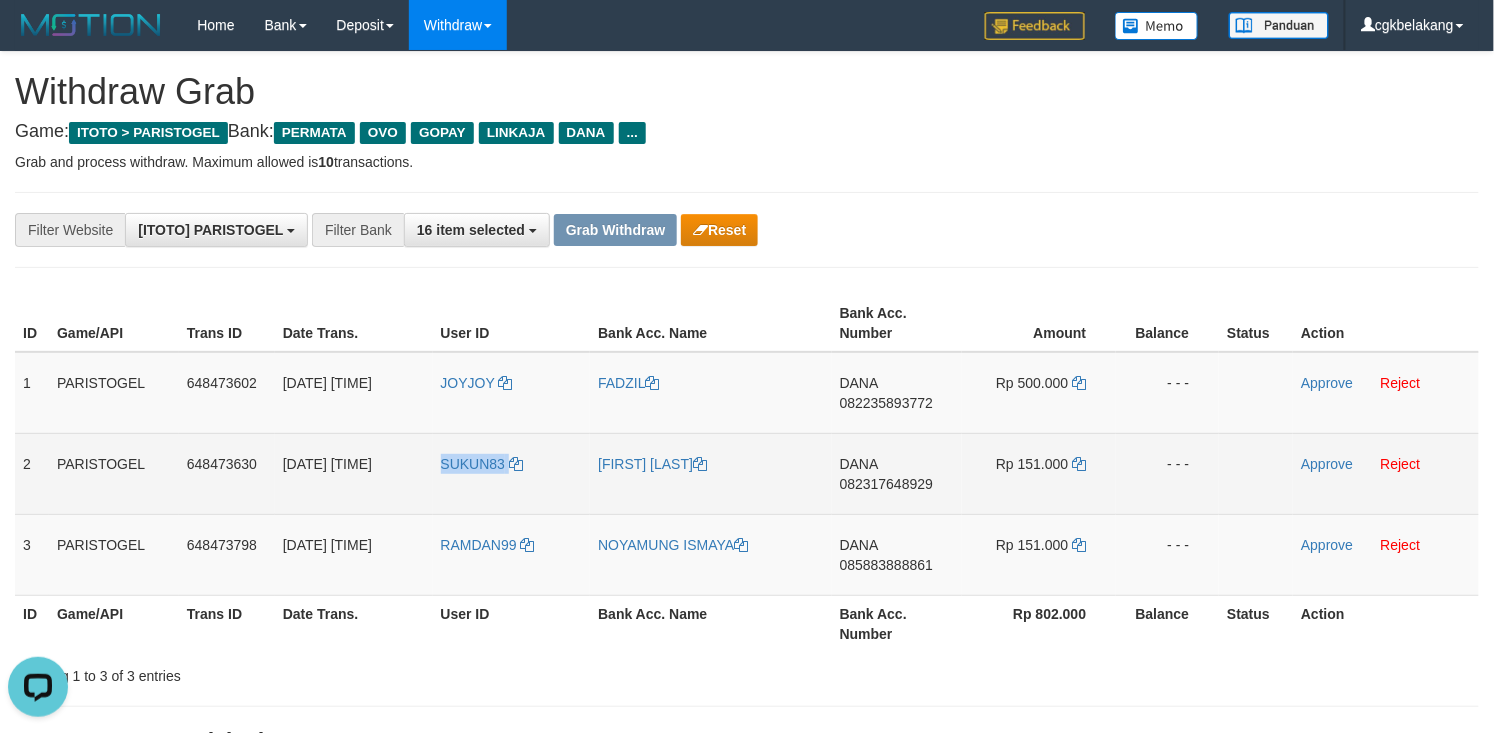 click on "SUKUN83" at bounding box center (512, 473) 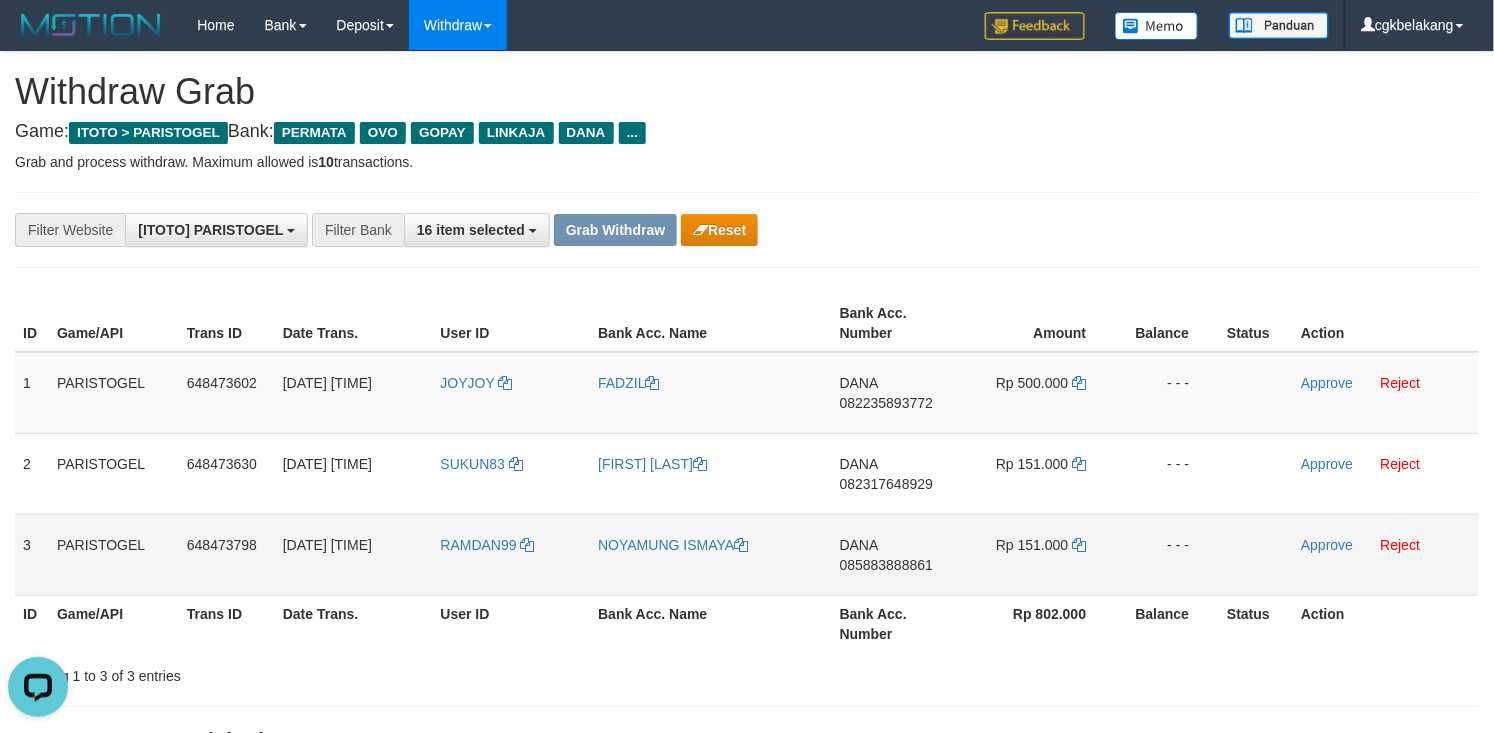 click on "RAMDAN99" at bounding box center [512, 554] 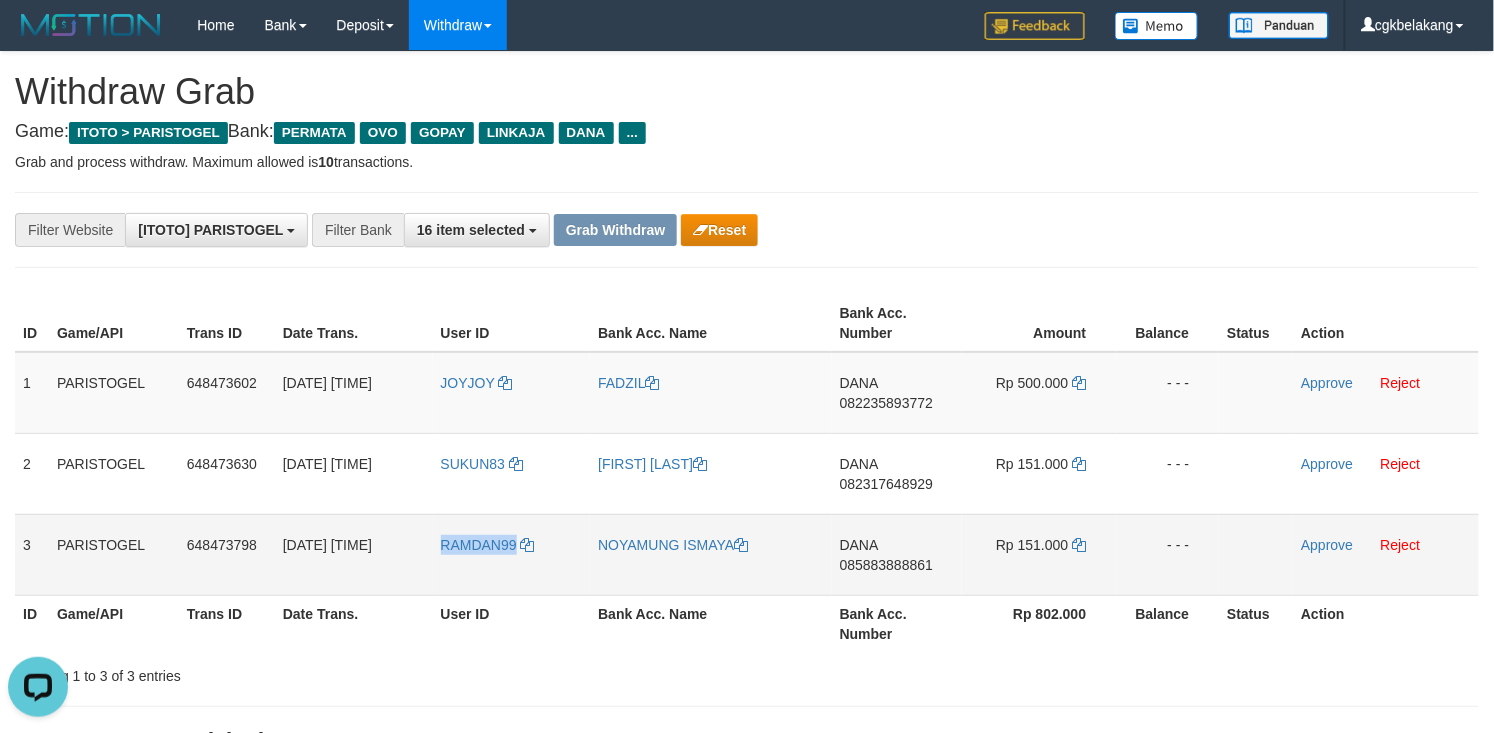 click on "RAMDAN99" at bounding box center (512, 554) 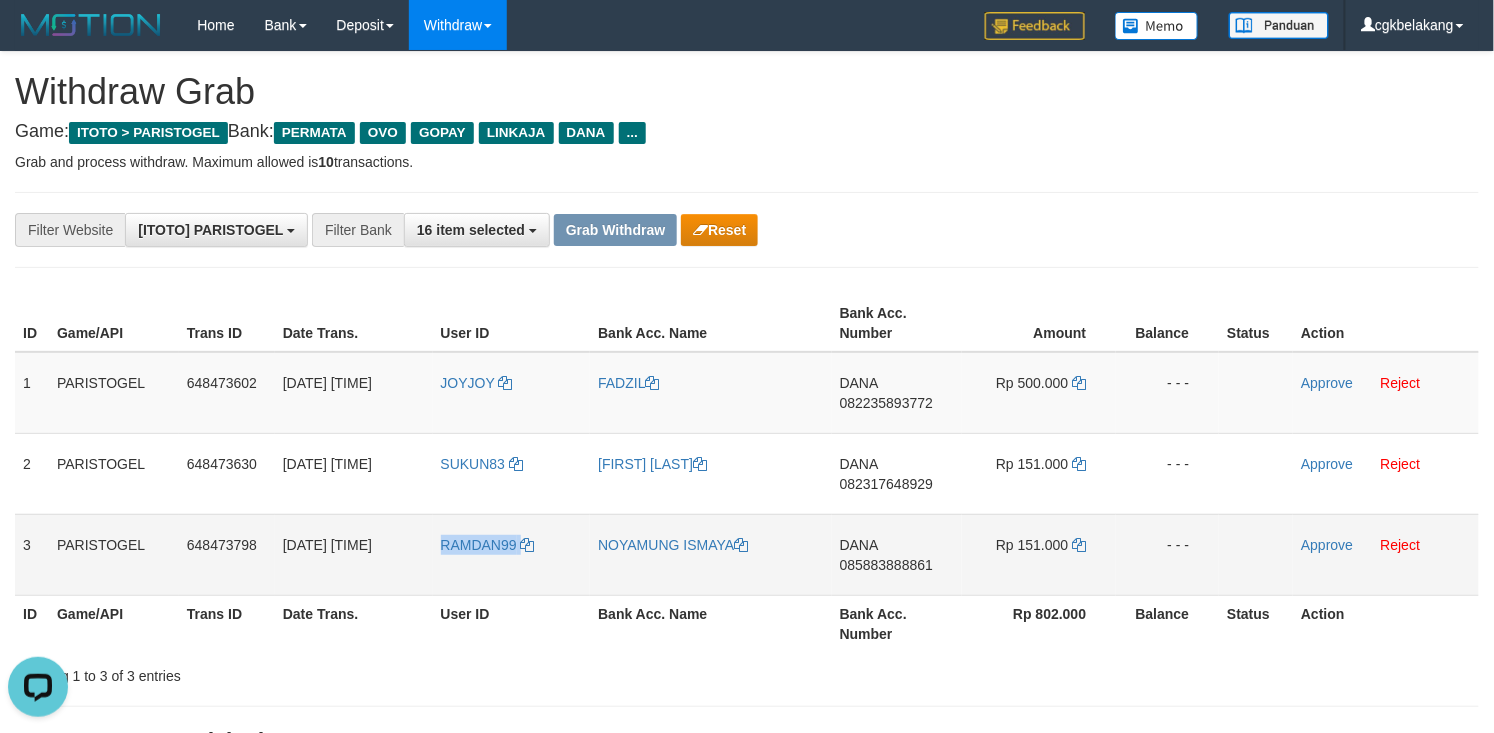 click on "RAMDAN99" at bounding box center [512, 554] 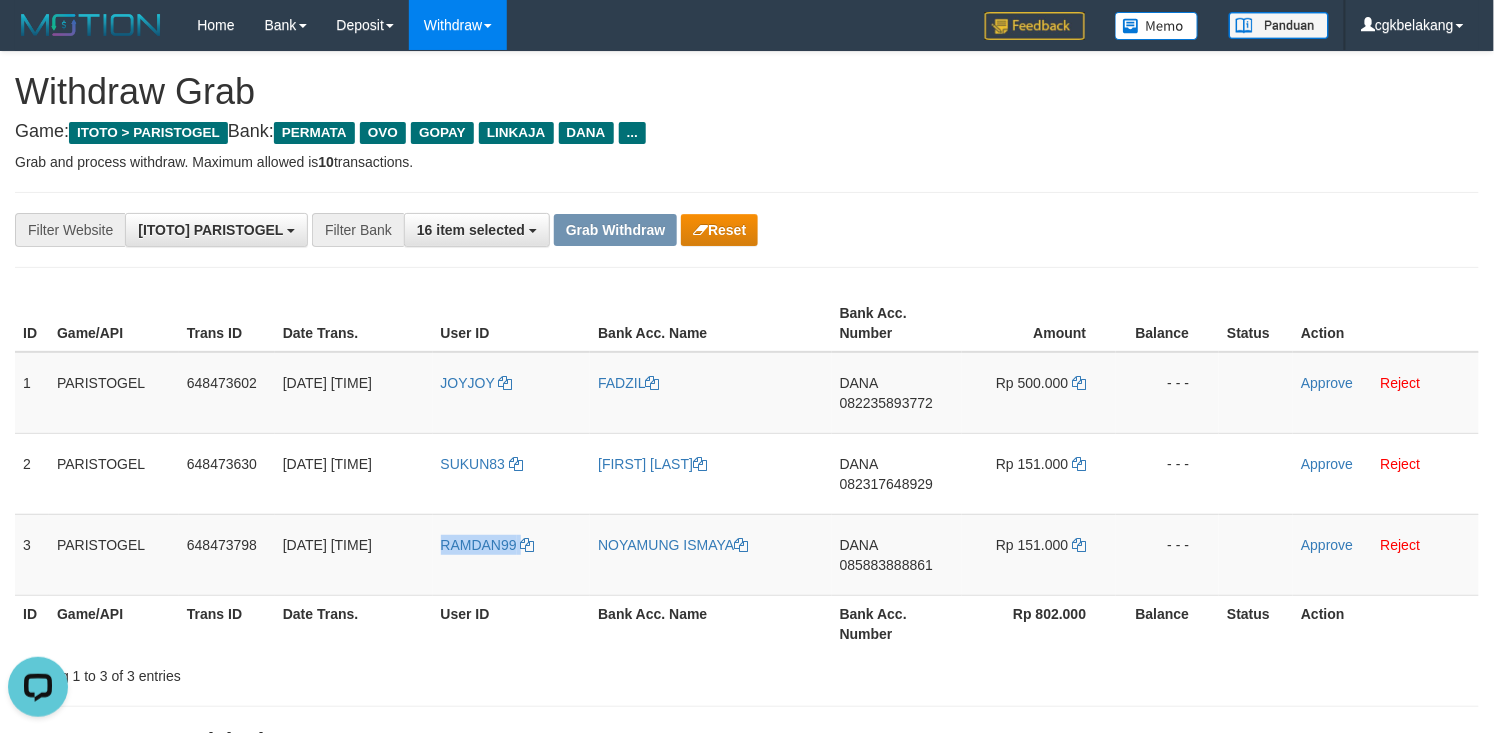 copy on "RAMDAN99" 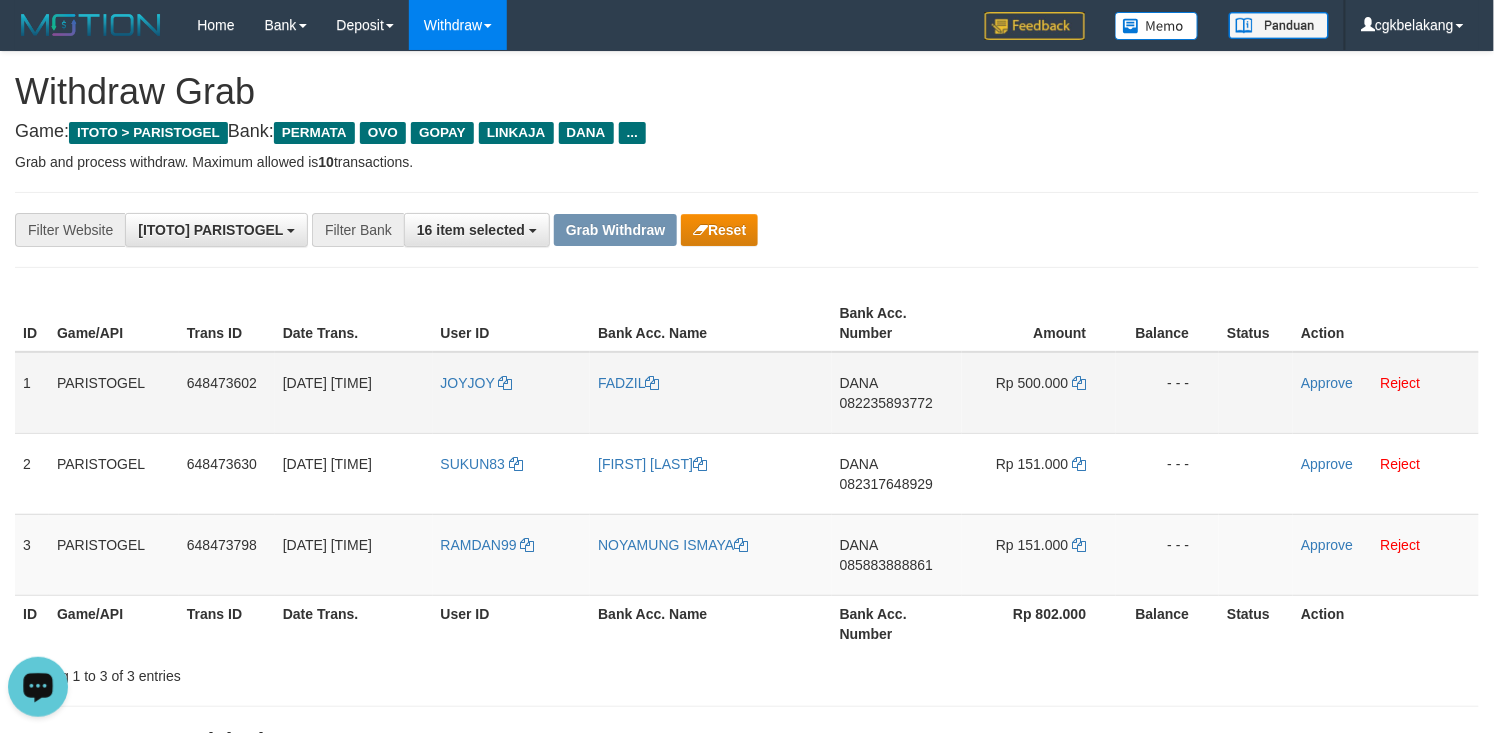 click on "FADZIL" at bounding box center [710, 393] 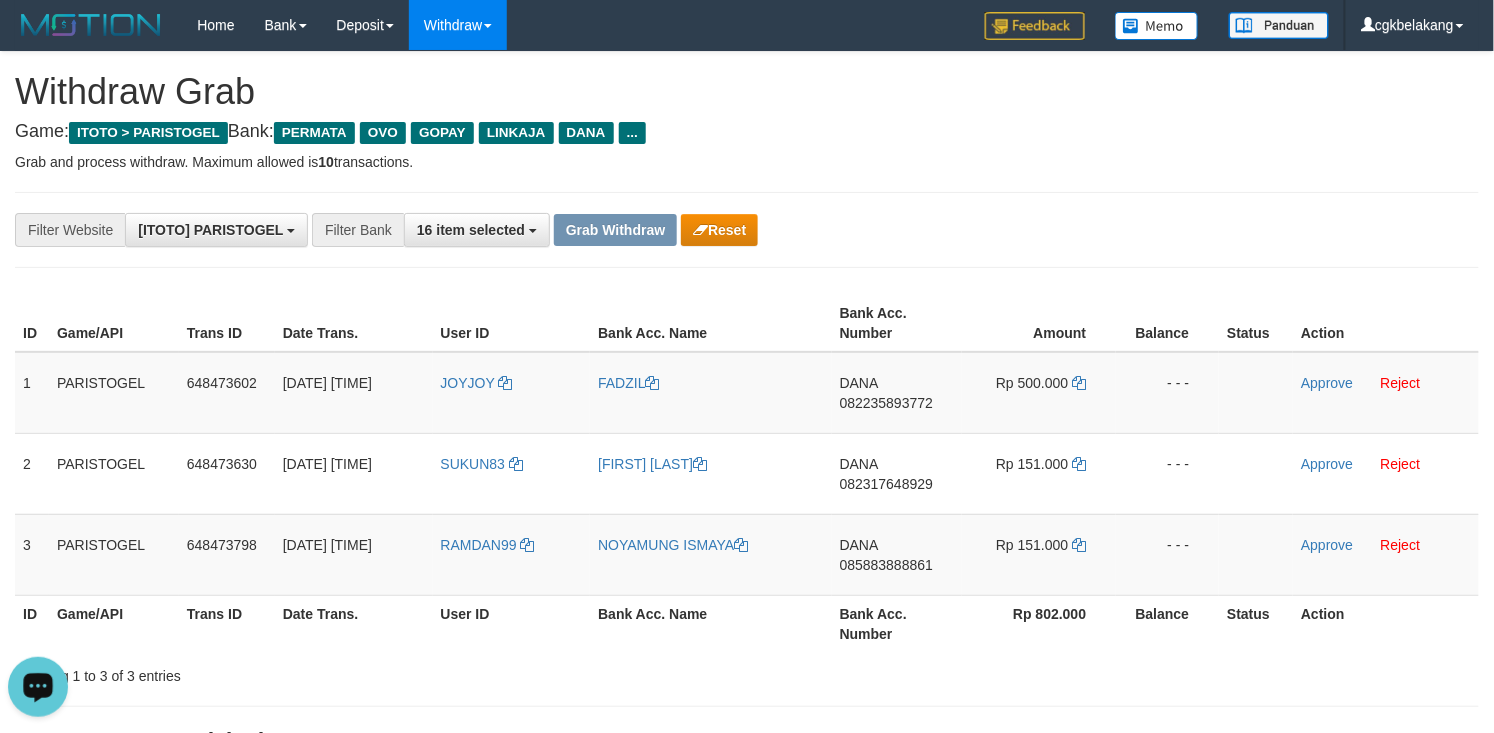 copy on "FADZIL" 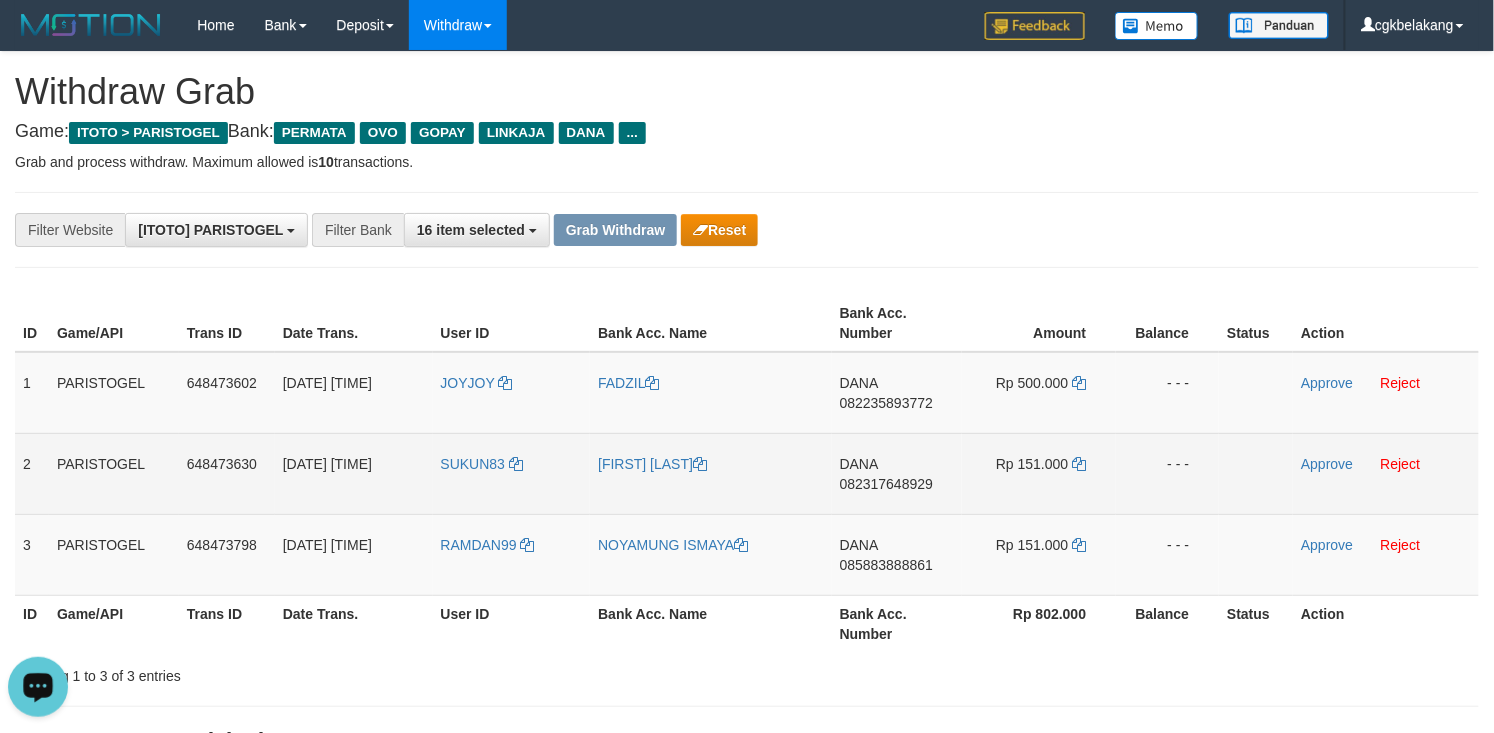 click on "[FIRST] [LAST]" at bounding box center (710, 473) 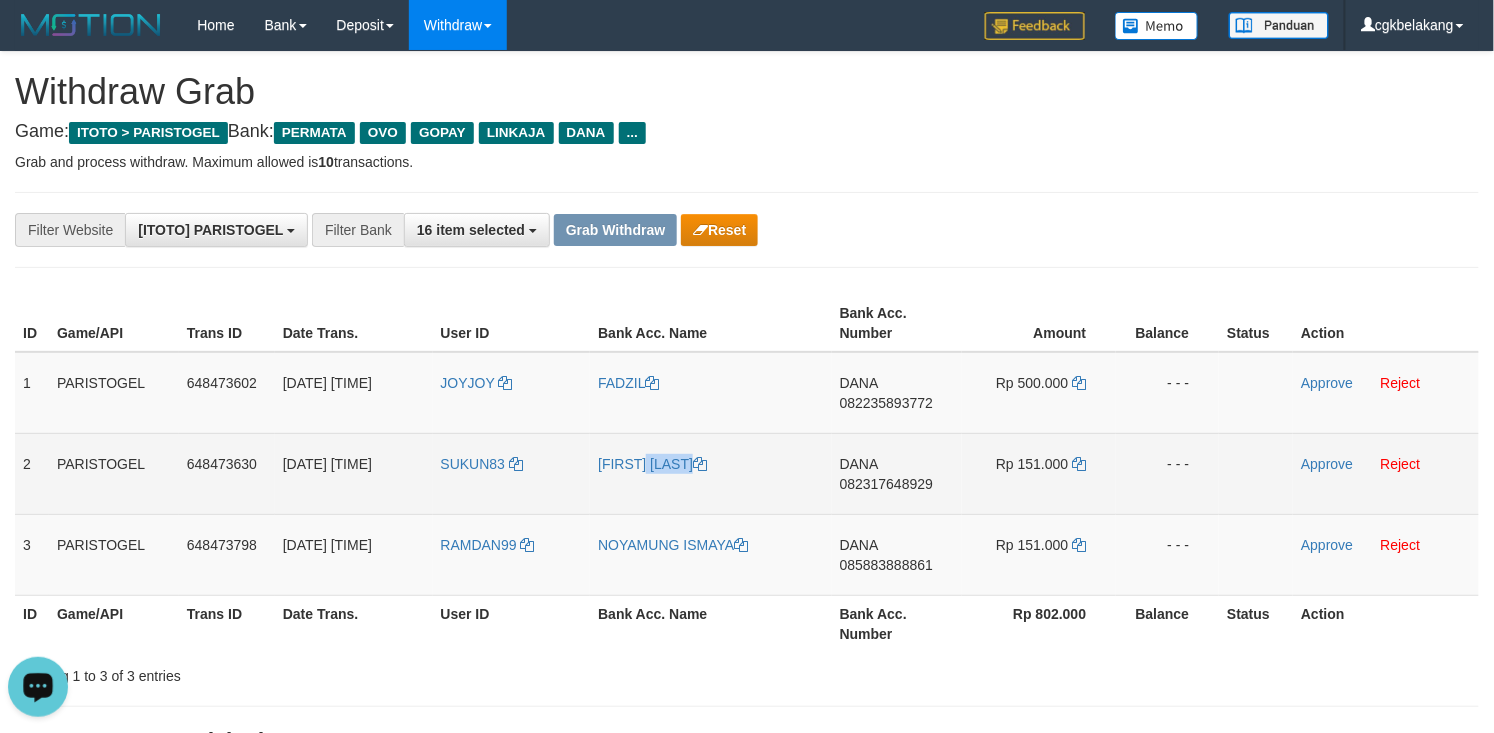 click on "[FIRST] [LAST]" at bounding box center (710, 473) 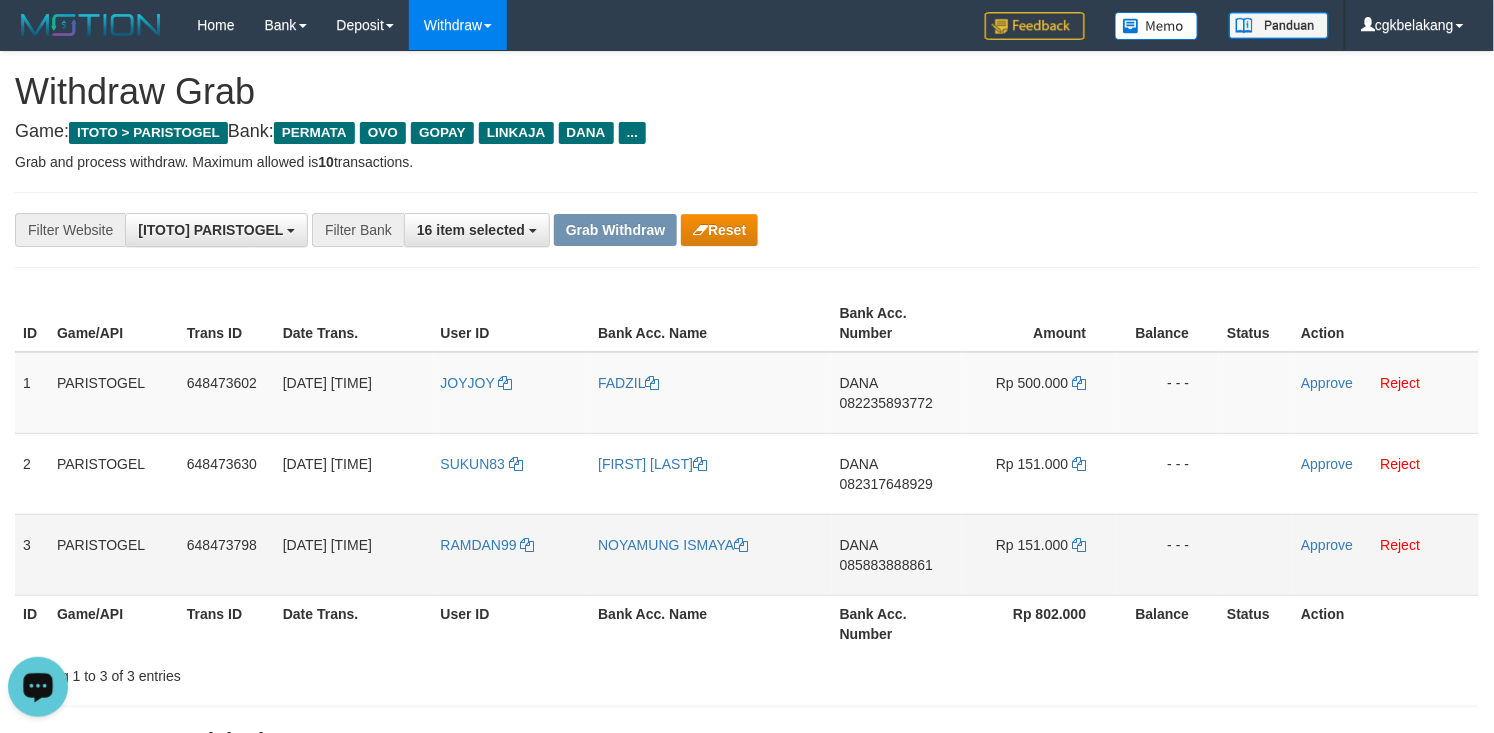 click on "NOYAMUNG ISMAYA" at bounding box center (710, 554) 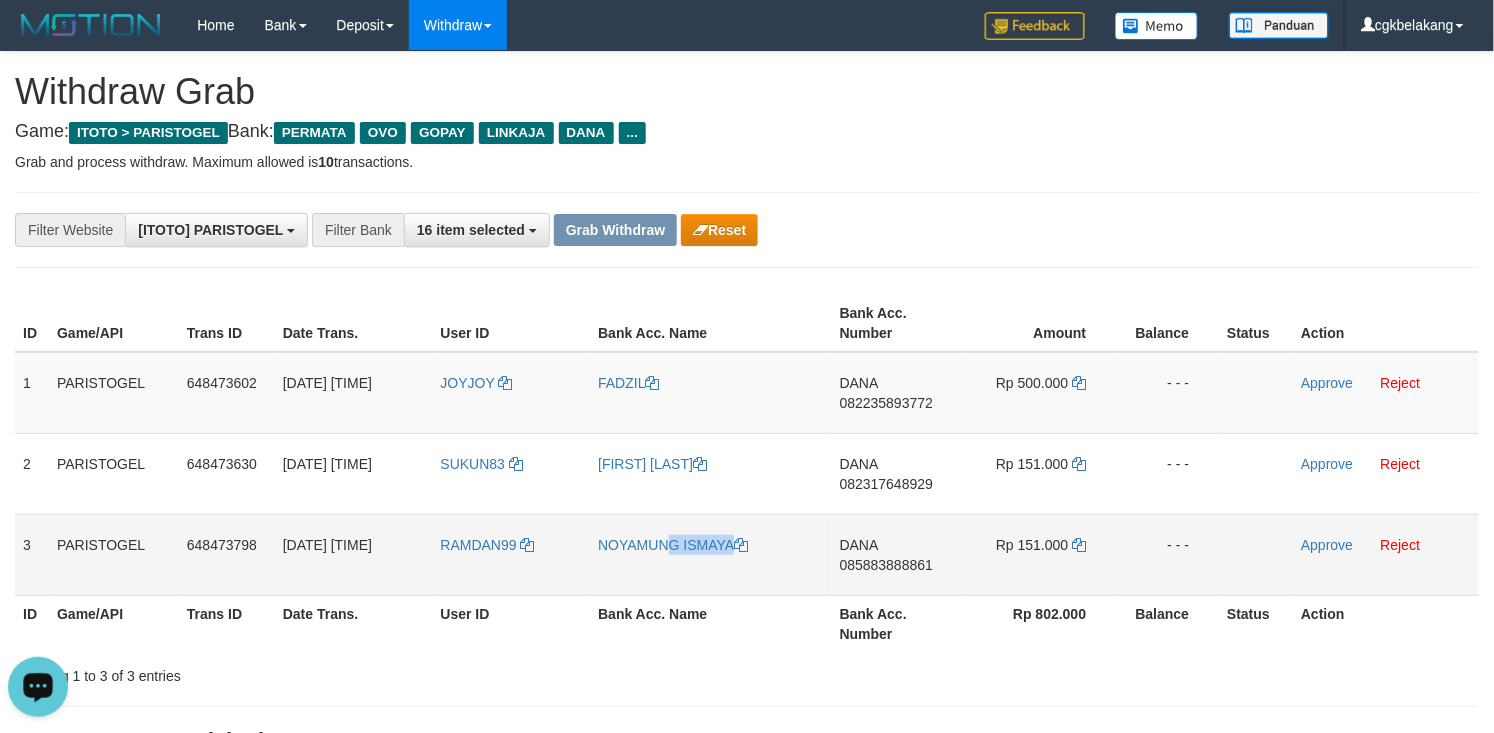 click on "NOYAMUNG ISMAYA" at bounding box center (710, 554) 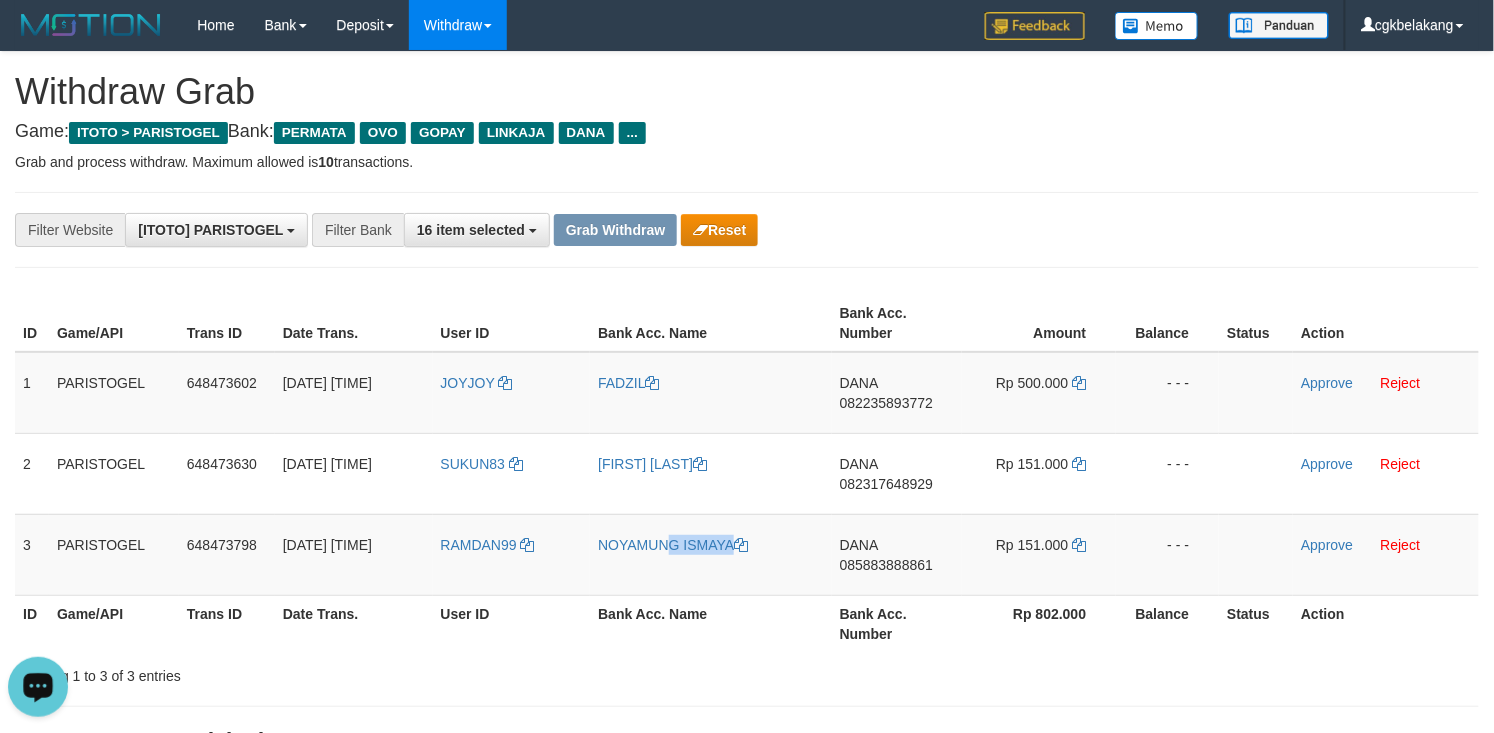 copy on "NOYAMUNG ISMAYA" 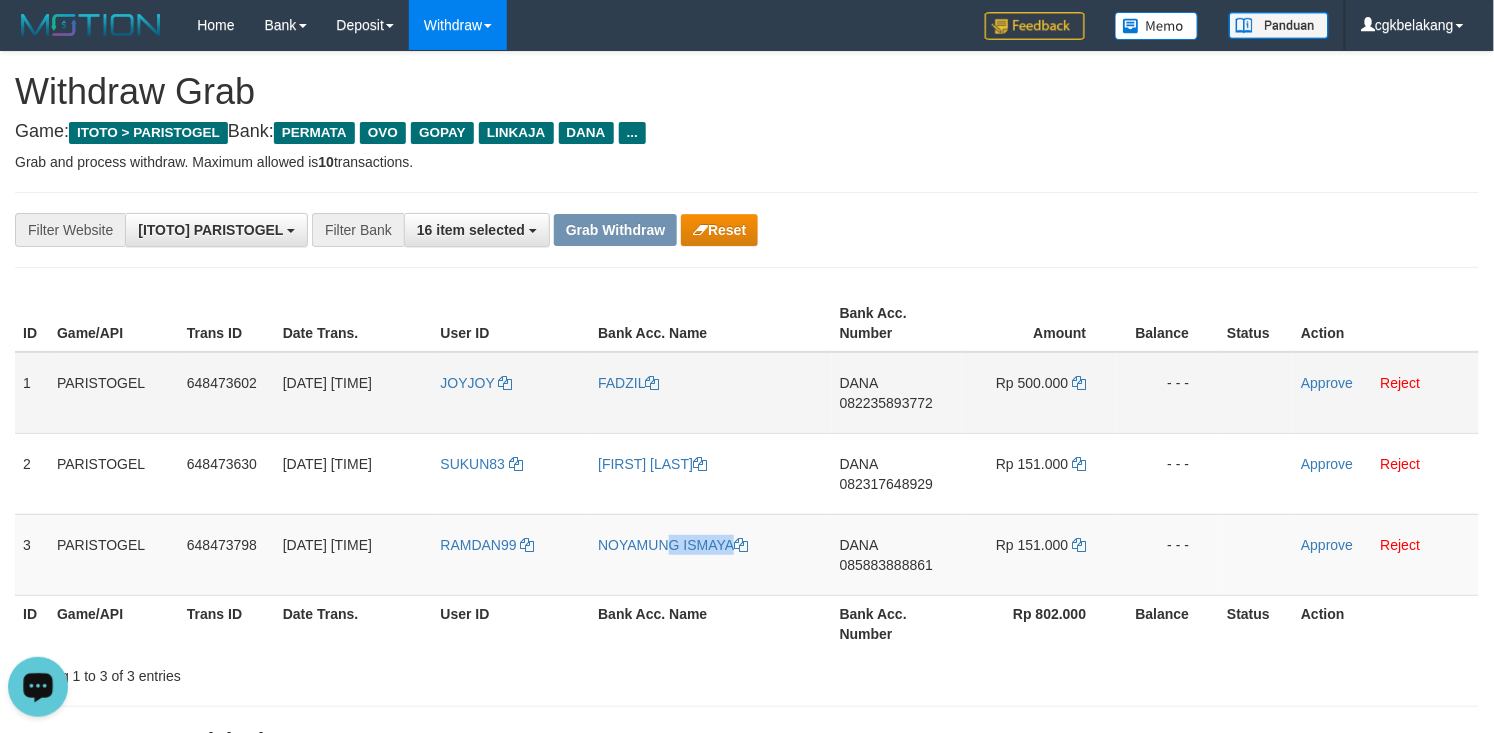 click on "FADZIL" at bounding box center [710, 393] 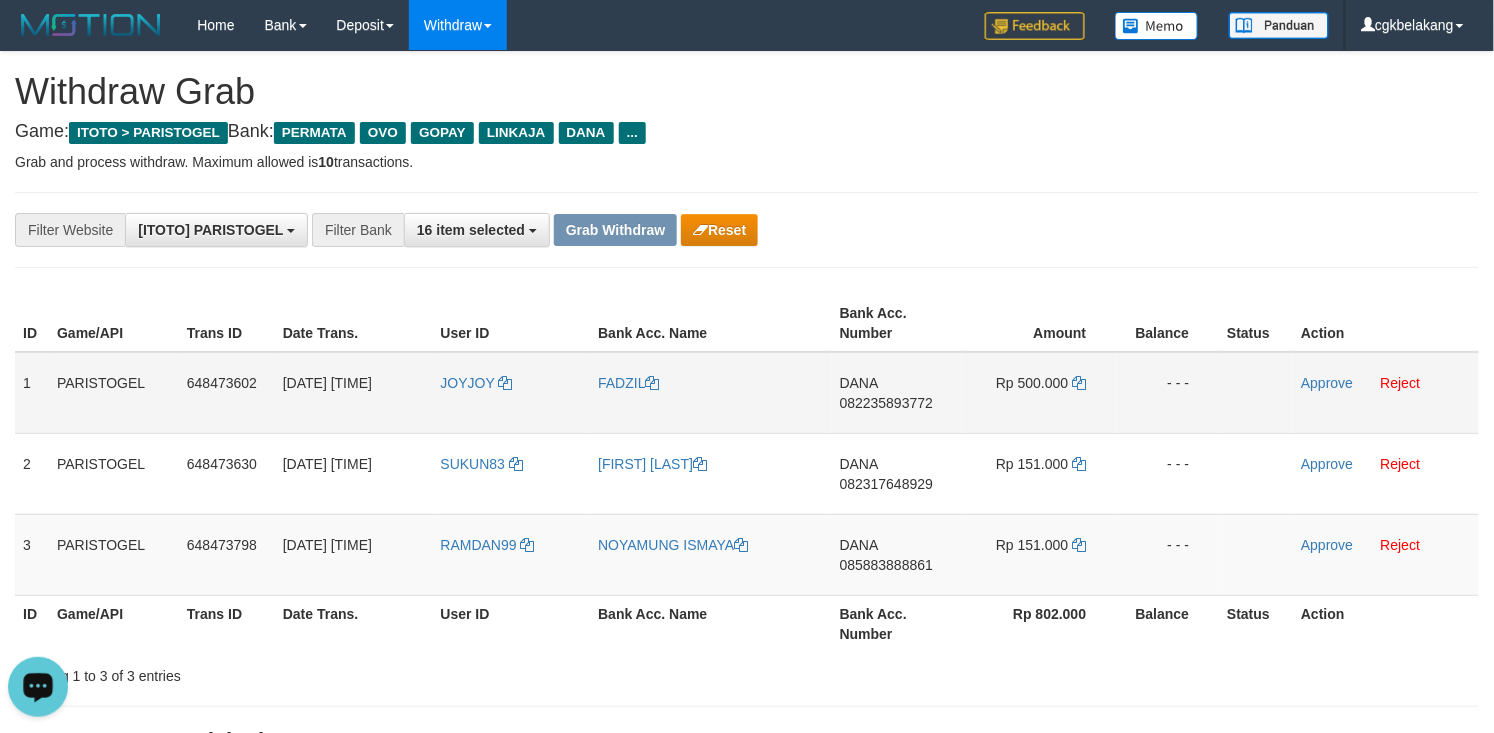 click on "DANA
082235893772" at bounding box center [897, 393] 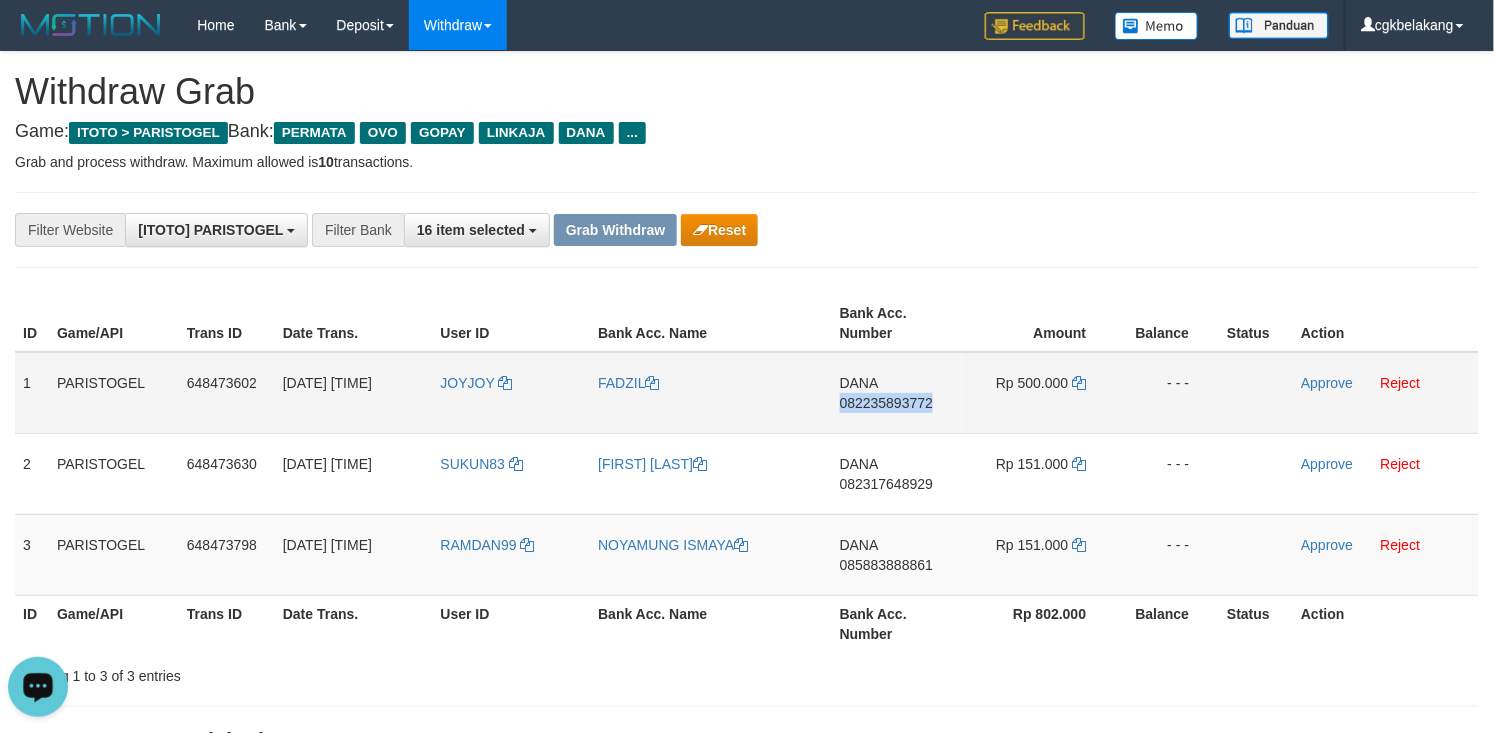 click on "DANA
082235893772" at bounding box center [897, 393] 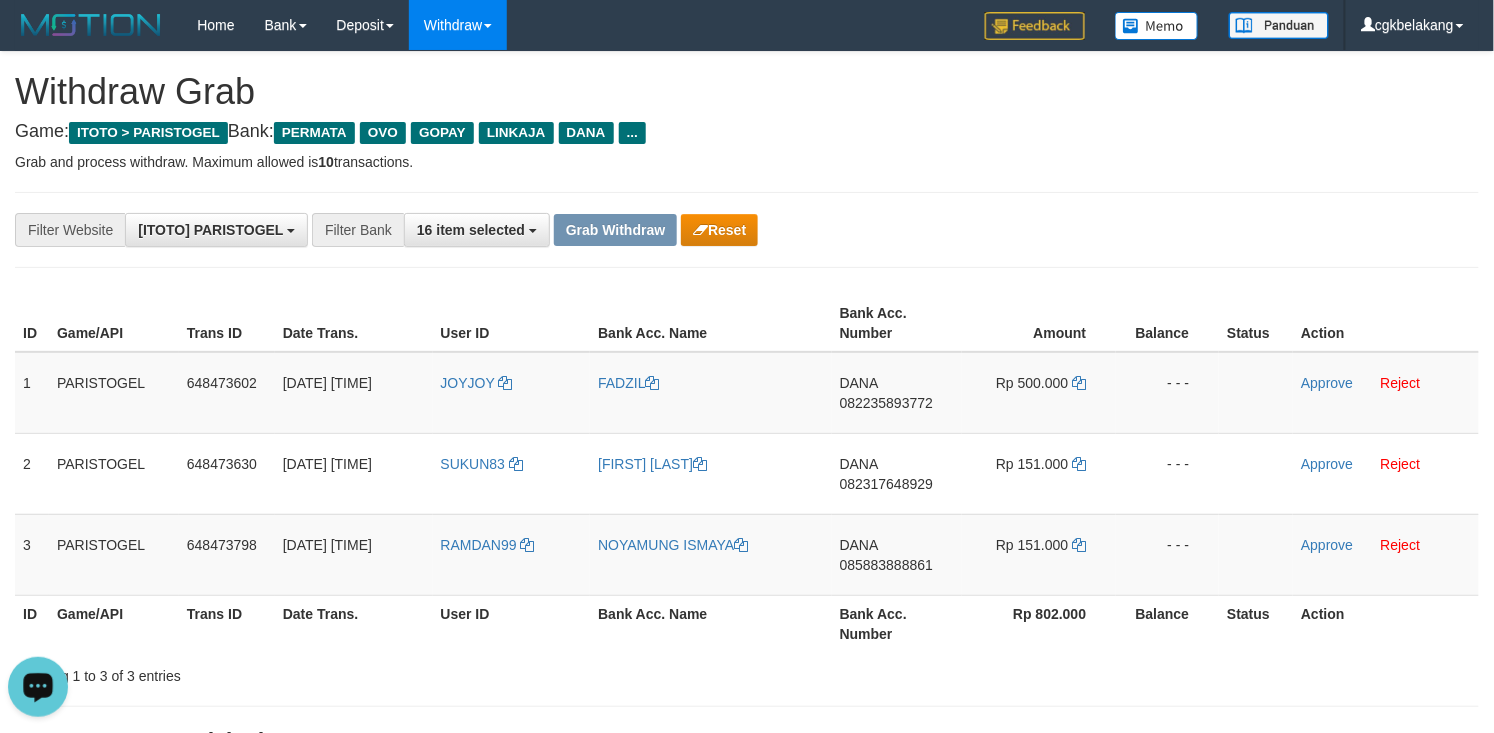 drag, startPoint x: 1101, startPoint y: 214, endPoint x: 1076, endPoint y: 230, distance: 29.681644 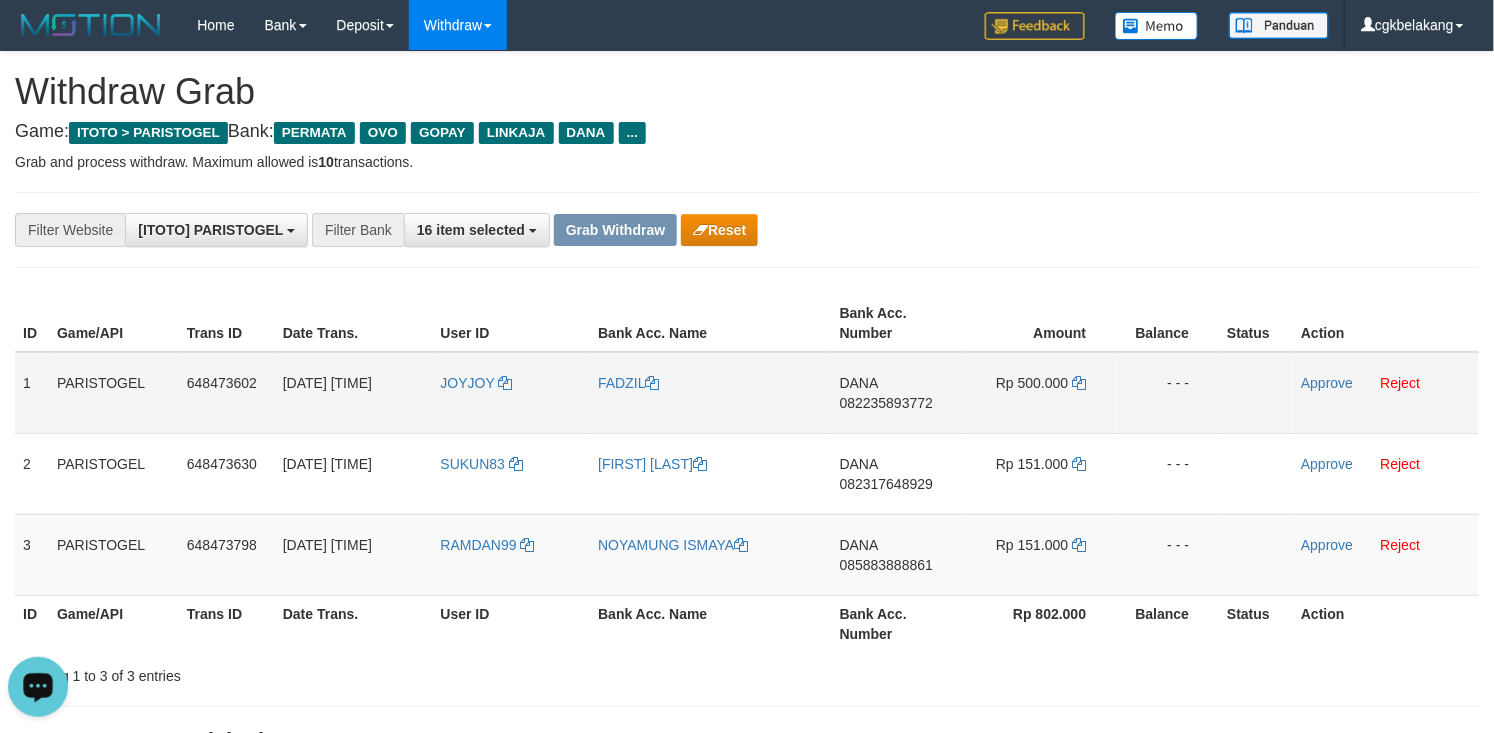 click on "DANA
082235893772" at bounding box center [897, 393] 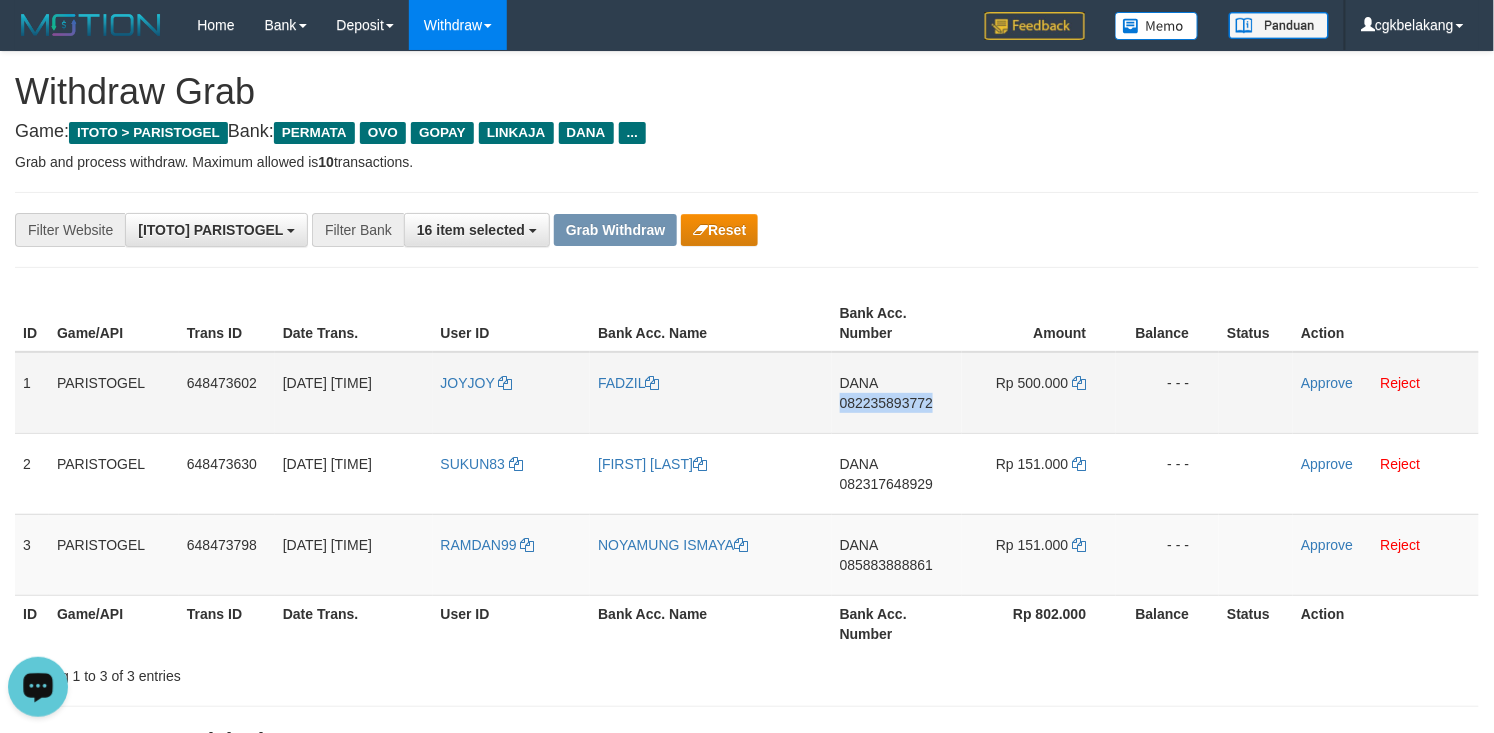 click on "DANA
082235893772" at bounding box center [897, 393] 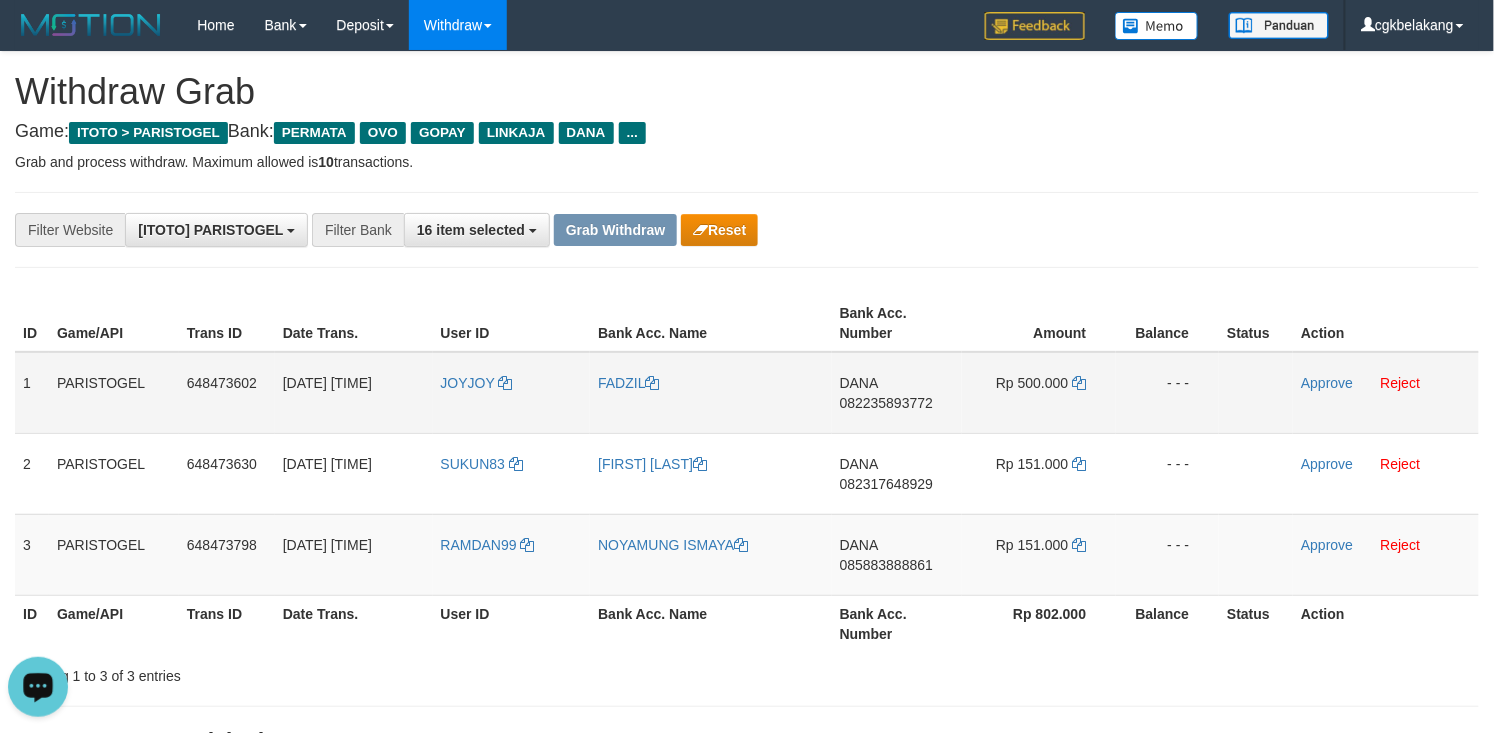 click on "Rp 500.000" at bounding box center (1039, 393) 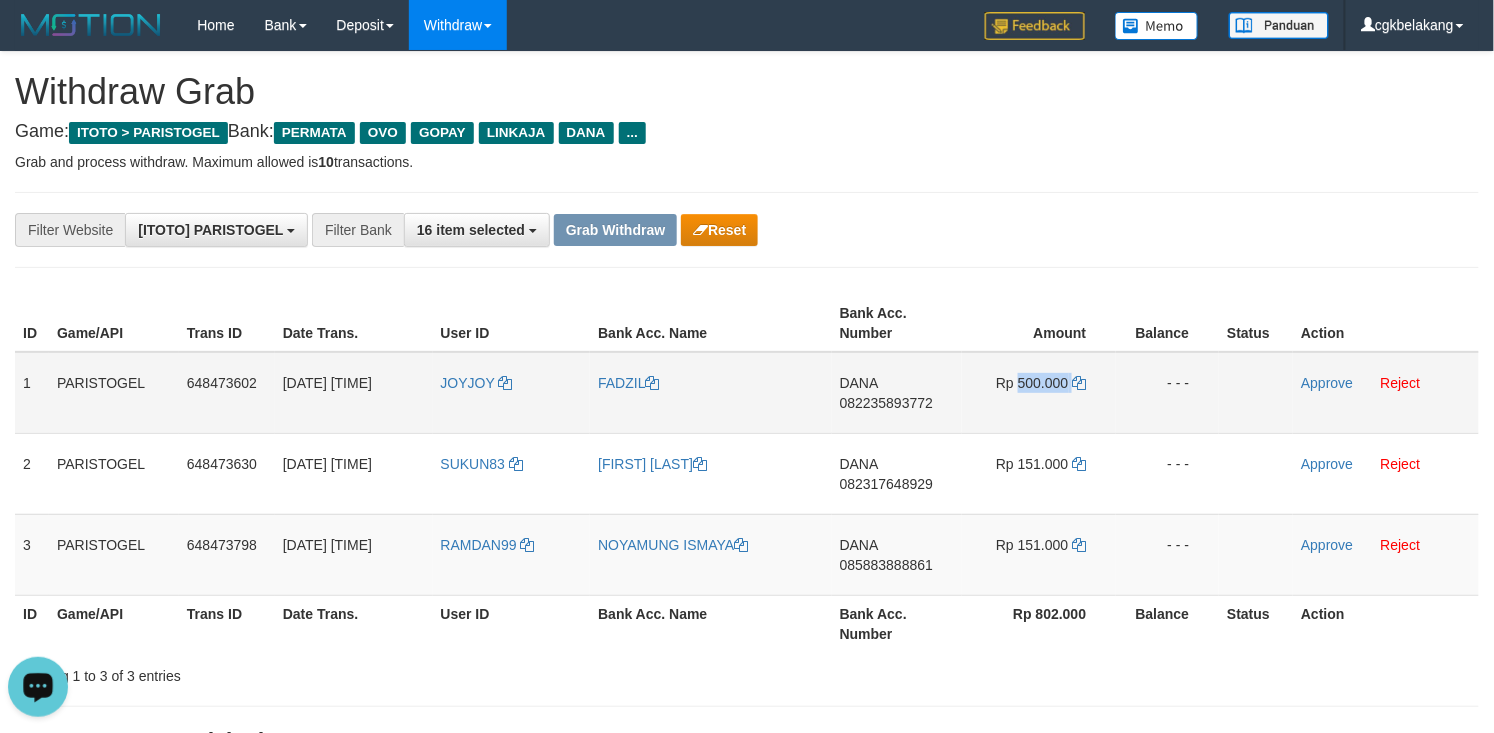 click on "Rp 500.000" at bounding box center (1039, 393) 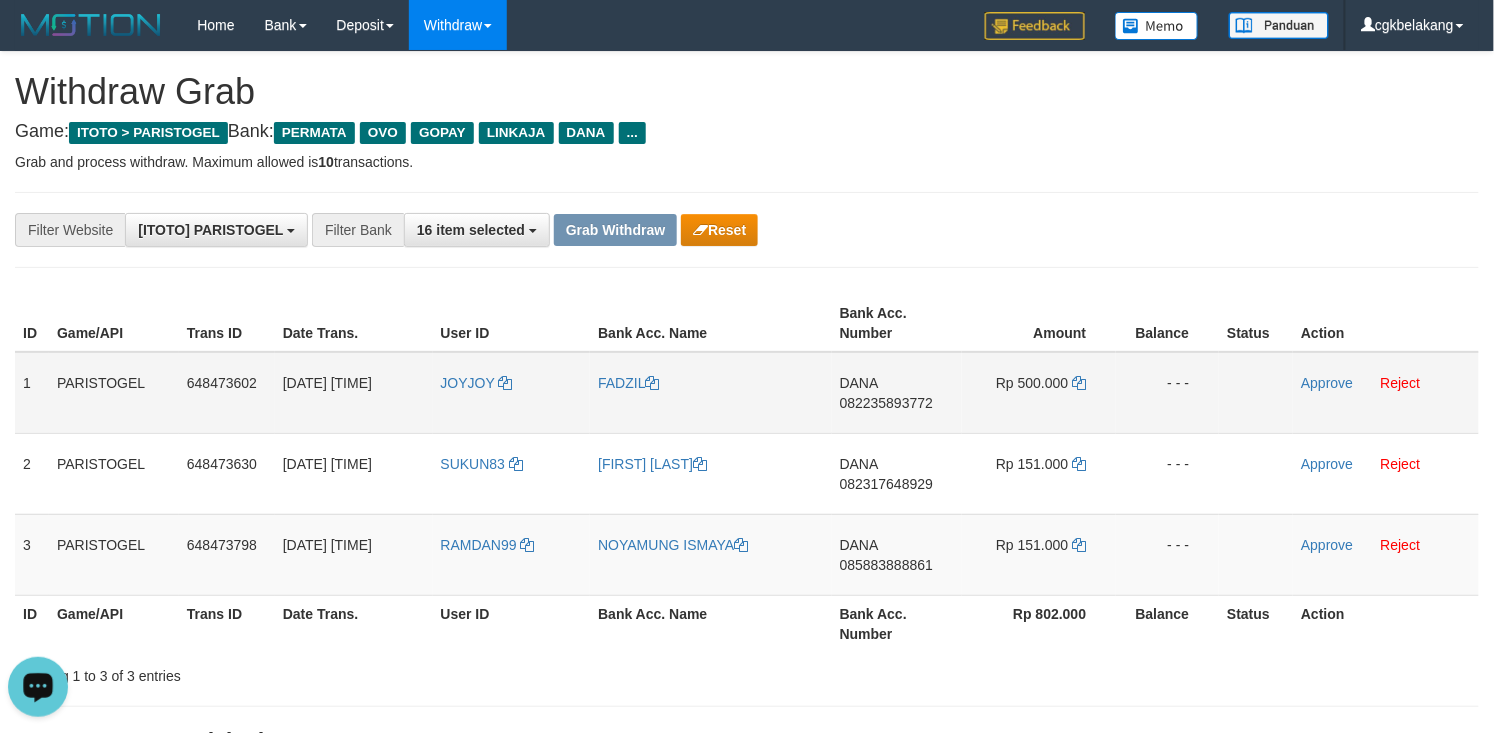 click on "DANA
082235893772" at bounding box center [897, 393] 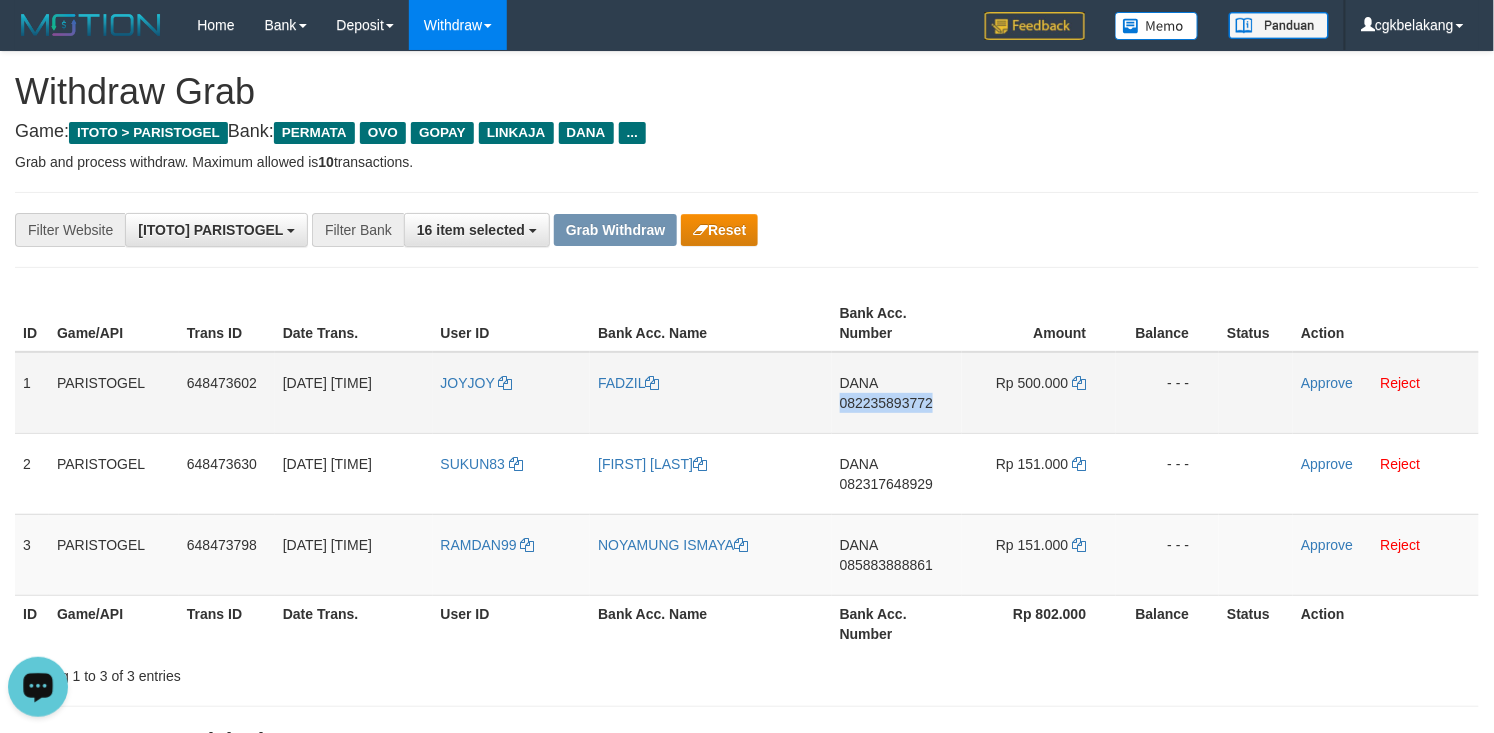 click on "DANA
082235893772" at bounding box center (897, 393) 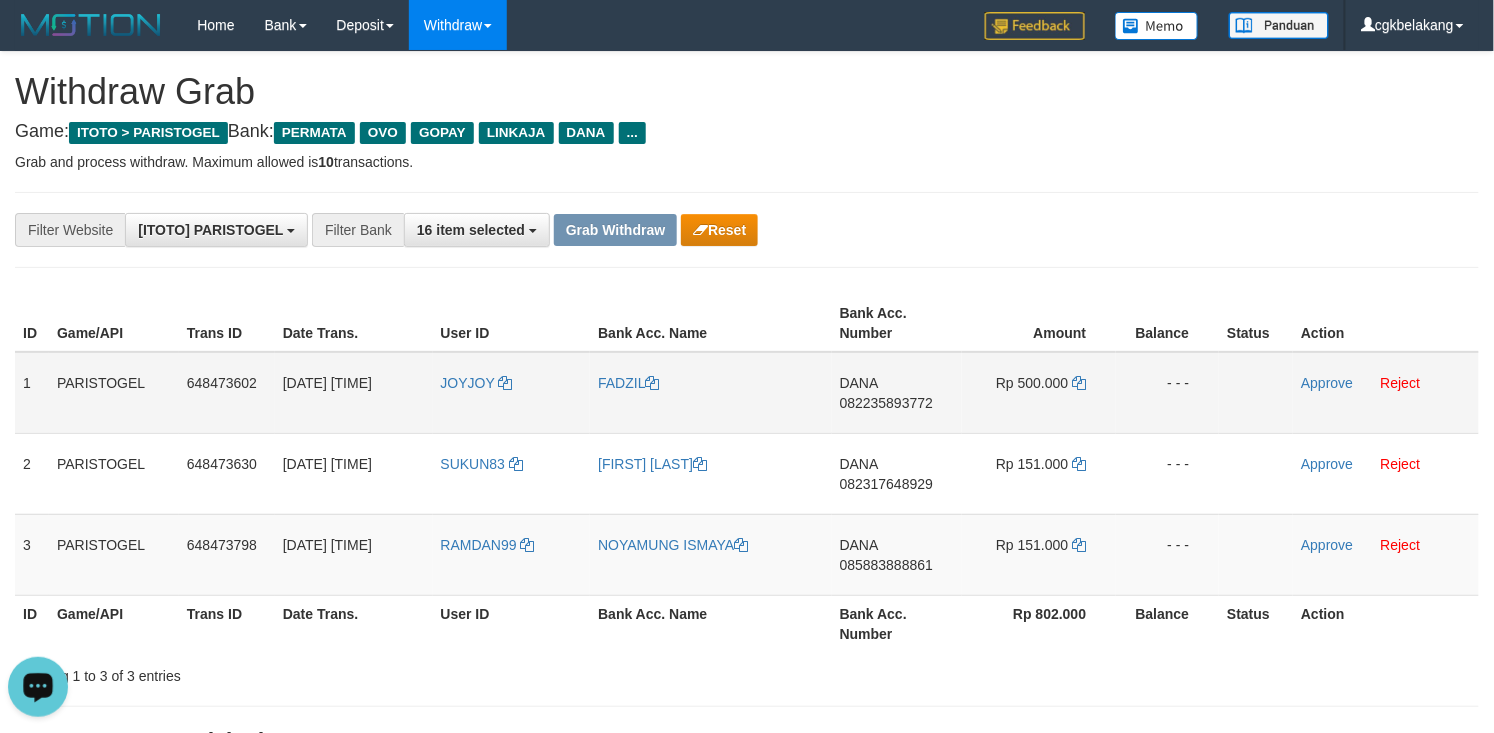 click on "Rp 500.000" at bounding box center (1039, 393) 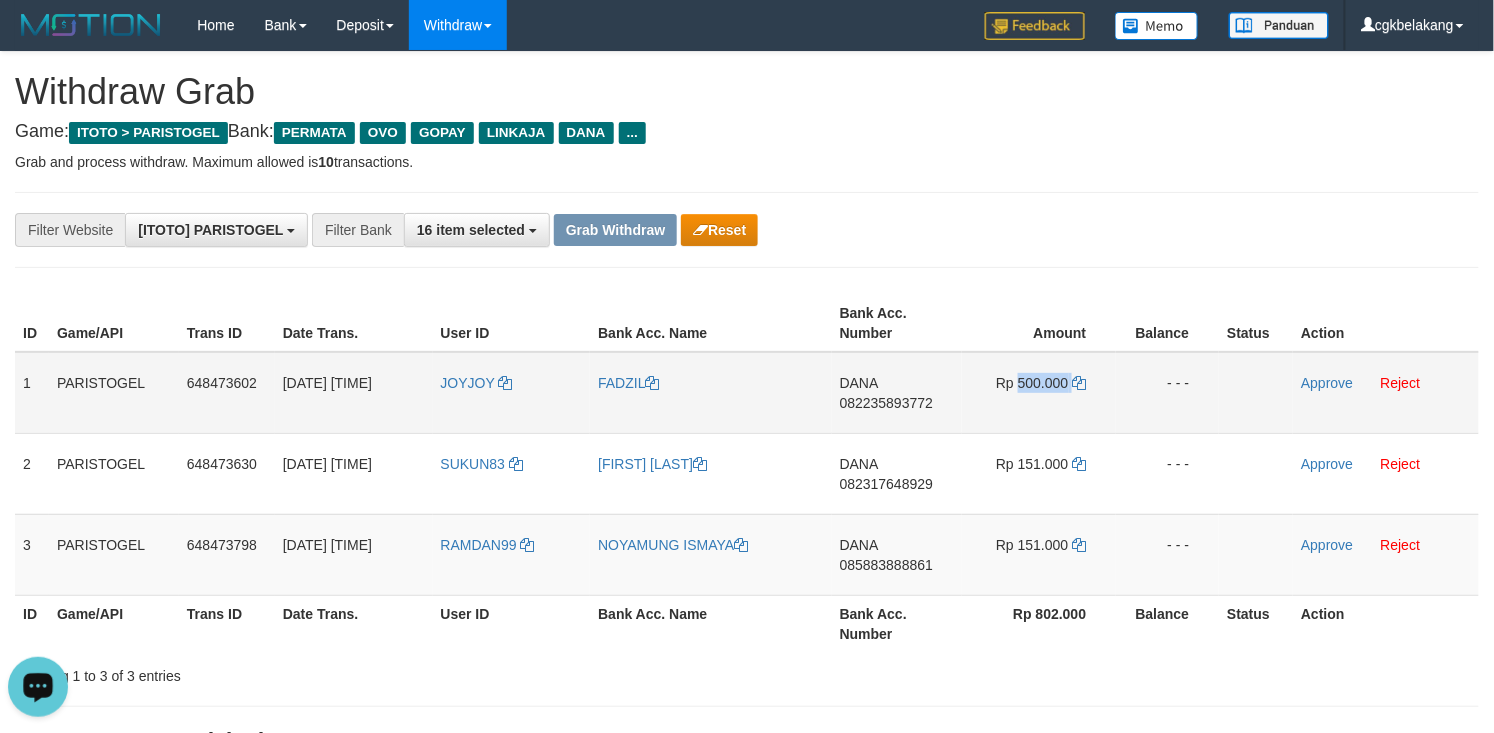 click on "Rp 500.000" at bounding box center (1039, 393) 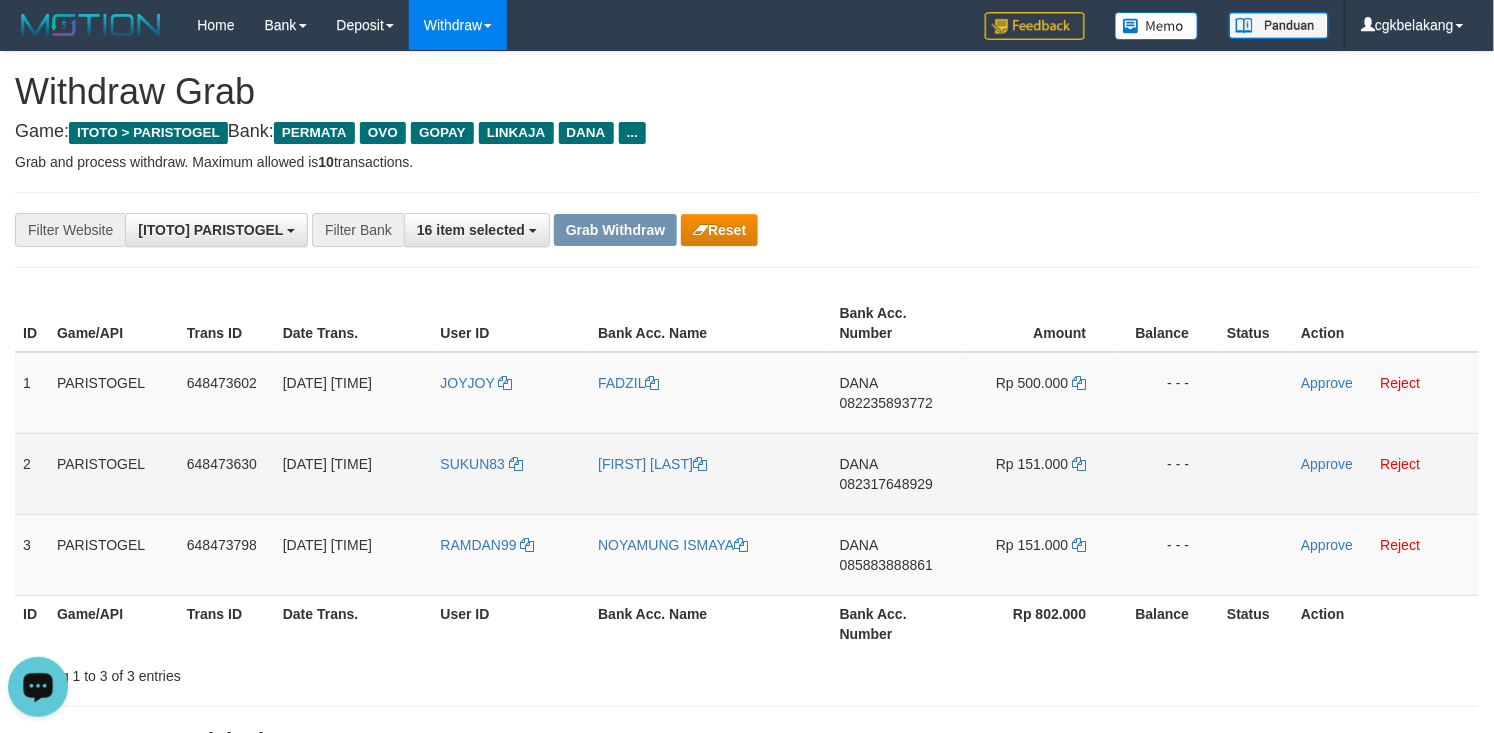 click on "DANA
082317648929" at bounding box center [897, 473] 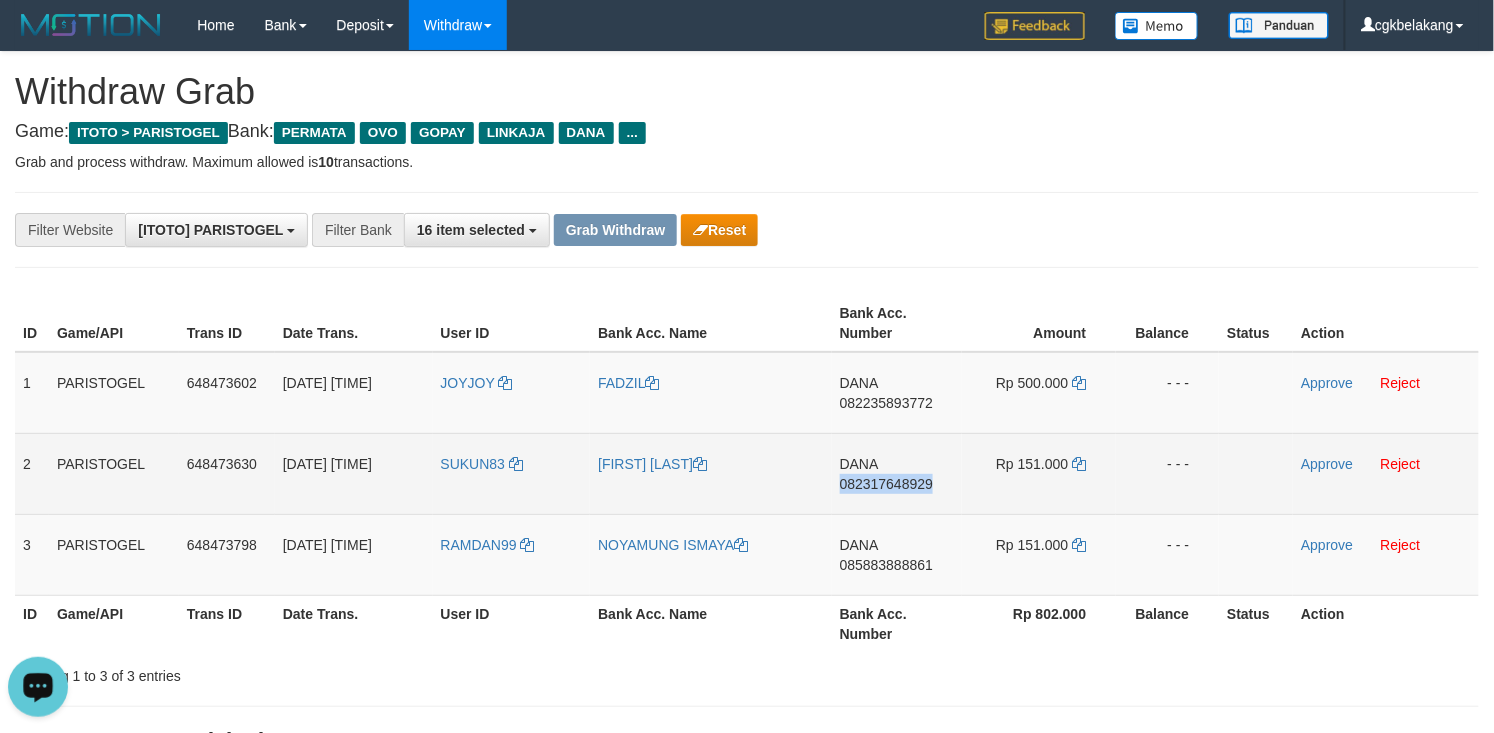 click on "DANA
082317648929" at bounding box center (897, 473) 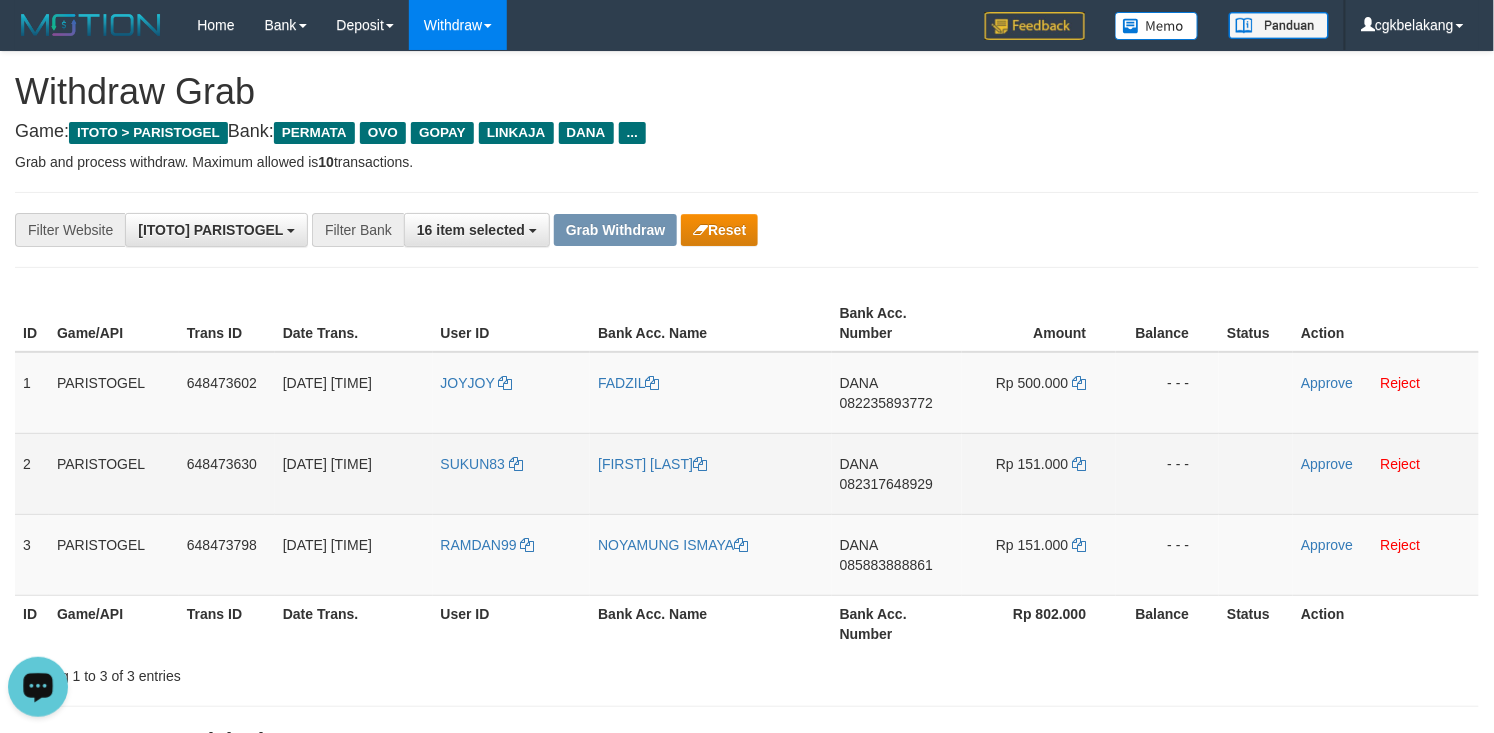 click on "Rp 151.000" at bounding box center (1039, 473) 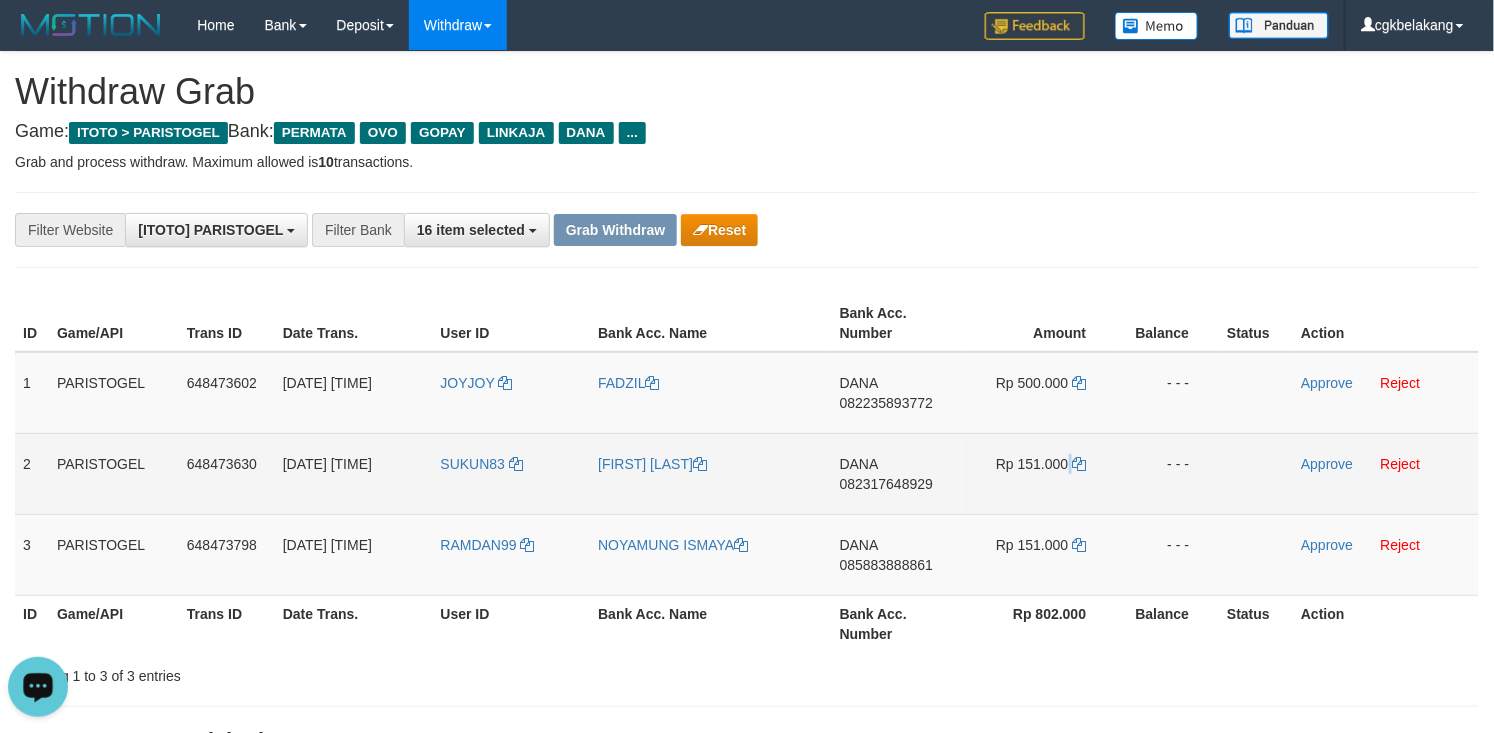 click on "Rp 151.000" at bounding box center (1039, 473) 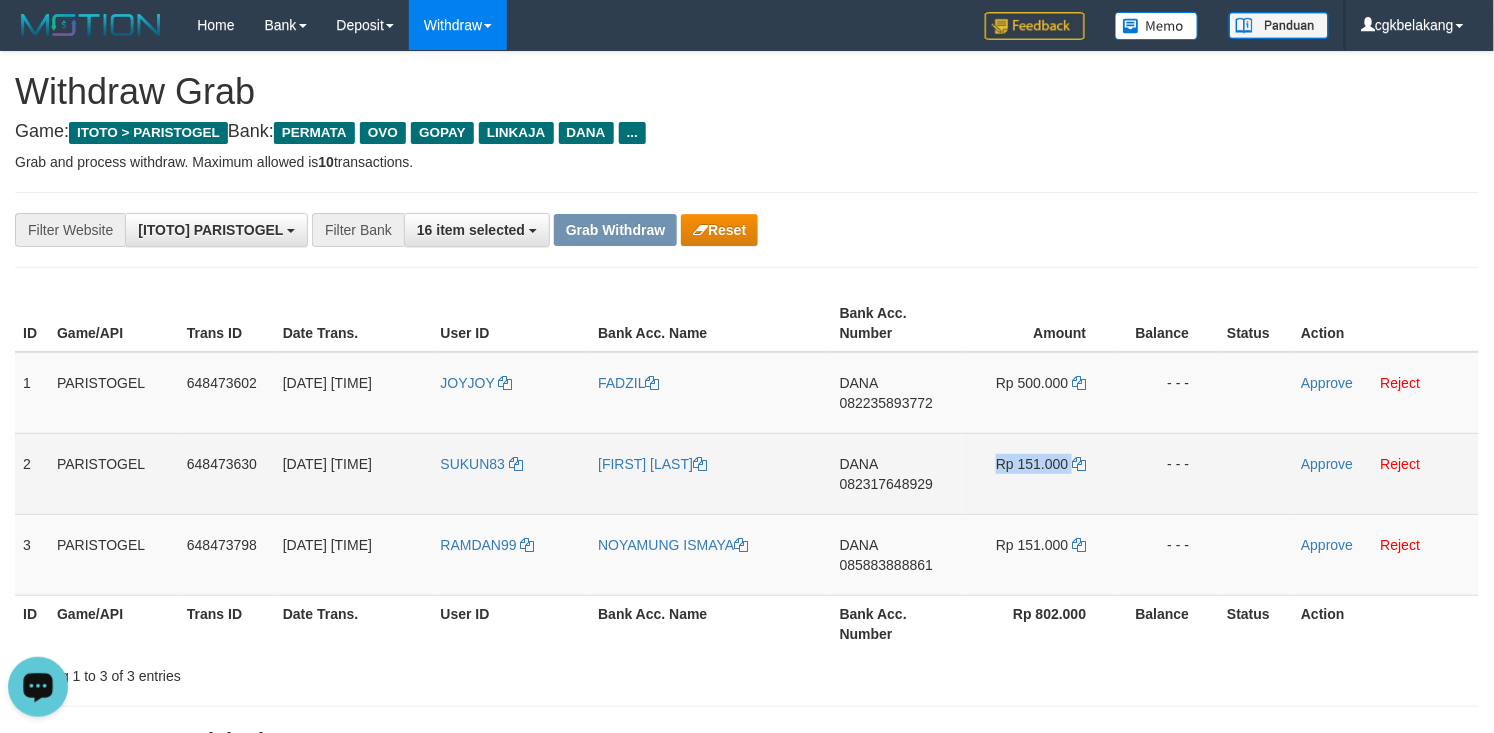 click on "Rp 151.000" at bounding box center [1039, 473] 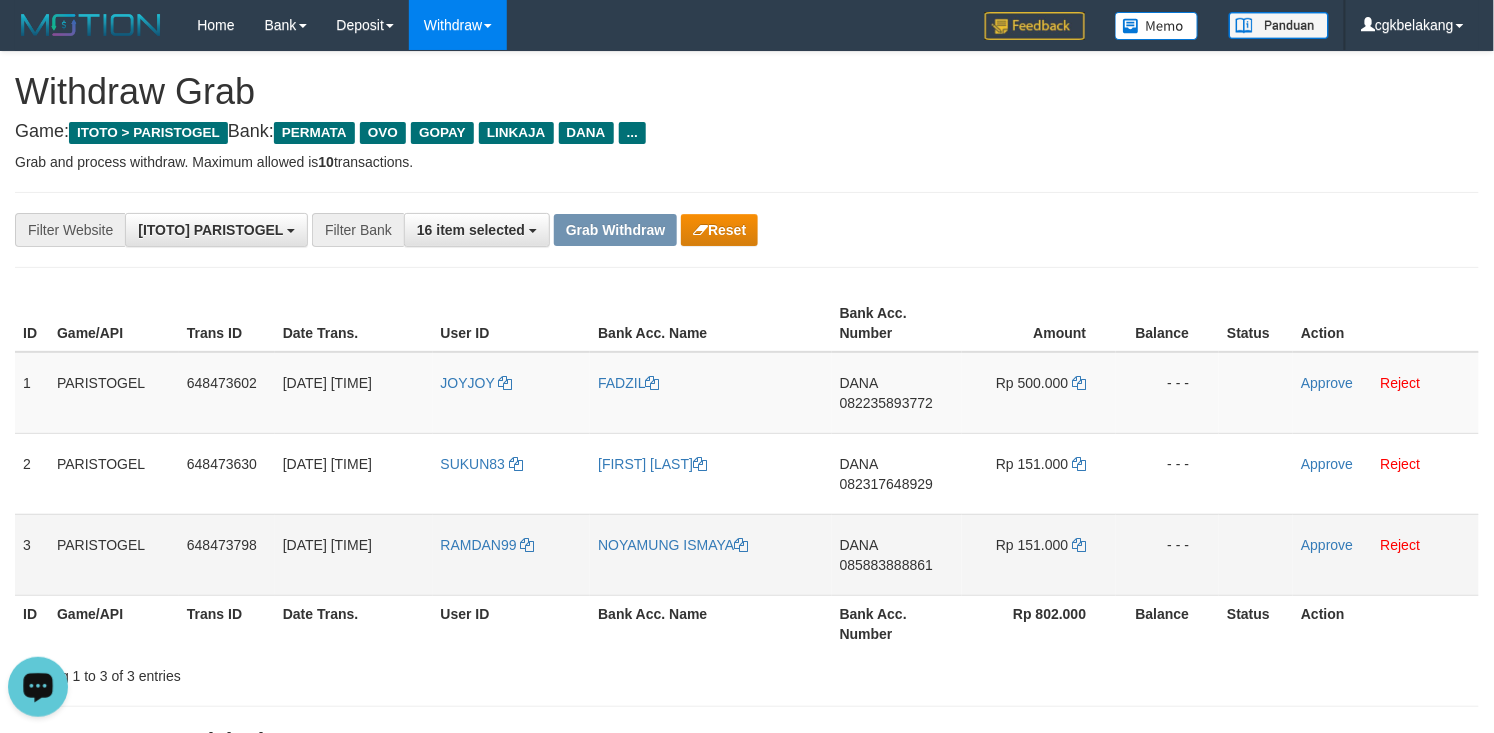 click on "DANA
085883888861" at bounding box center [897, 554] 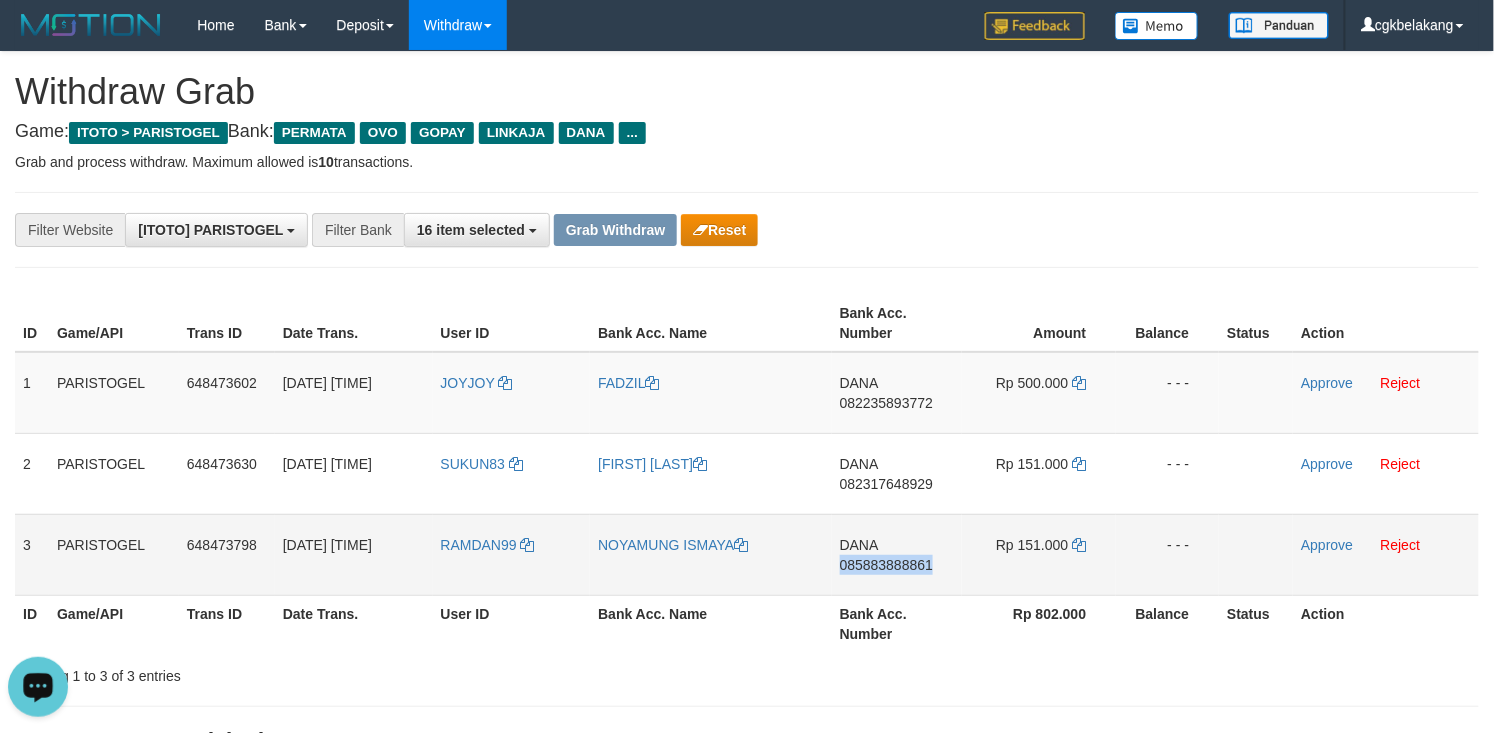 click on "DANA
085883888861" at bounding box center (897, 554) 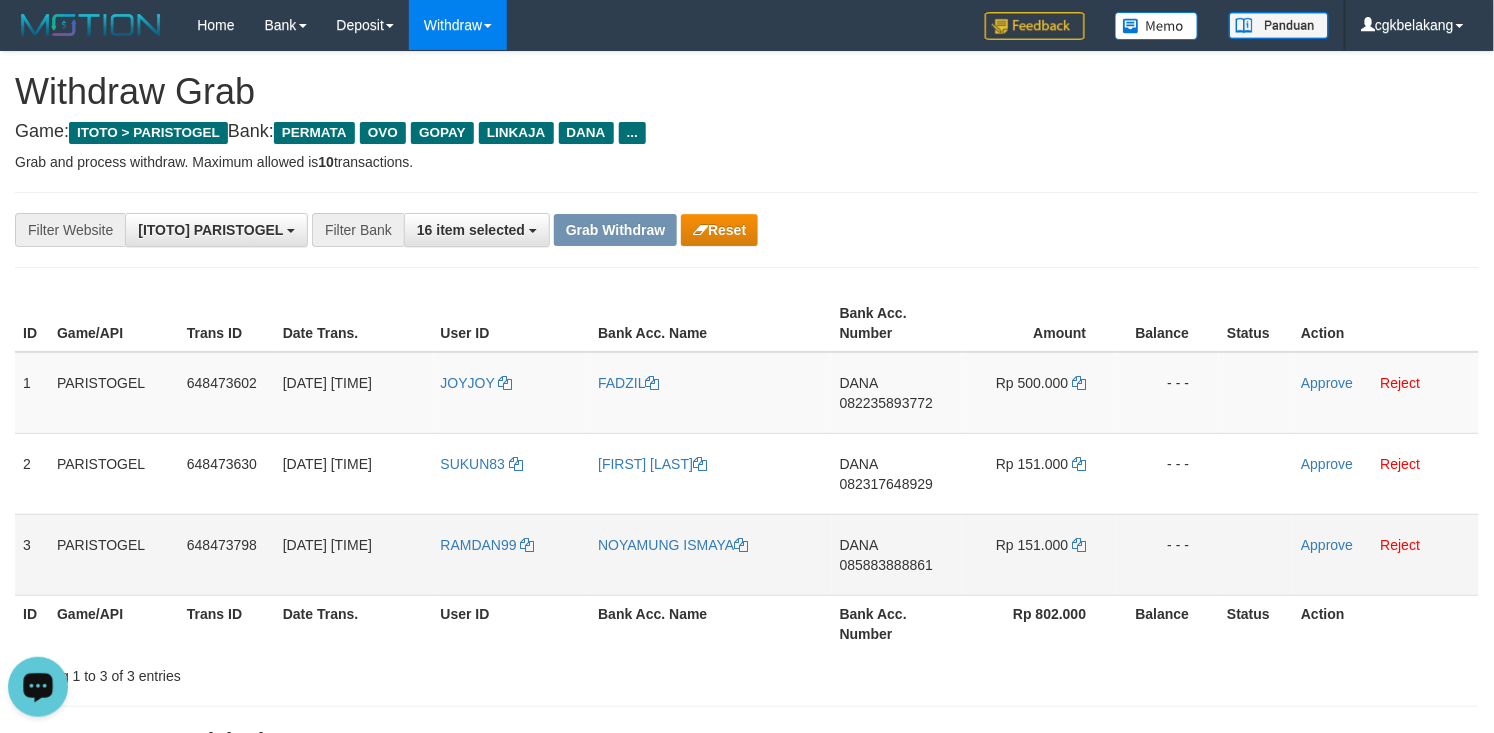 click on "Rp 151.000" at bounding box center [1039, 554] 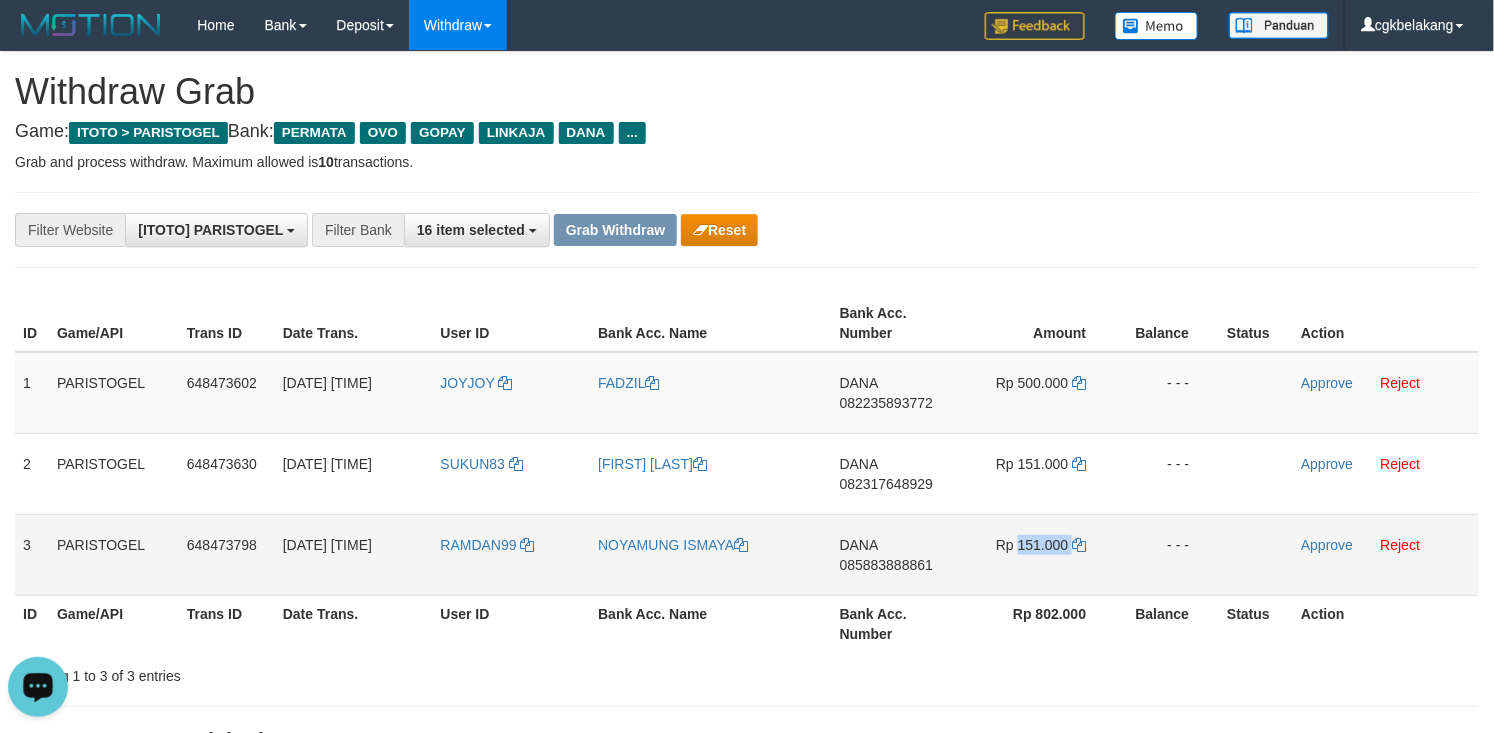 click on "Rp 151.000" at bounding box center (1039, 554) 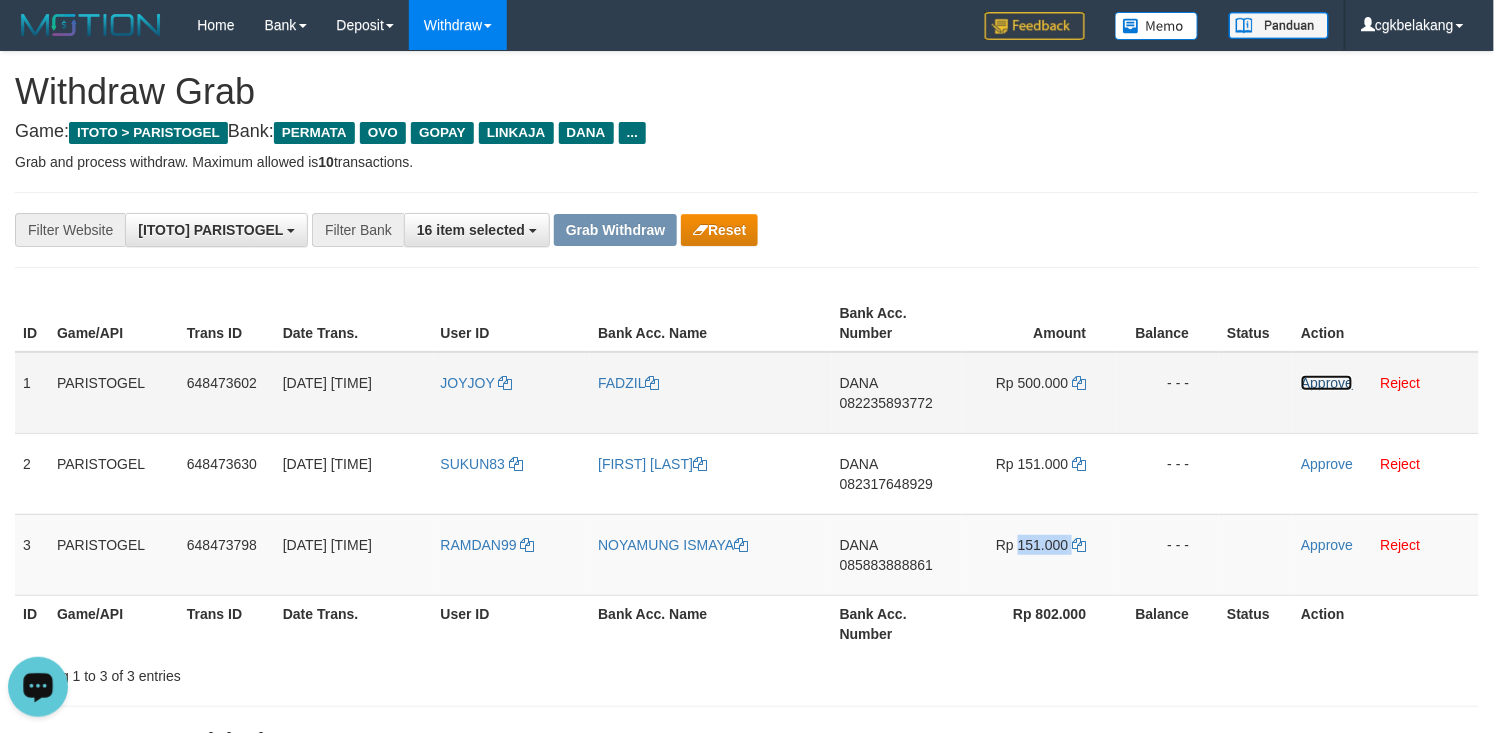 click on "Approve" at bounding box center (1327, 383) 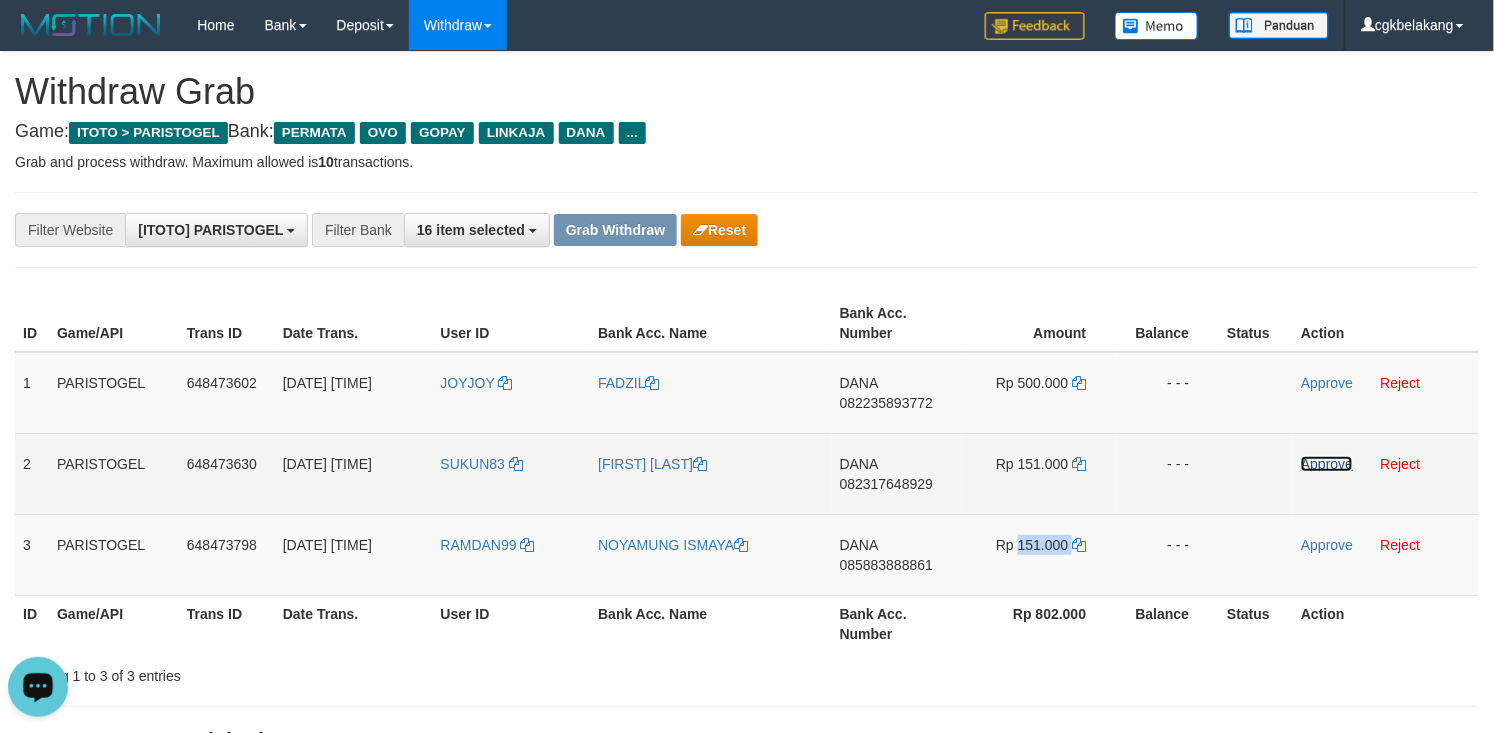 click on "Approve" at bounding box center (1327, 464) 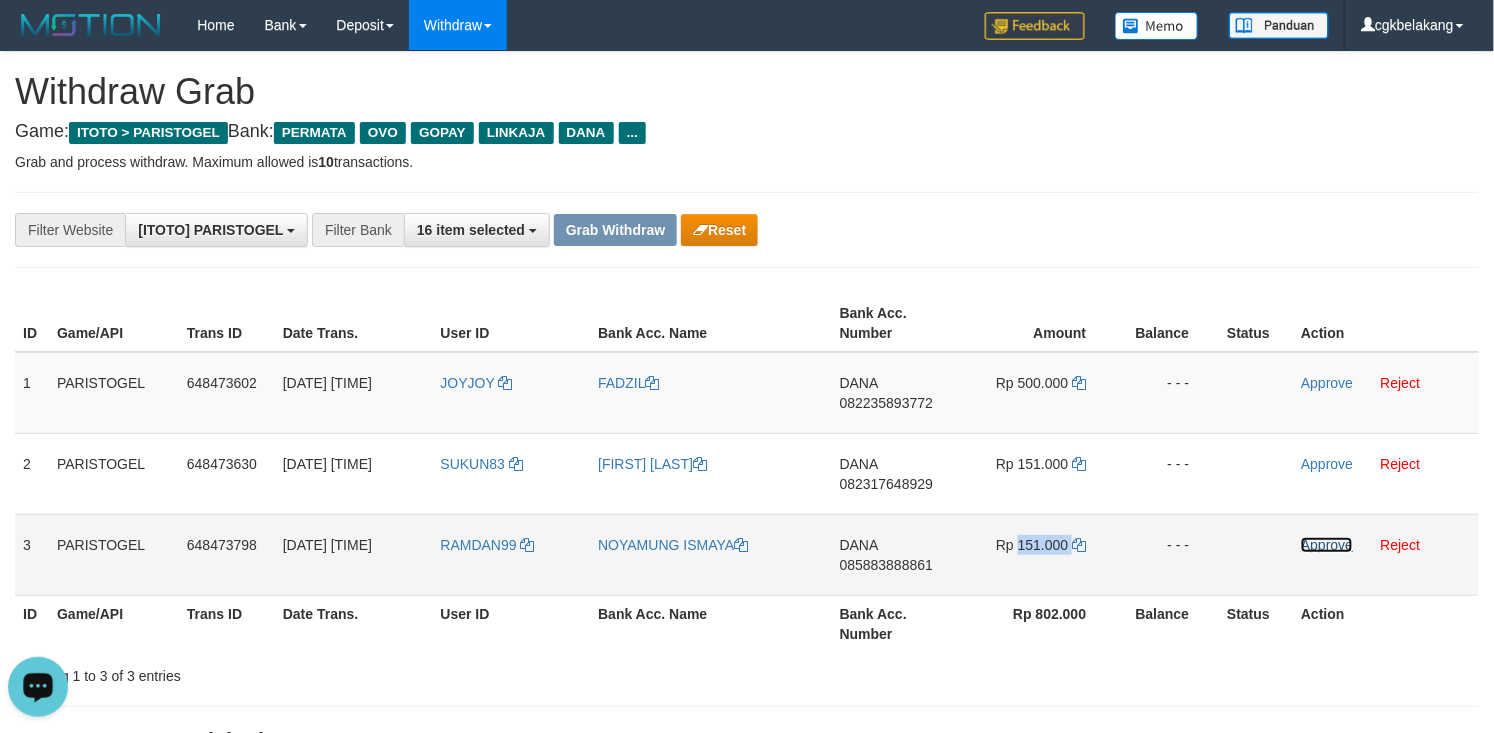 click on "Approve" at bounding box center (1327, 545) 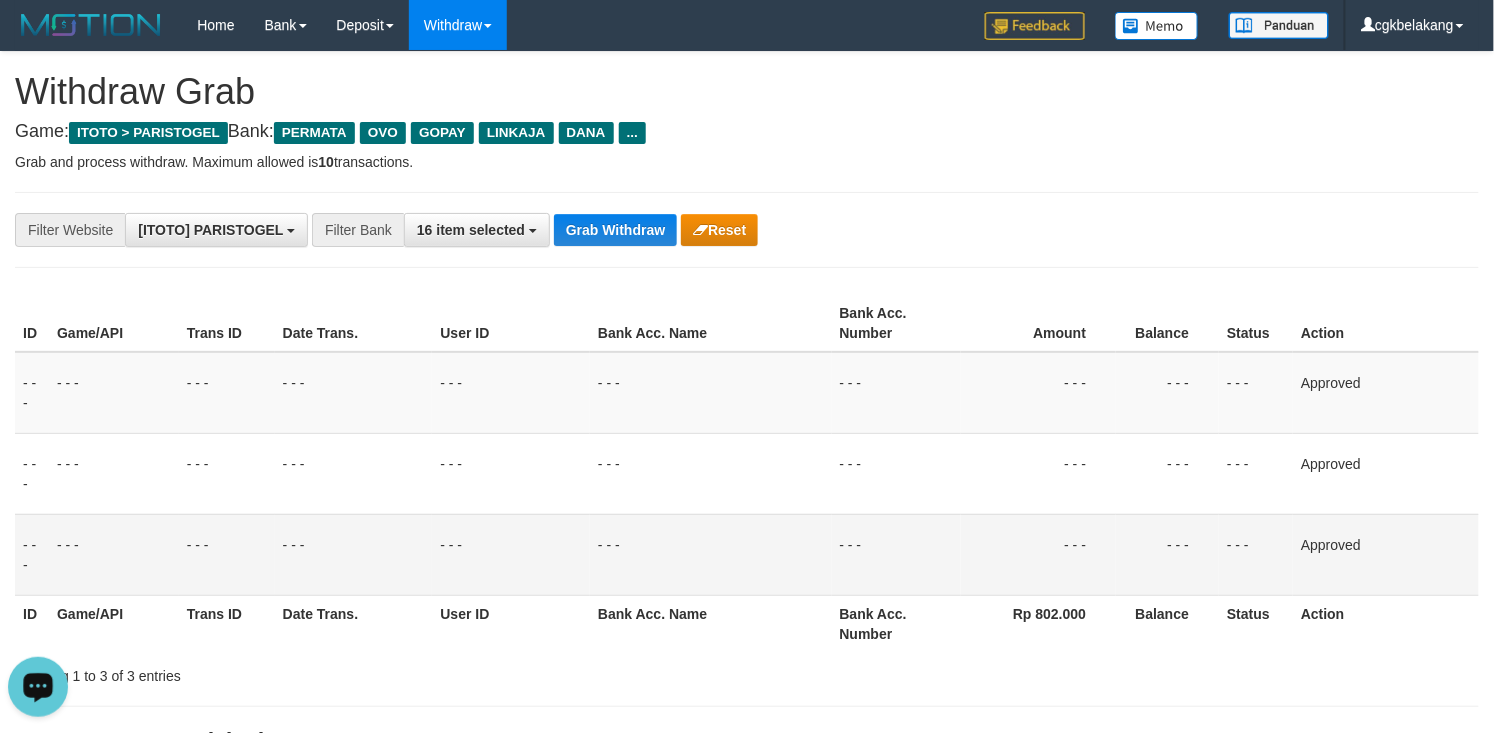 click on "Game:   ITOTO > PARISTOGEL    		Bank:   PERMATA   OVO   GOPAY   LINKAJA   DANA   ..." at bounding box center [747, 132] 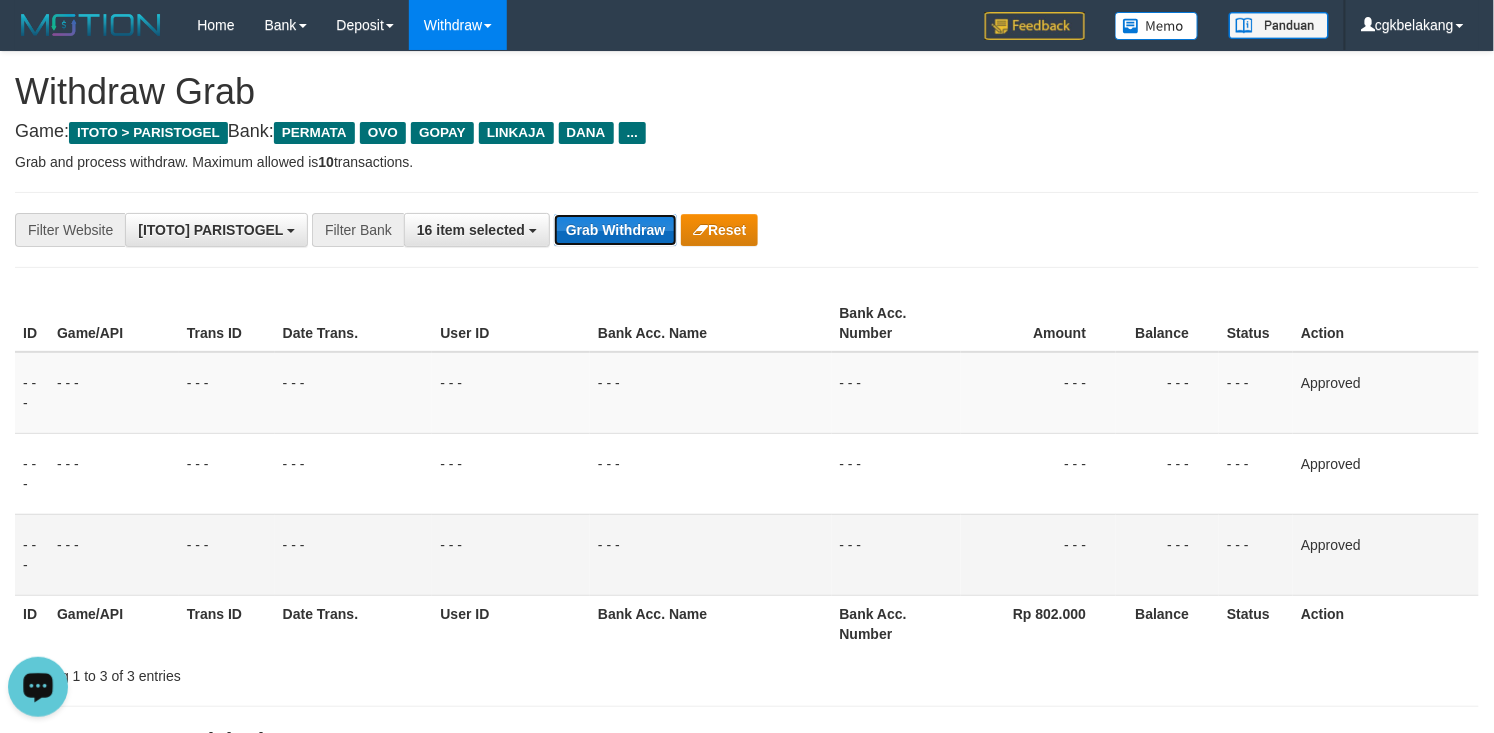 click on "Grab Withdraw" at bounding box center (615, 230) 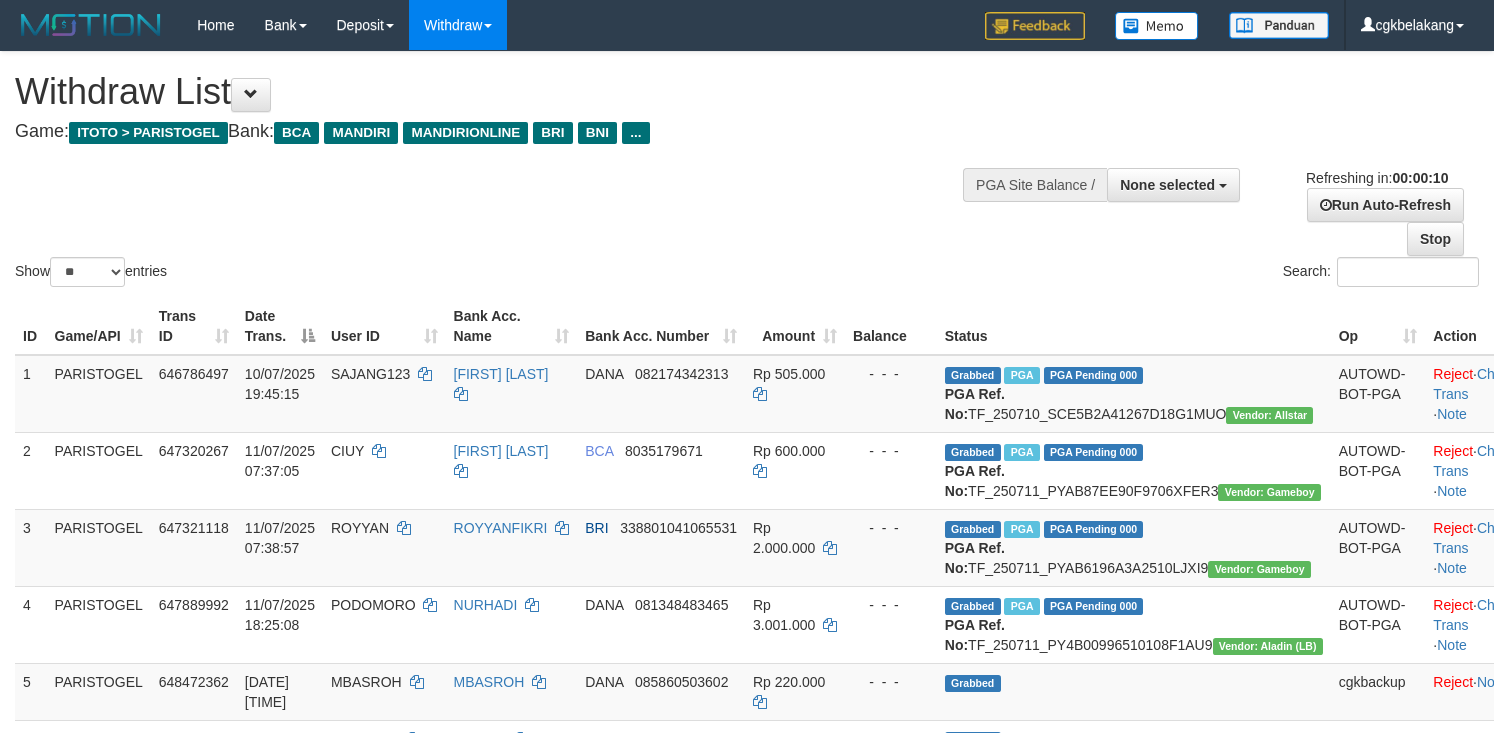 select 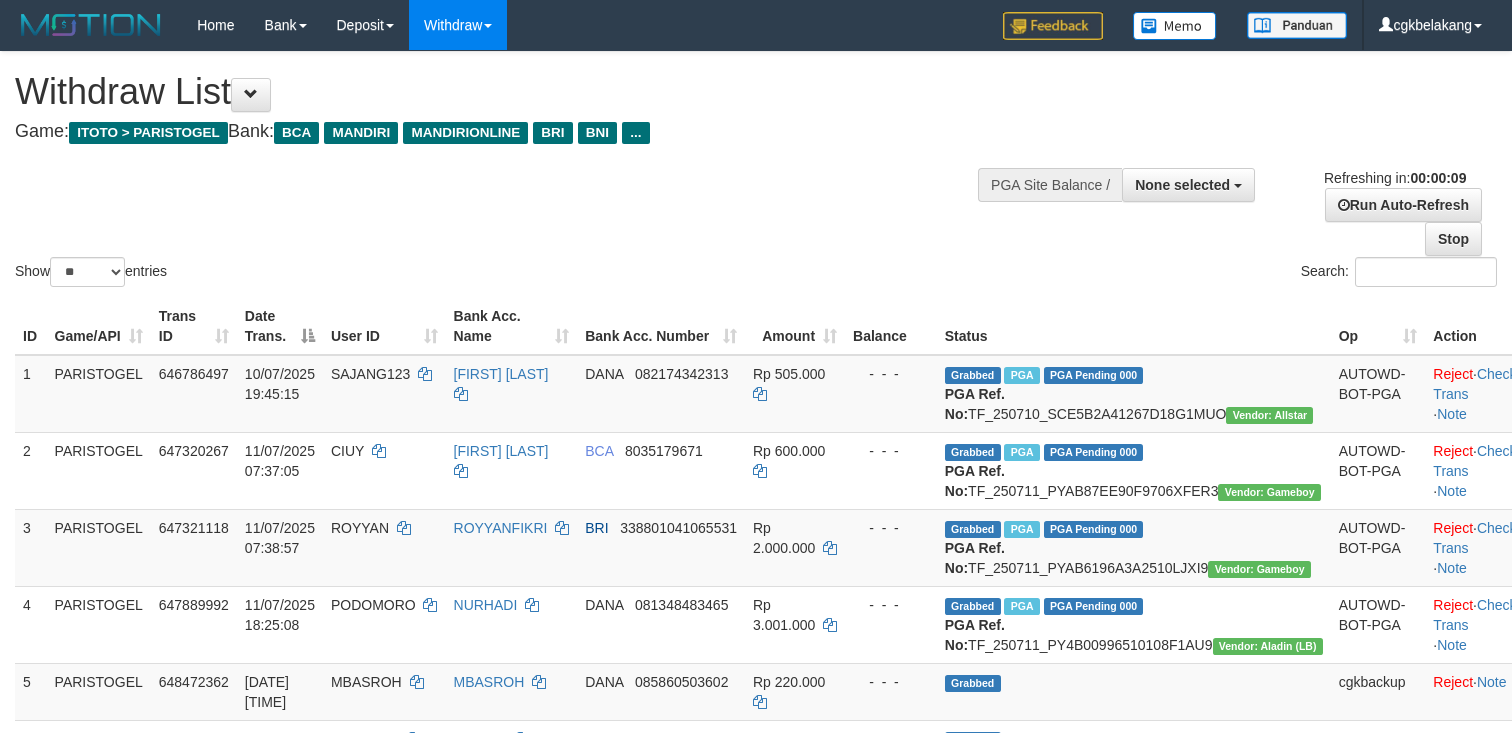select 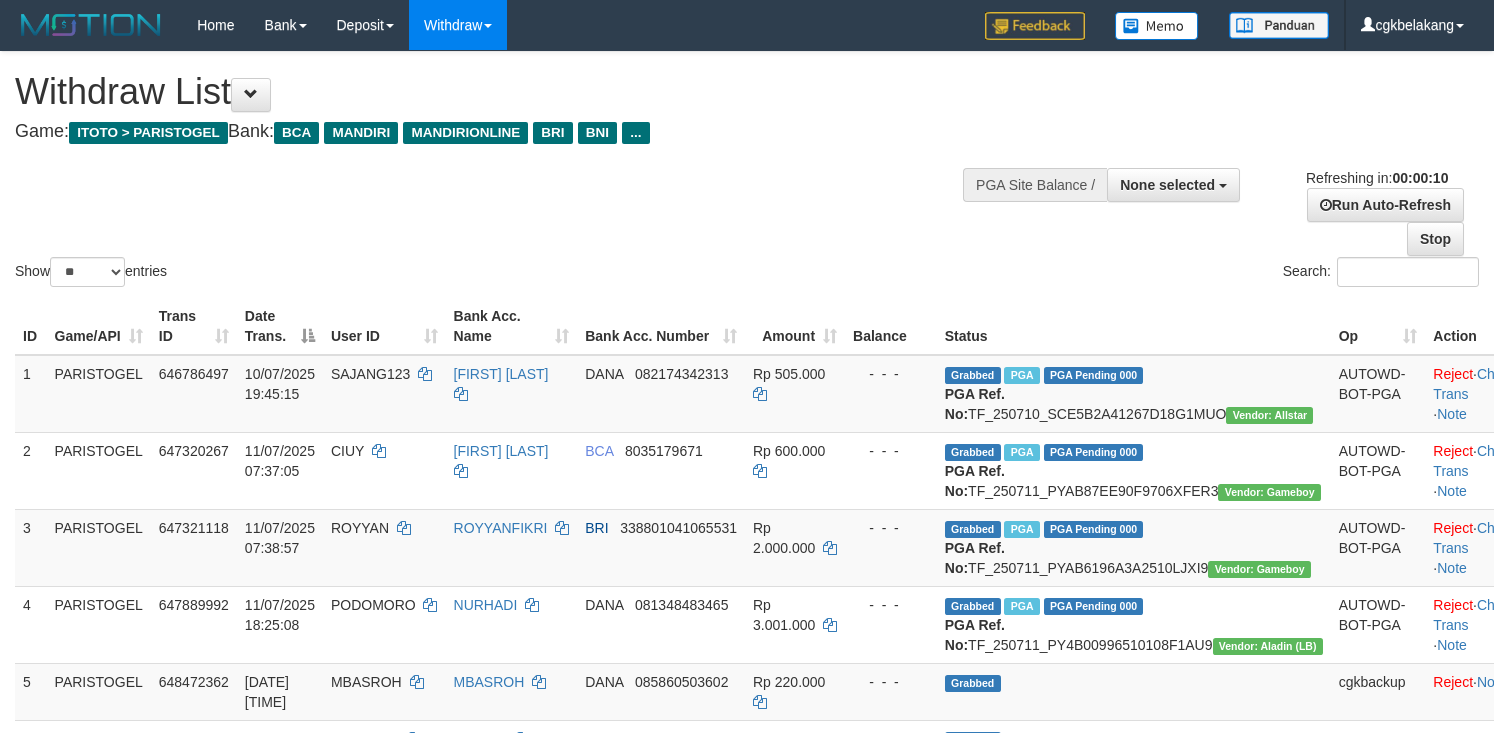 select 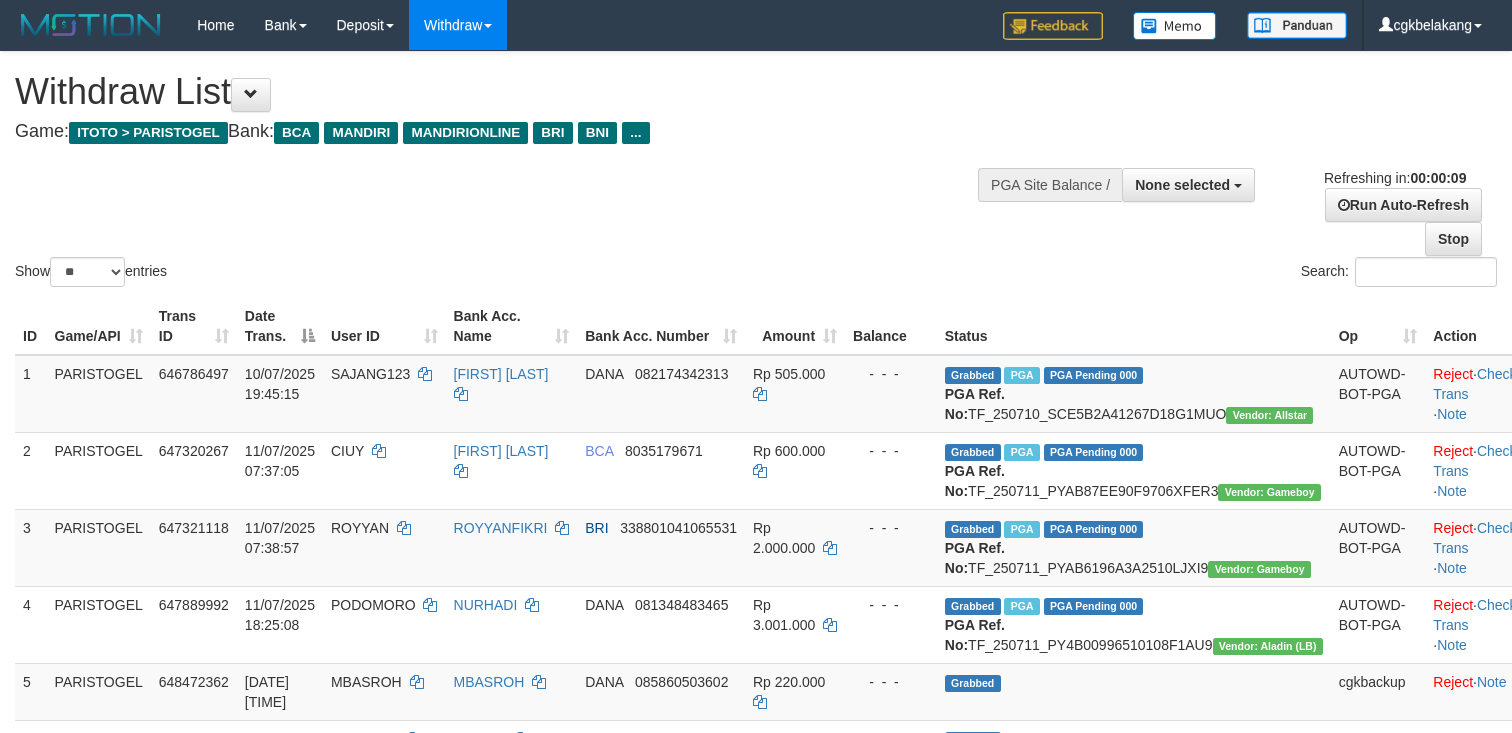 select 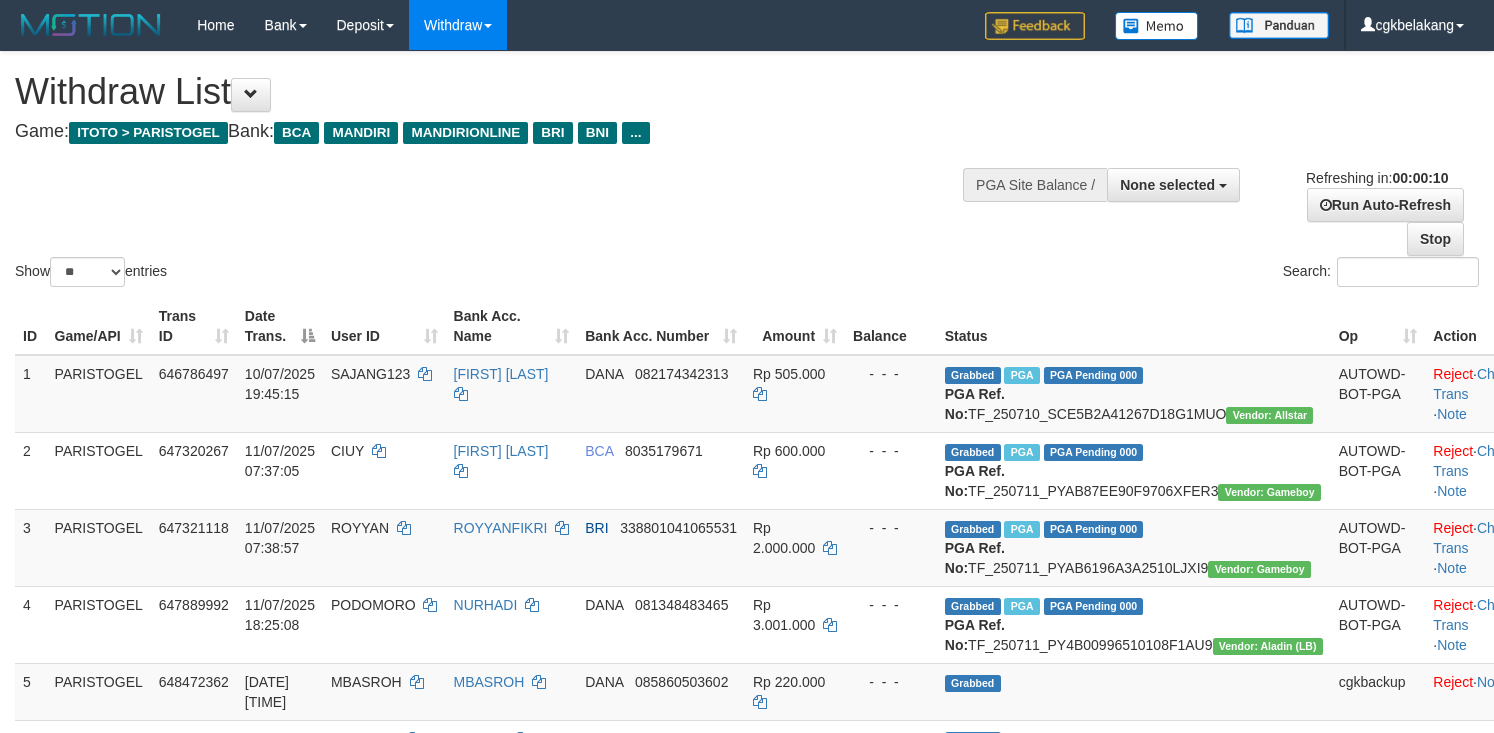 select 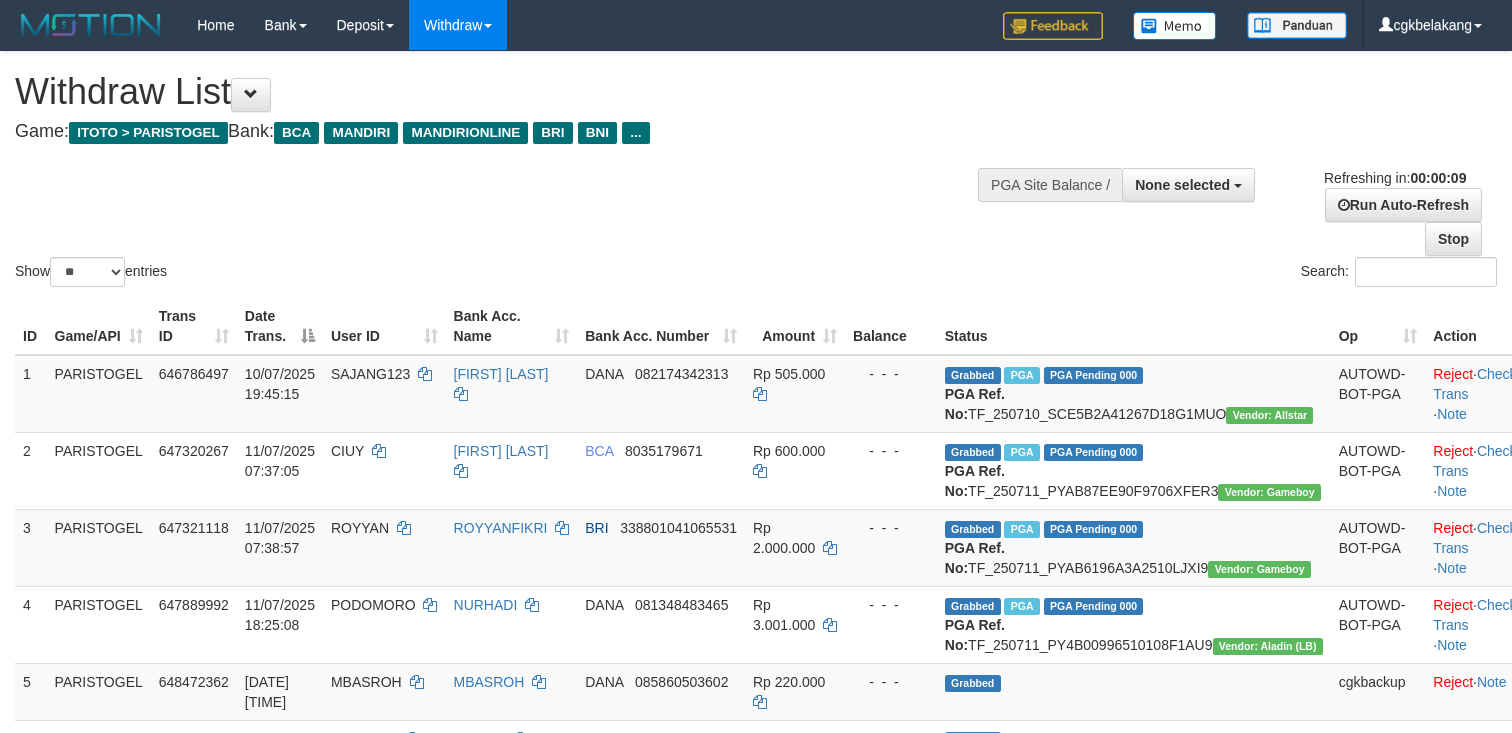 select 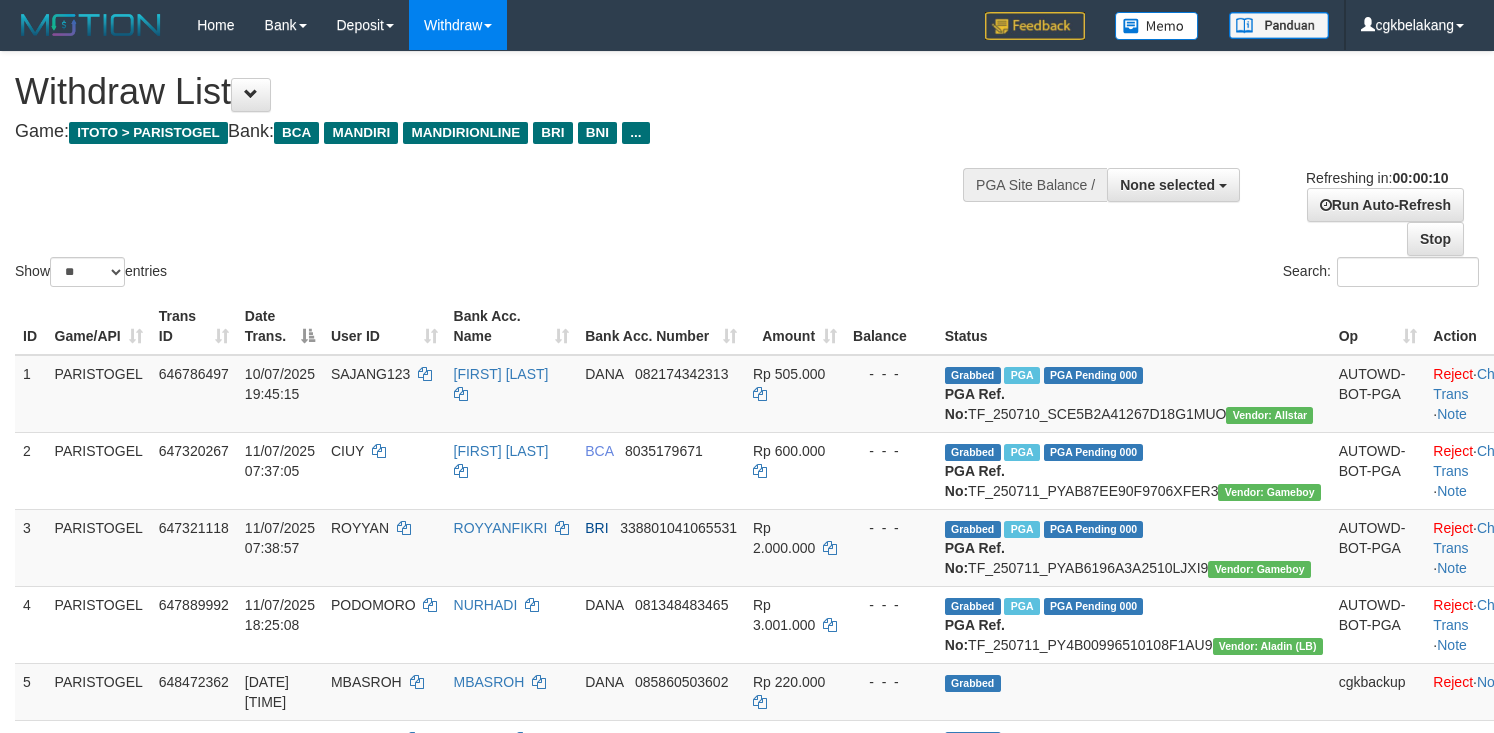 select 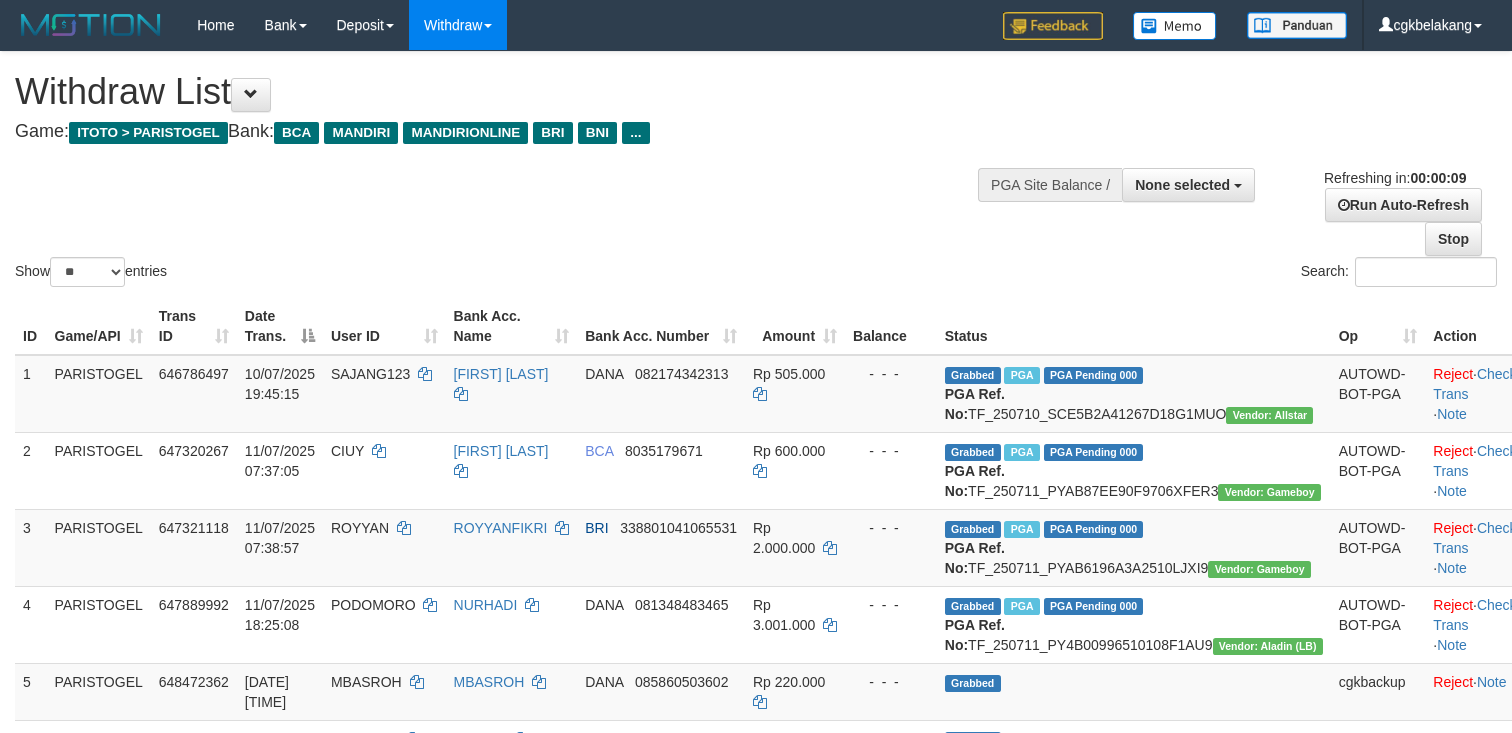 select 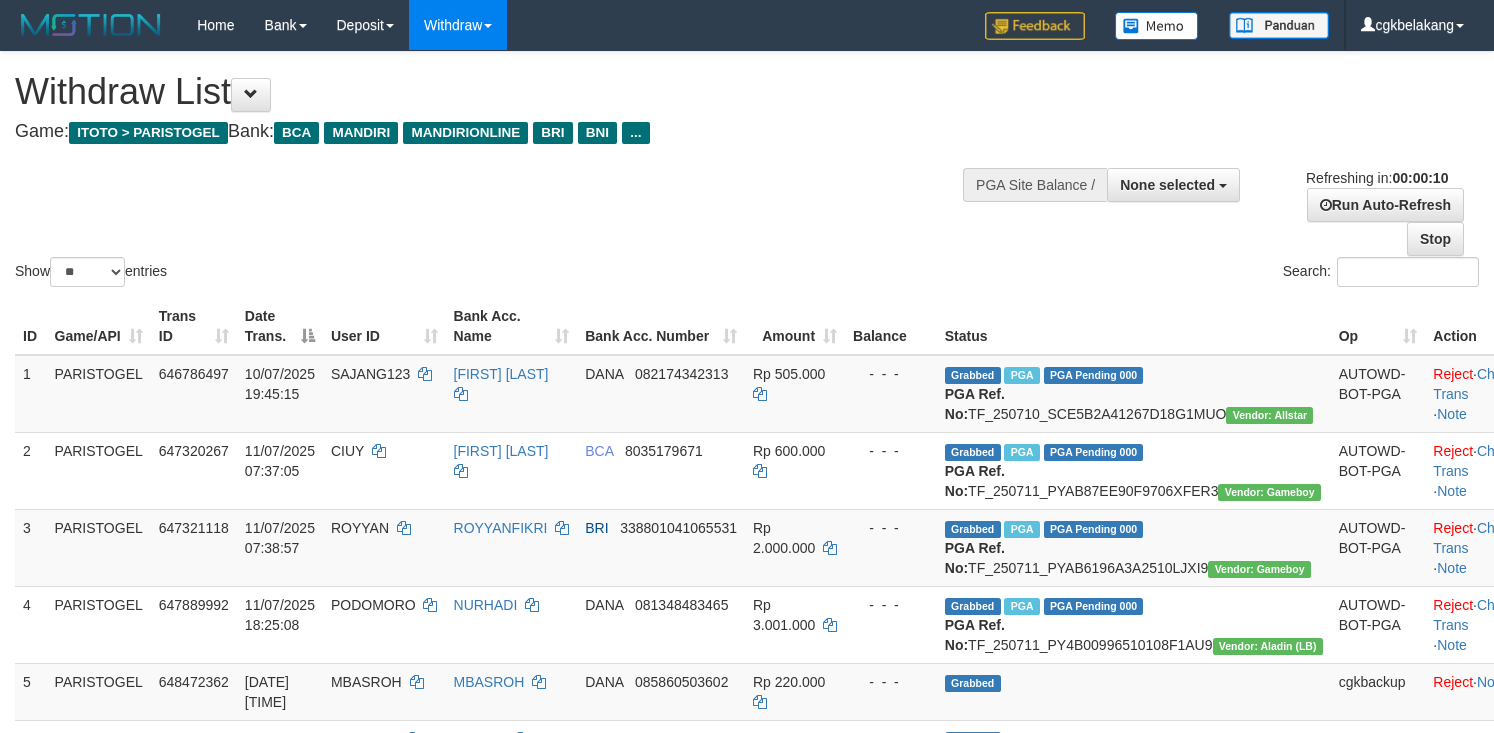 select 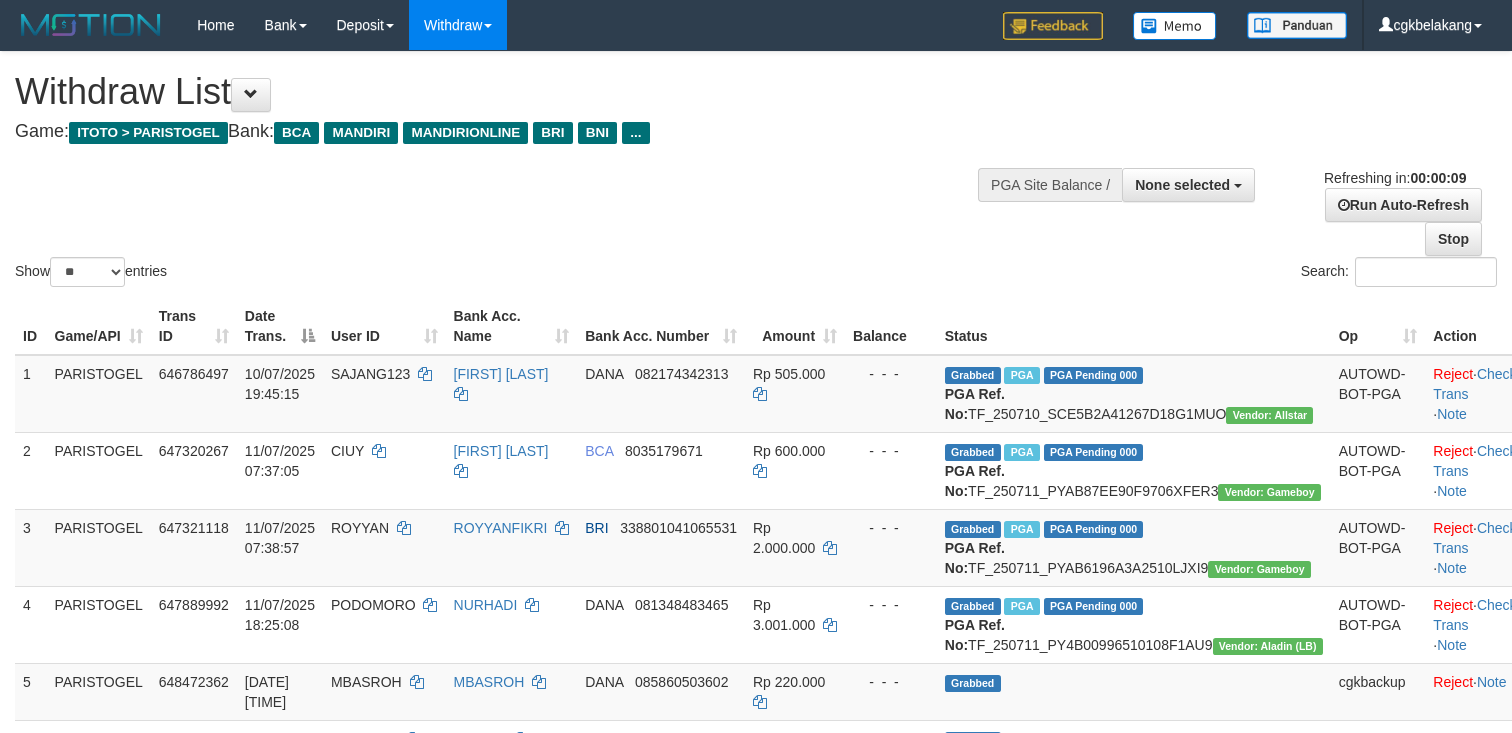 select 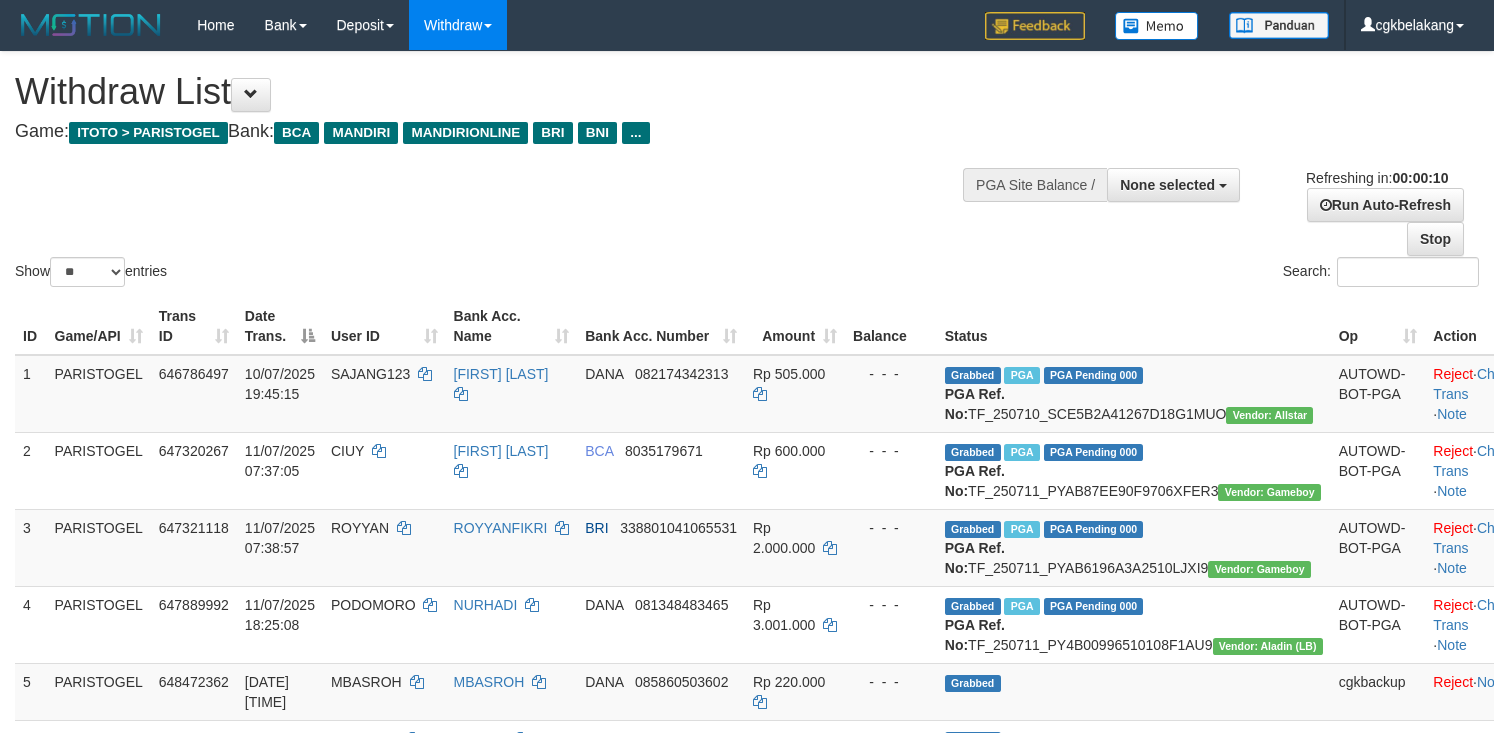 select 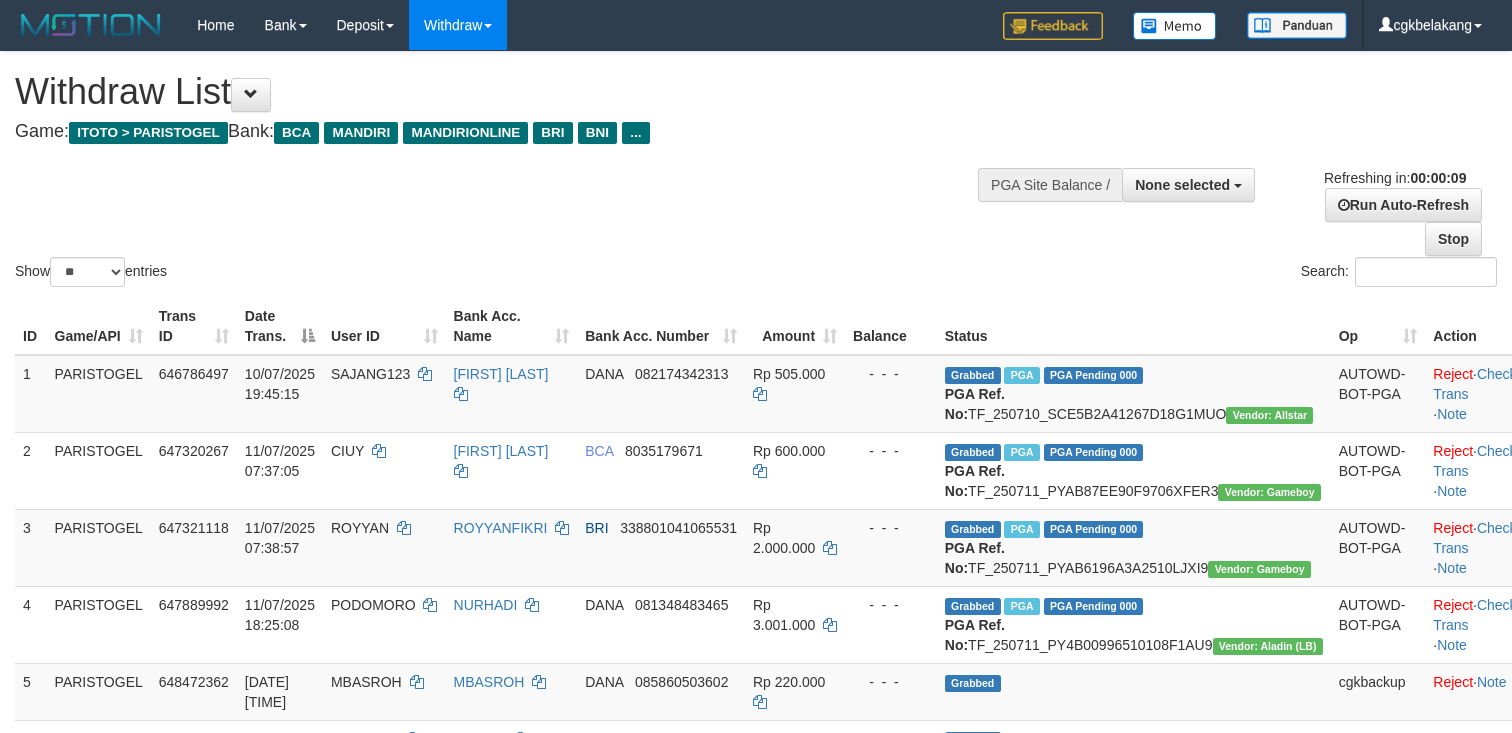 select 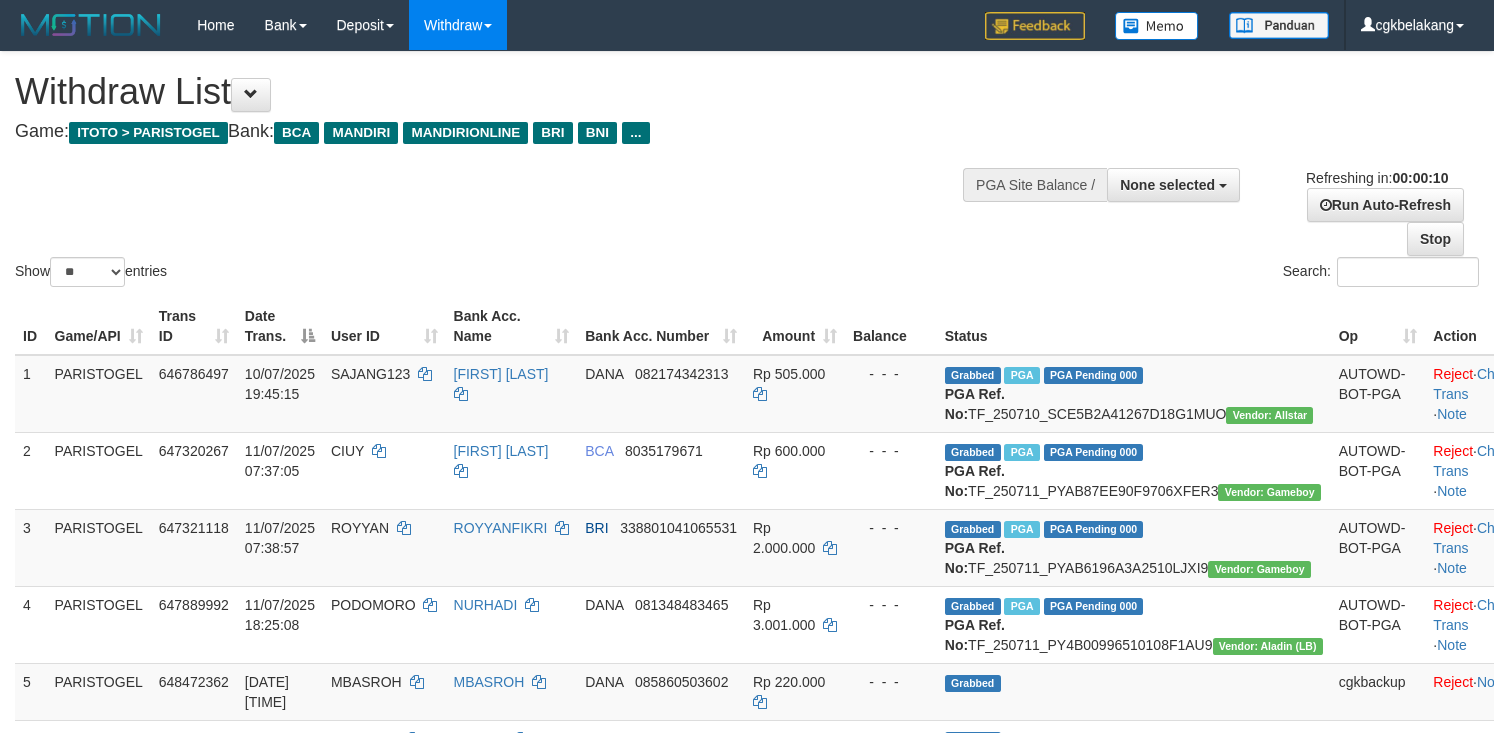 select 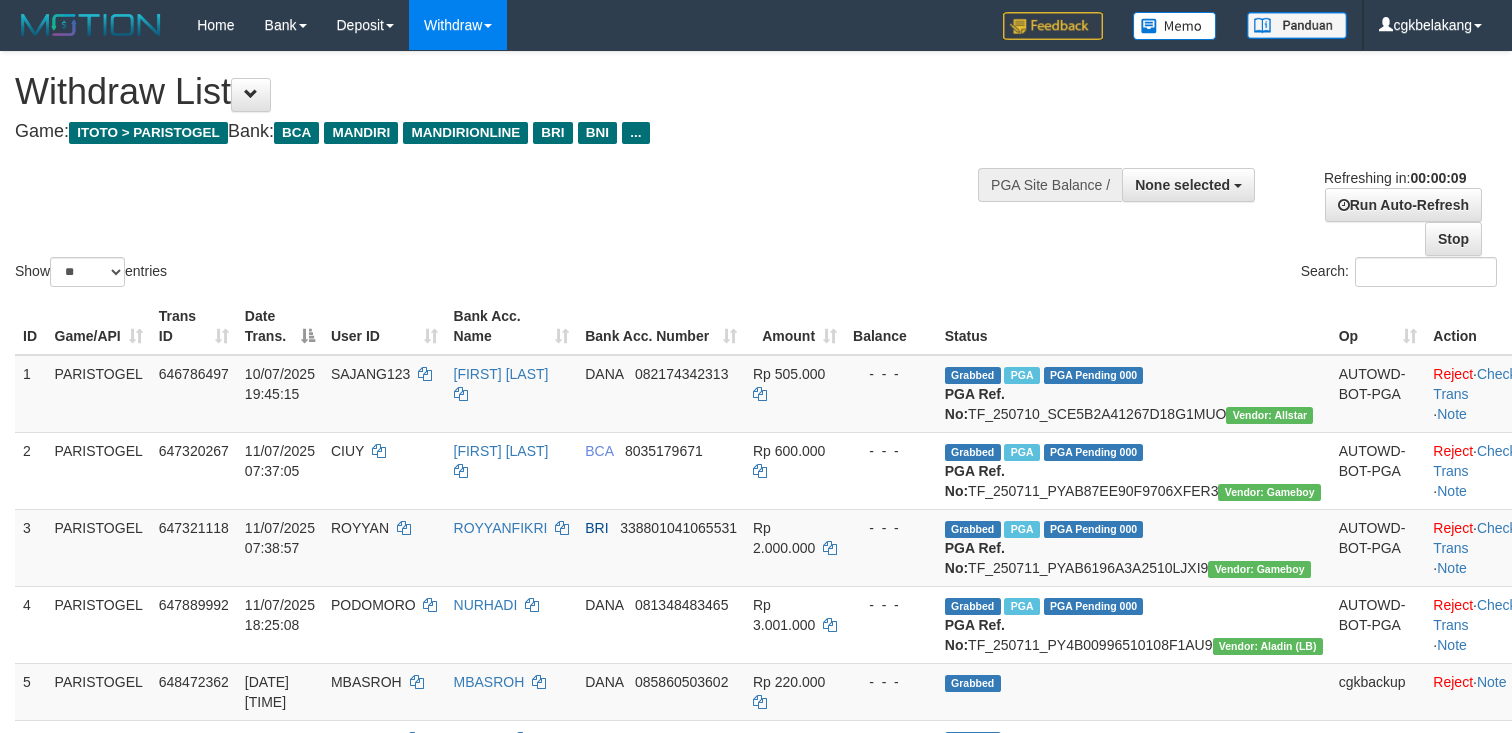 select 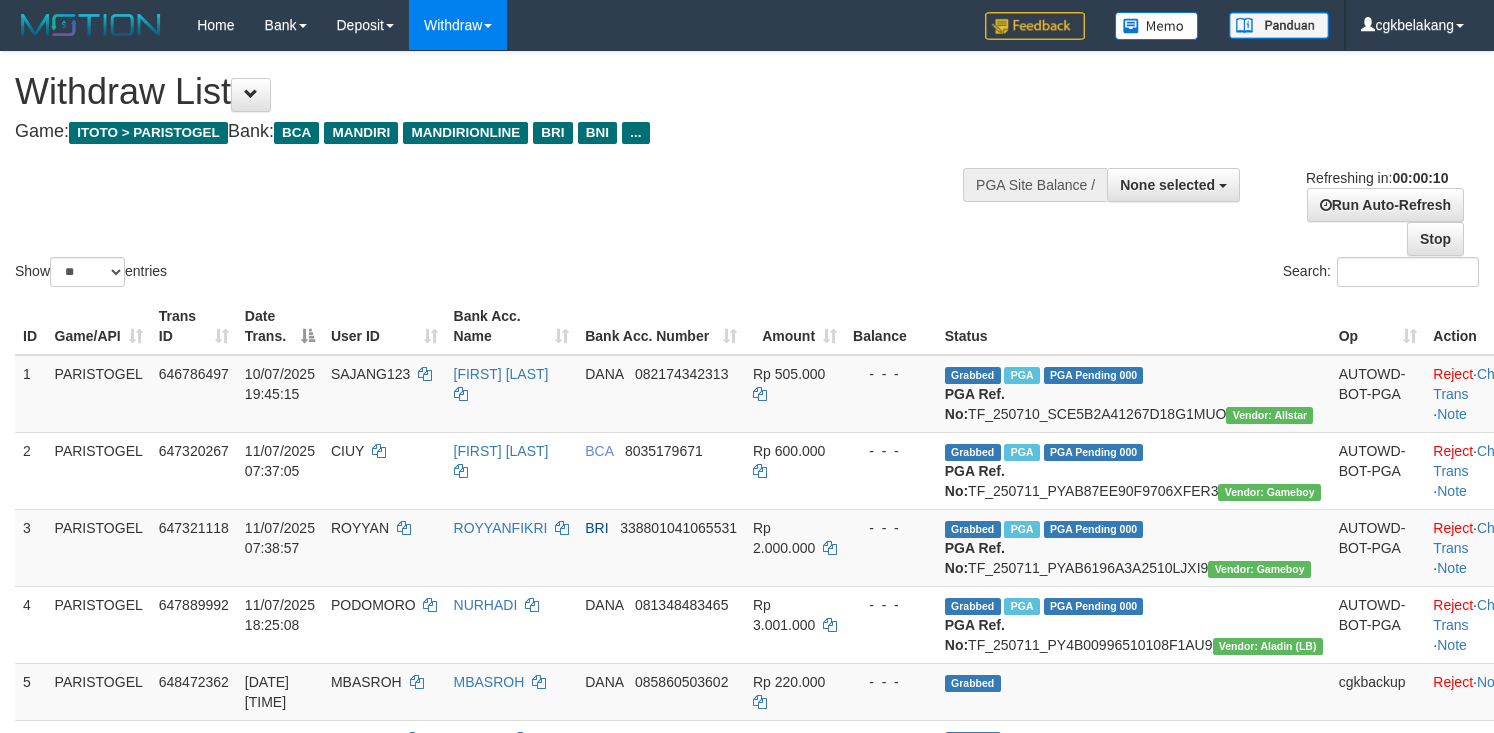 select 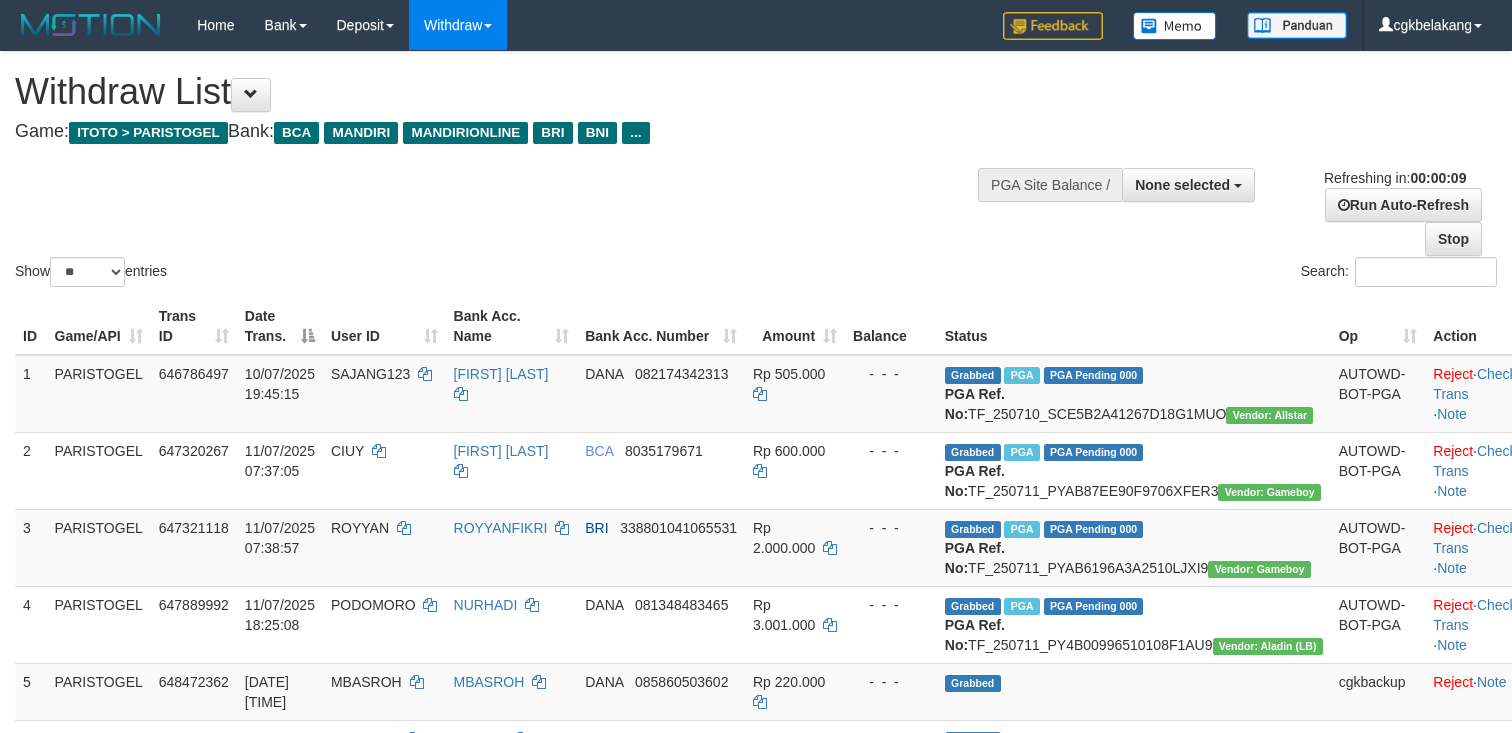 select 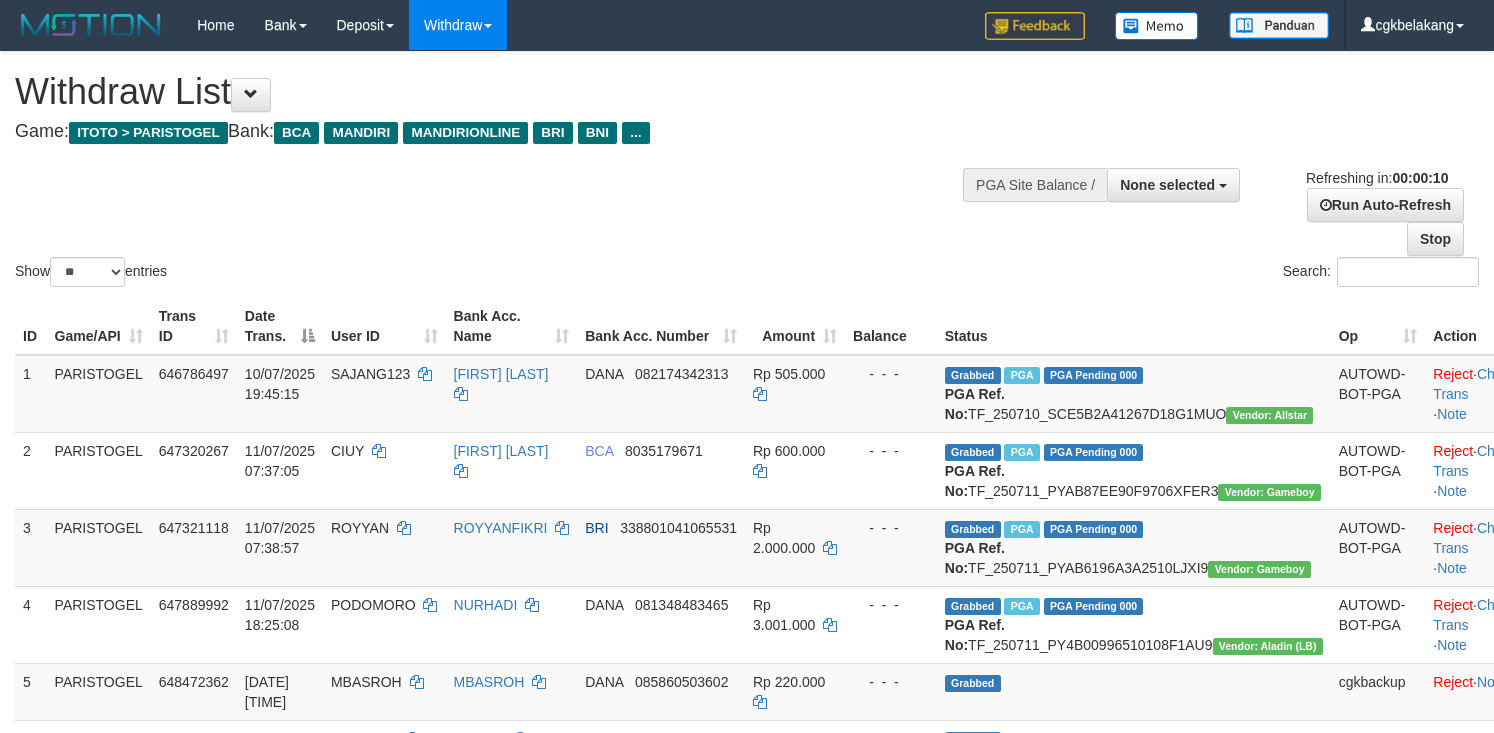 select 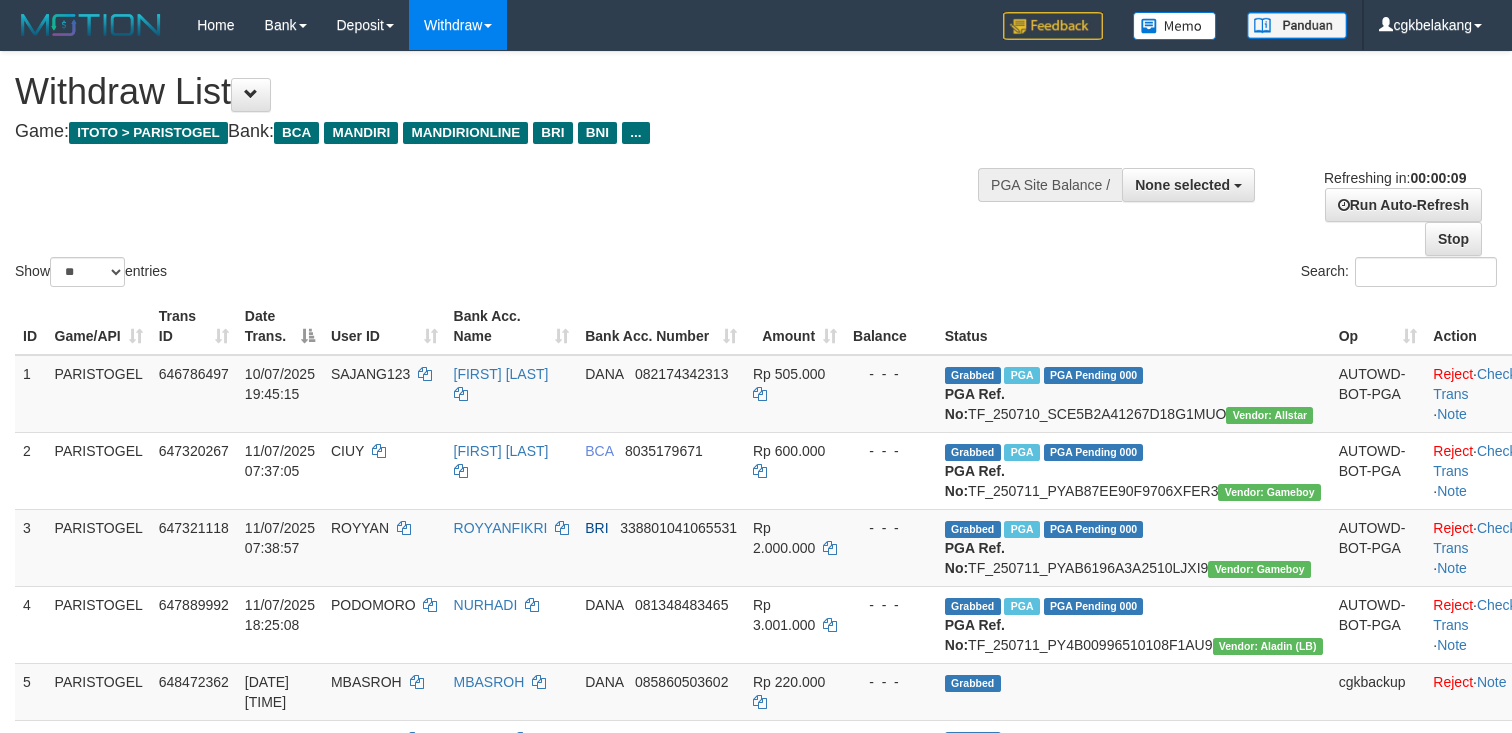select 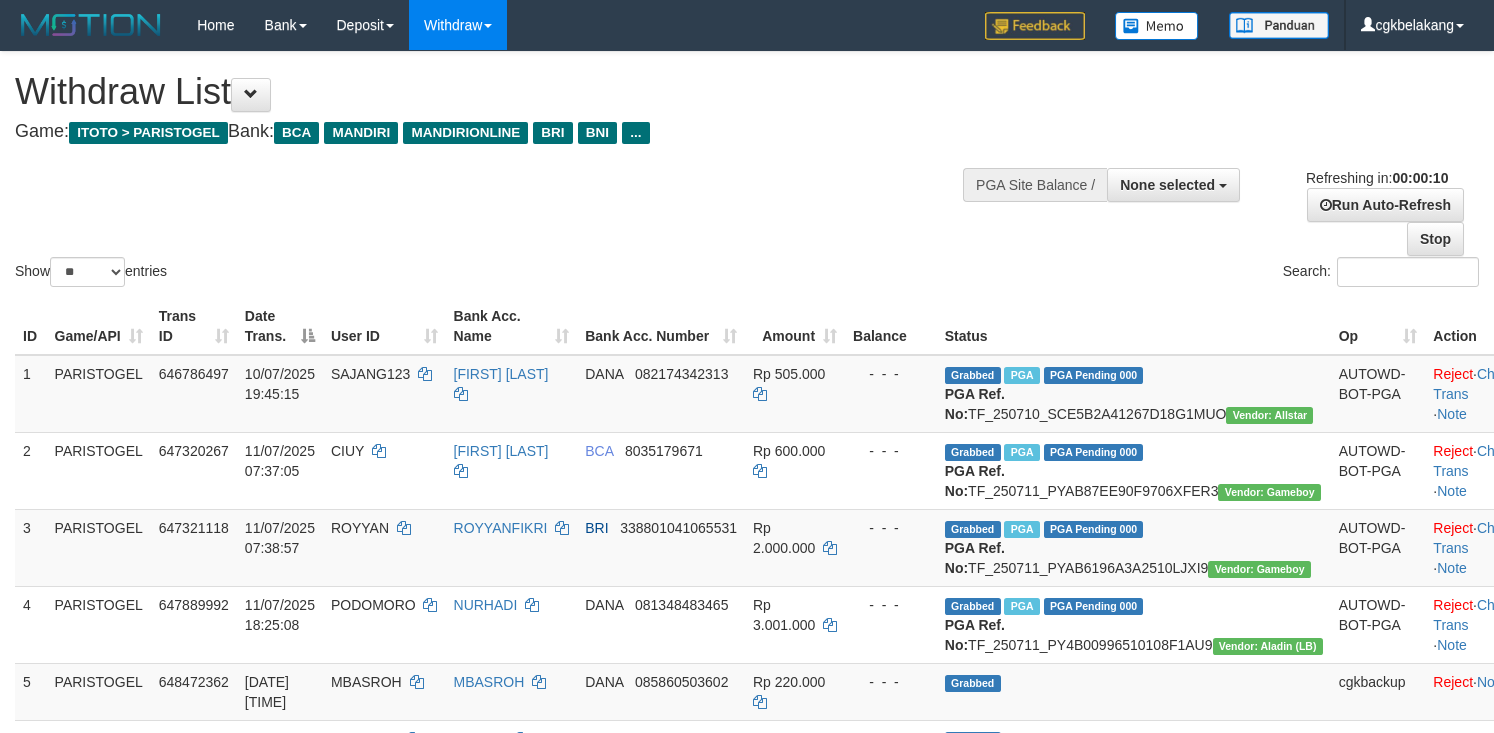 select 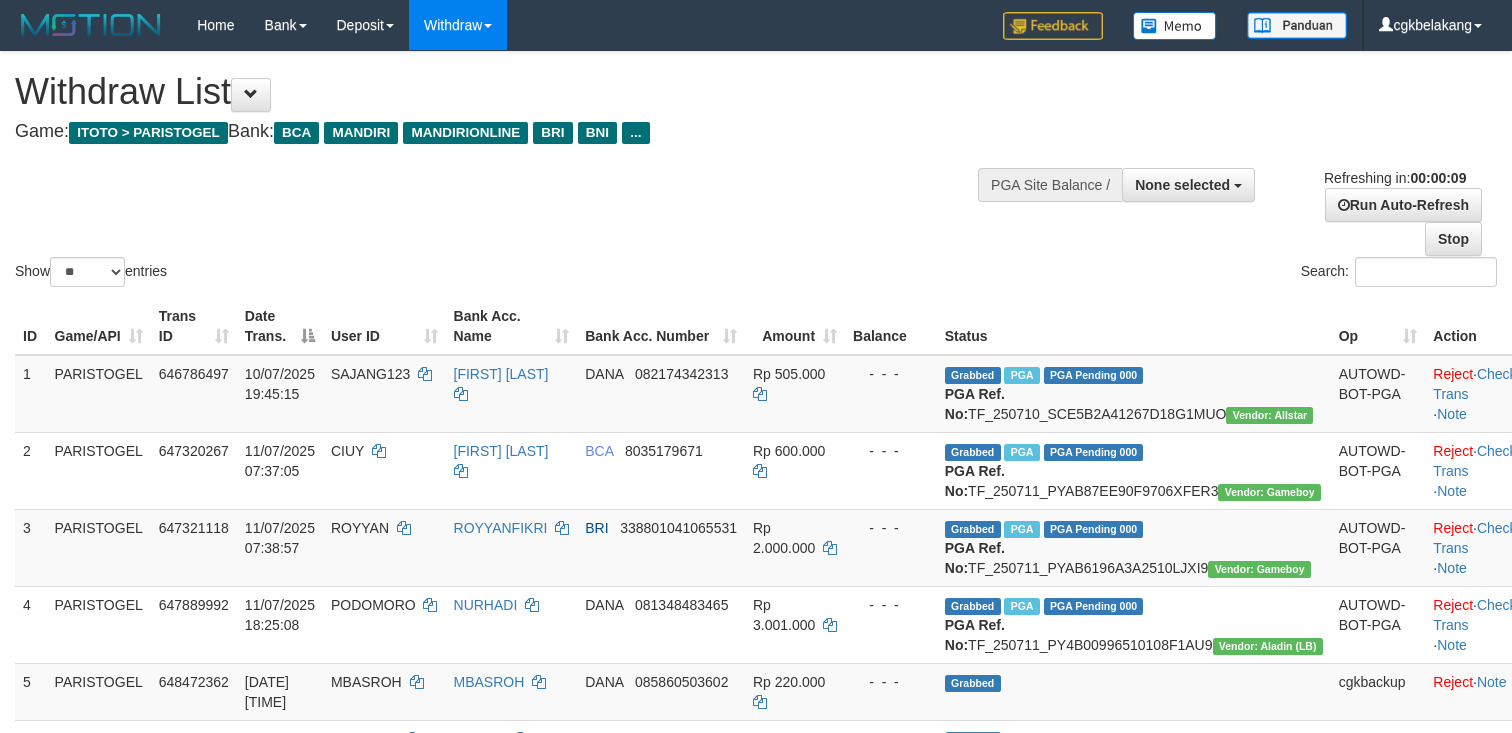 select 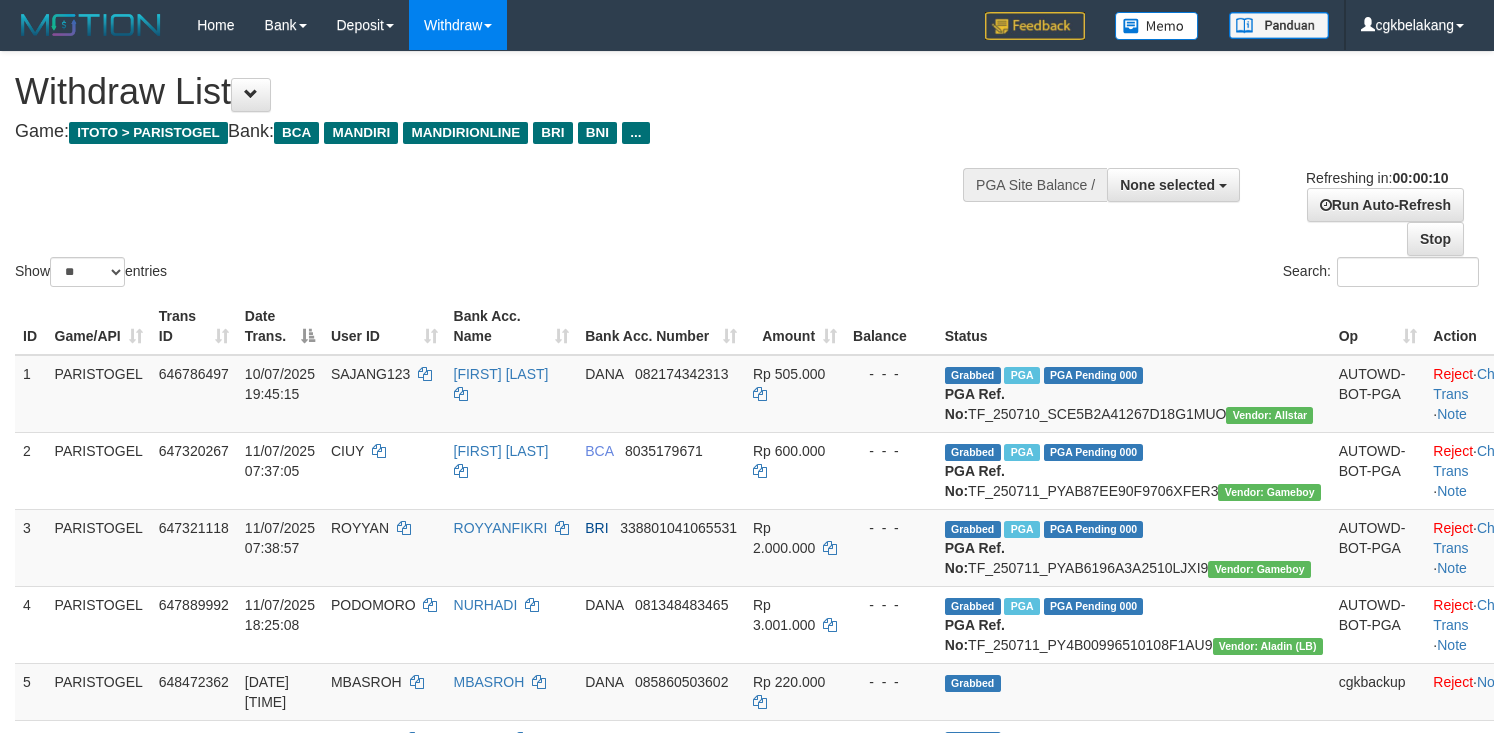 select 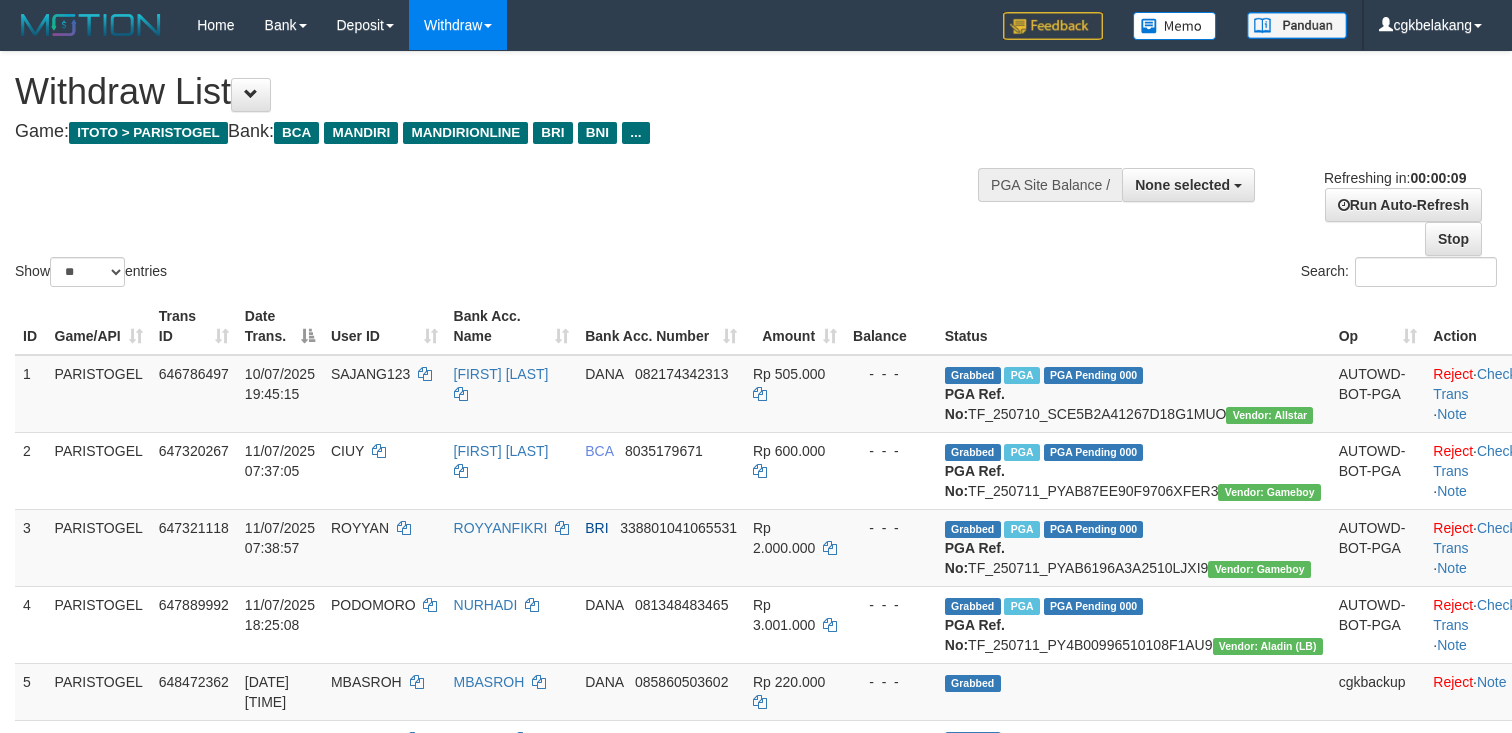 select 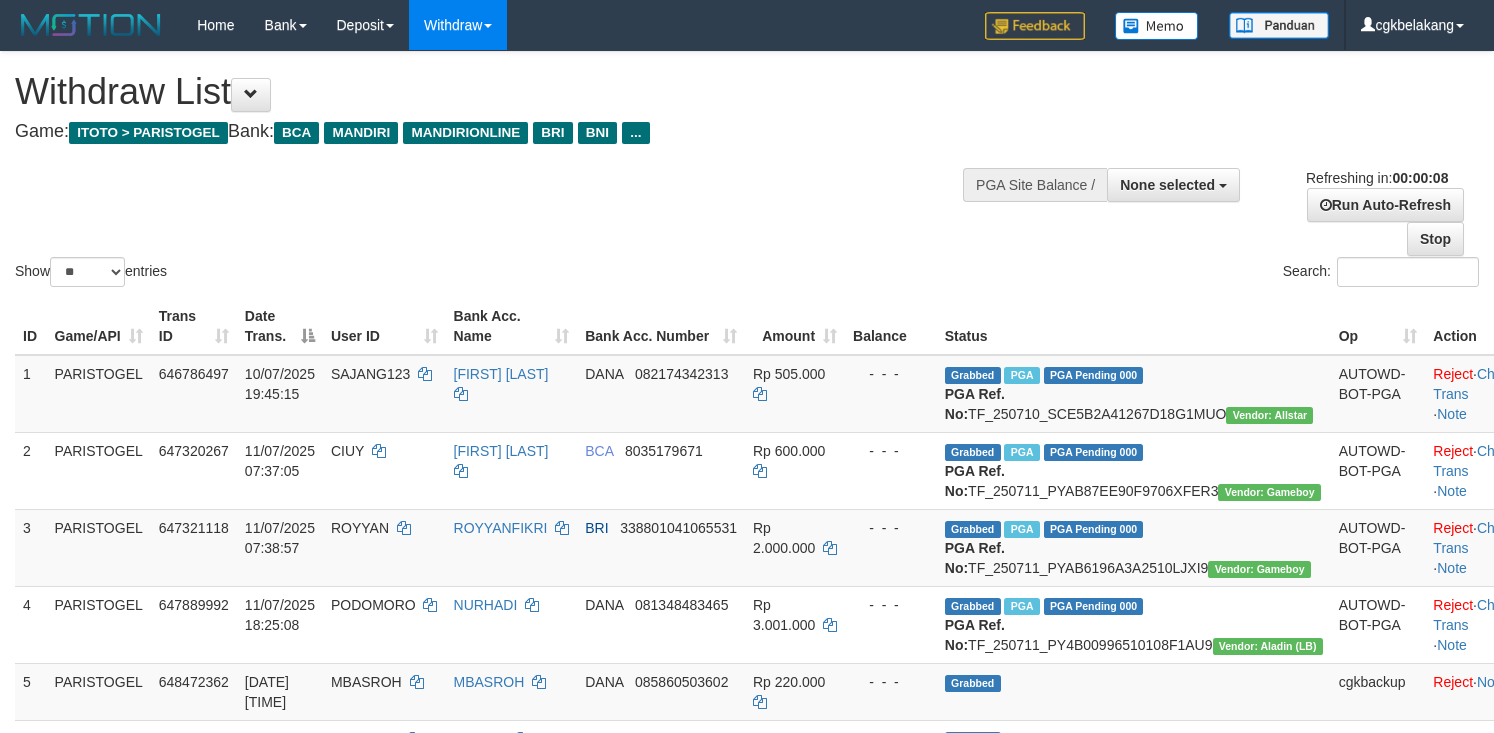 select 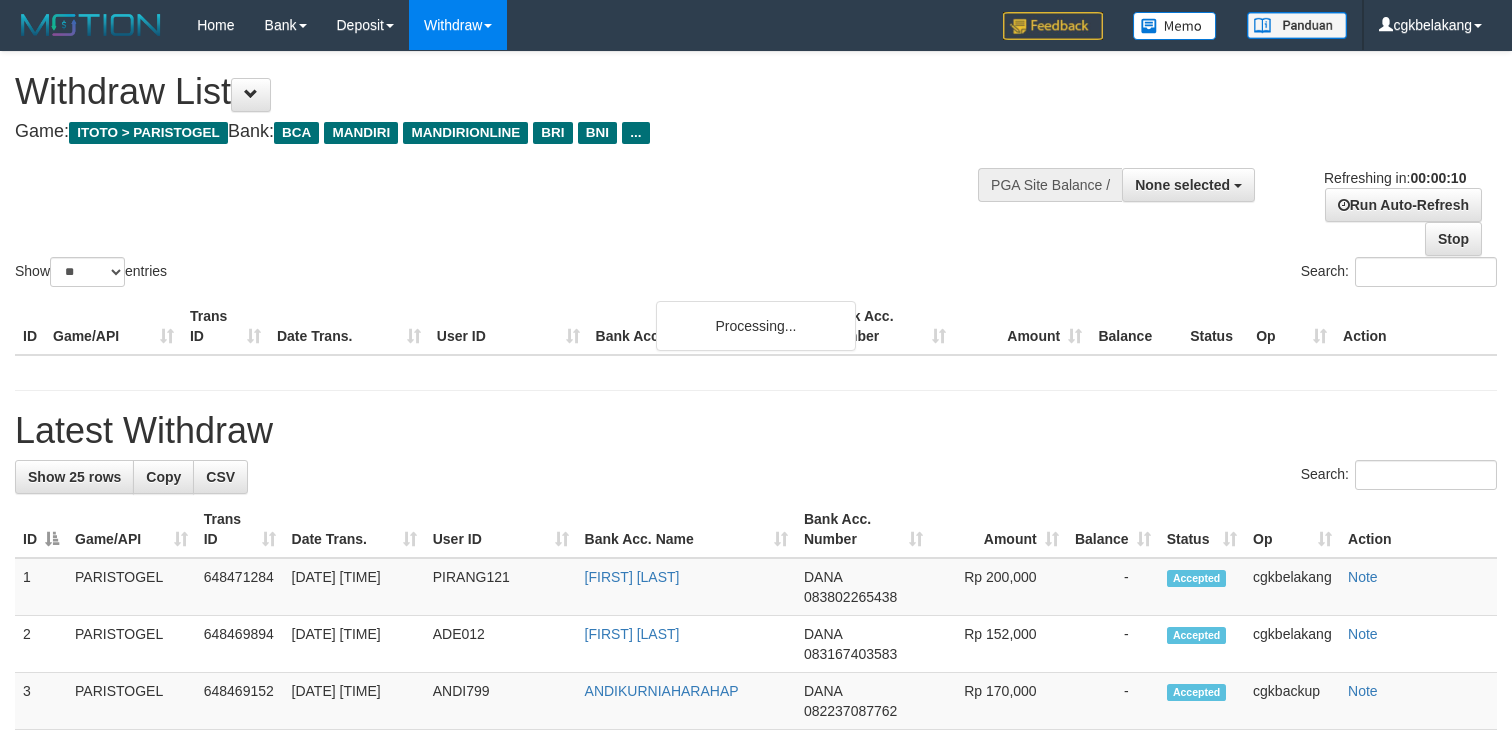 select 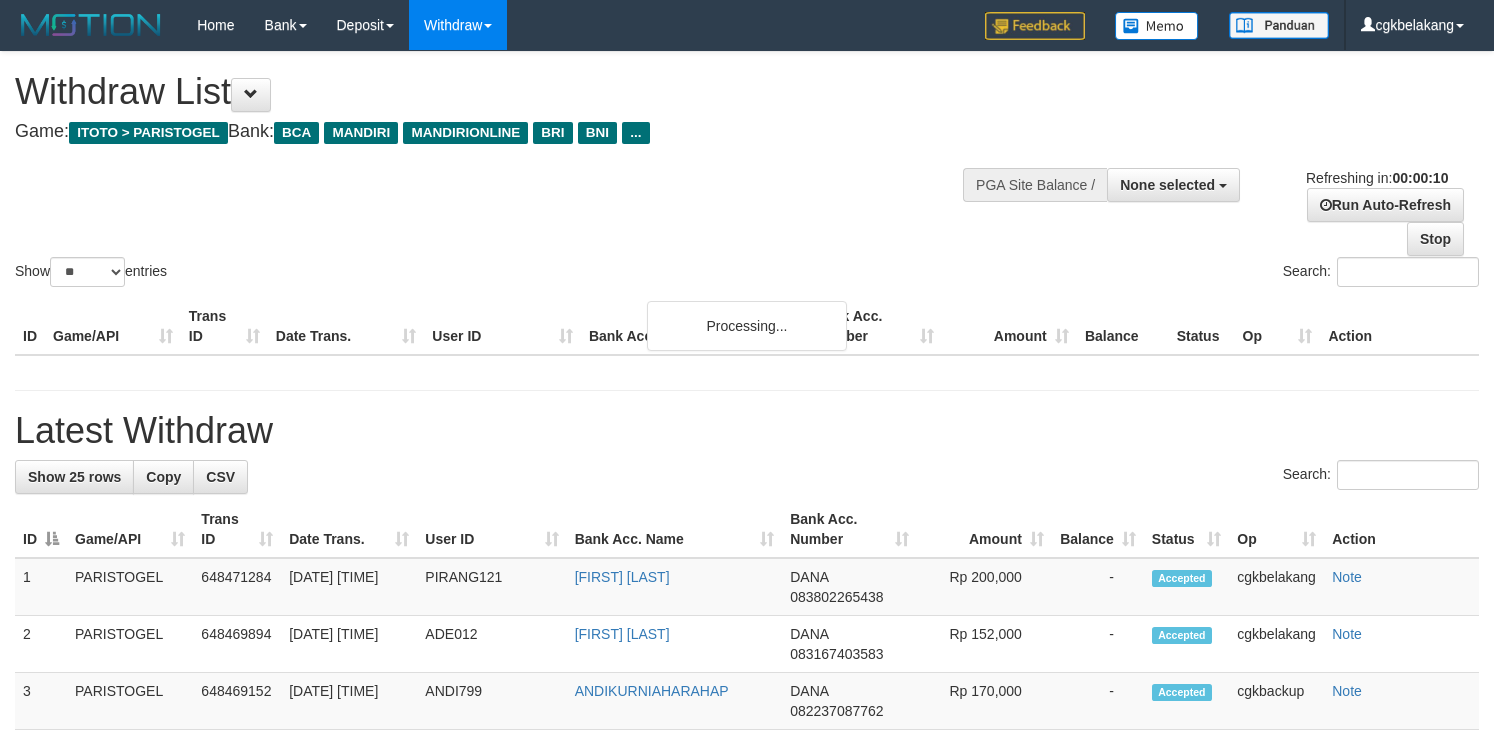 select 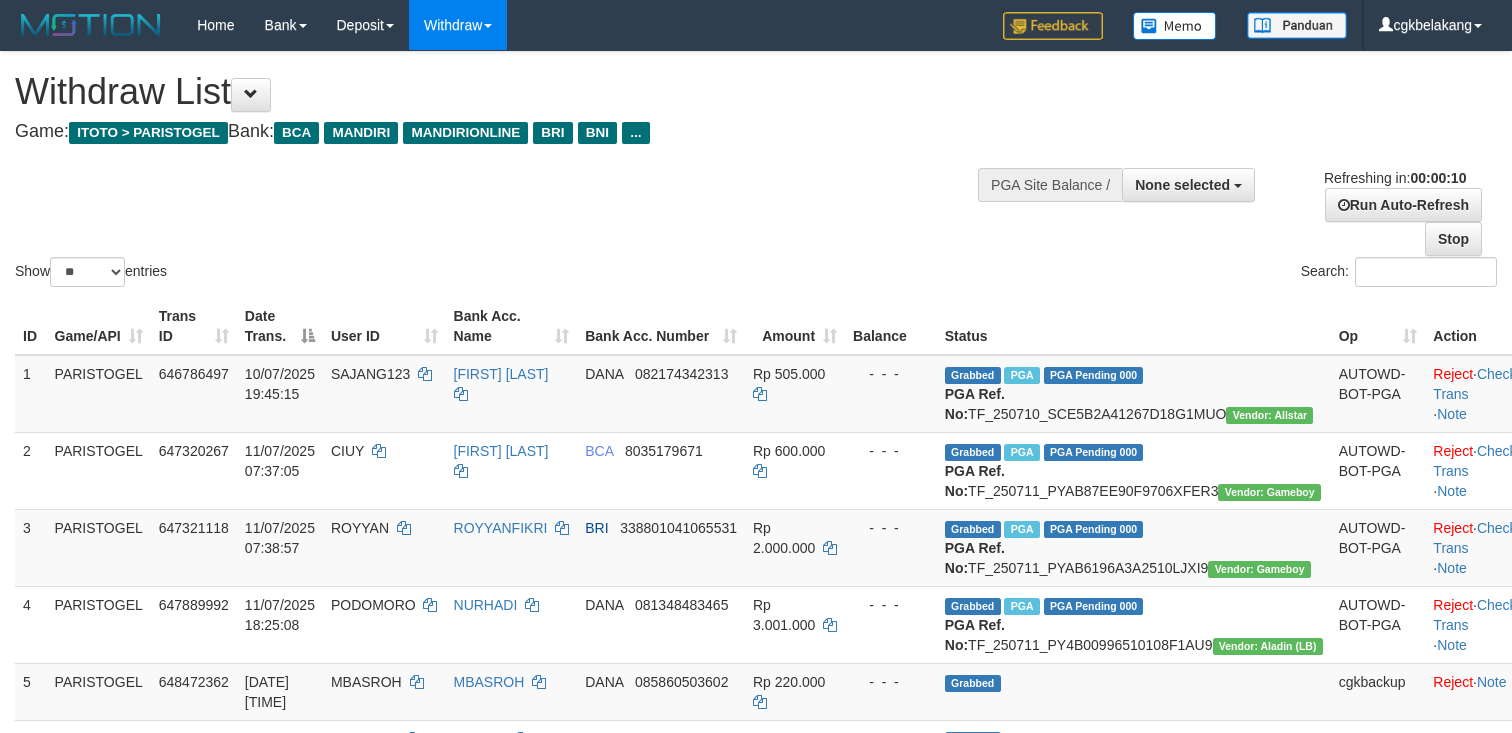 select 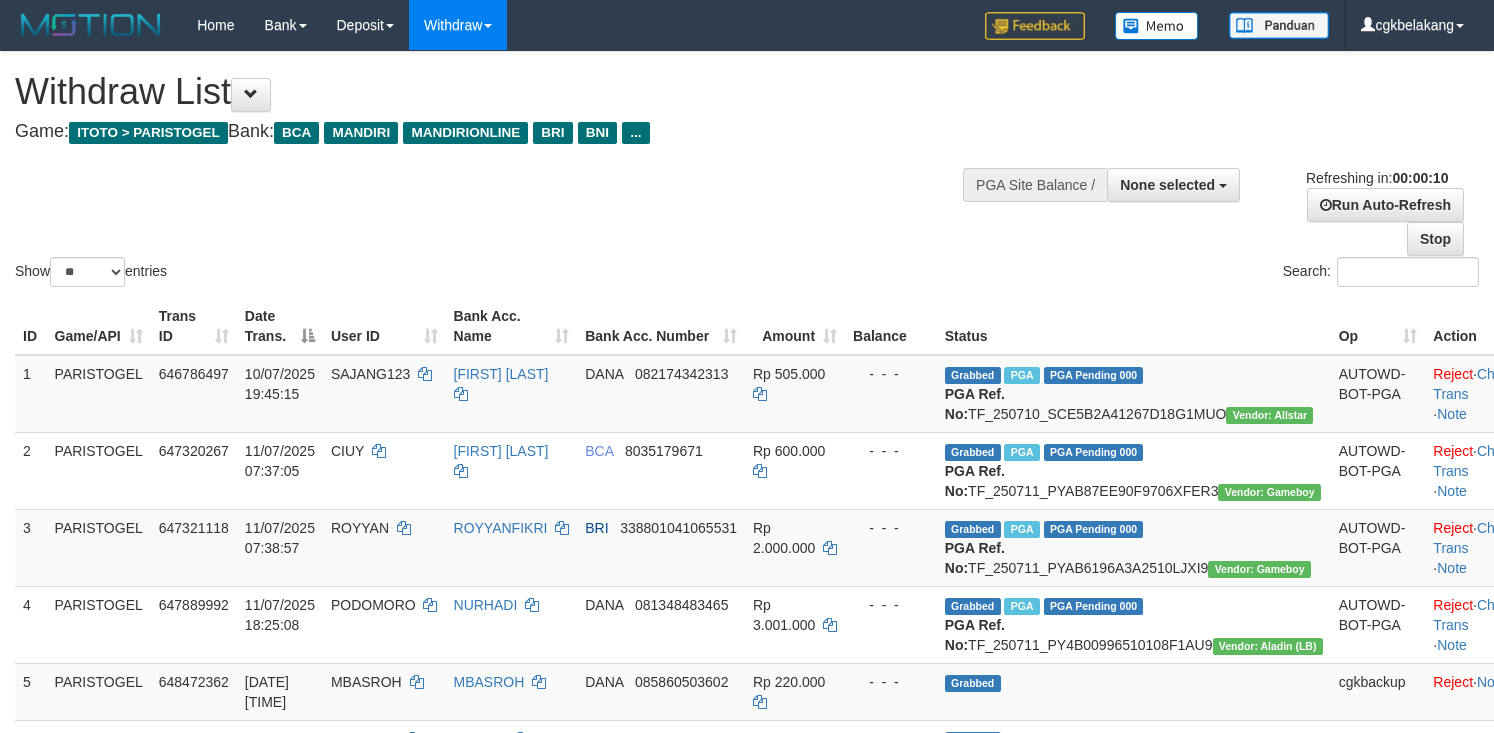 select 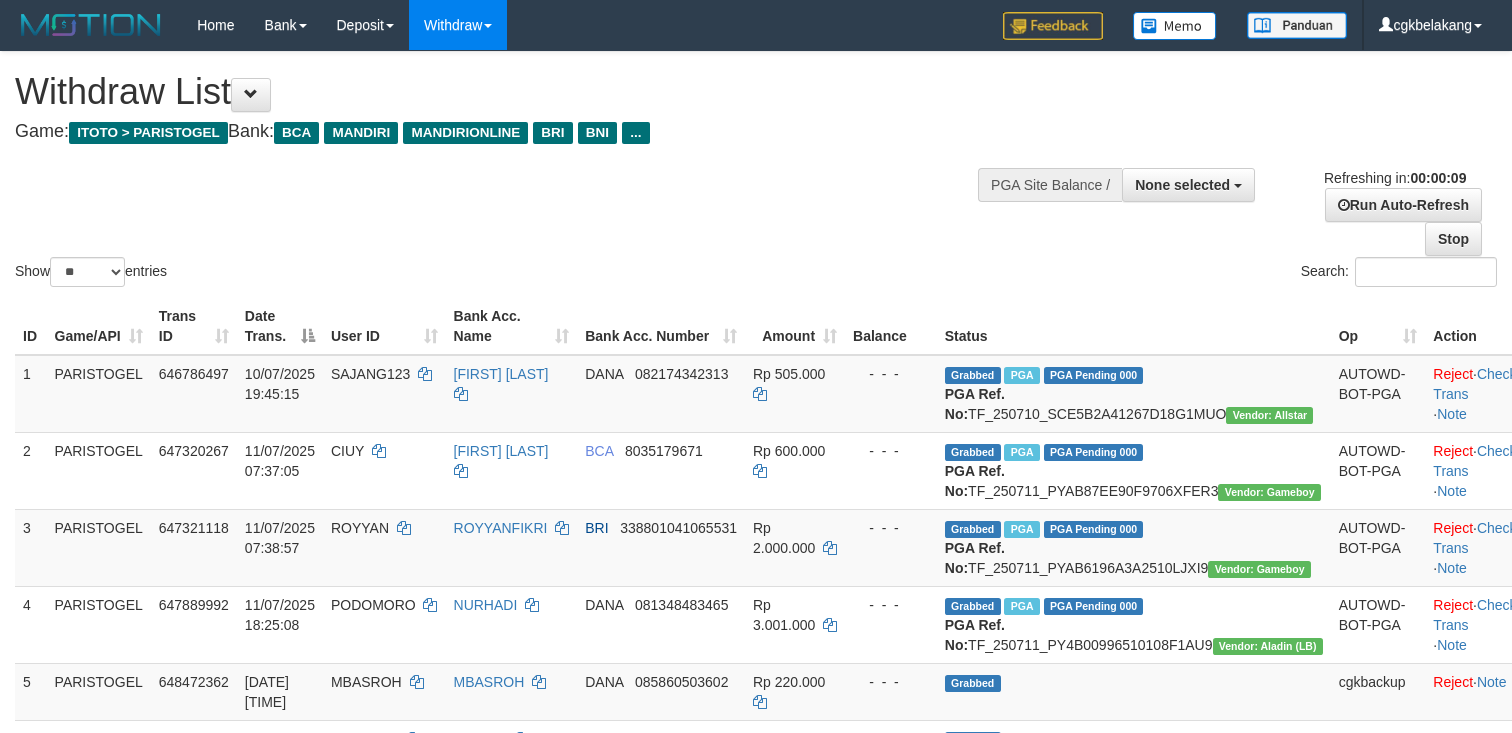 select 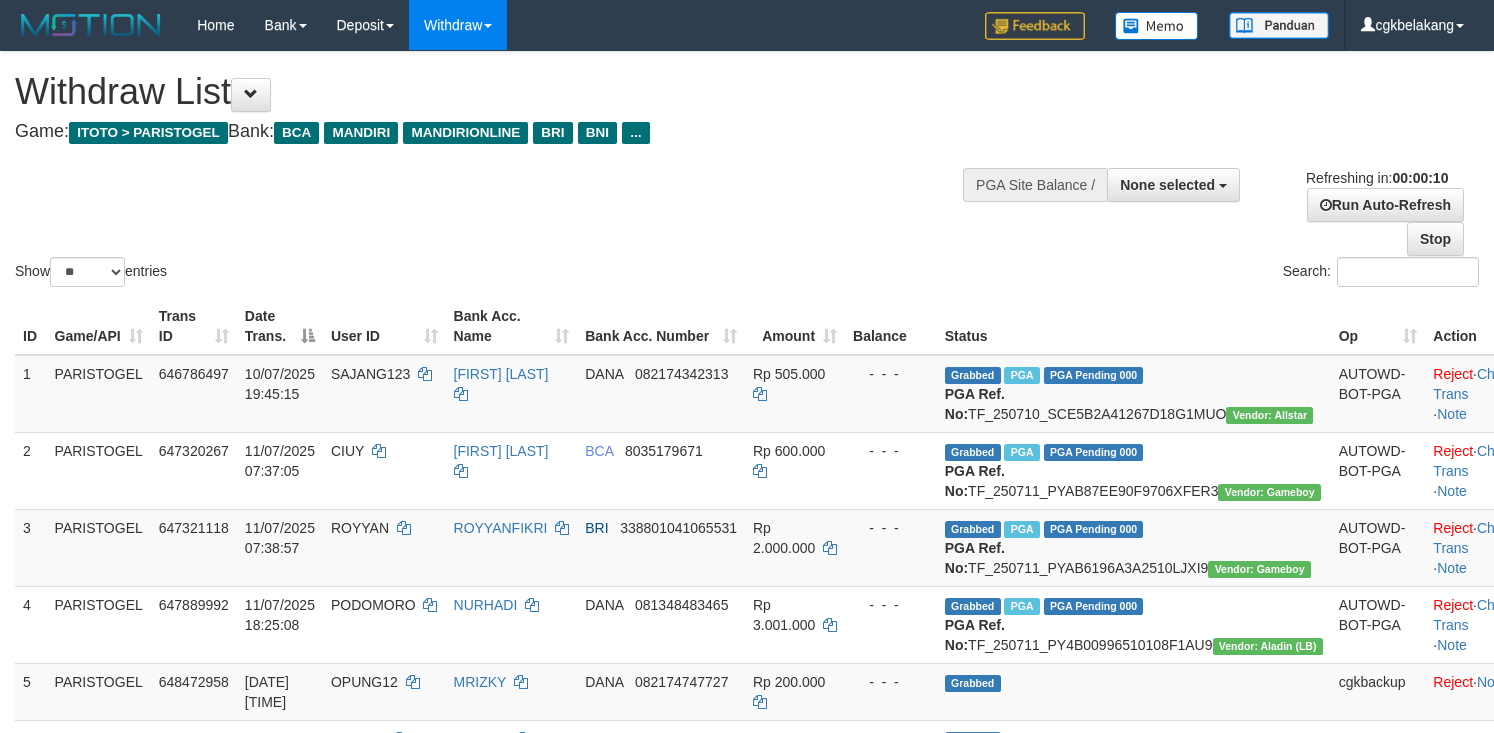 select 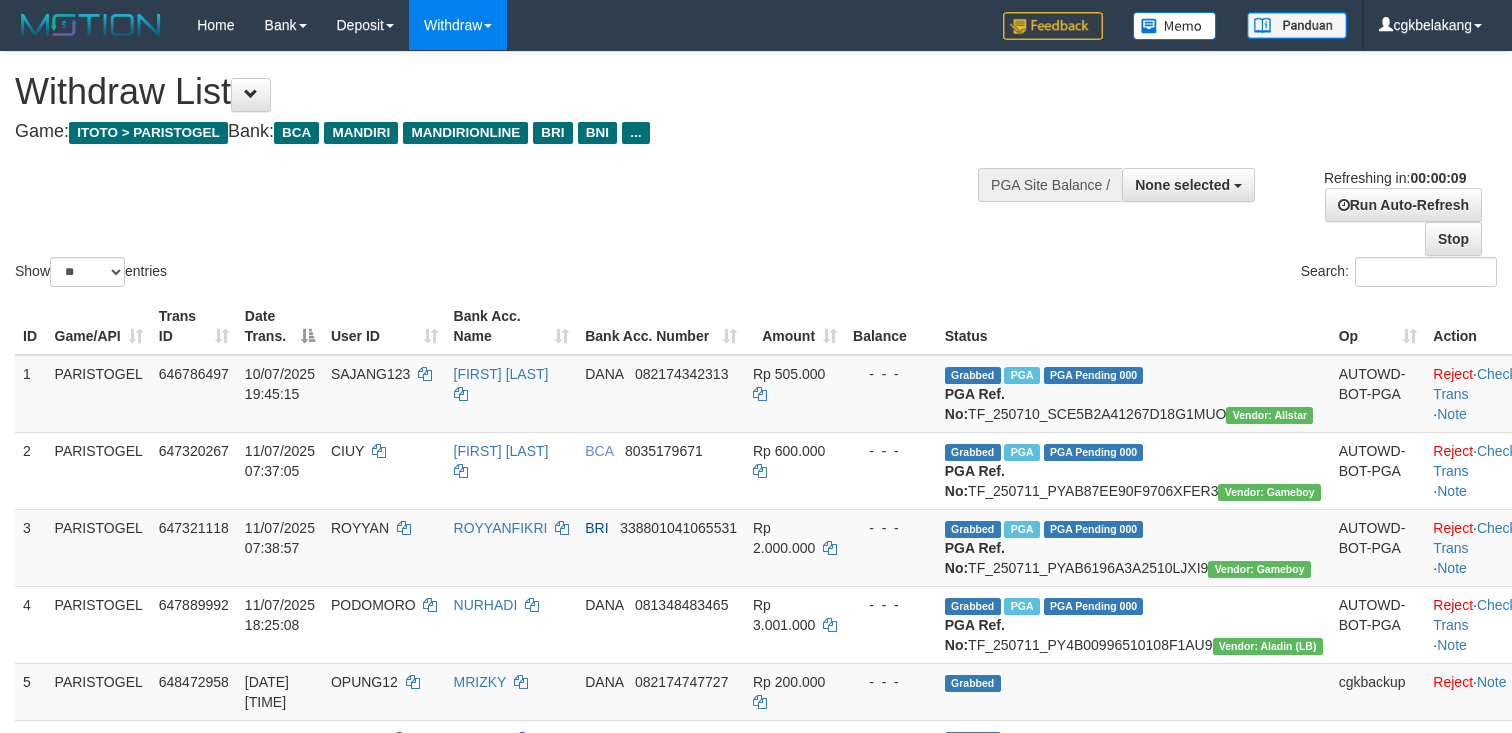select 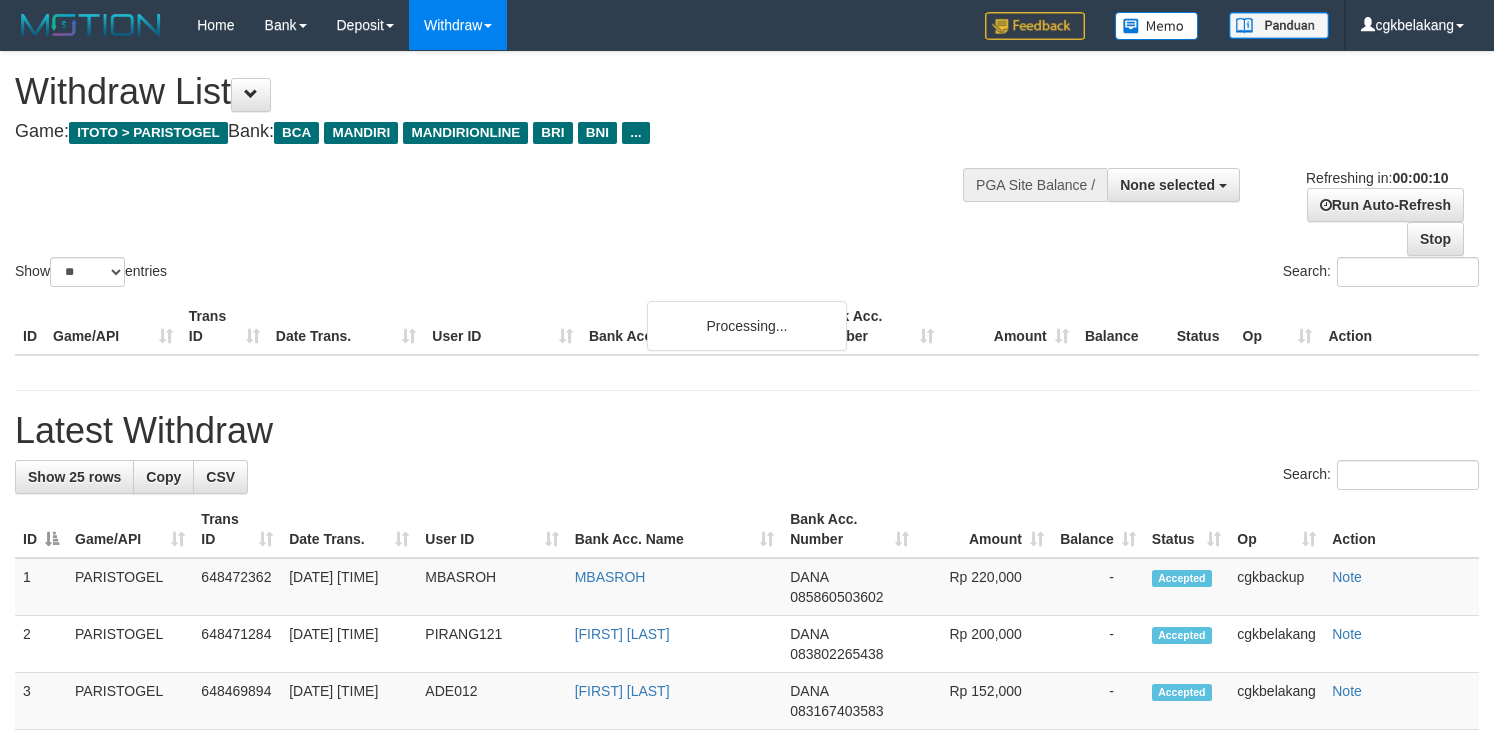select 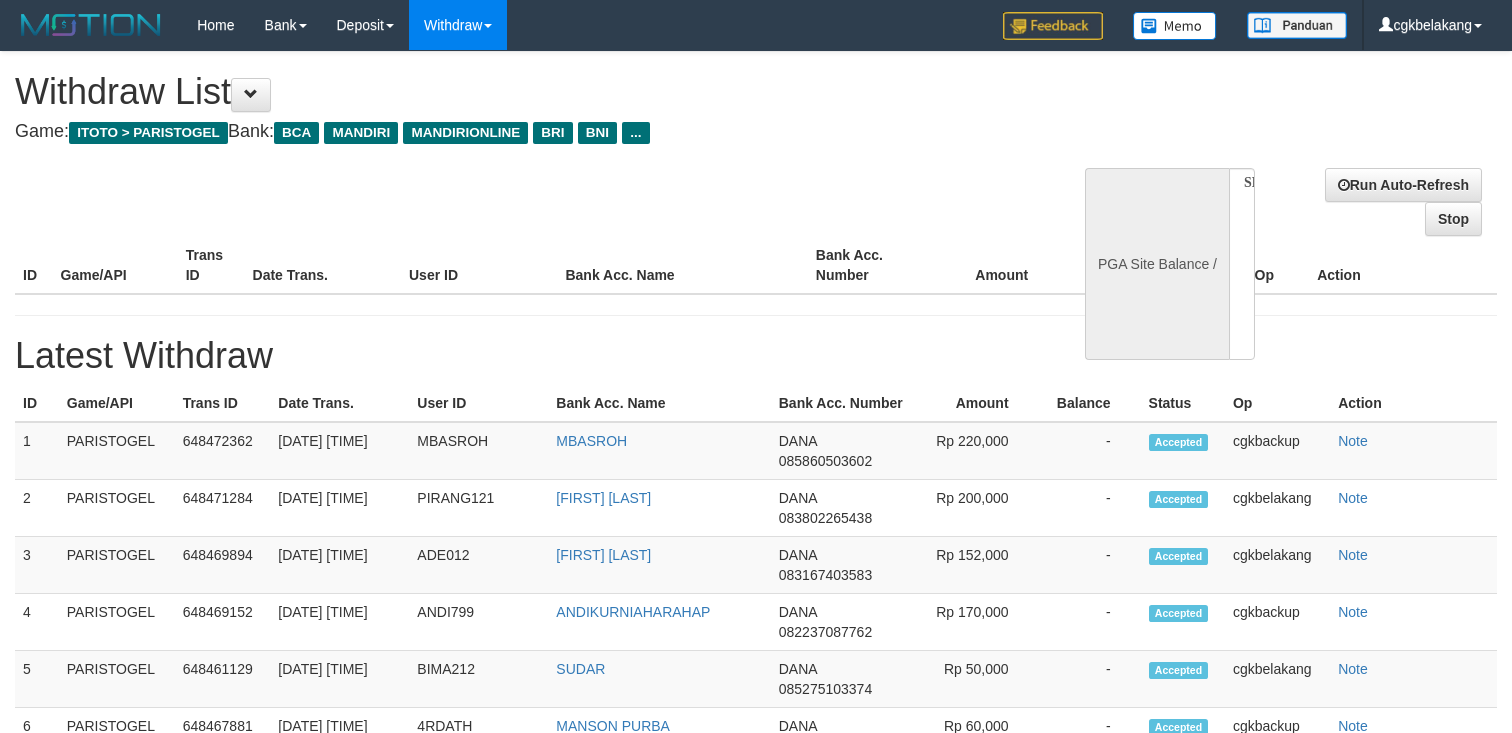 select 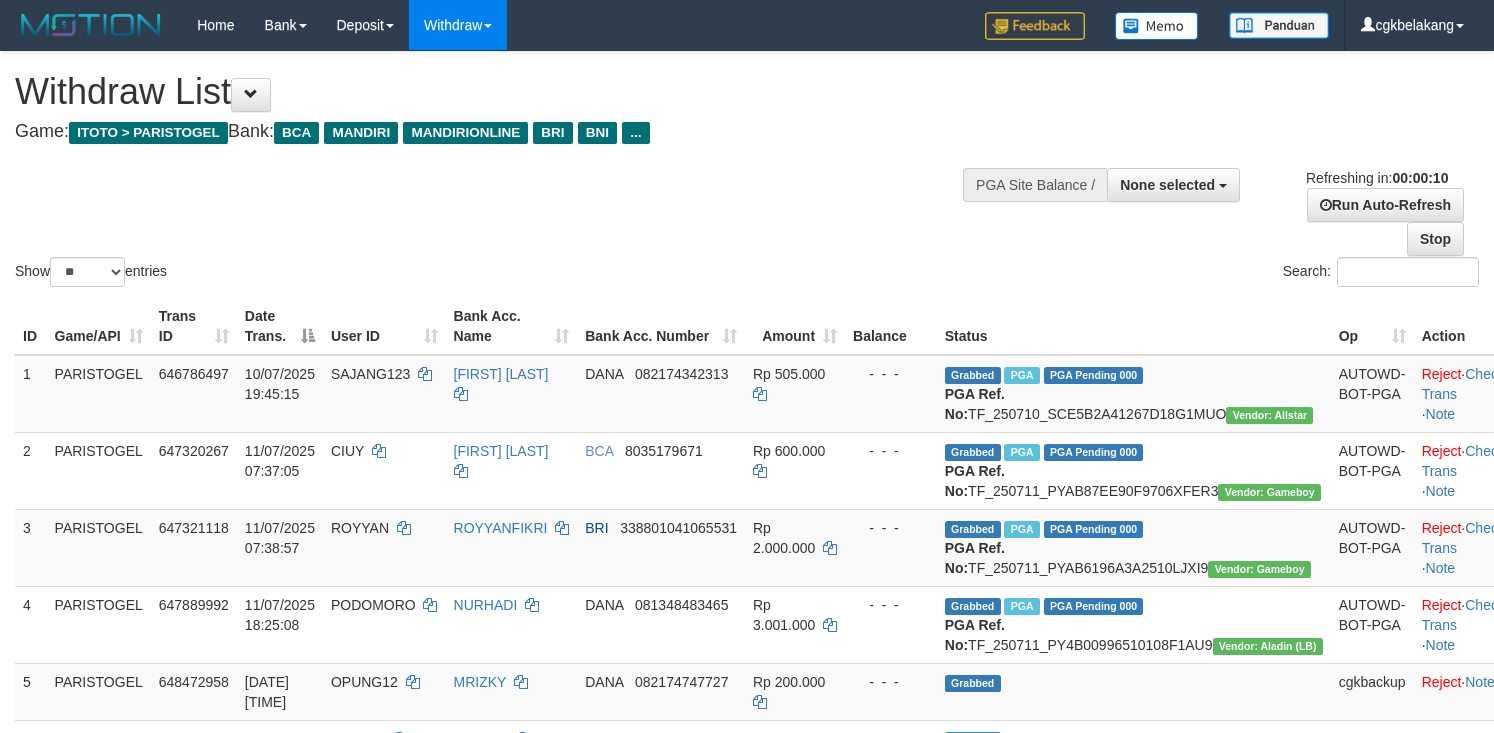 select 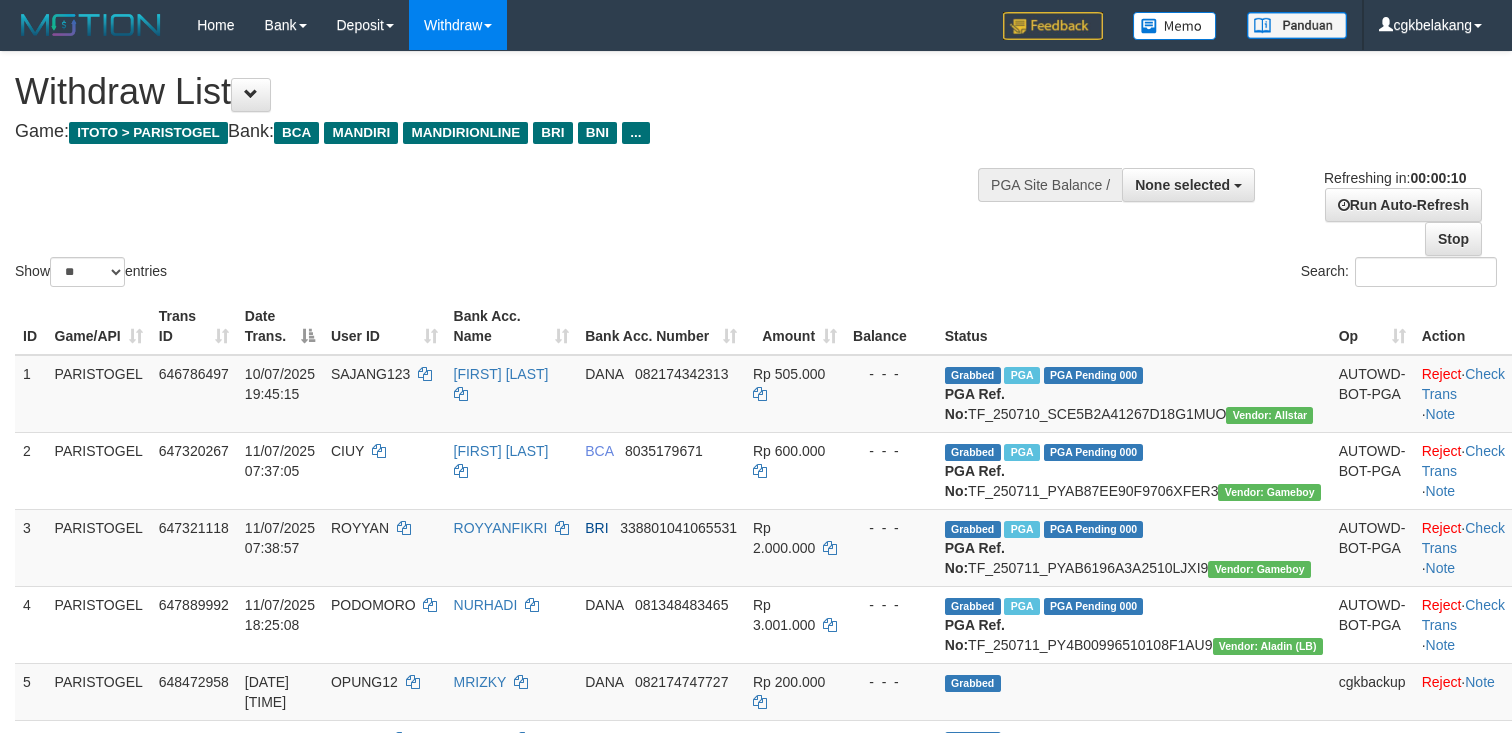select 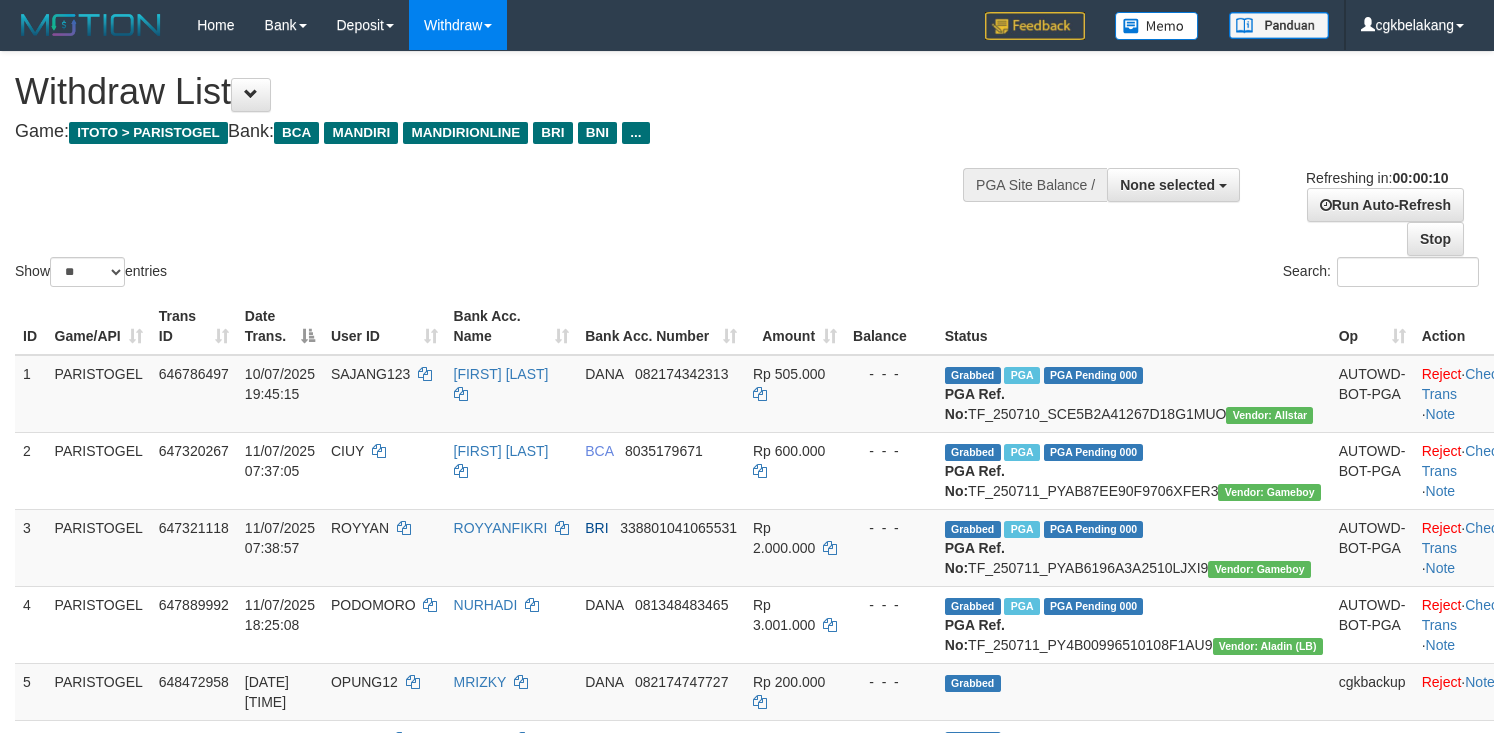 select 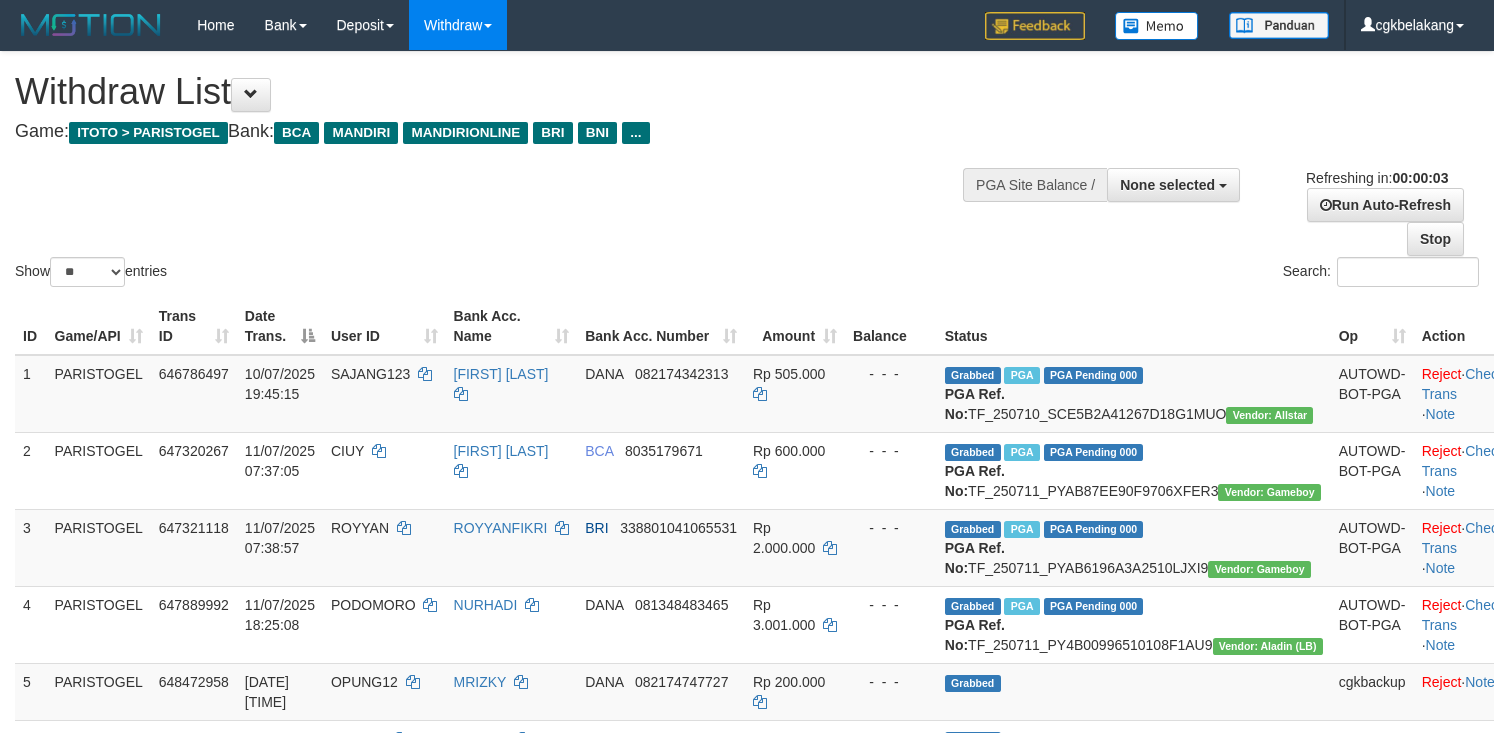 scroll, scrollTop: 0, scrollLeft: 0, axis: both 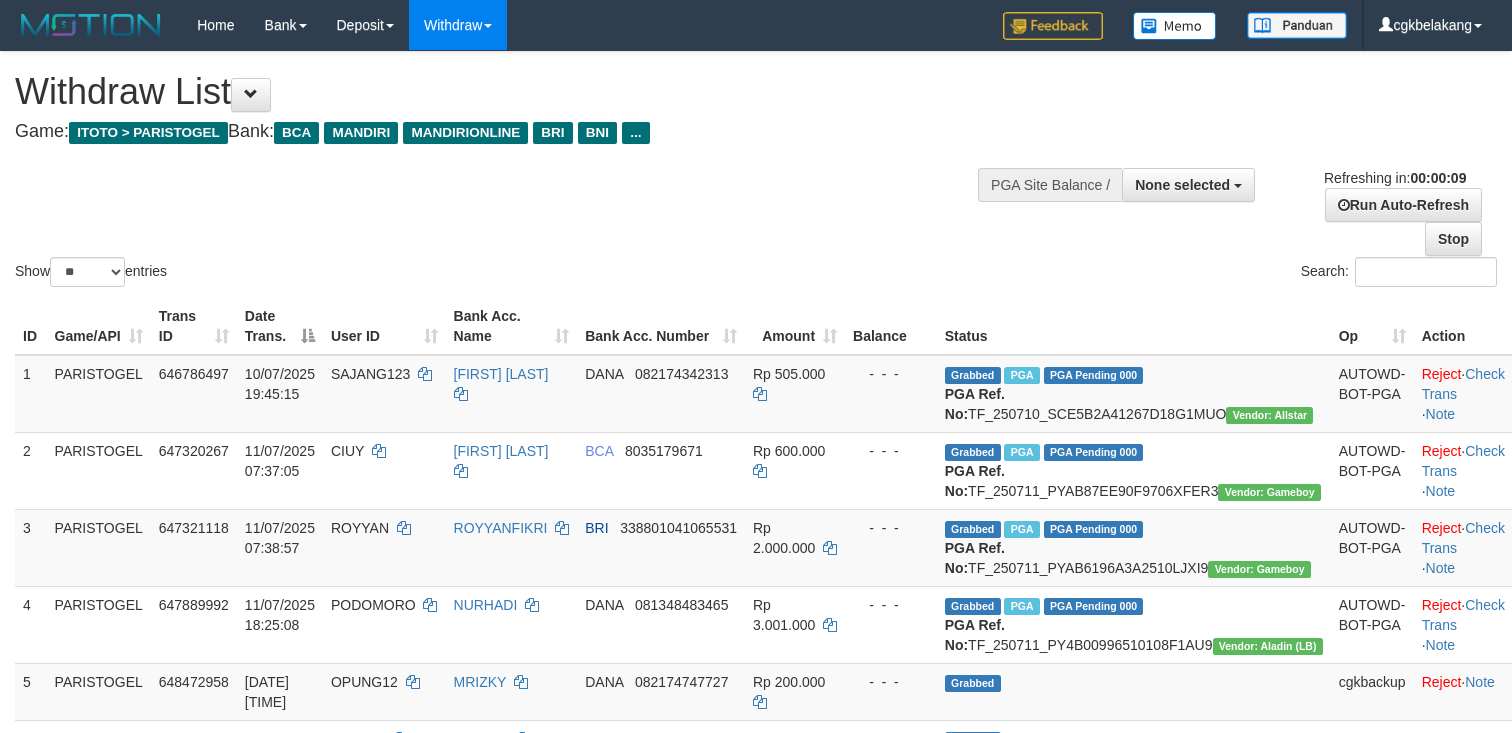 select 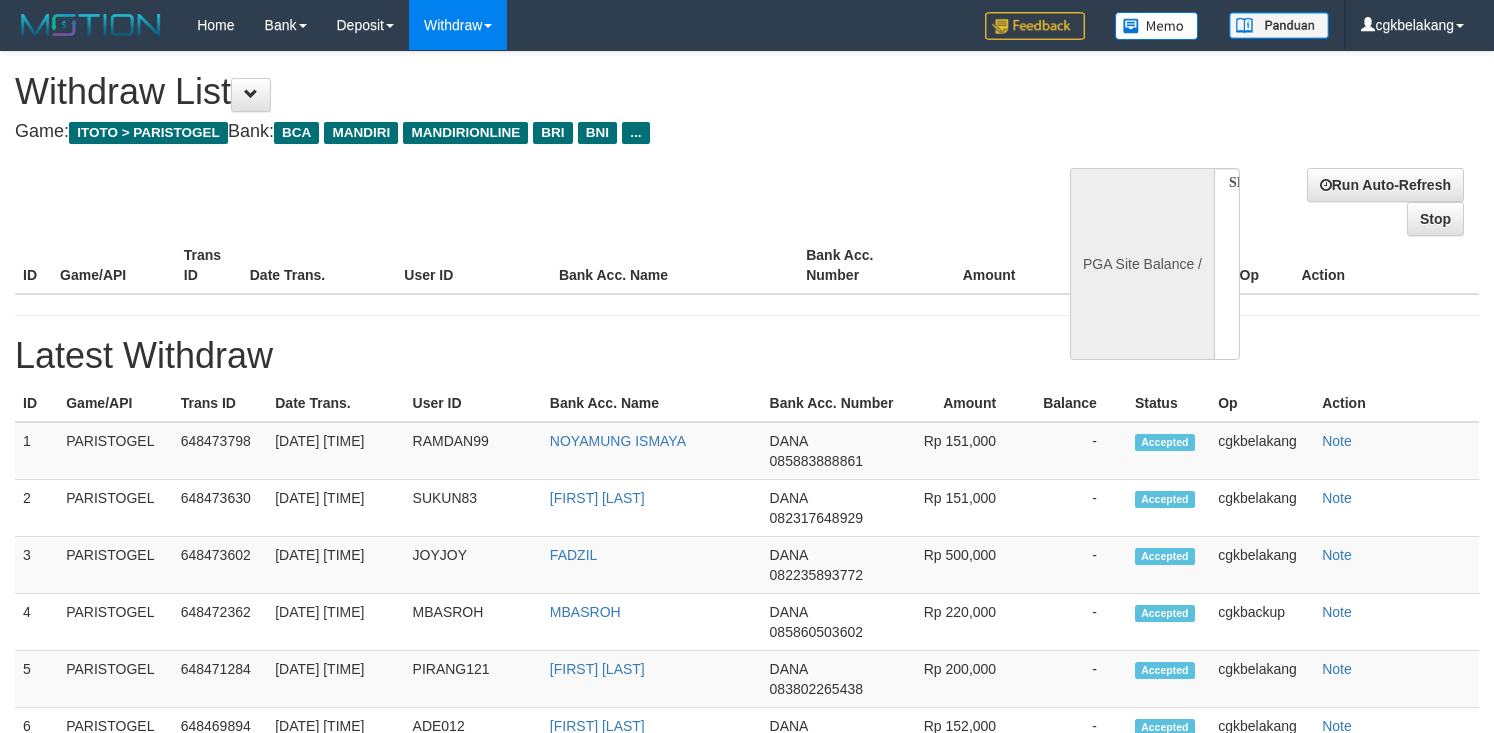 select 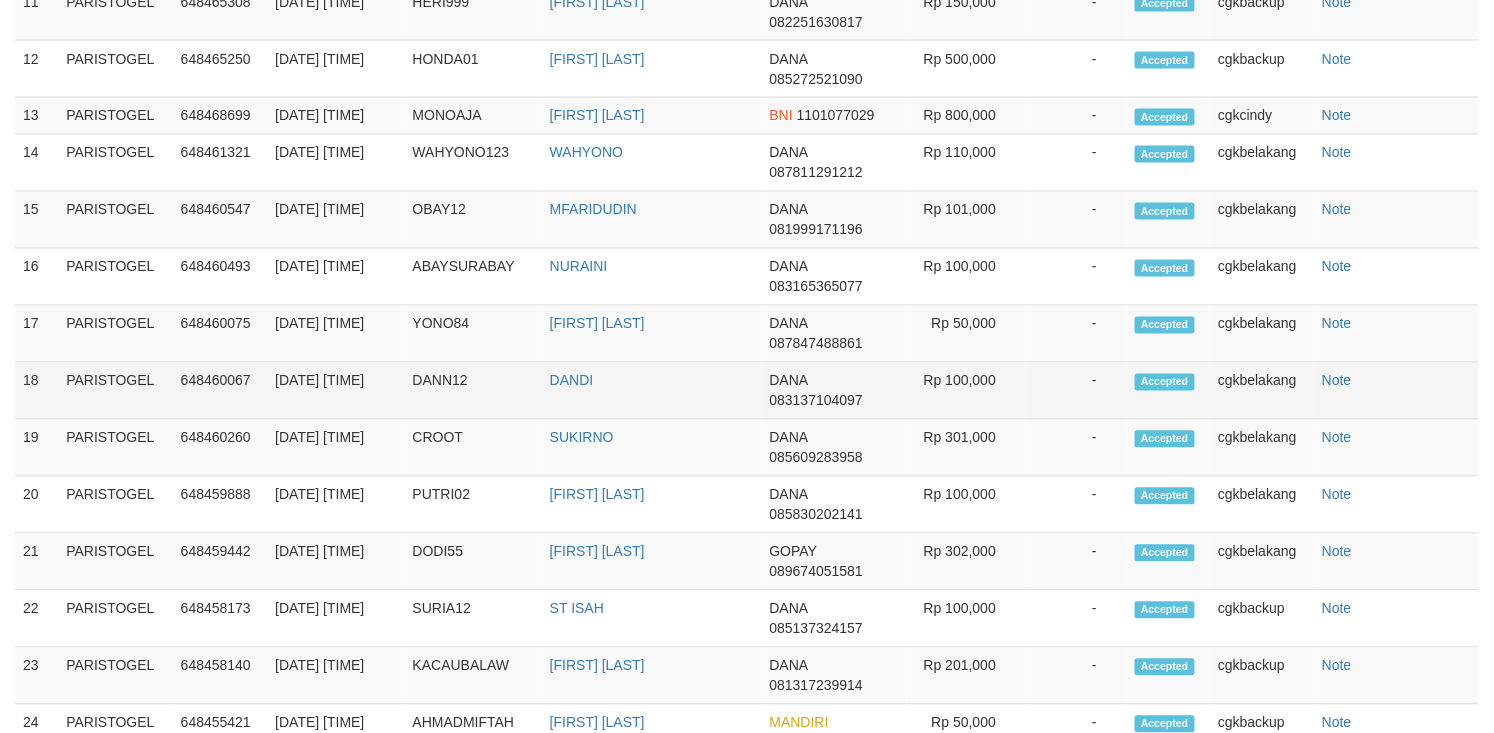 select on "**" 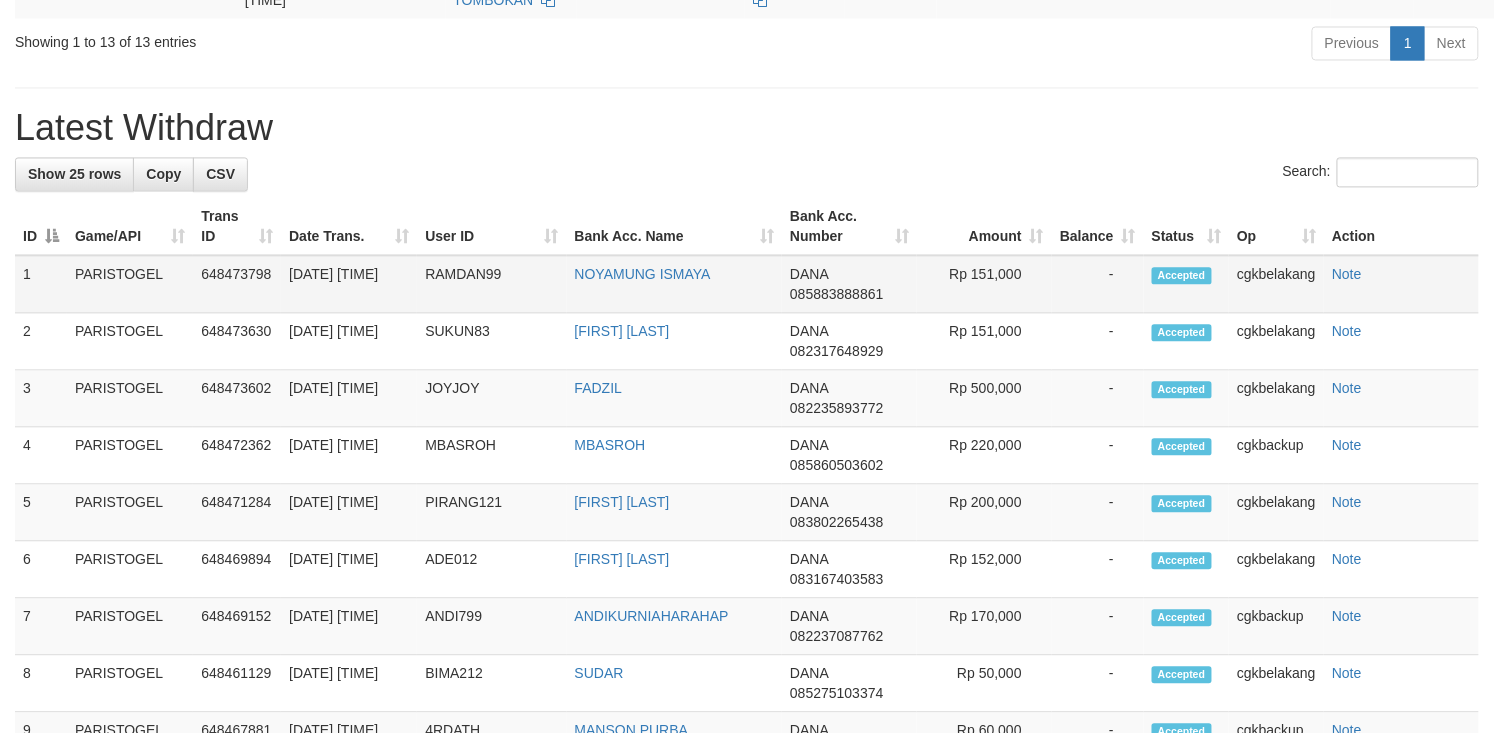 scroll, scrollTop: 750, scrollLeft: 0, axis: vertical 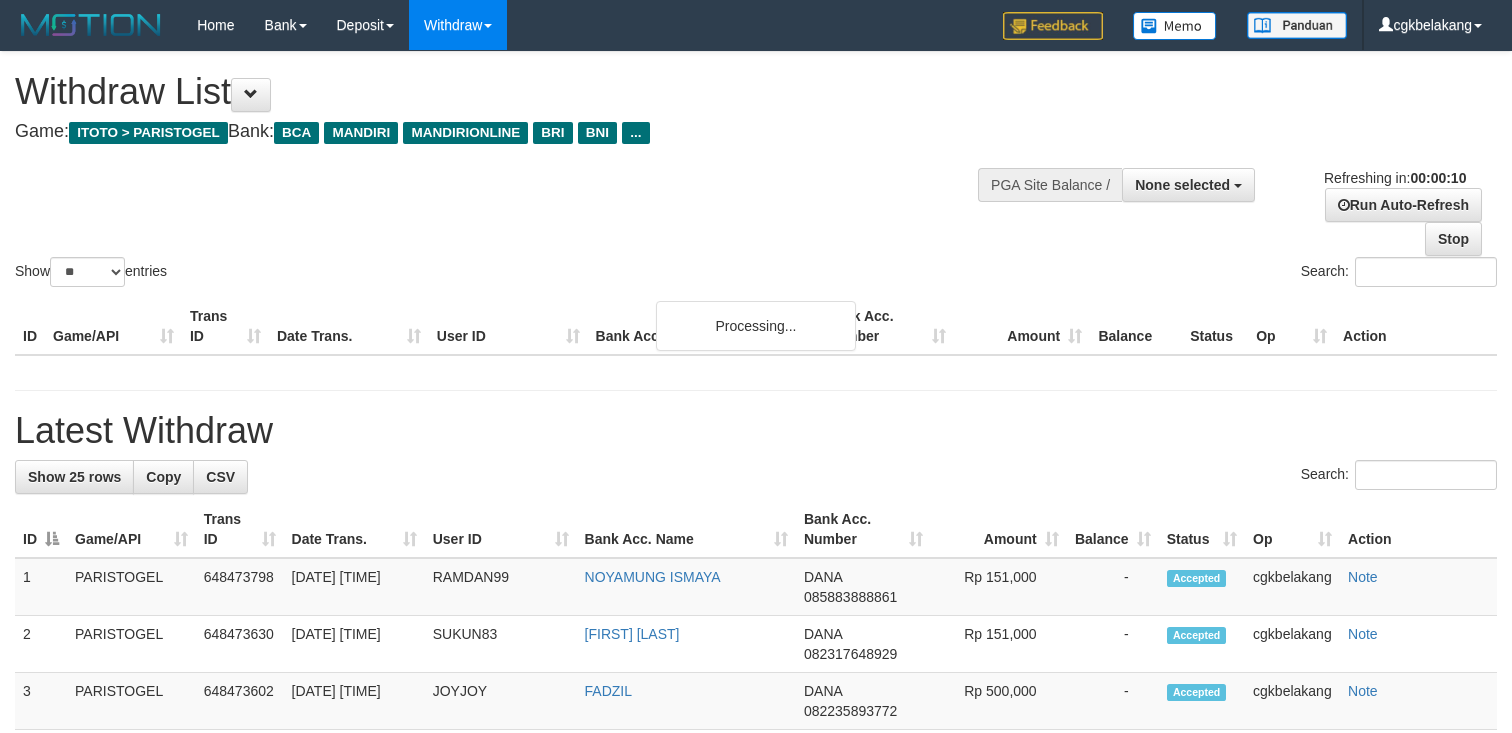 select 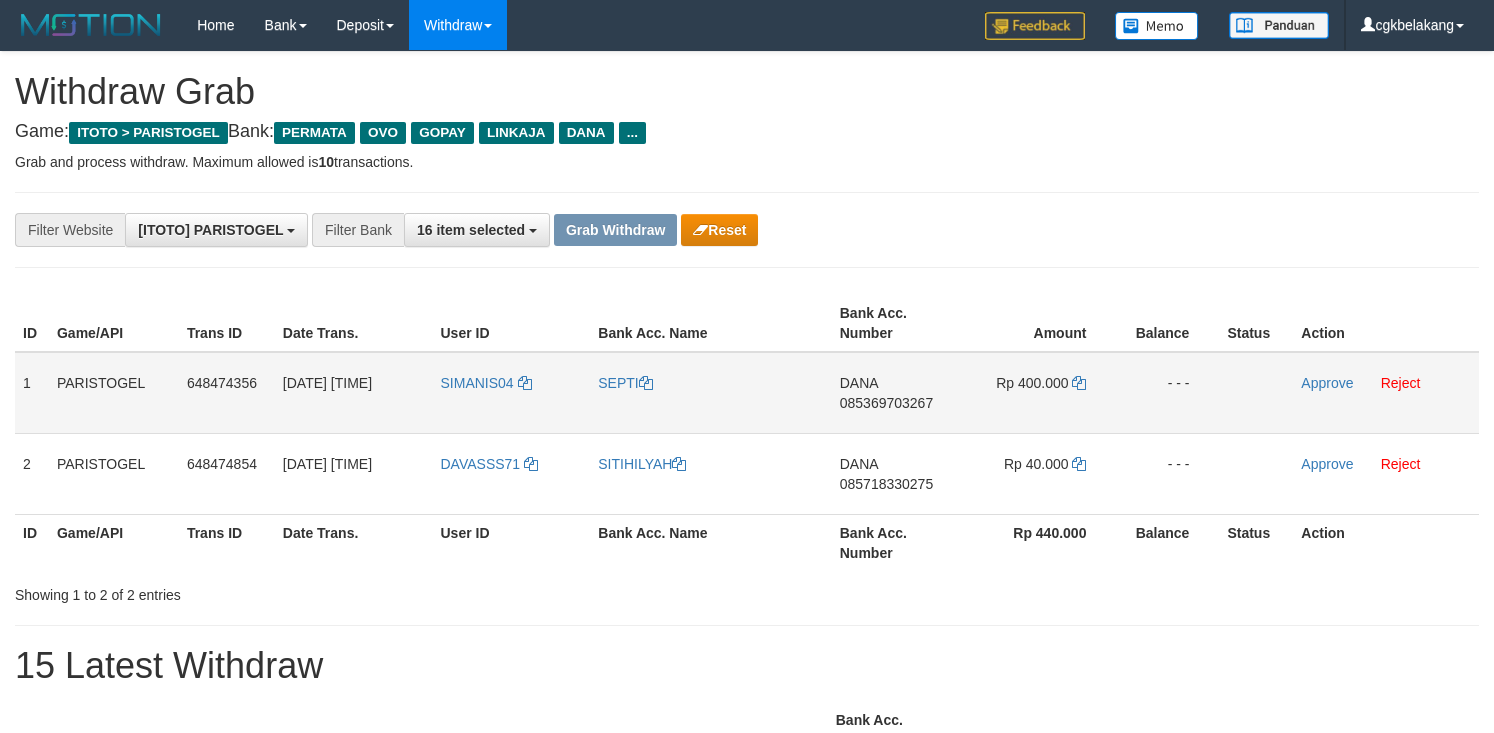 scroll, scrollTop: 0, scrollLeft: 0, axis: both 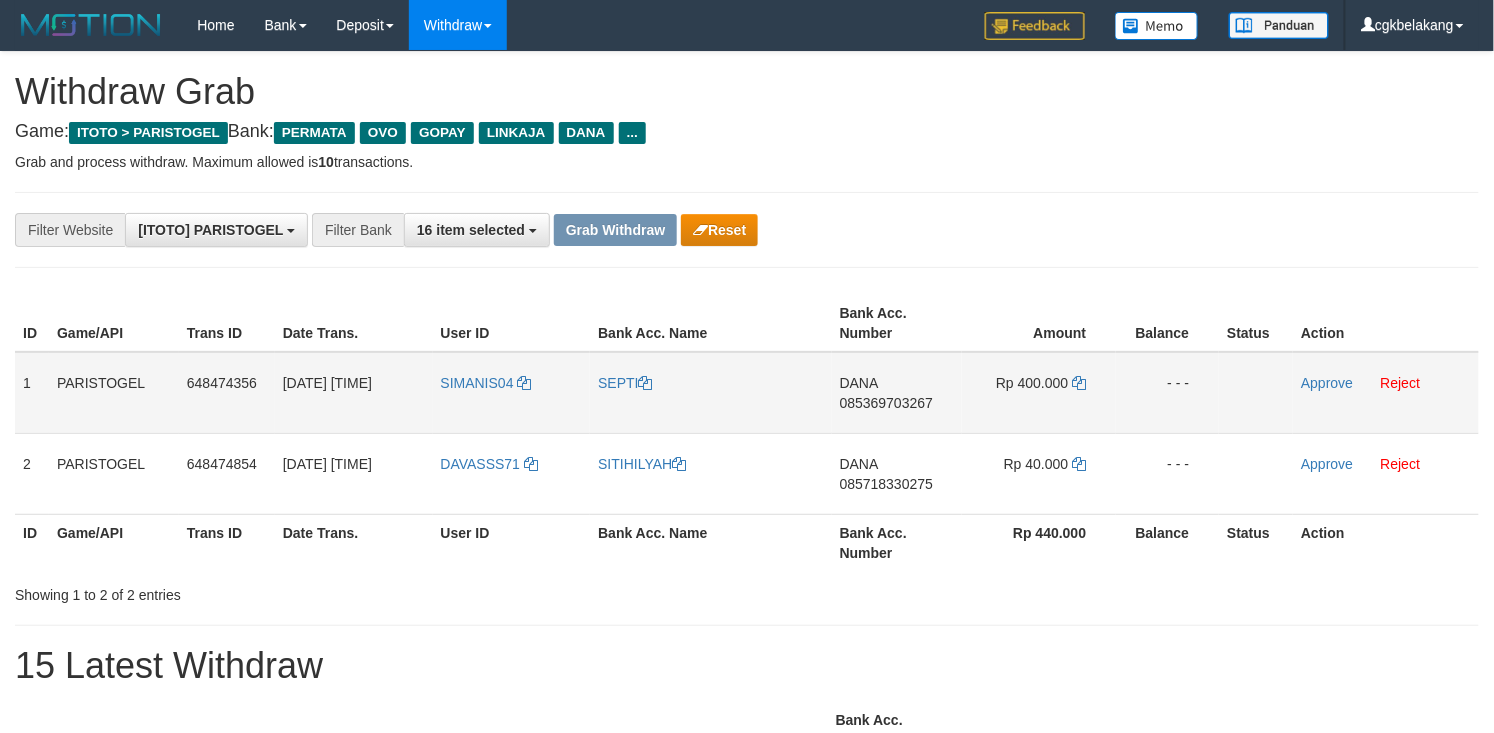 click on "SIMANIS04" at bounding box center [512, 393] 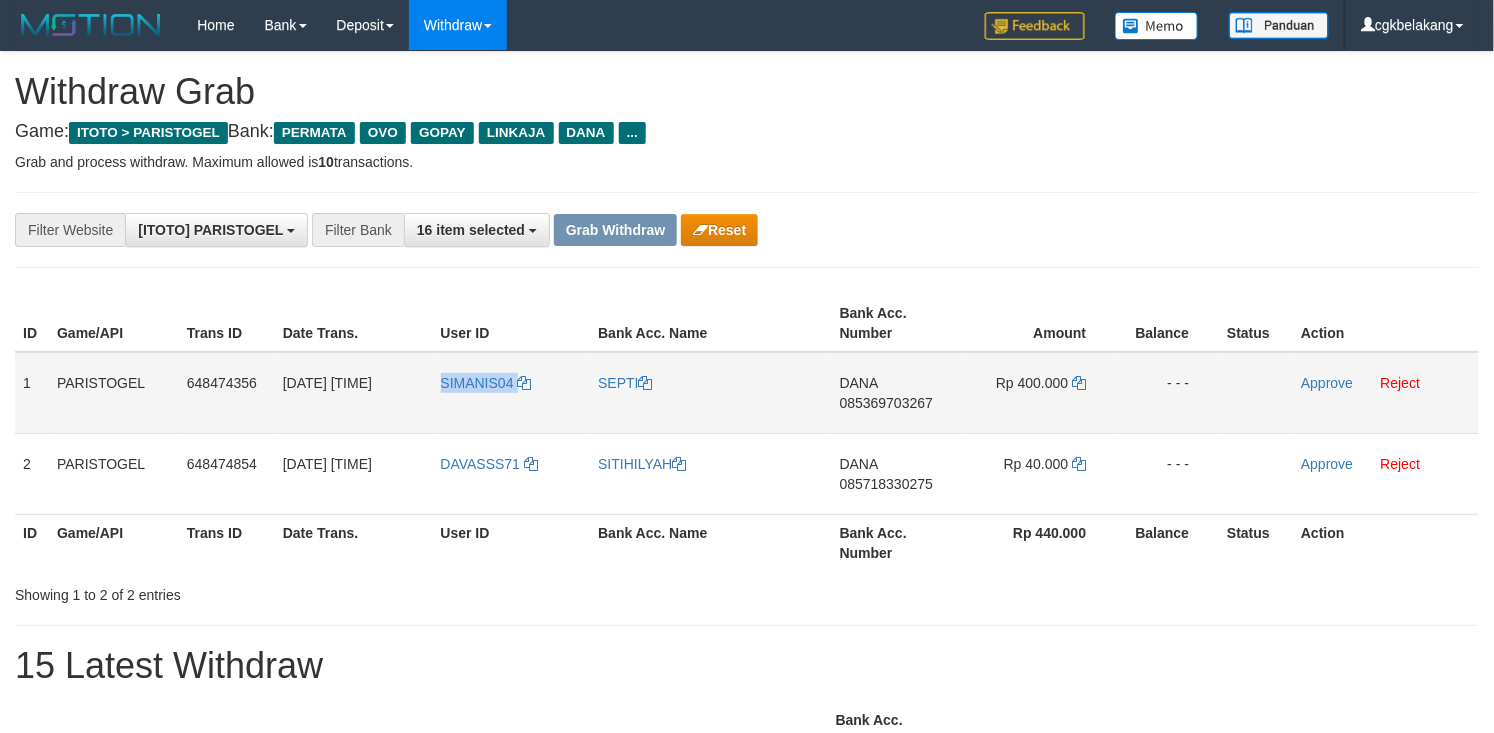 click on "SIMANIS04" at bounding box center [512, 393] 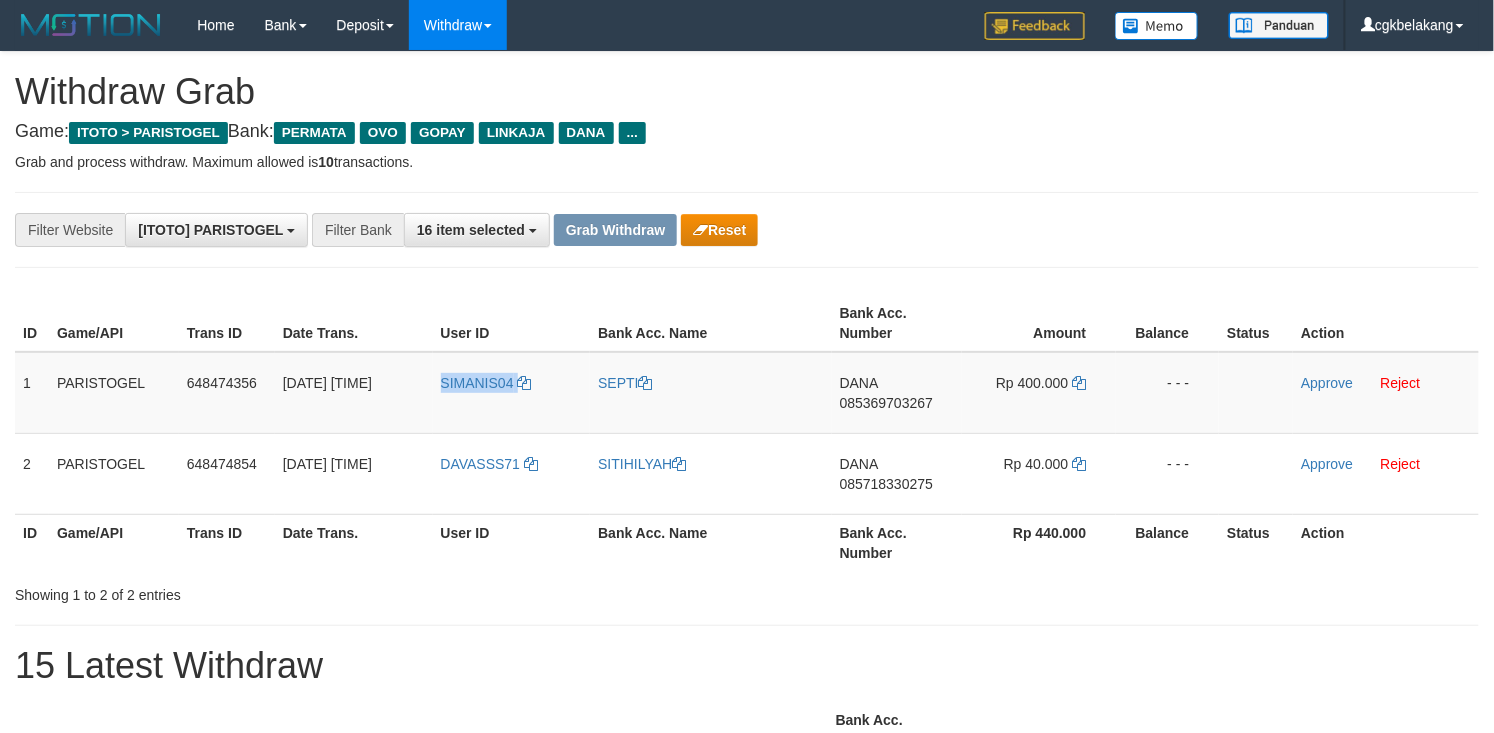 copy on "SIMANIS04" 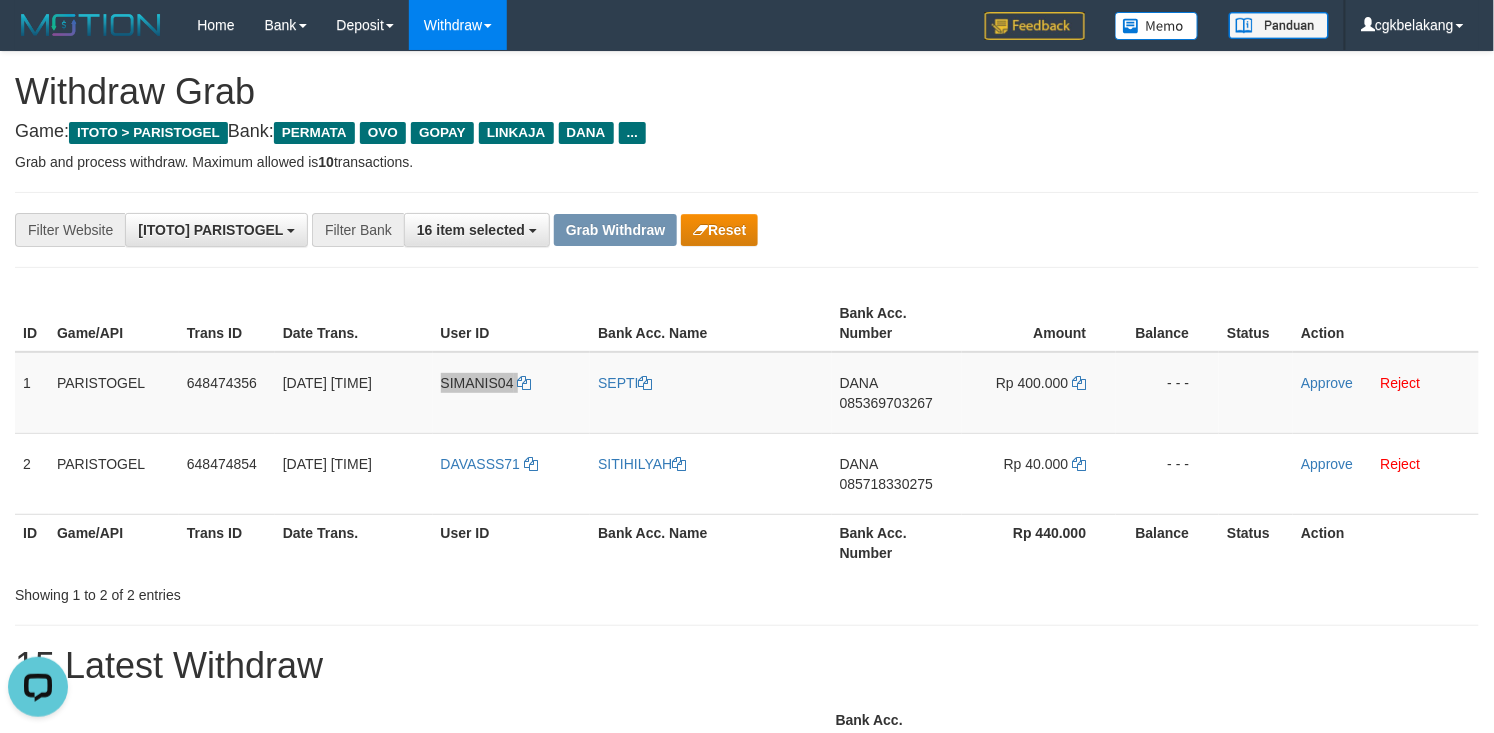 scroll, scrollTop: 0, scrollLeft: 0, axis: both 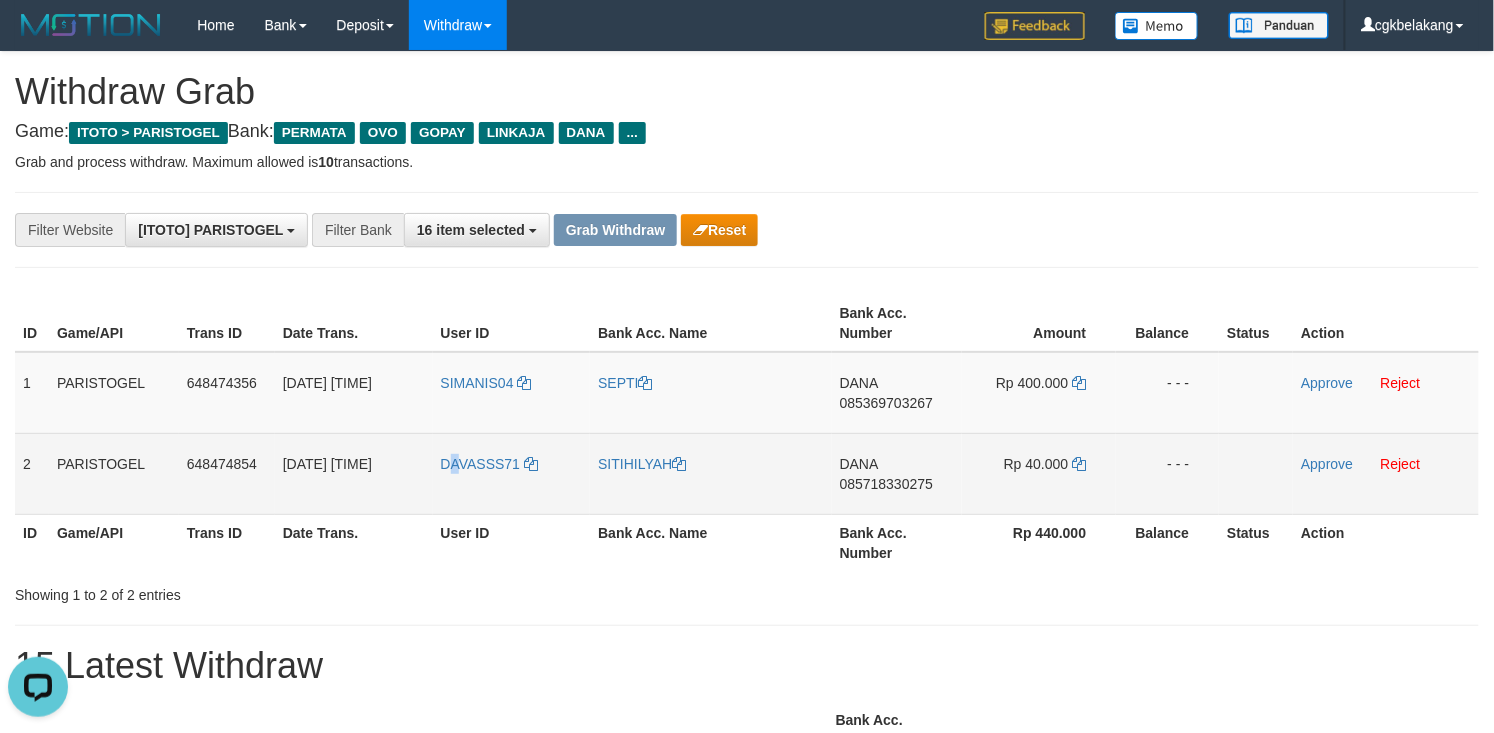 click on "DAVASSS71" at bounding box center [512, 473] 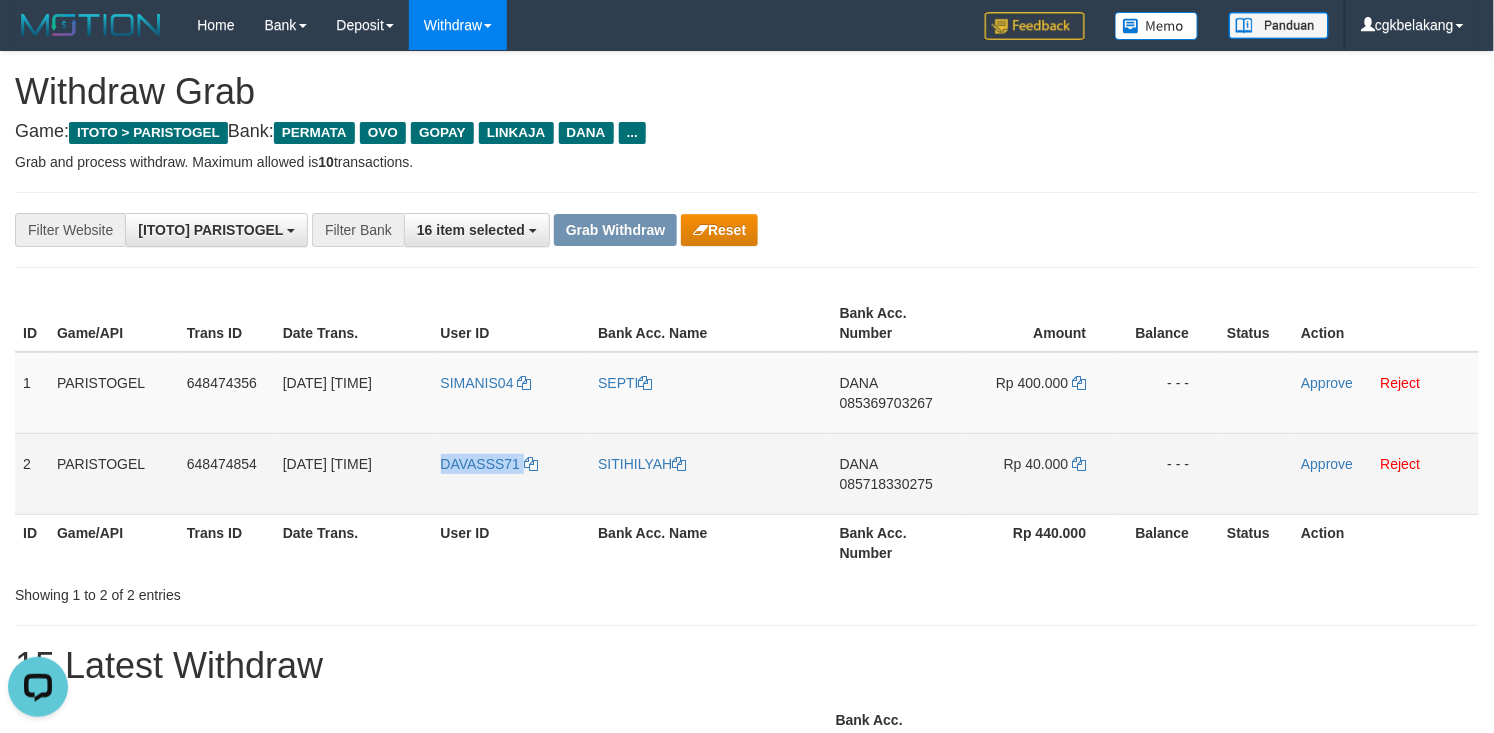 click on "DAVASSS71" at bounding box center (512, 473) 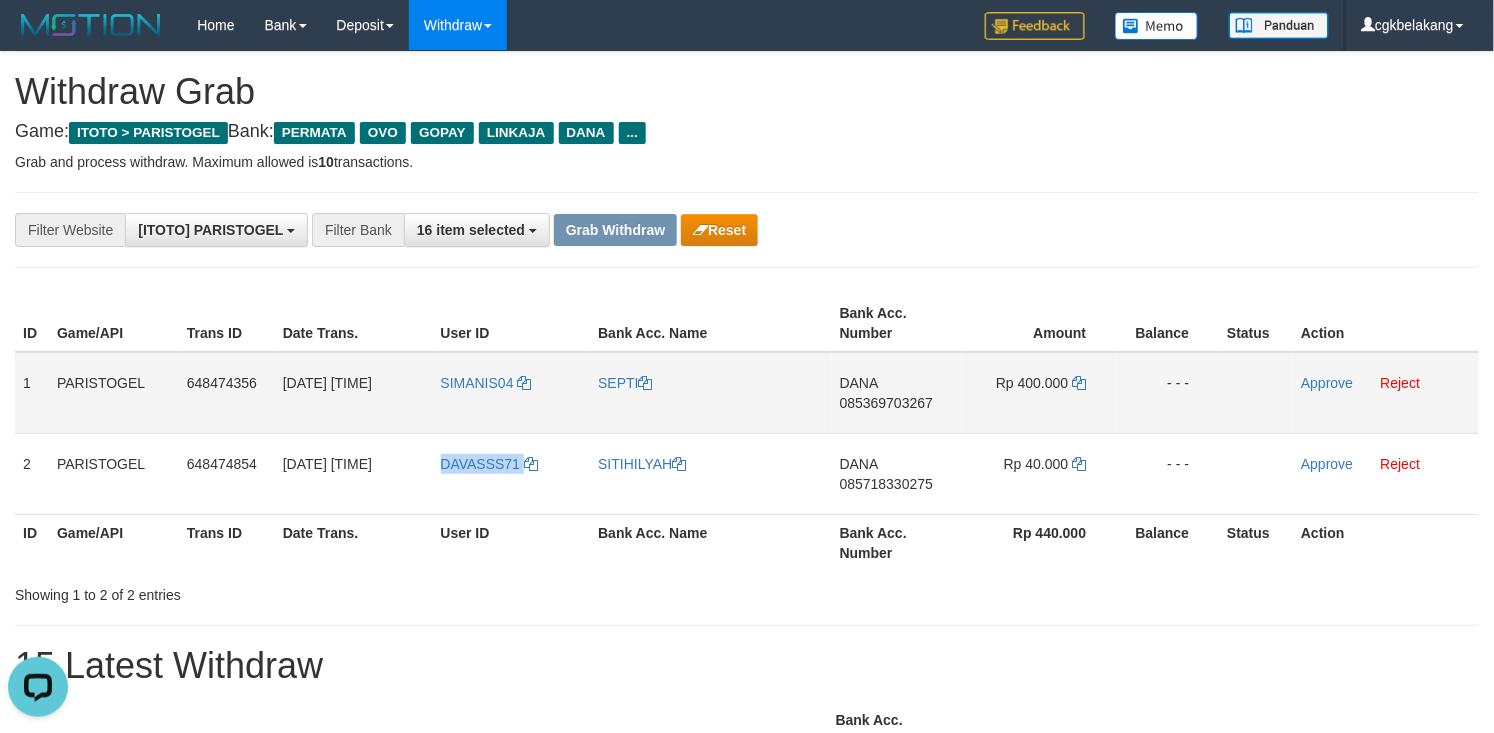 copy on "DAVASSS71" 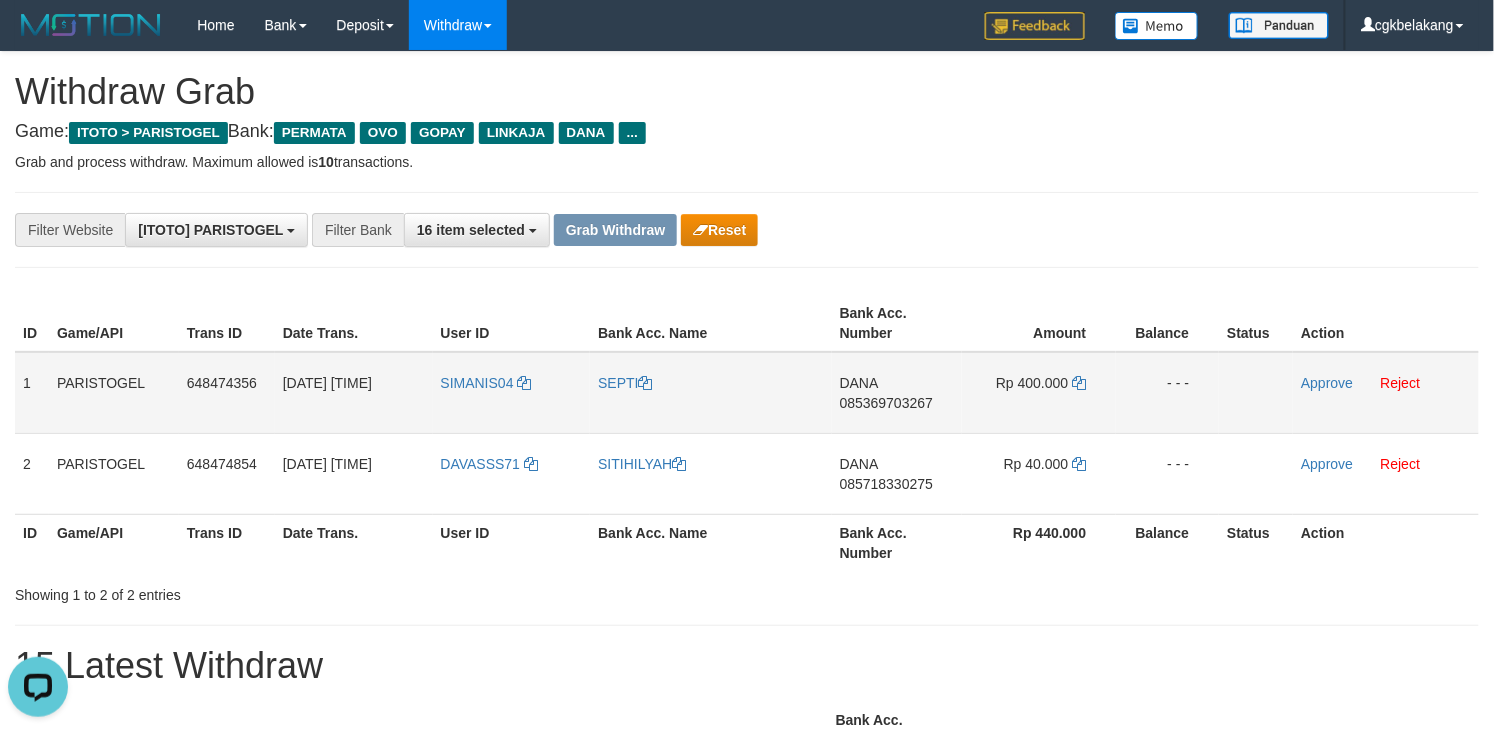click on "DANA
085369703267" at bounding box center (897, 393) 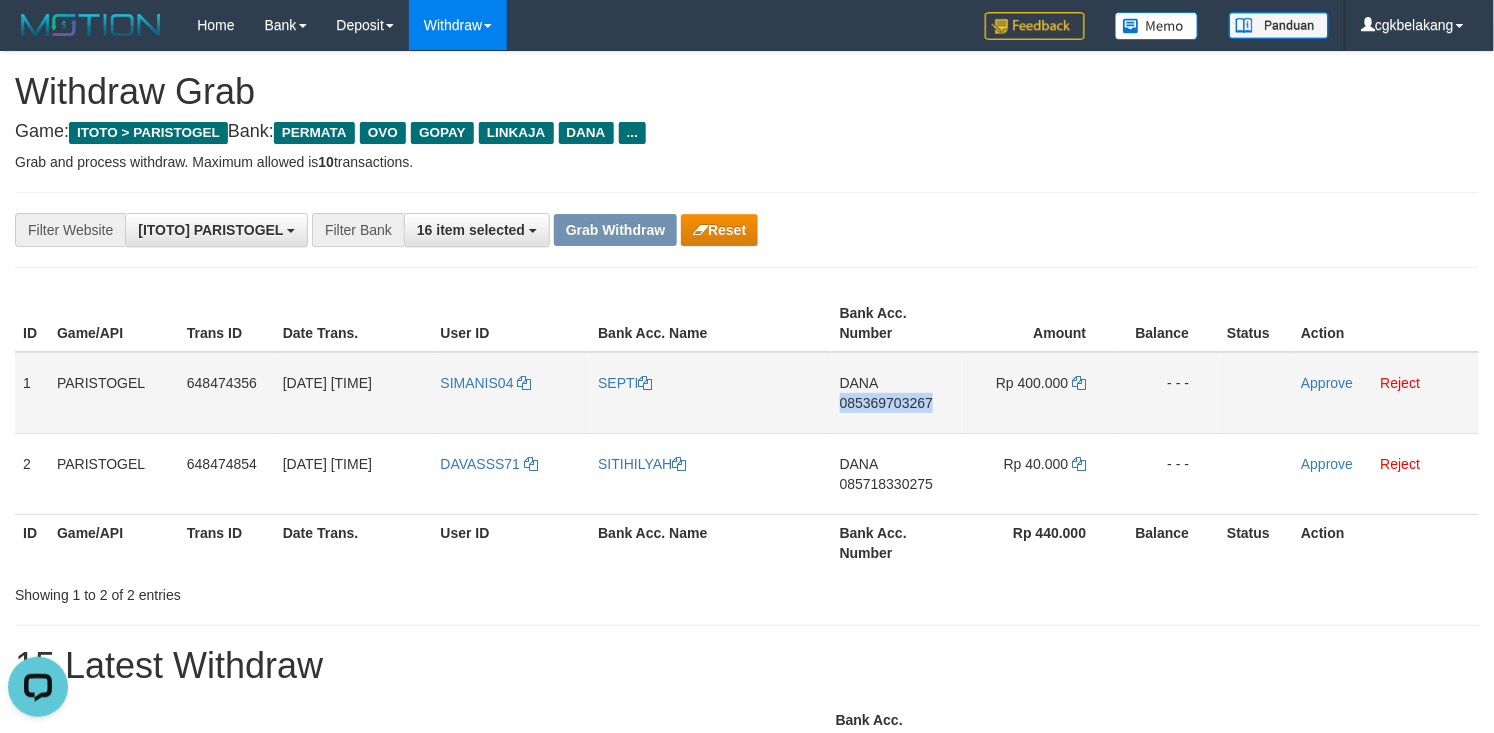 click on "DANA
085369703267" at bounding box center [897, 393] 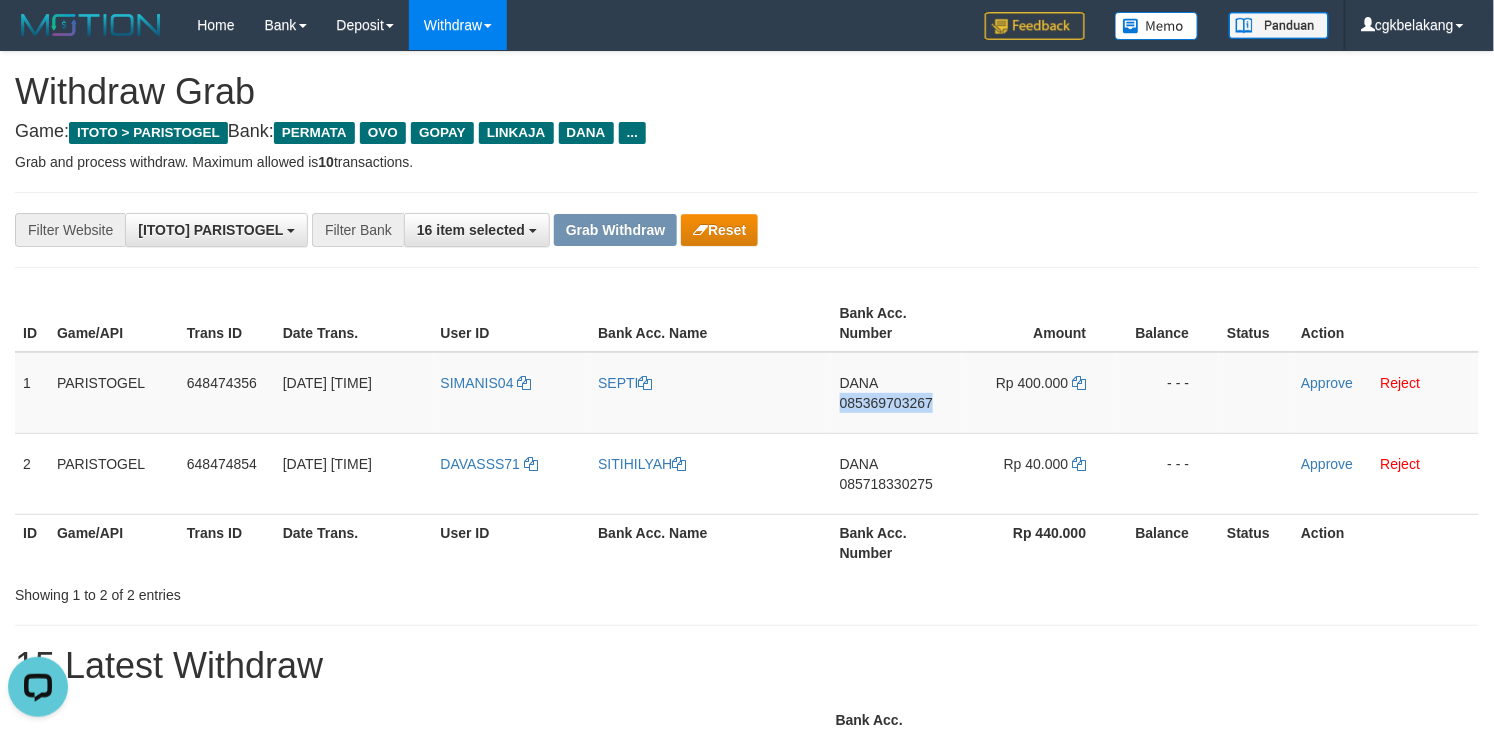 copy on "085369703267" 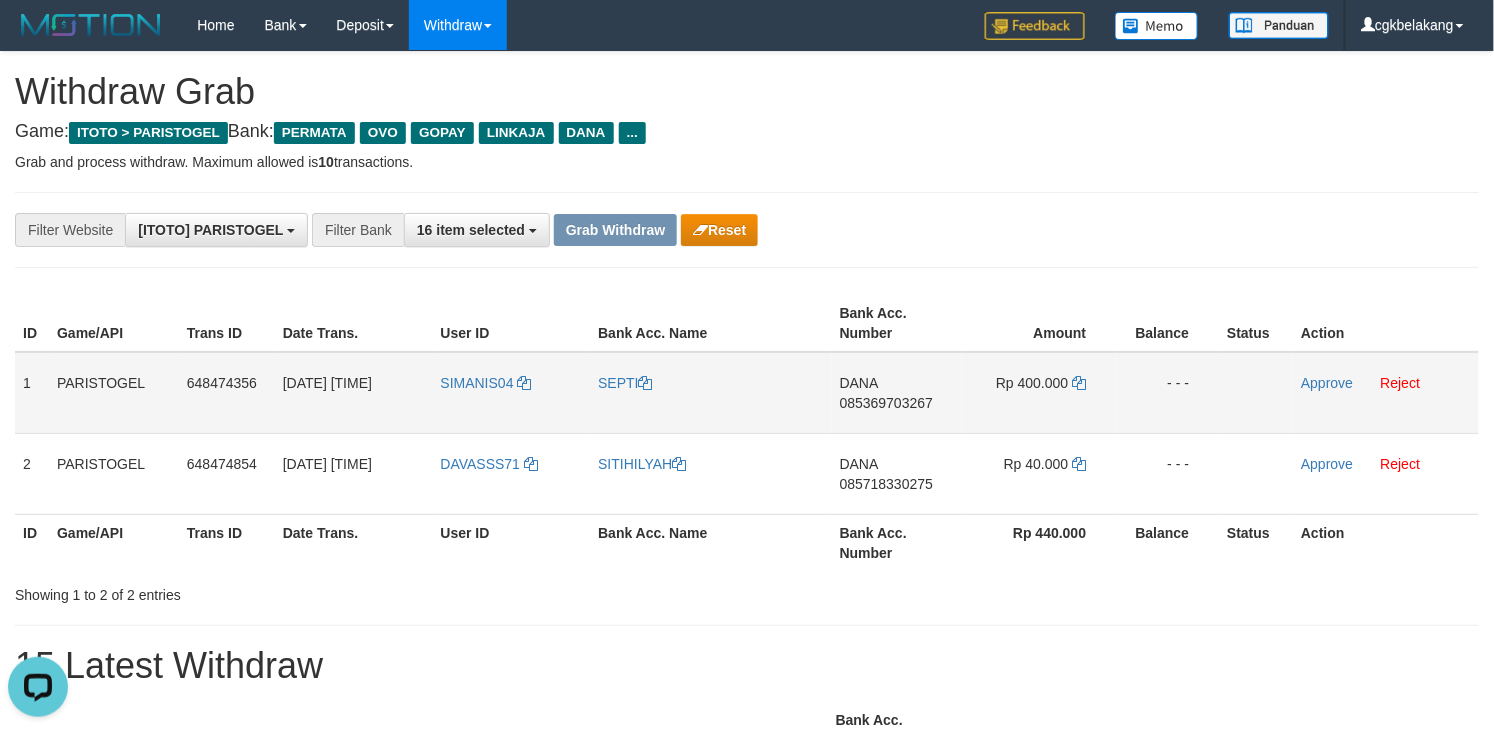 click on "Rp 400.000" at bounding box center (1039, 393) 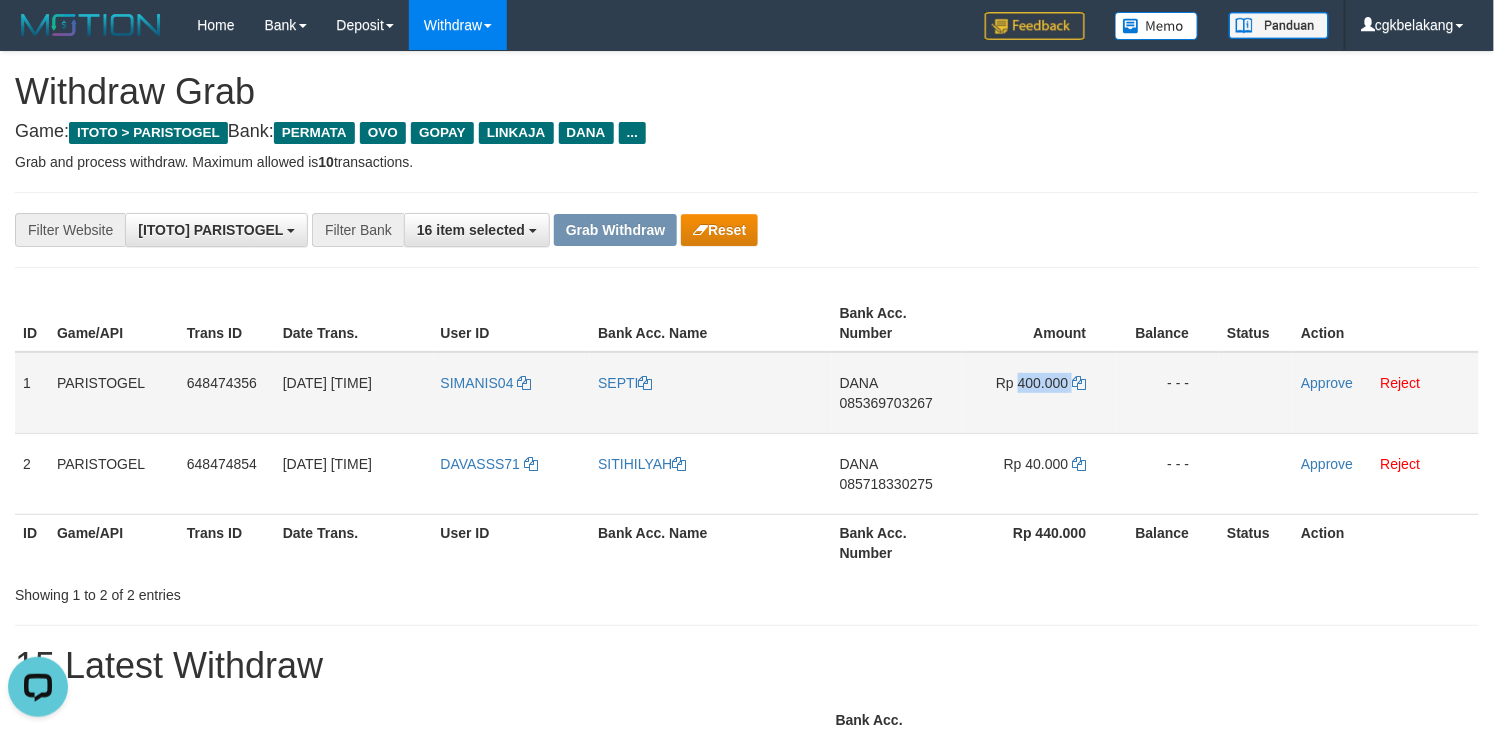 click on "Rp 400.000" at bounding box center [1039, 393] 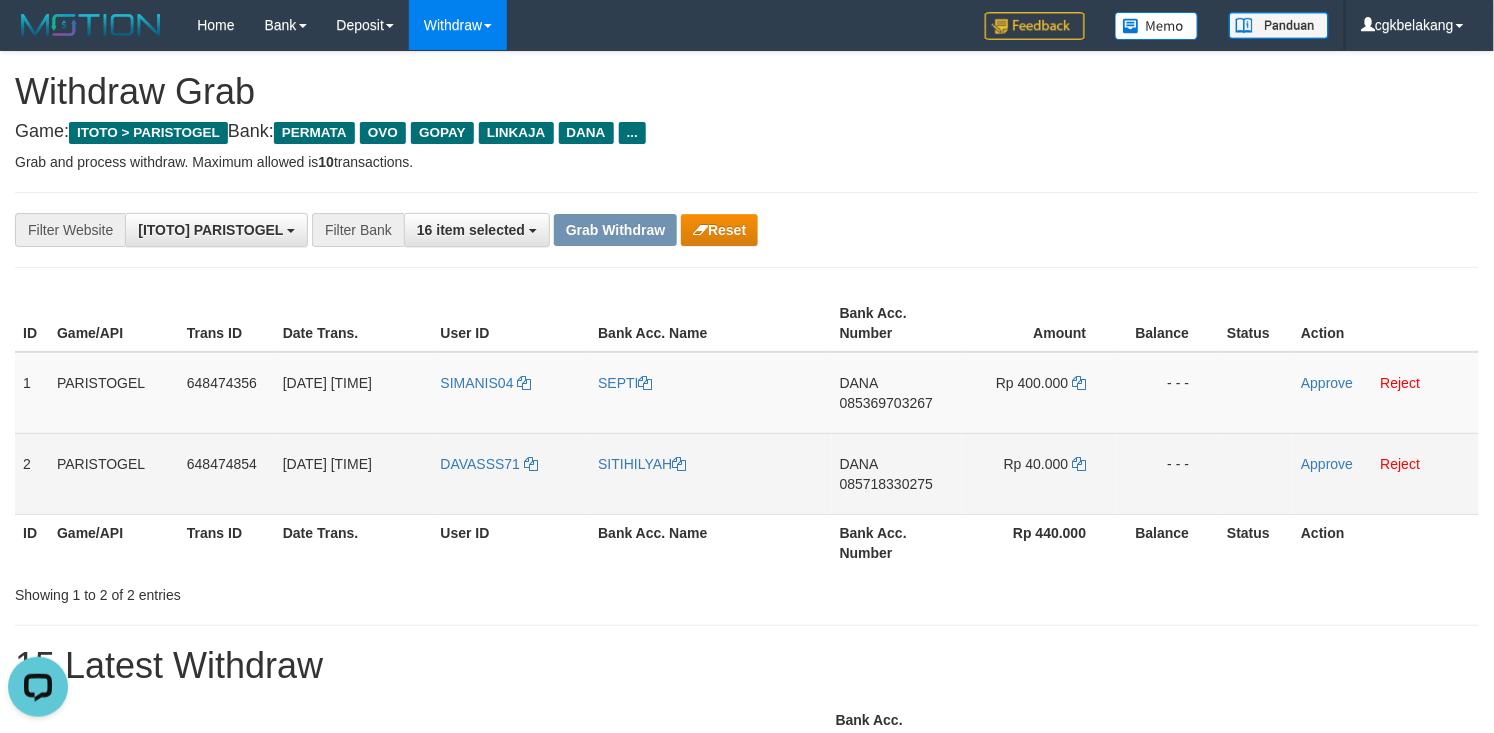 click on "DANA
085718330275" at bounding box center (897, 473) 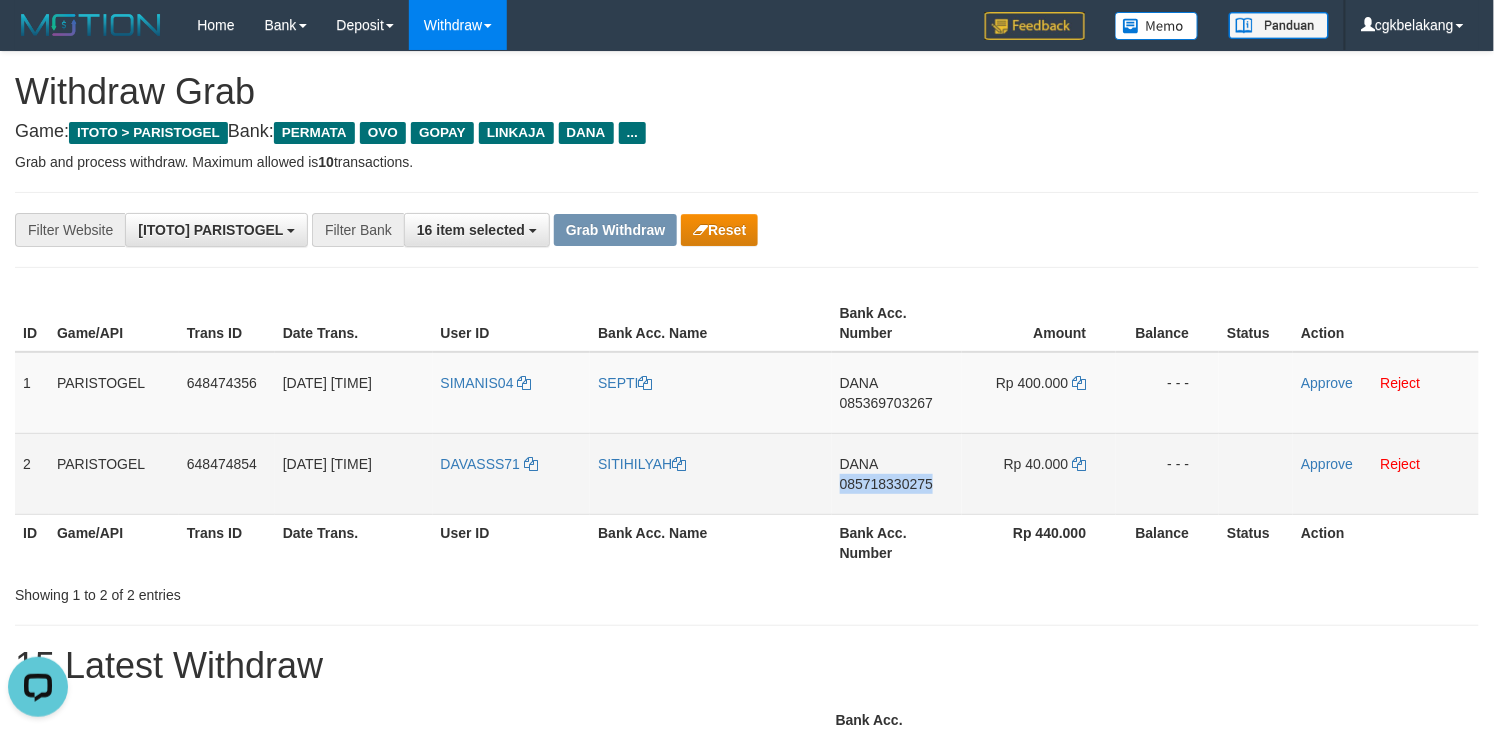 click on "DANA
085718330275" at bounding box center [897, 473] 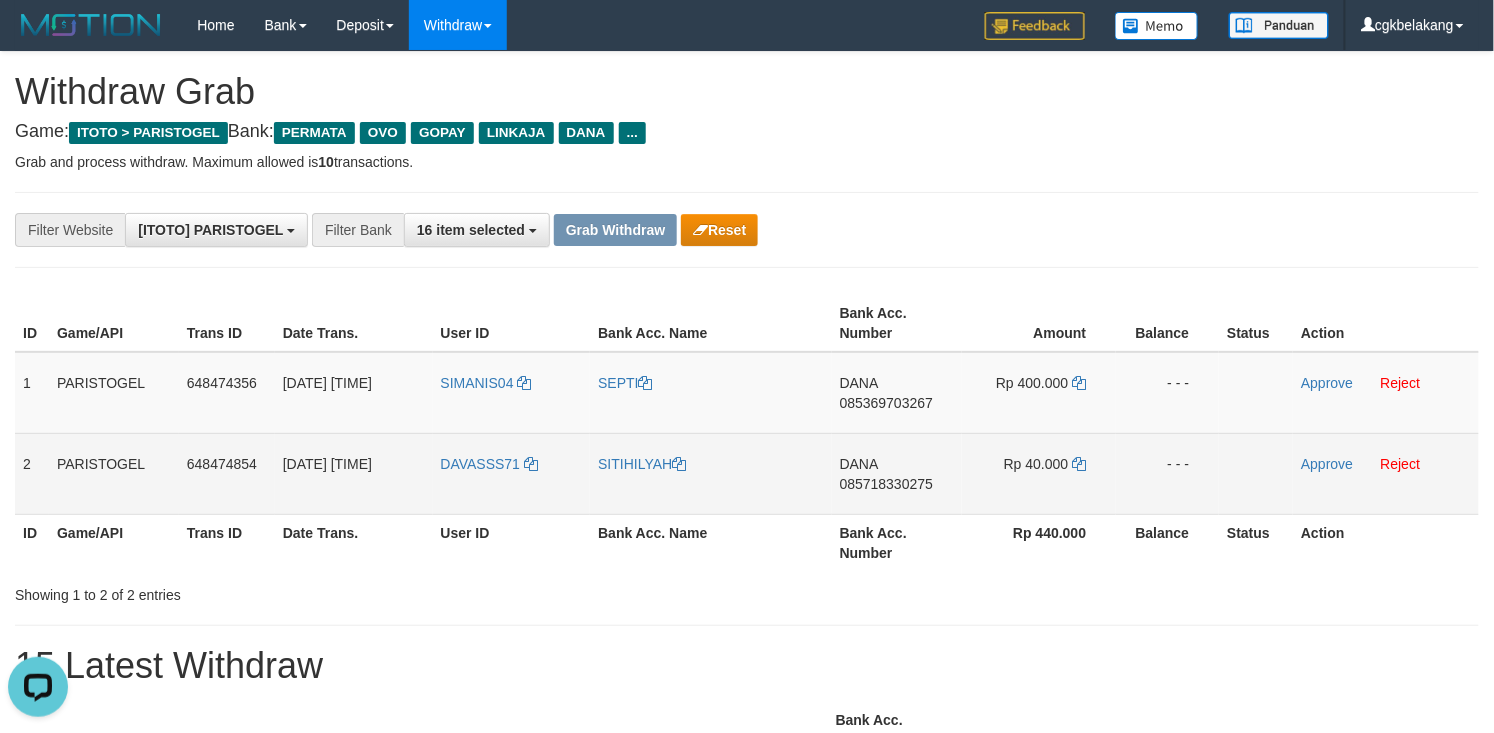 click on "Rp 40.000" at bounding box center [1039, 473] 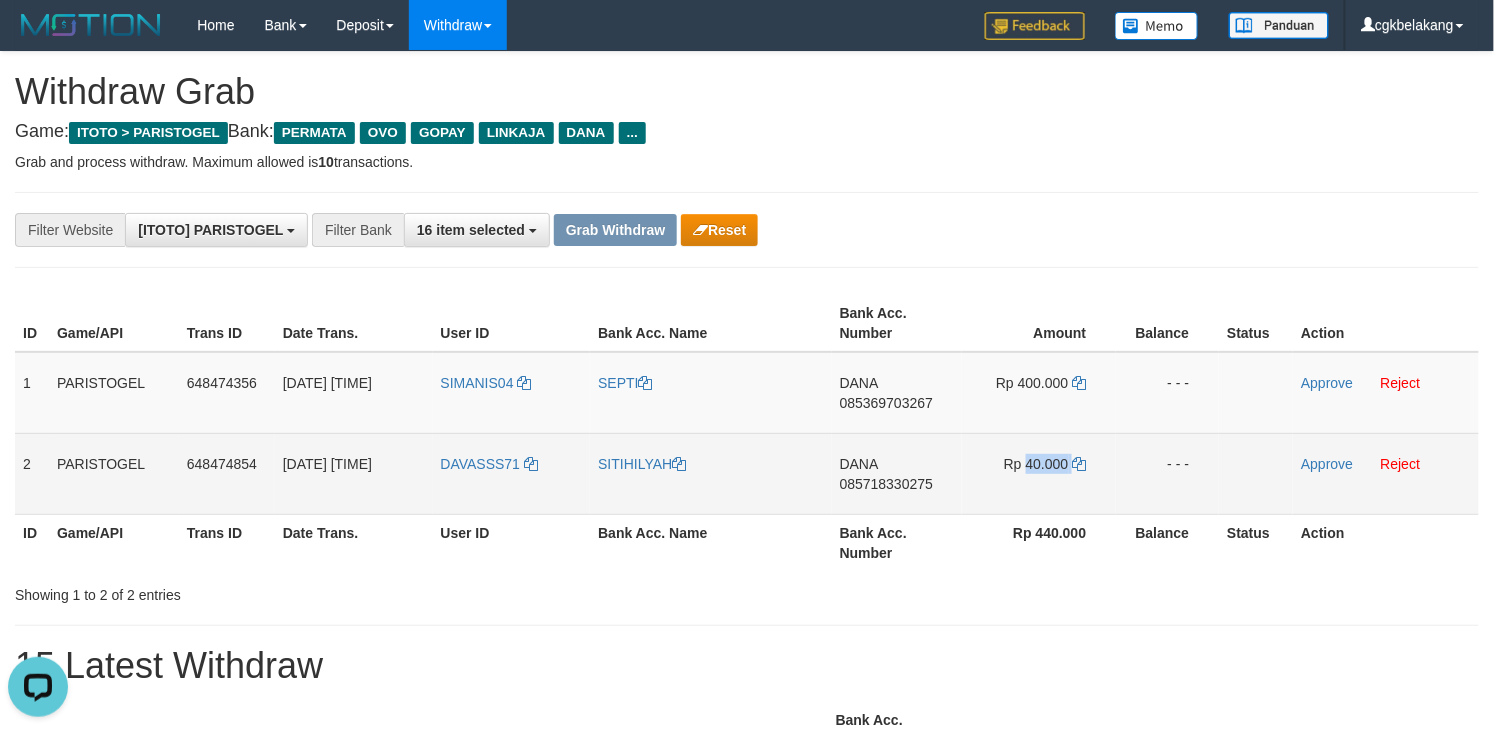 click on "Rp 40.000" at bounding box center [1039, 473] 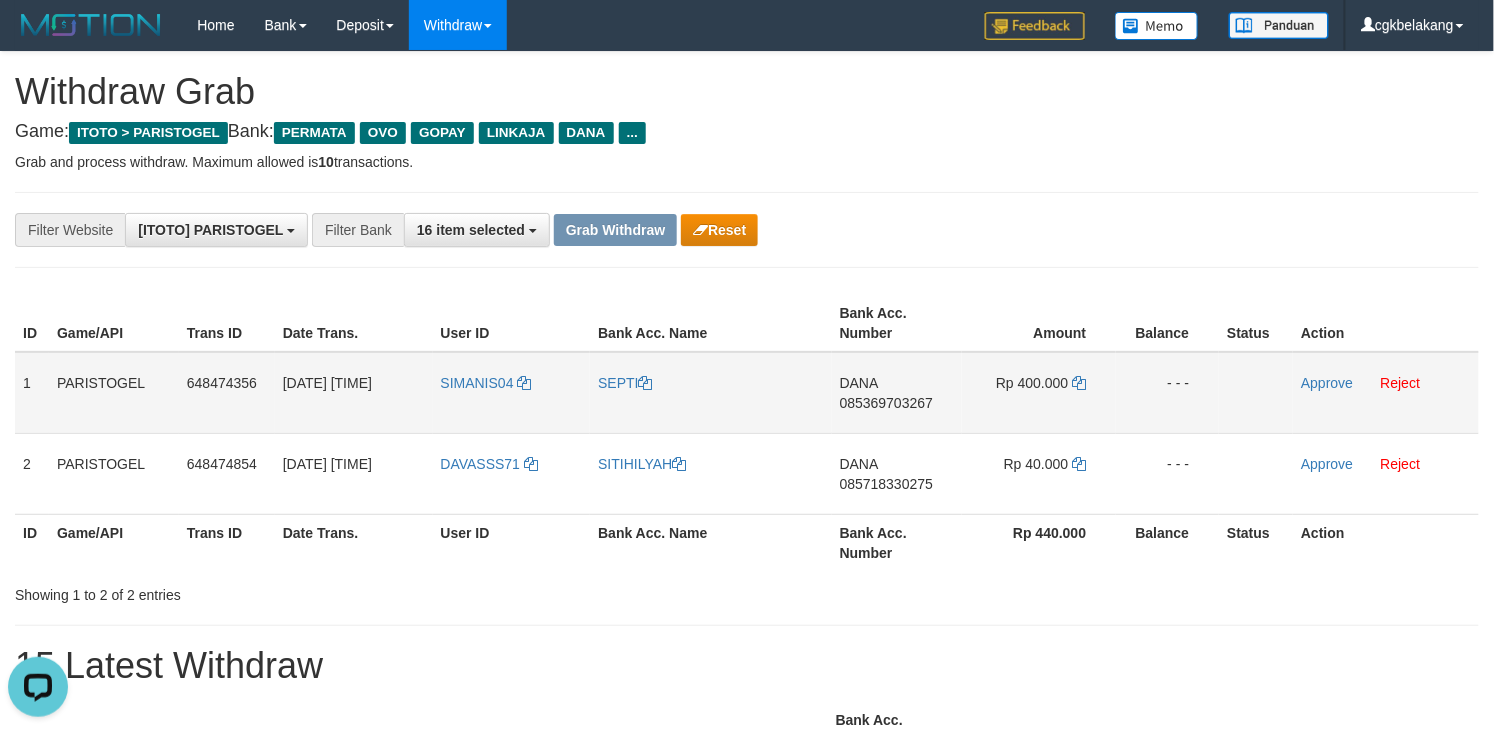 click on "SEPTI" at bounding box center (710, 393) 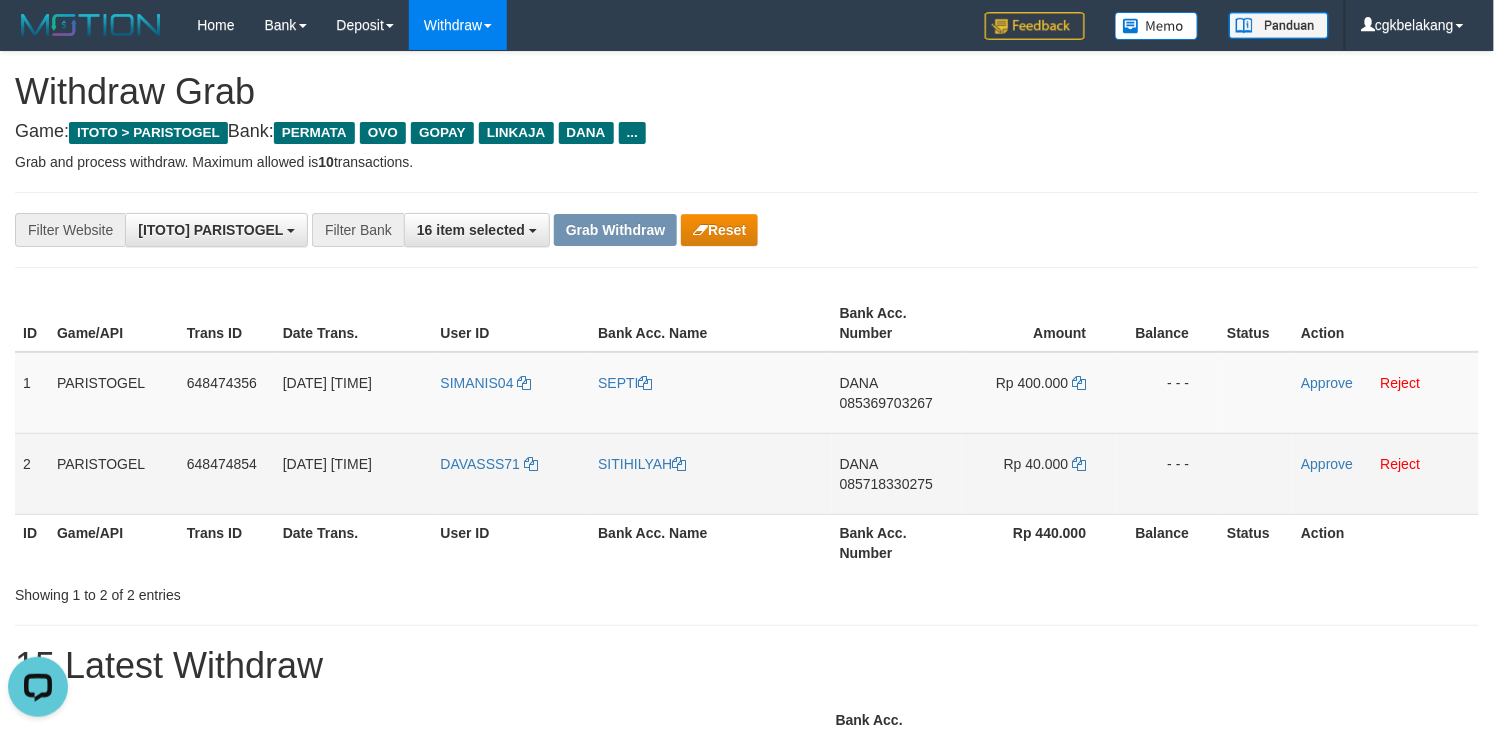 click on "SITIHILYAH" at bounding box center (710, 473) 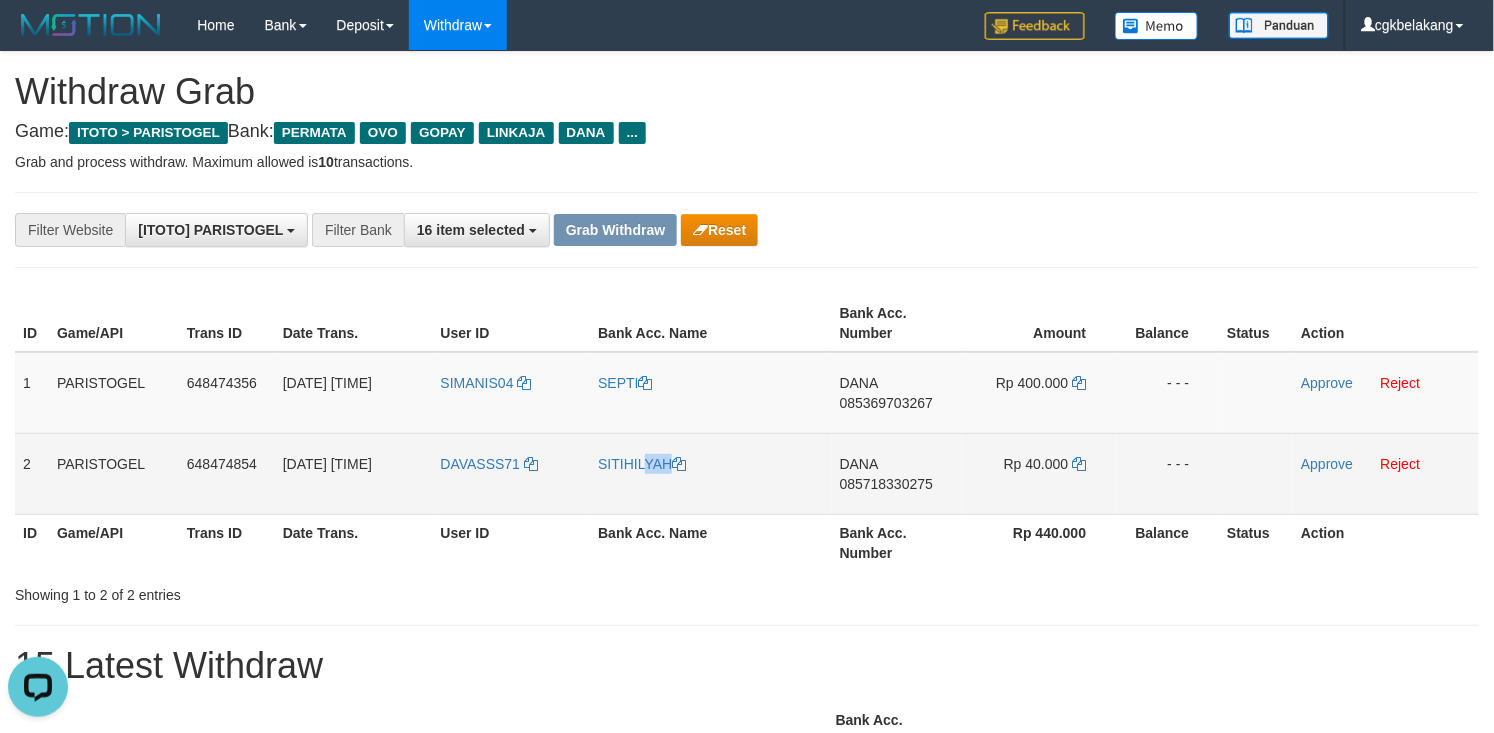 click on "SITIHILYAH" at bounding box center [710, 473] 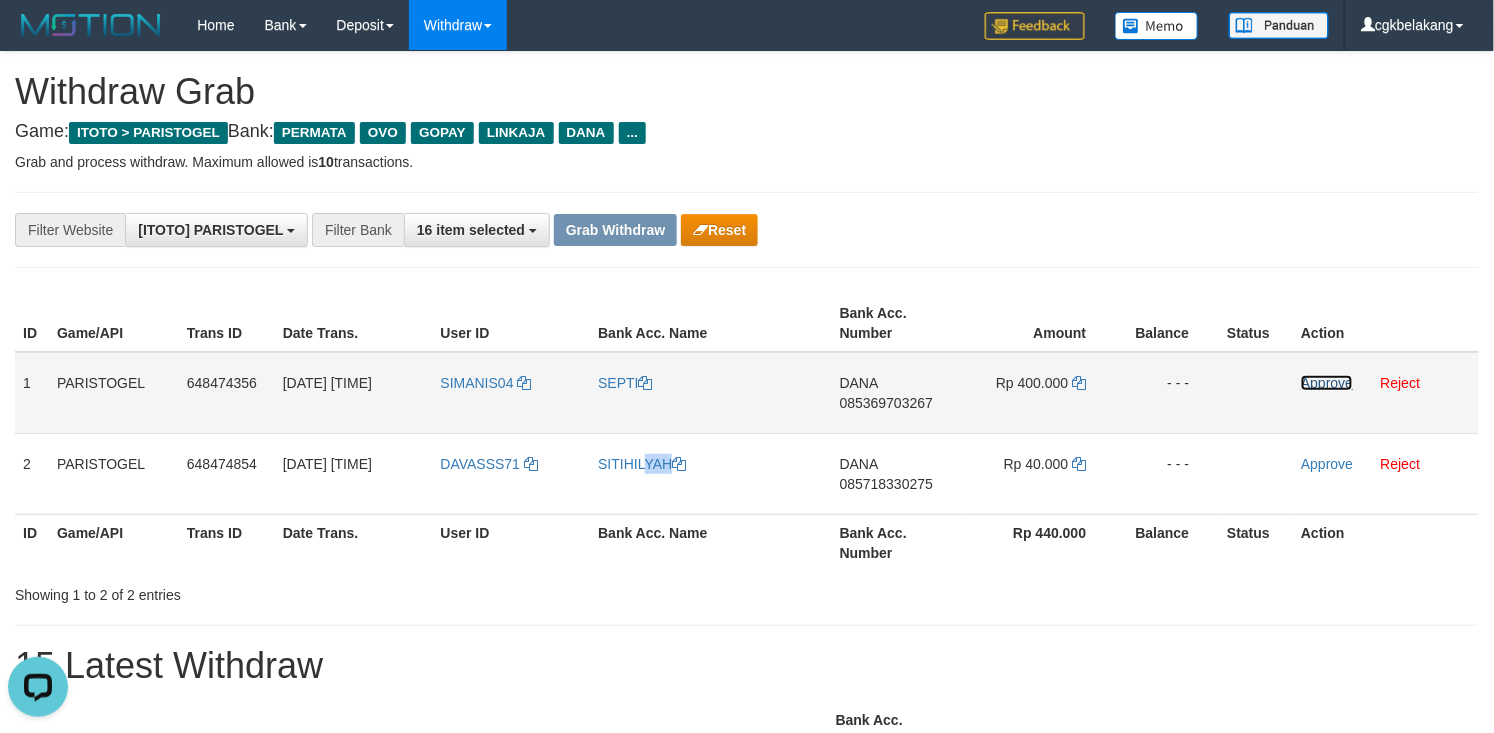 click on "Approve" at bounding box center (1327, 383) 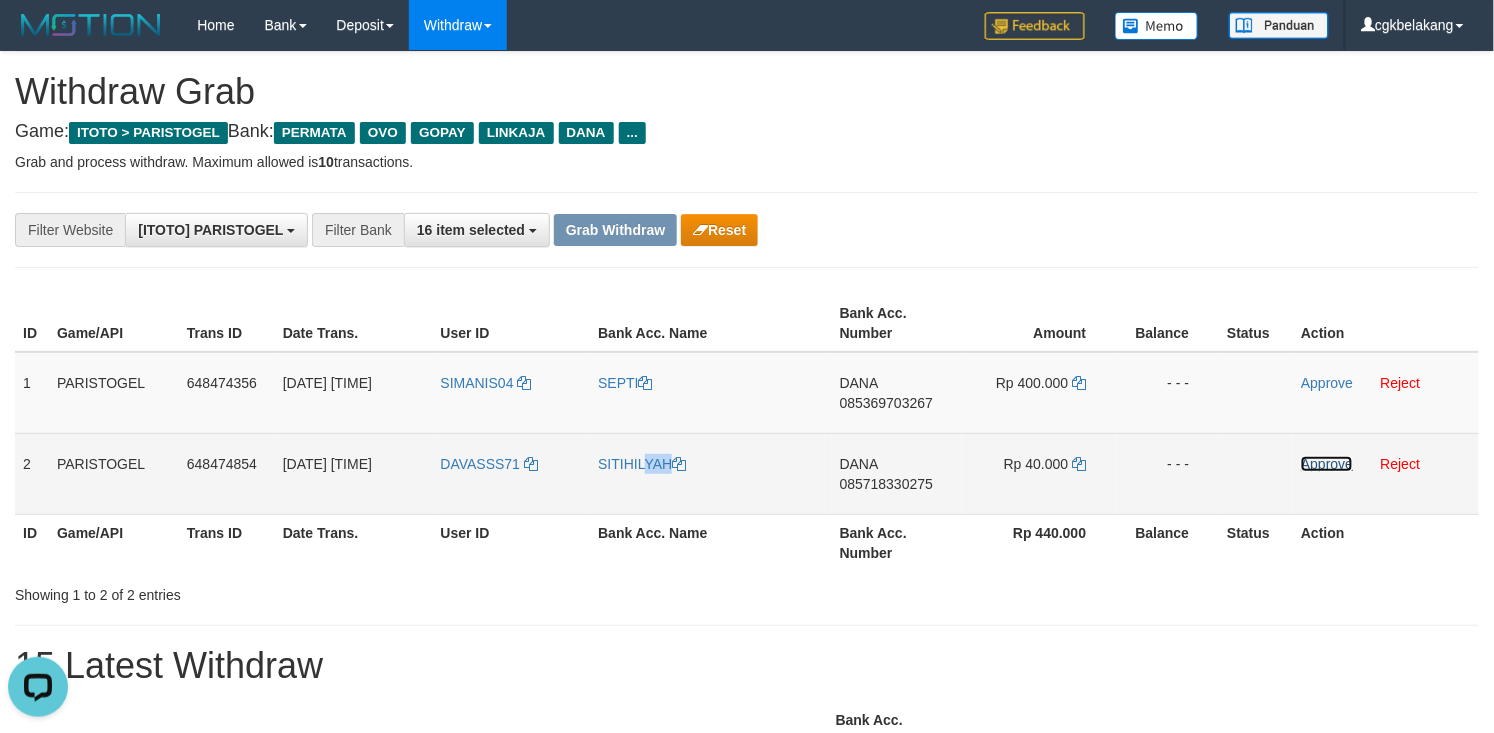 click on "Approve" at bounding box center [1327, 464] 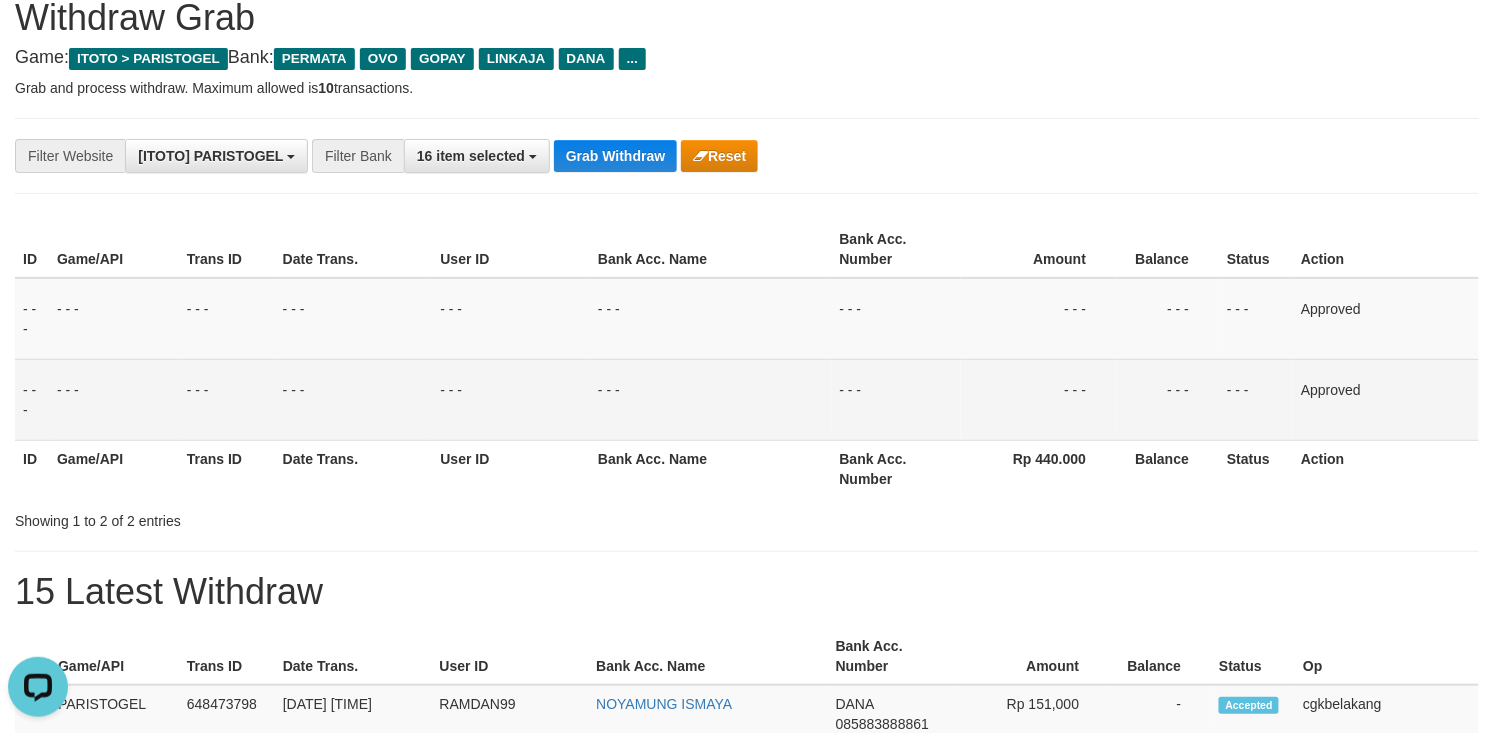 scroll, scrollTop: 0, scrollLeft: 0, axis: both 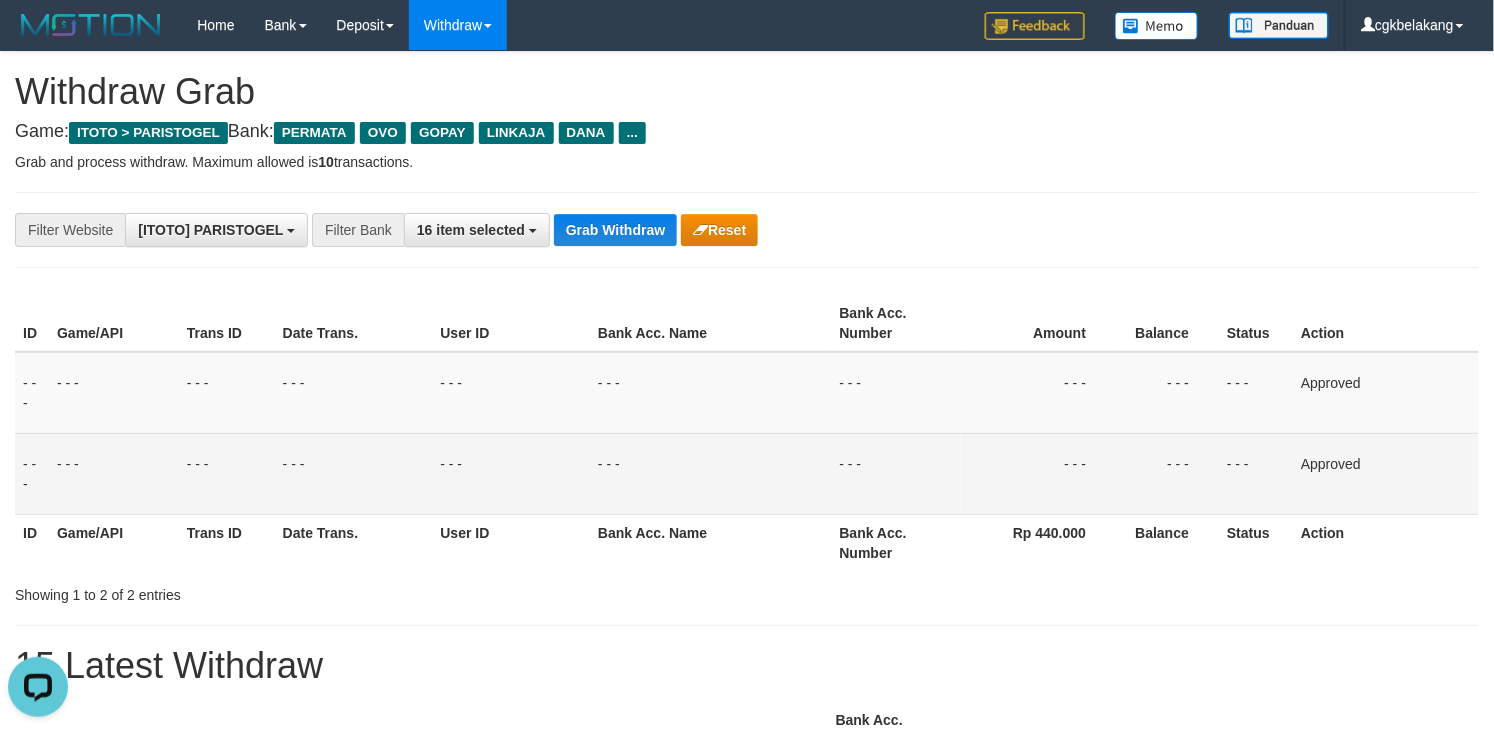 drag, startPoint x: 1042, startPoint y: 210, endPoint x: 88, endPoint y: 414, distance: 975.5675 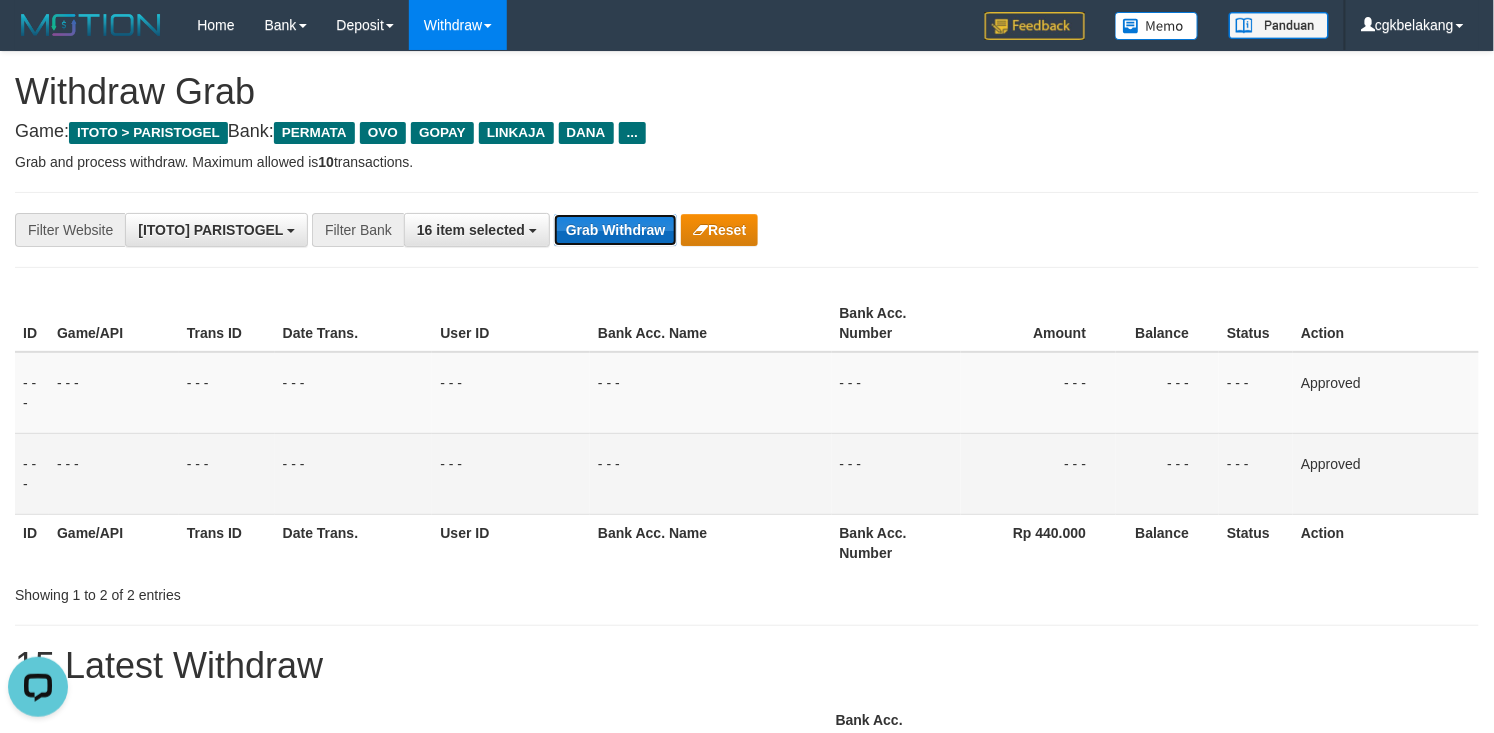 click on "Grab Withdraw" at bounding box center [615, 230] 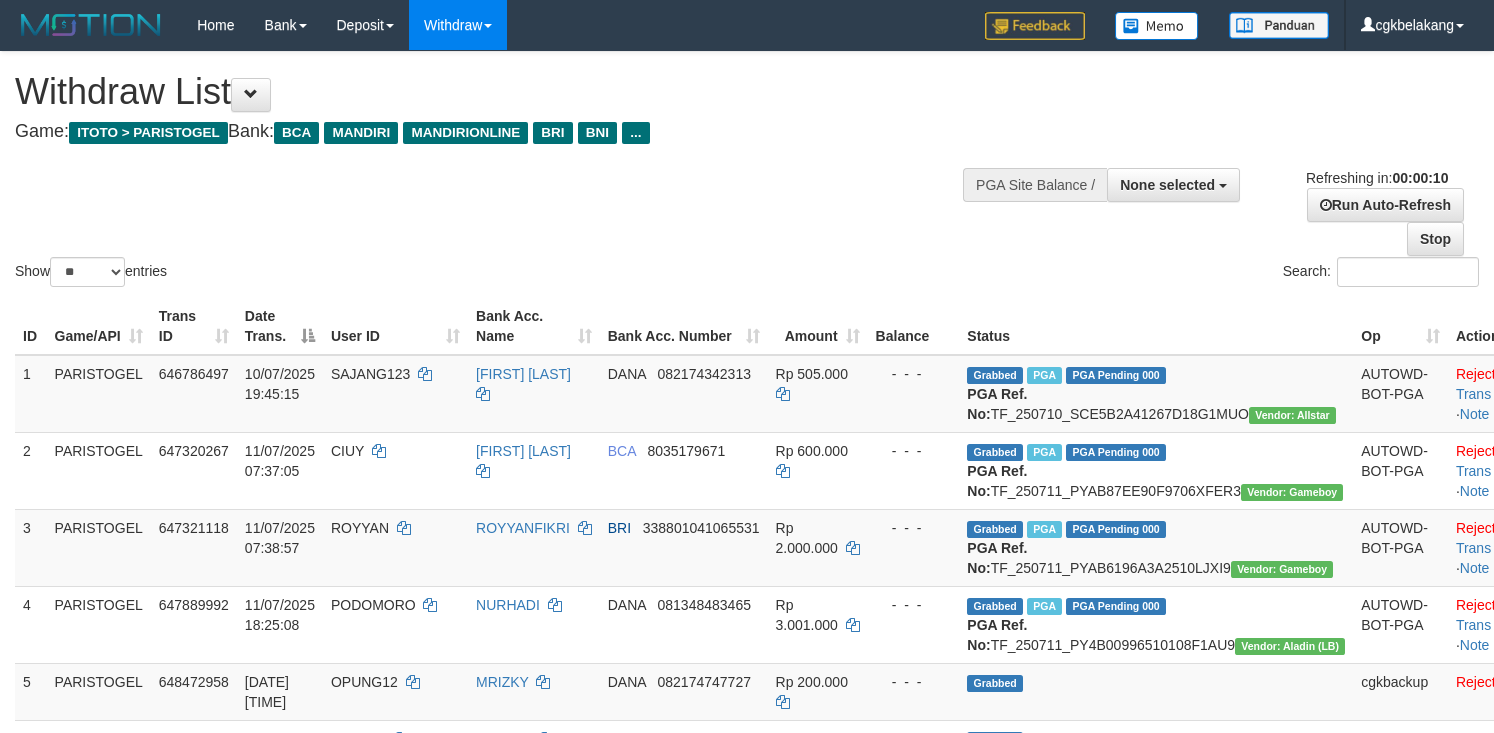 select 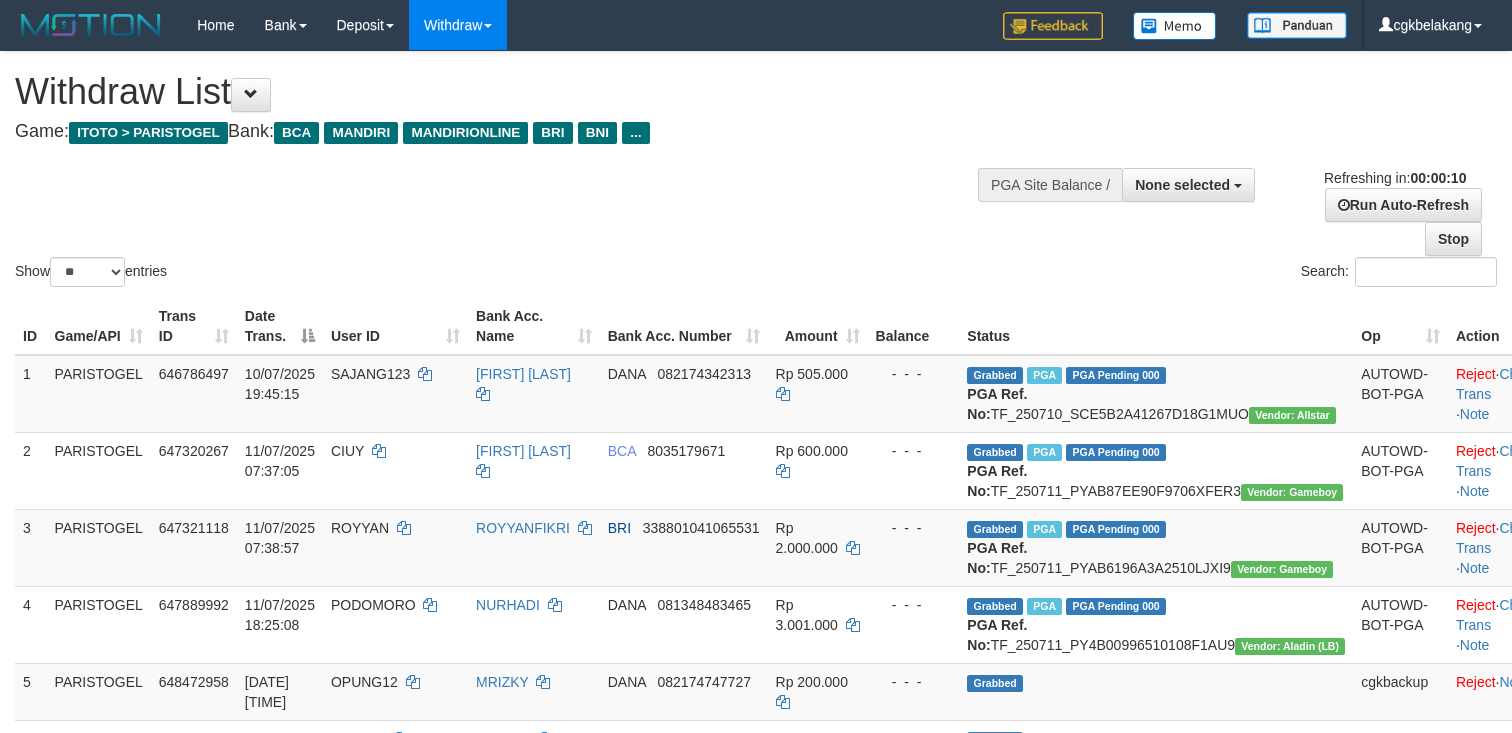select 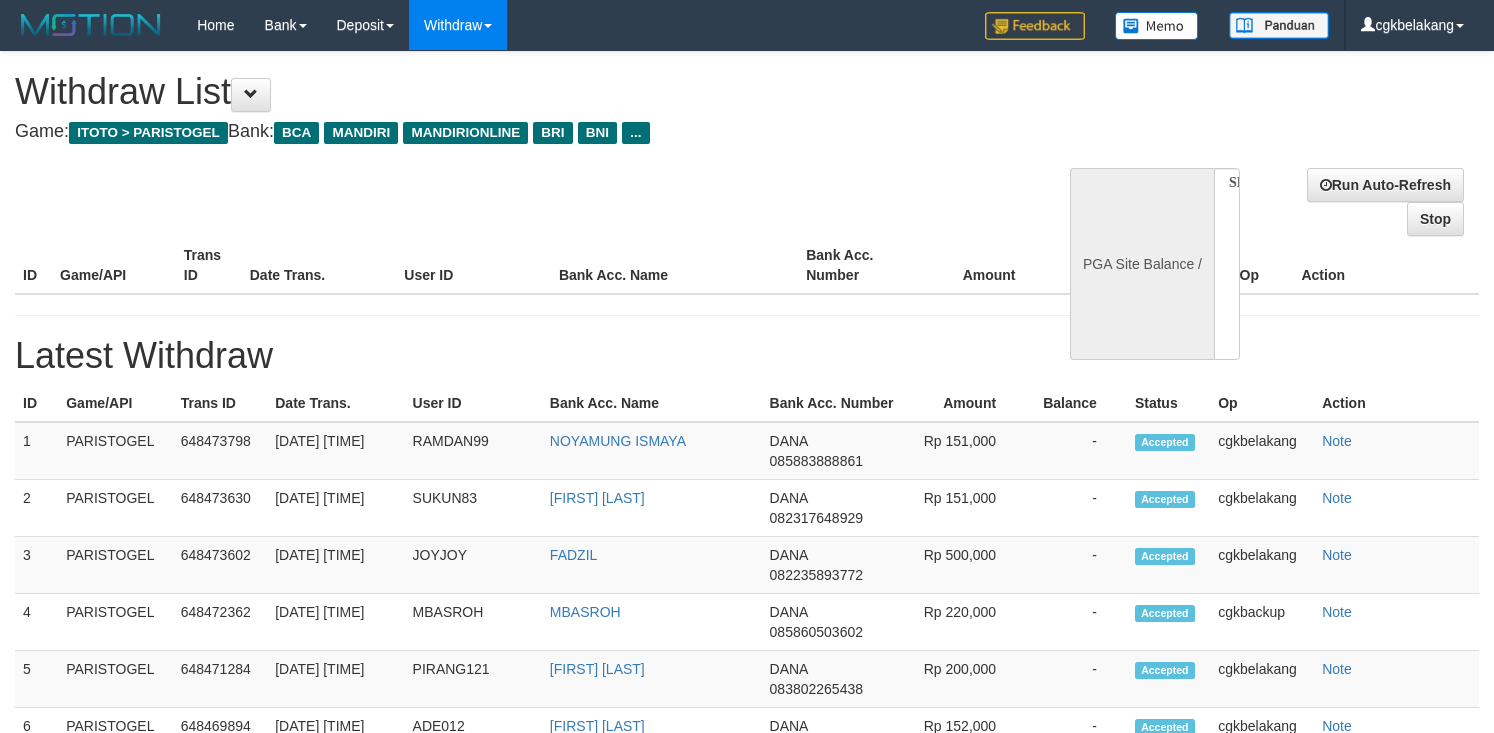 select 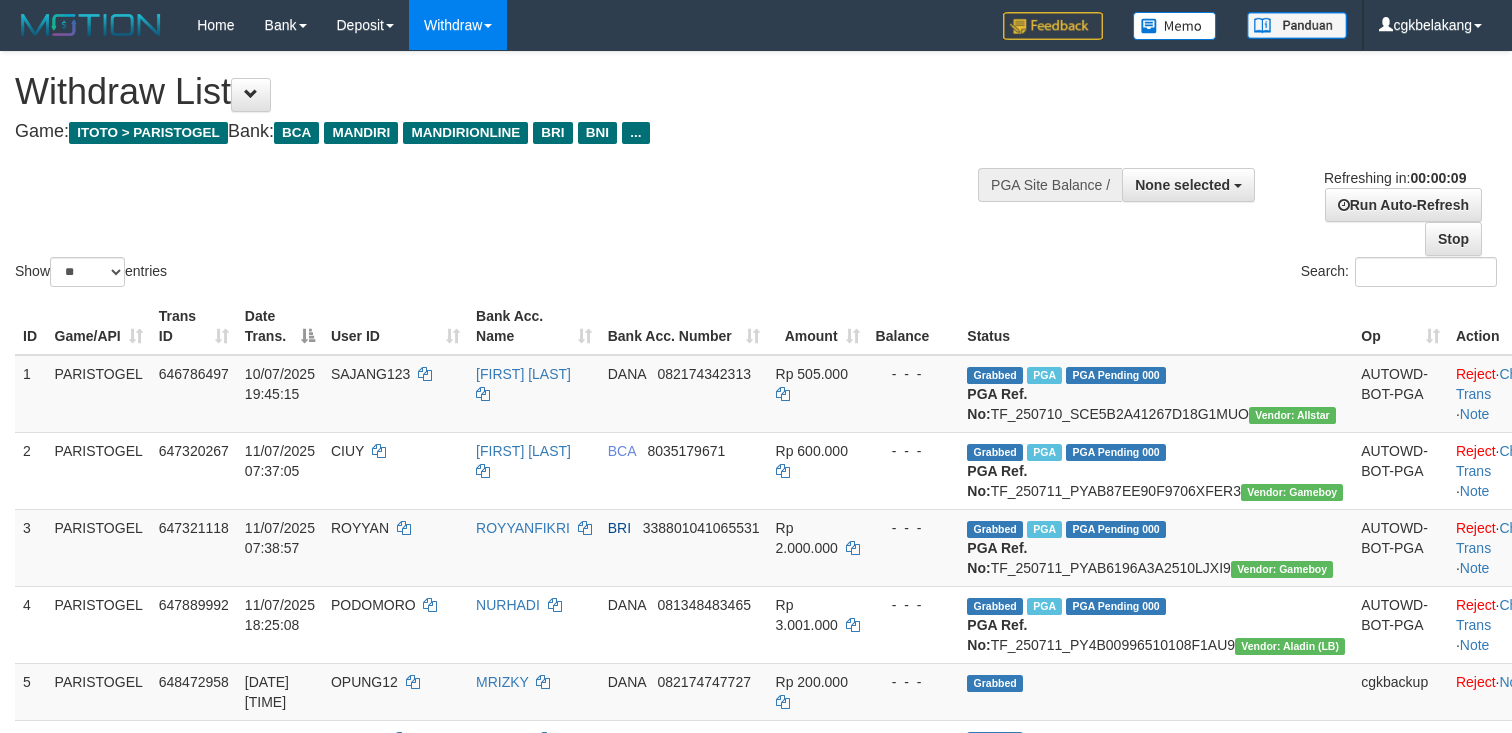 select 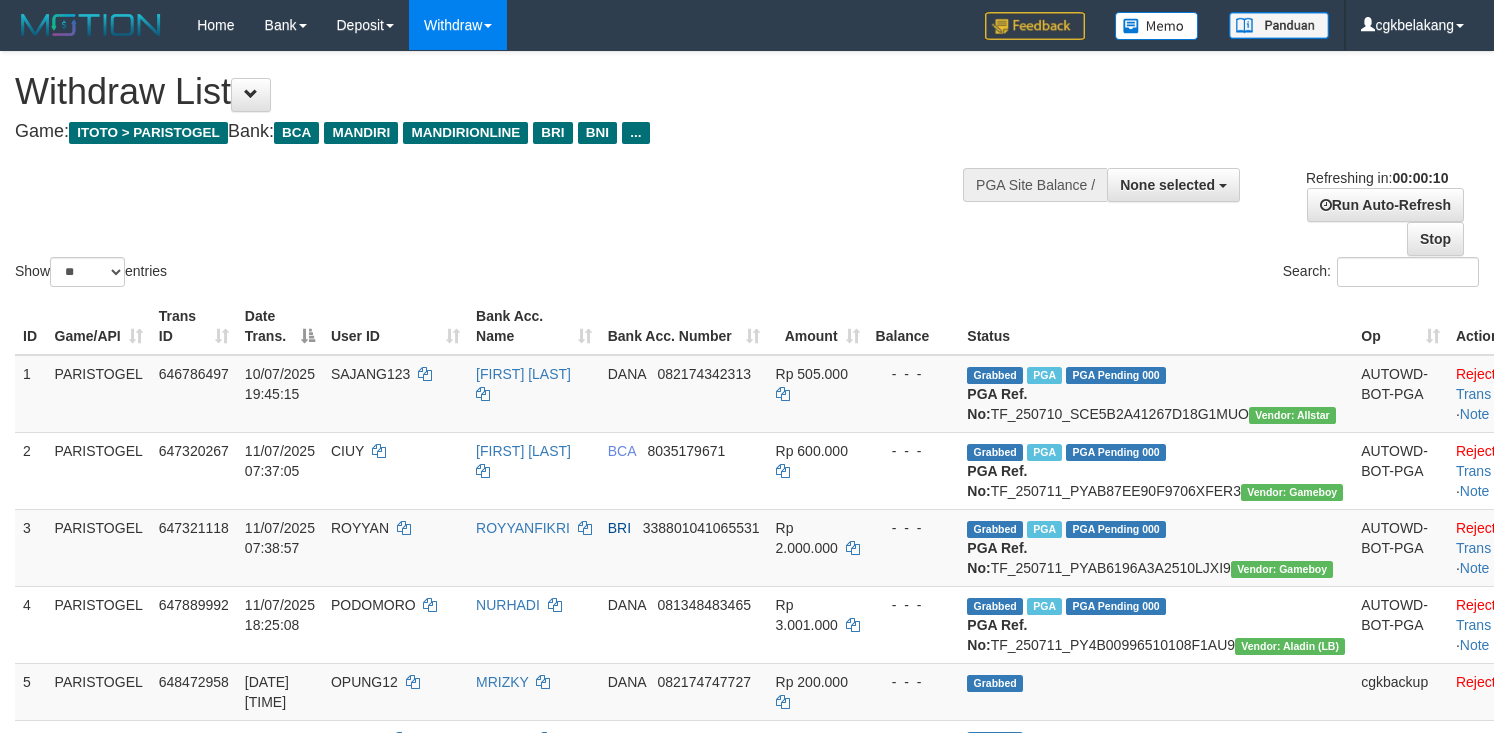 select 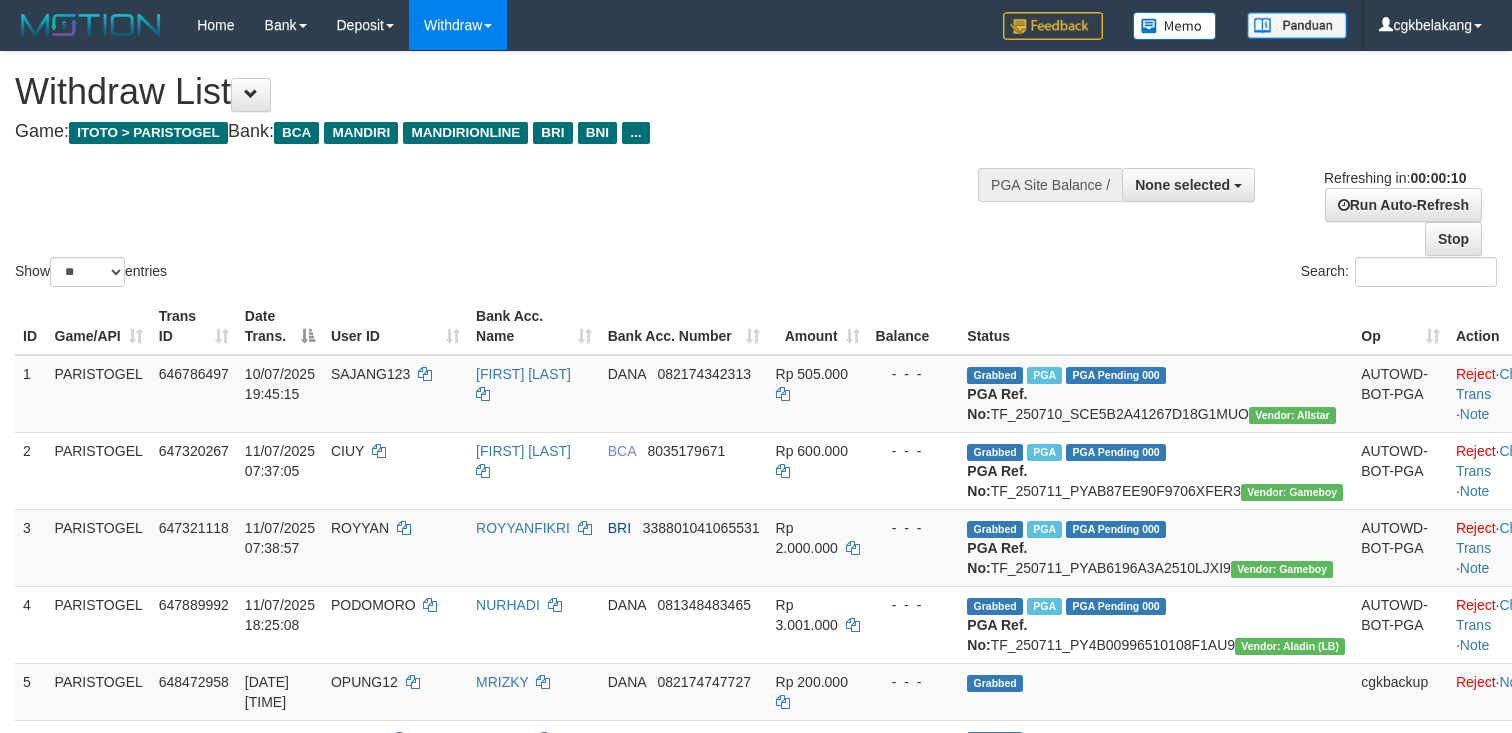 select 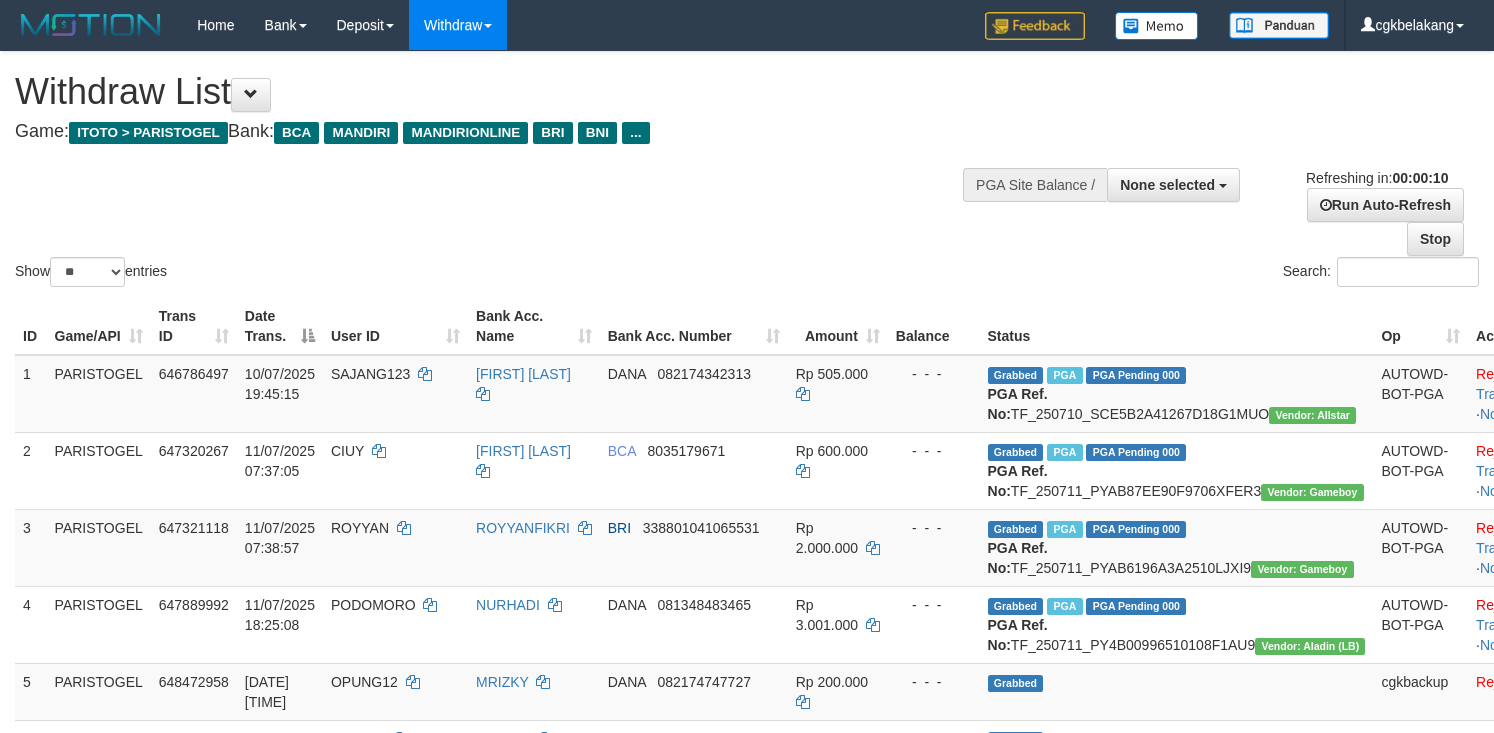 select 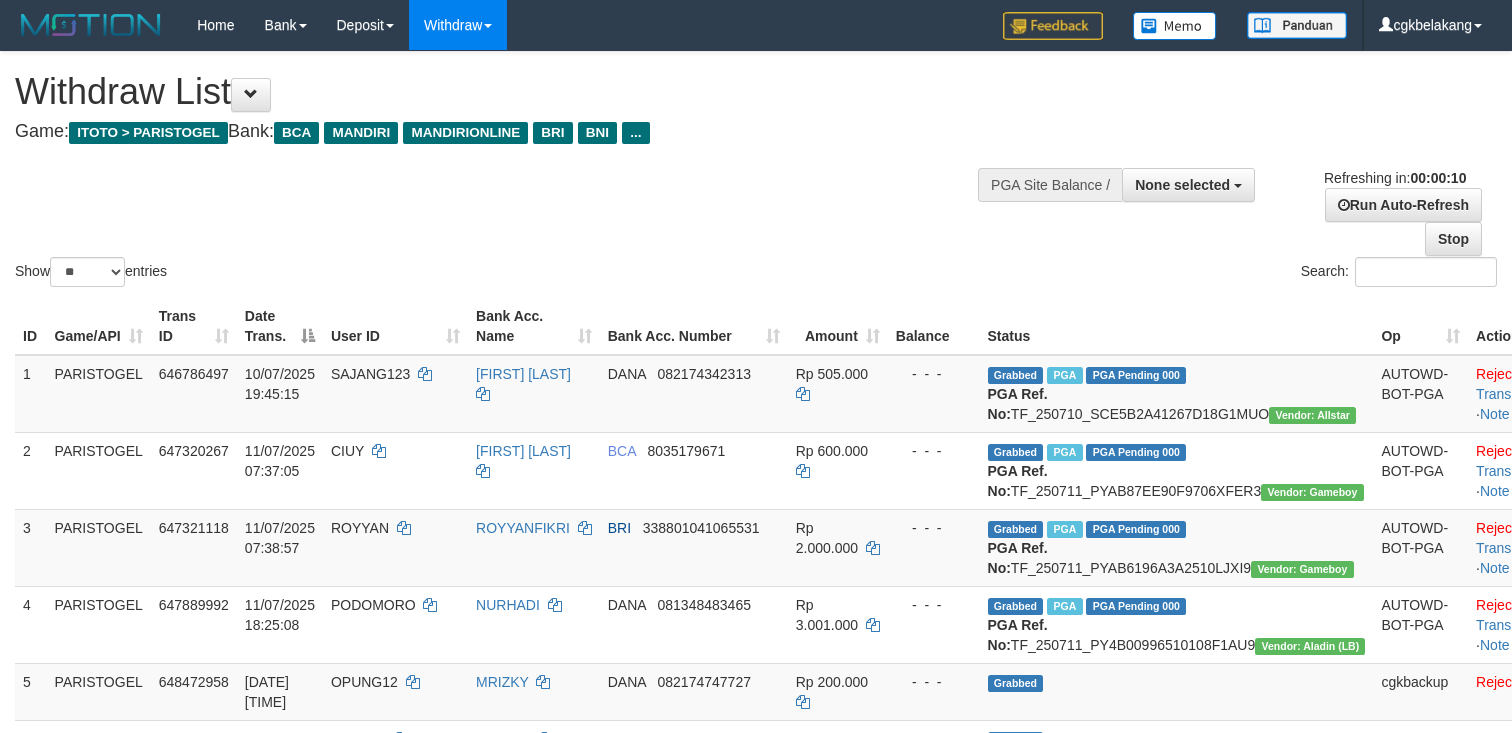 select 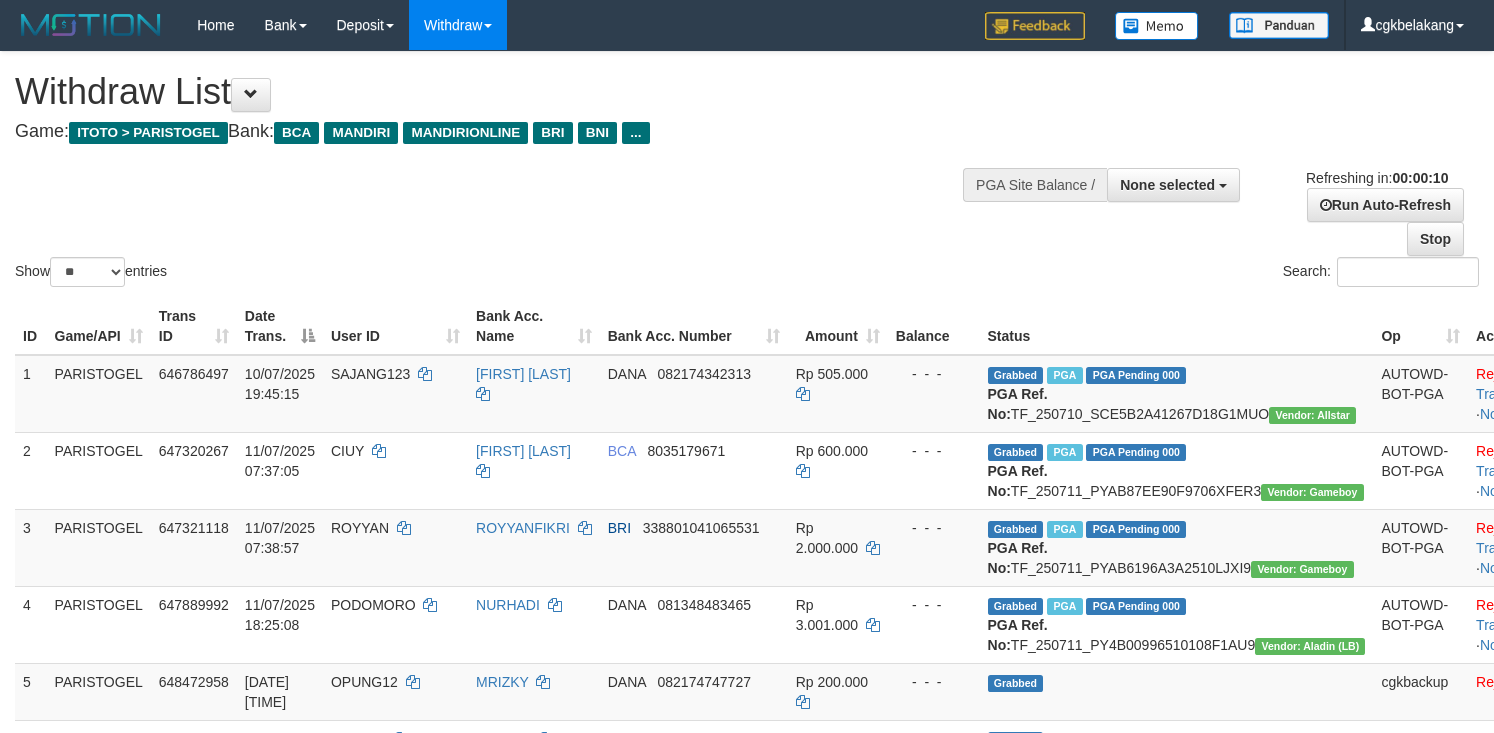 select 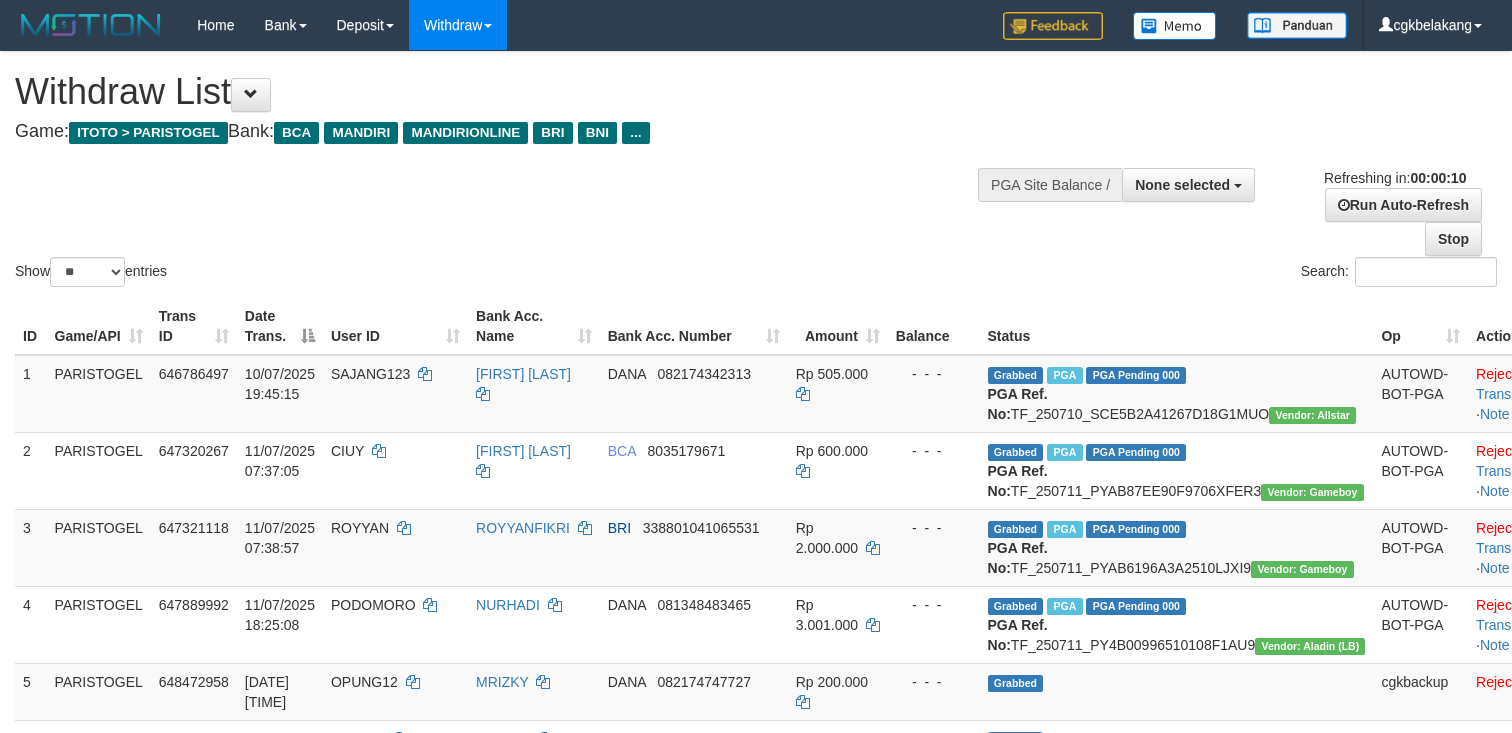 select 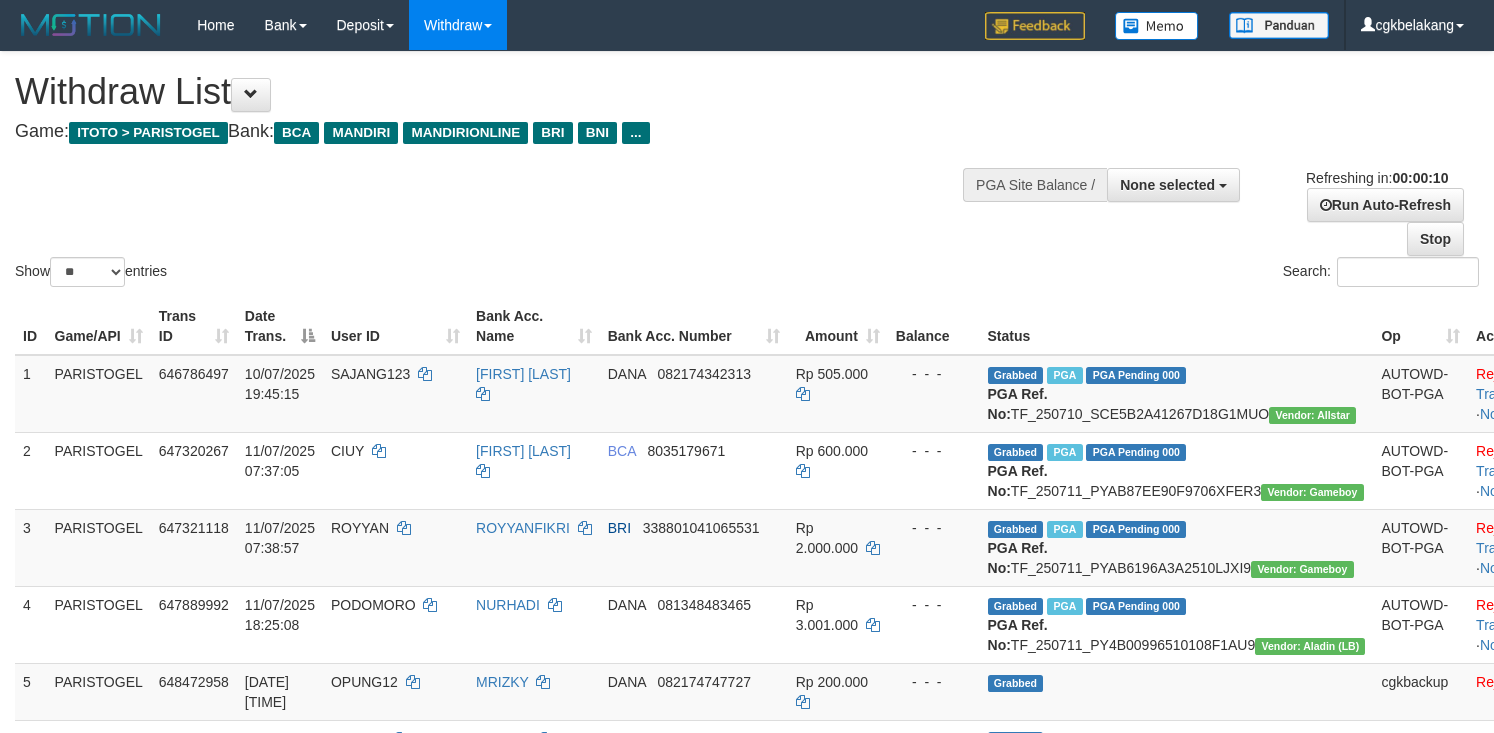 select 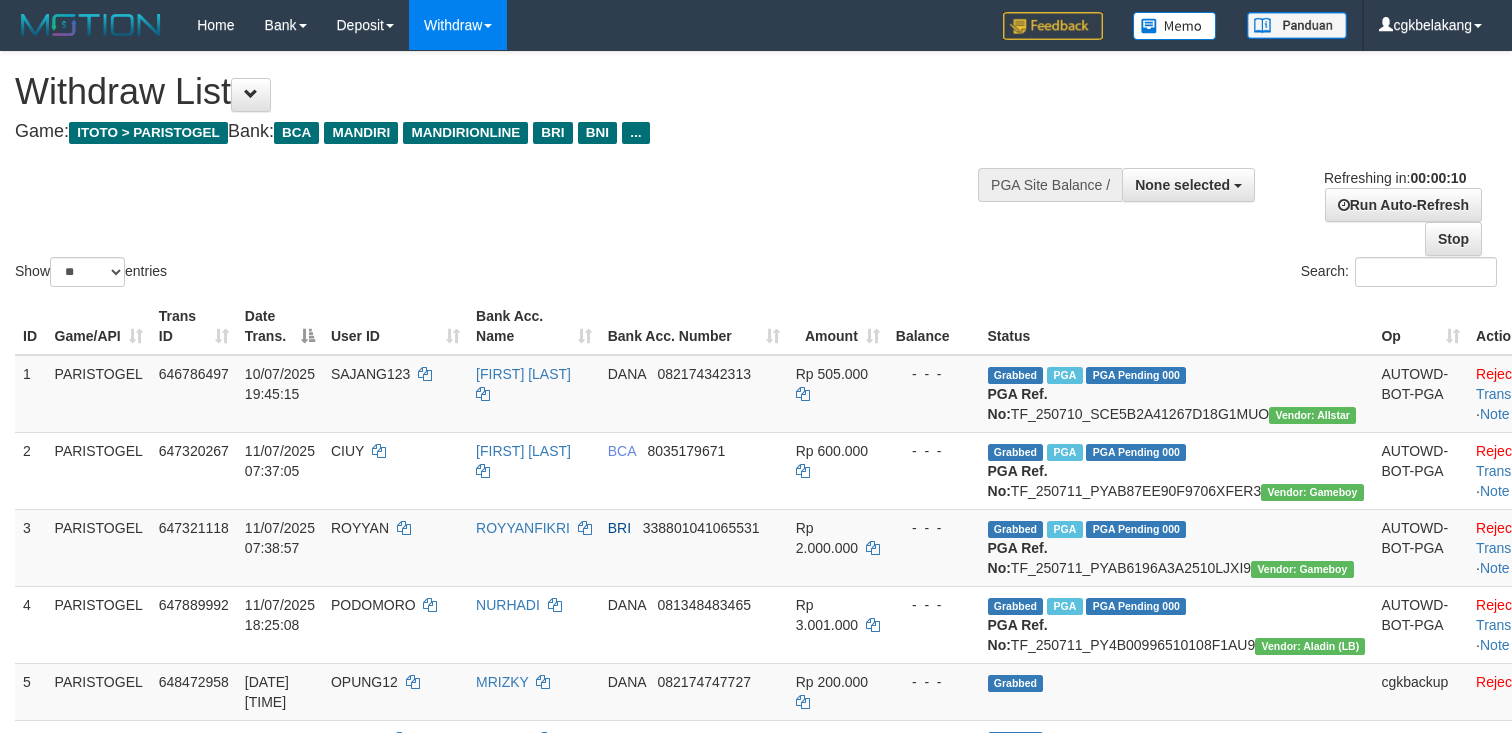 select 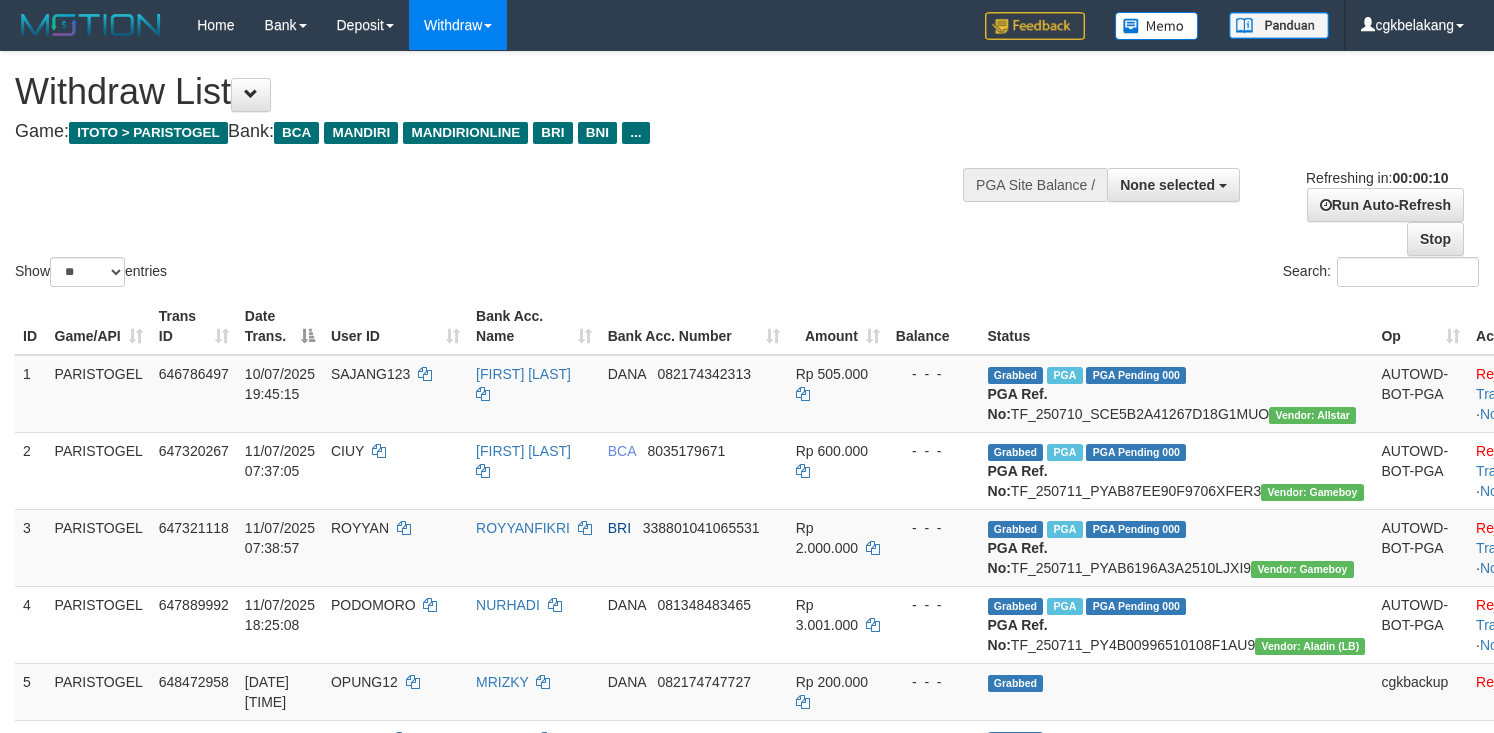 select 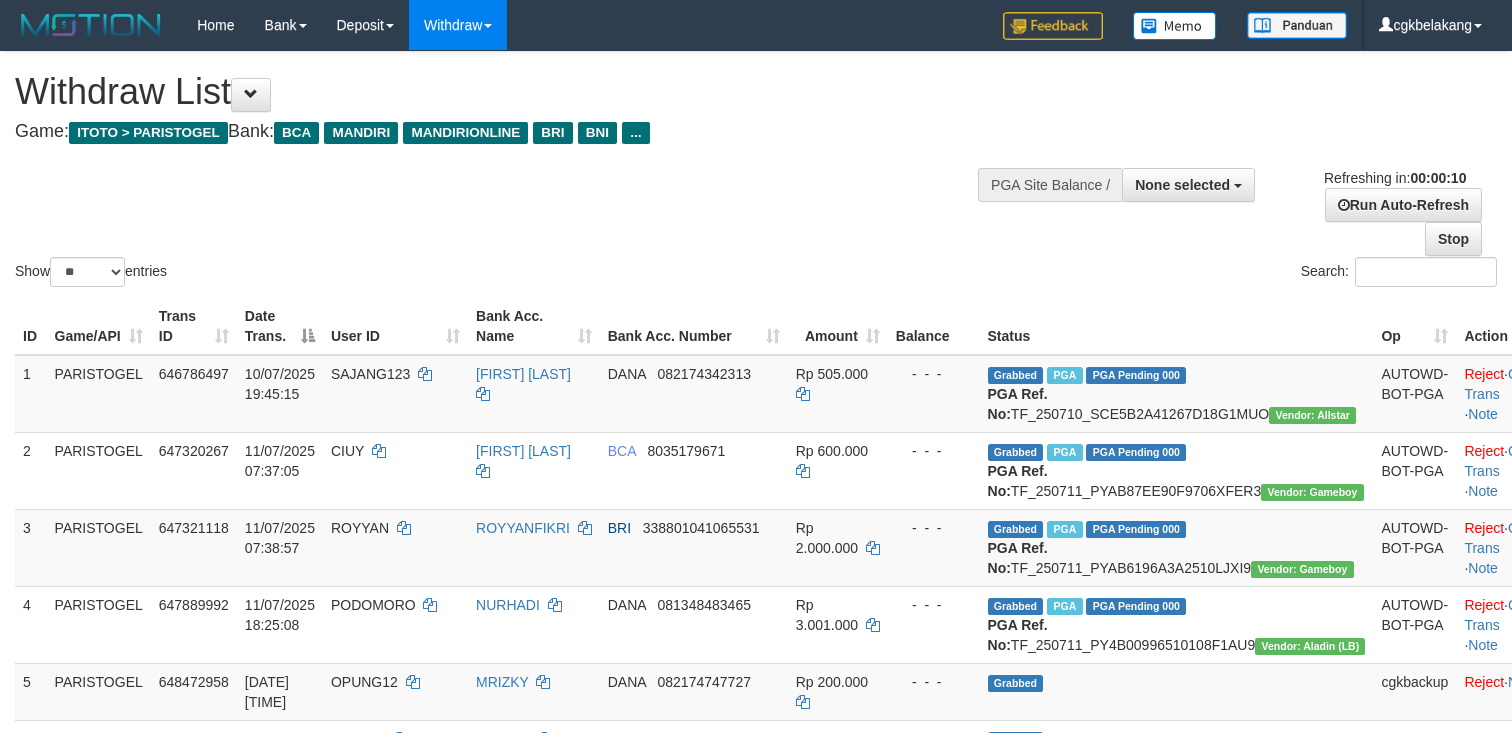 select 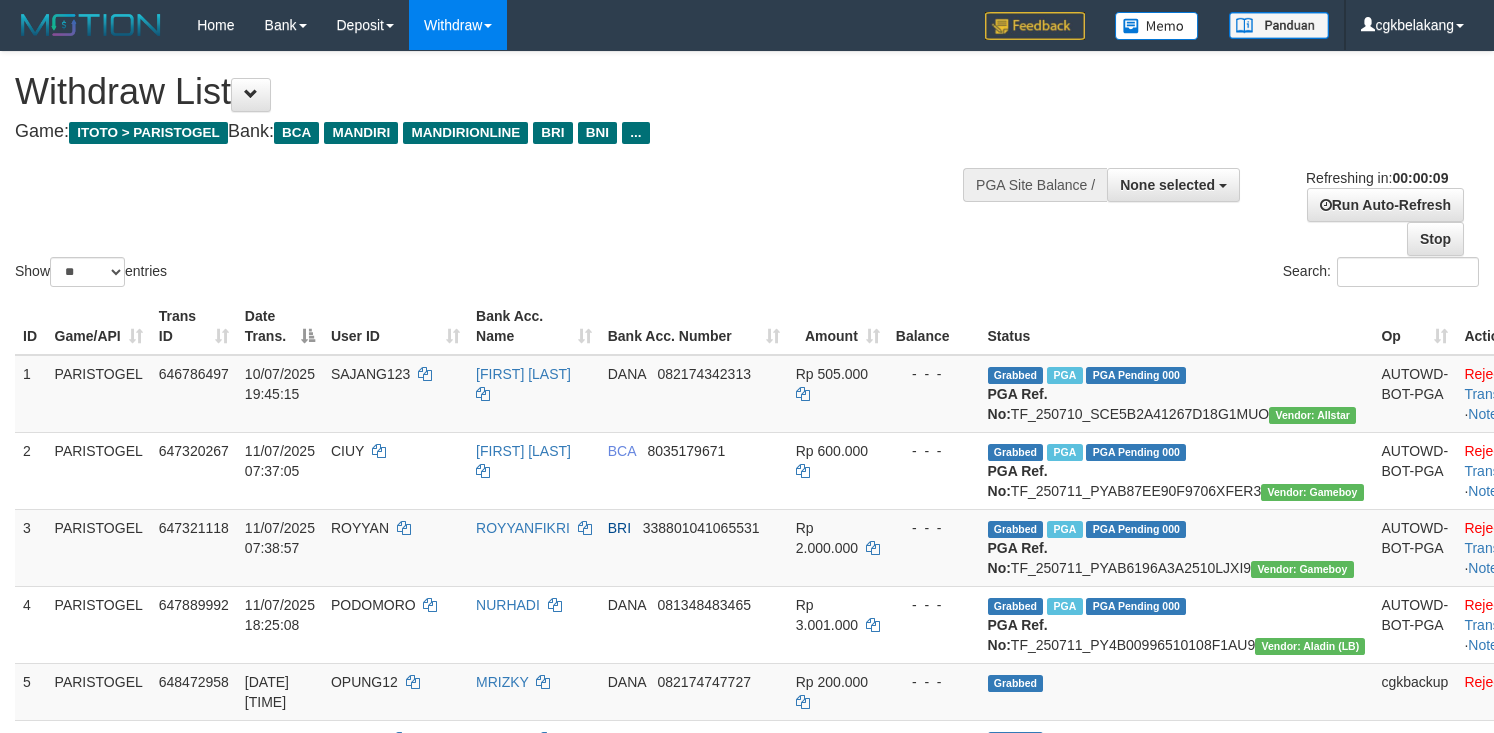 select 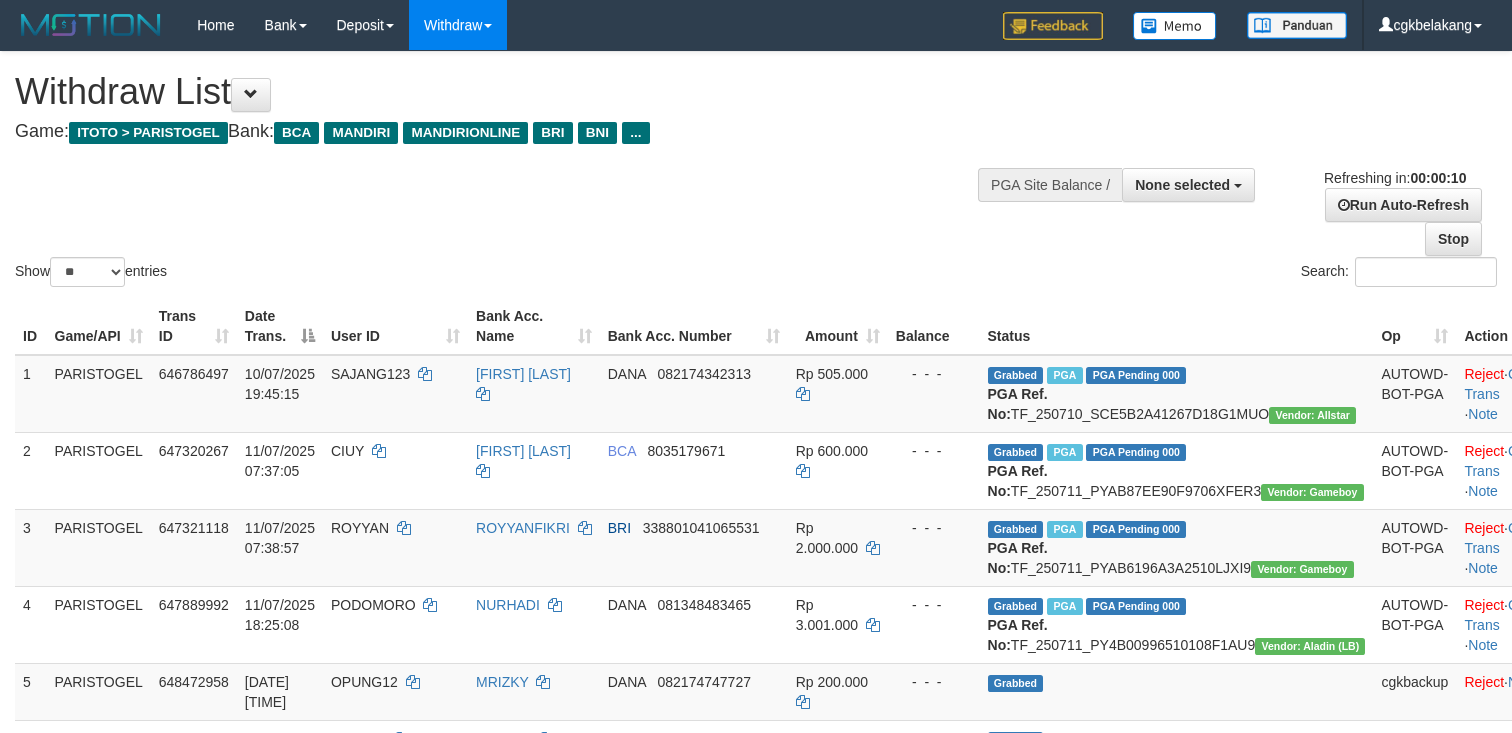 select 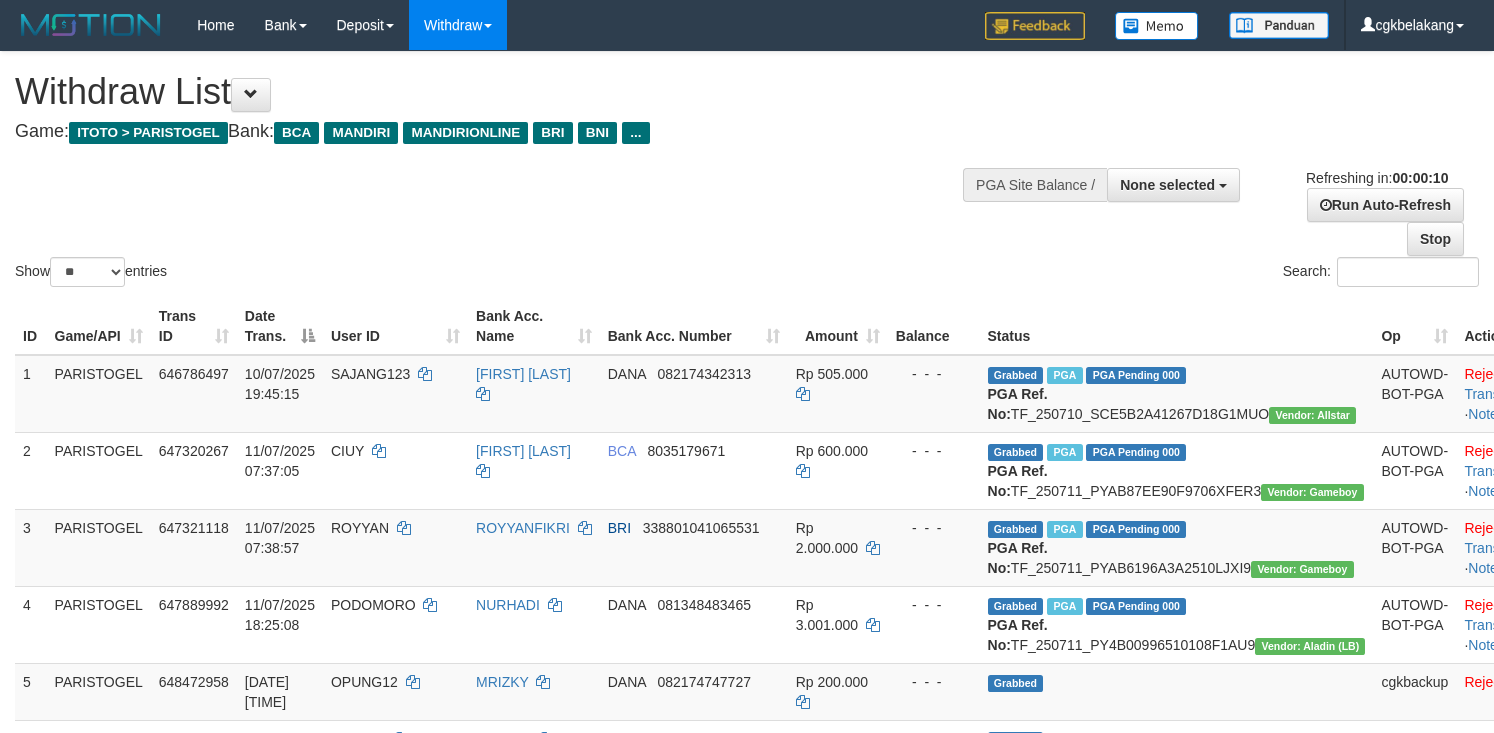 select 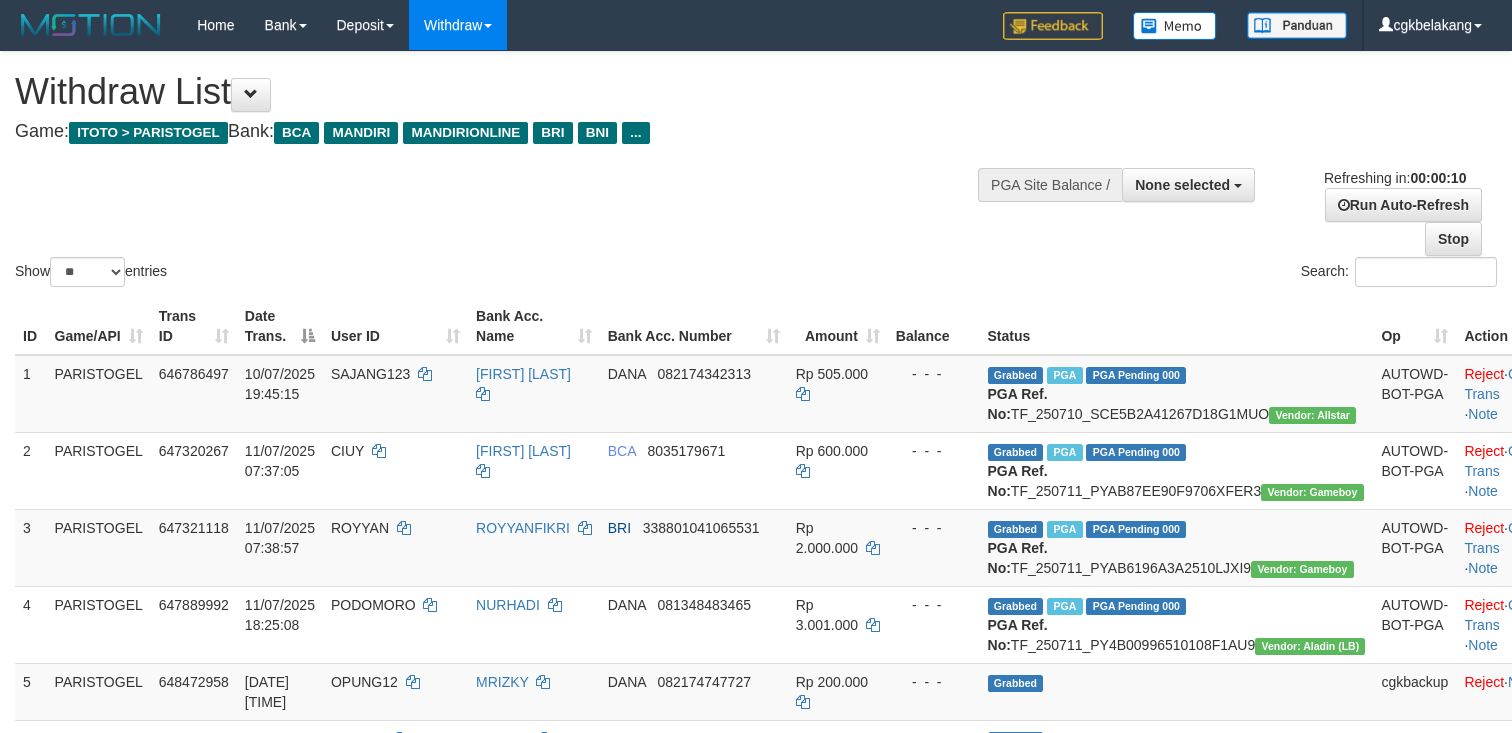 select 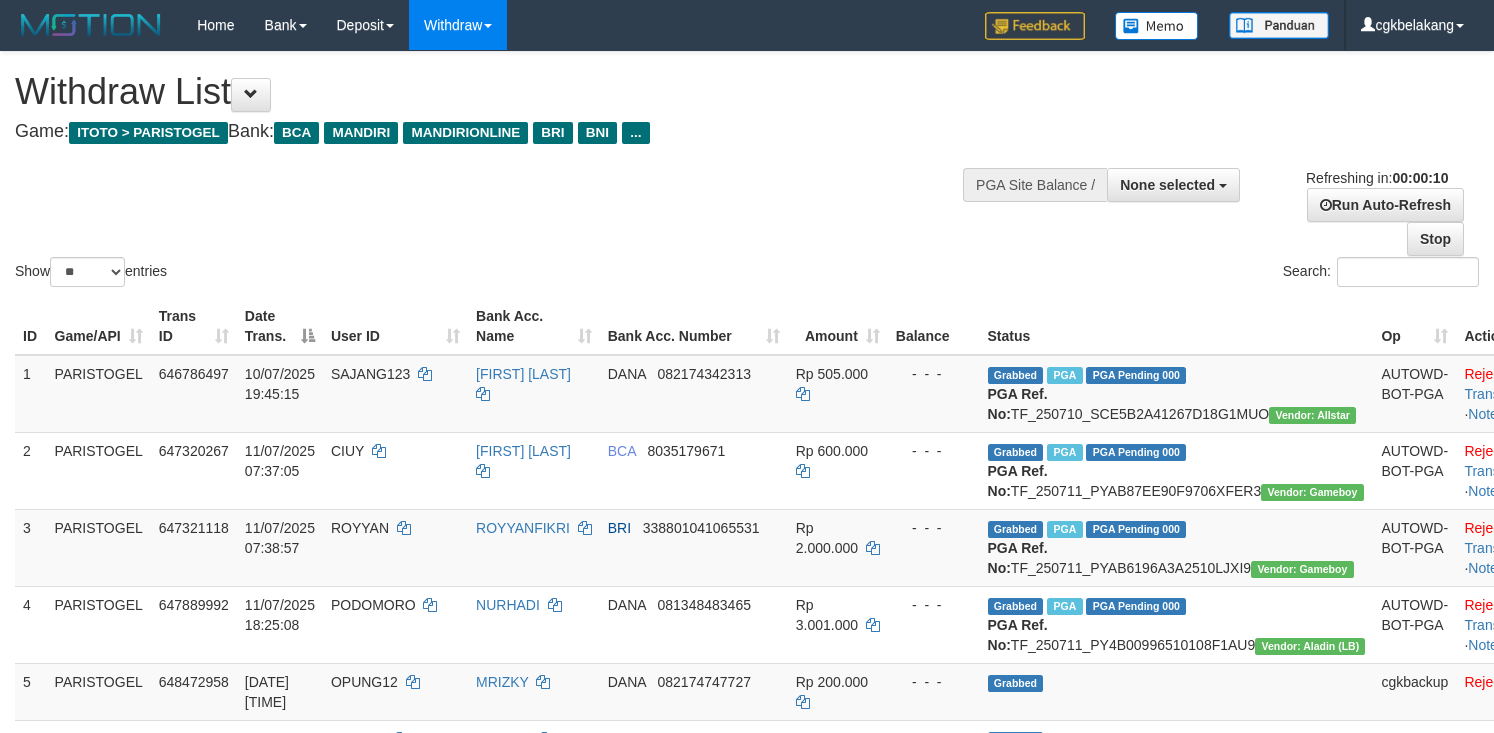 select 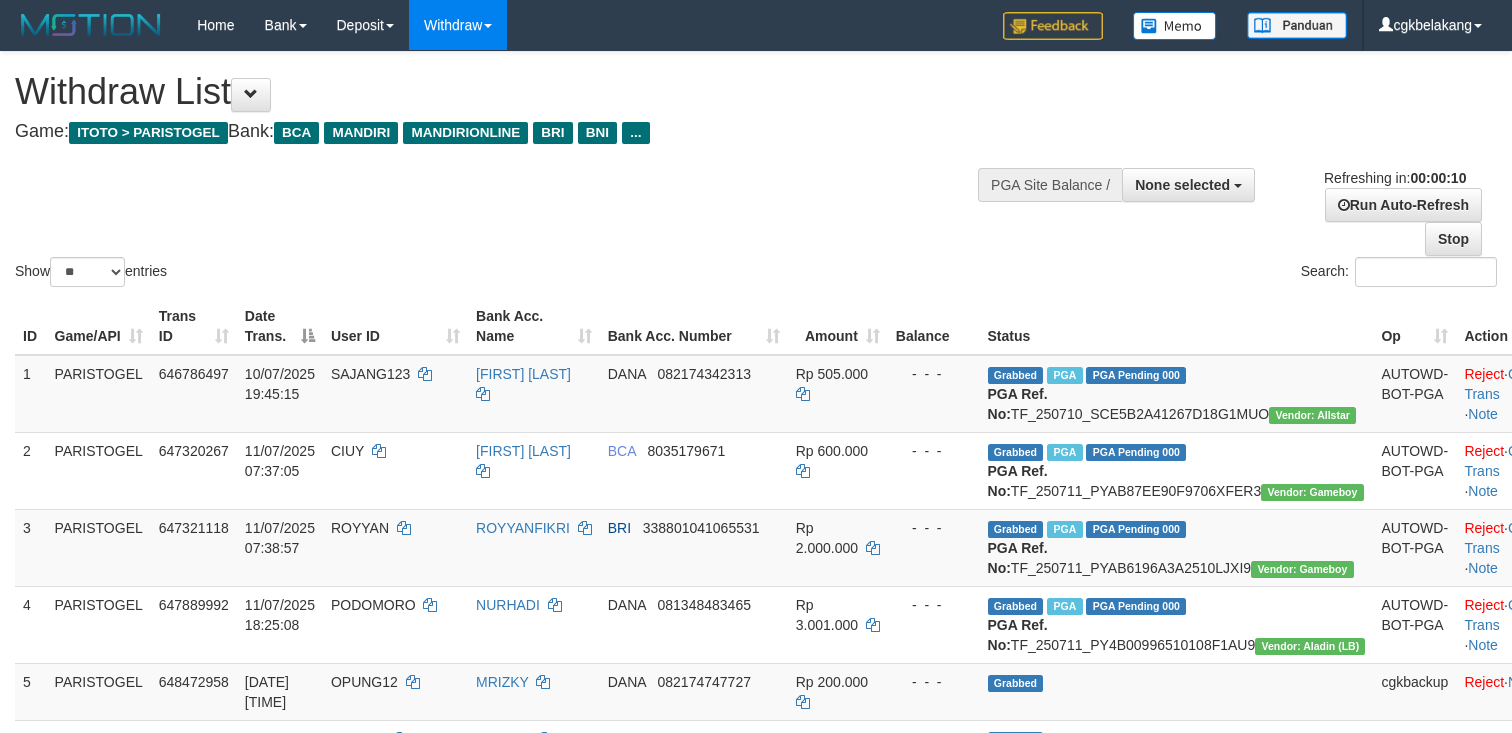 select 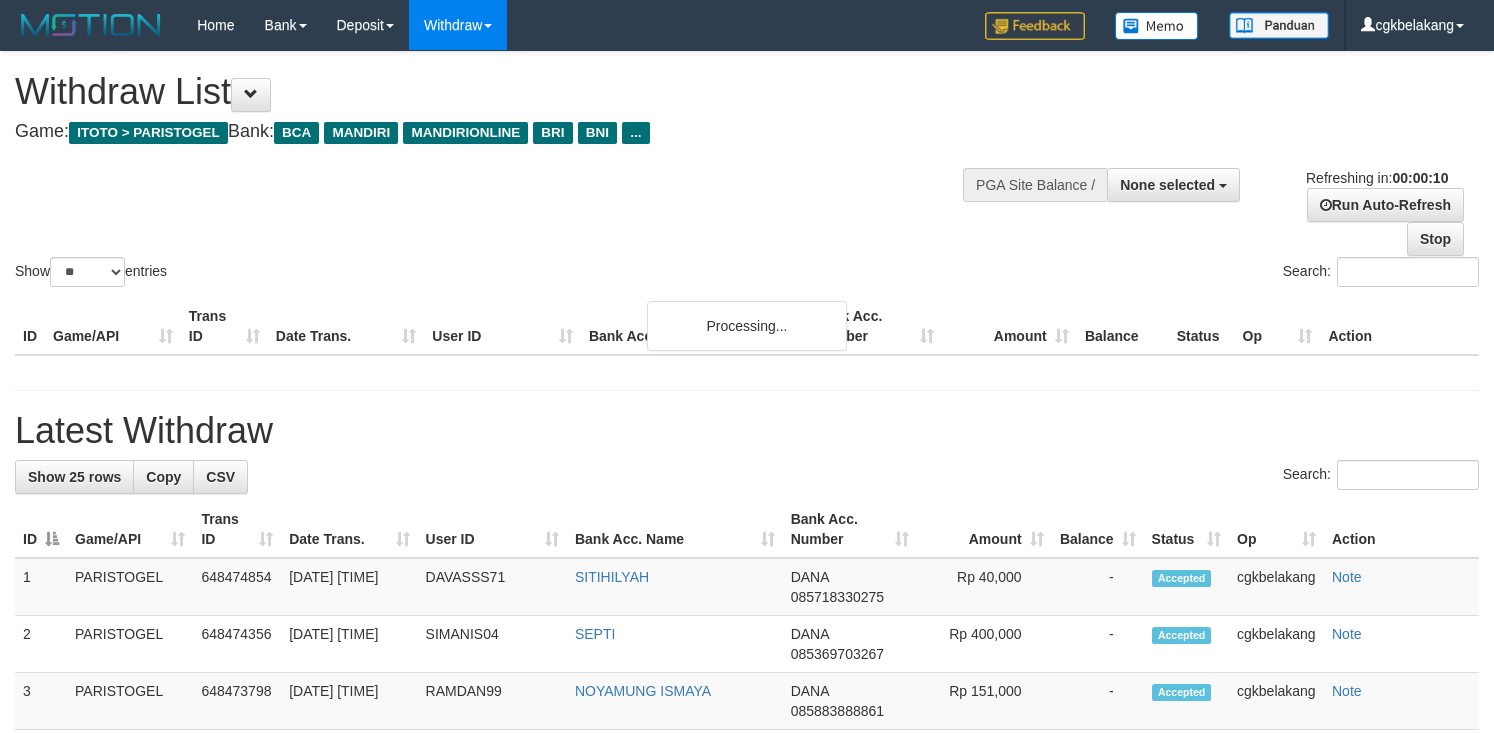 select 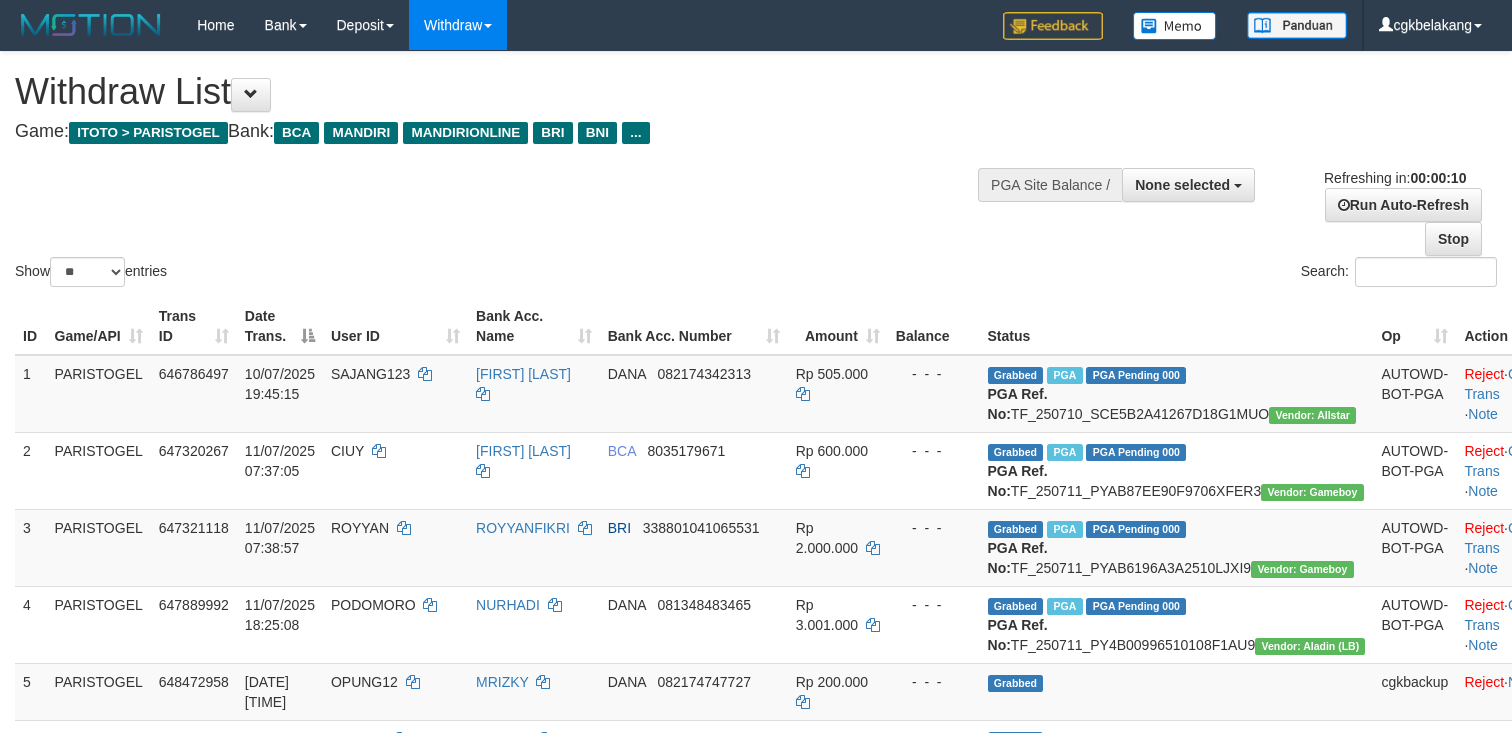 select 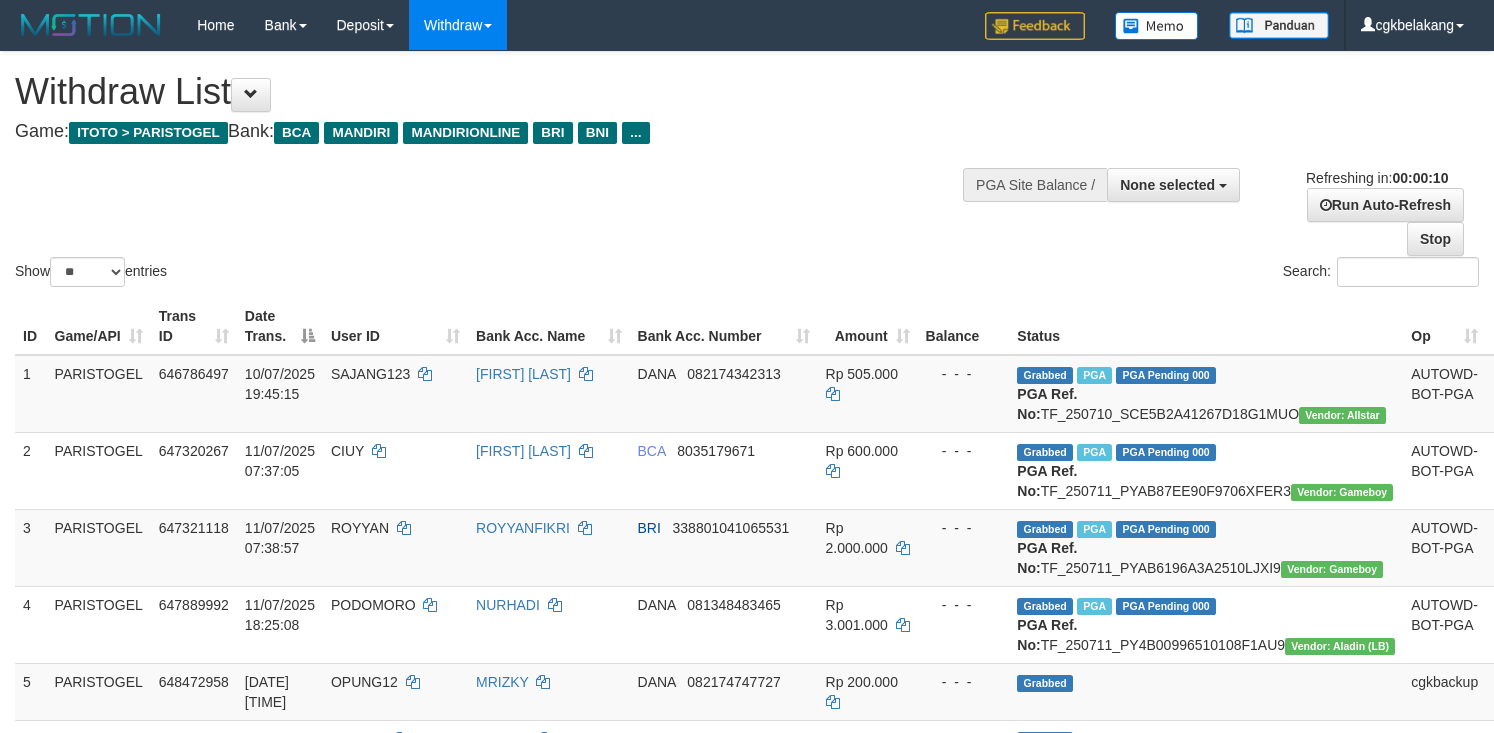 select 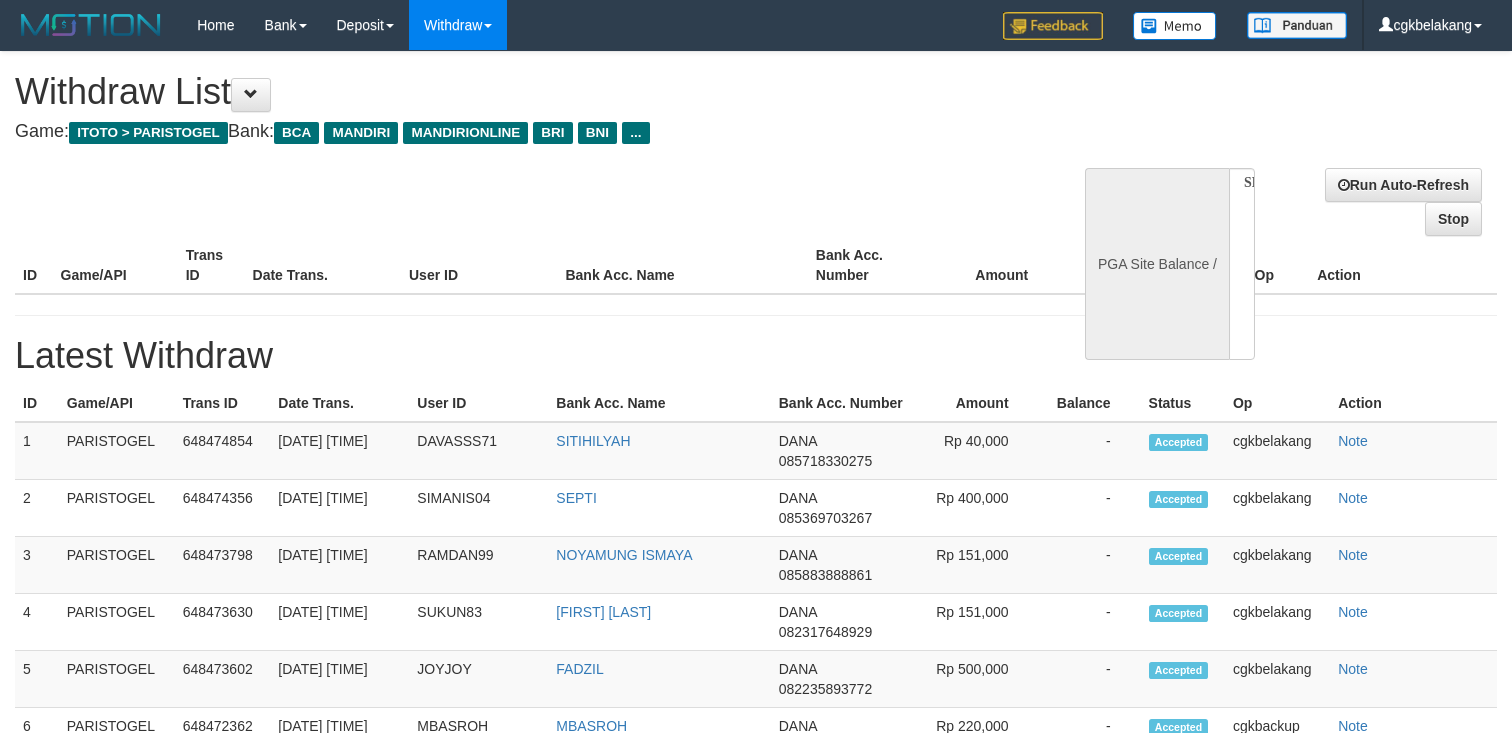 select 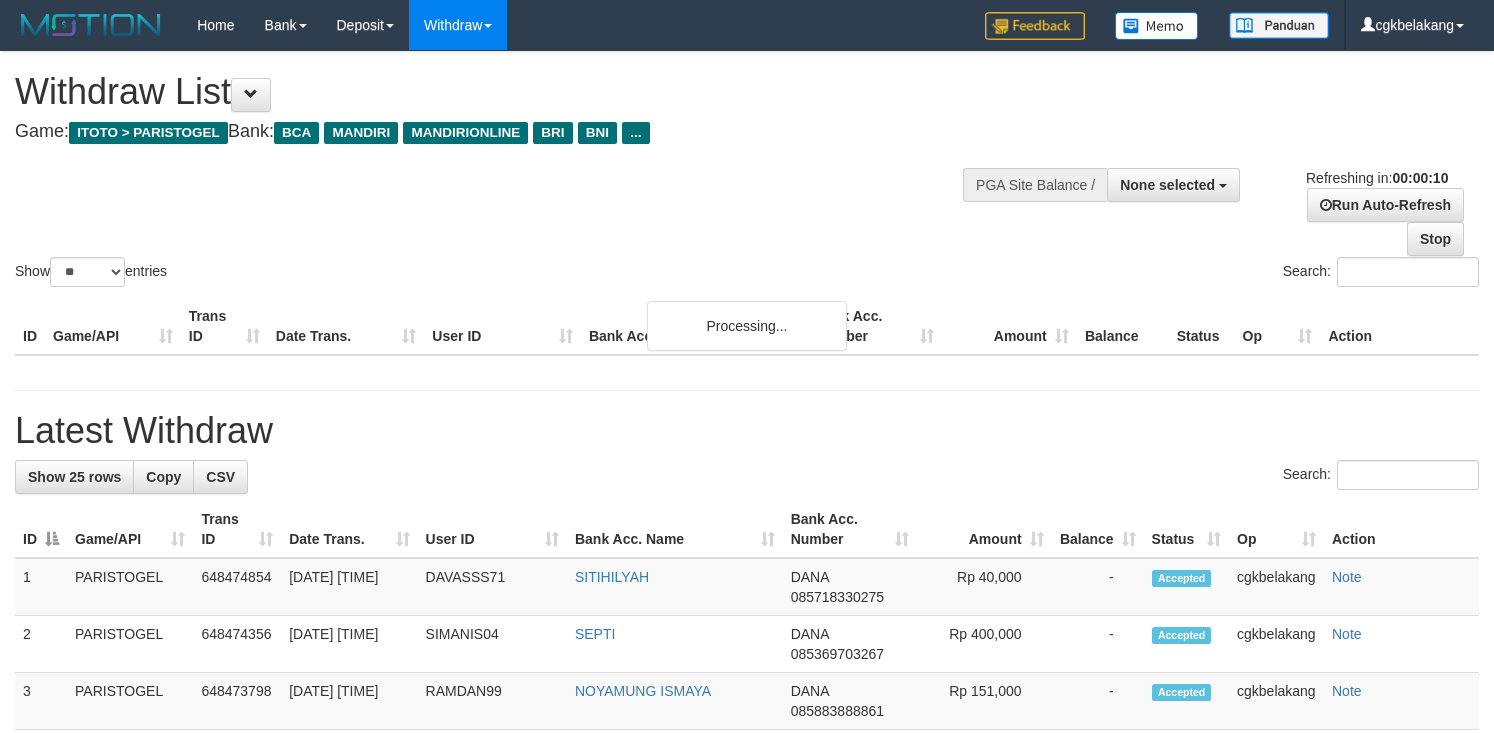 select 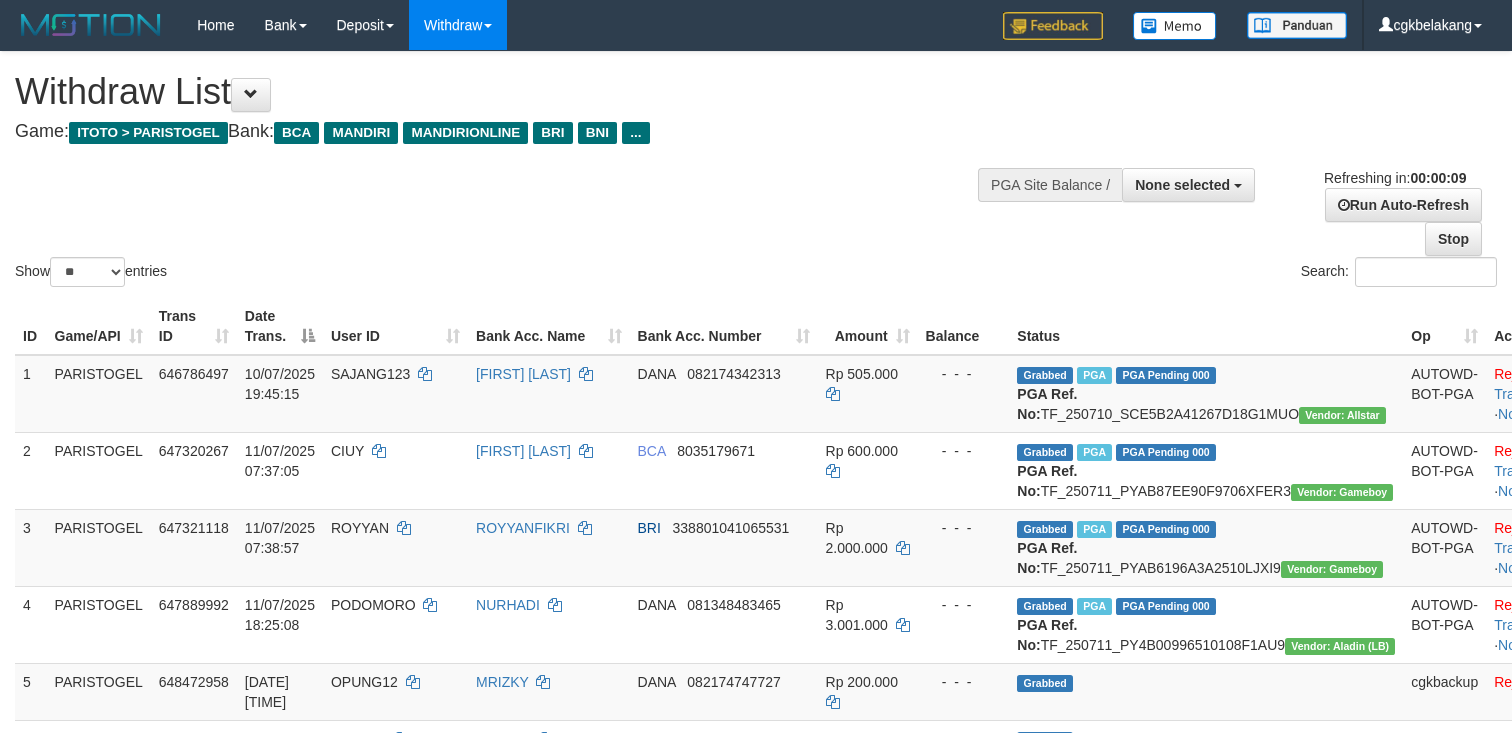 select 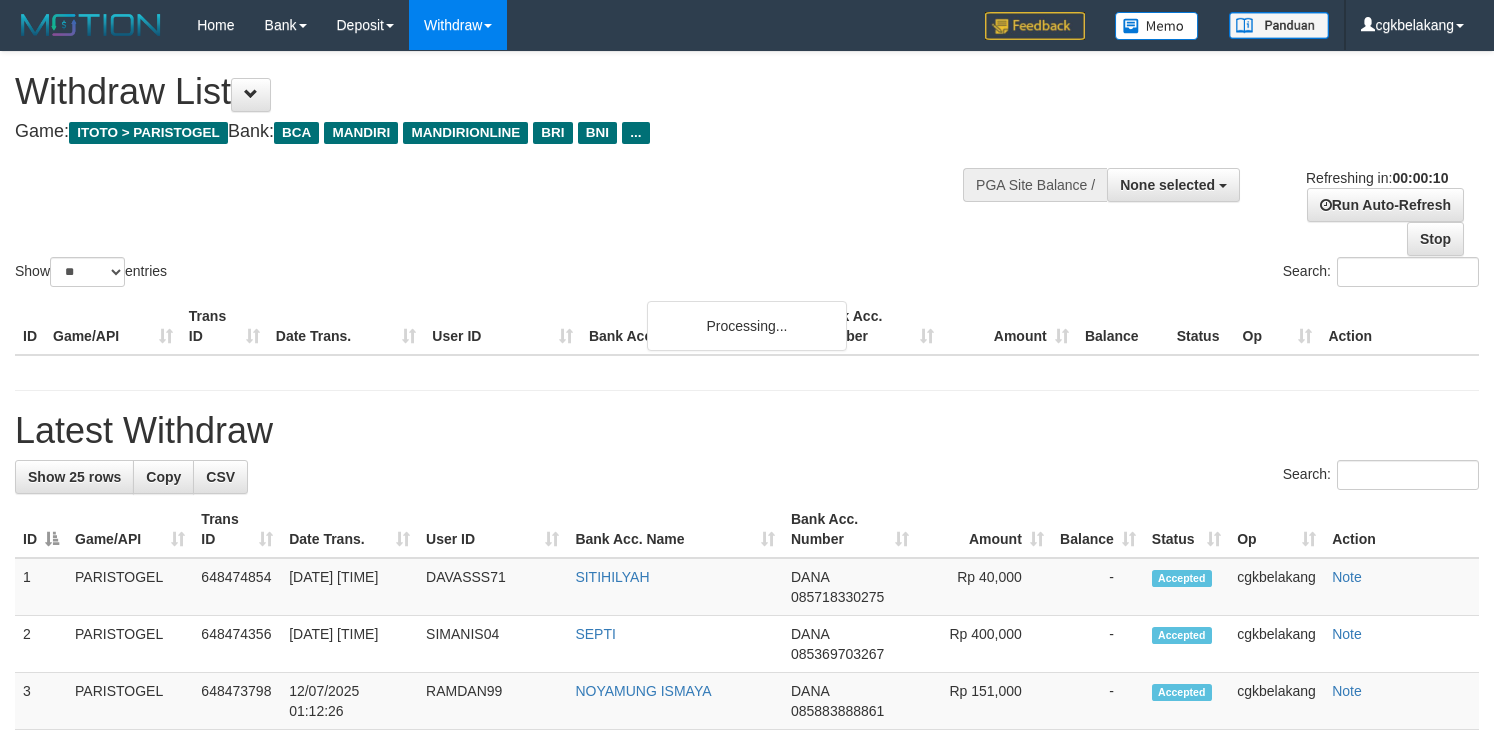 select 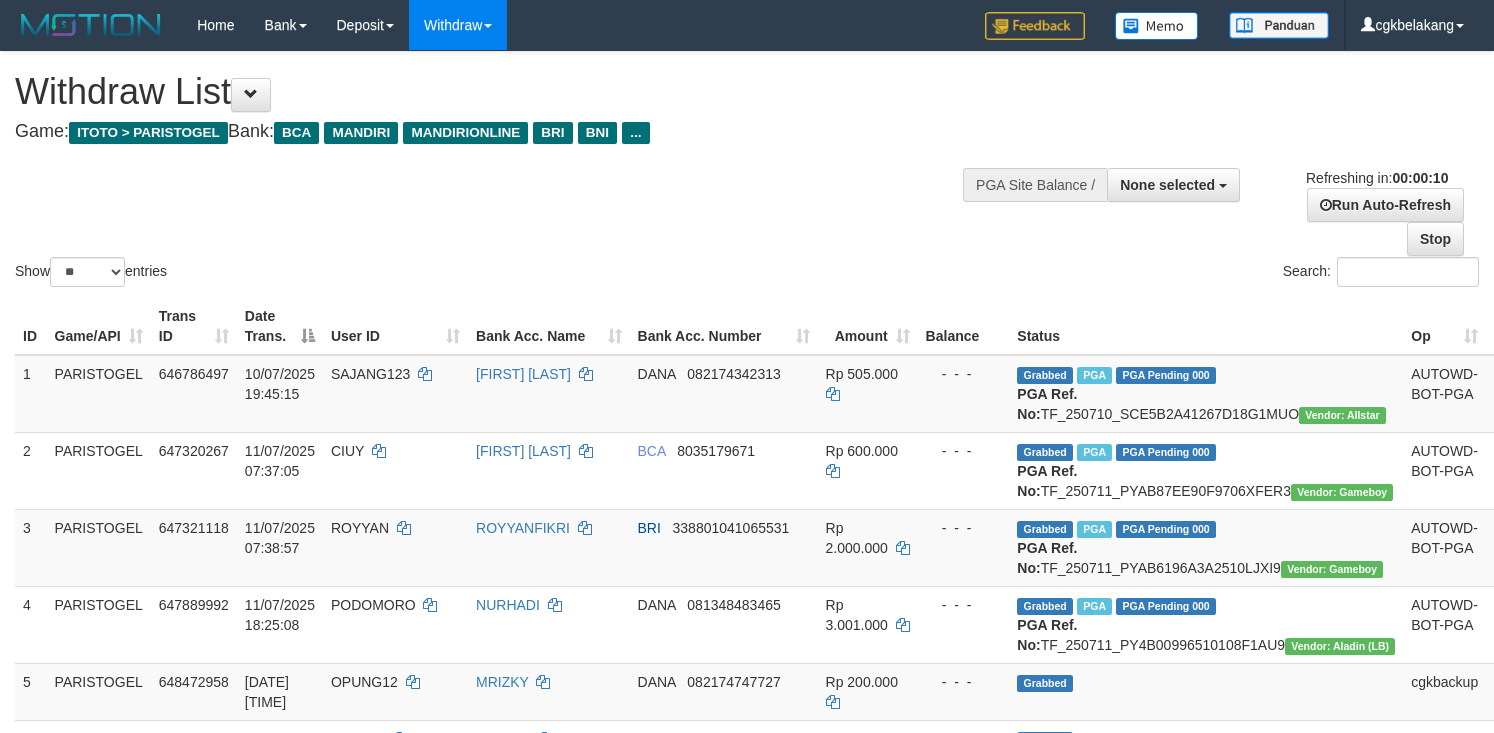 select 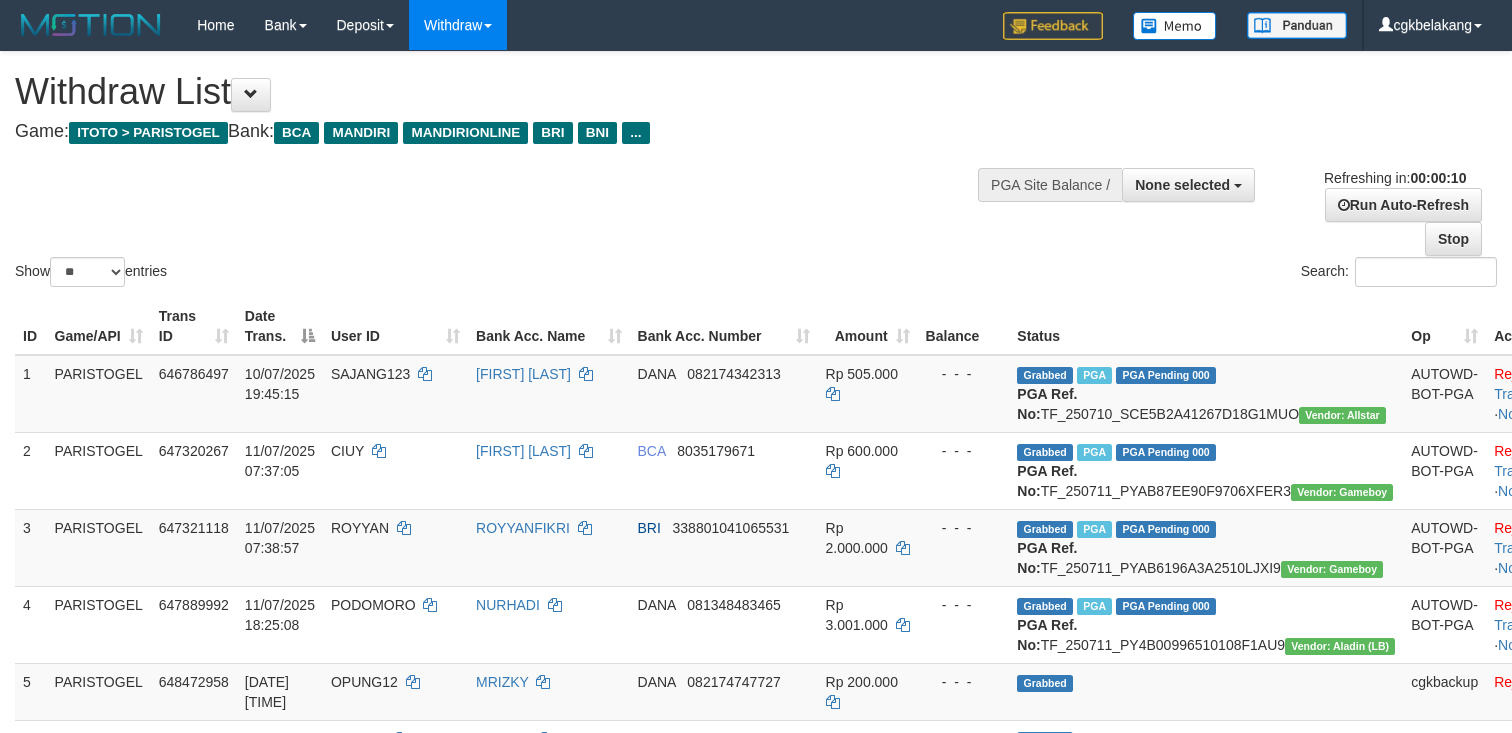 select 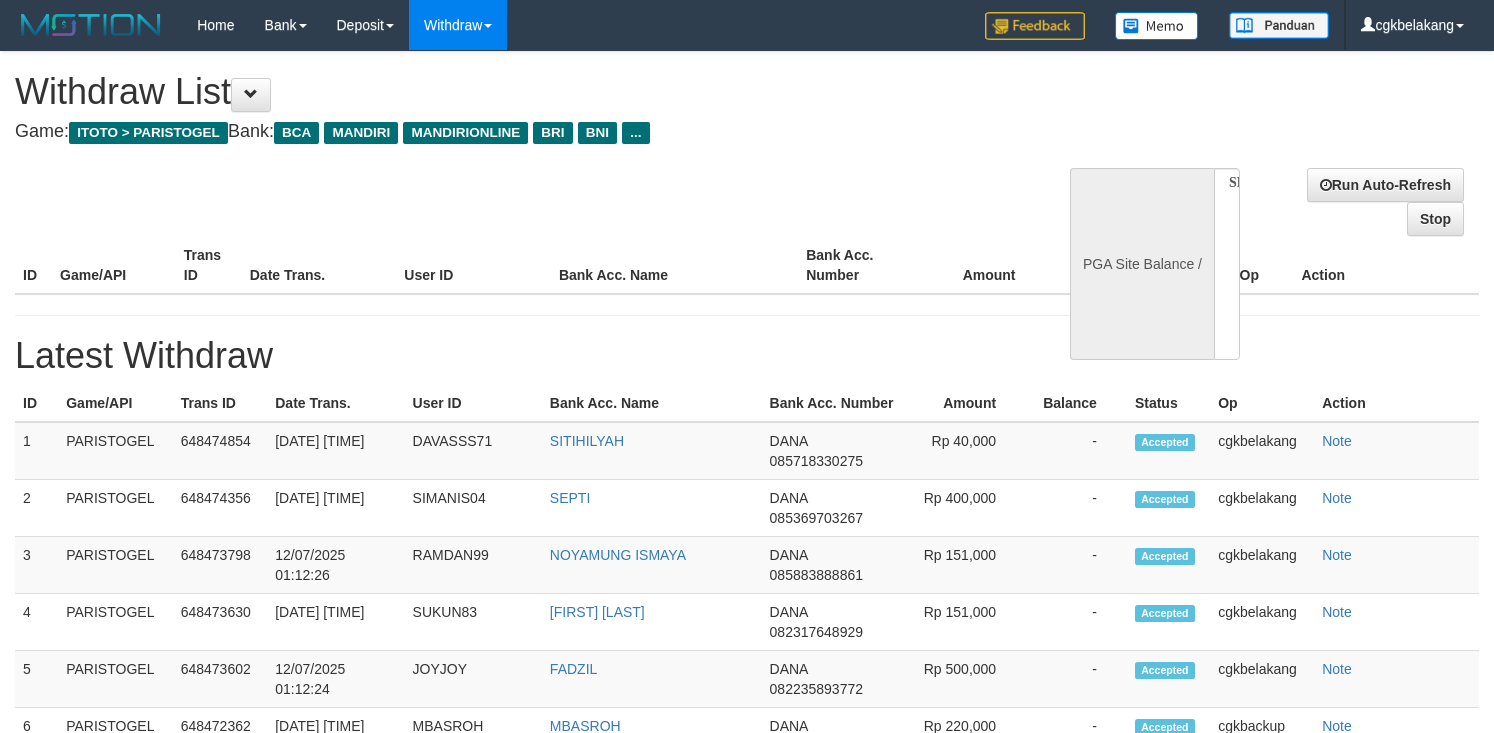 select 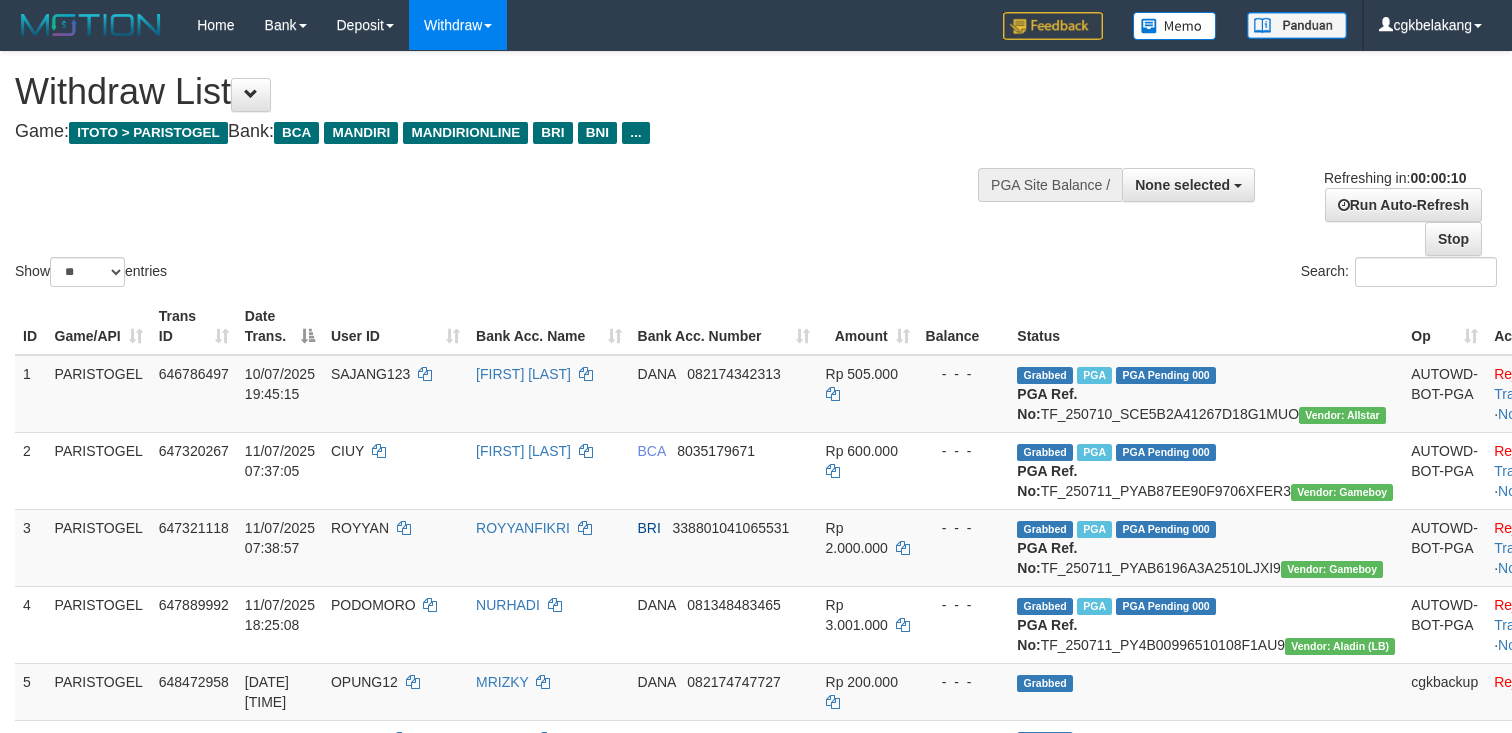 select 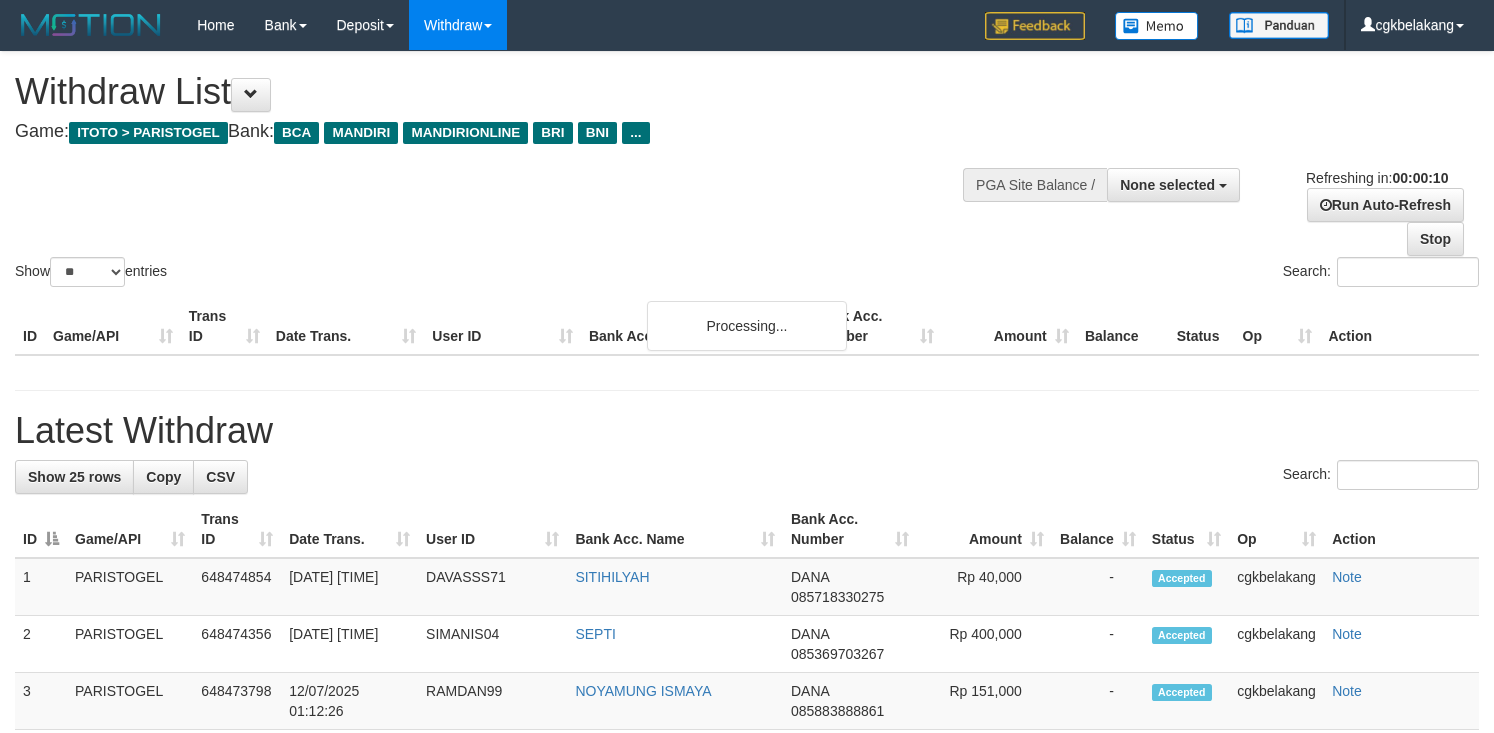 select 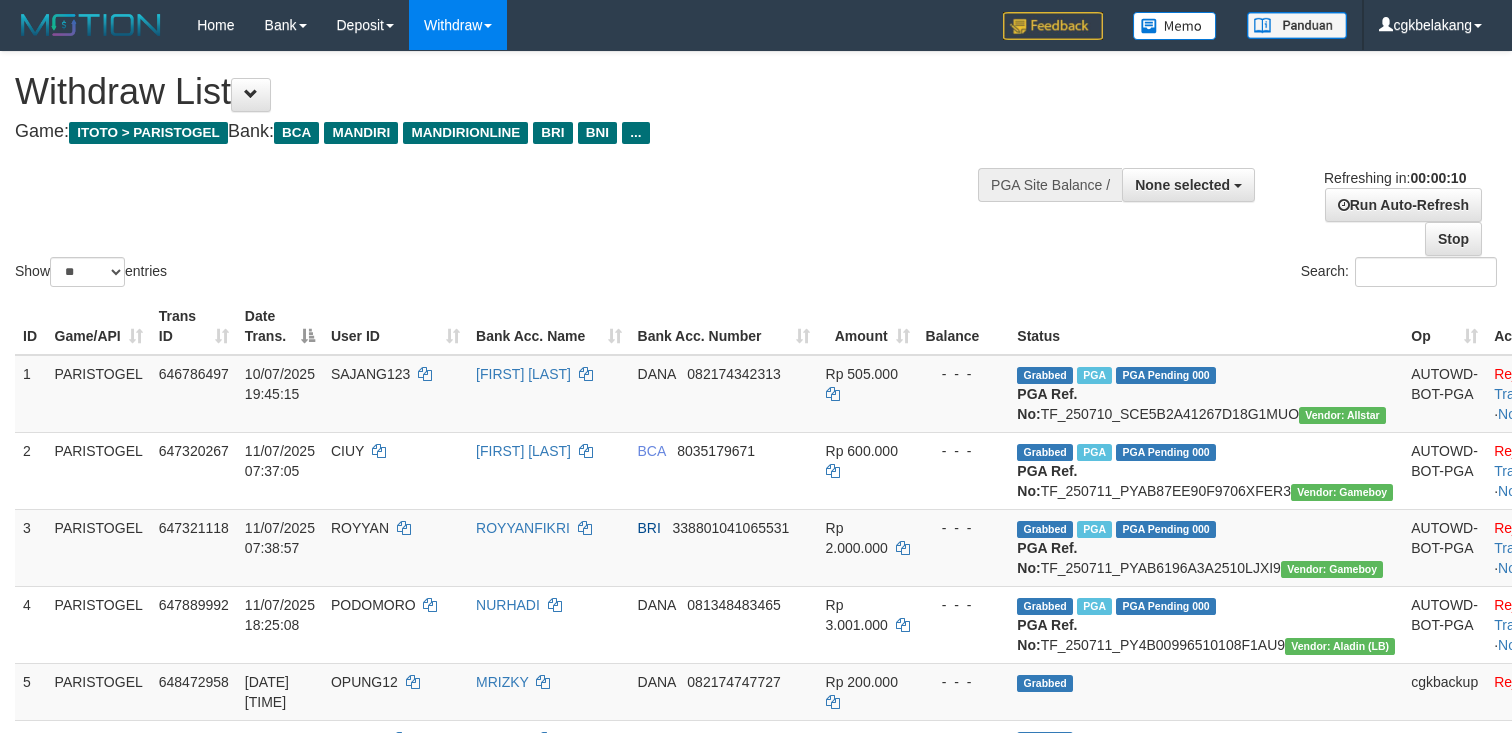 select 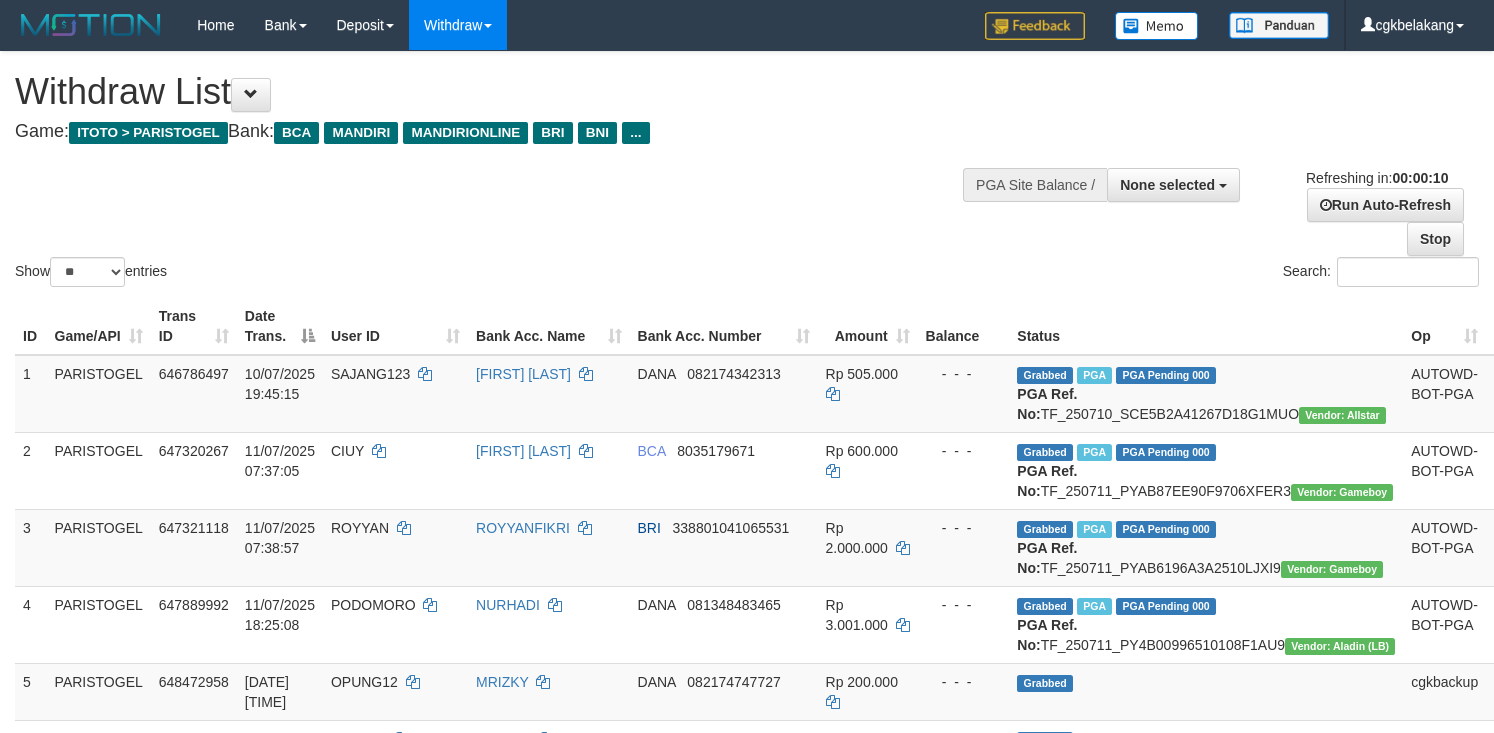 select 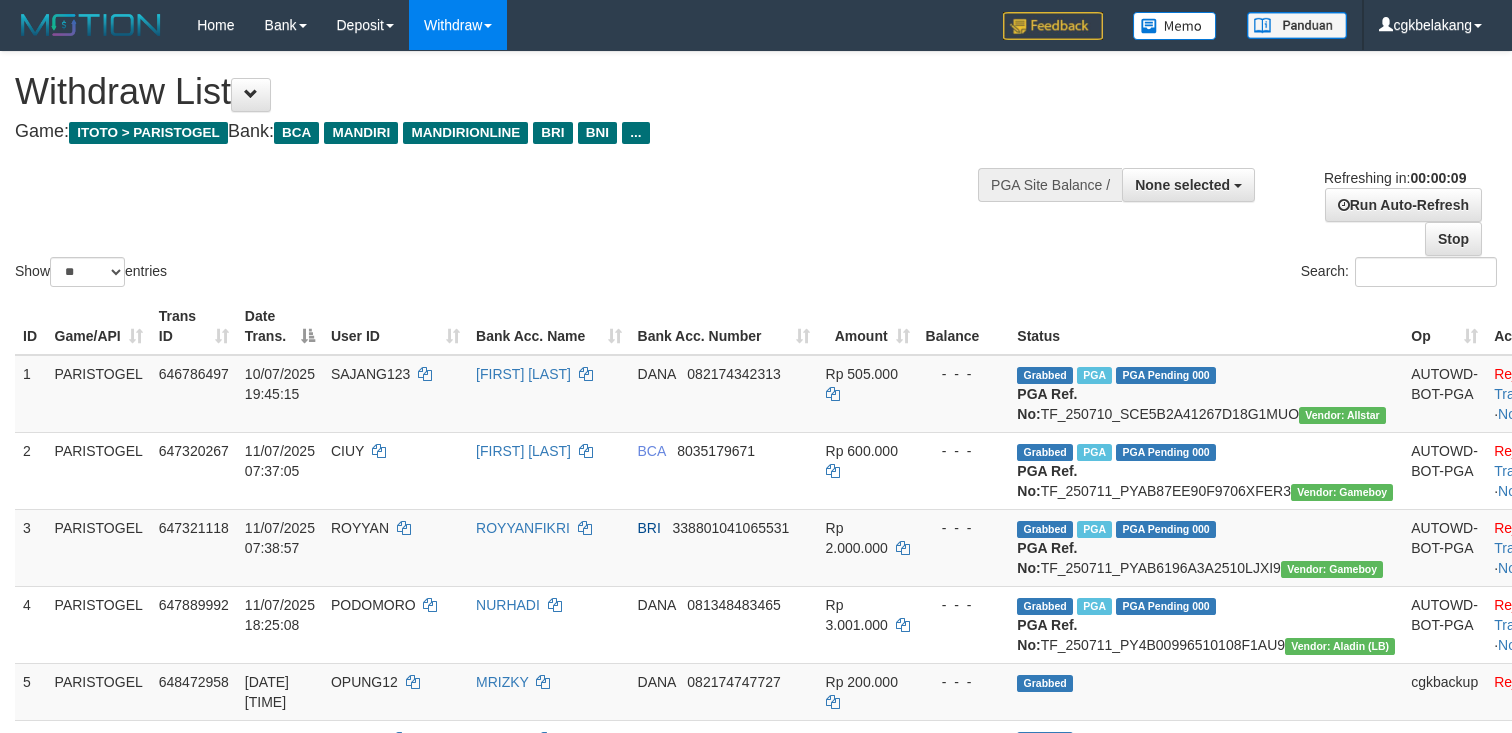 select 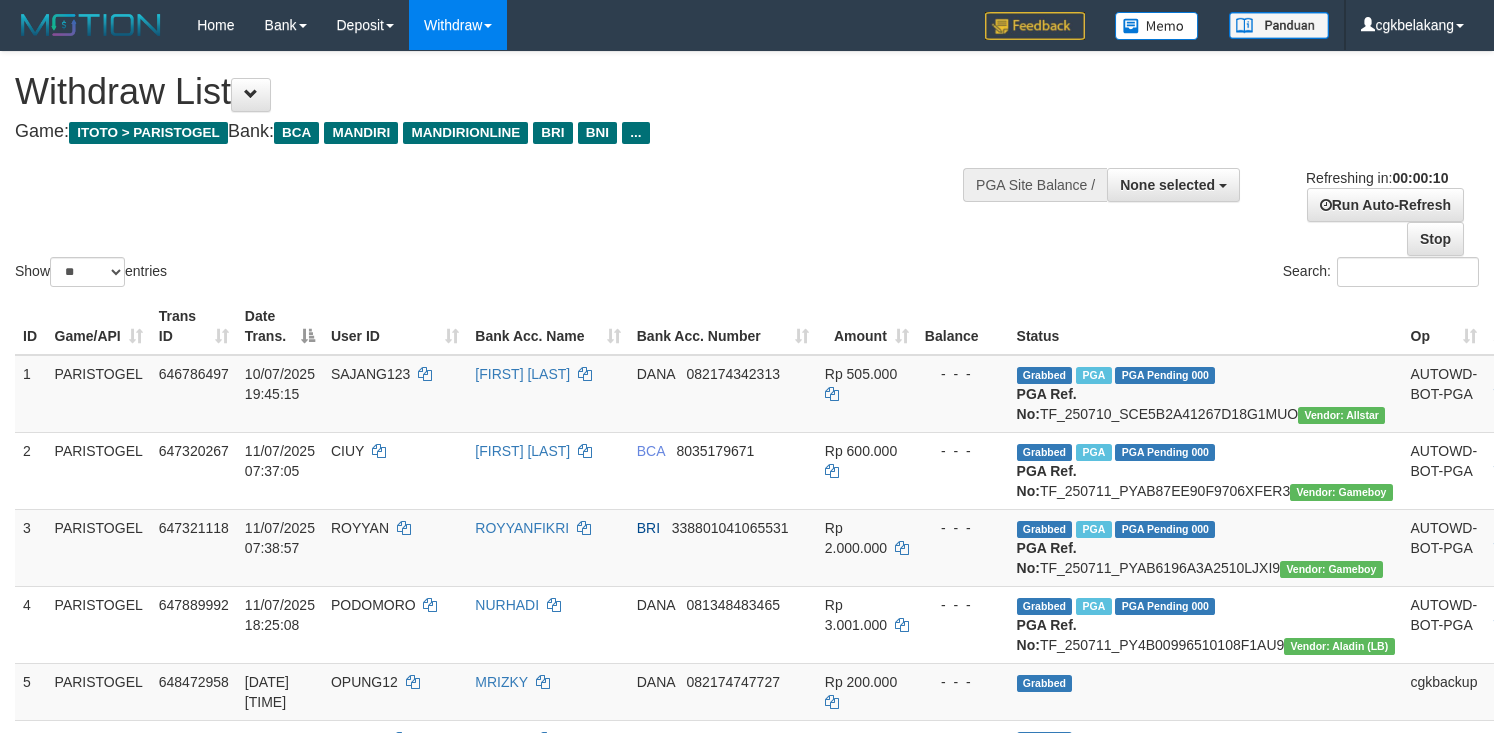 select 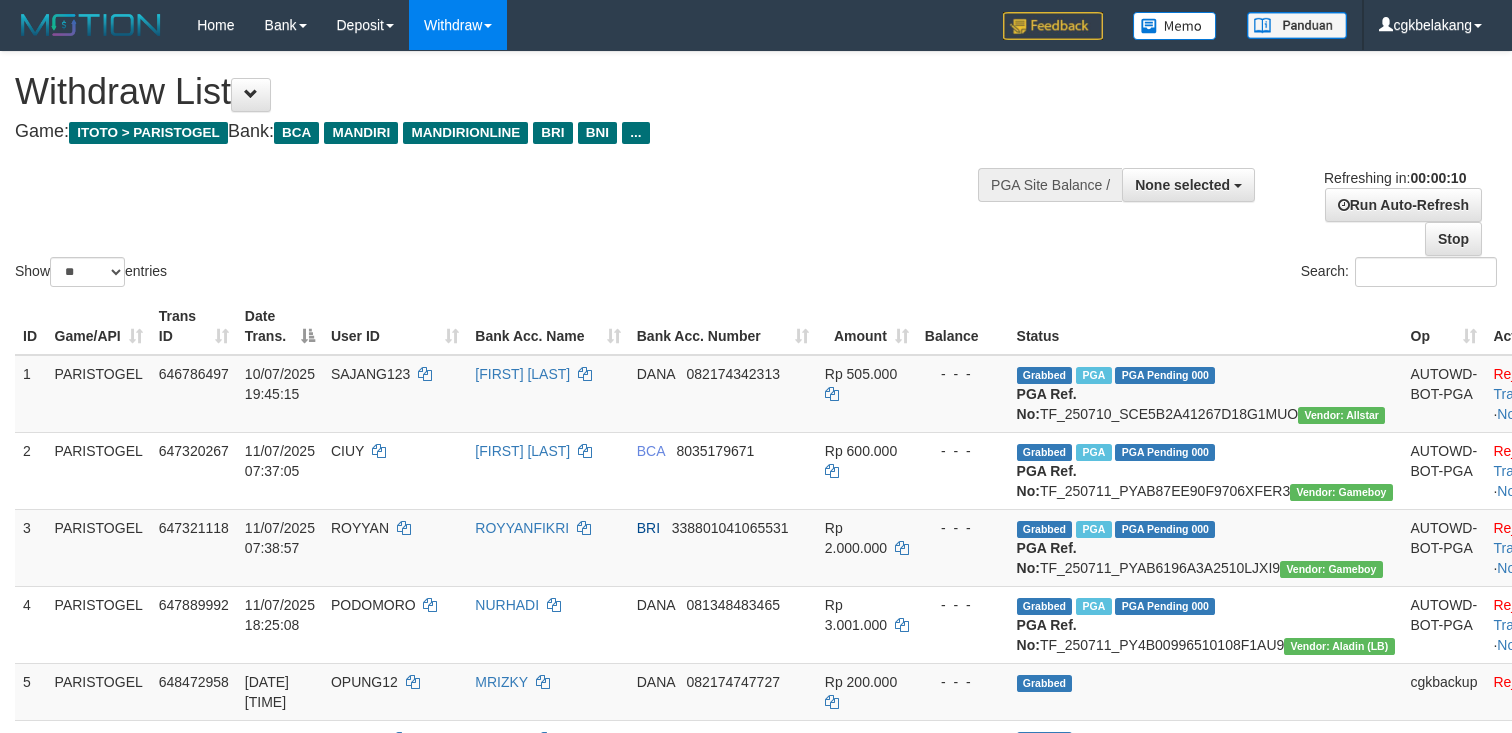 select 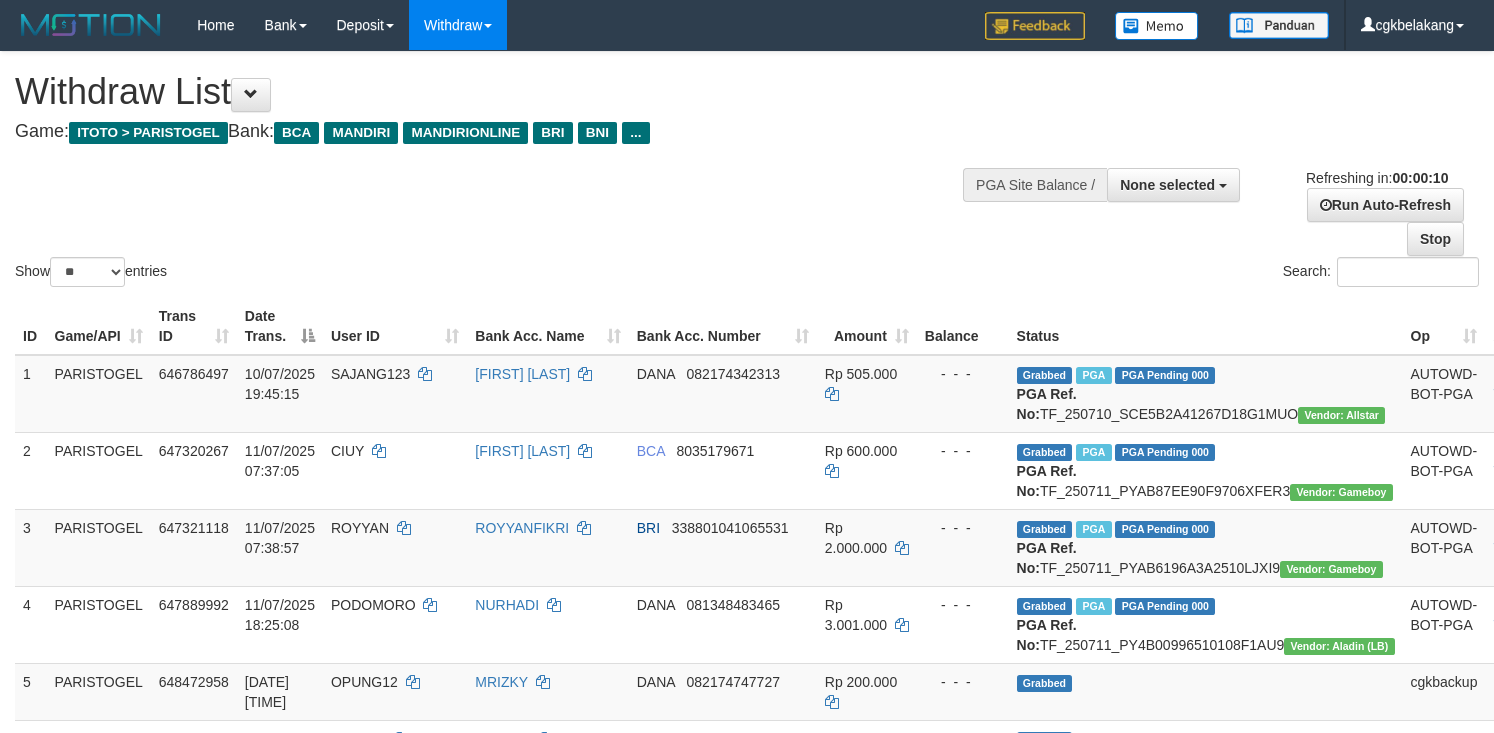select 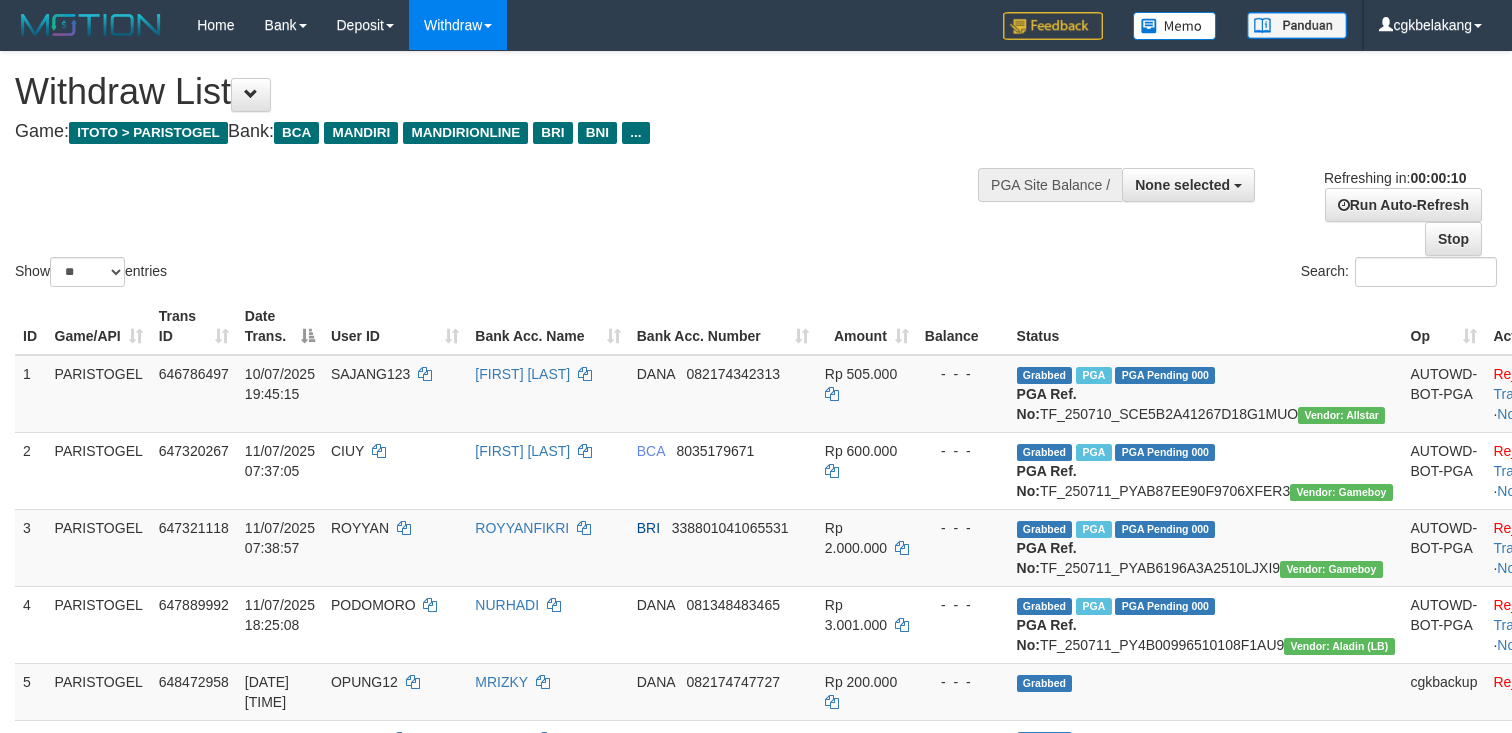 select 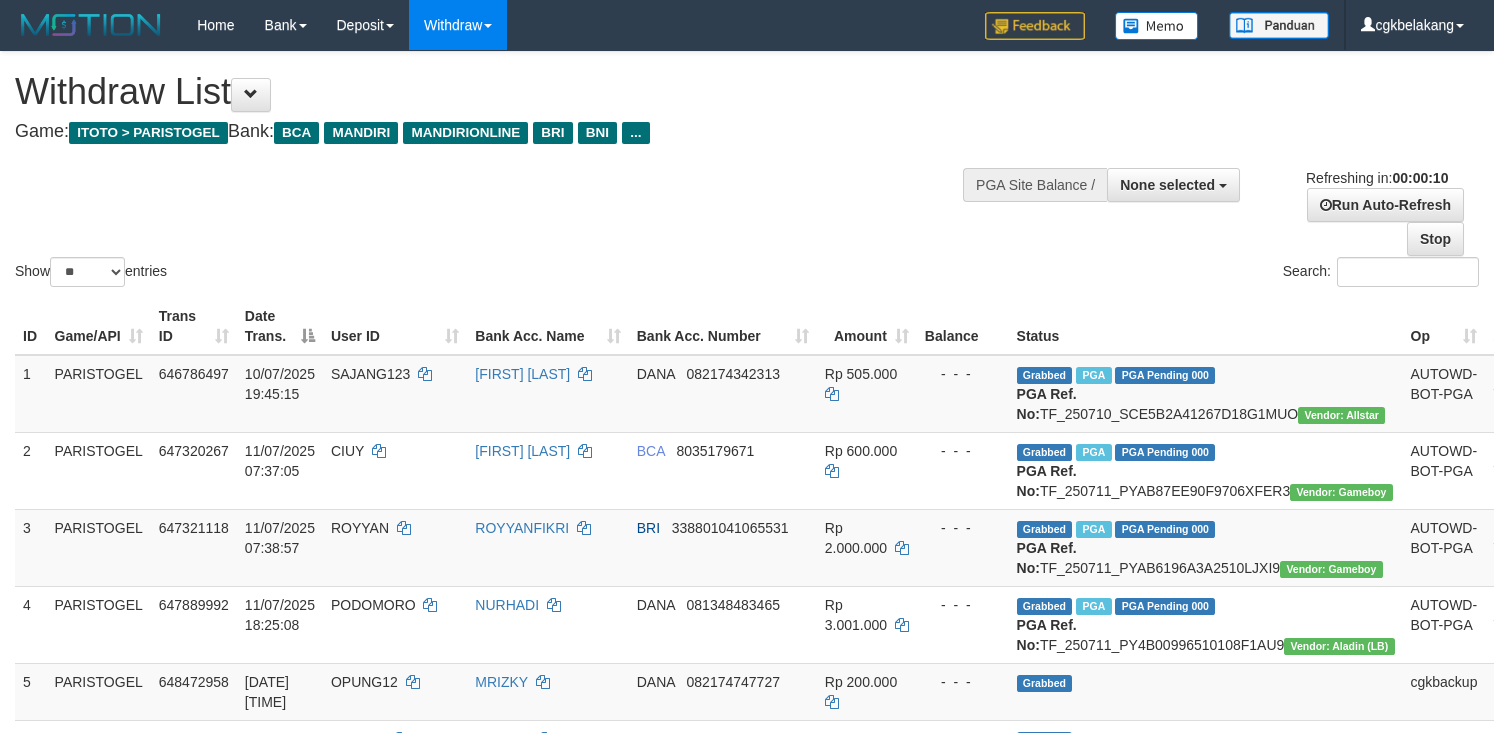 select 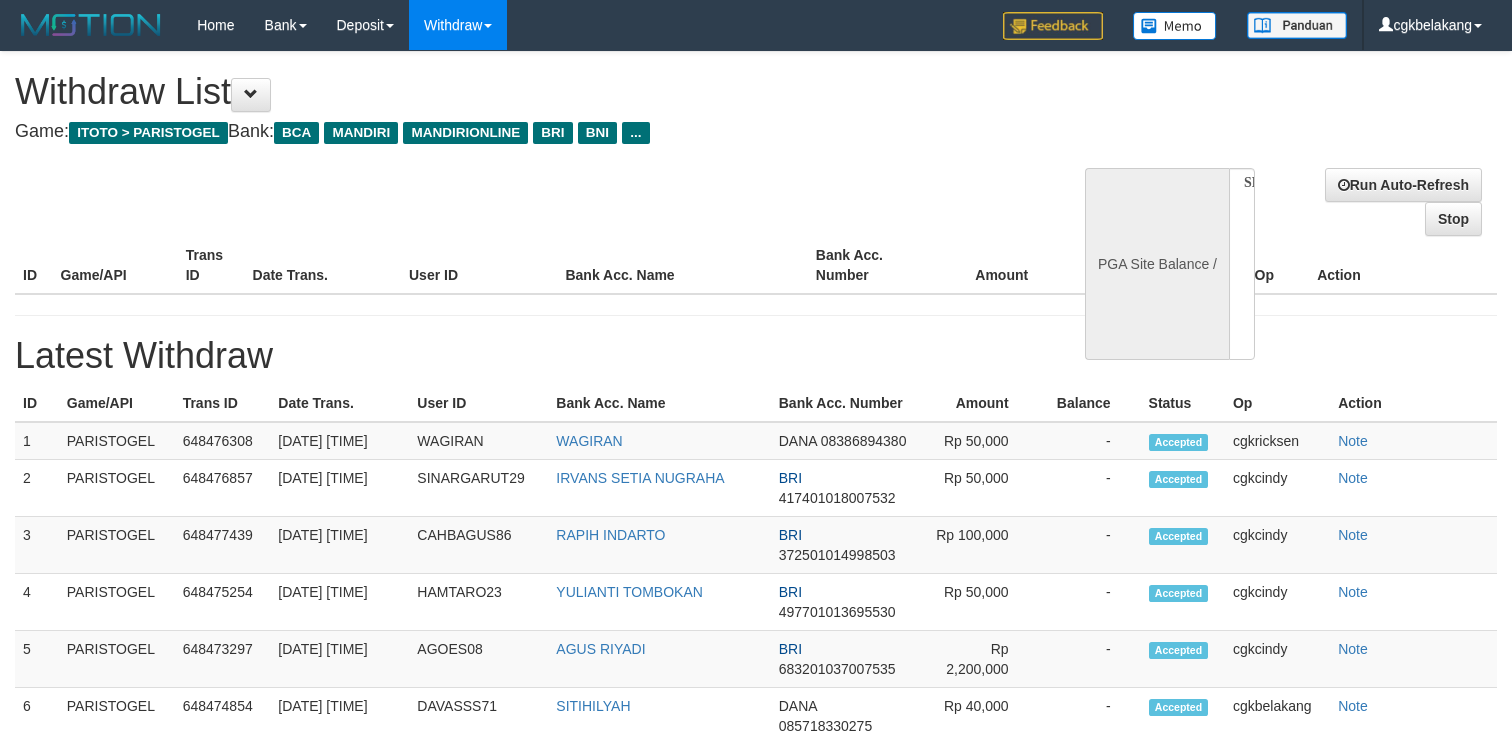select 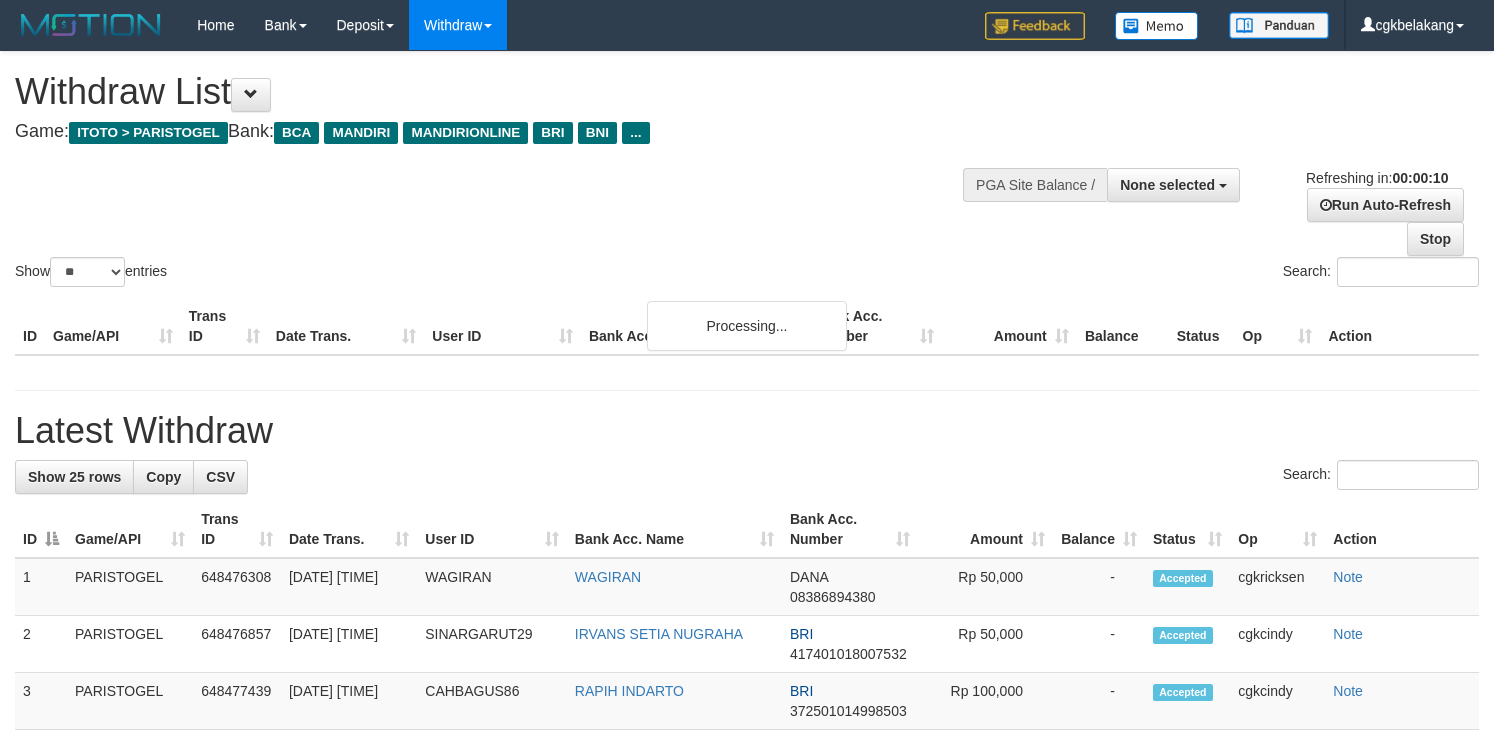 select 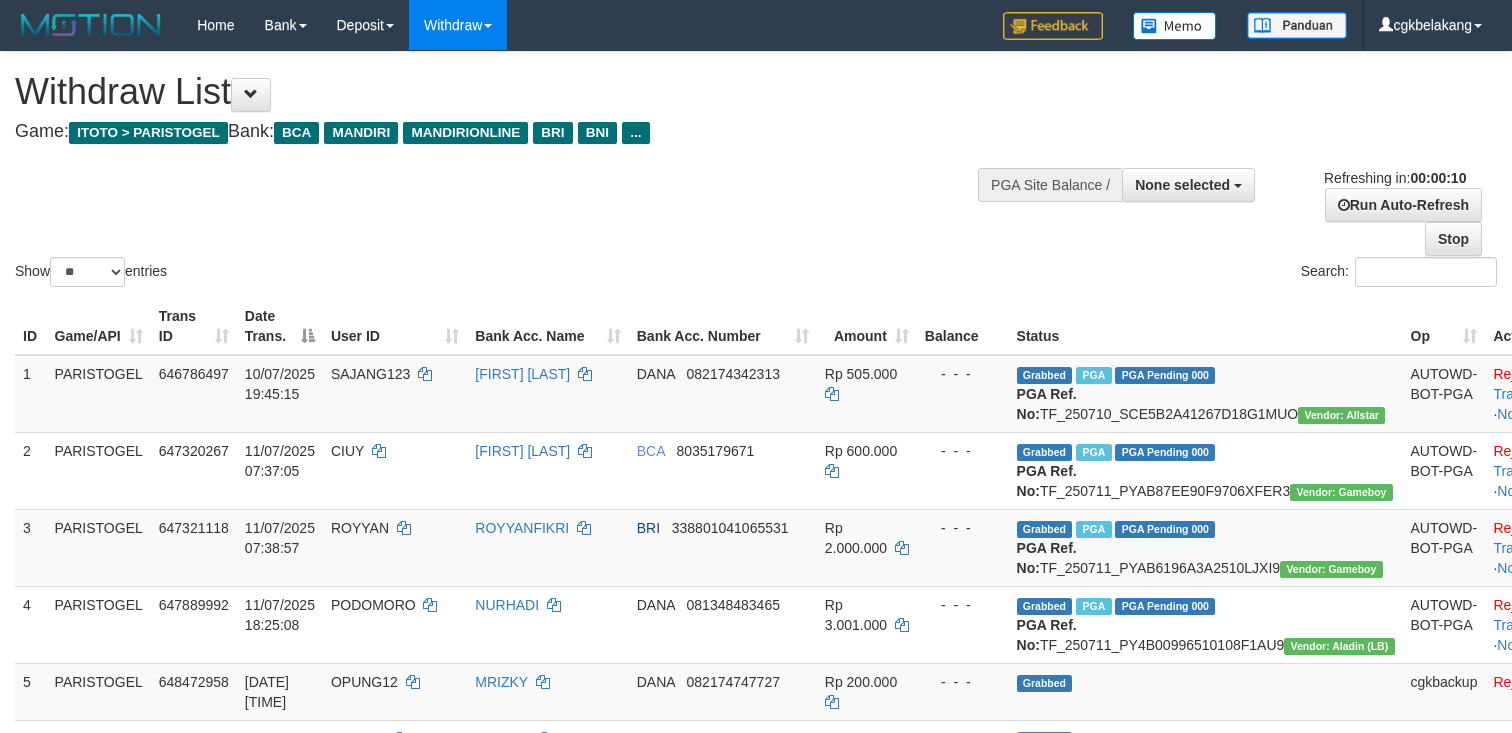 select 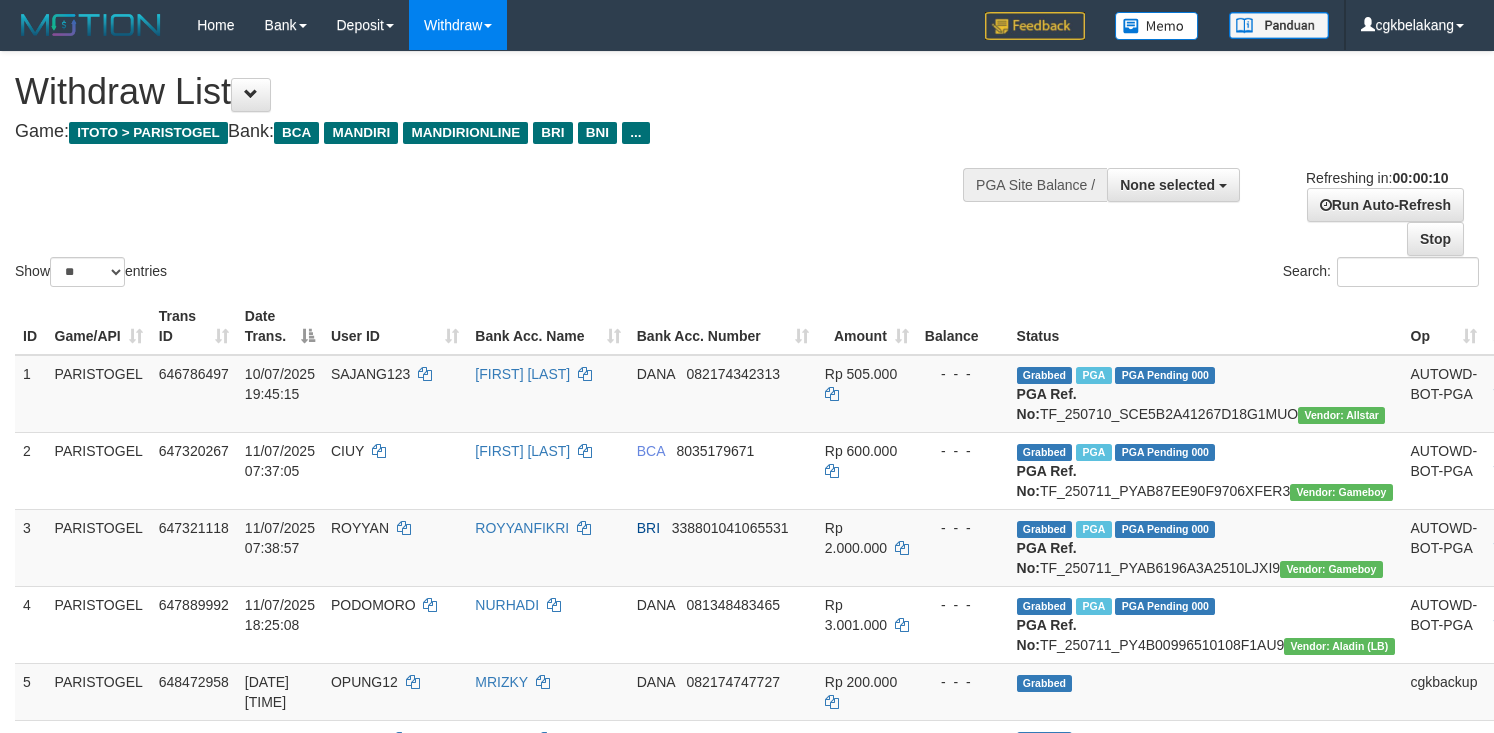 select 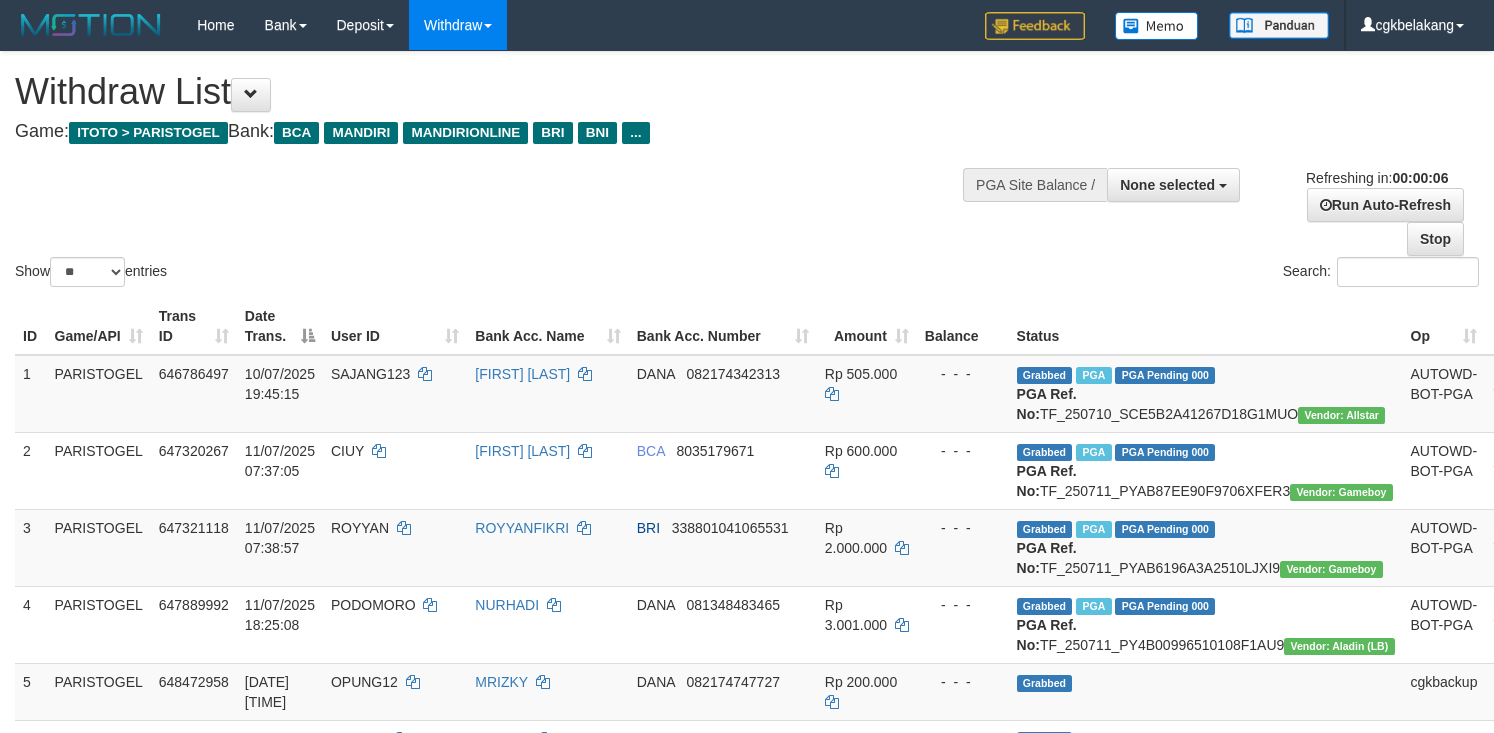 scroll, scrollTop: 0, scrollLeft: 0, axis: both 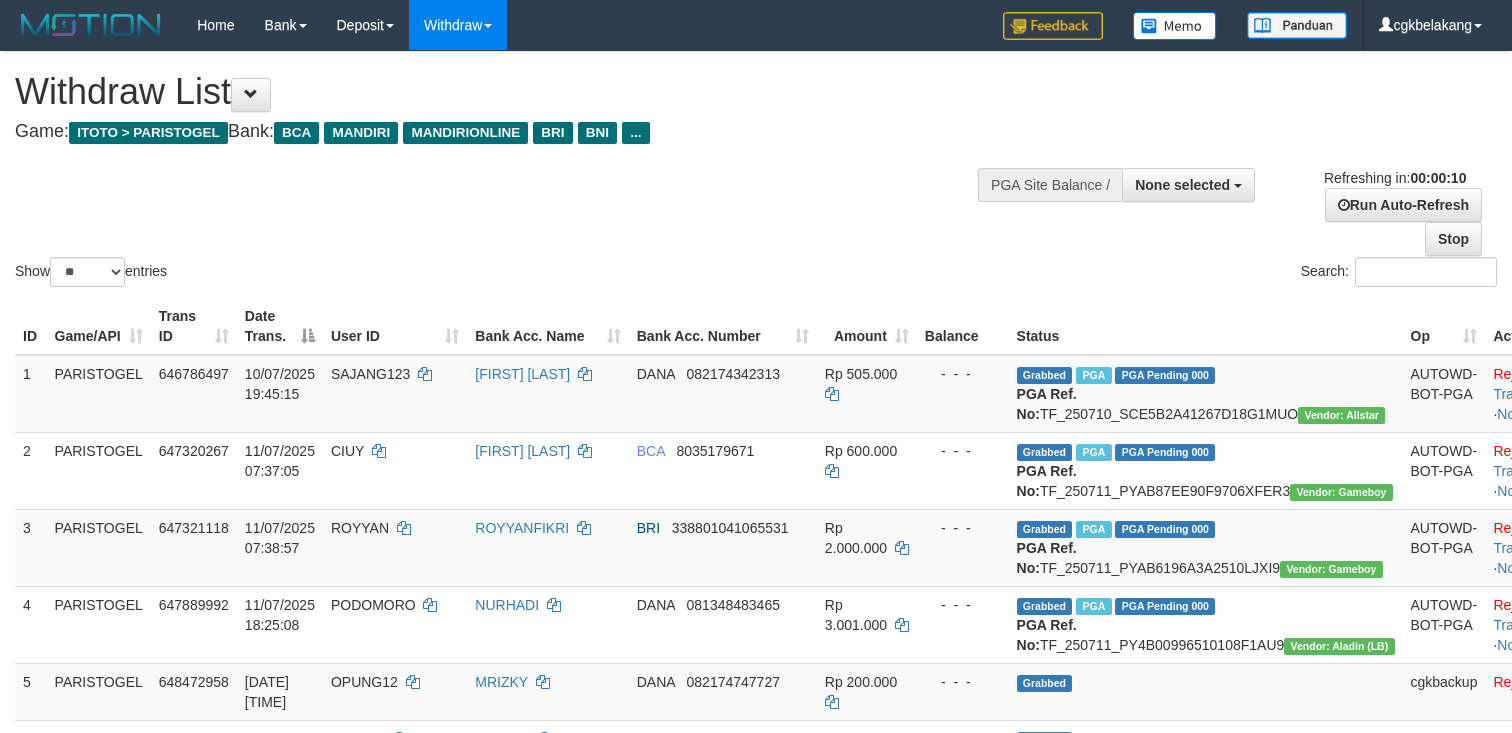 select 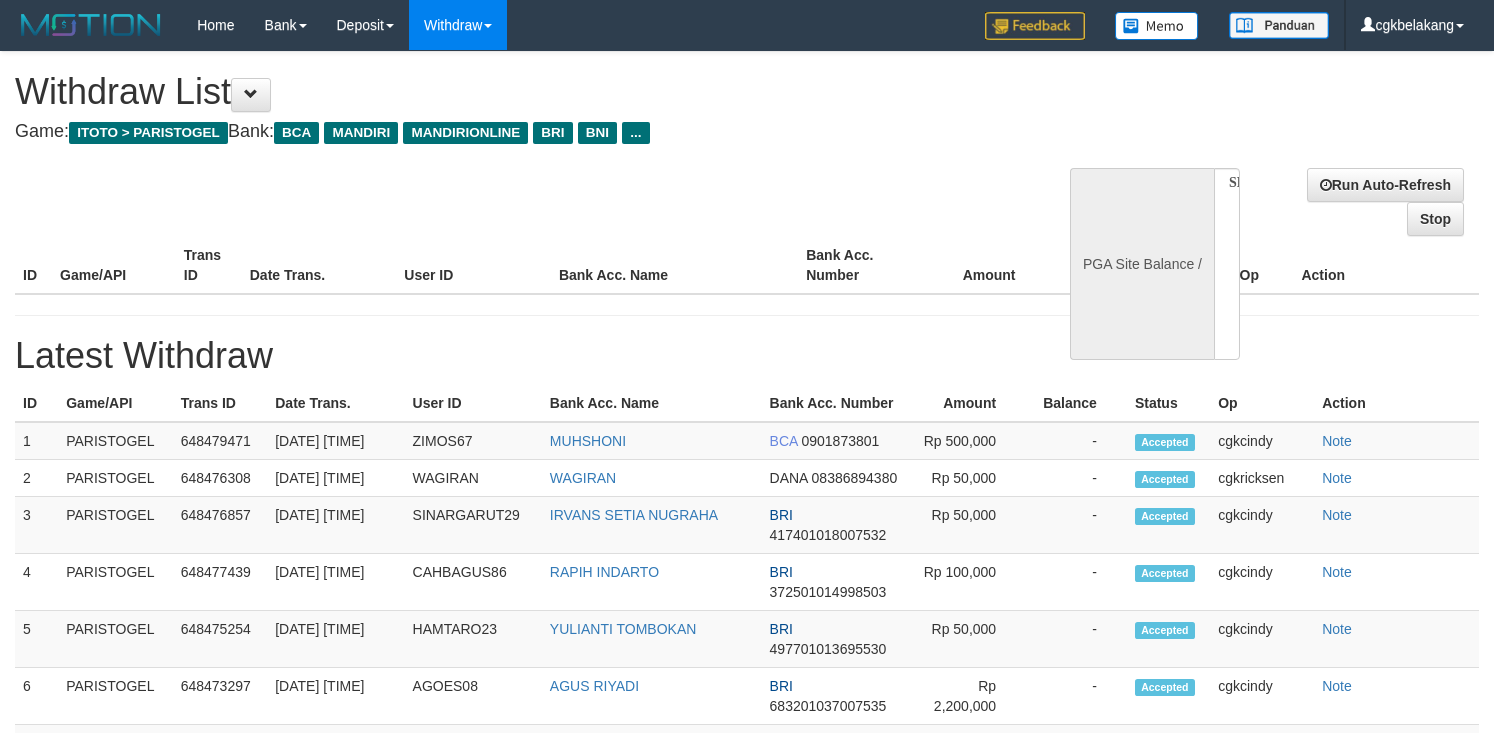 select 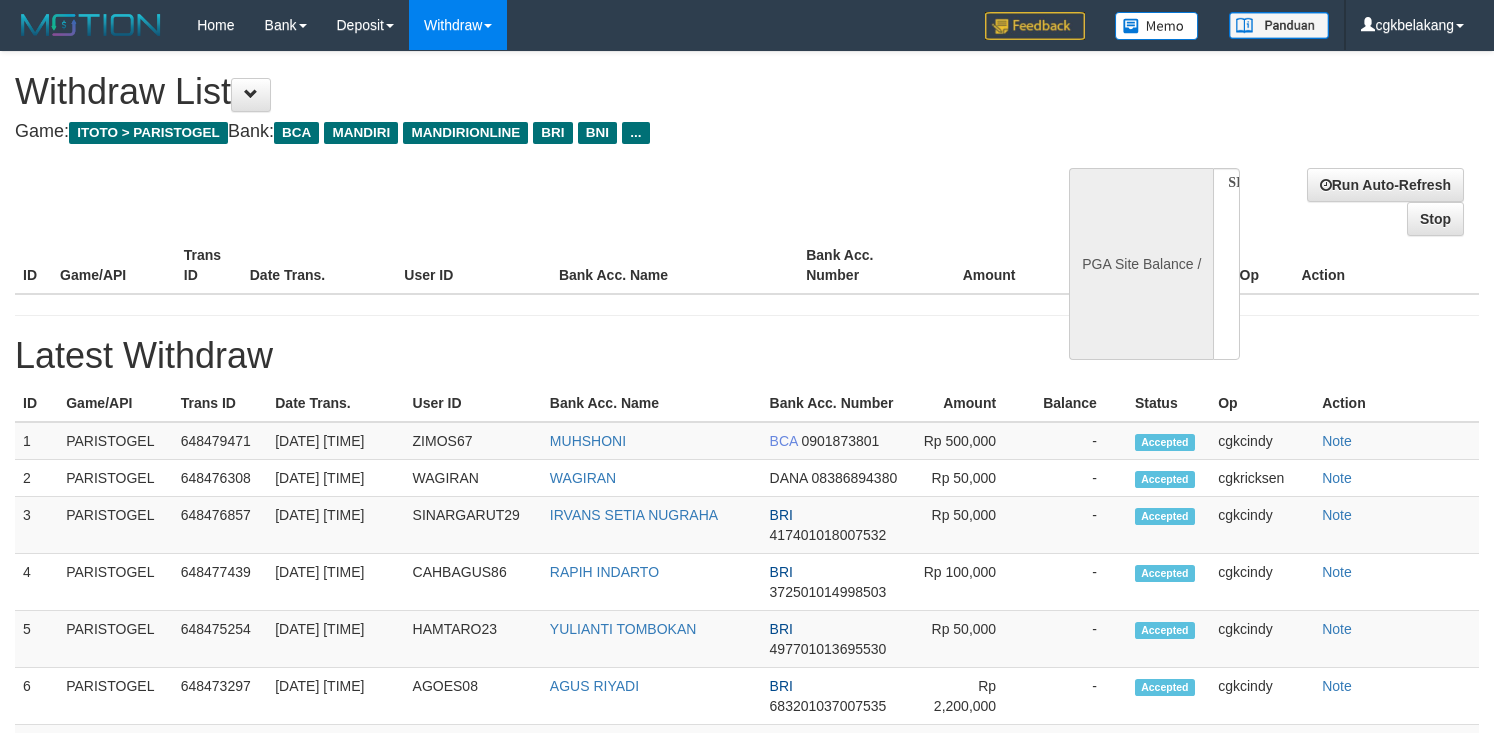 scroll, scrollTop: 0, scrollLeft: 0, axis: both 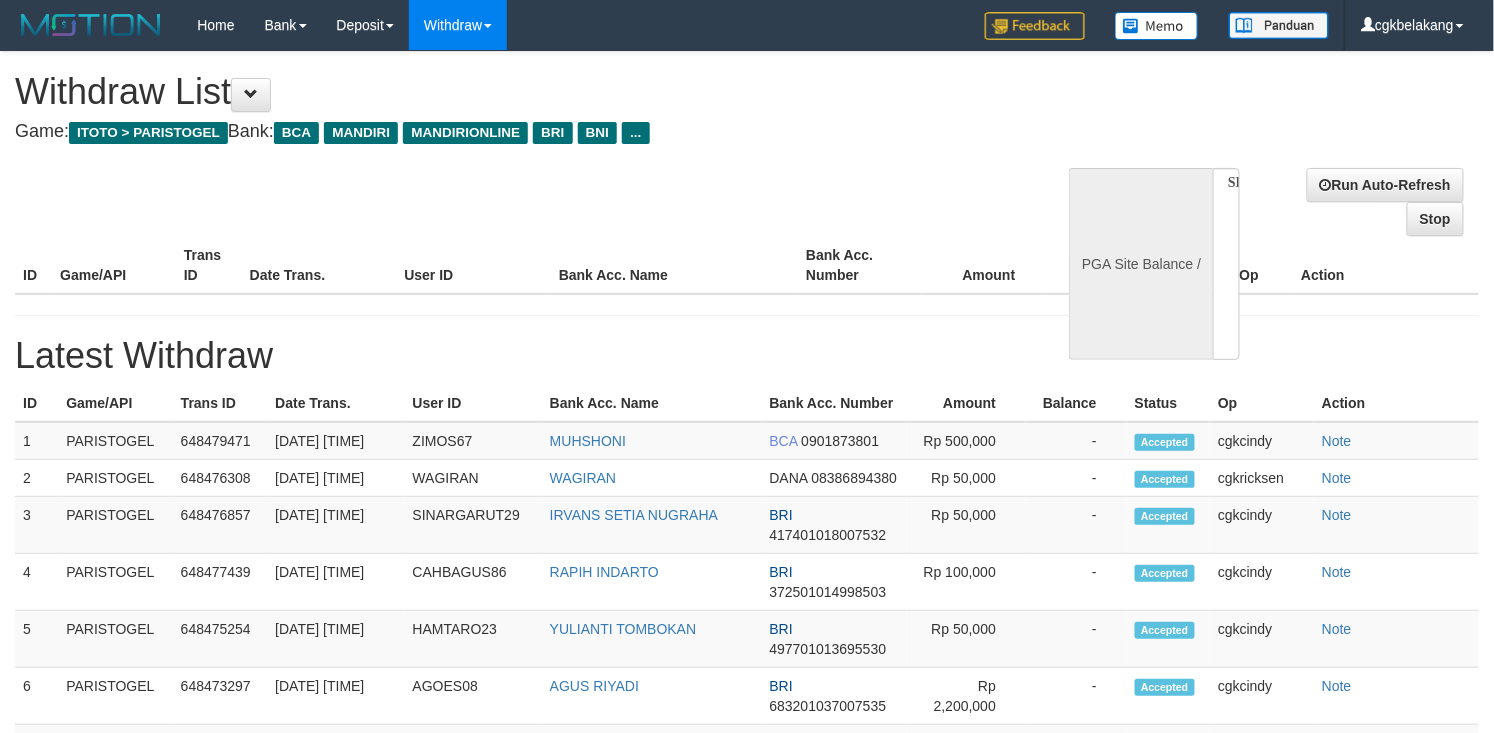 select on "**" 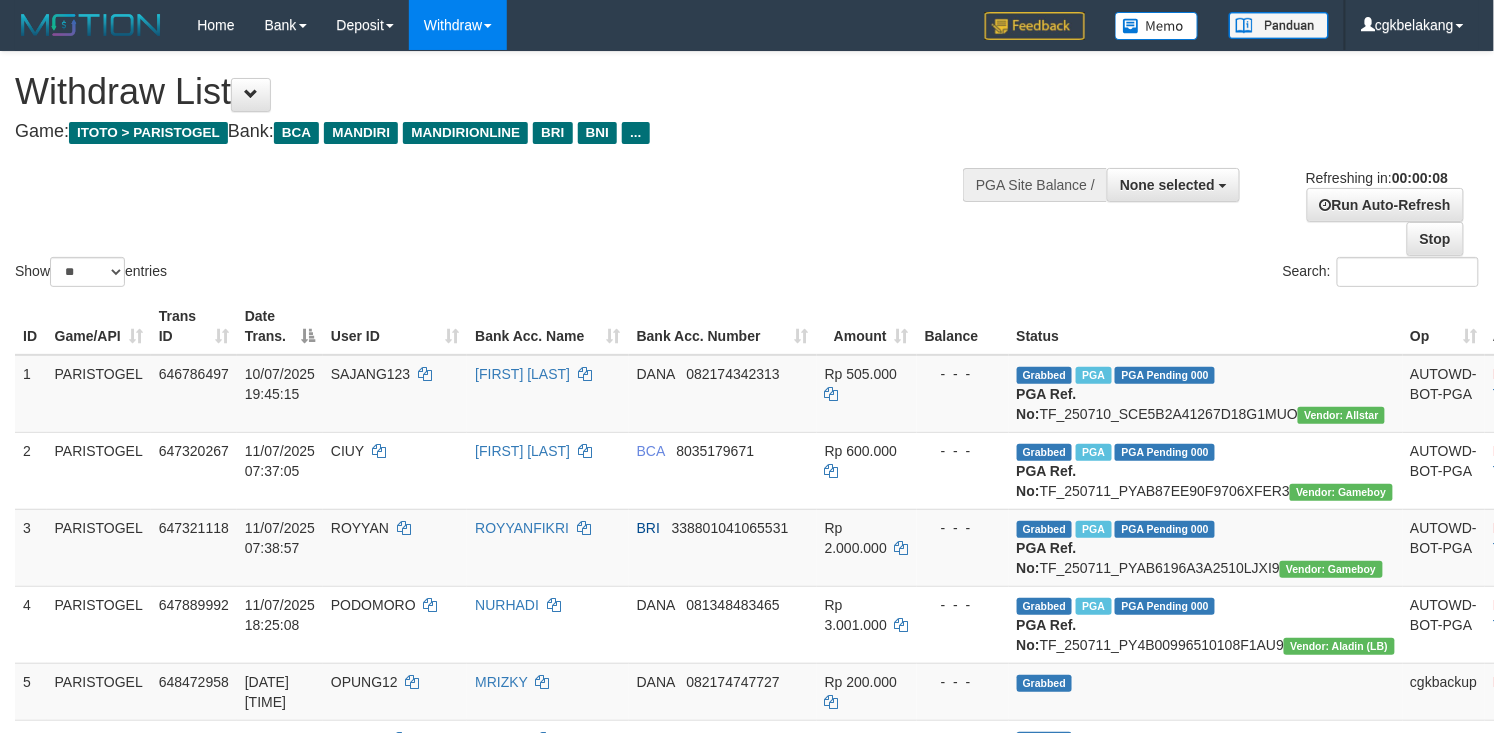 click on "Show  ** ** ** ***  entries Search:" at bounding box center [747, 171] 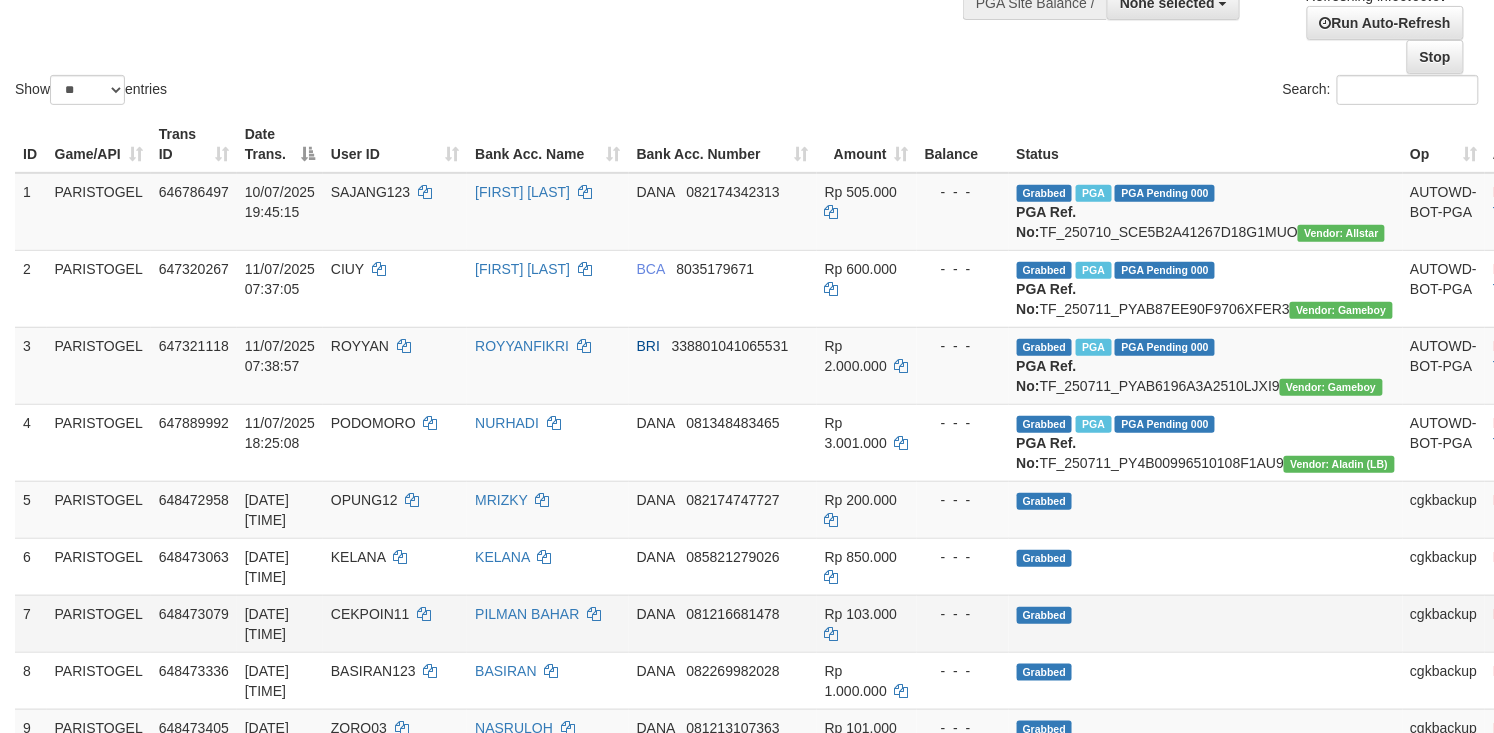 scroll, scrollTop: 533, scrollLeft: 0, axis: vertical 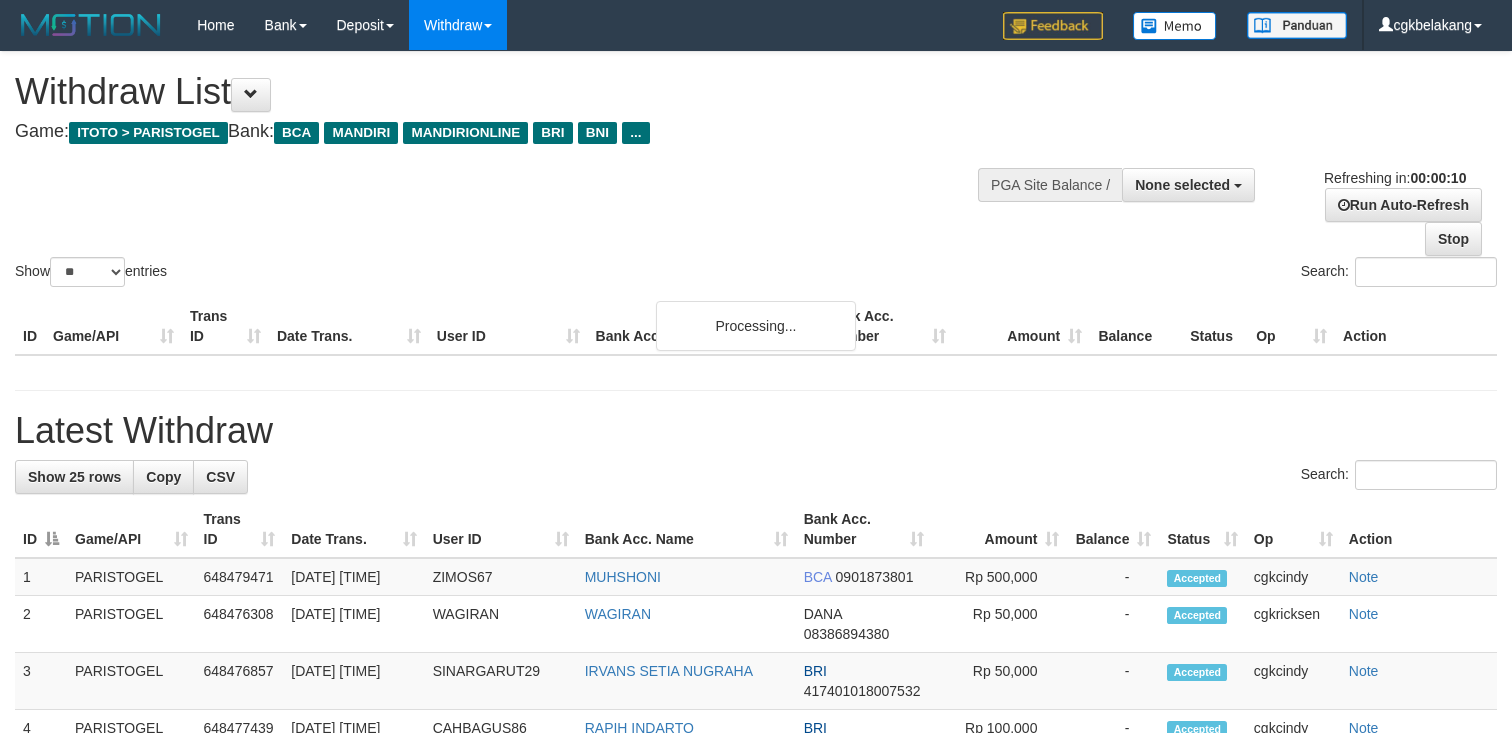 select 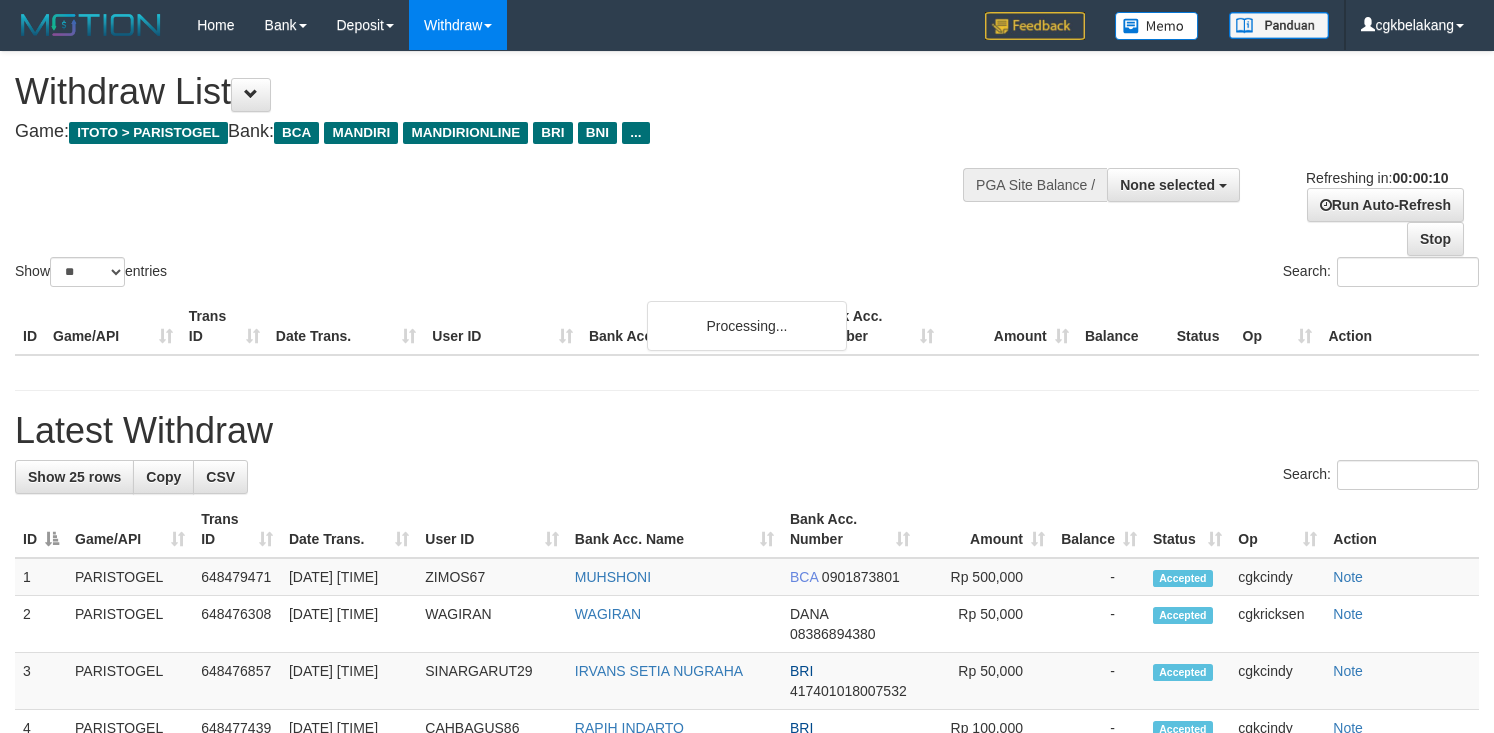select 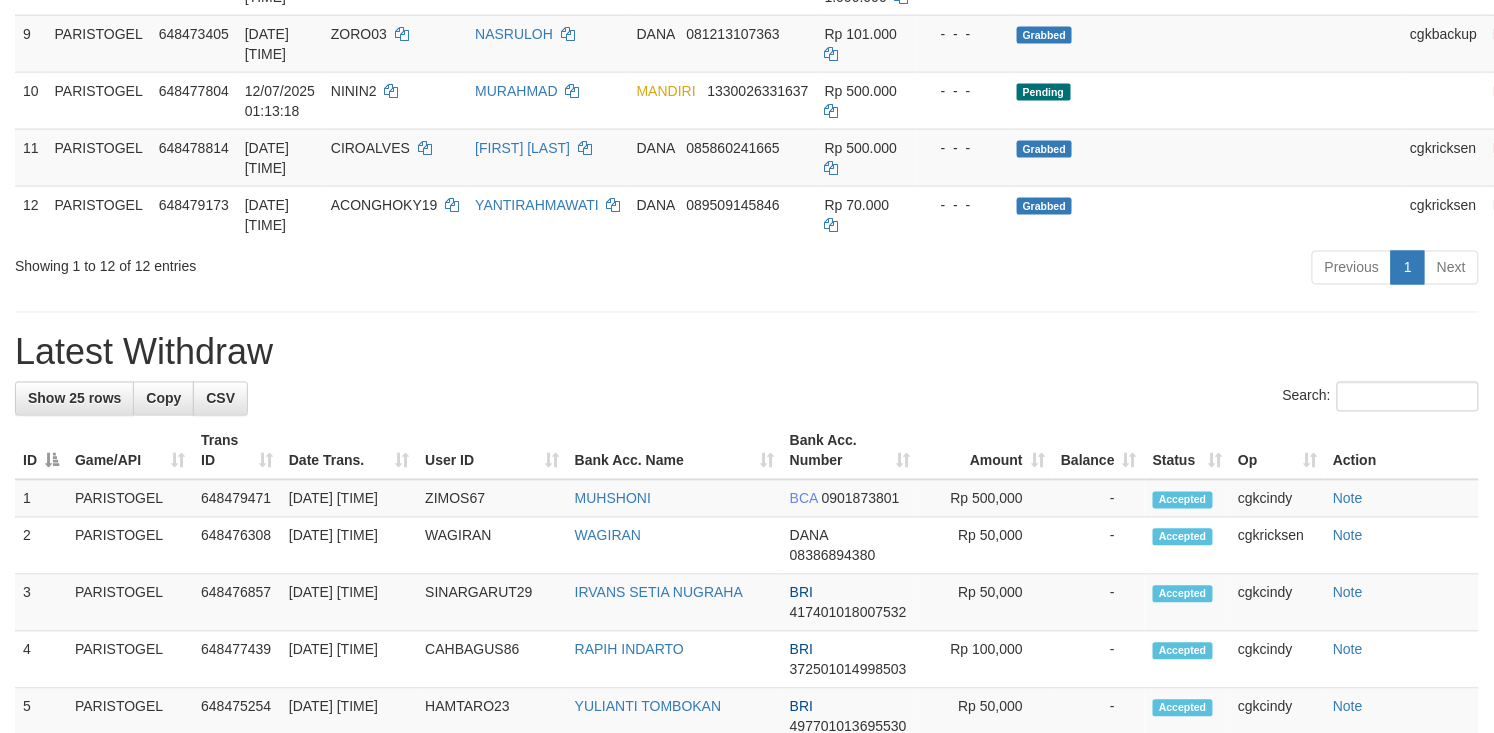 scroll, scrollTop: 800, scrollLeft: 0, axis: vertical 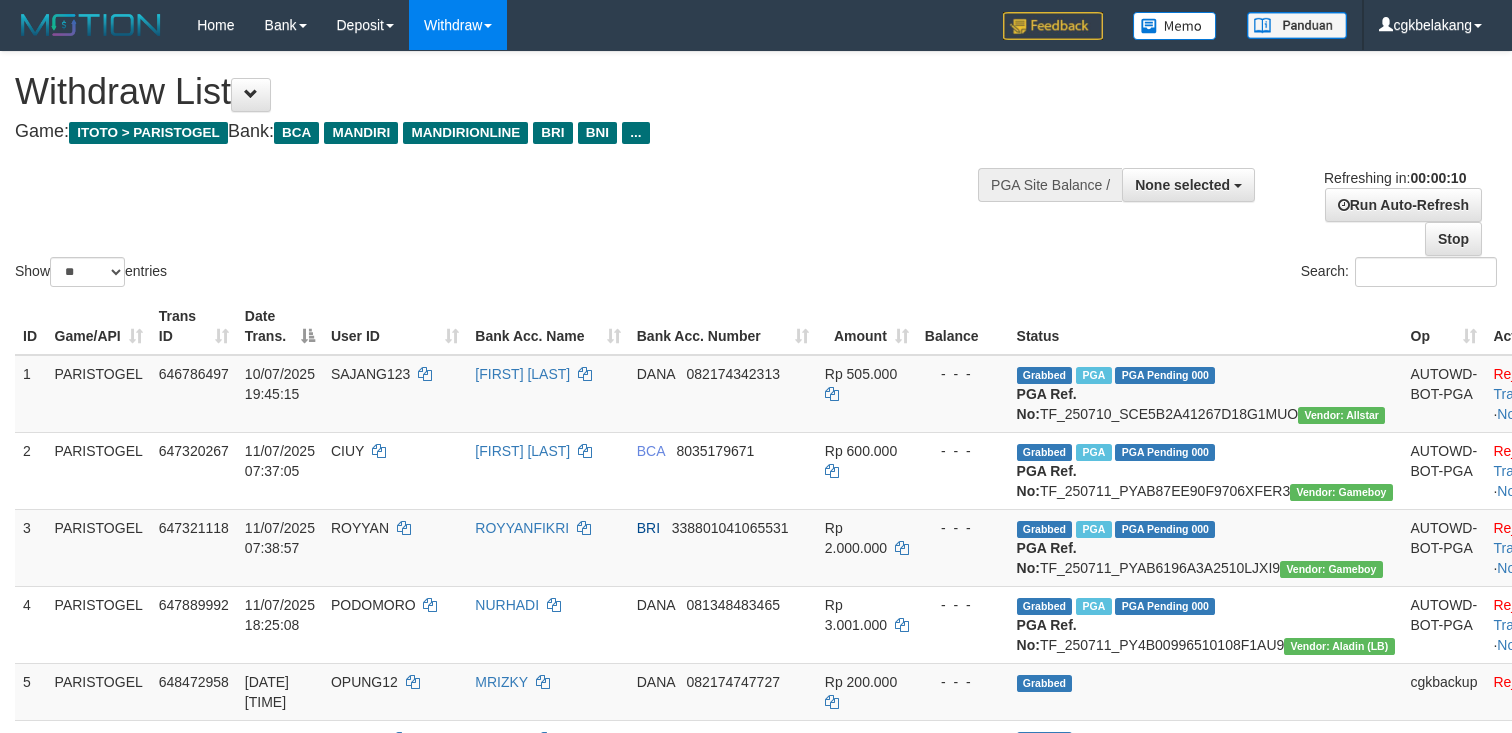 select 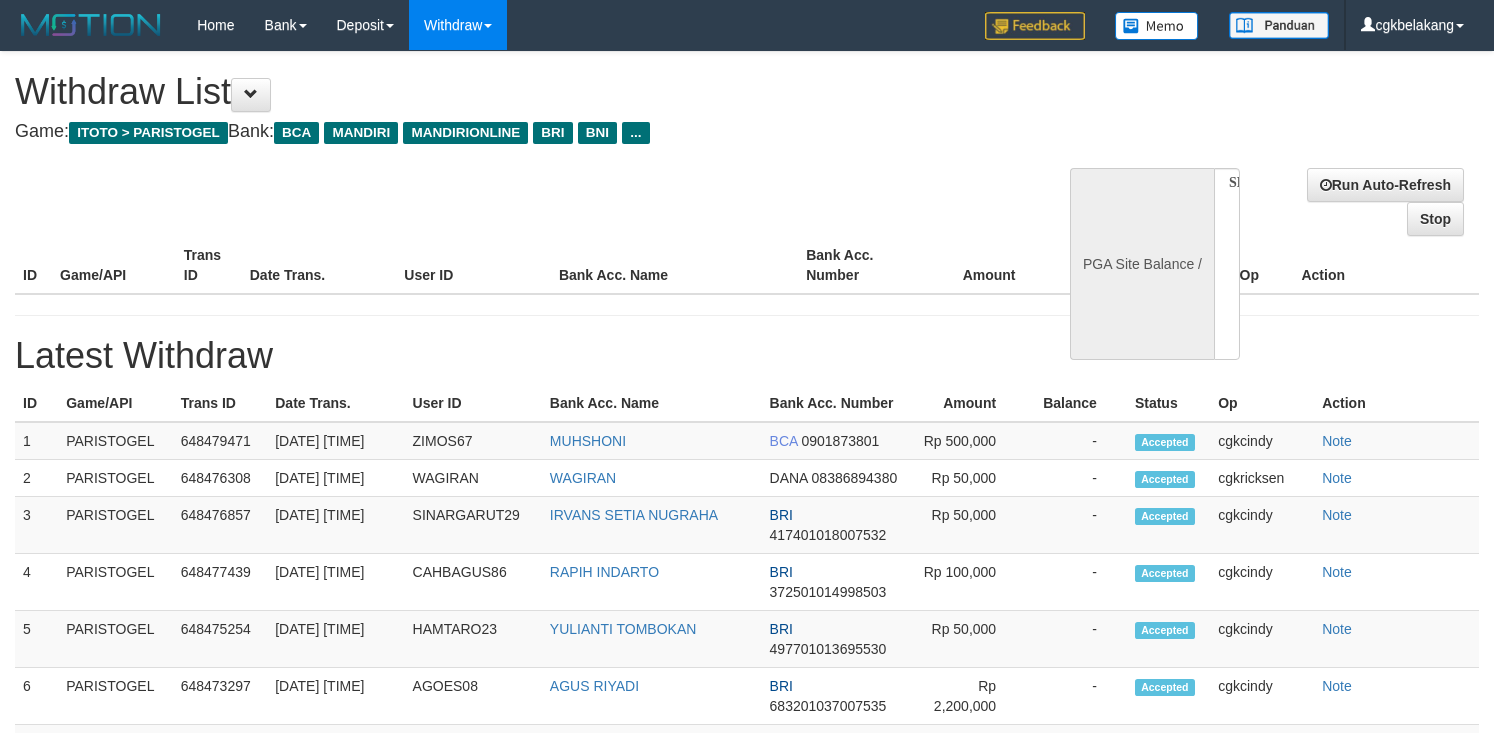 select 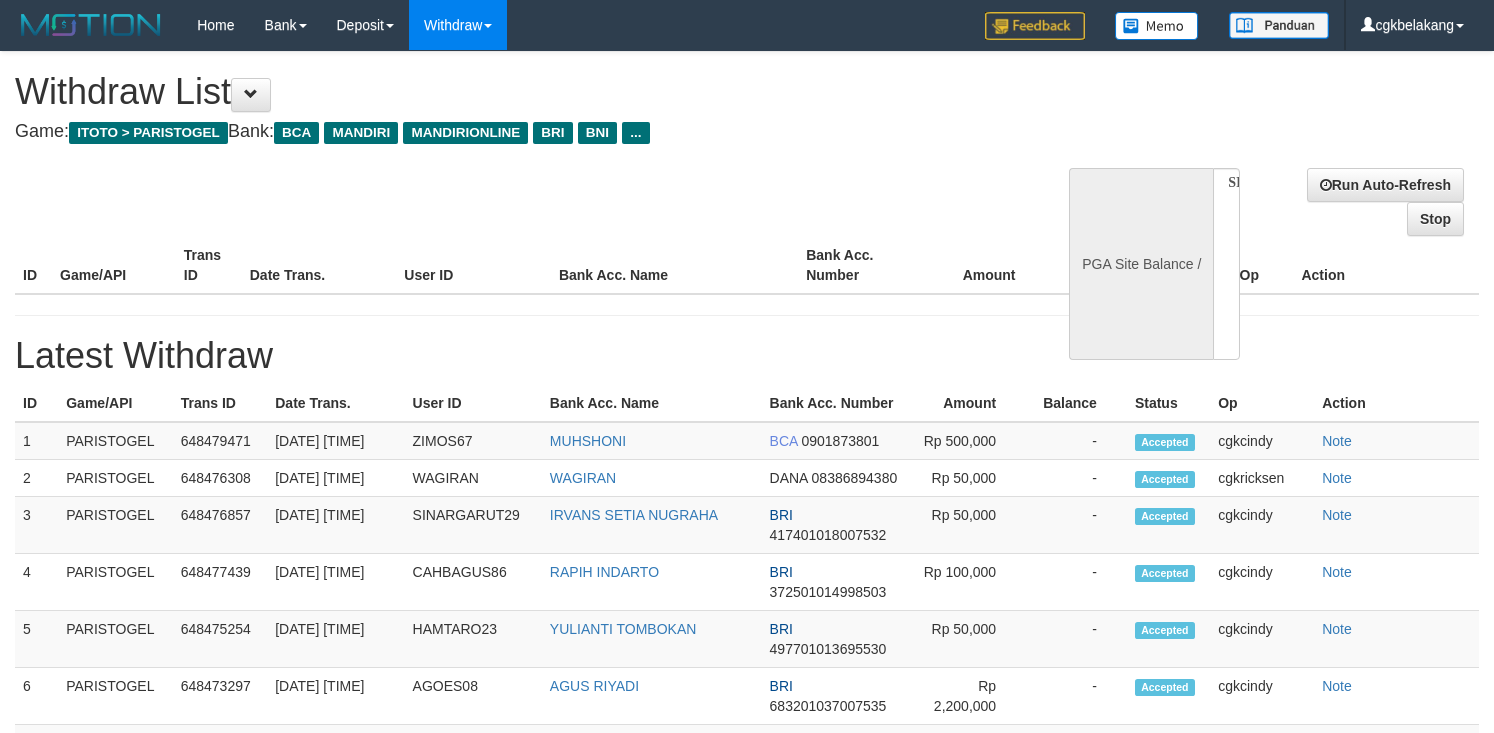 scroll, scrollTop: 0, scrollLeft: 0, axis: both 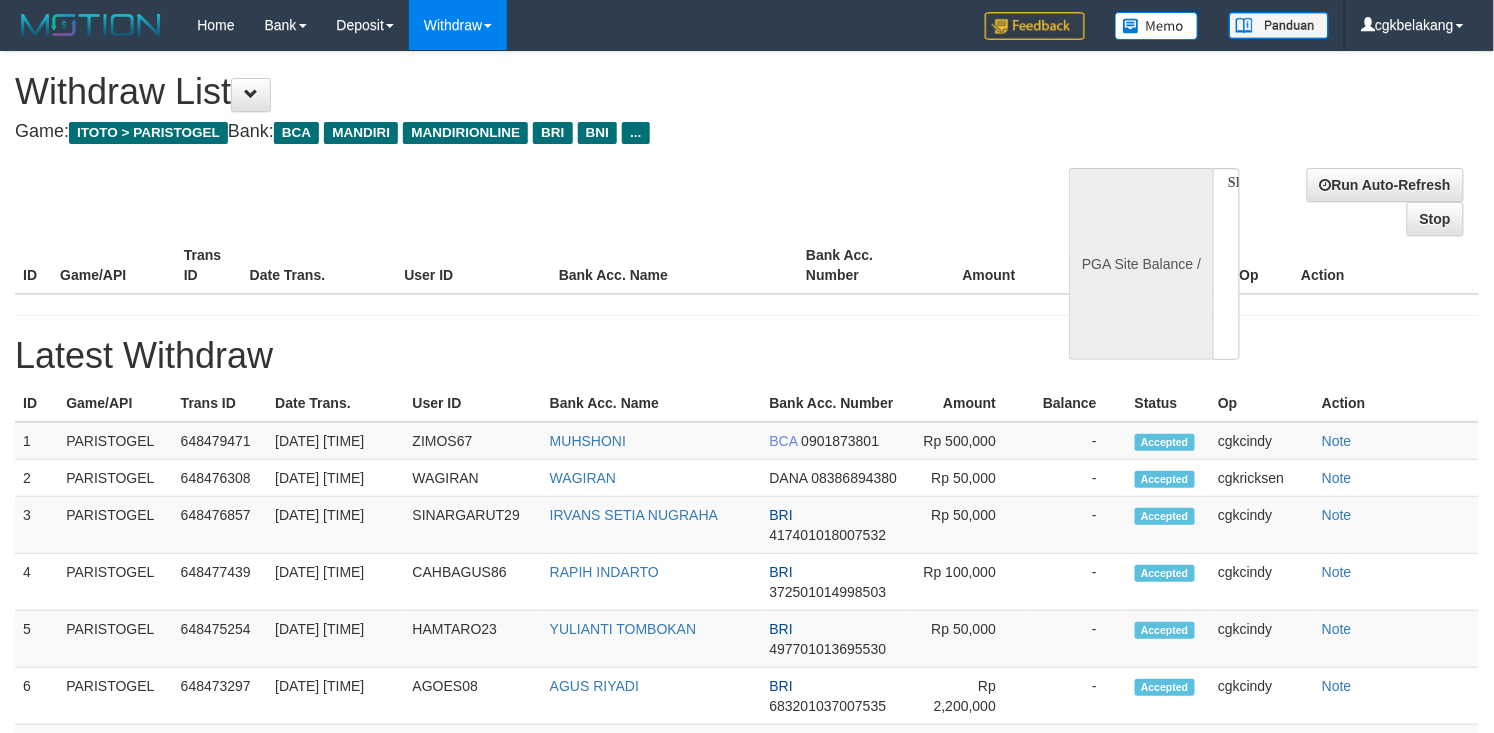 select on "**" 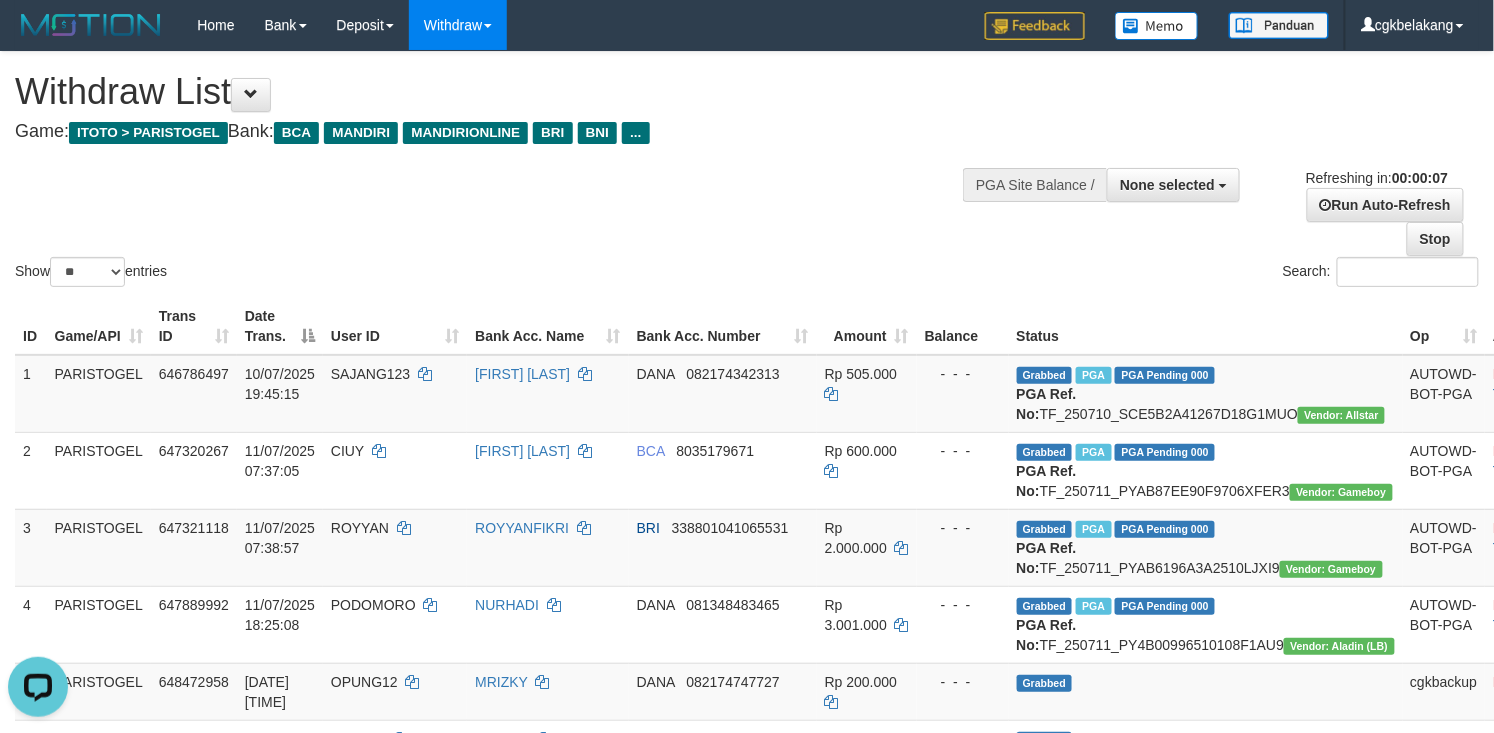 scroll, scrollTop: 0, scrollLeft: 0, axis: both 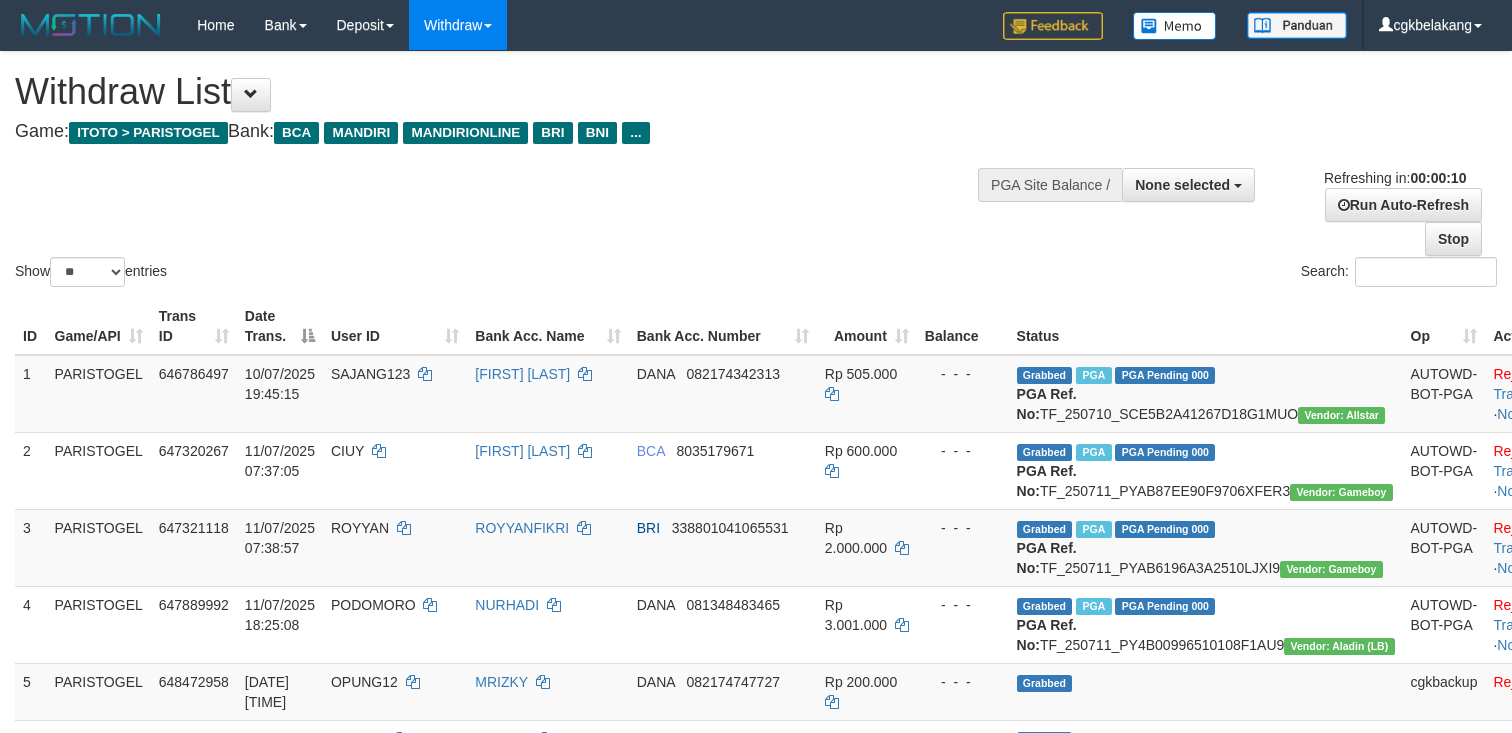 select 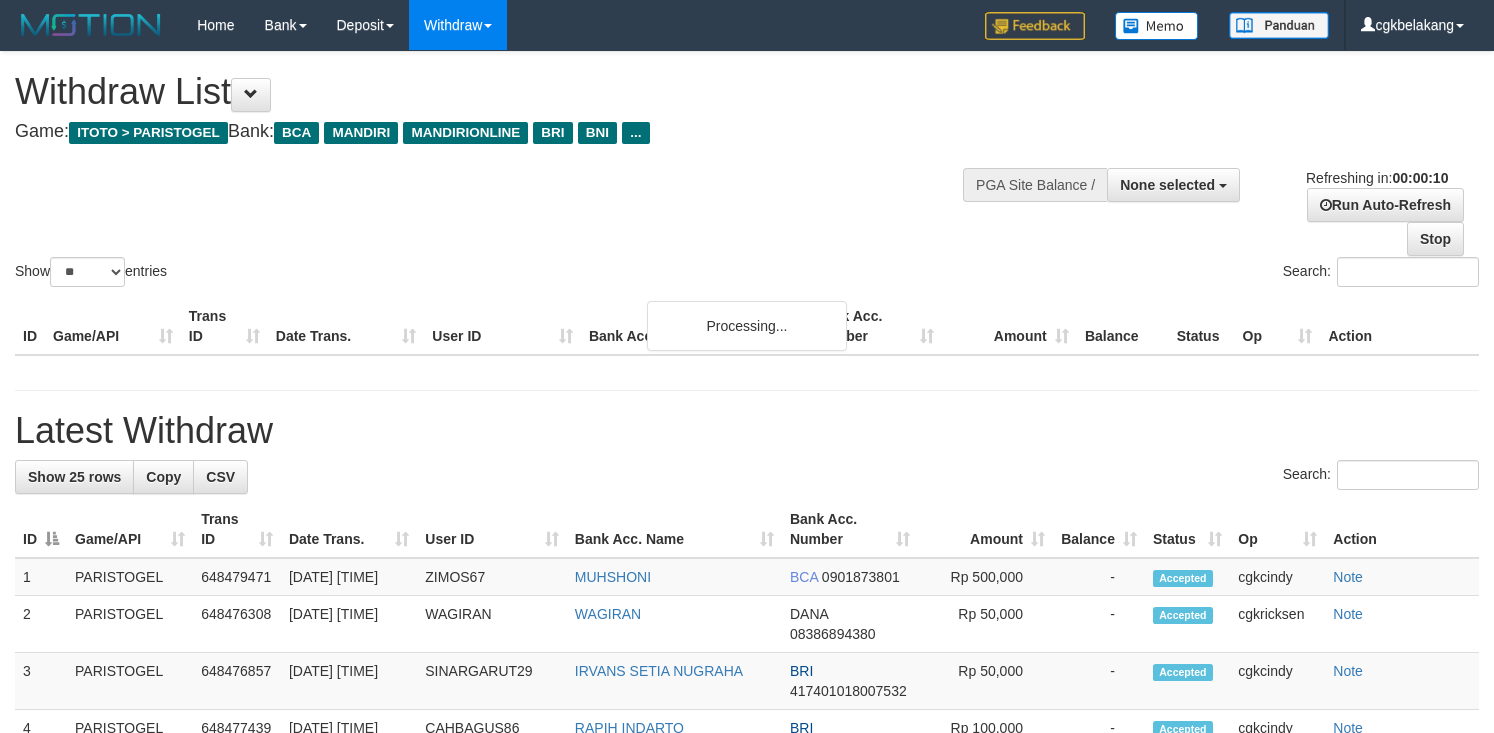 select 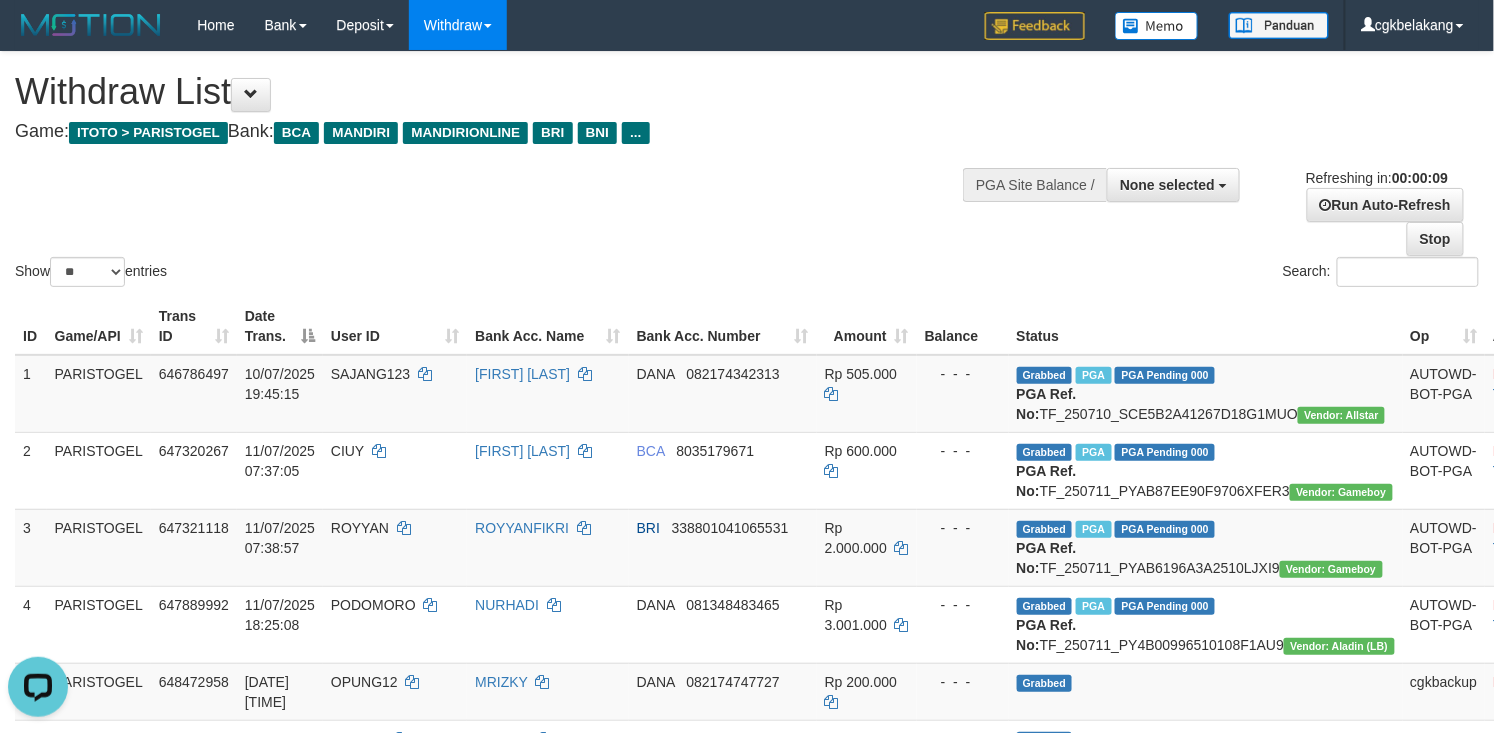 scroll, scrollTop: 0, scrollLeft: 0, axis: both 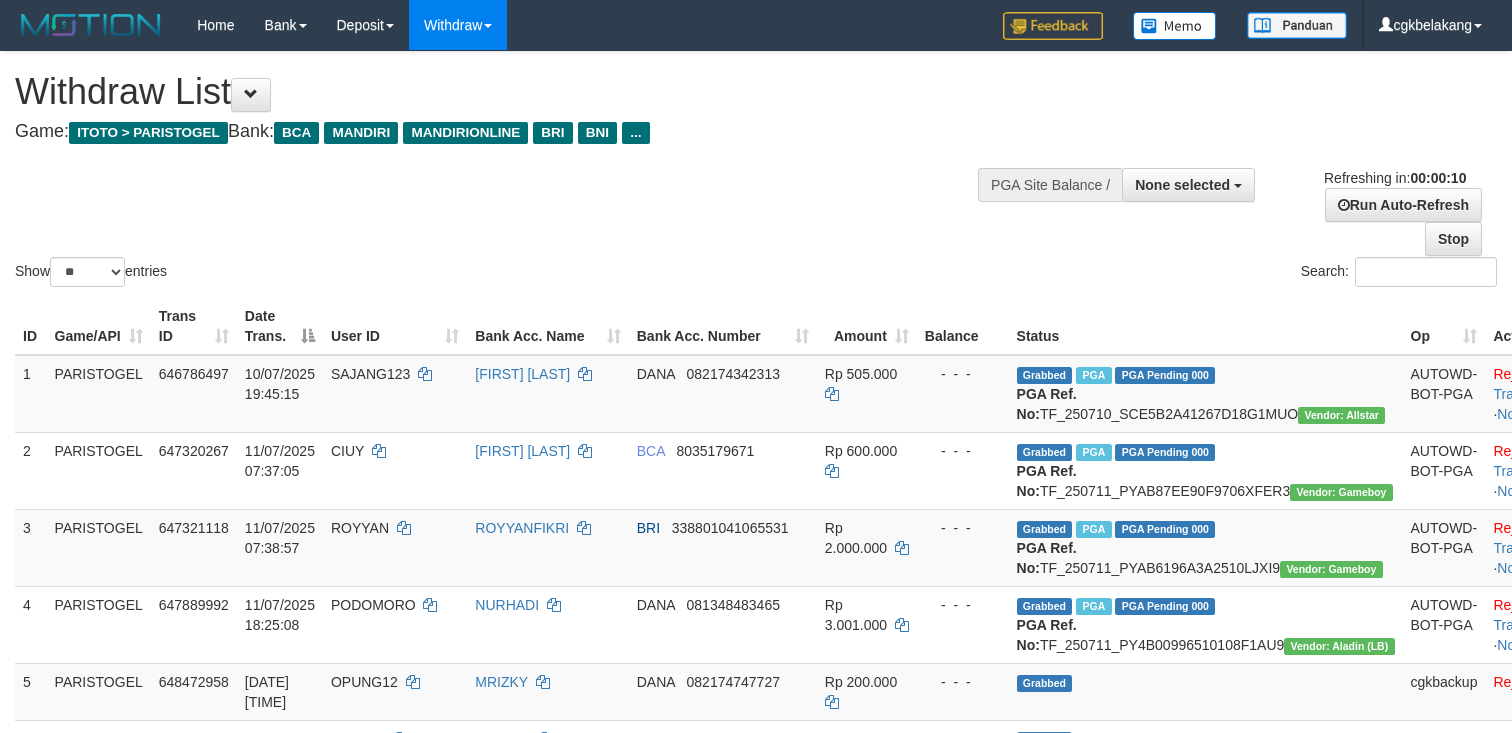 select 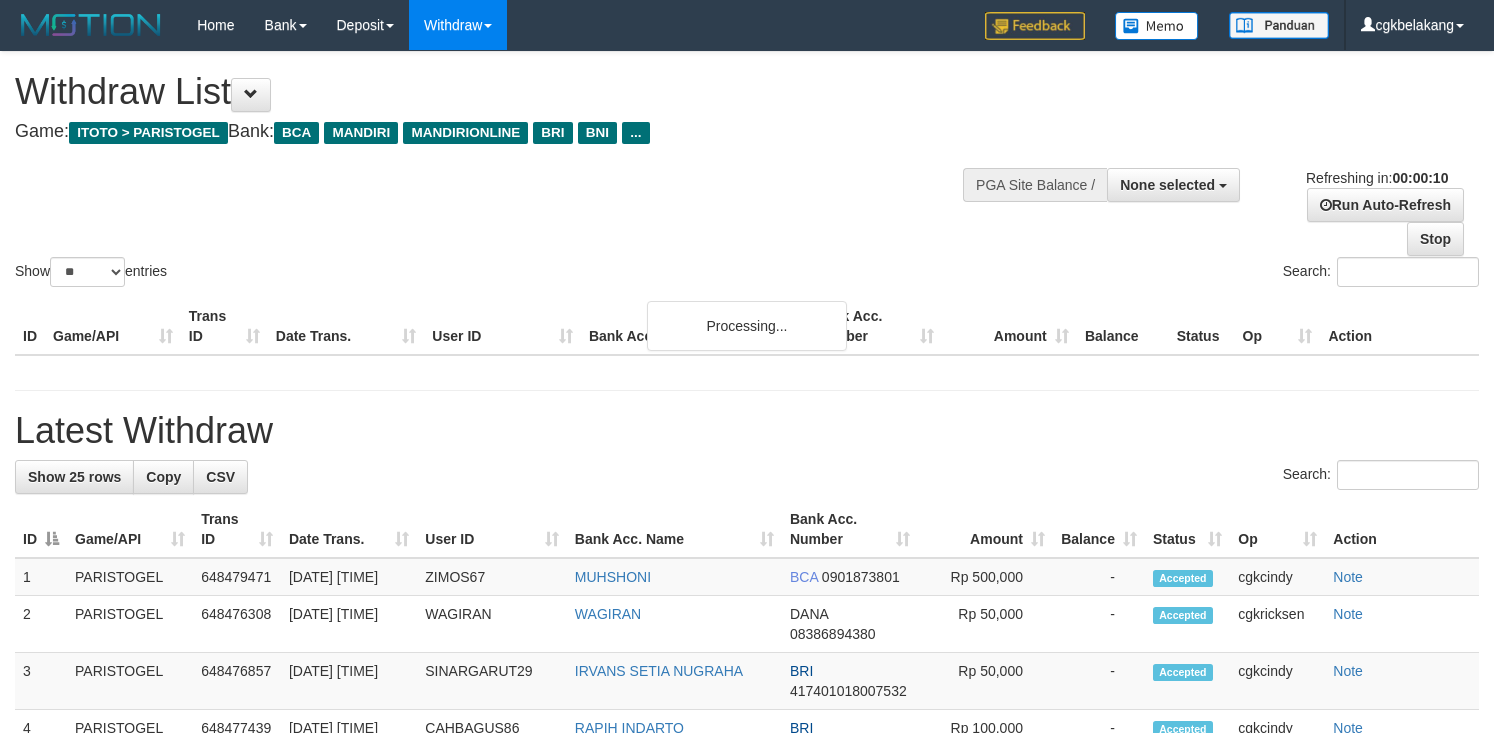 select 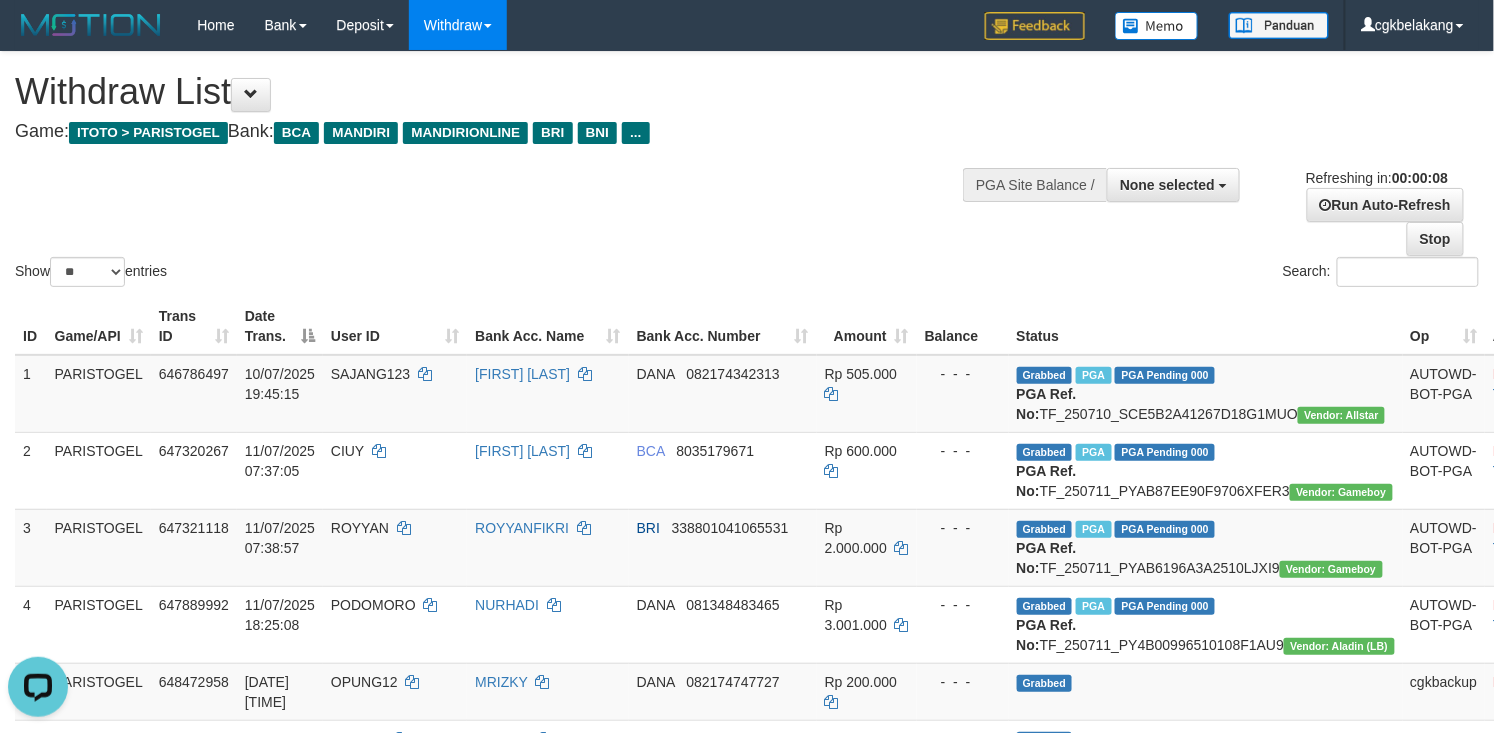 scroll, scrollTop: 0, scrollLeft: 0, axis: both 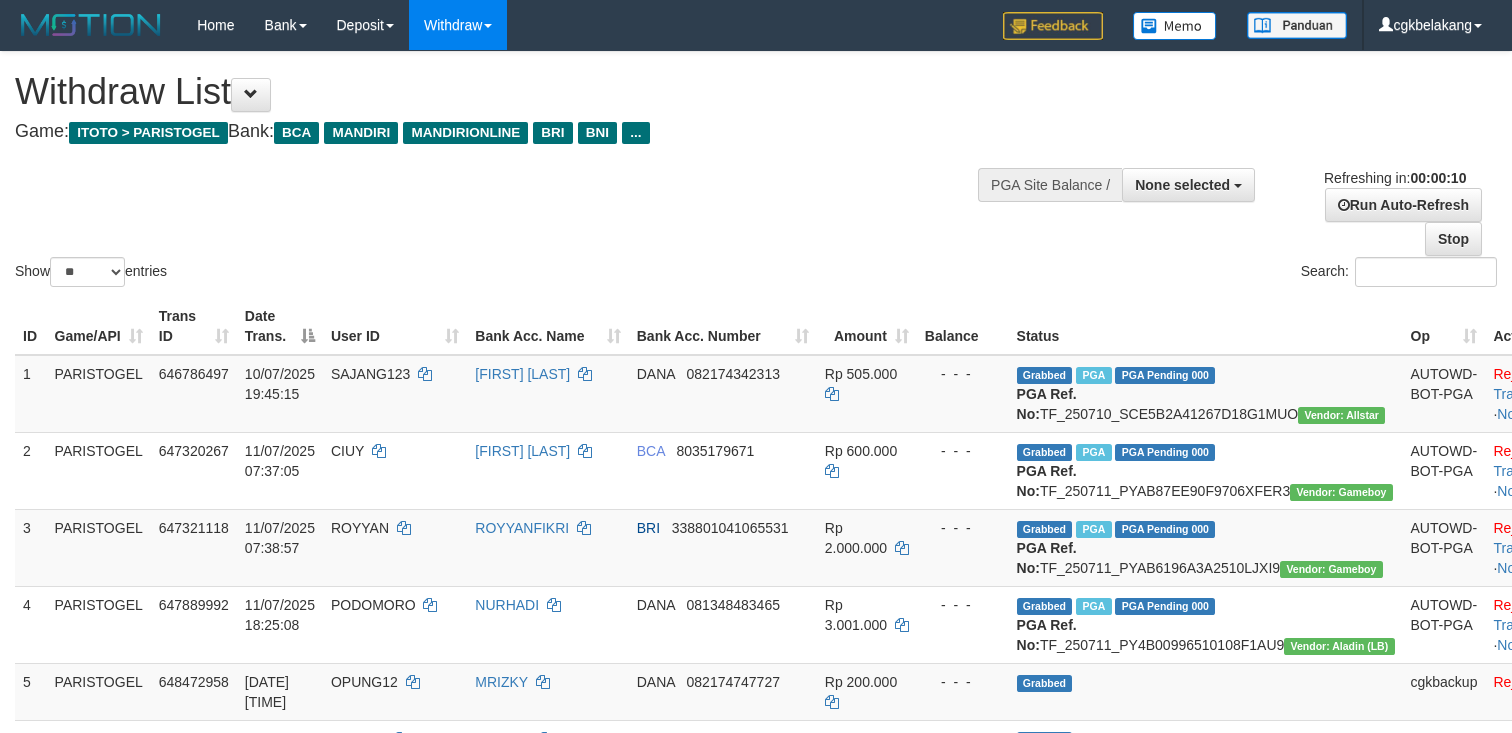 select 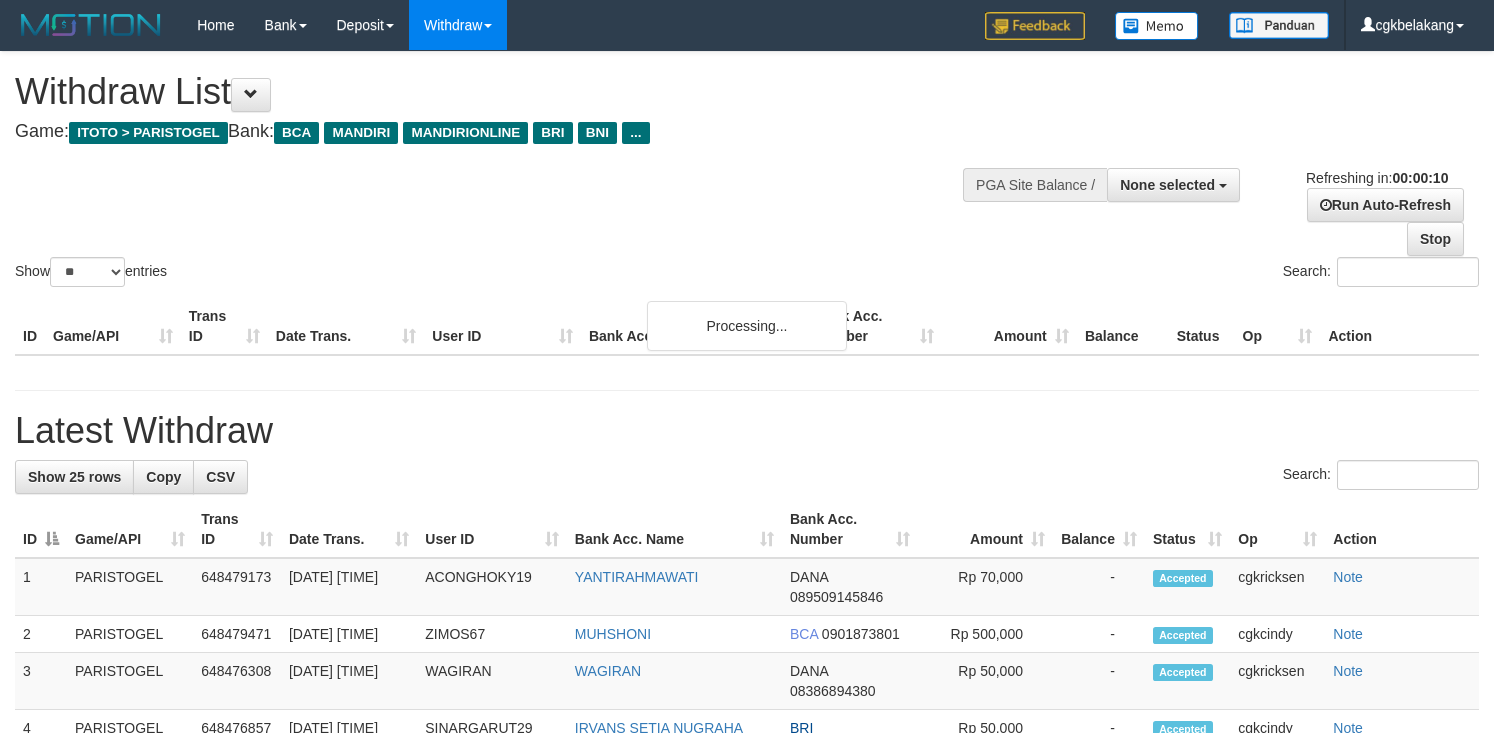 select 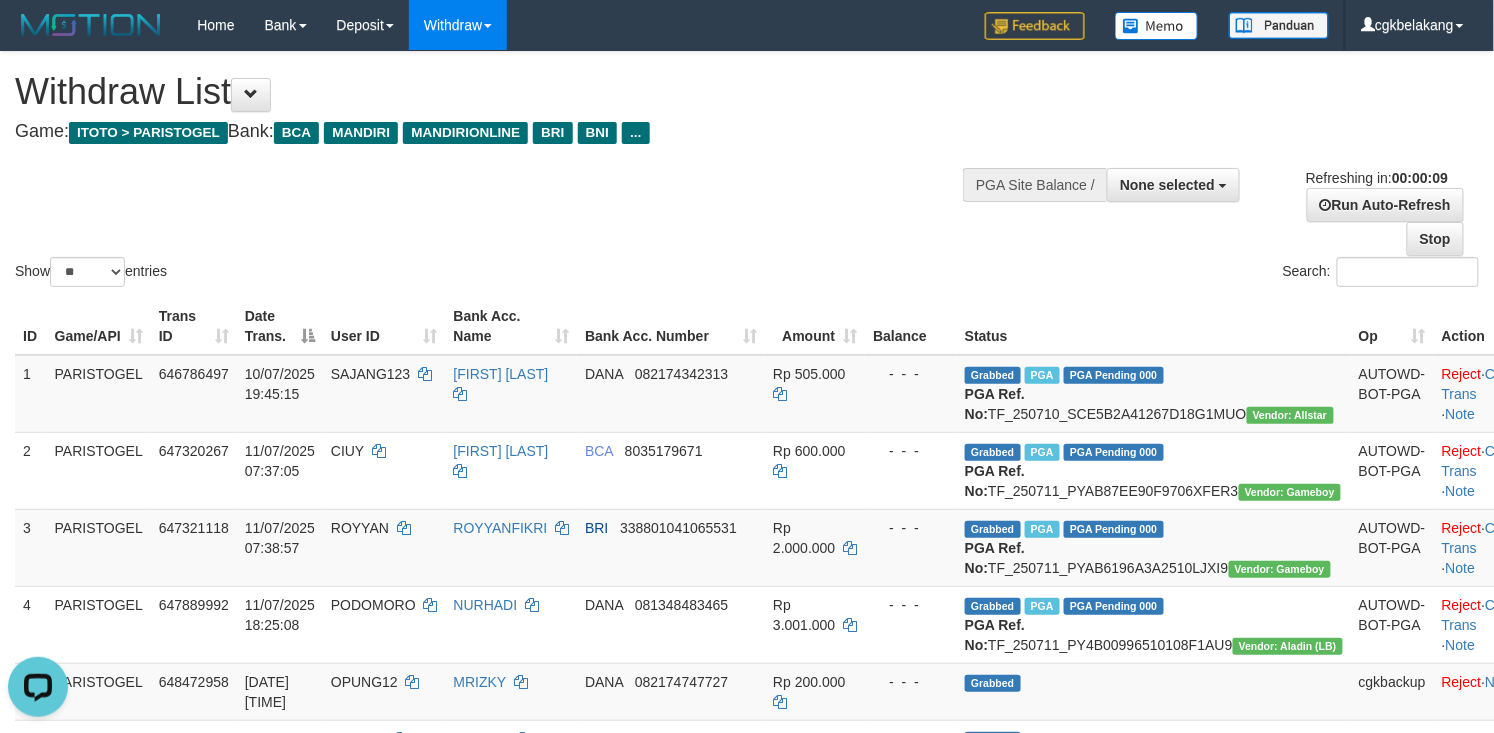 scroll, scrollTop: 0, scrollLeft: 0, axis: both 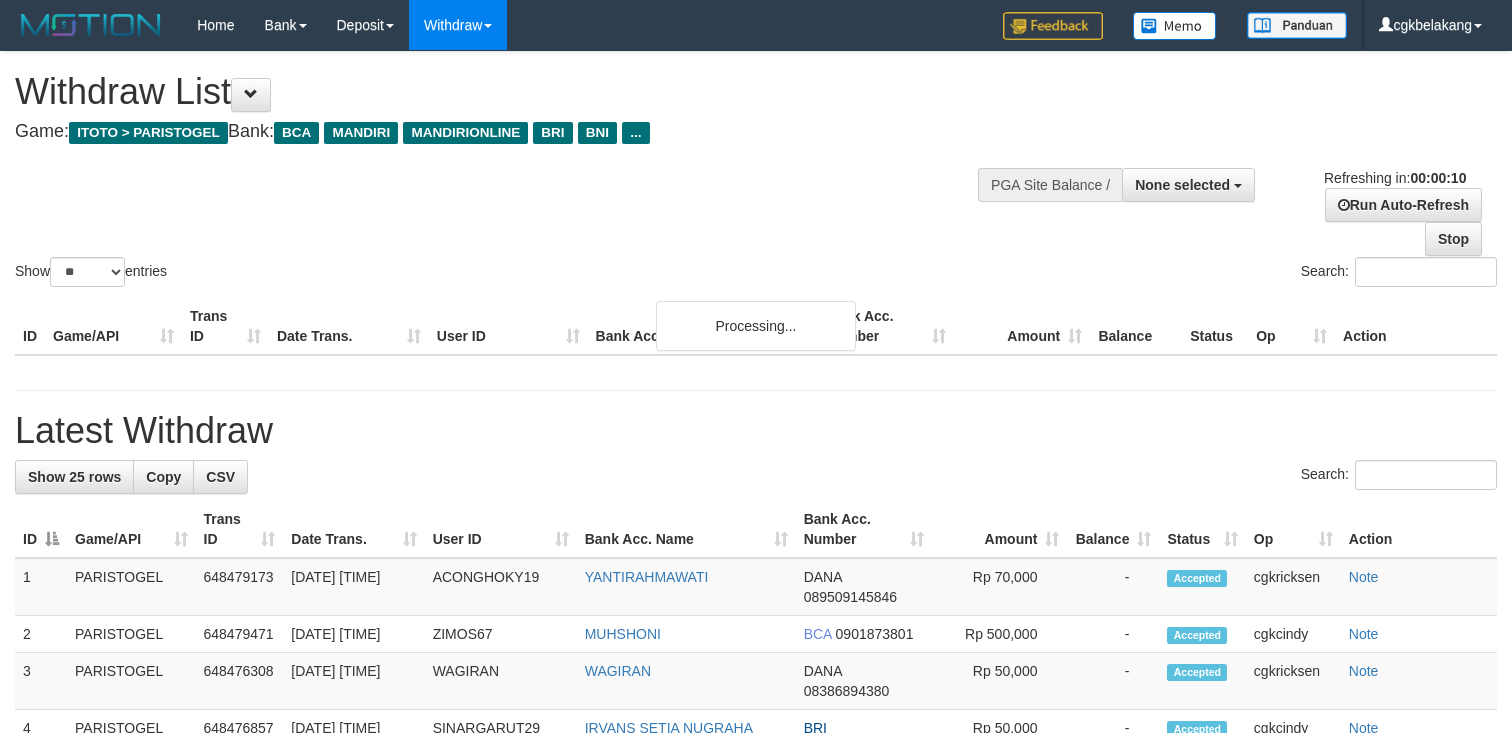 select 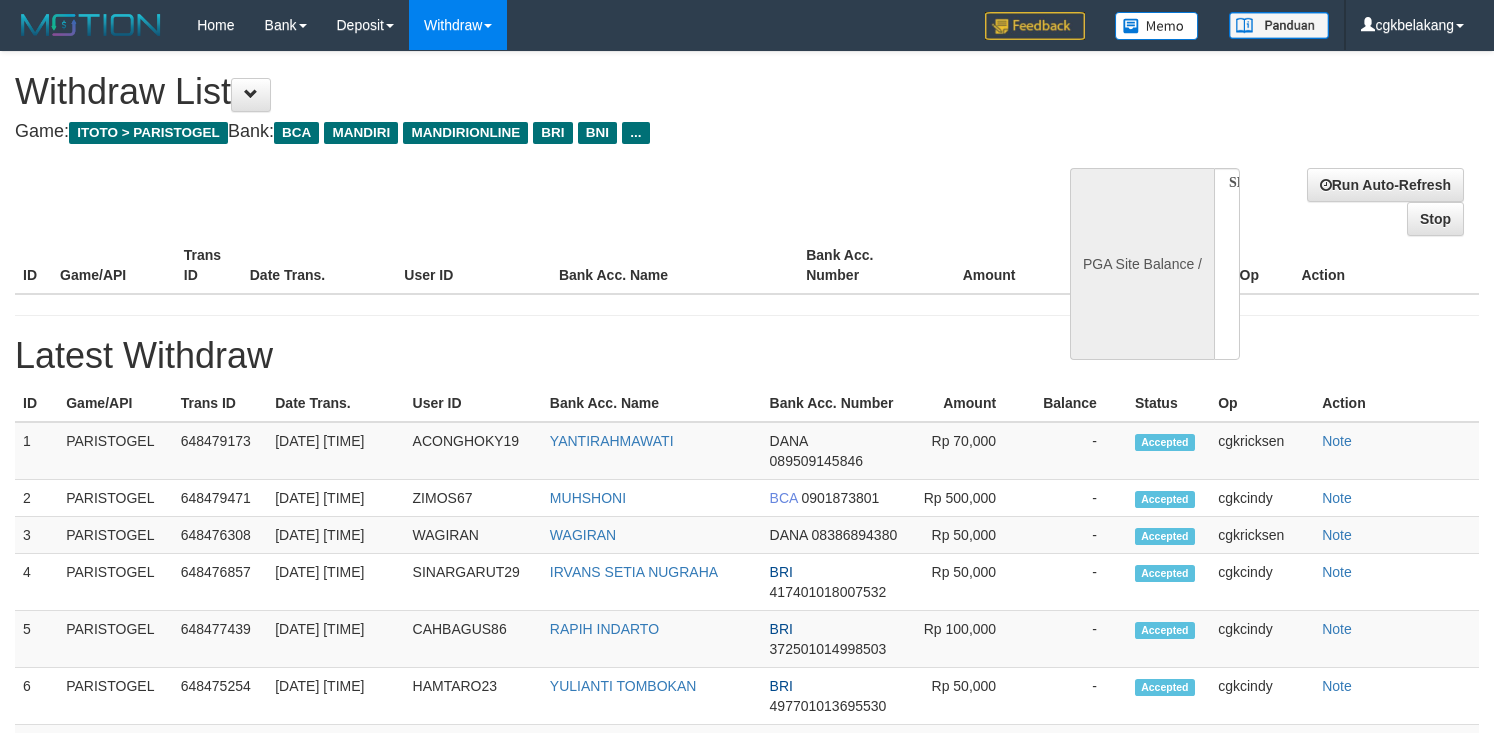 select 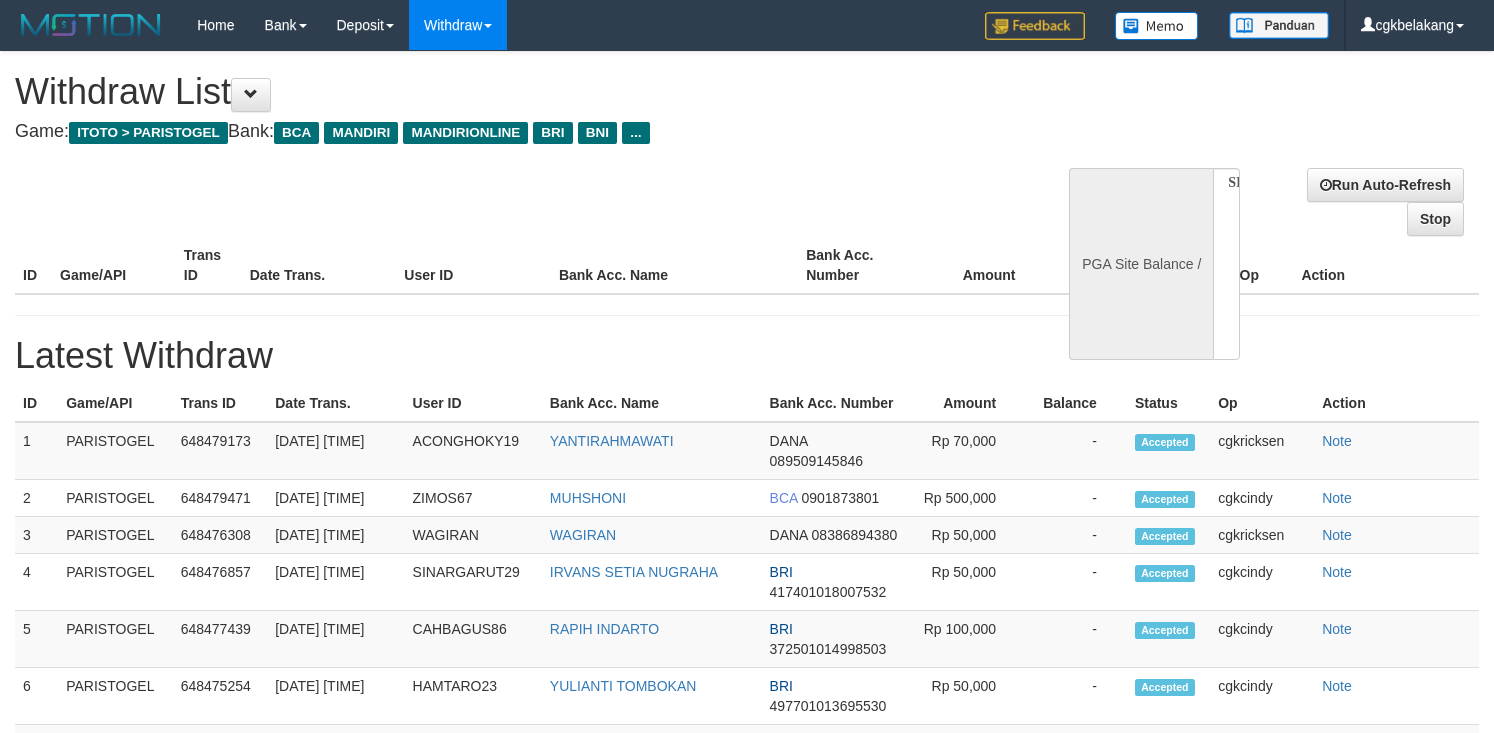 scroll, scrollTop: 0, scrollLeft: 0, axis: both 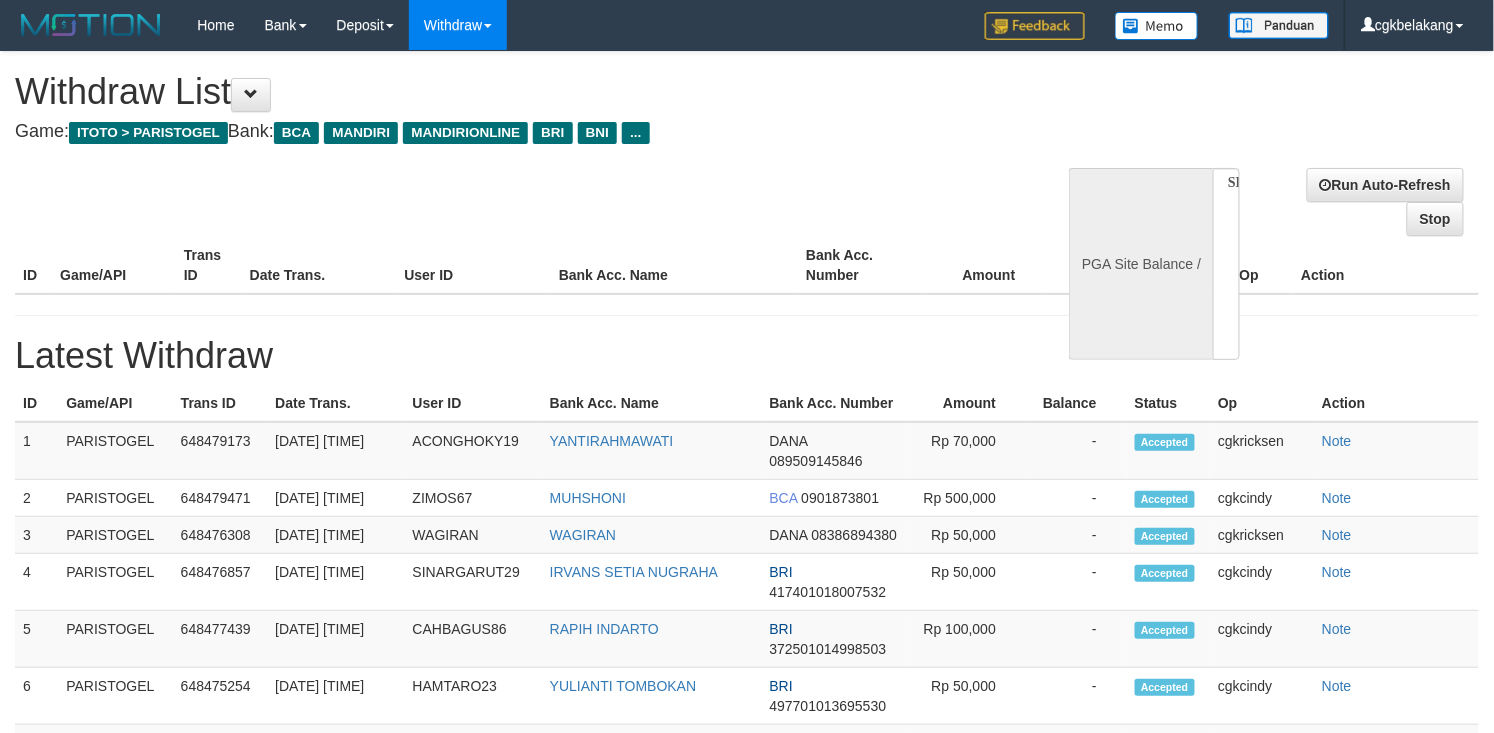 select on "**" 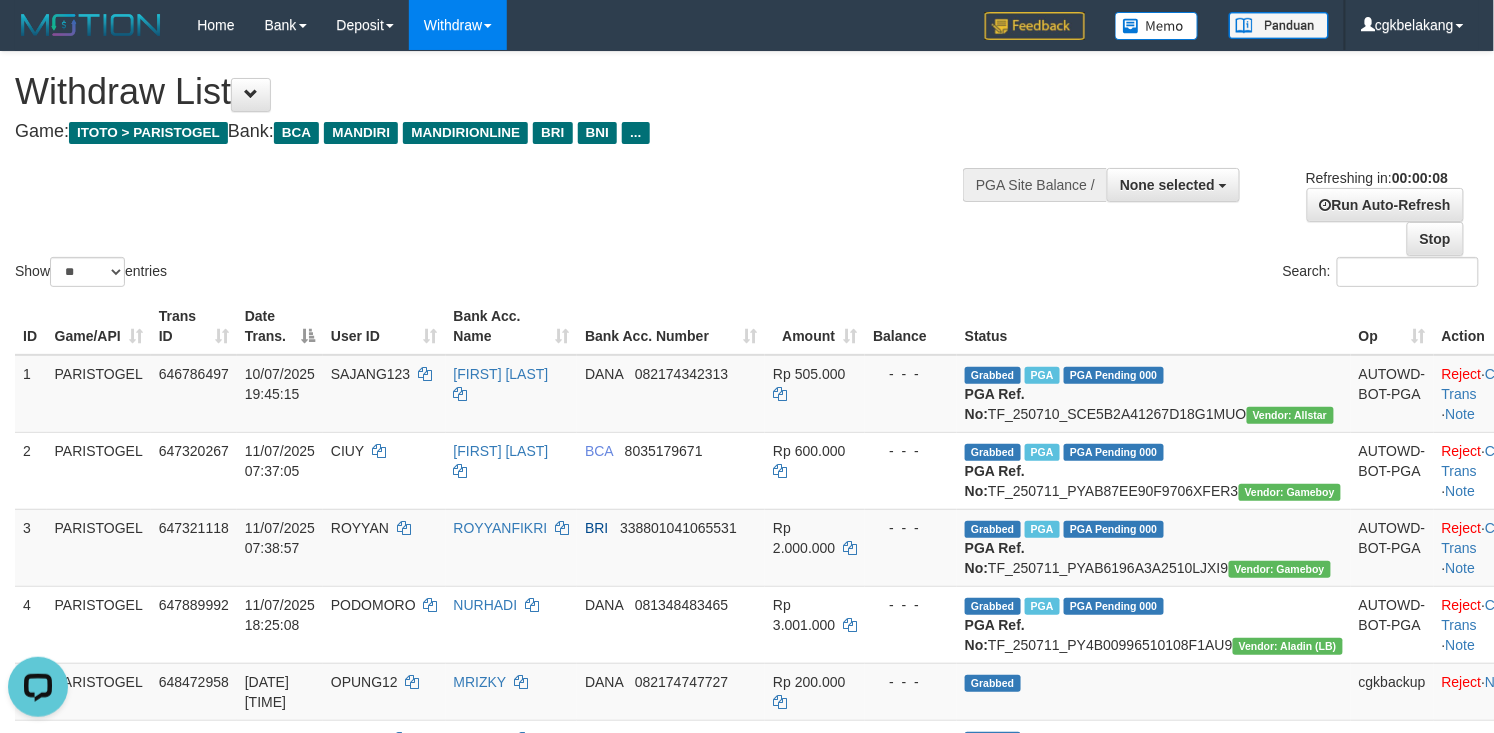 scroll, scrollTop: 0, scrollLeft: 0, axis: both 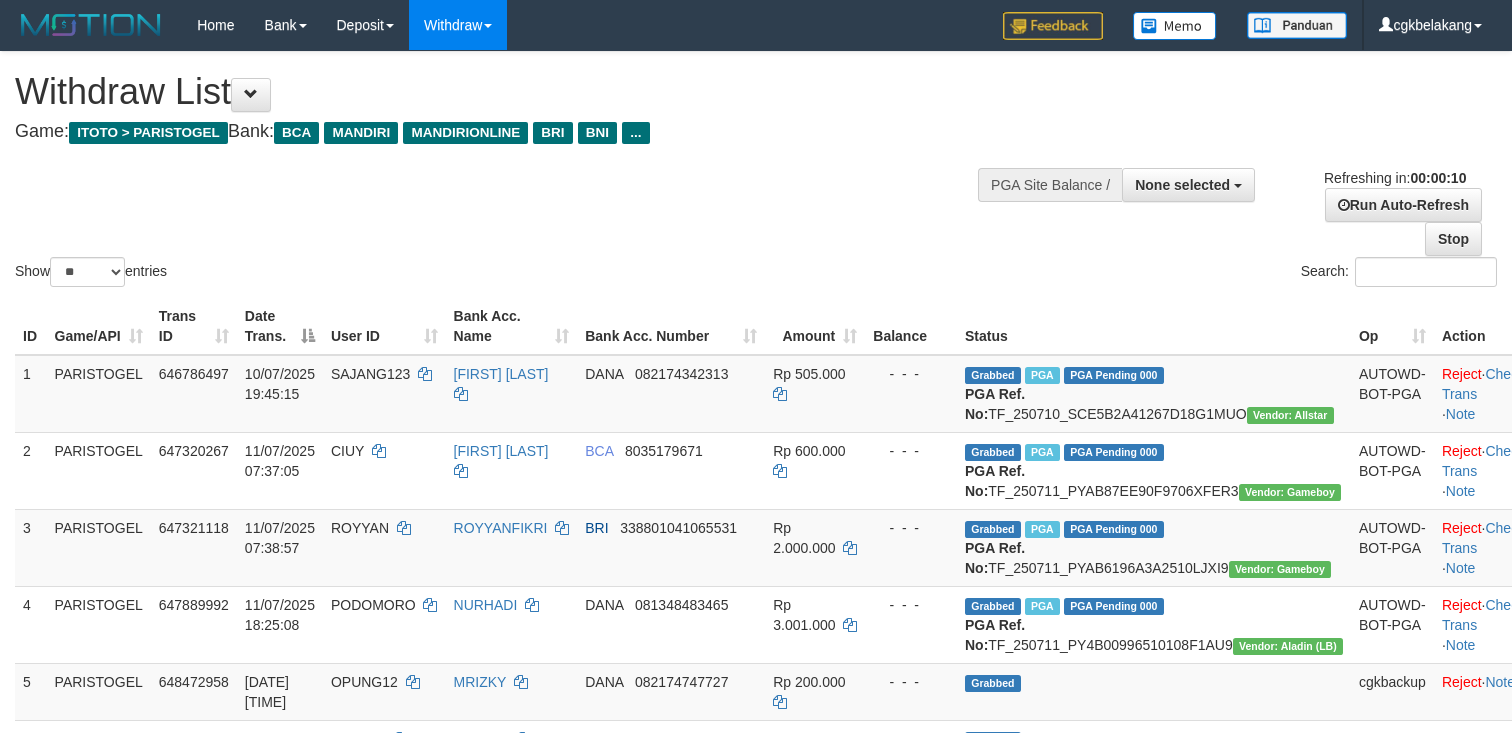 select 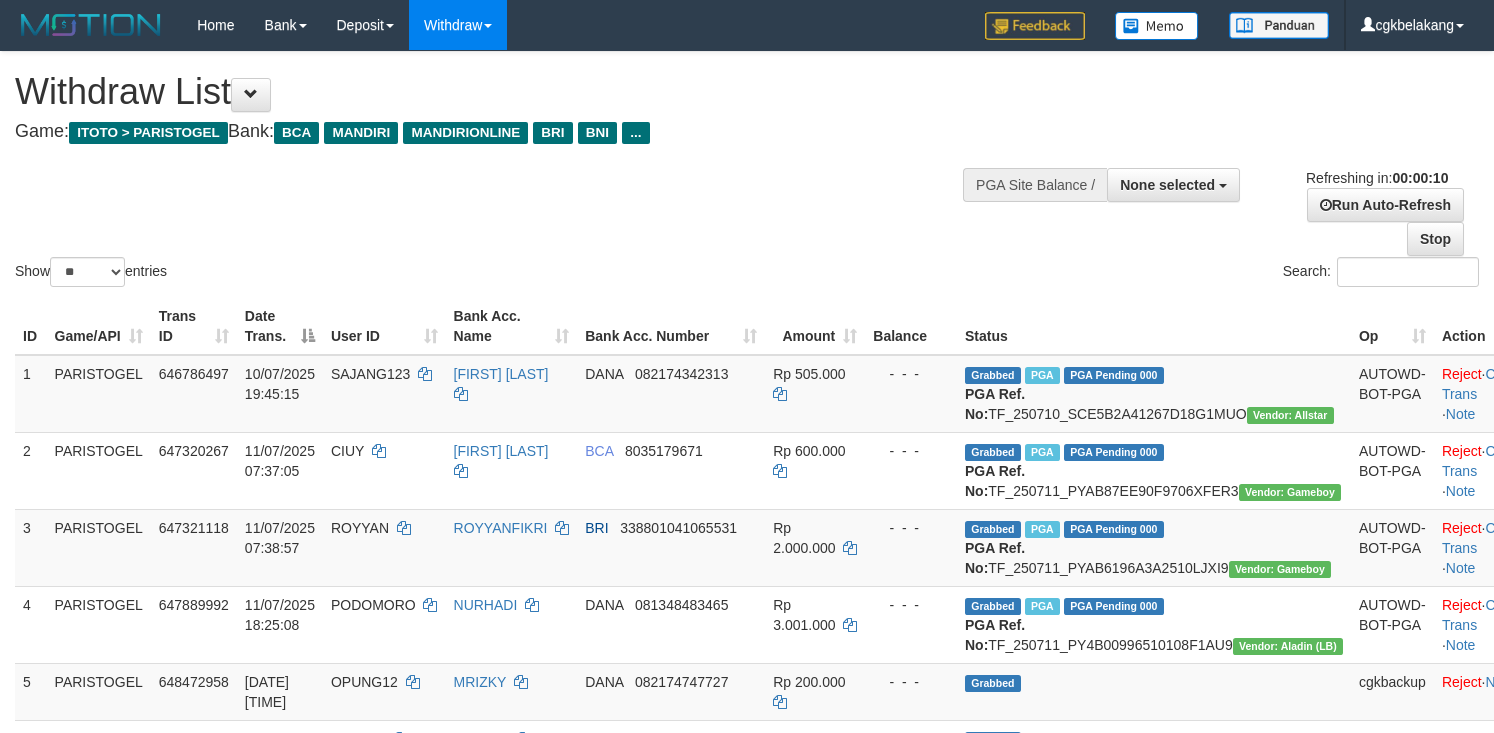 select 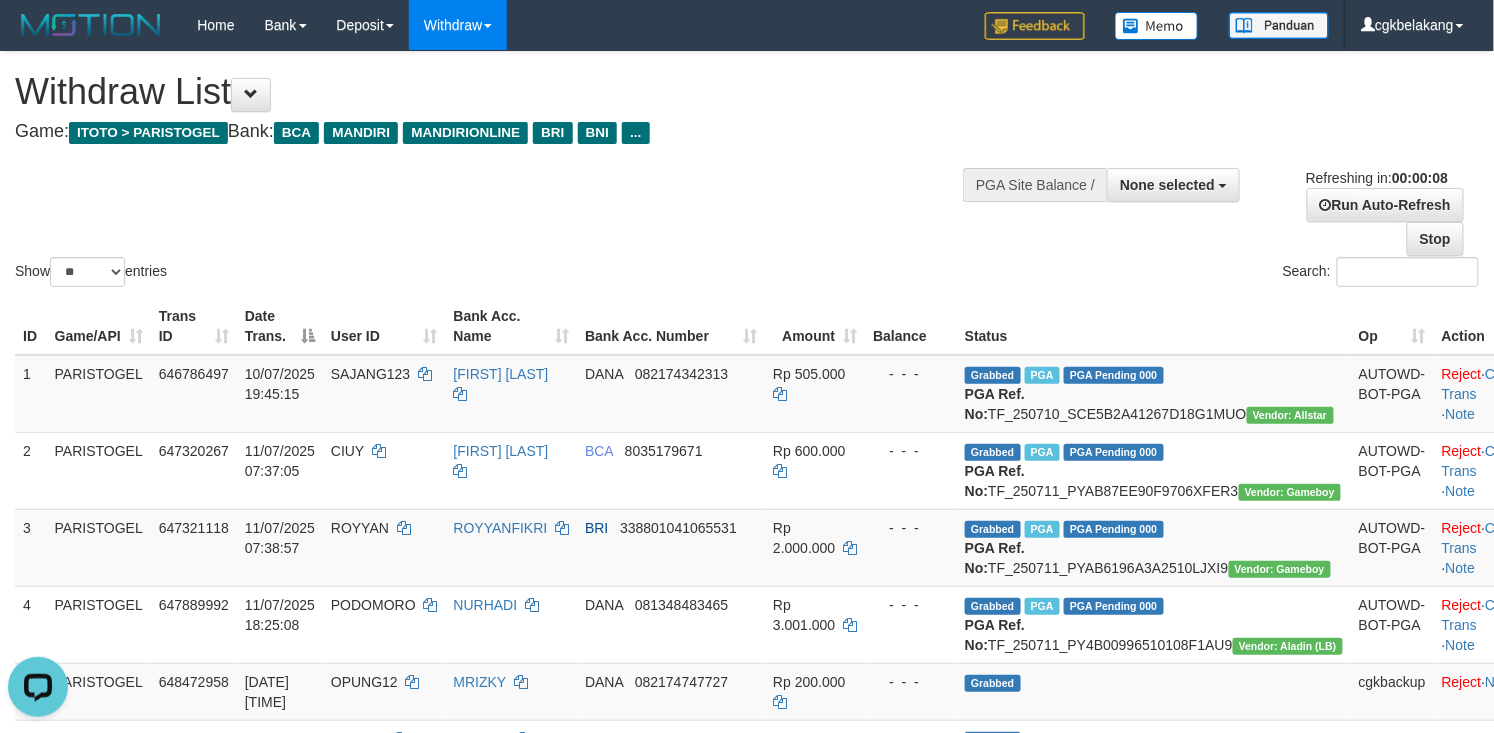 scroll, scrollTop: 0, scrollLeft: 0, axis: both 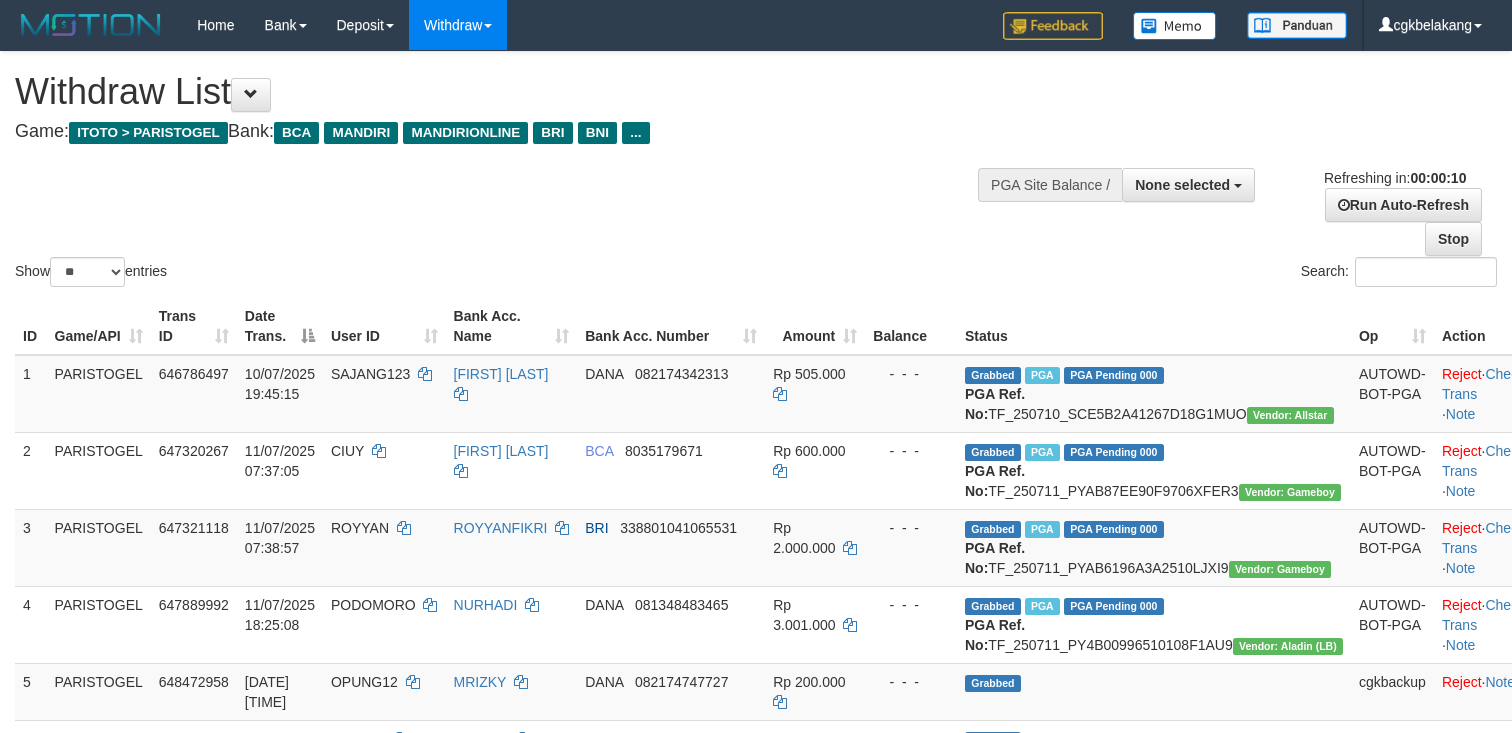 select 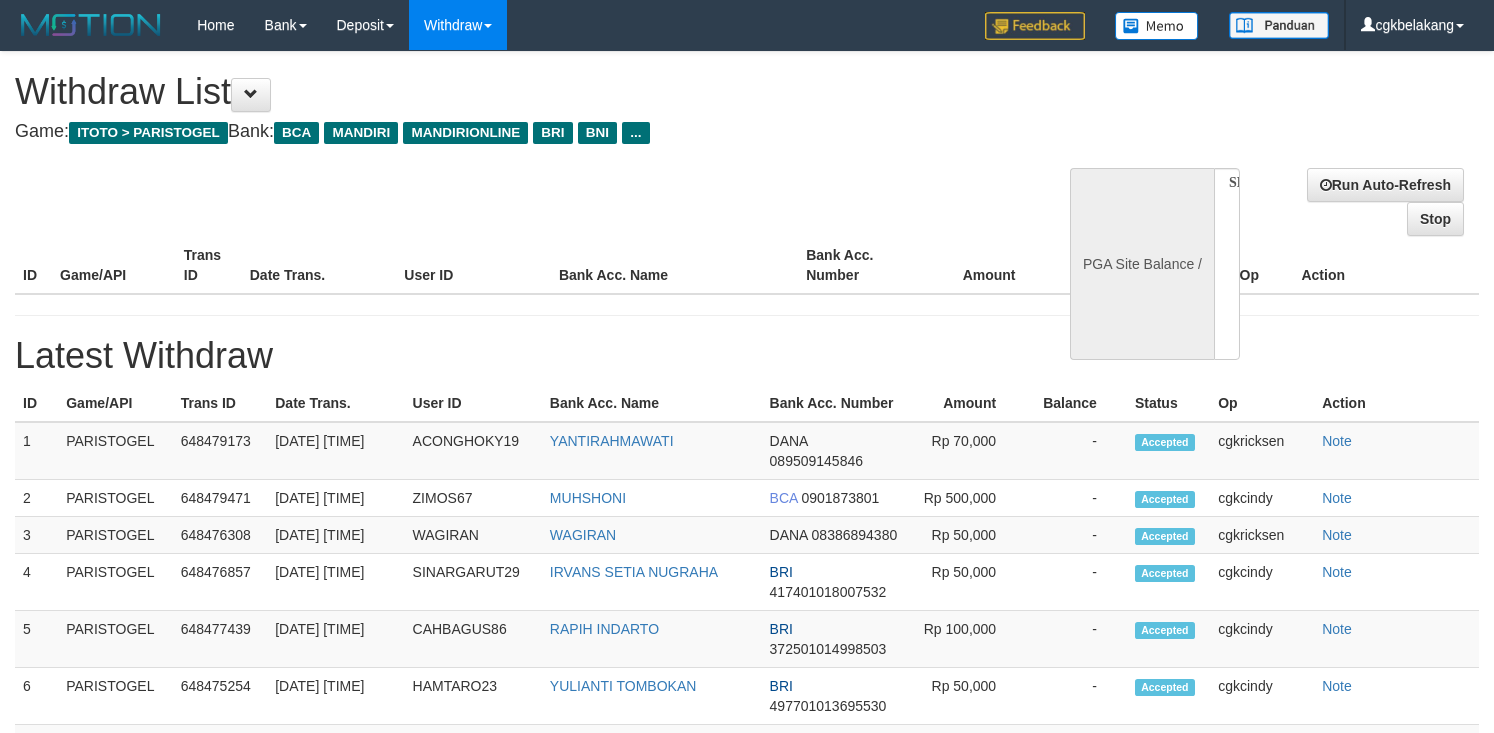 select 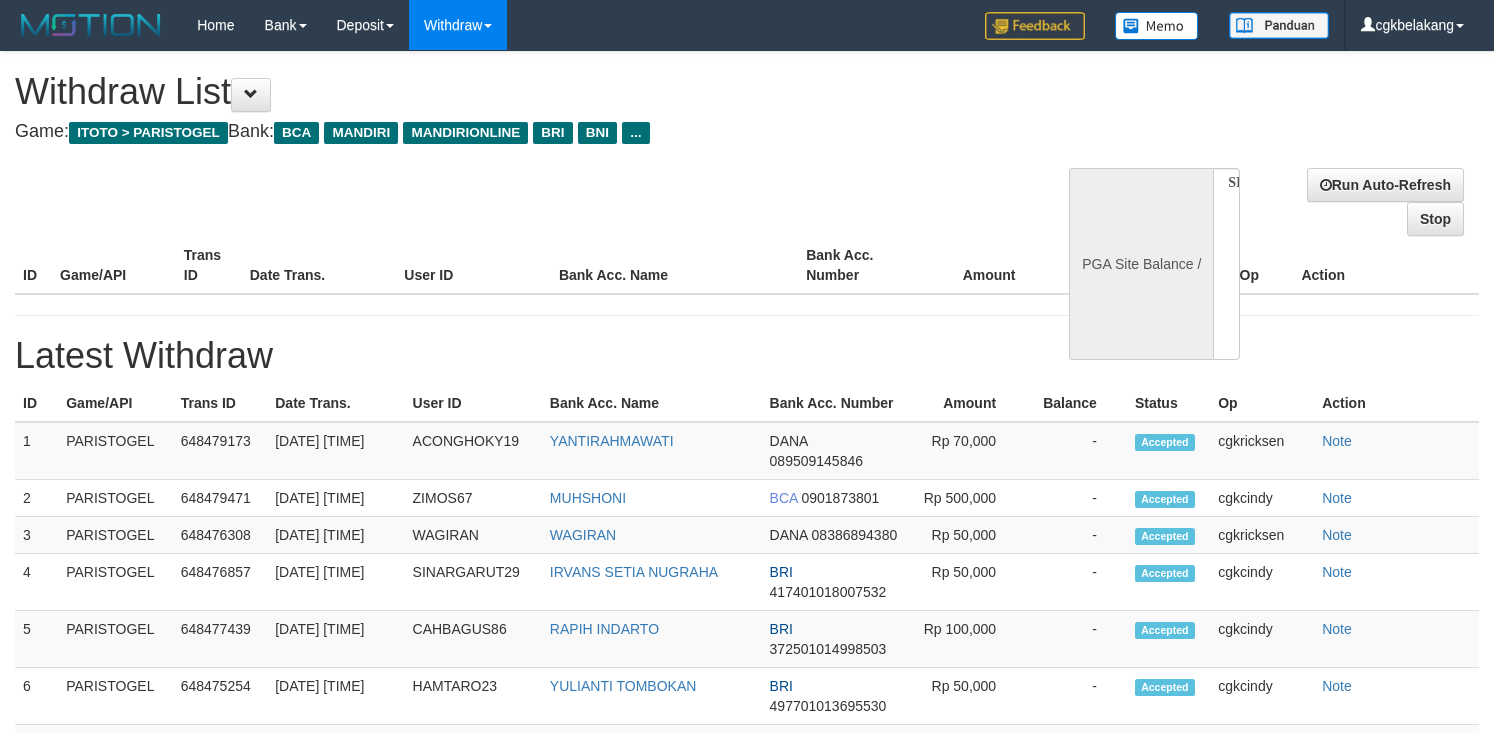 scroll, scrollTop: 0, scrollLeft: 0, axis: both 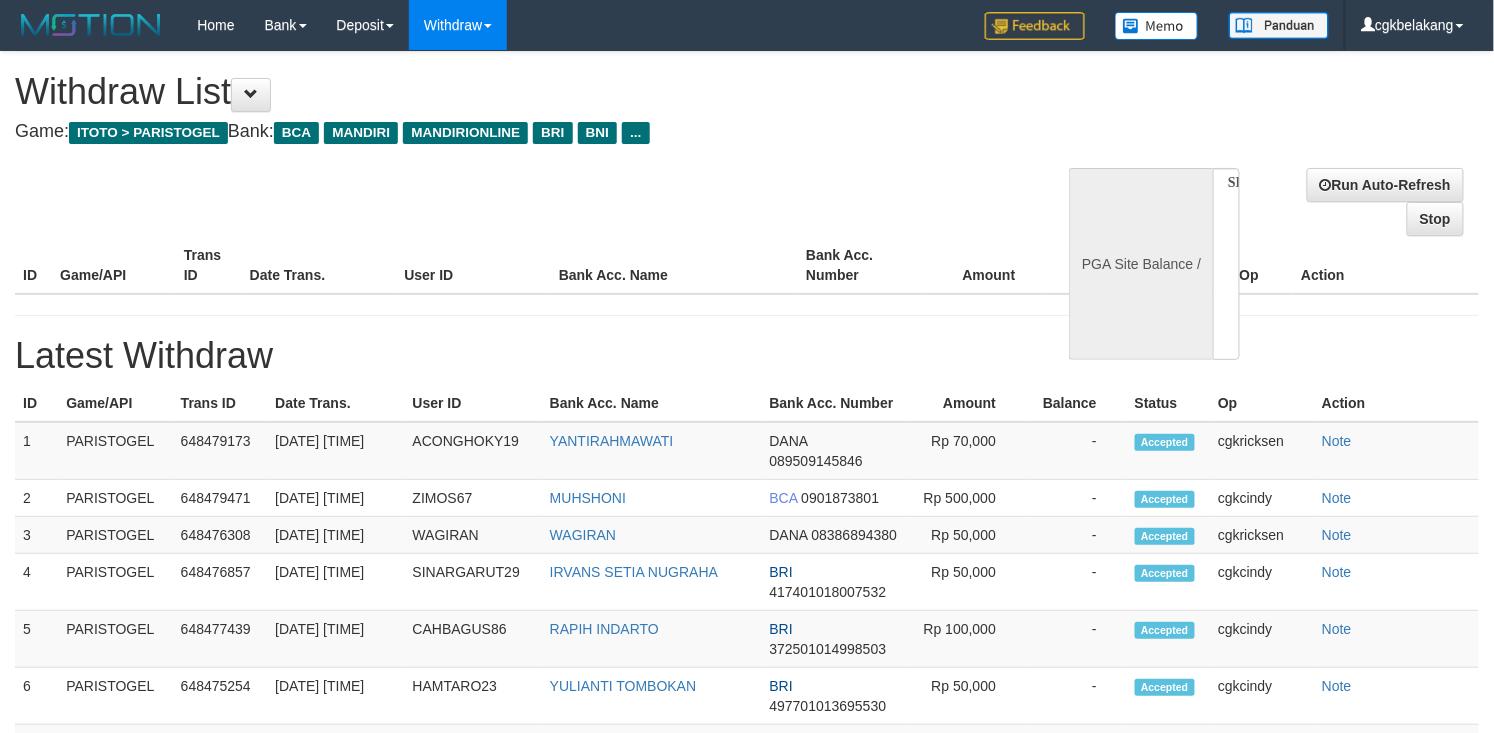 select on "**" 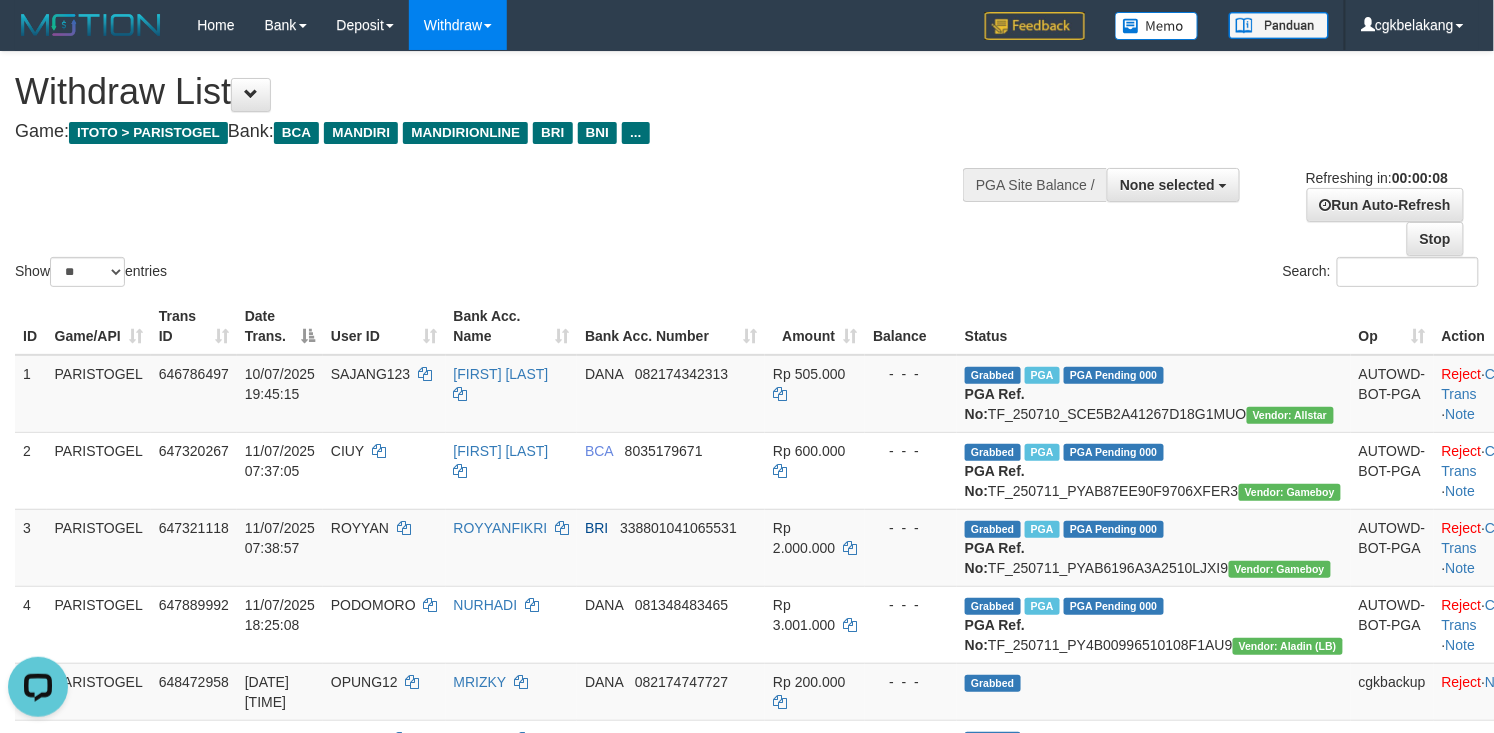 scroll, scrollTop: 0, scrollLeft: 0, axis: both 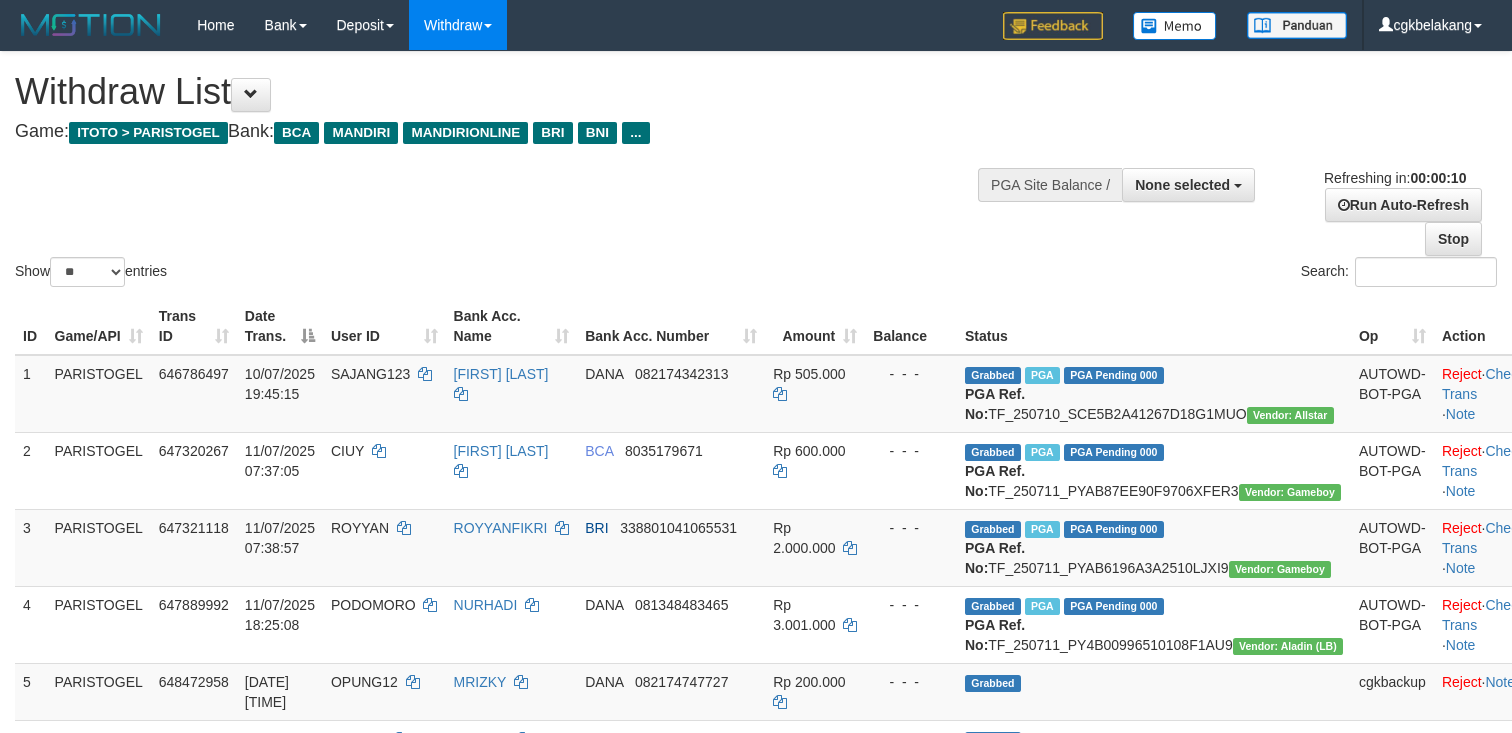select 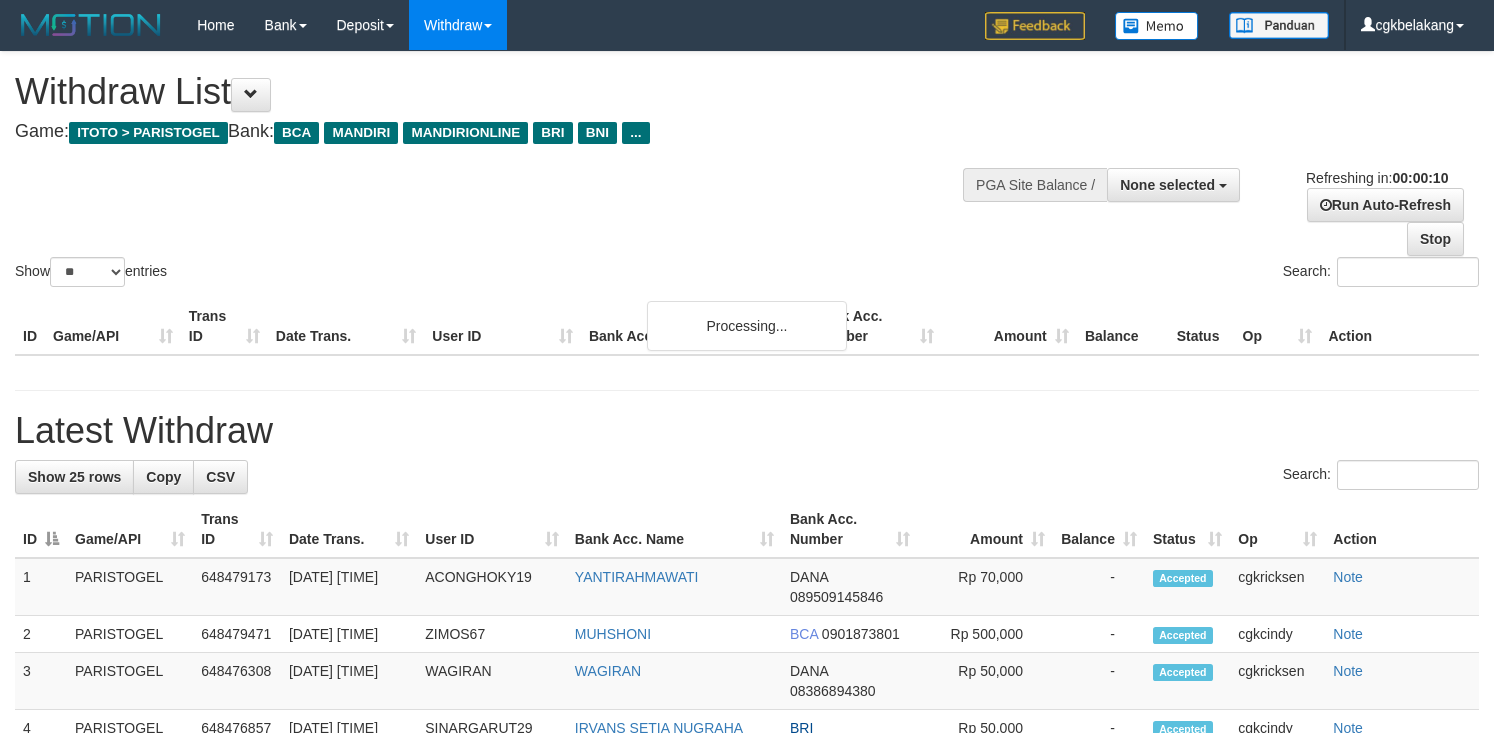 select 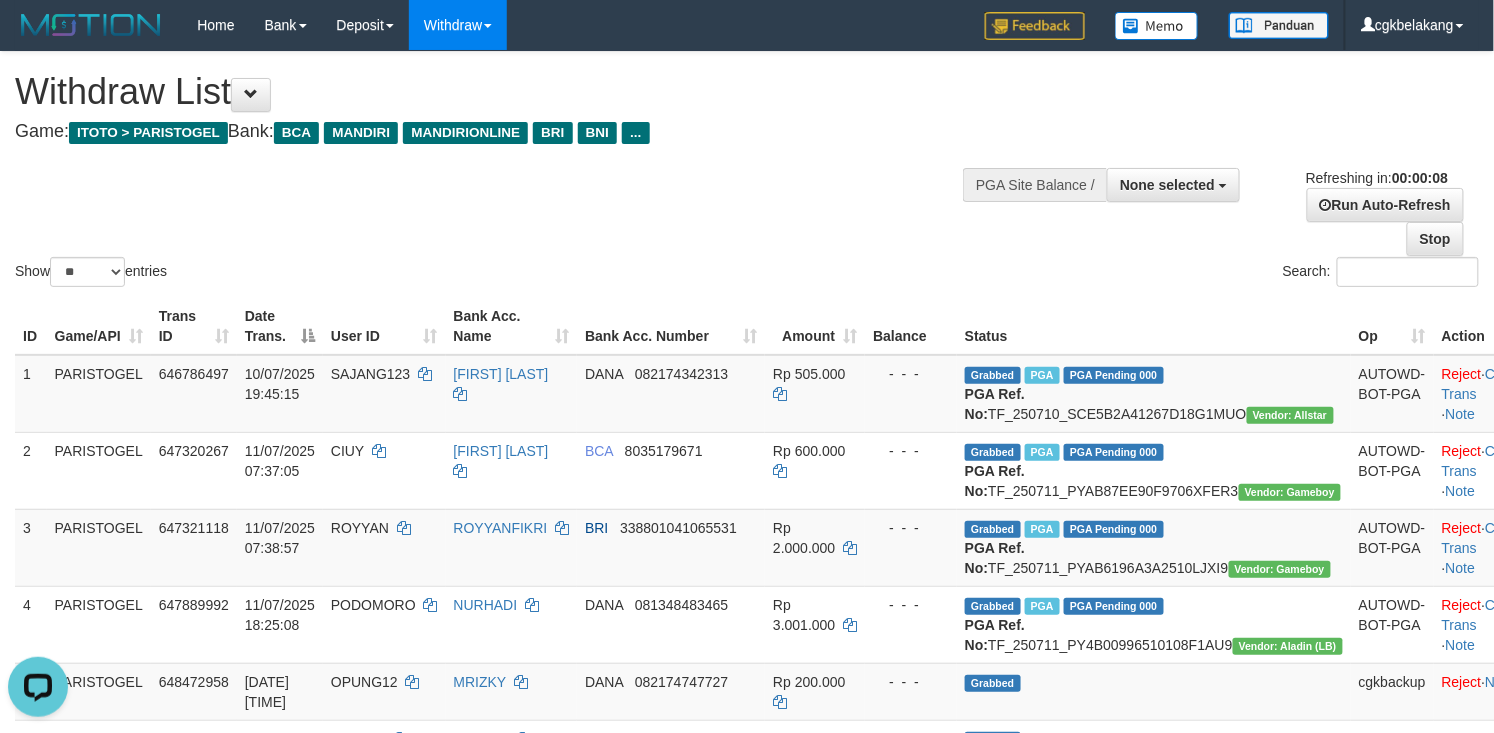 scroll, scrollTop: 0, scrollLeft: 0, axis: both 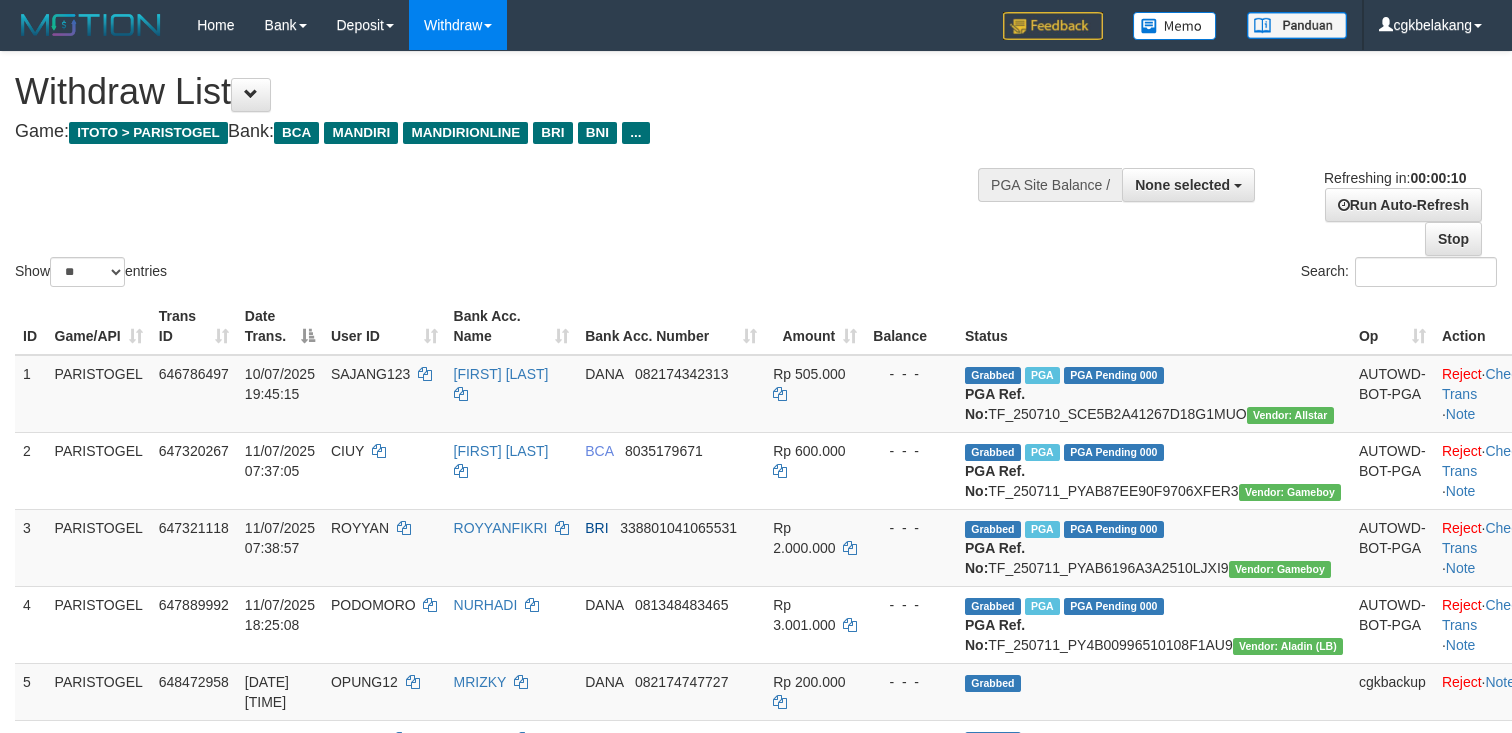 select 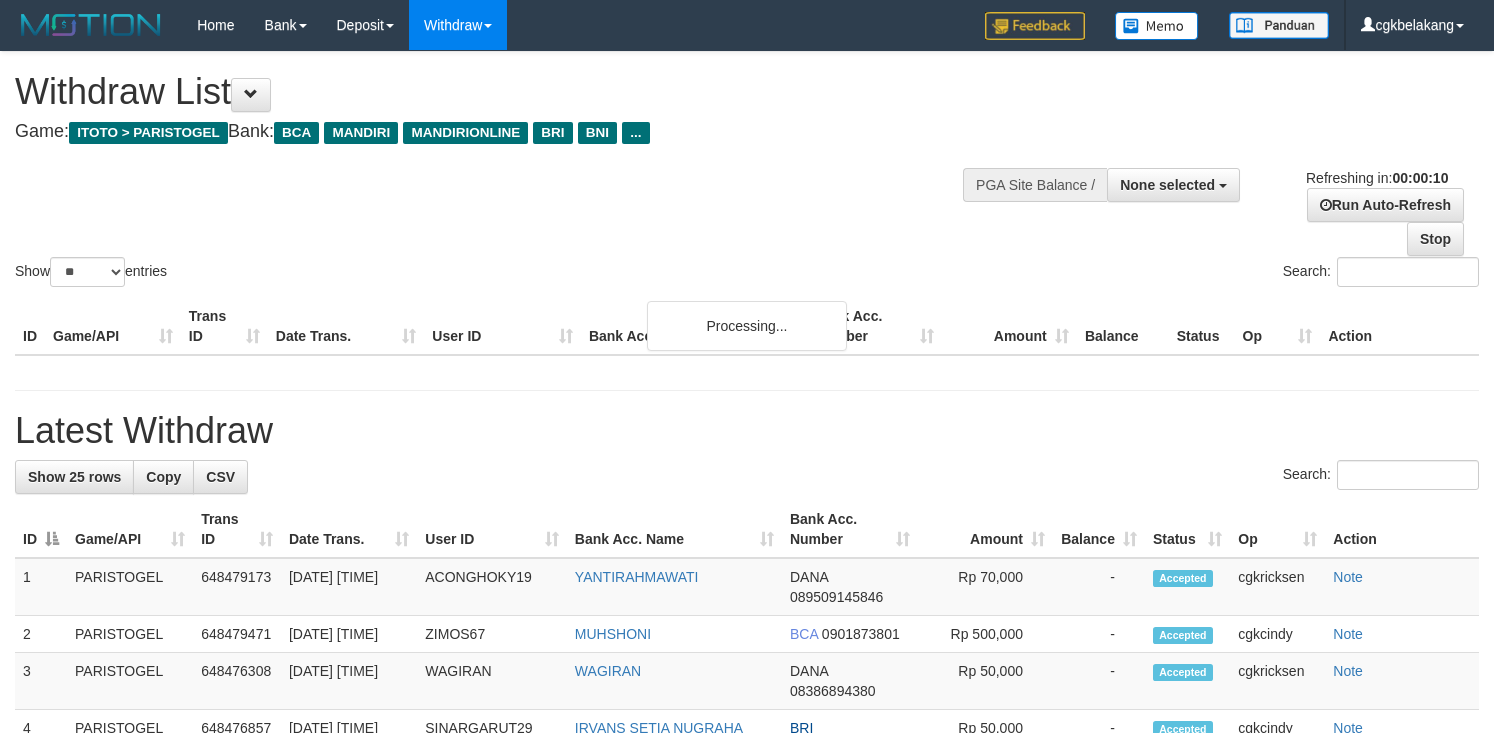 select 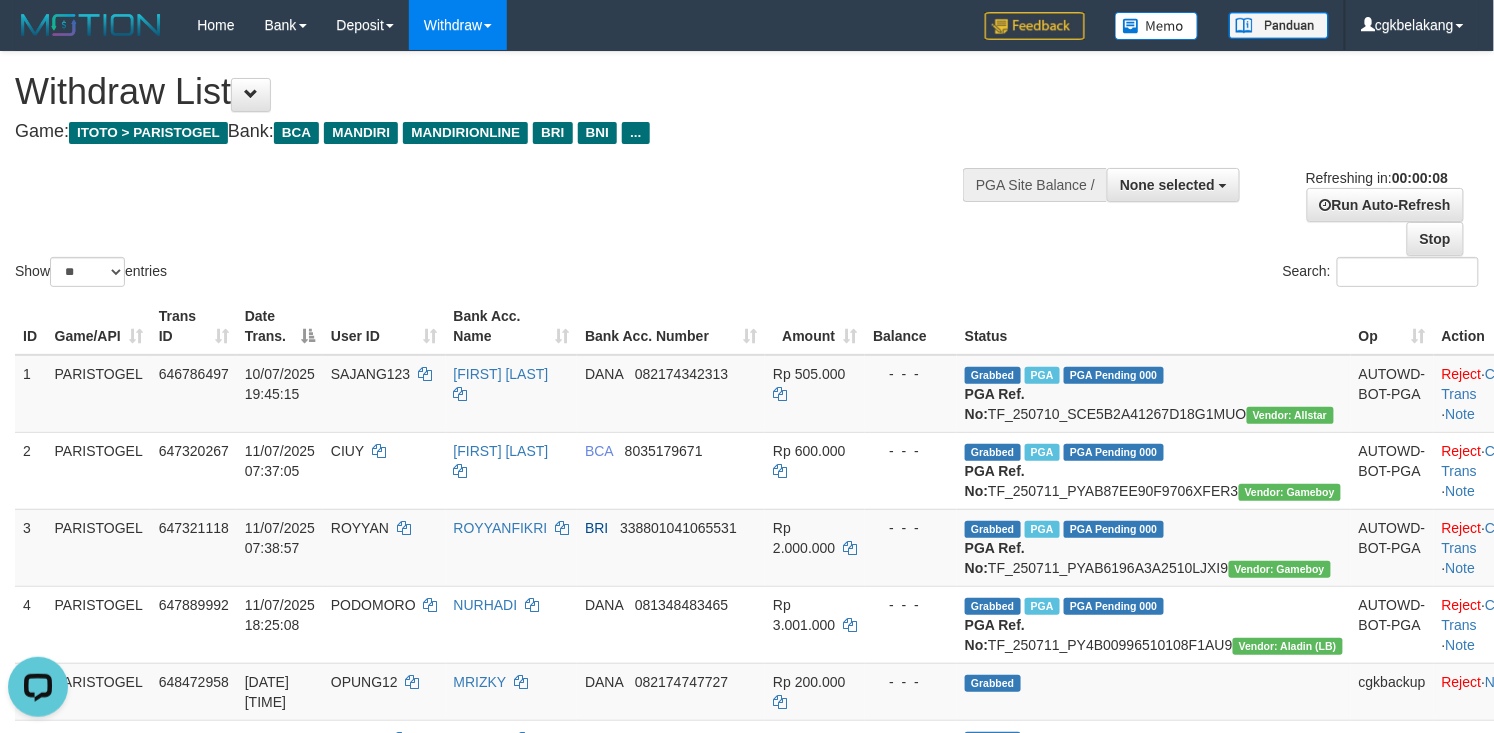 scroll, scrollTop: 0, scrollLeft: 0, axis: both 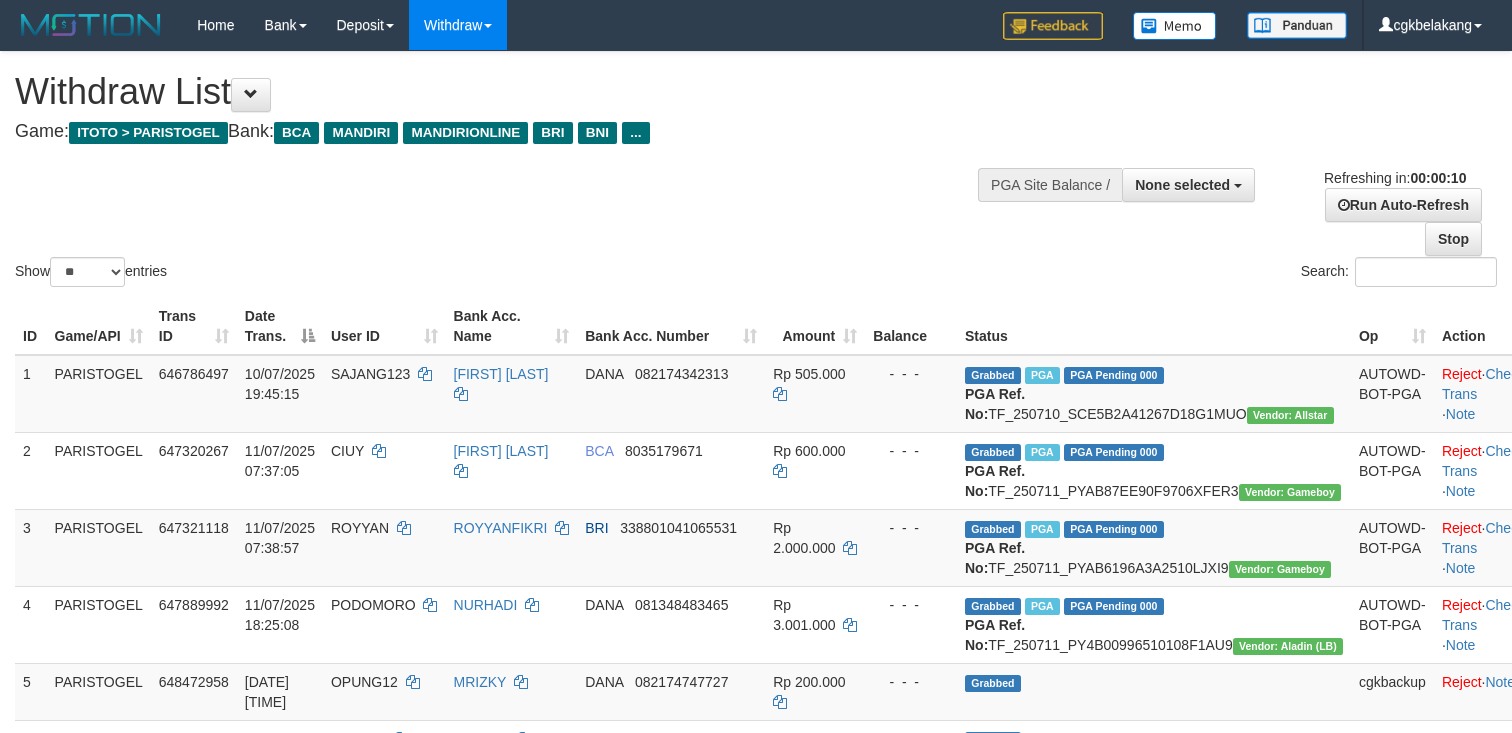 select 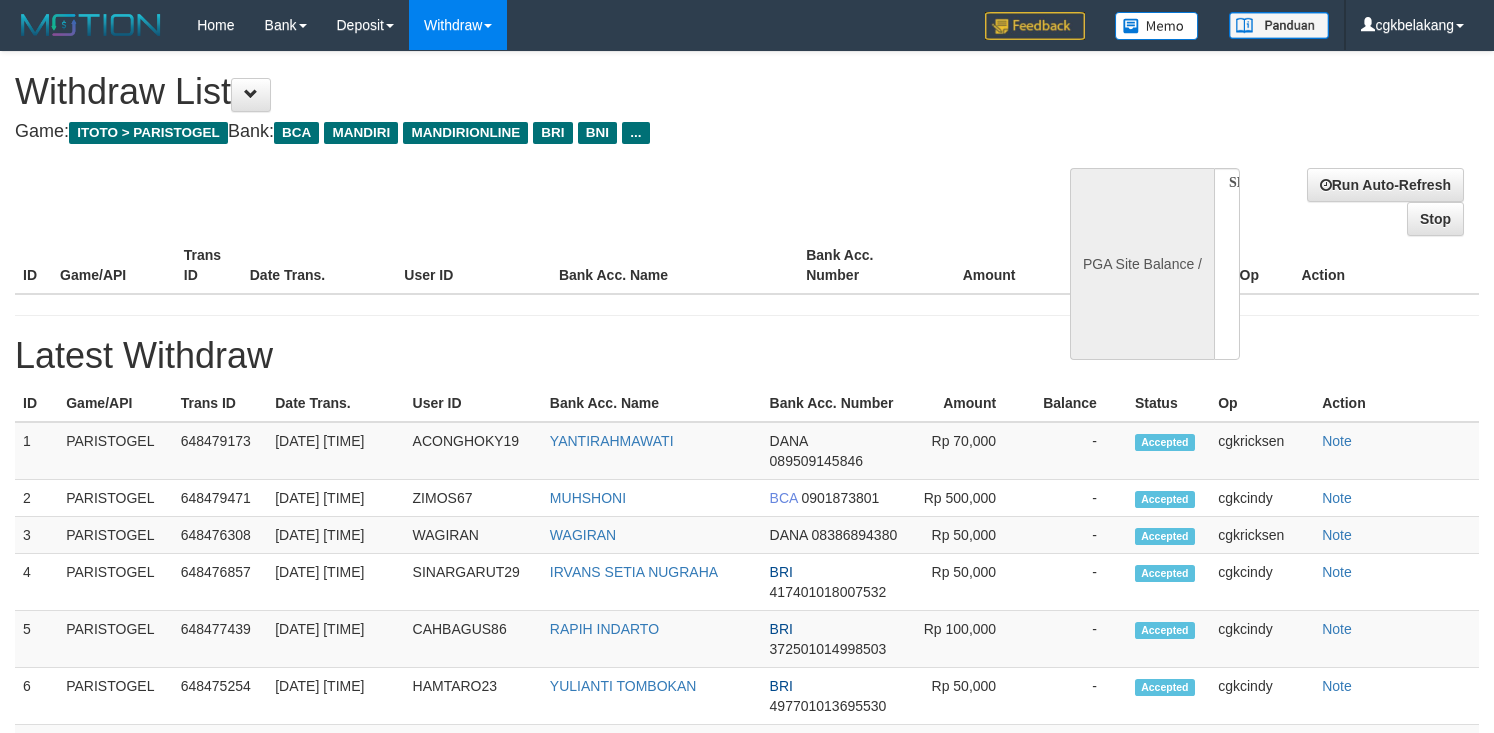 select 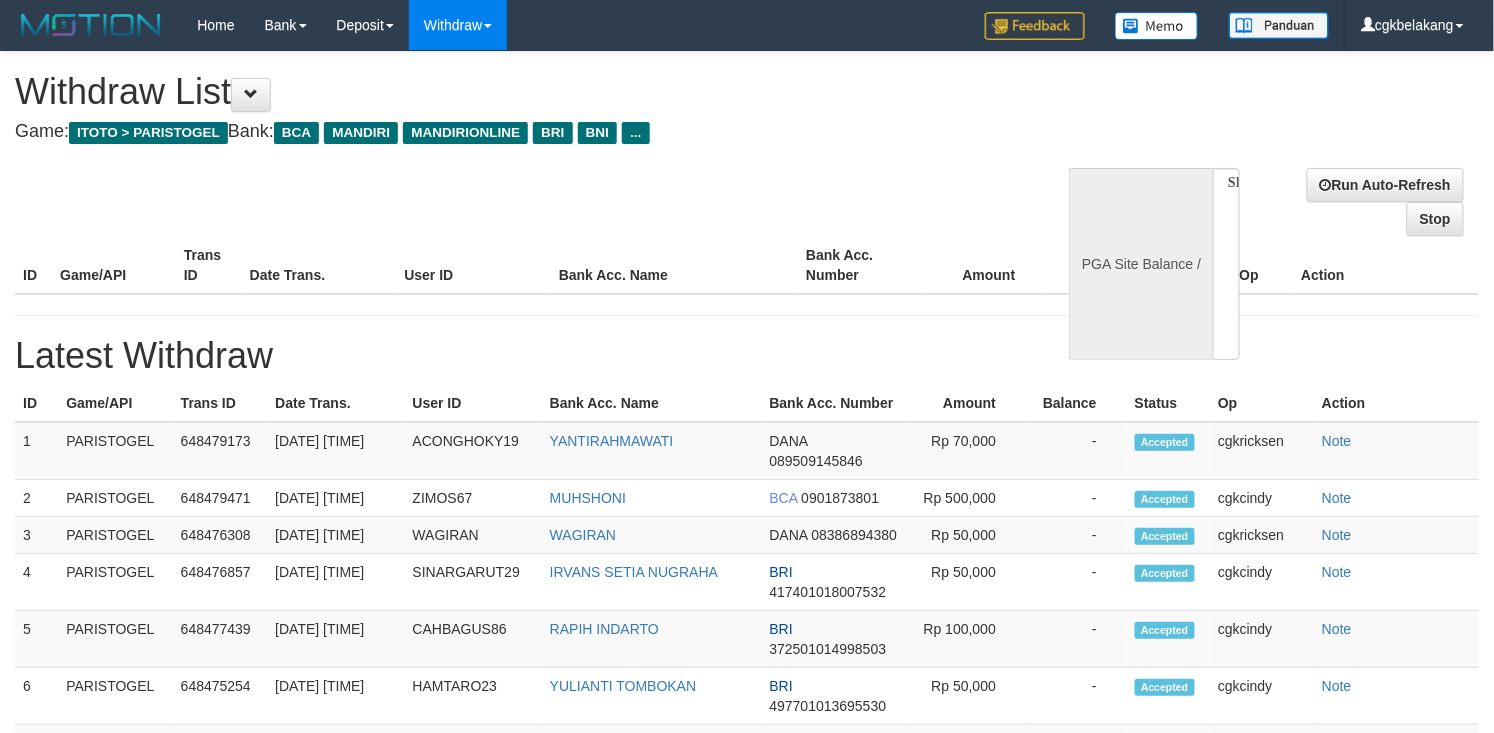 select on "**" 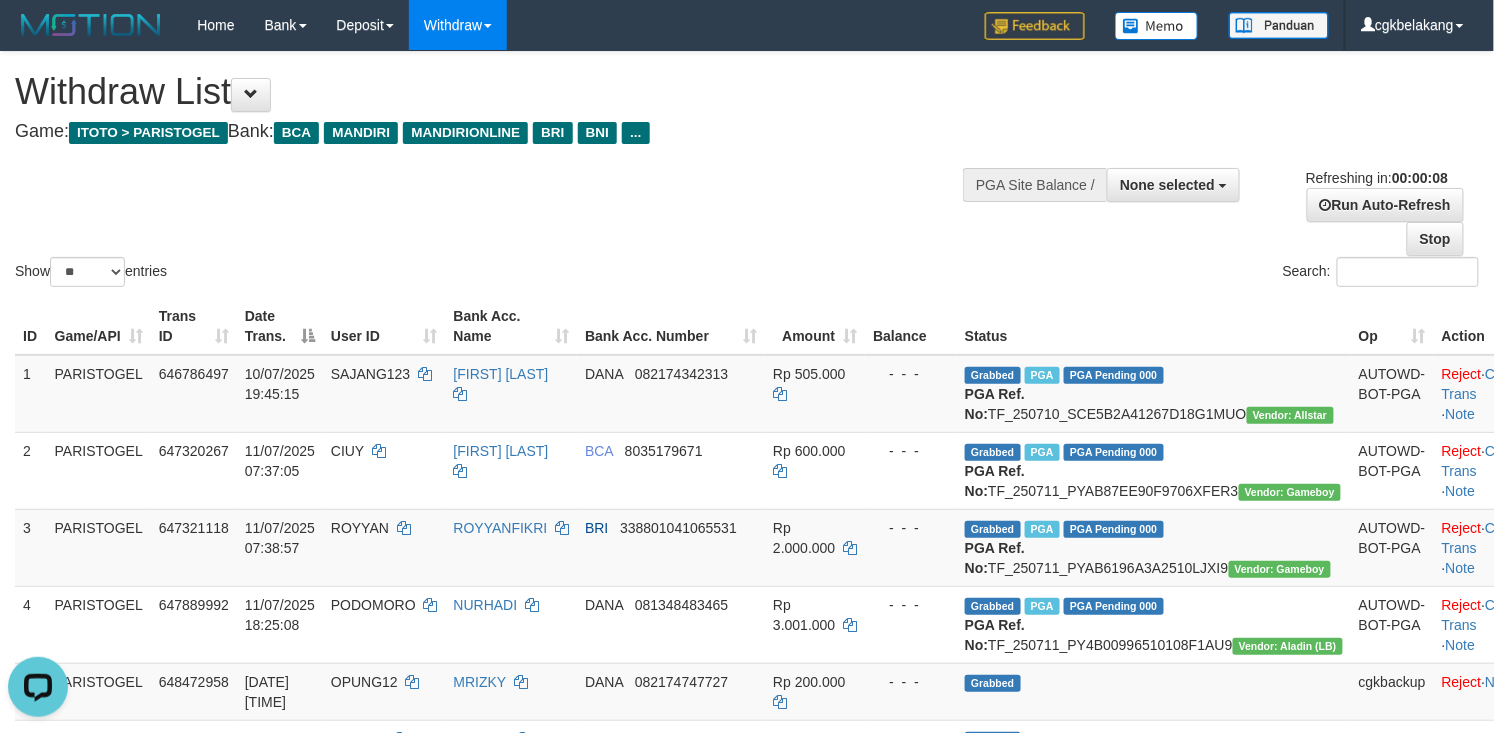 scroll, scrollTop: 0, scrollLeft: 0, axis: both 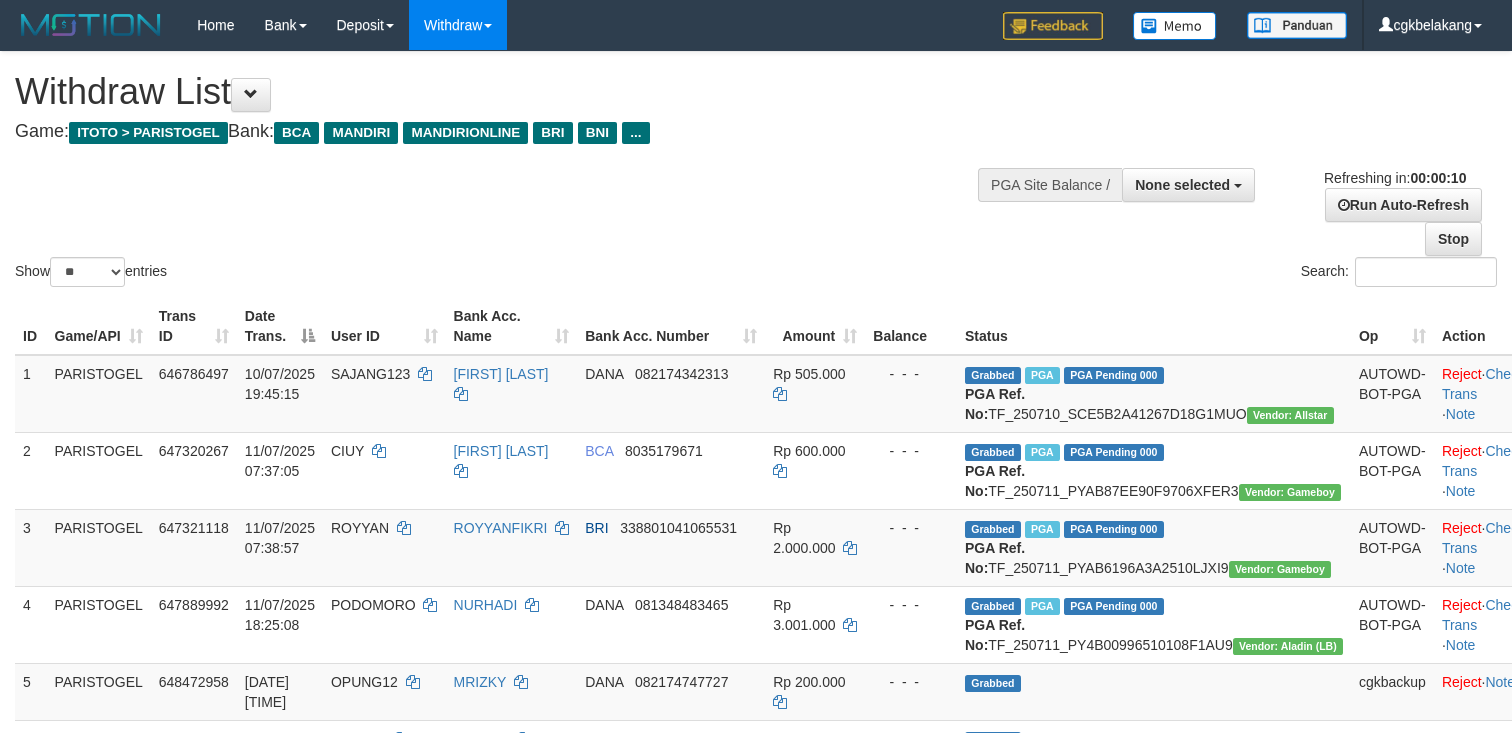 select 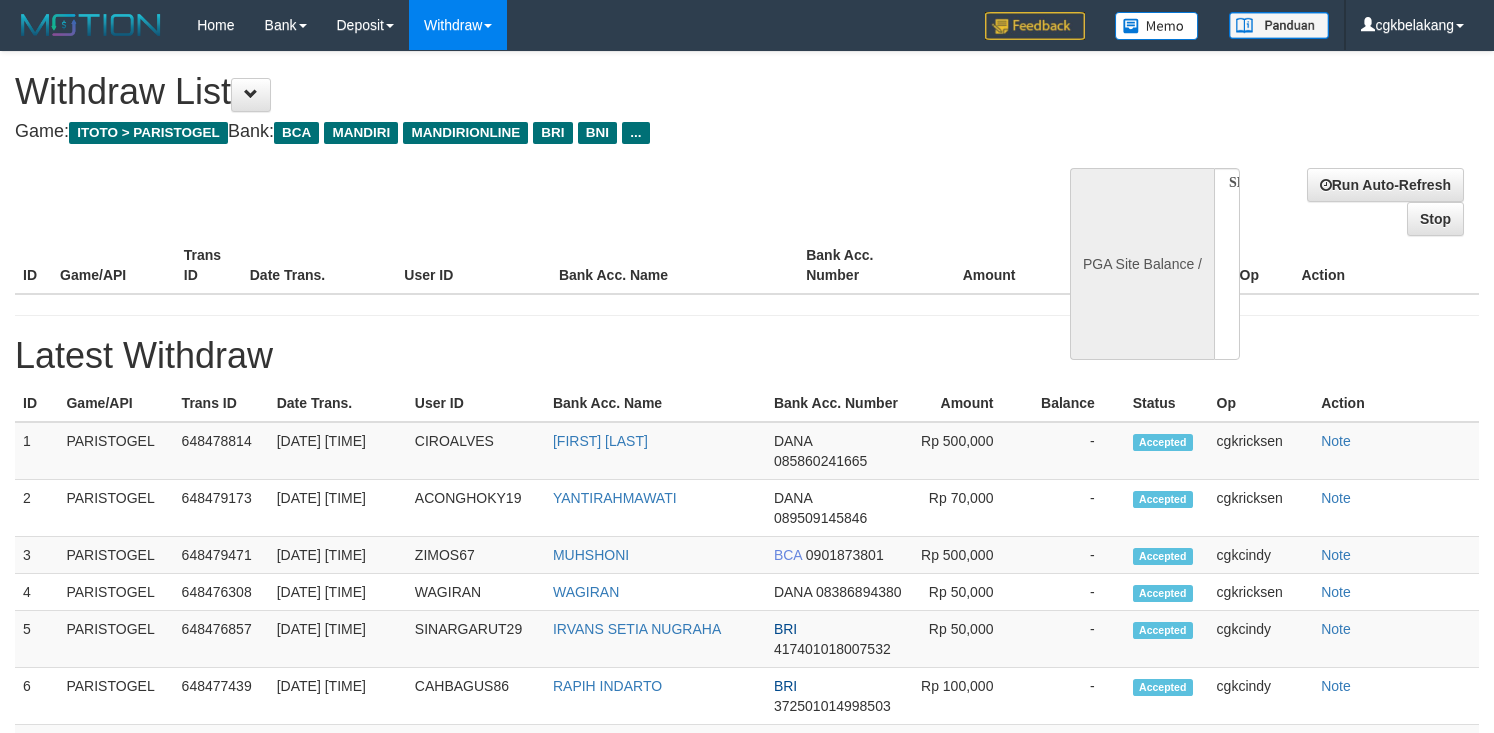 select 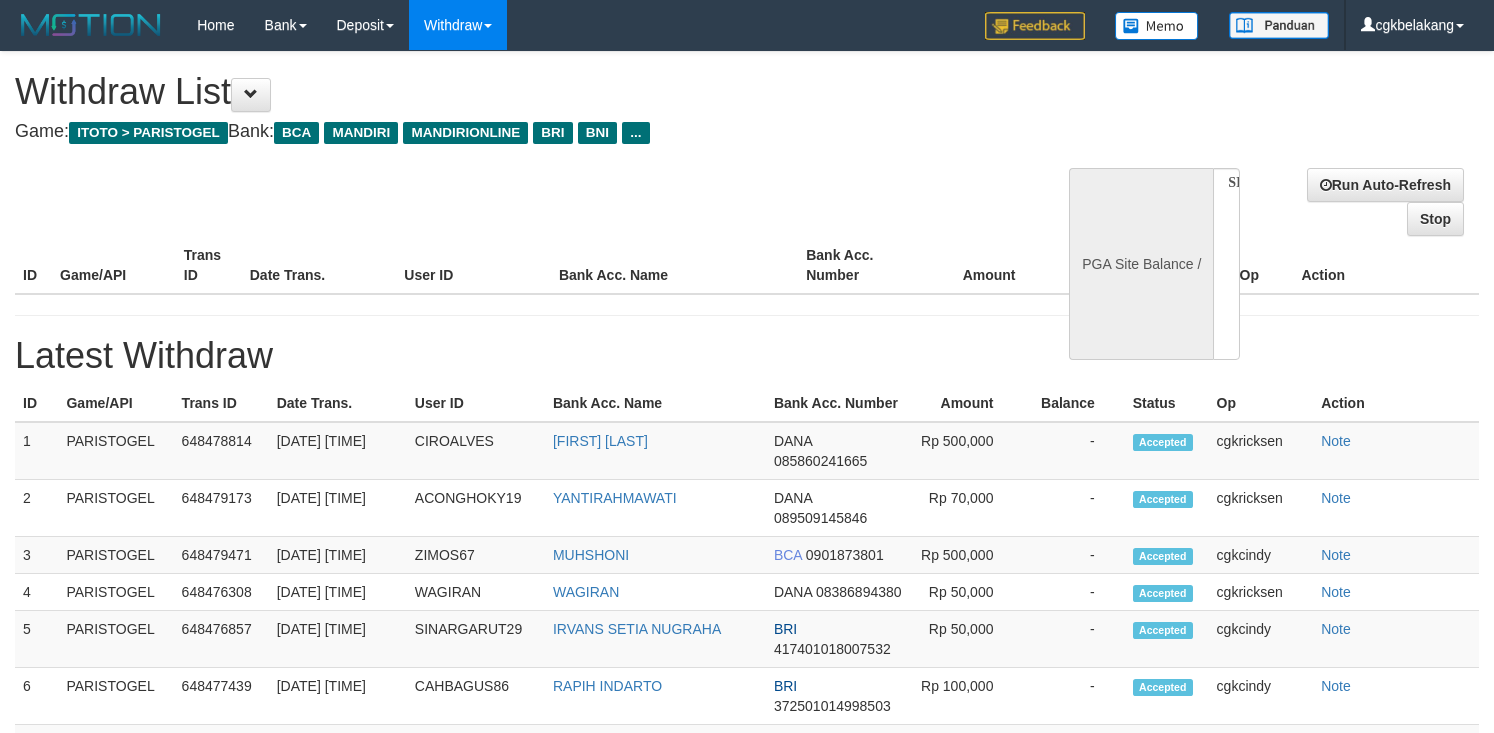 scroll, scrollTop: 0, scrollLeft: 0, axis: both 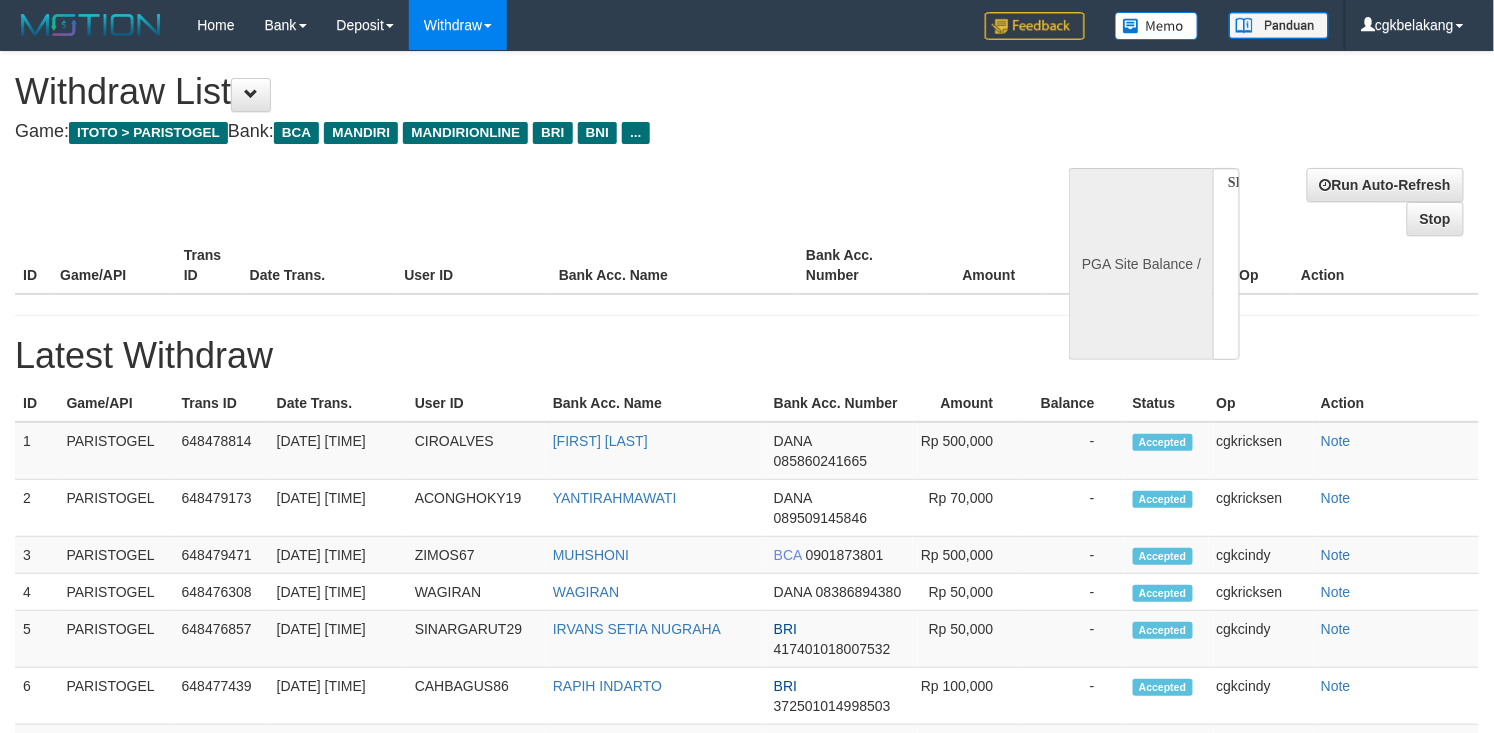 select on "**" 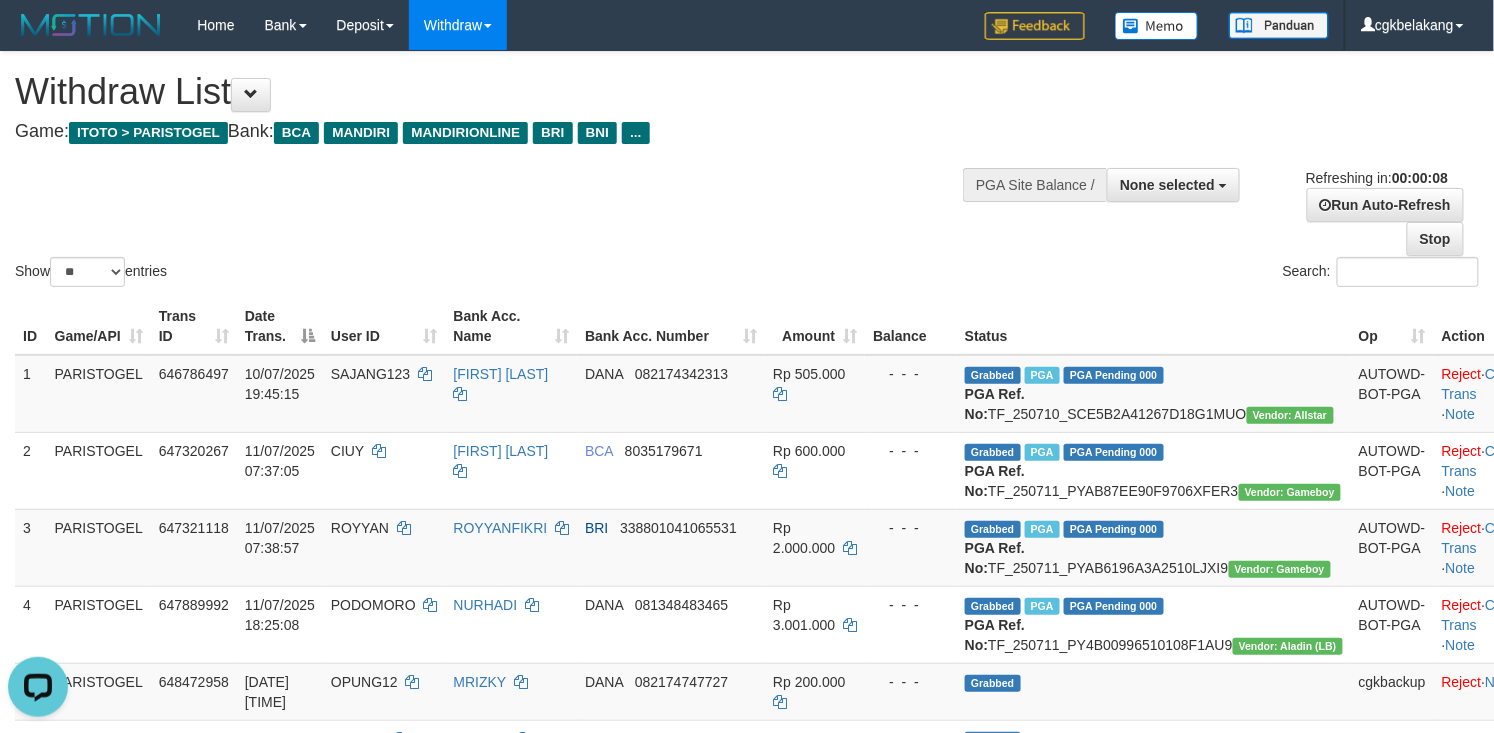 scroll, scrollTop: 0, scrollLeft: 0, axis: both 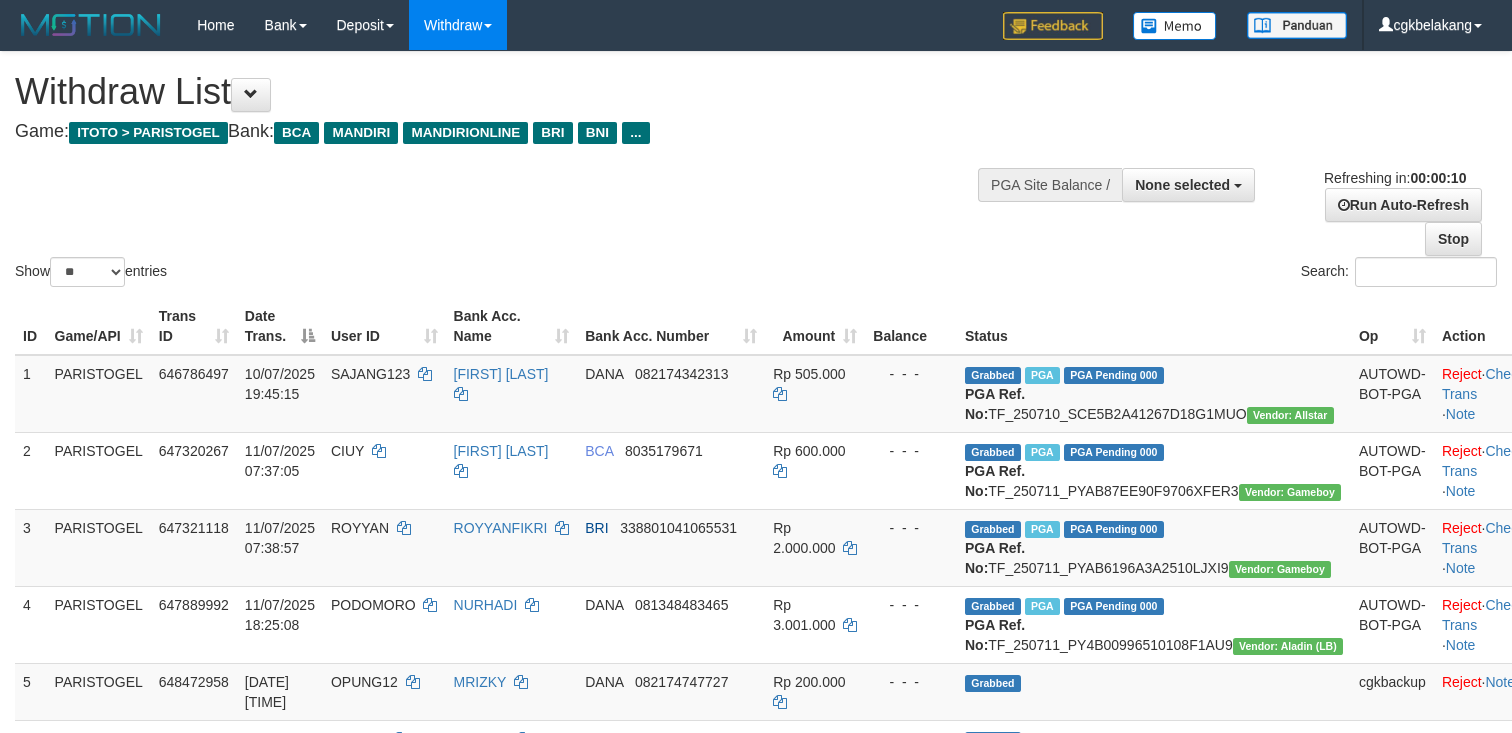 select 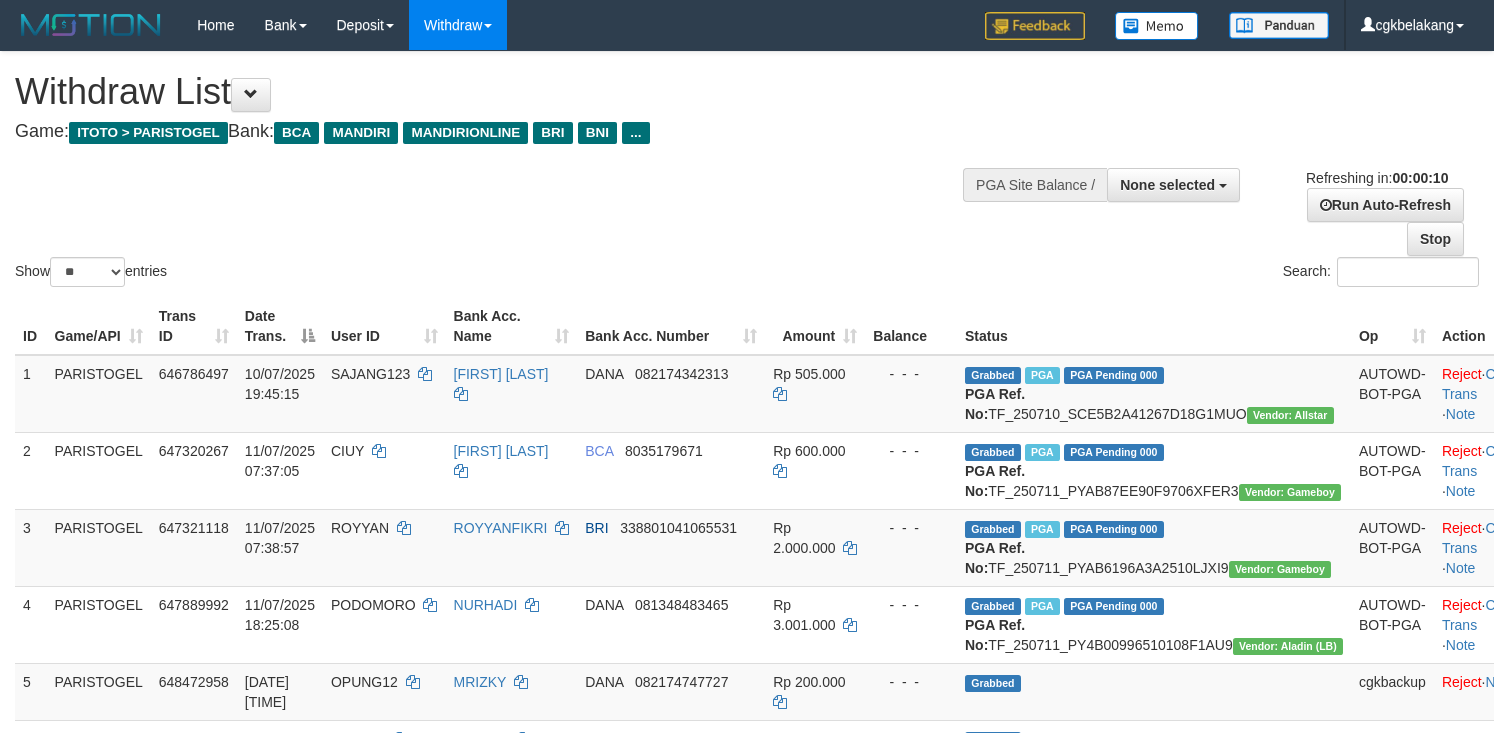 select 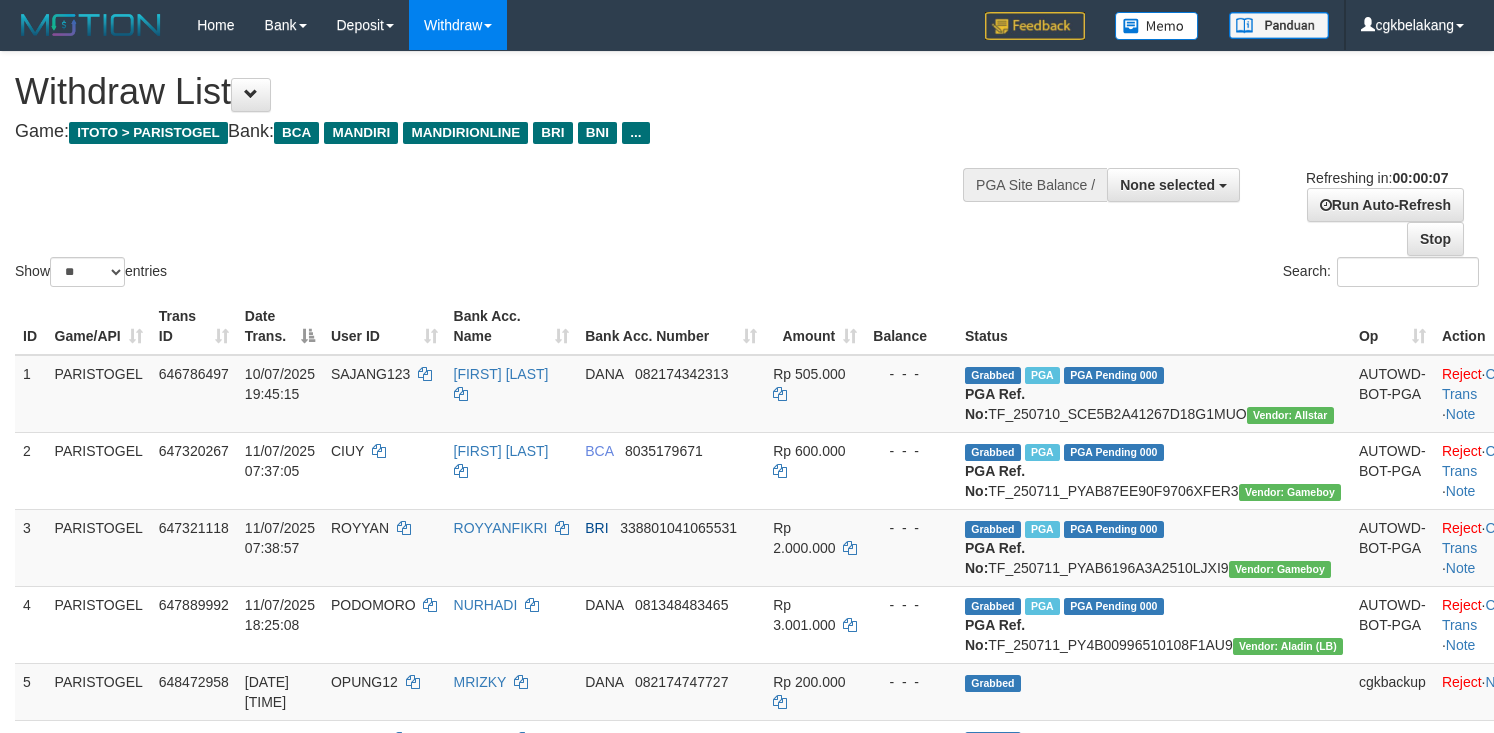 scroll, scrollTop: 0, scrollLeft: 0, axis: both 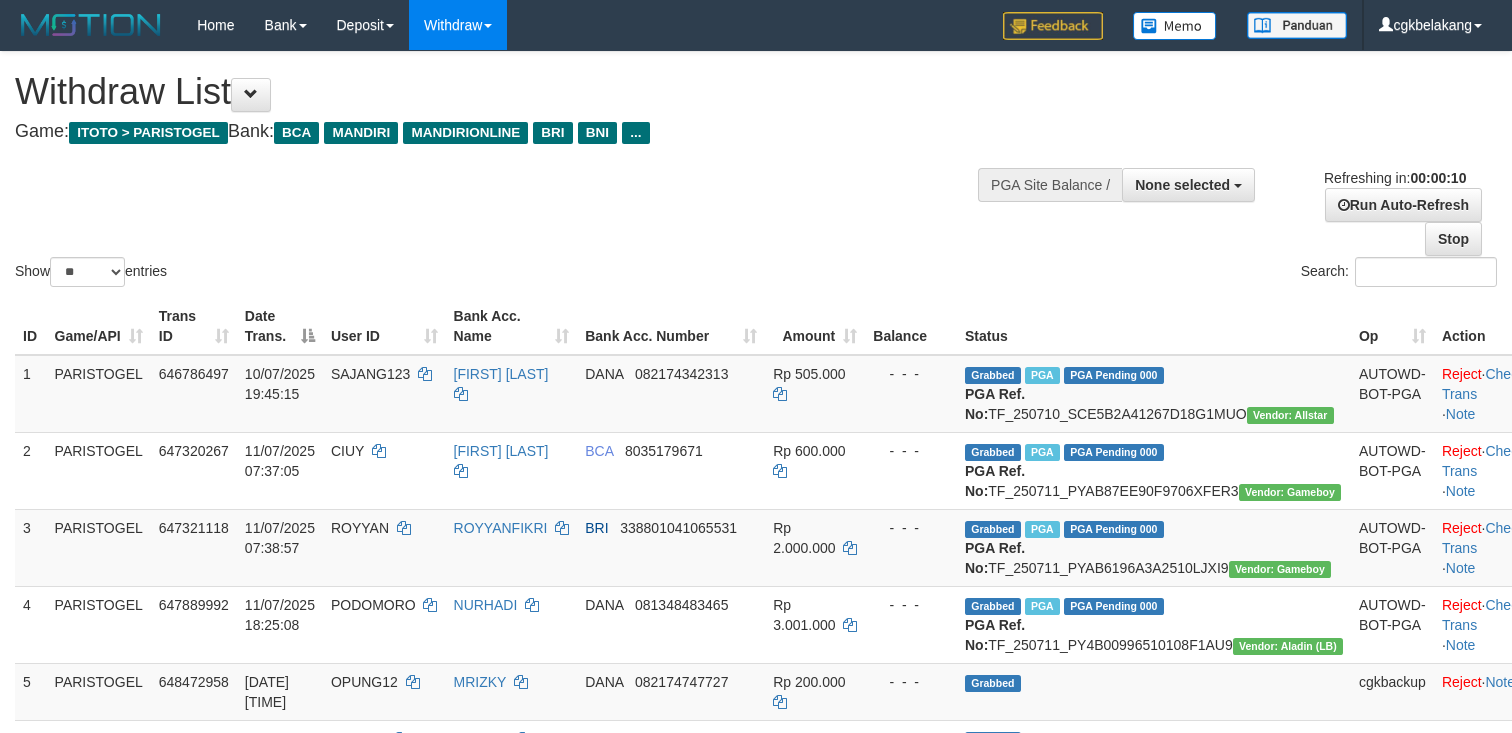 select 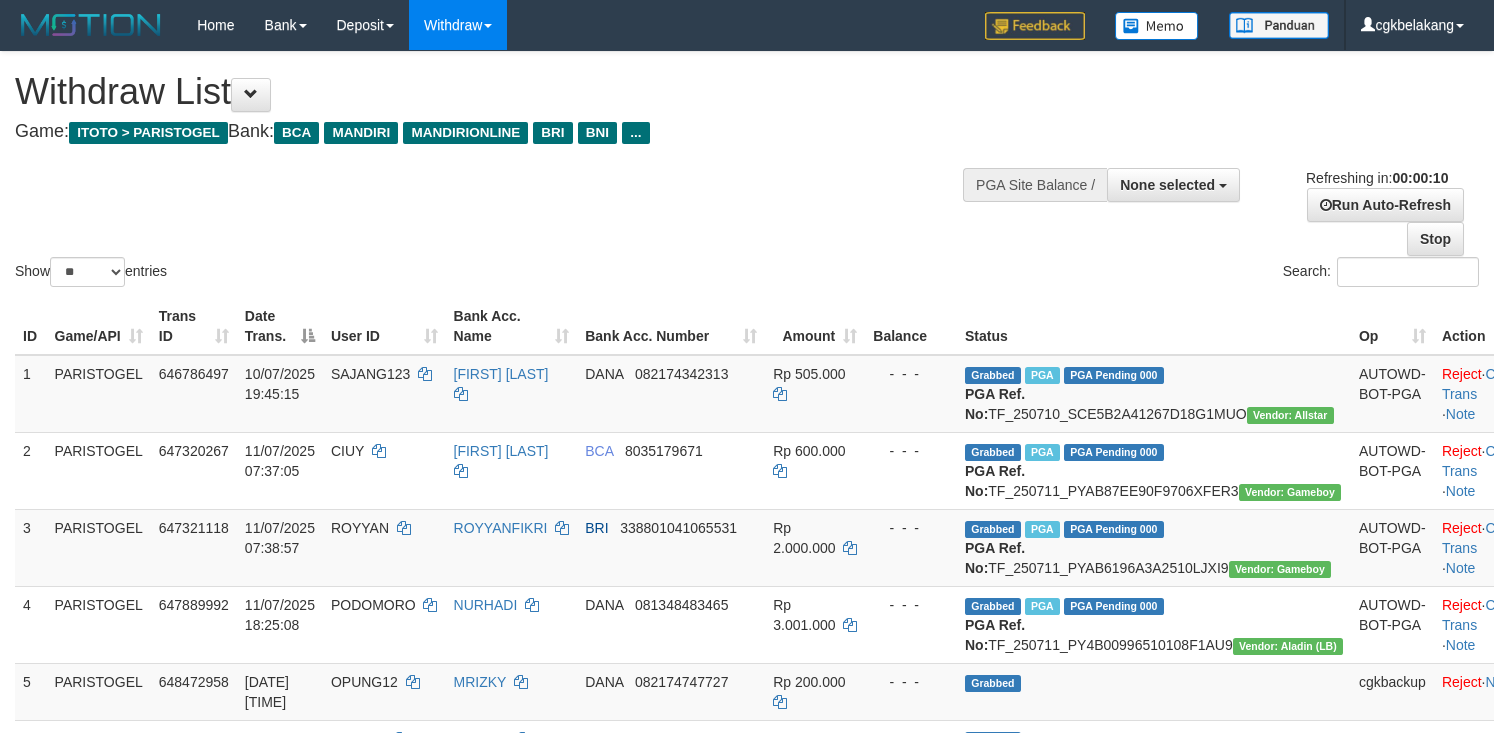 select 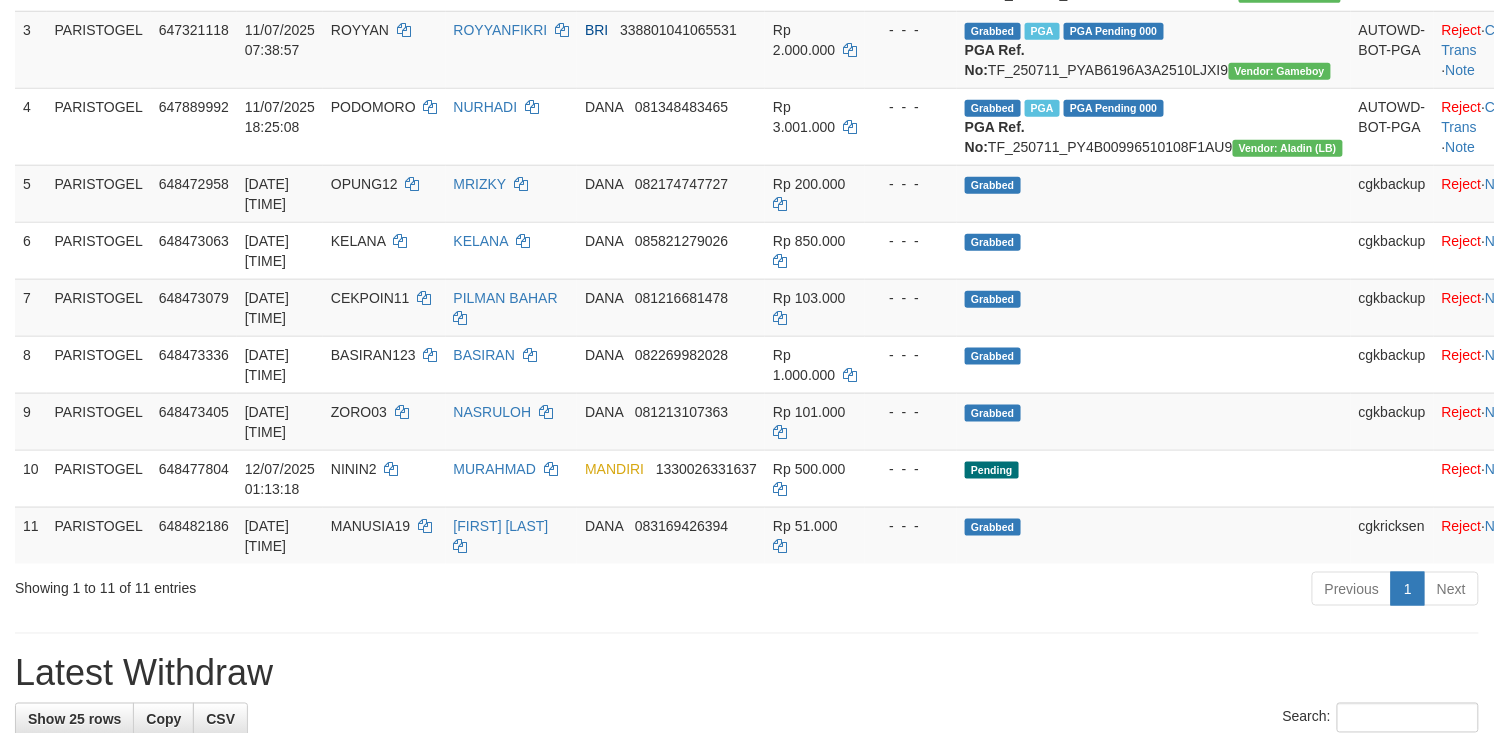 scroll, scrollTop: 533, scrollLeft: 0, axis: vertical 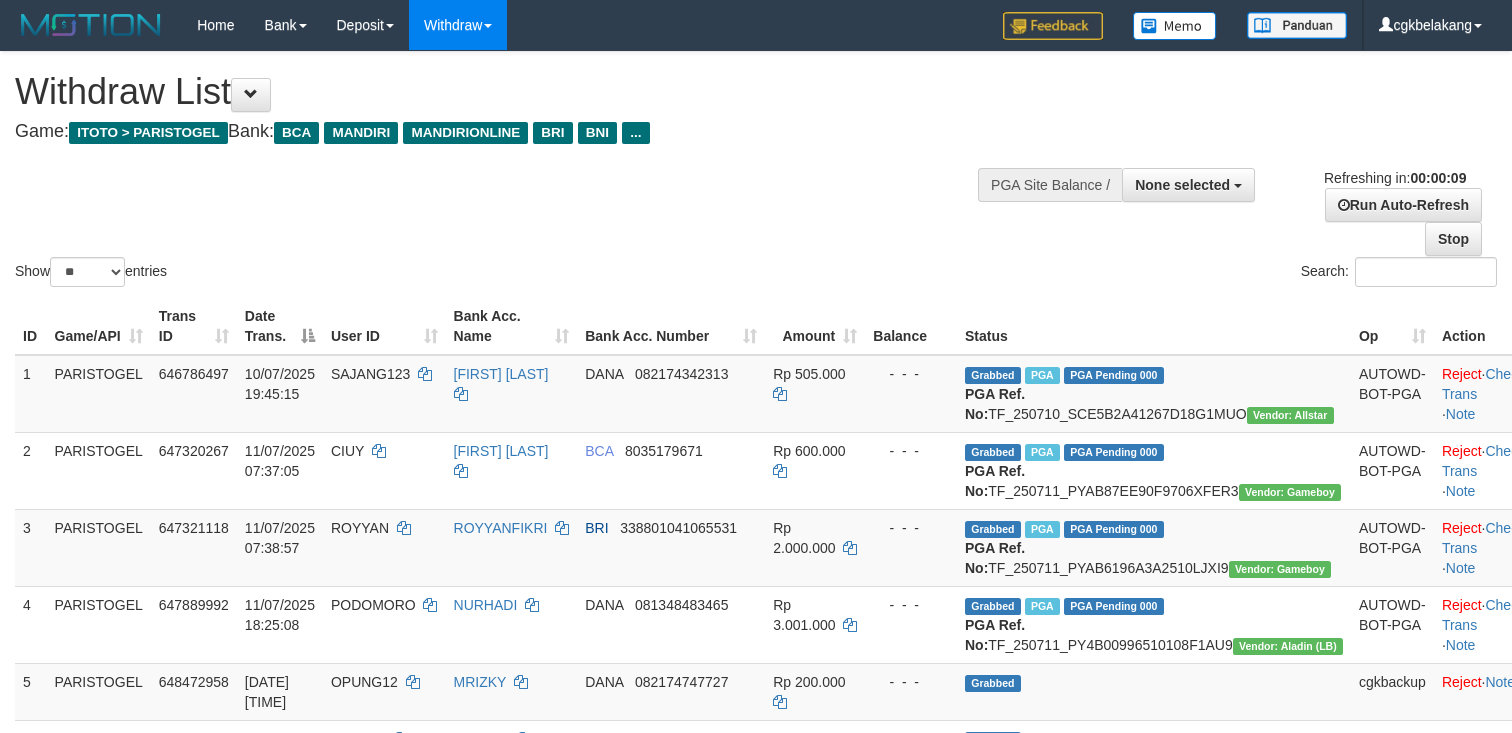 select 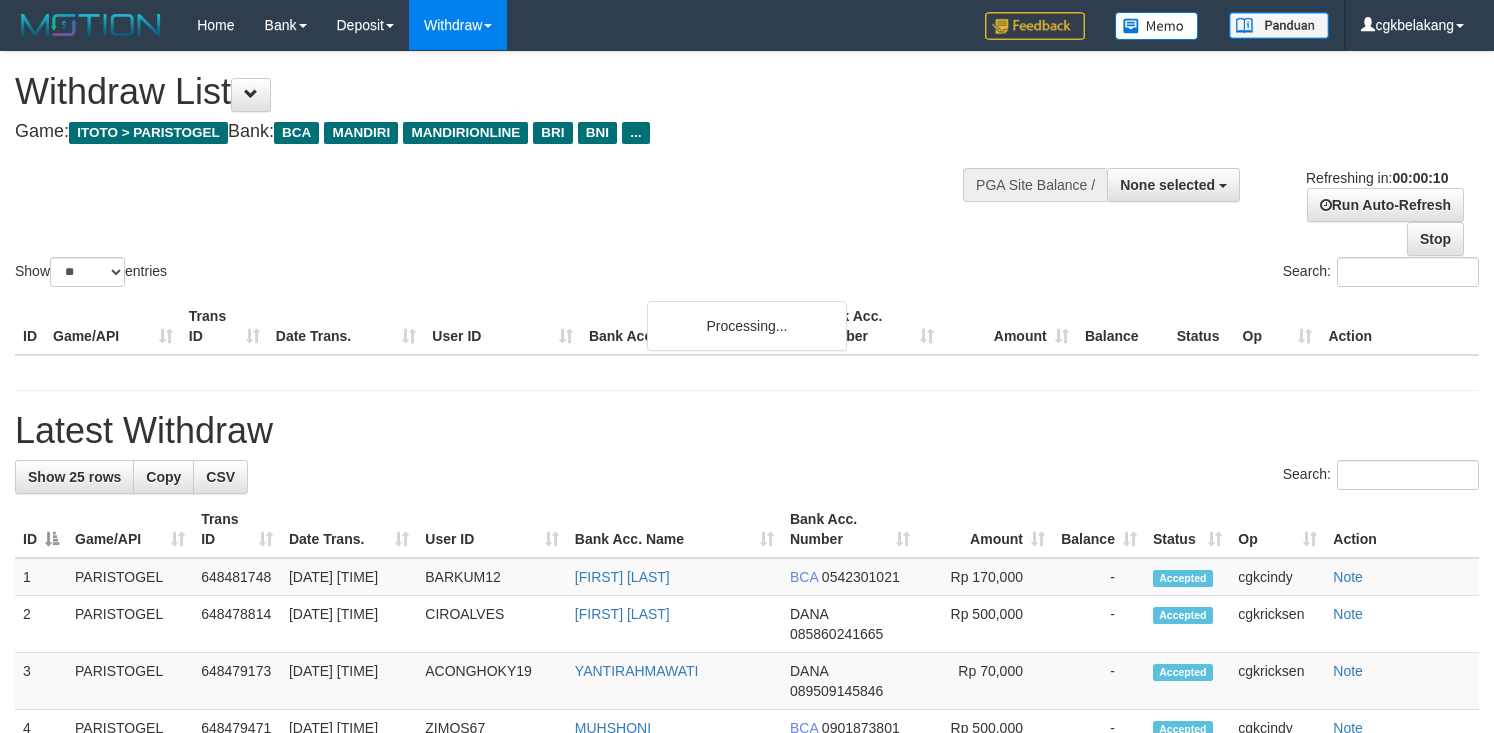 select 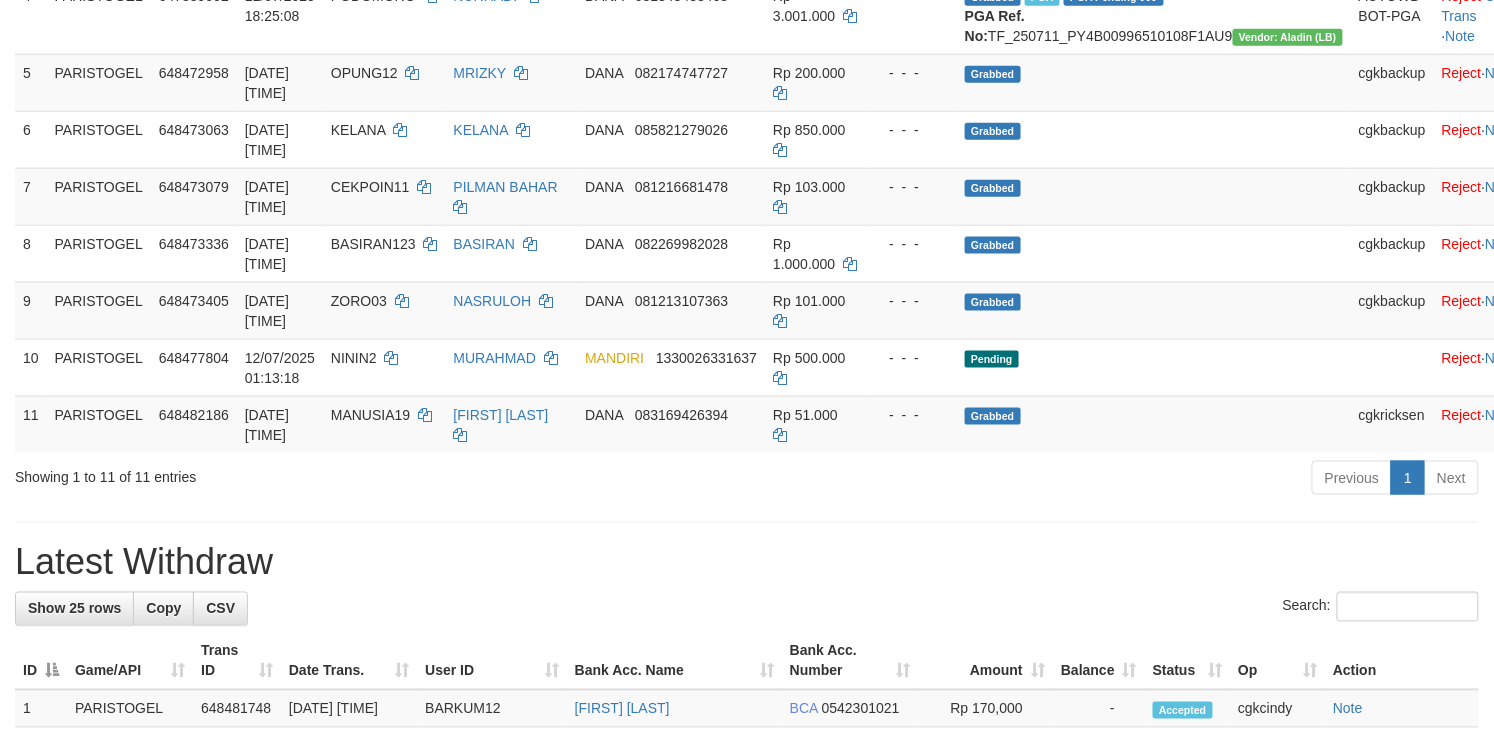 scroll, scrollTop: 533, scrollLeft: 0, axis: vertical 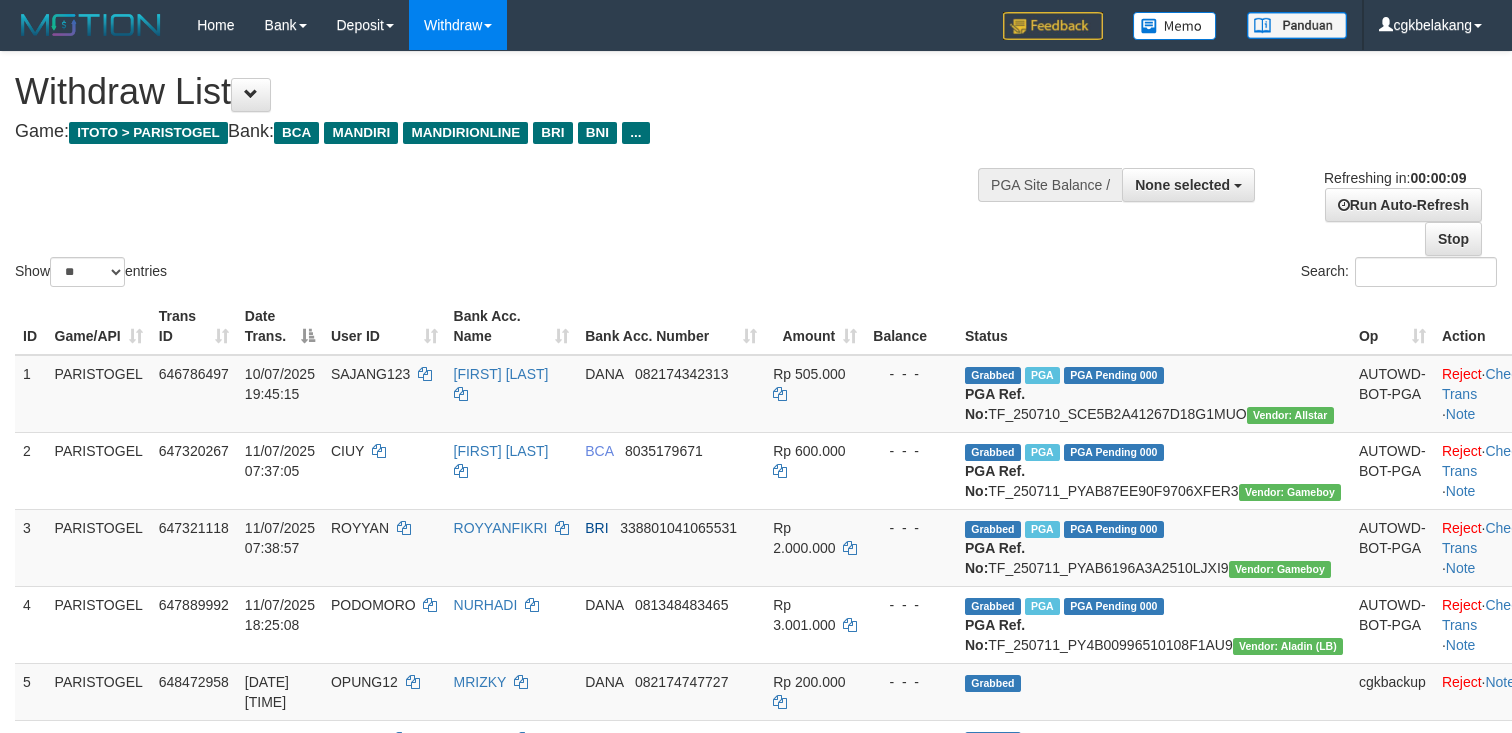 select 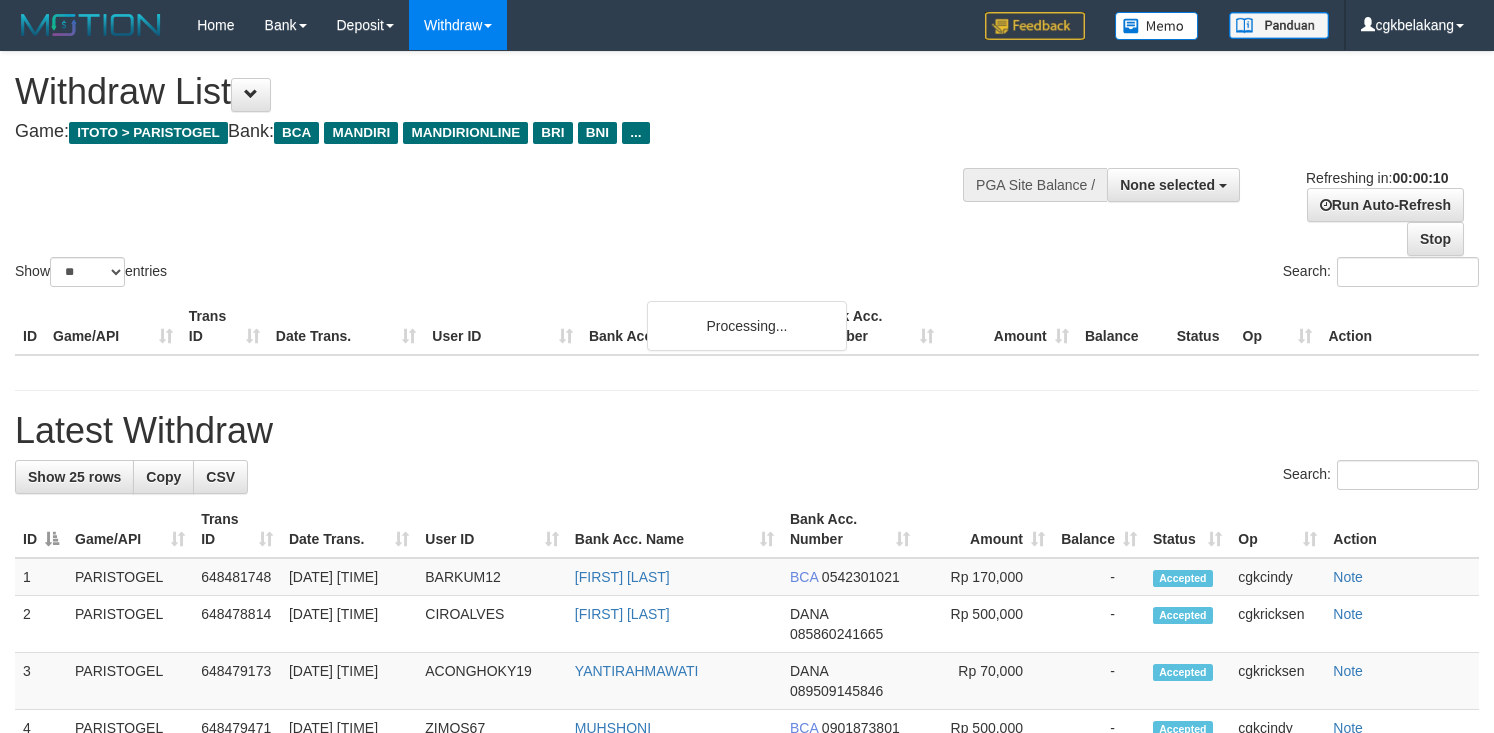 select 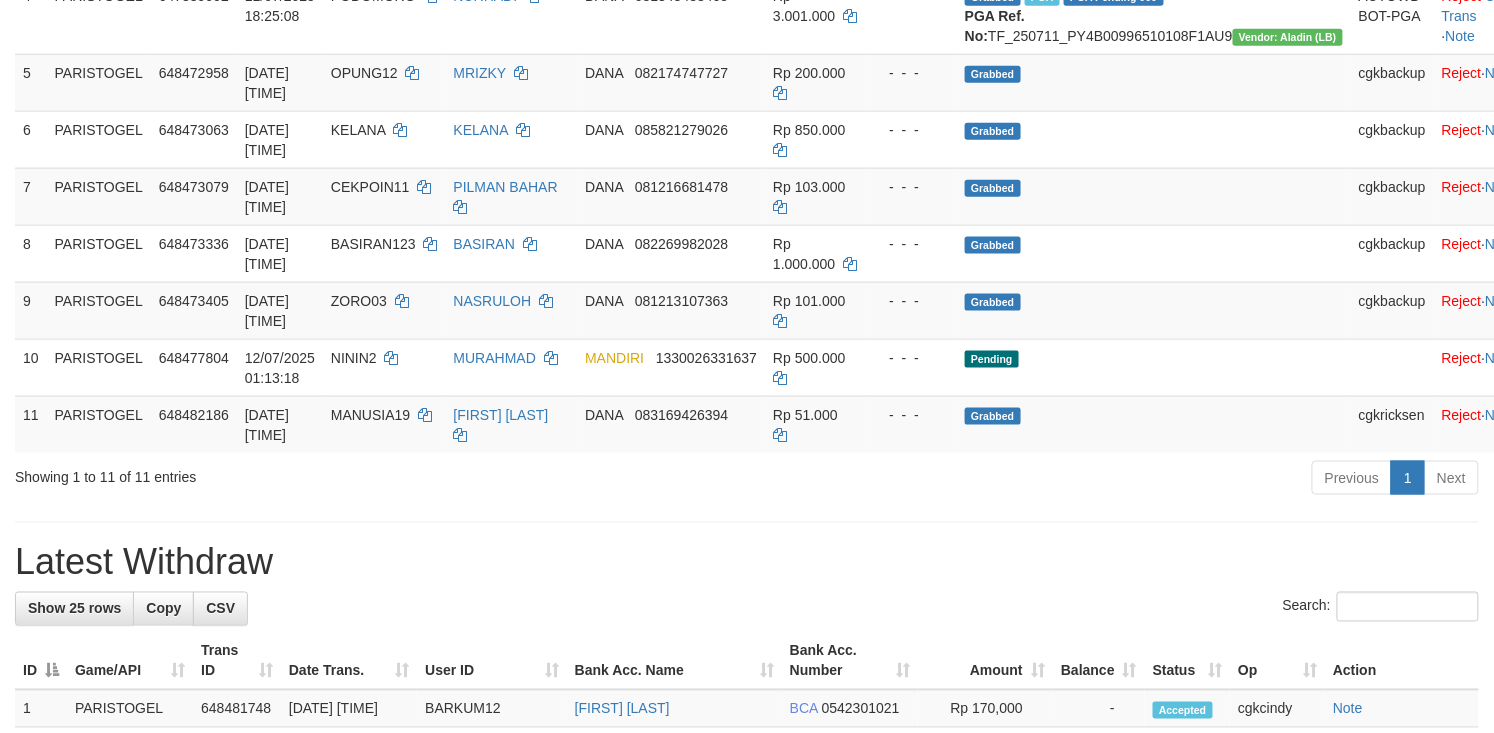 scroll, scrollTop: 533, scrollLeft: 0, axis: vertical 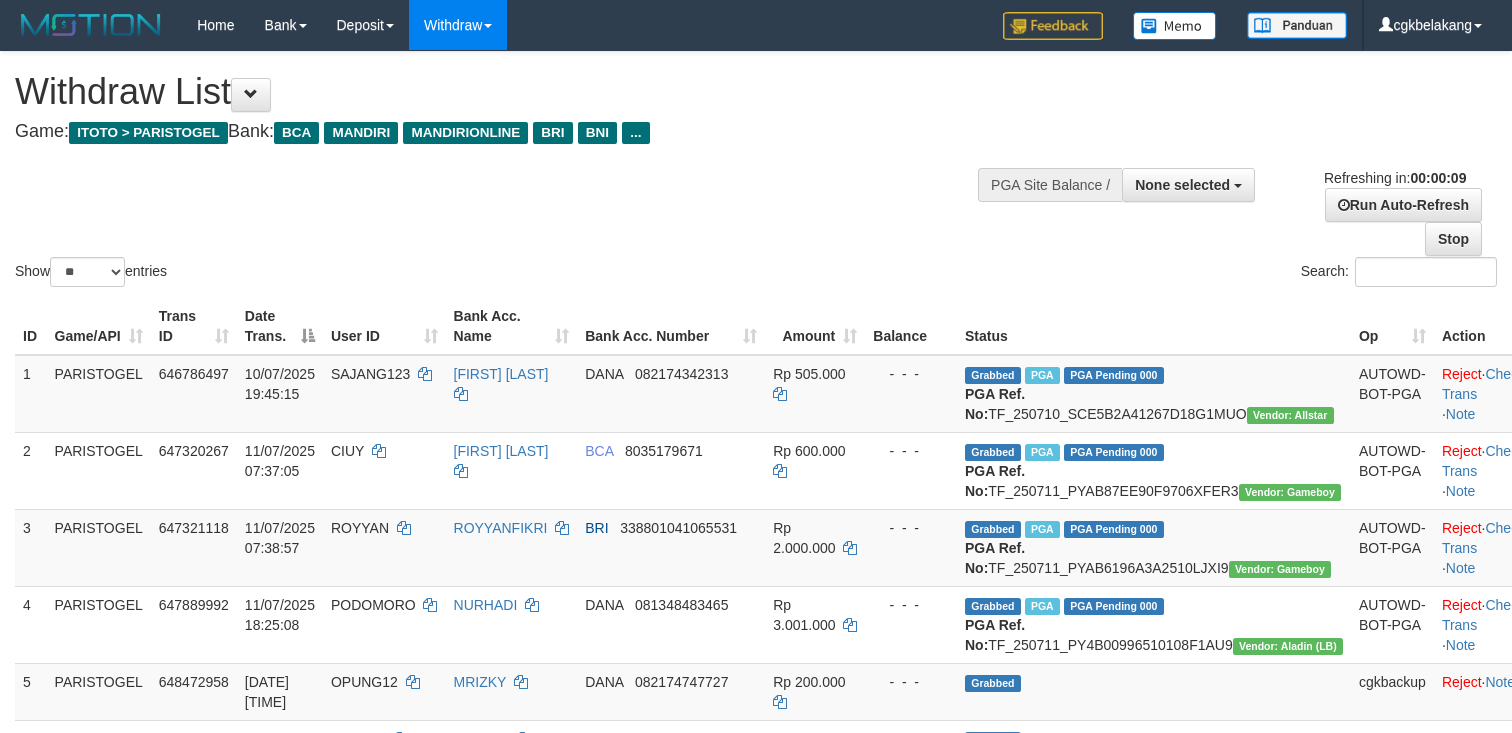 select 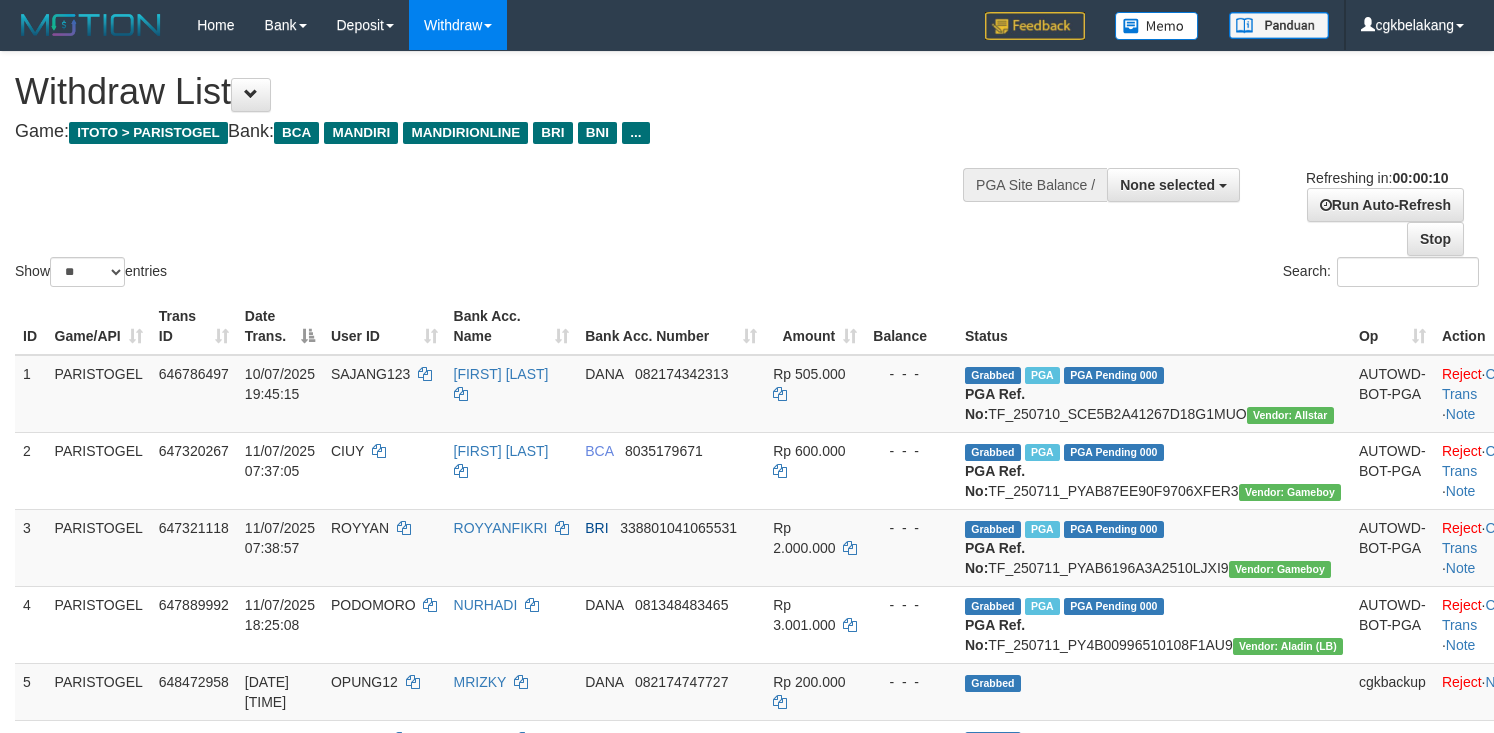 select 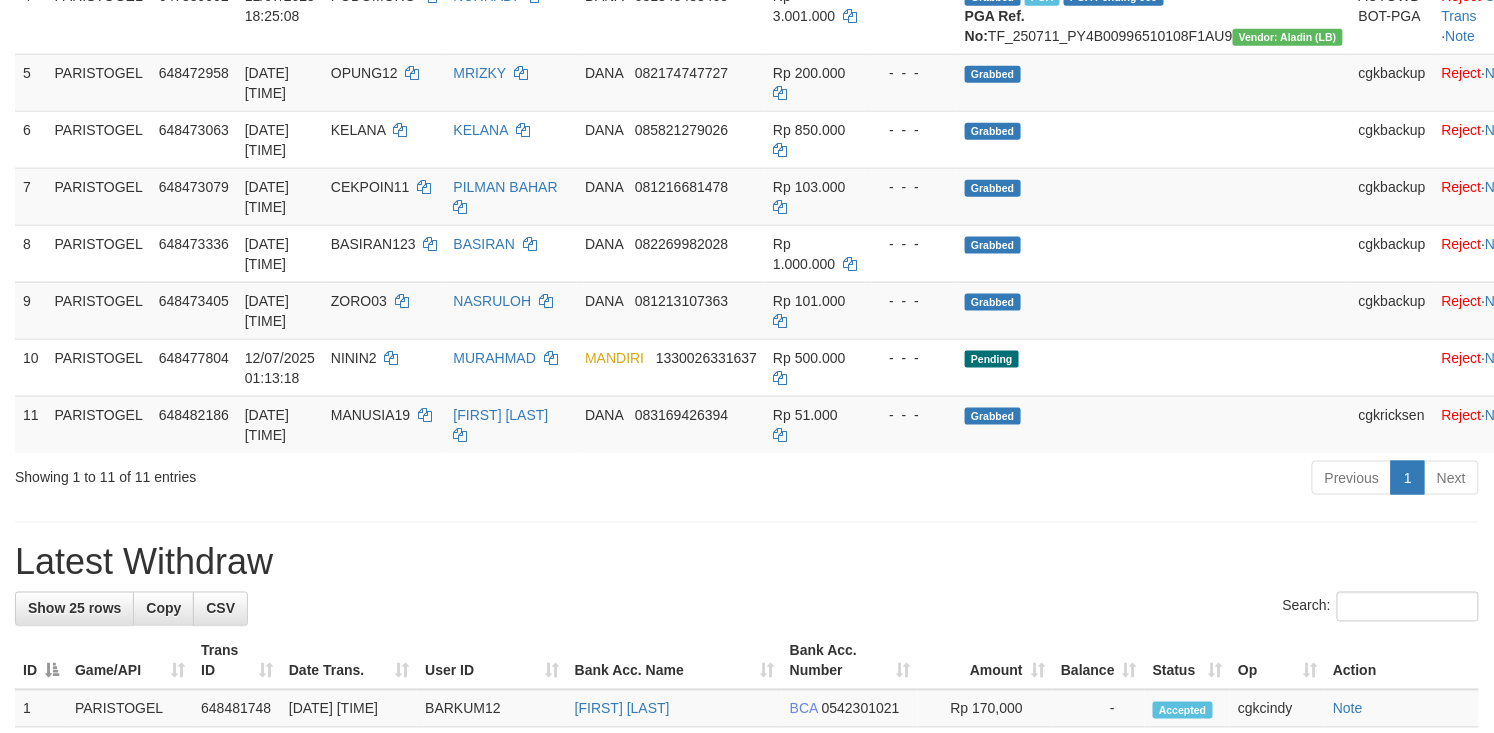 scroll, scrollTop: 533, scrollLeft: 0, axis: vertical 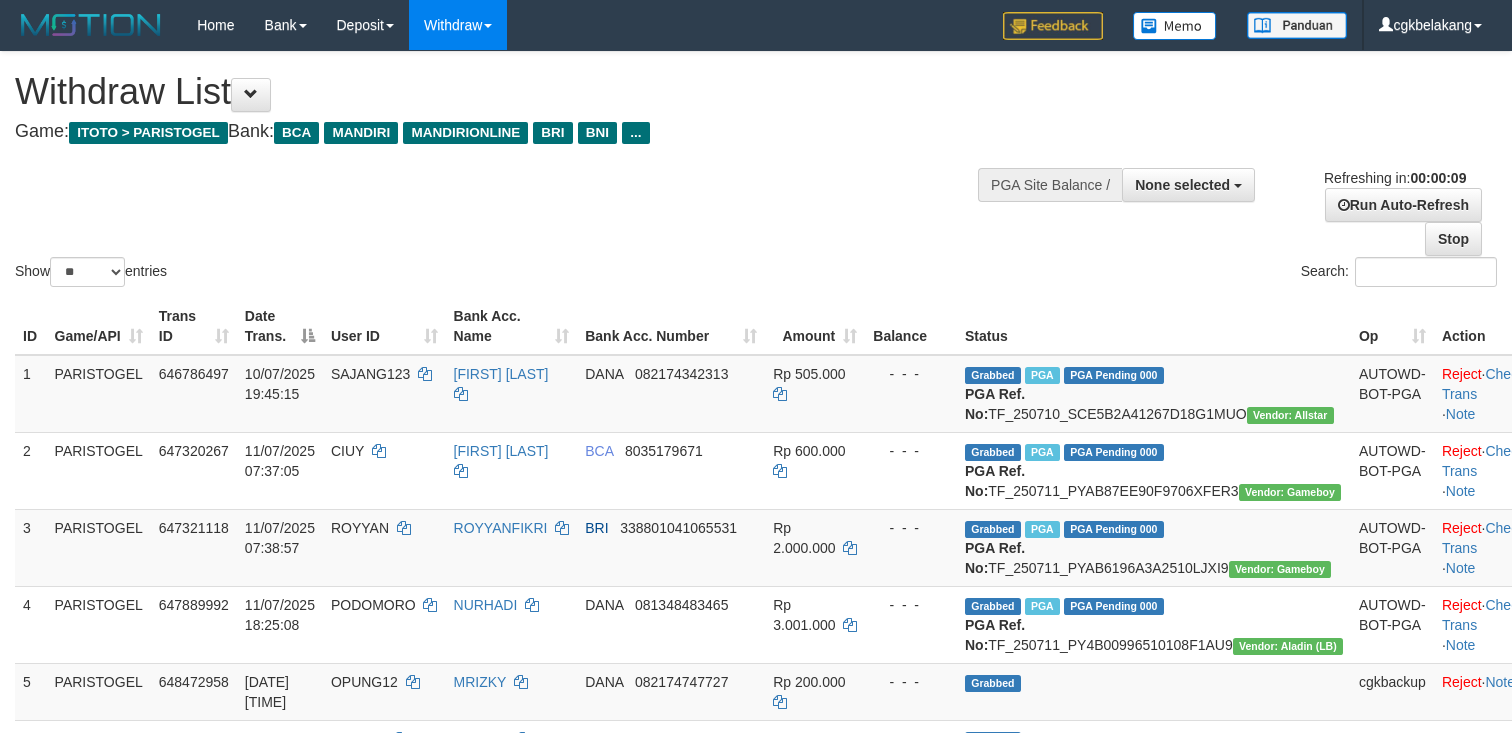 select 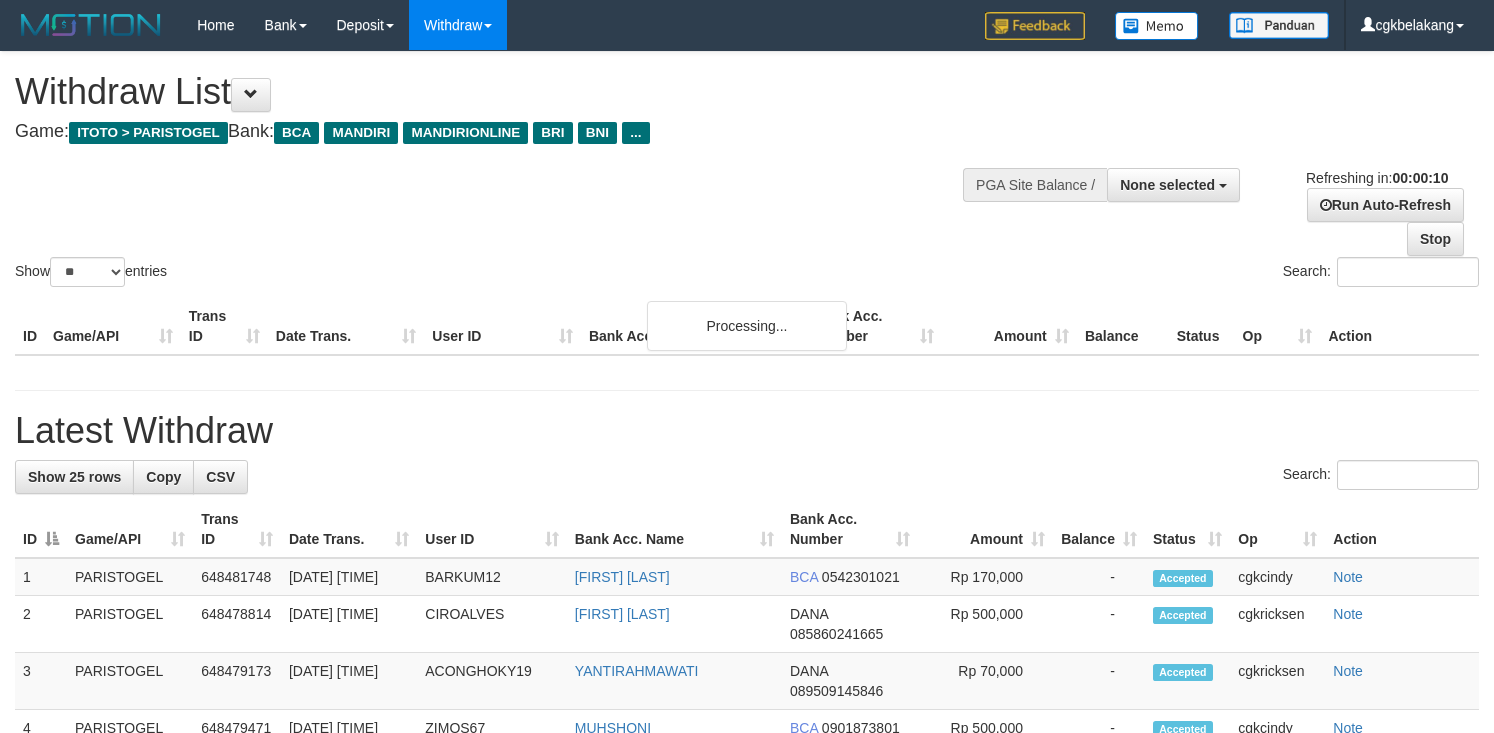 select 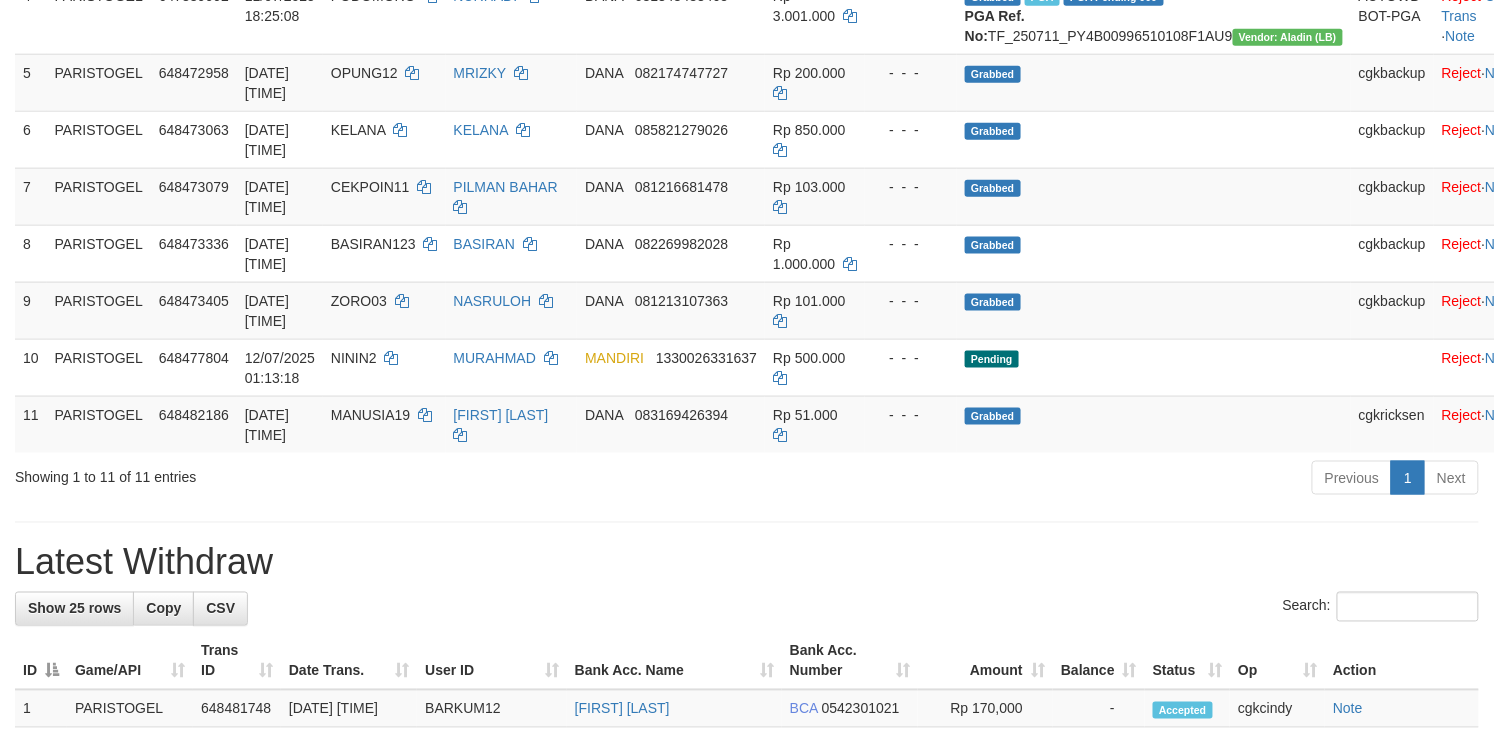 scroll, scrollTop: 533, scrollLeft: 0, axis: vertical 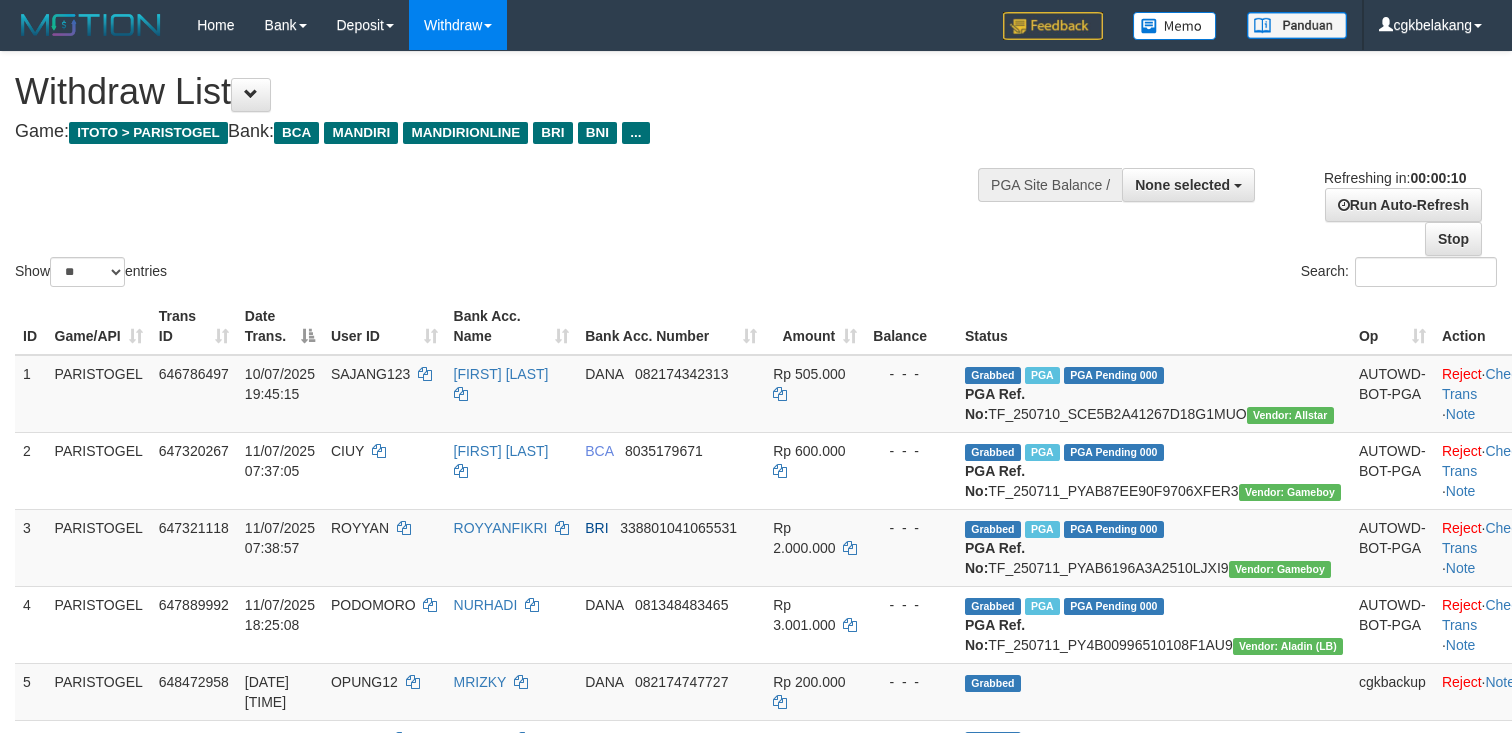 select 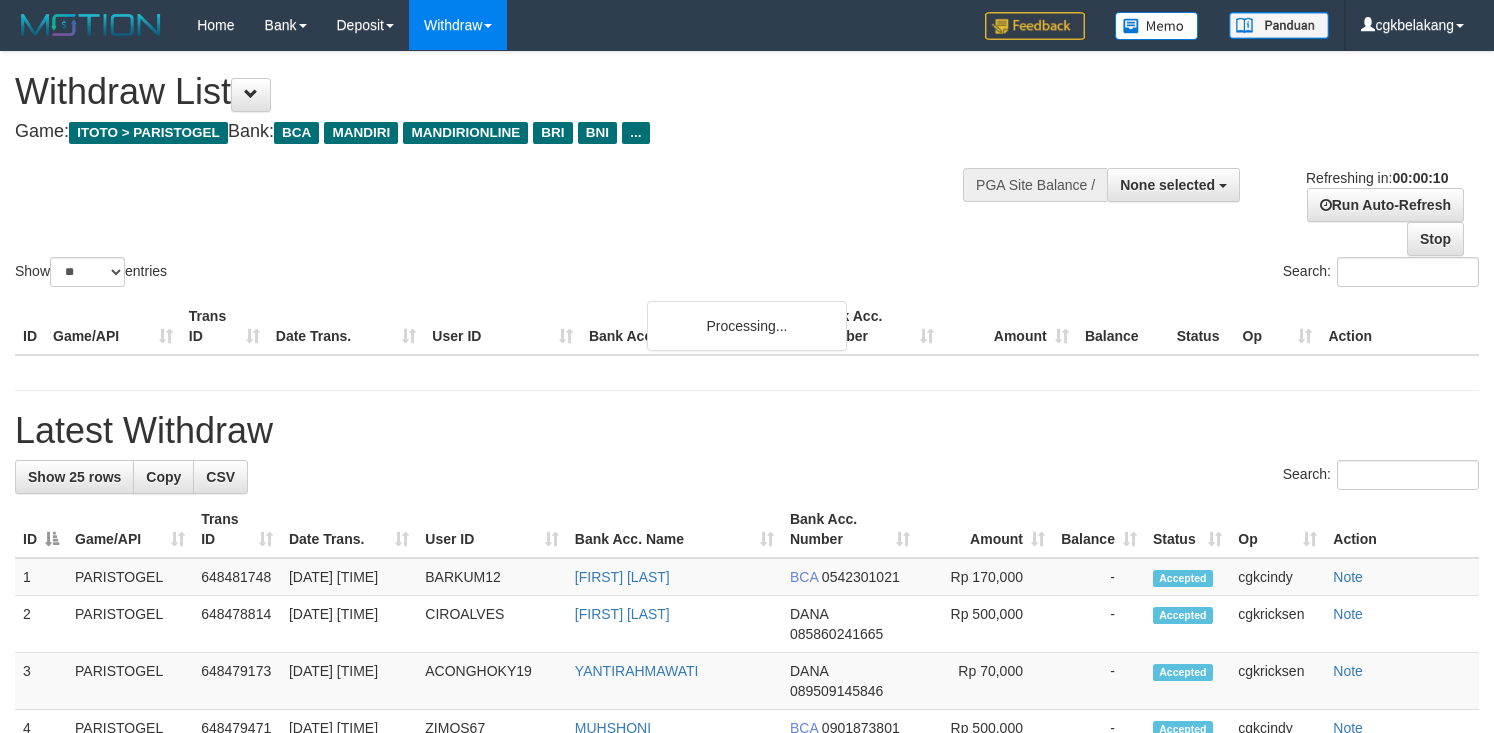 select 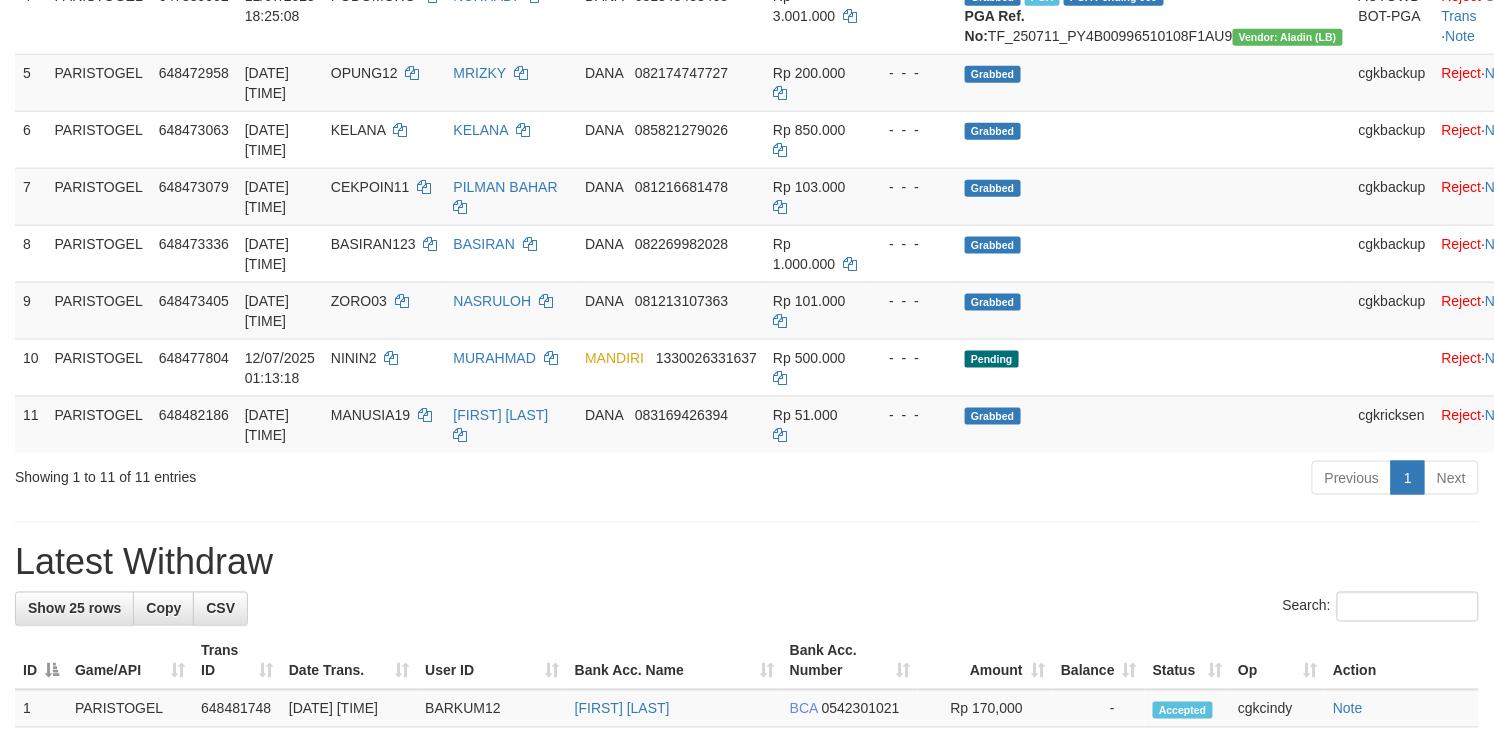 scroll, scrollTop: 533, scrollLeft: 0, axis: vertical 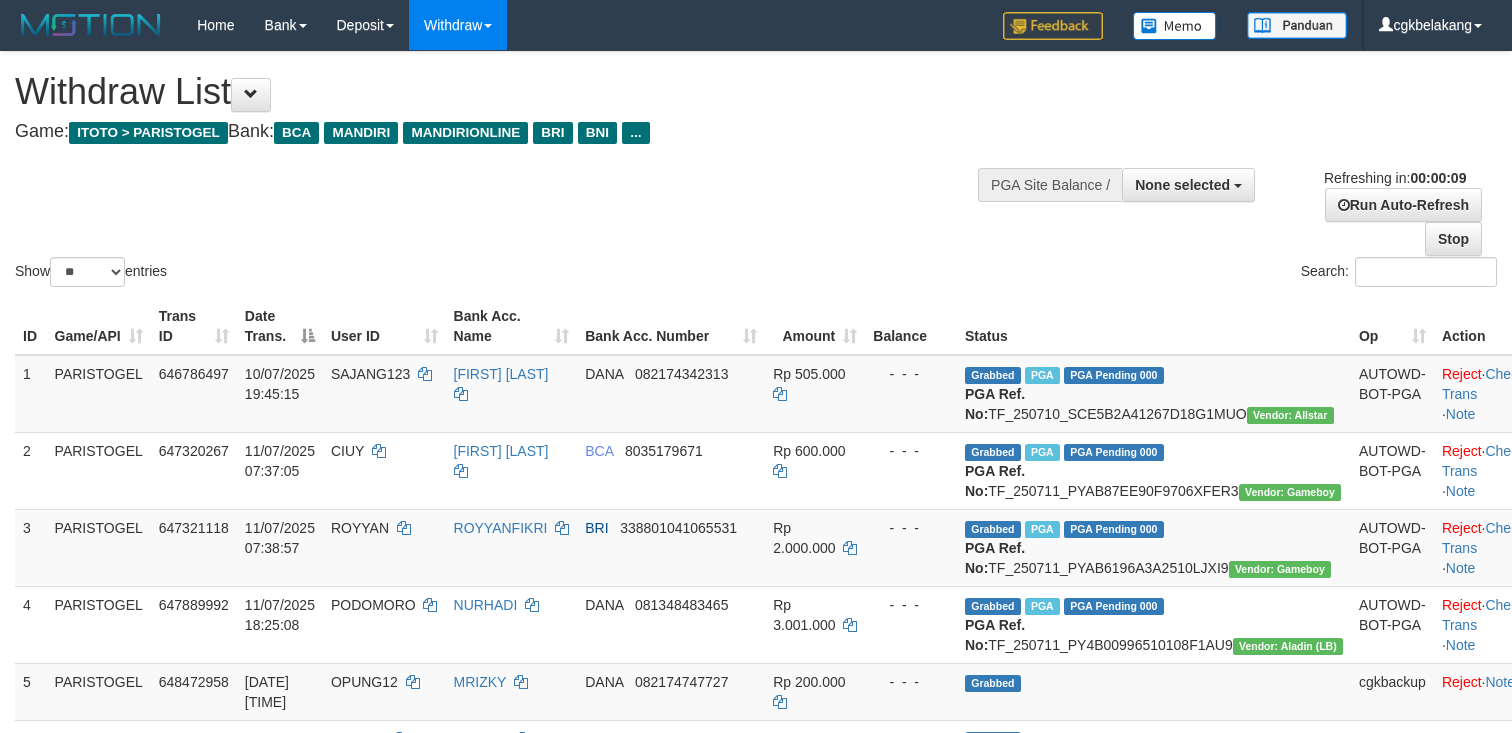 select 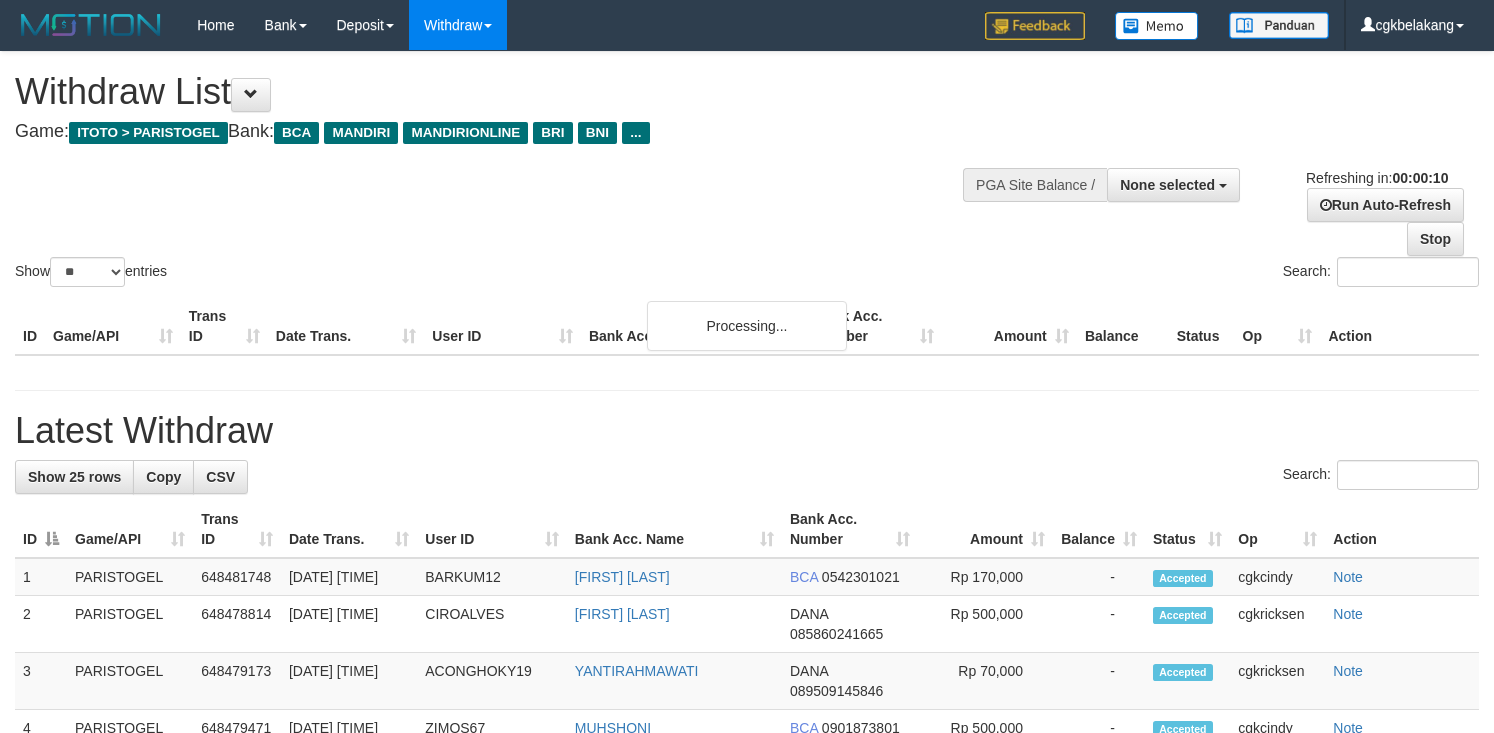 select 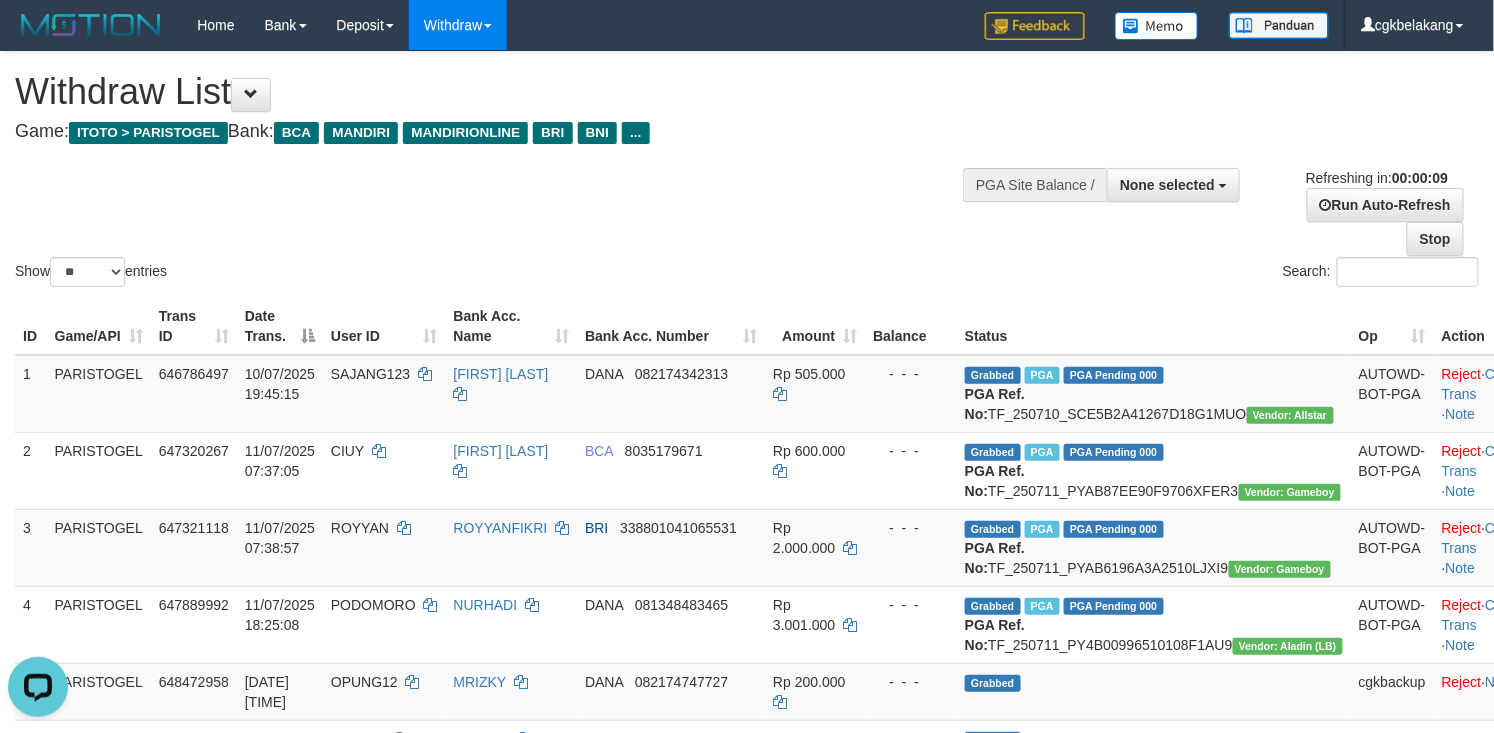 scroll, scrollTop: 0, scrollLeft: 0, axis: both 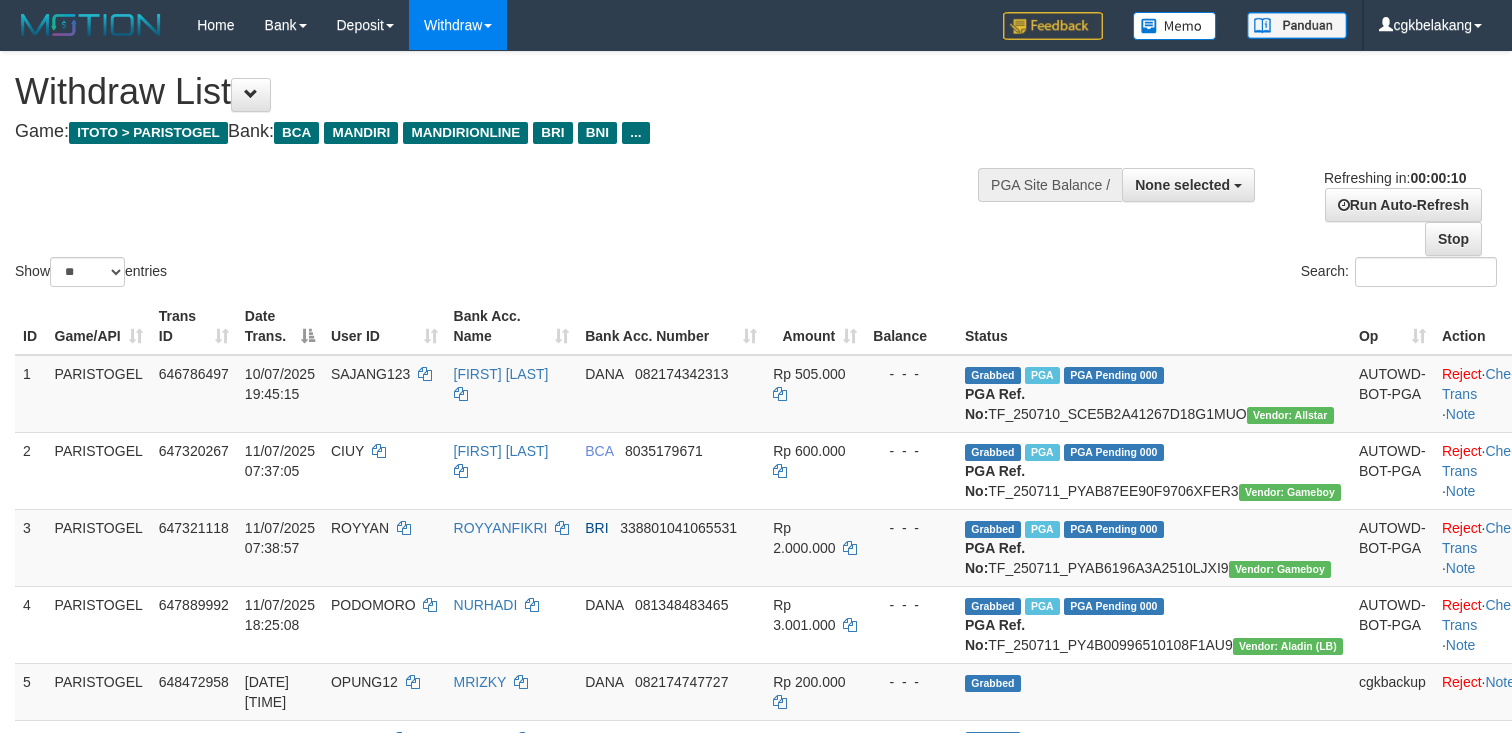 select 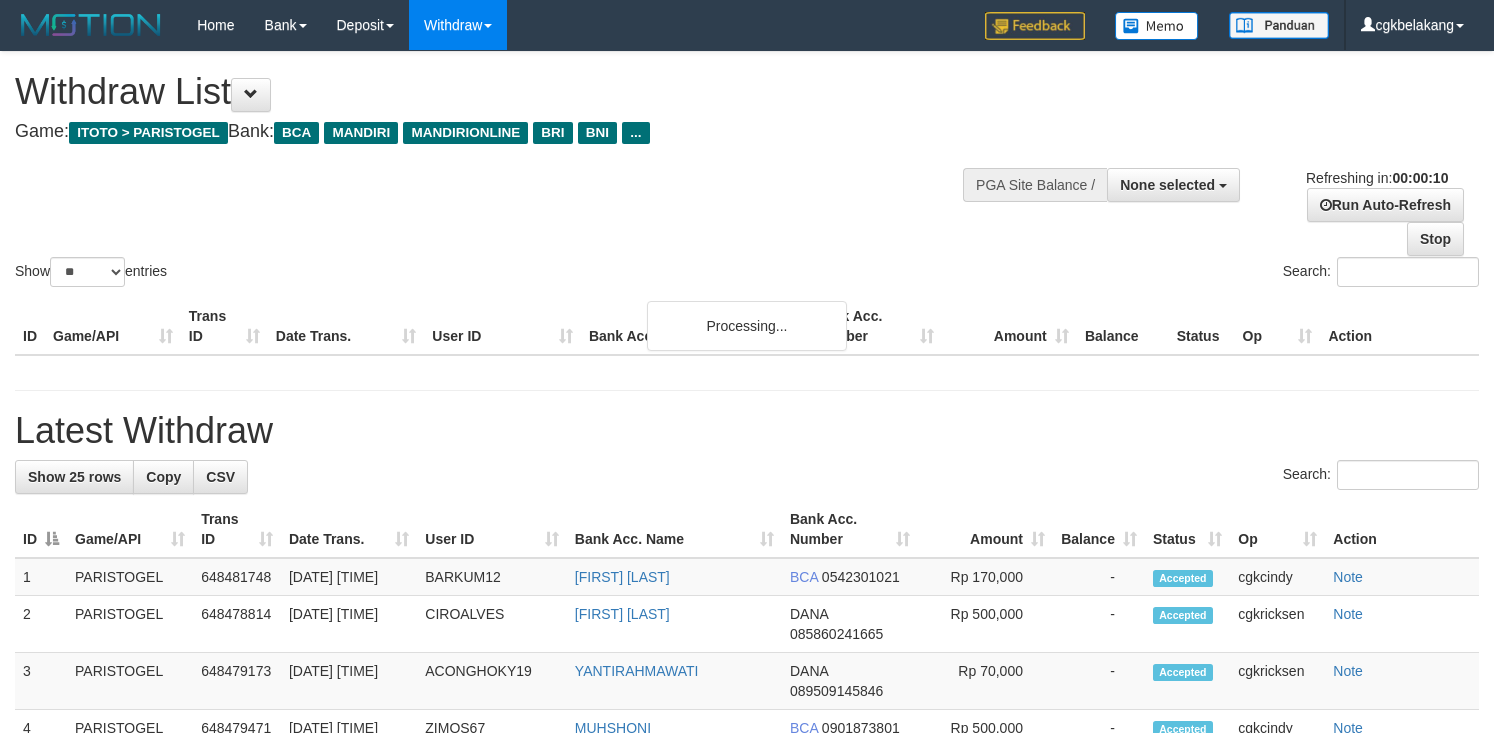 select 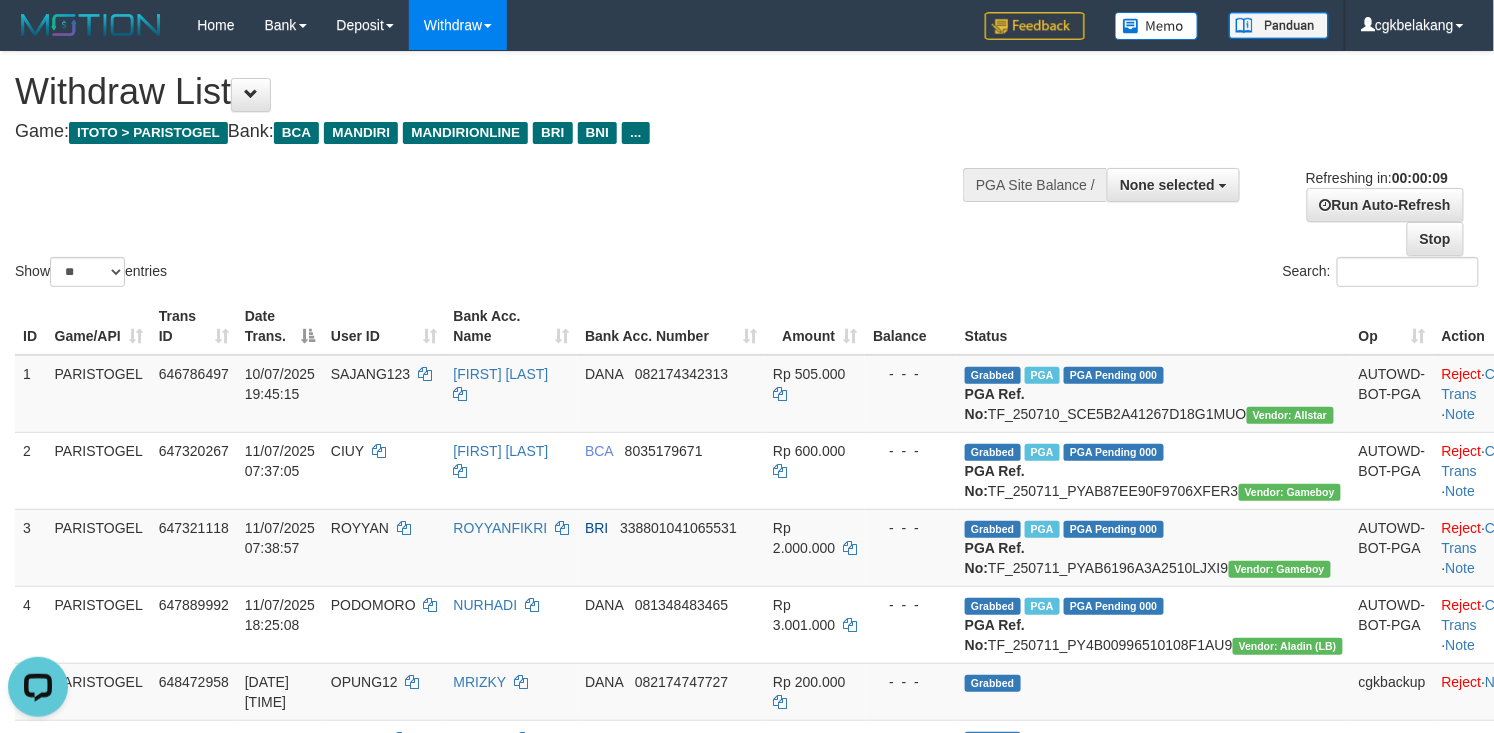 scroll, scrollTop: 0, scrollLeft: 0, axis: both 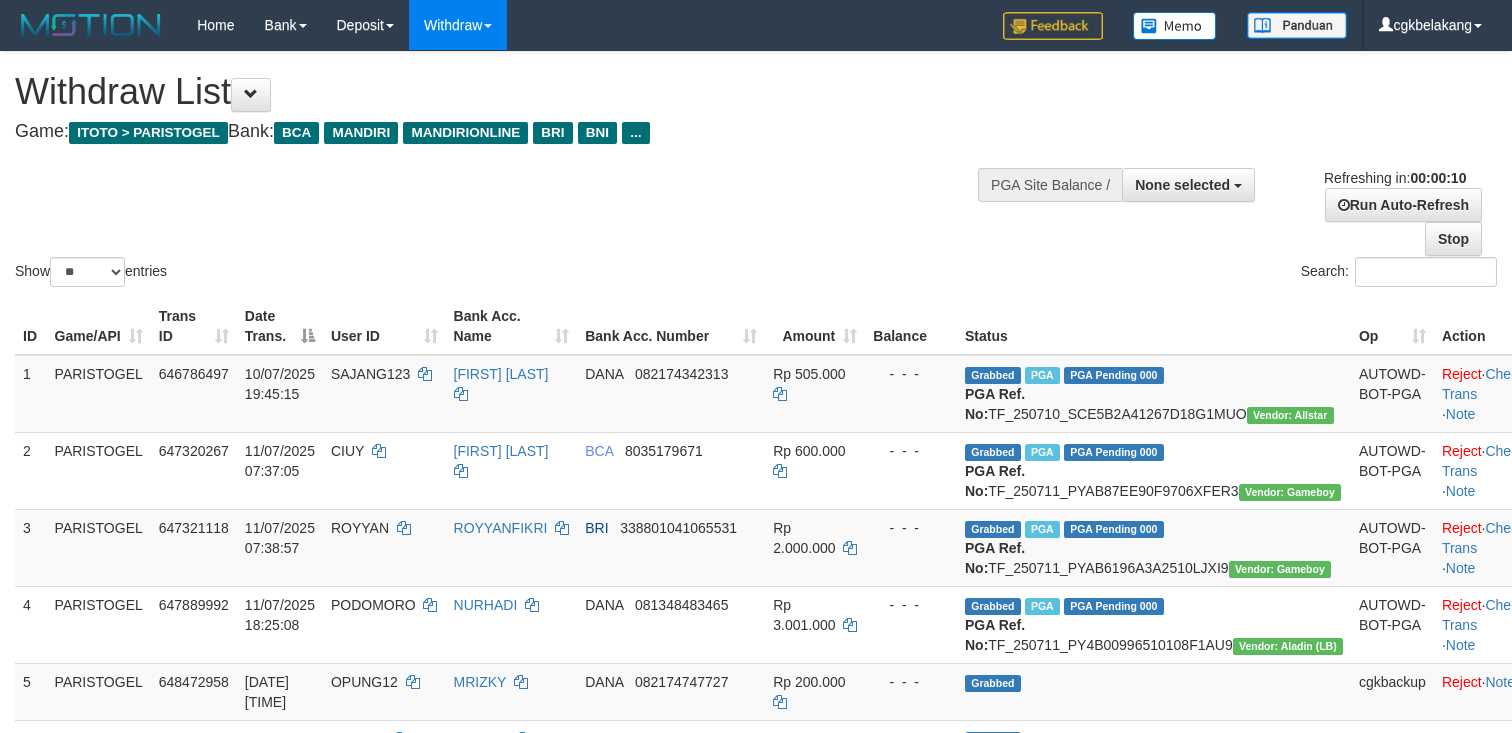 select 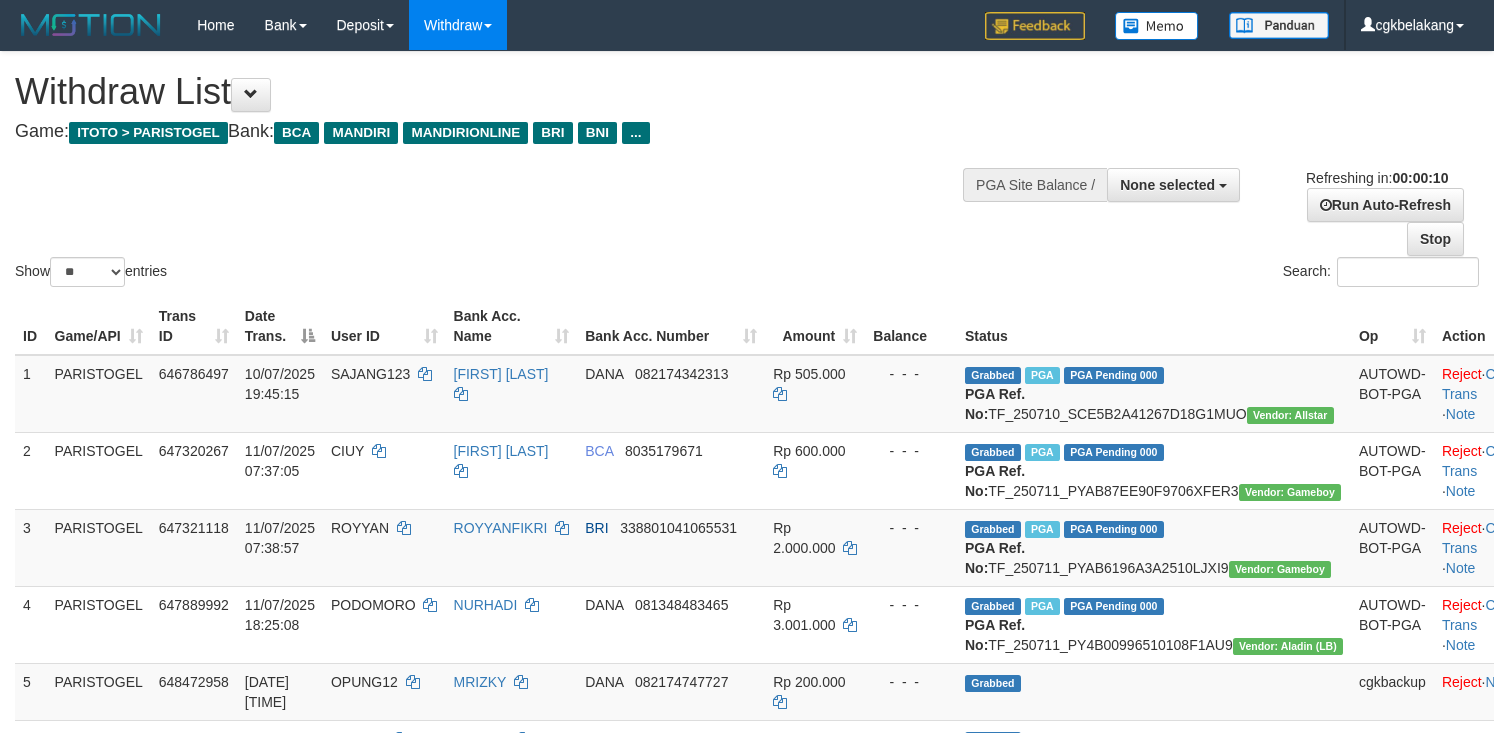 select 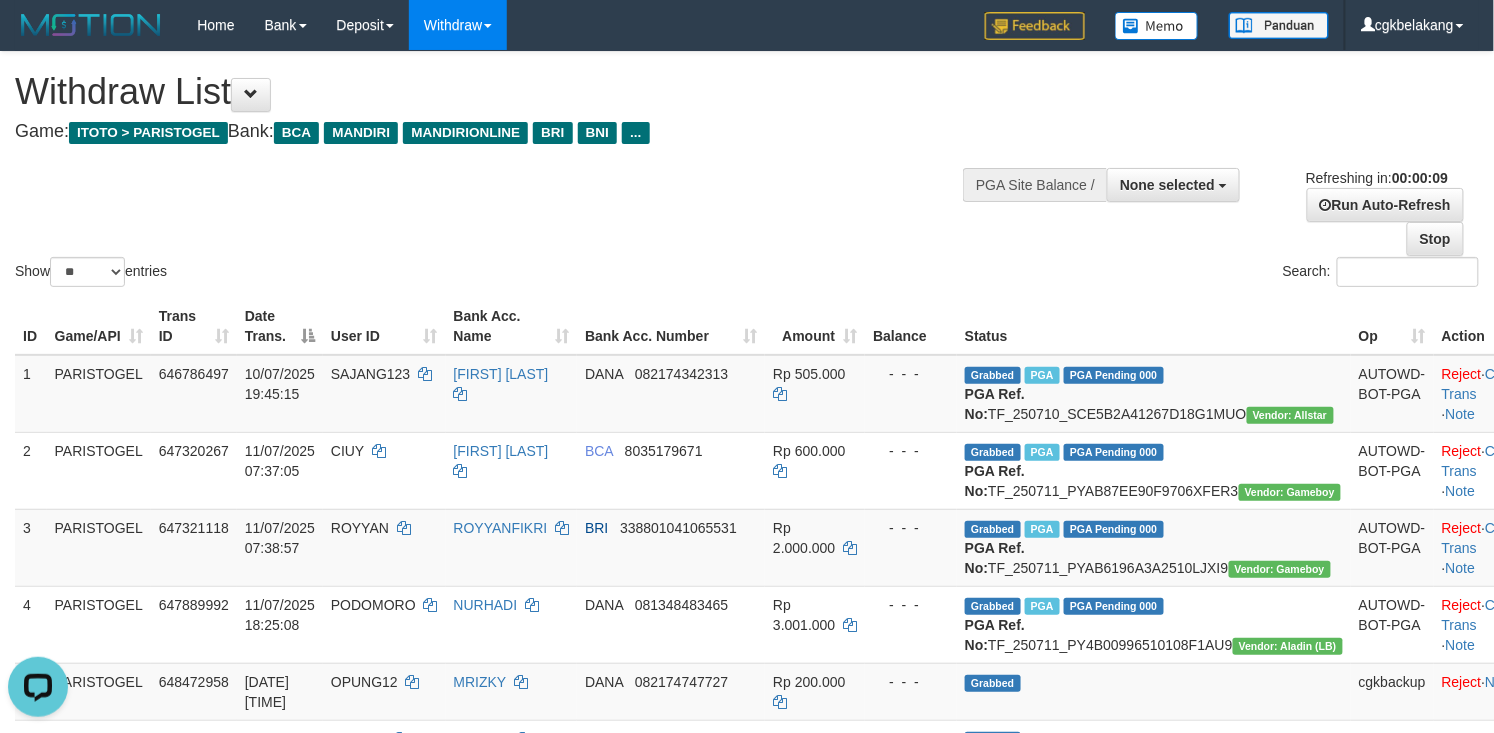 scroll, scrollTop: 0, scrollLeft: 0, axis: both 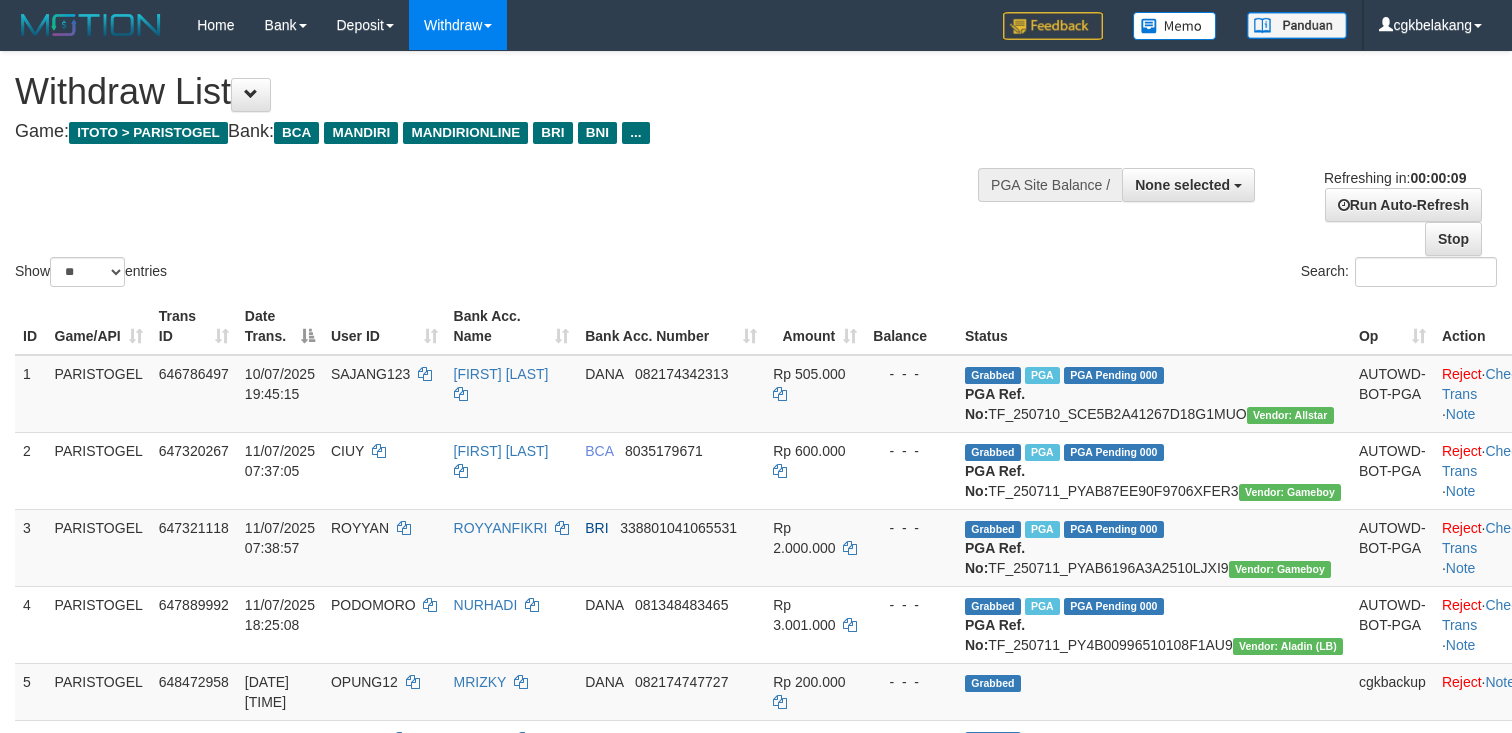 select 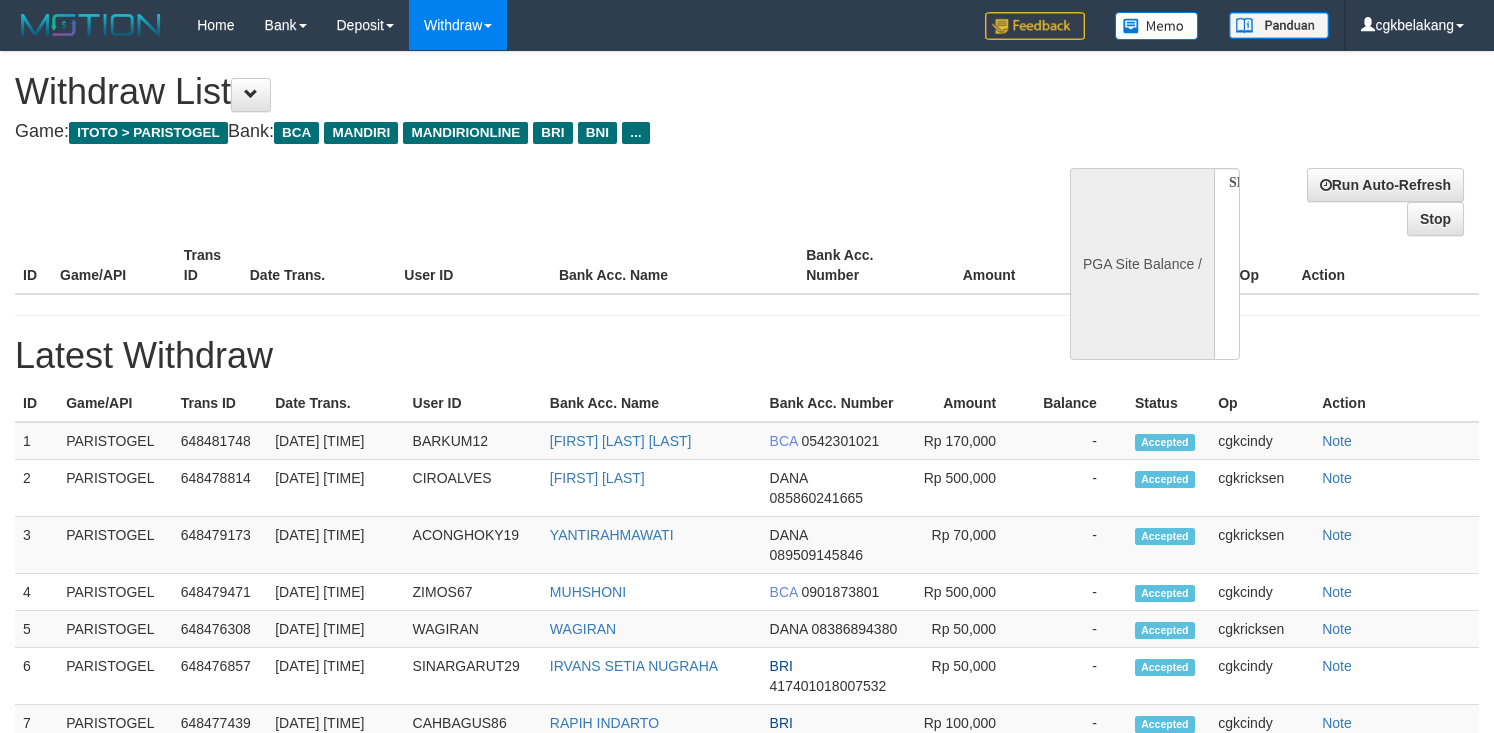 select 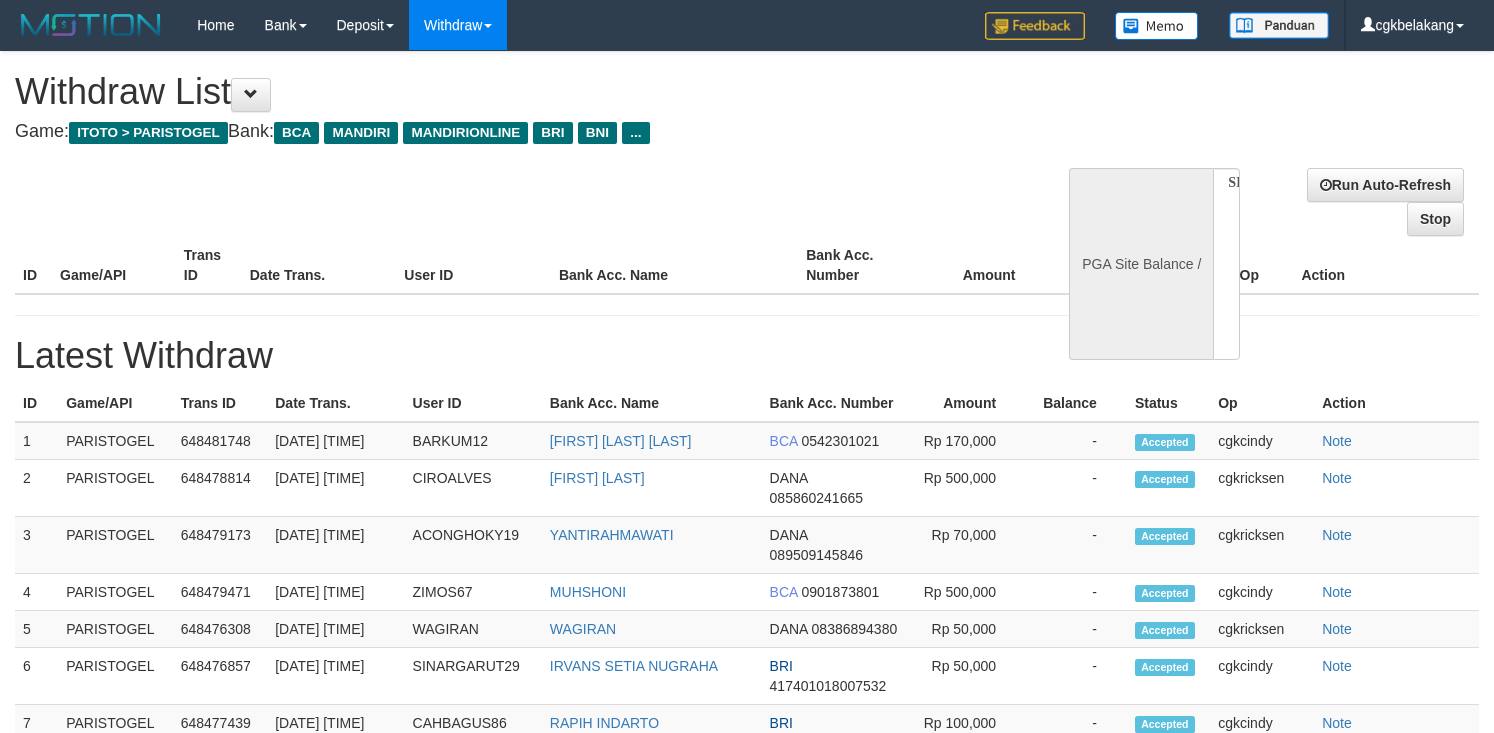 scroll, scrollTop: 0, scrollLeft: 0, axis: both 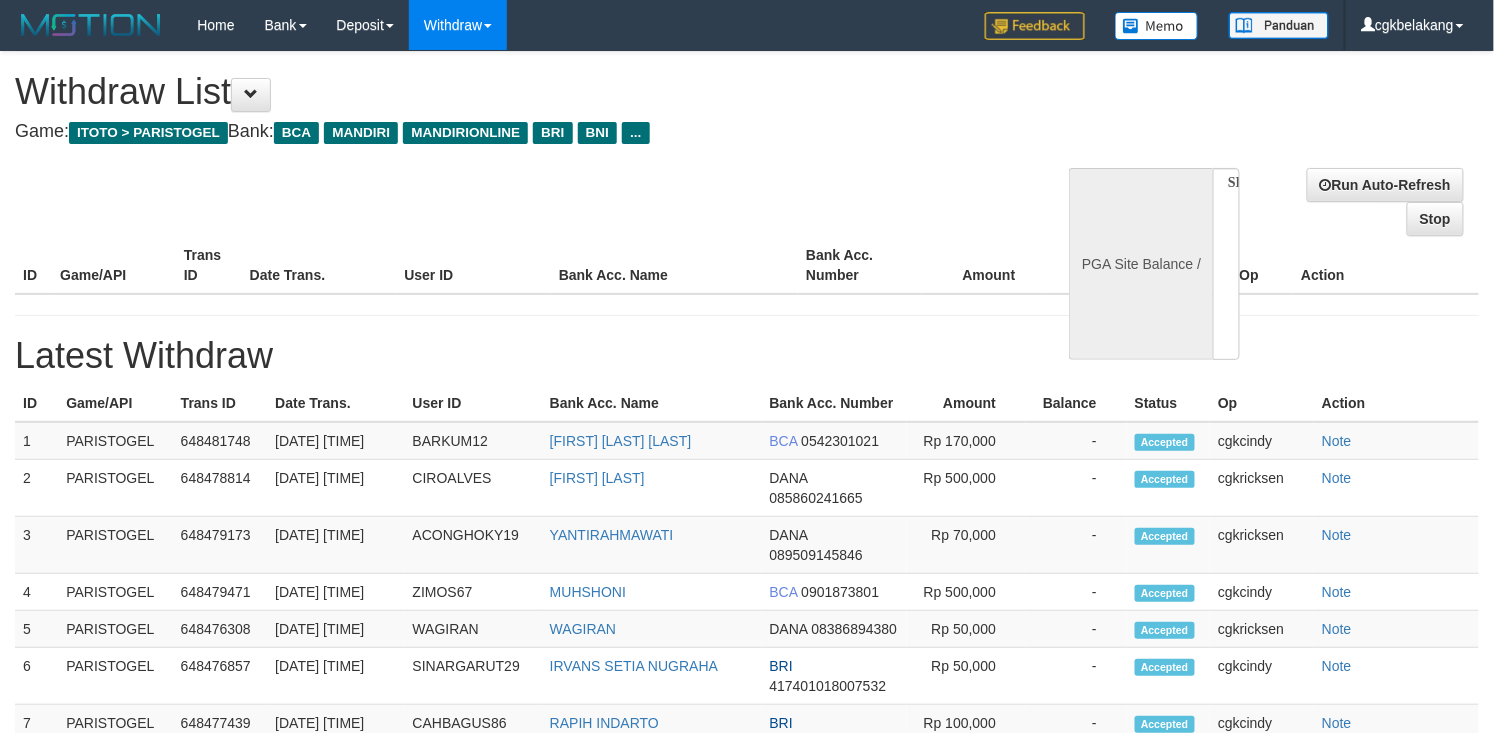 select on "**" 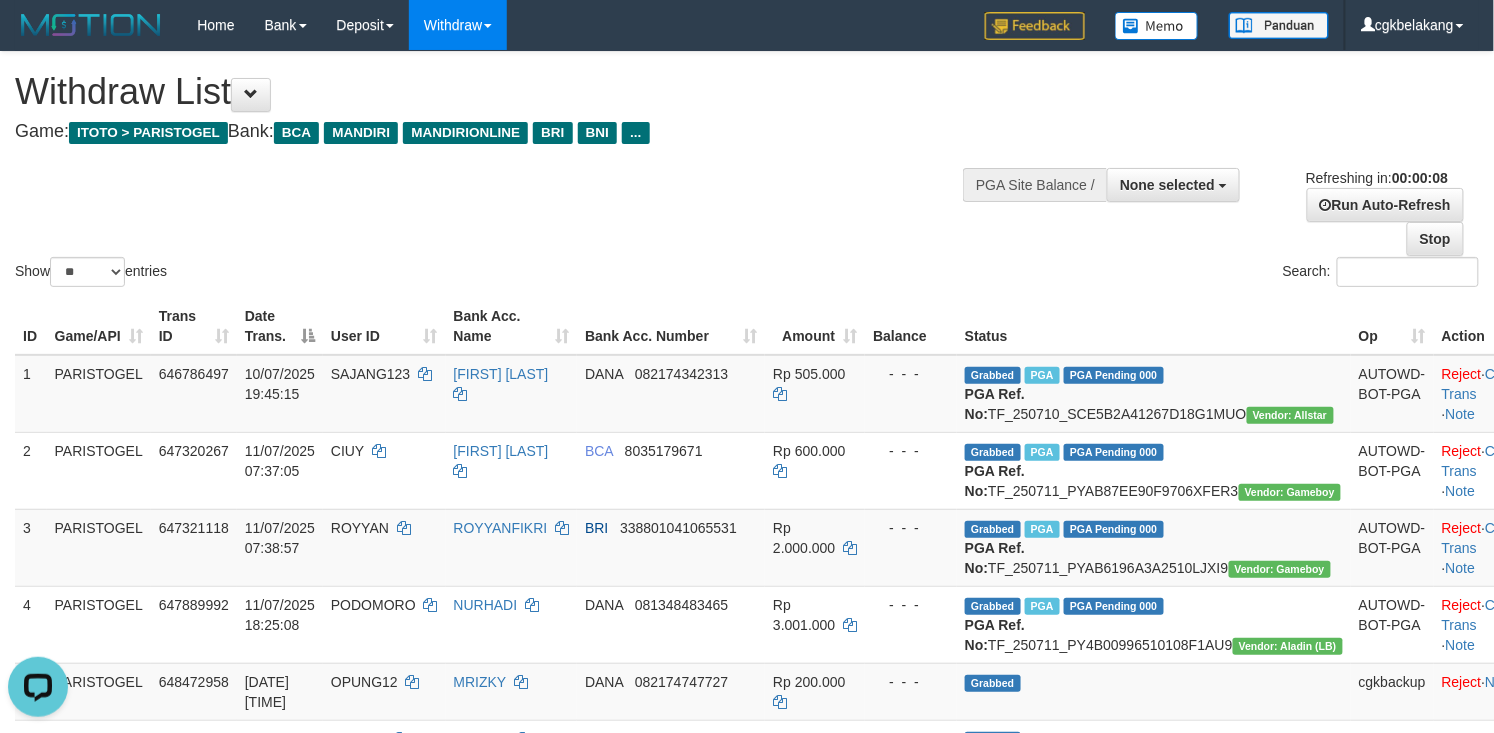 scroll, scrollTop: 0, scrollLeft: 0, axis: both 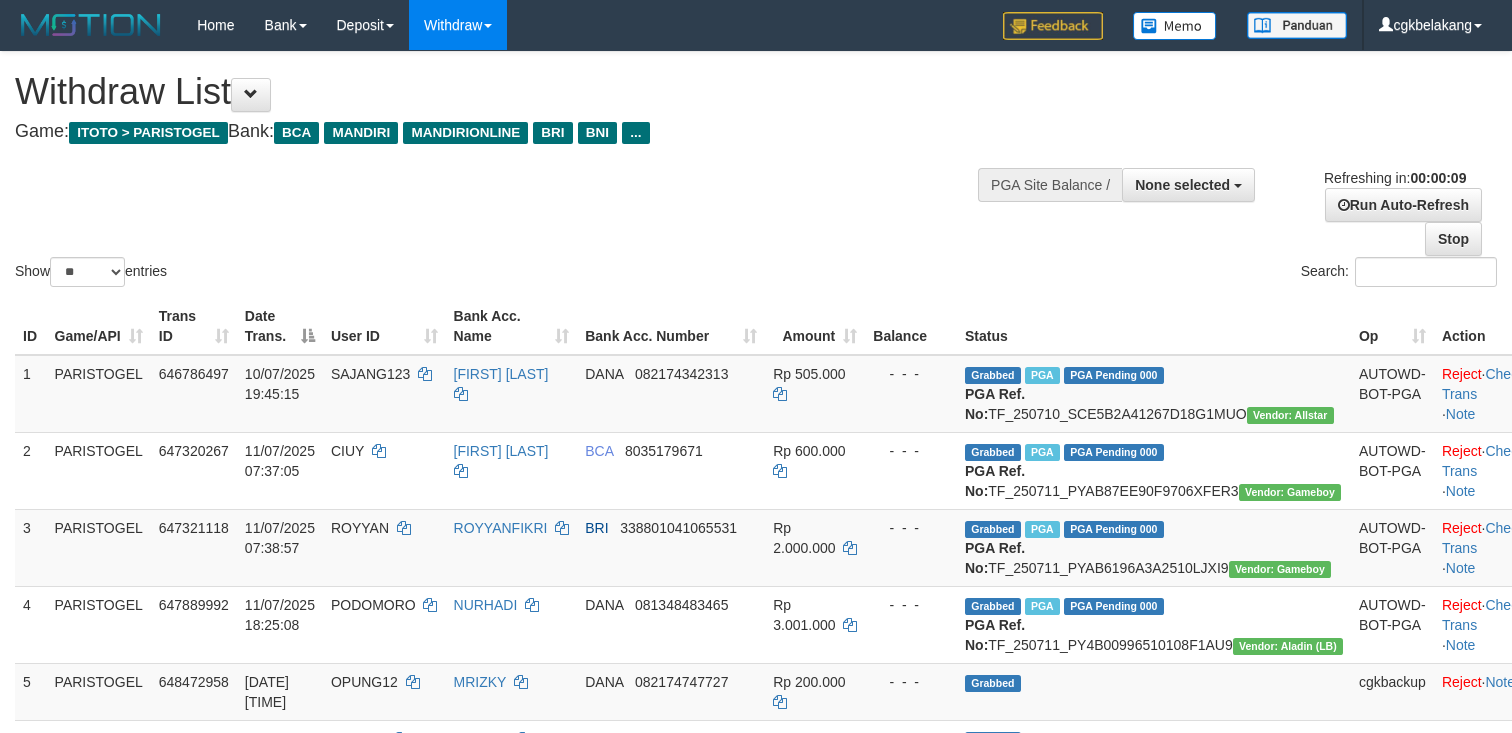 select 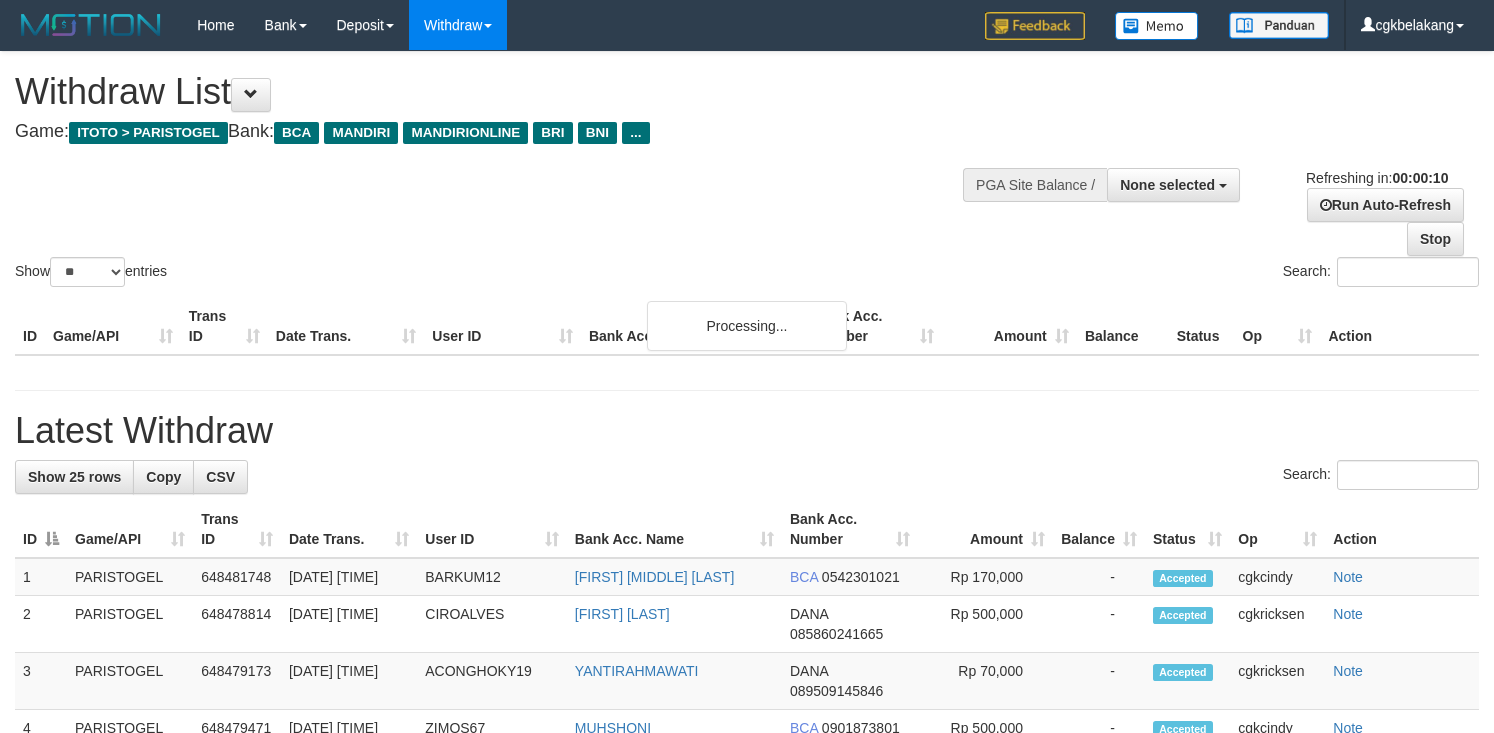 select 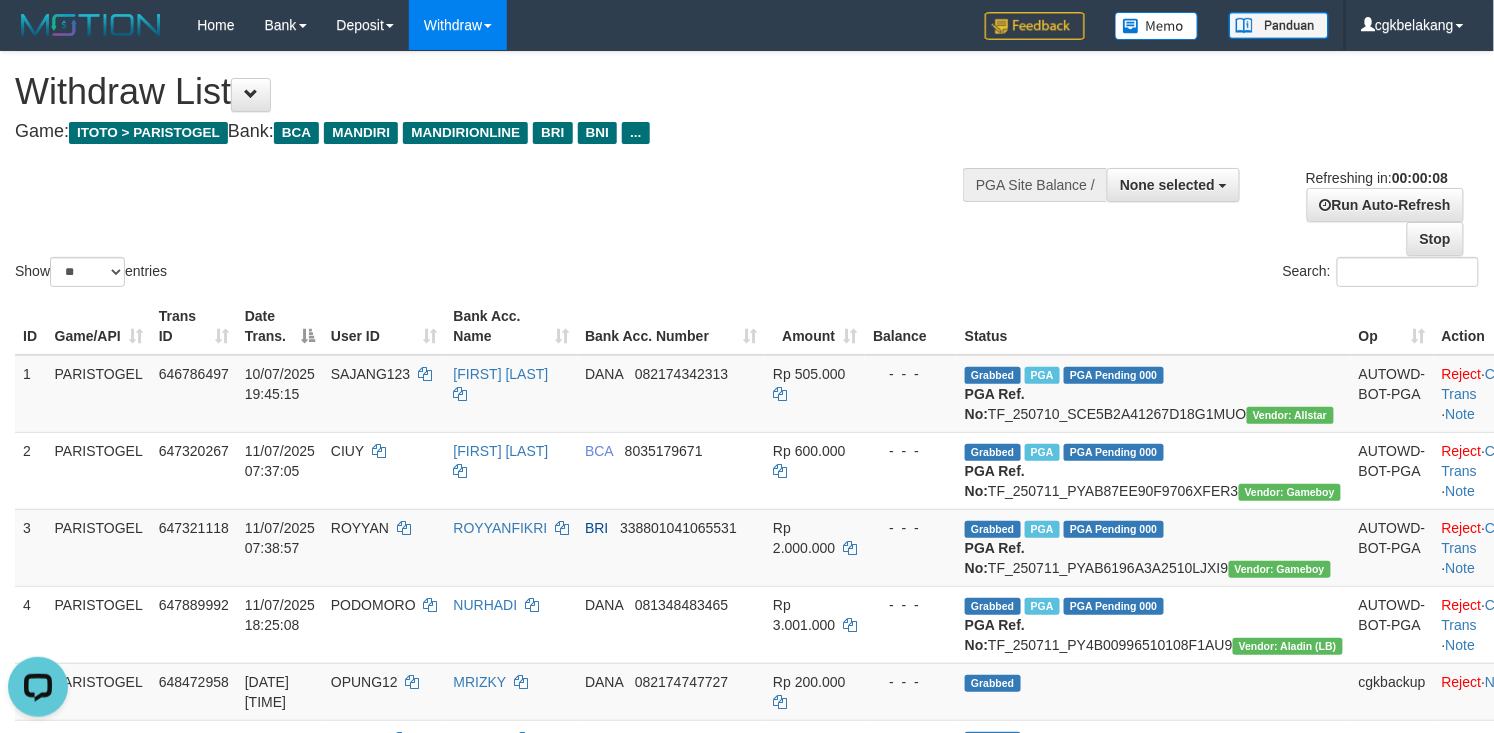 scroll, scrollTop: 0, scrollLeft: 0, axis: both 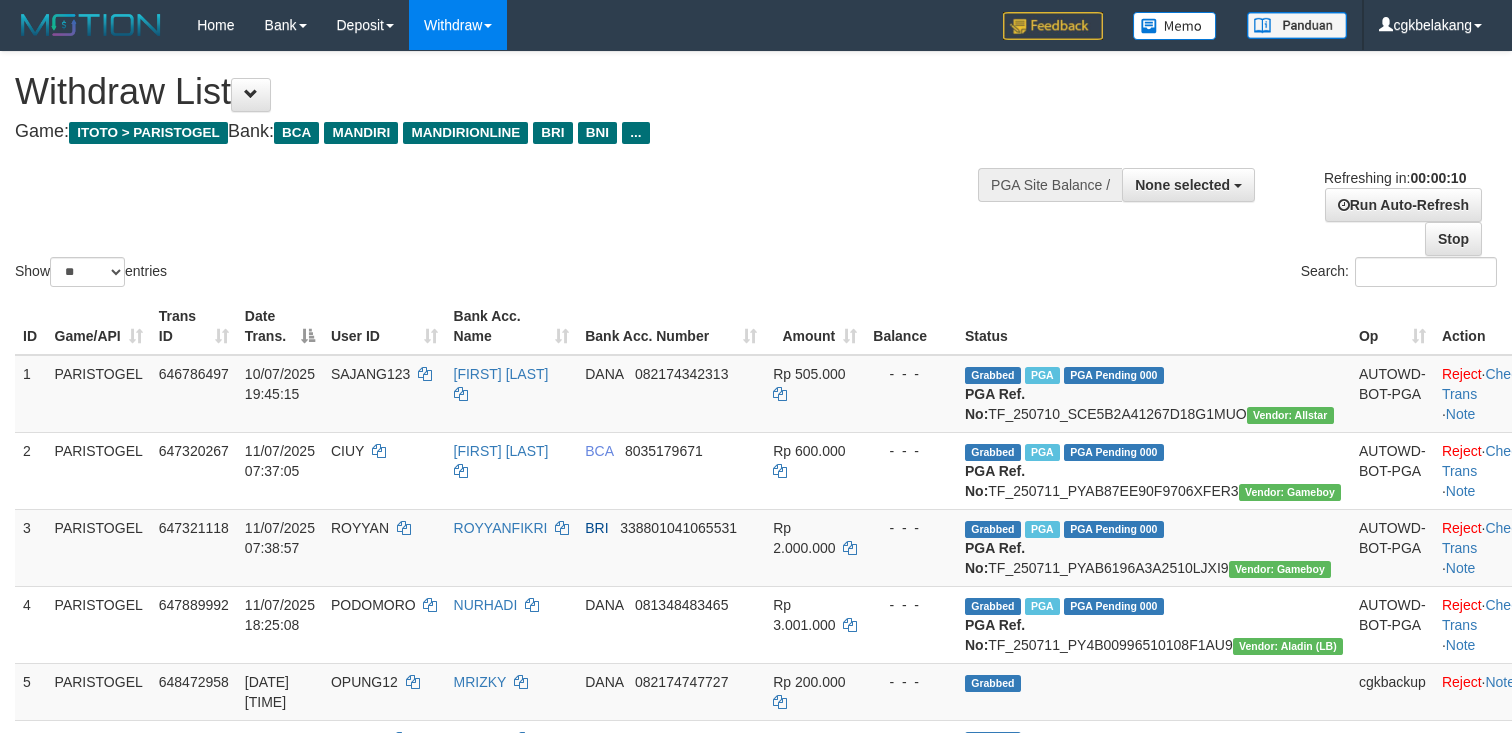 select 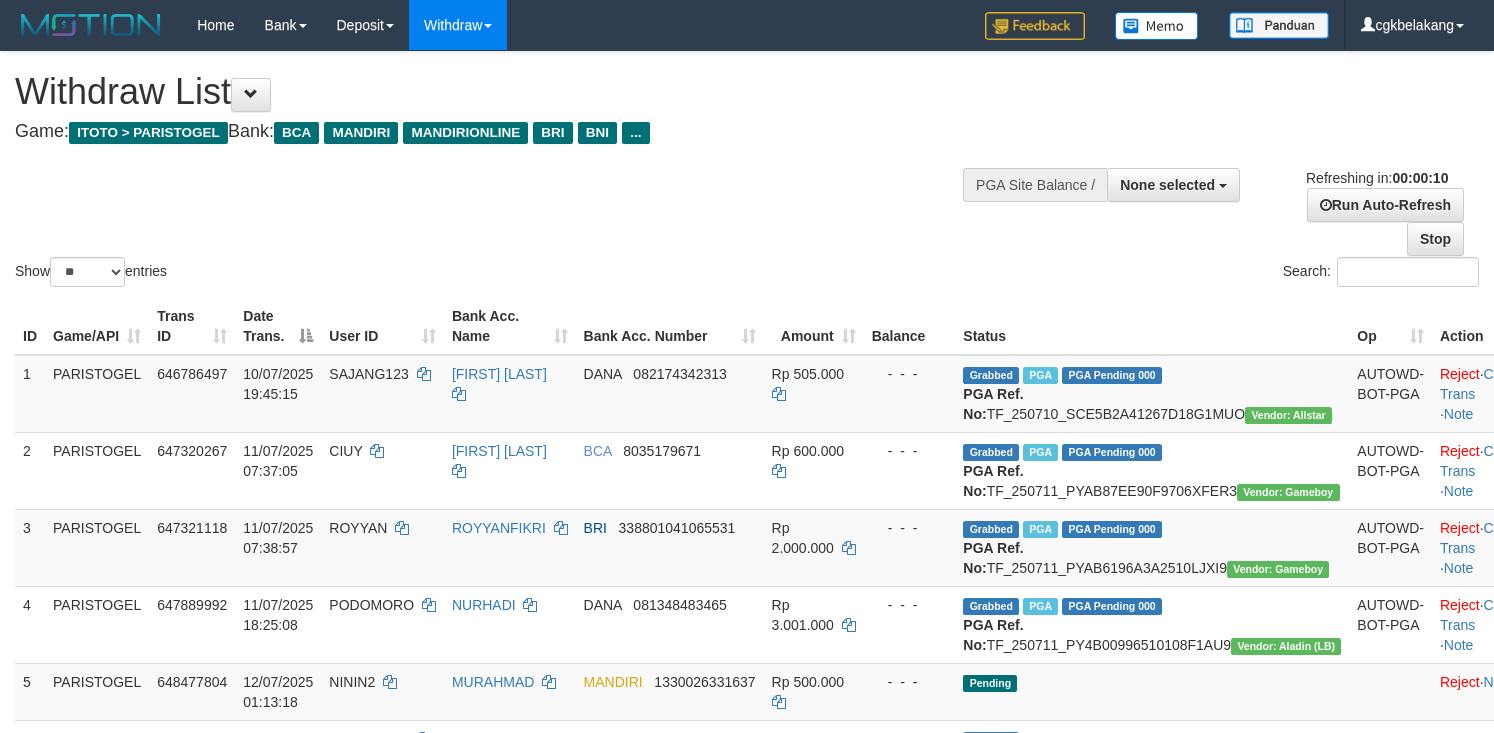 select 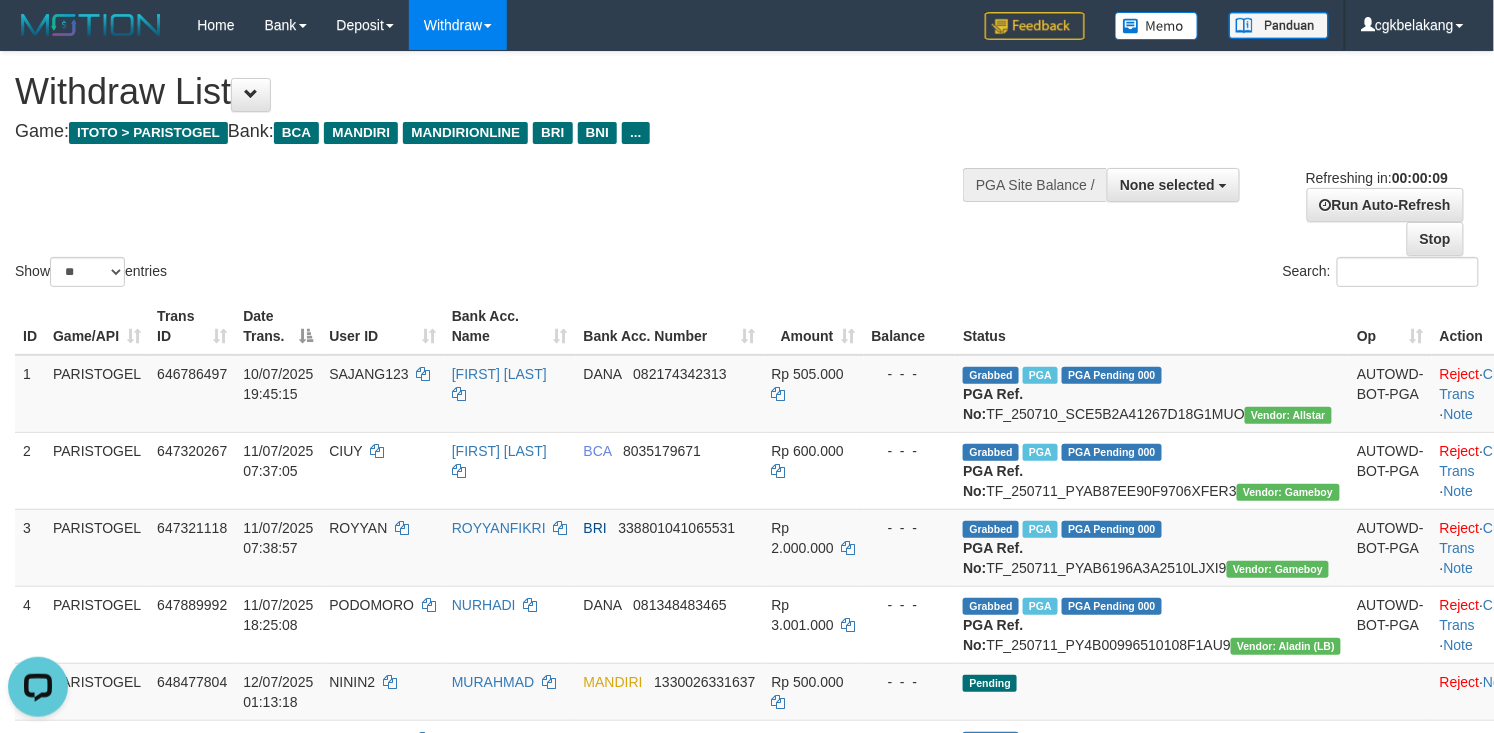 scroll, scrollTop: 0, scrollLeft: 0, axis: both 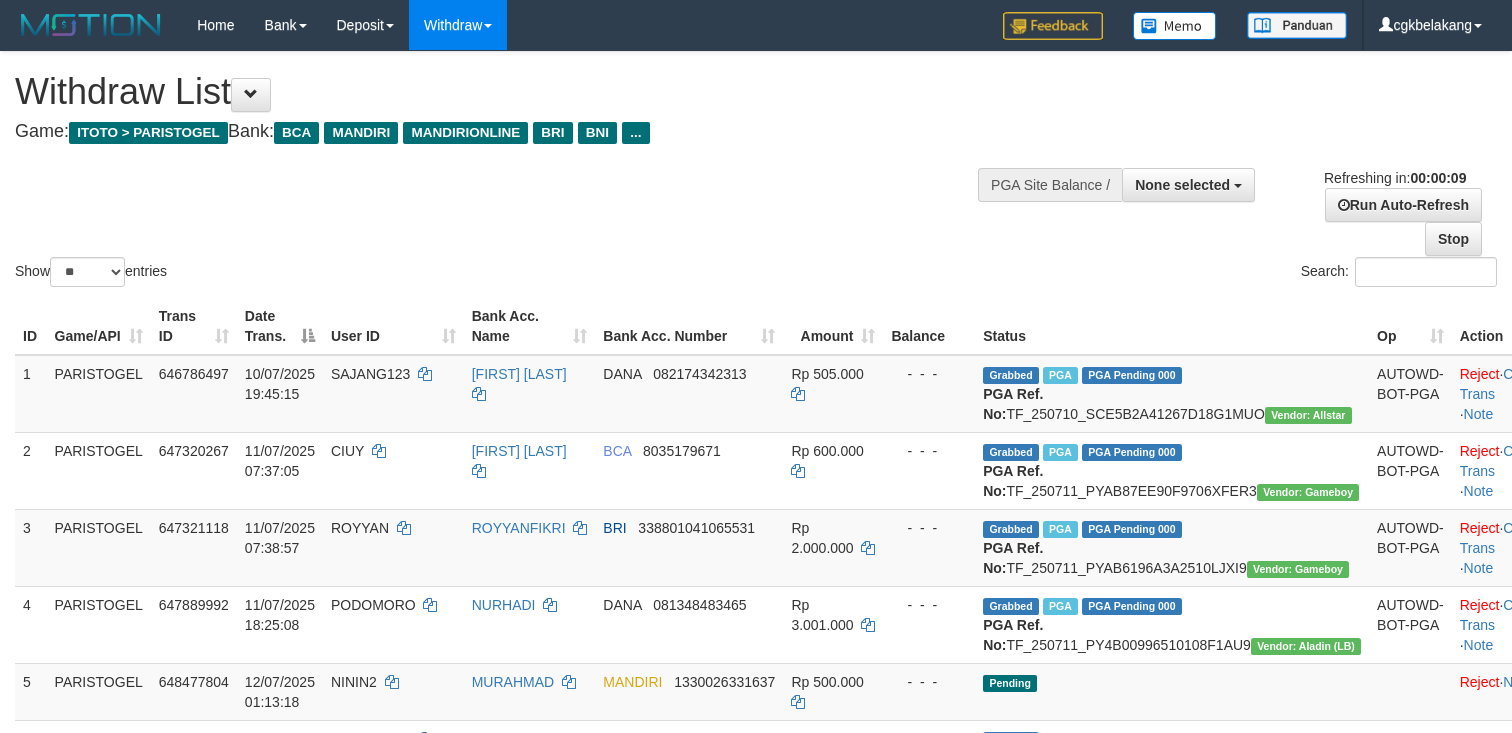 select 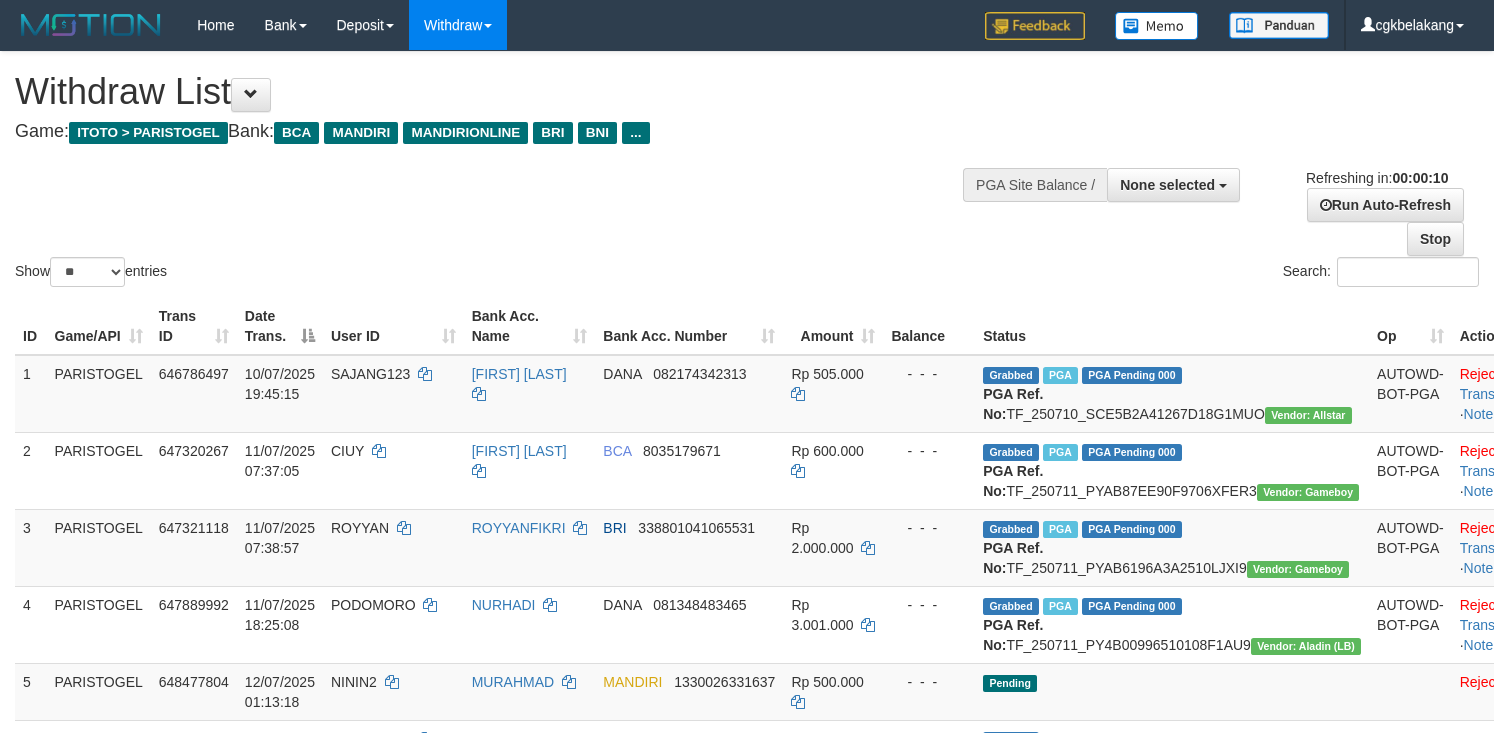 select 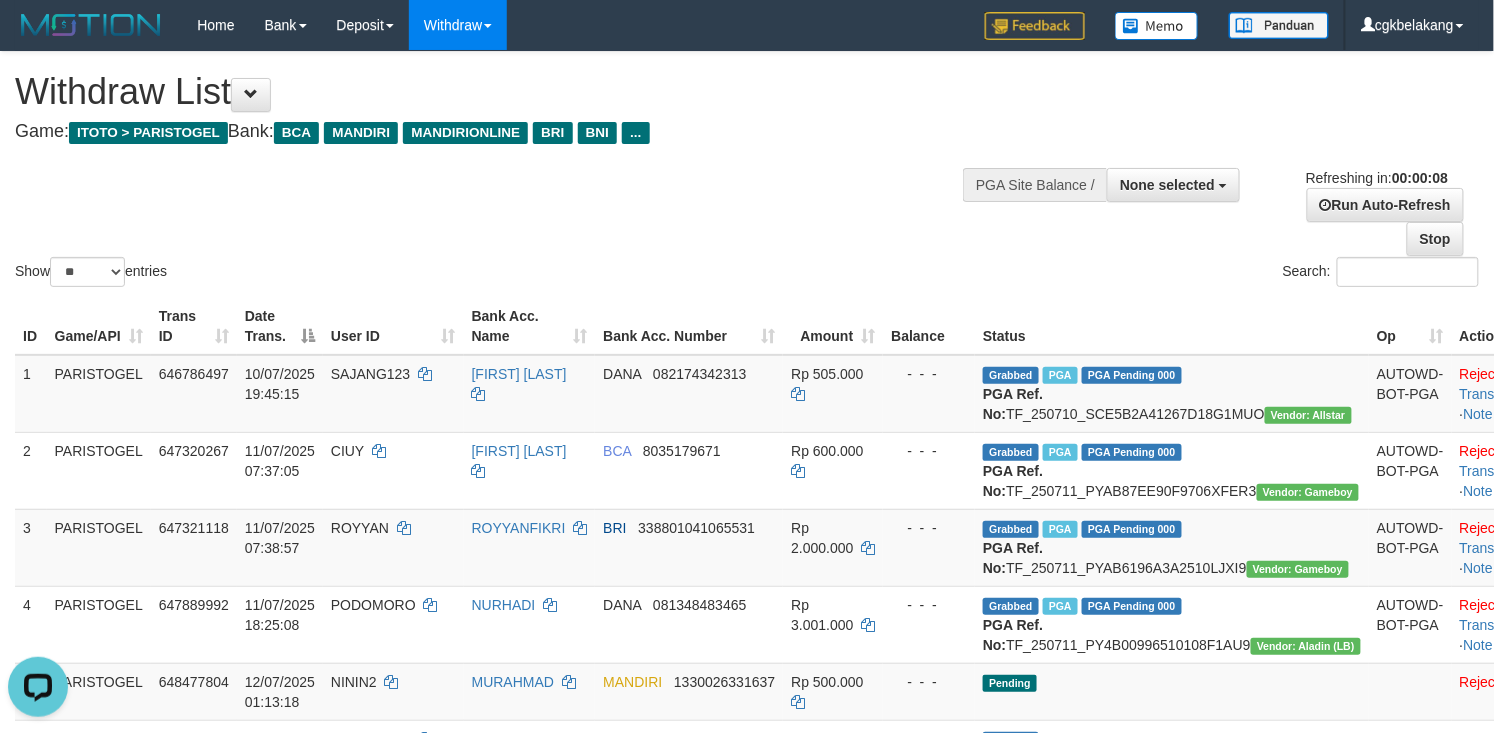 scroll, scrollTop: 0, scrollLeft: 0, axis: both 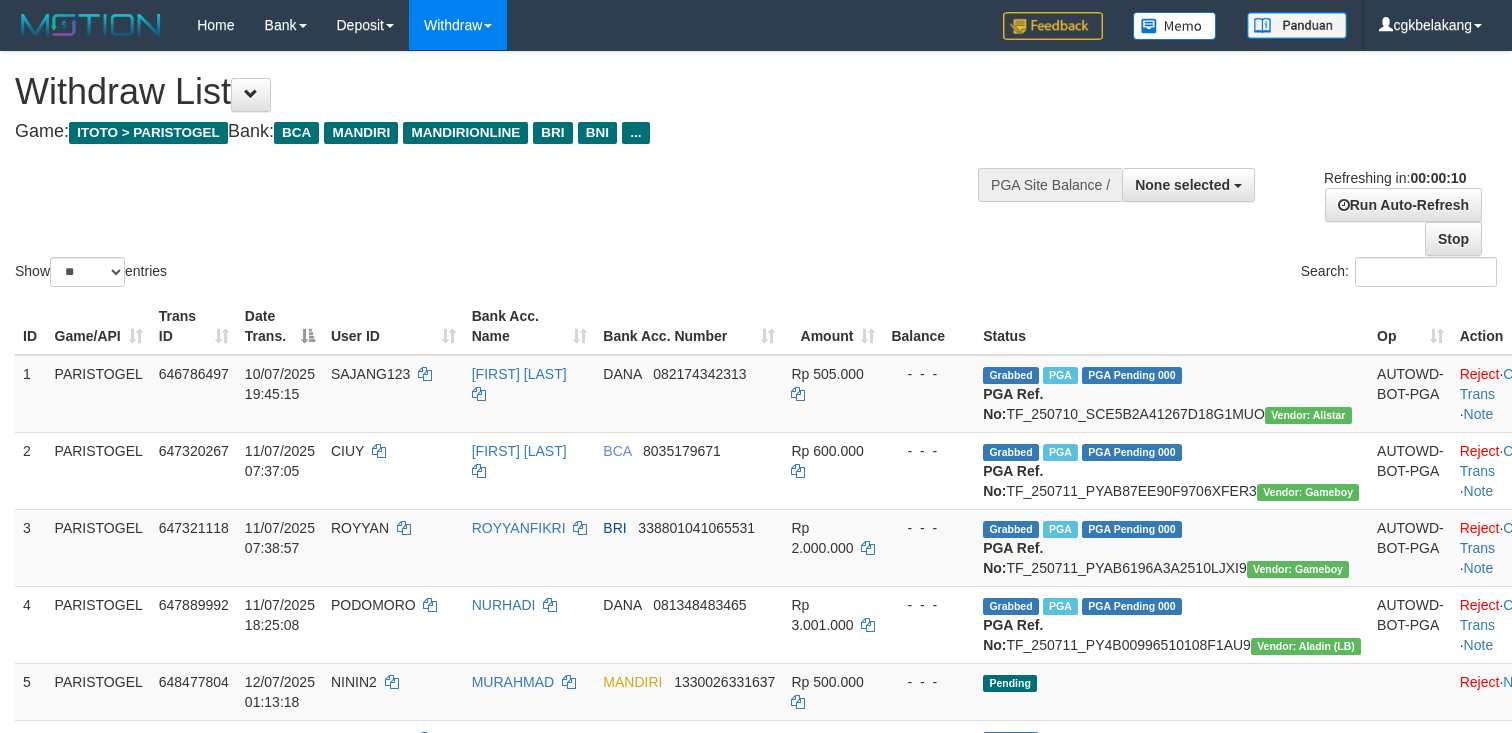 select 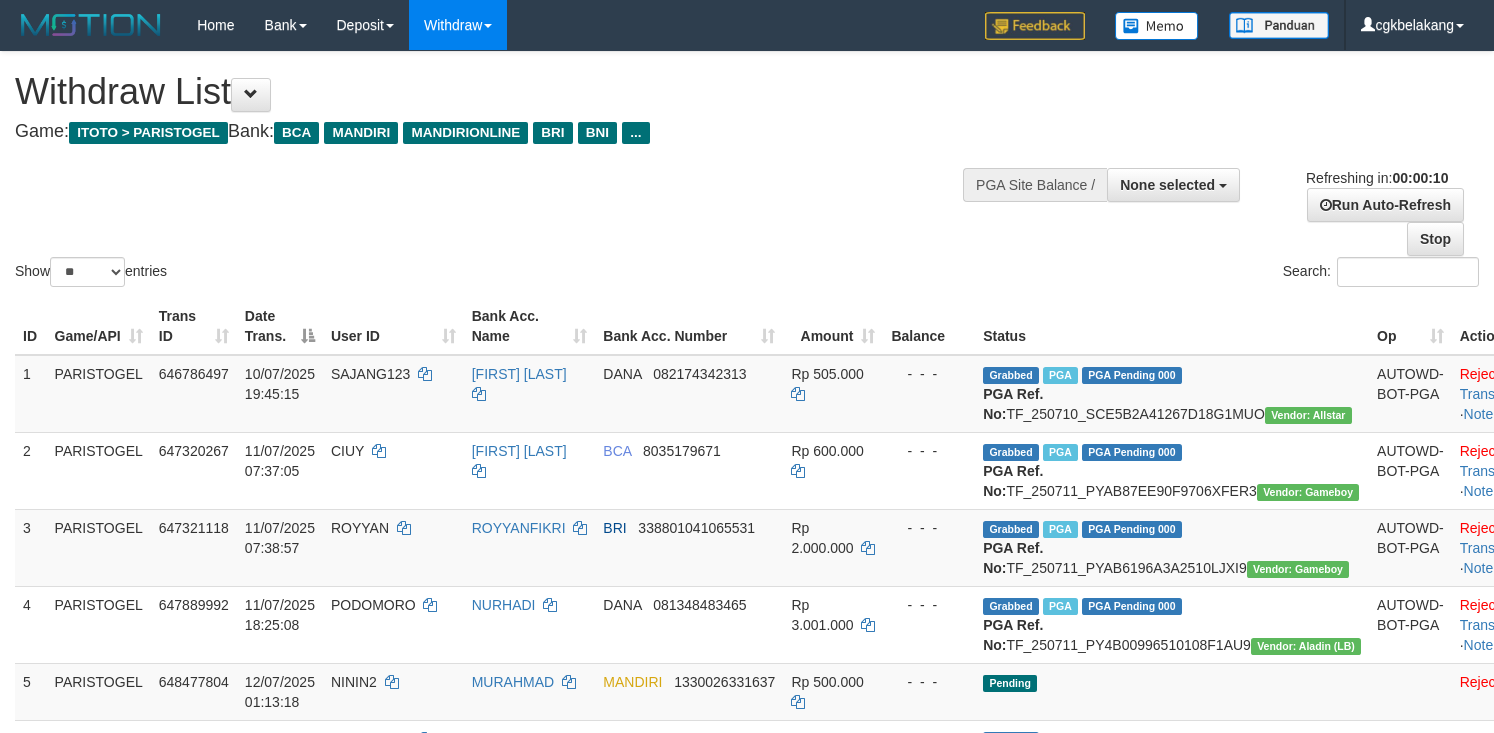 select 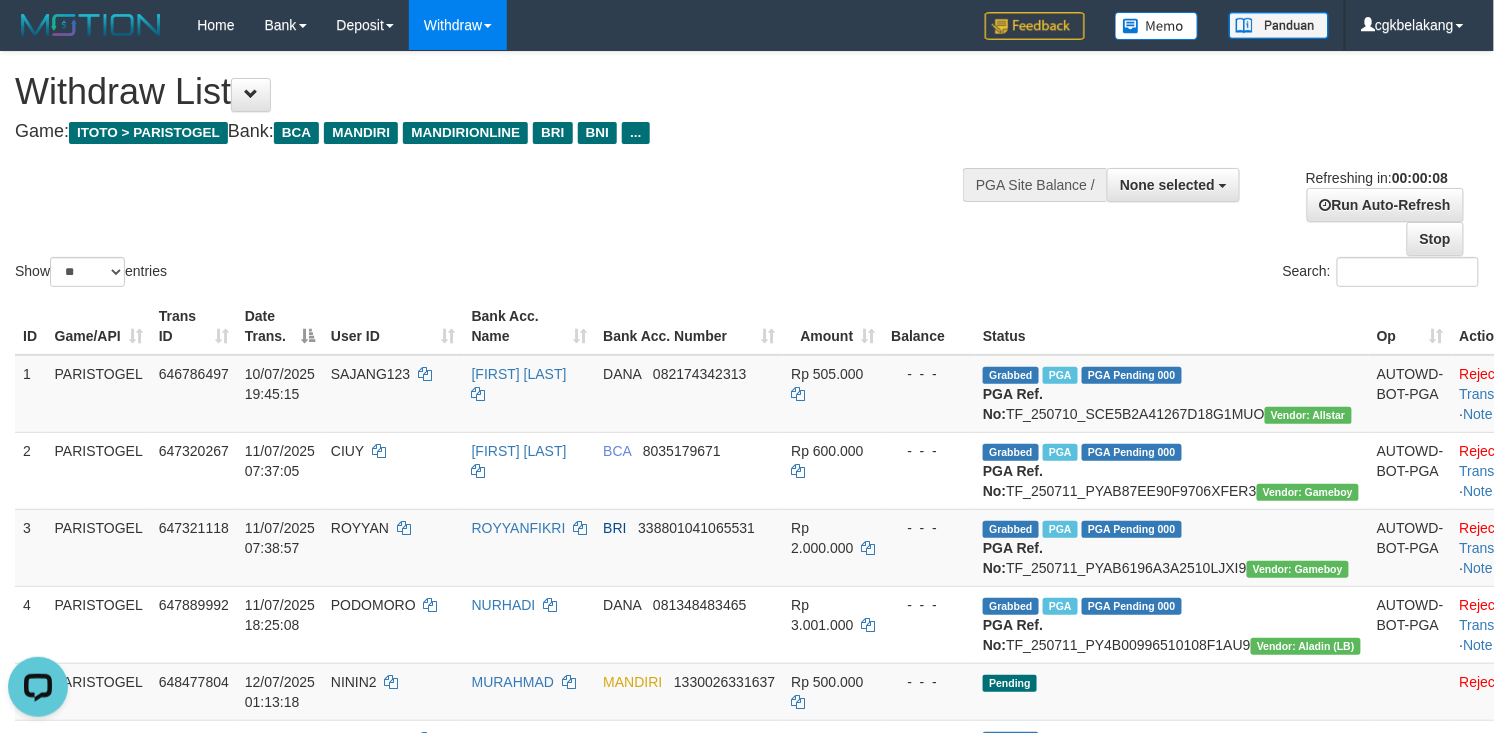 scroll, scrollTop: 0, scrollLeft: 0, axis: both 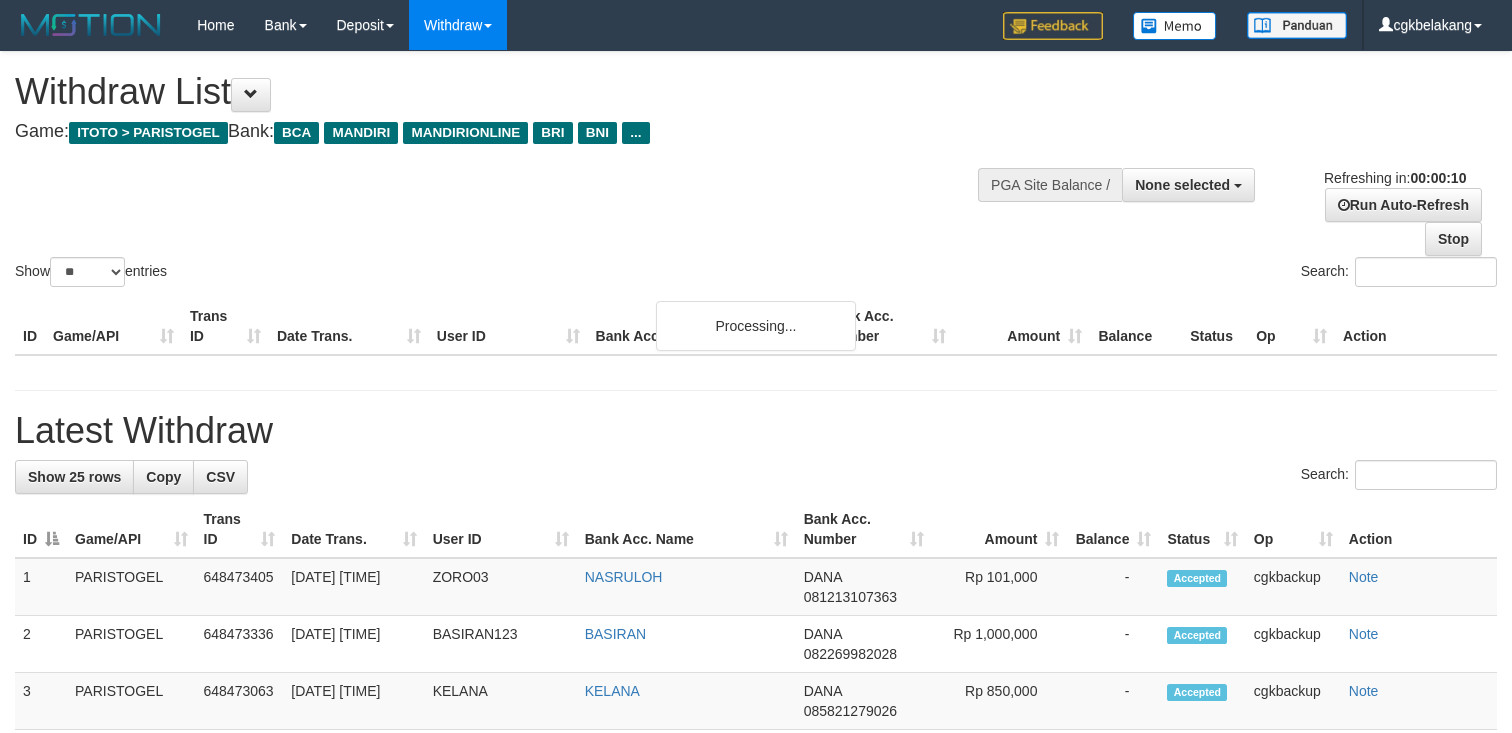 select 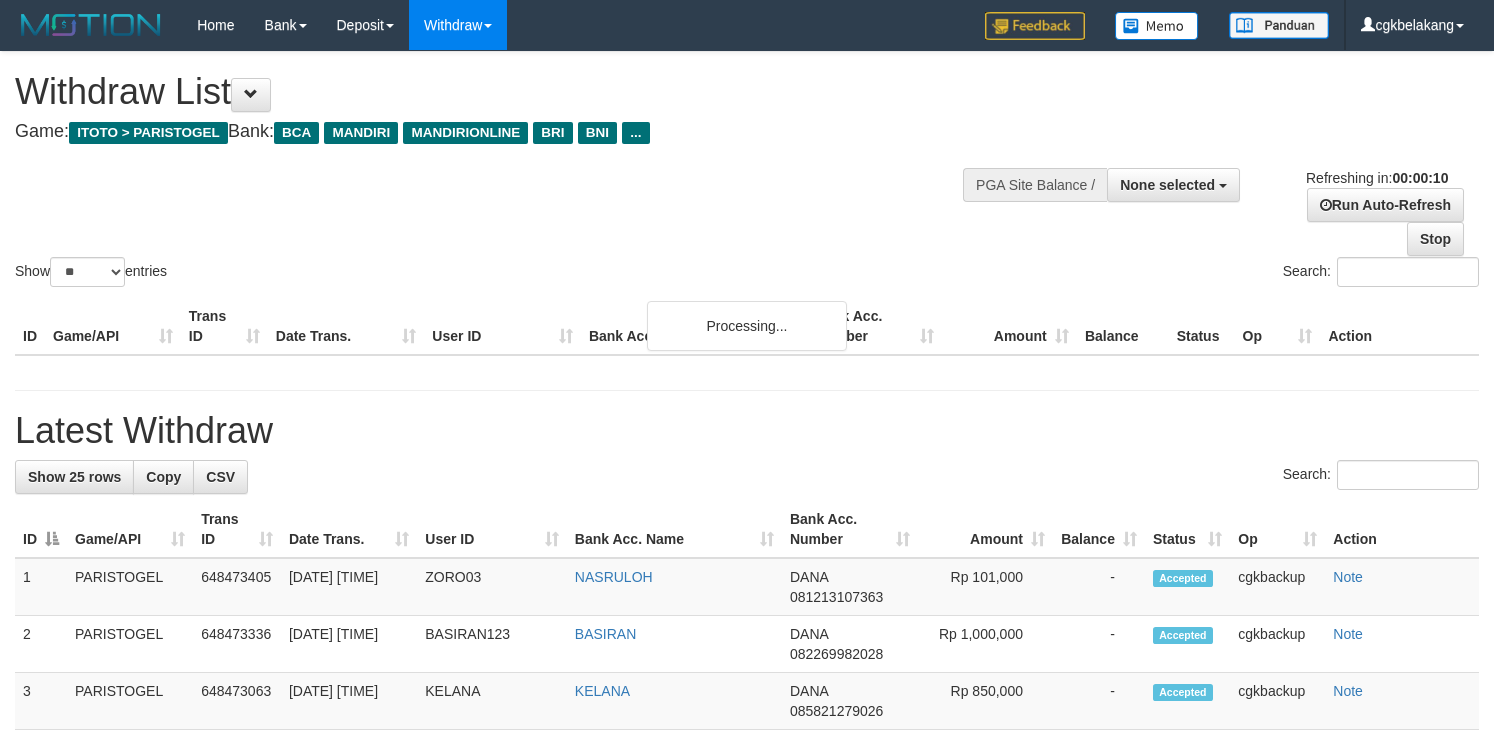 select 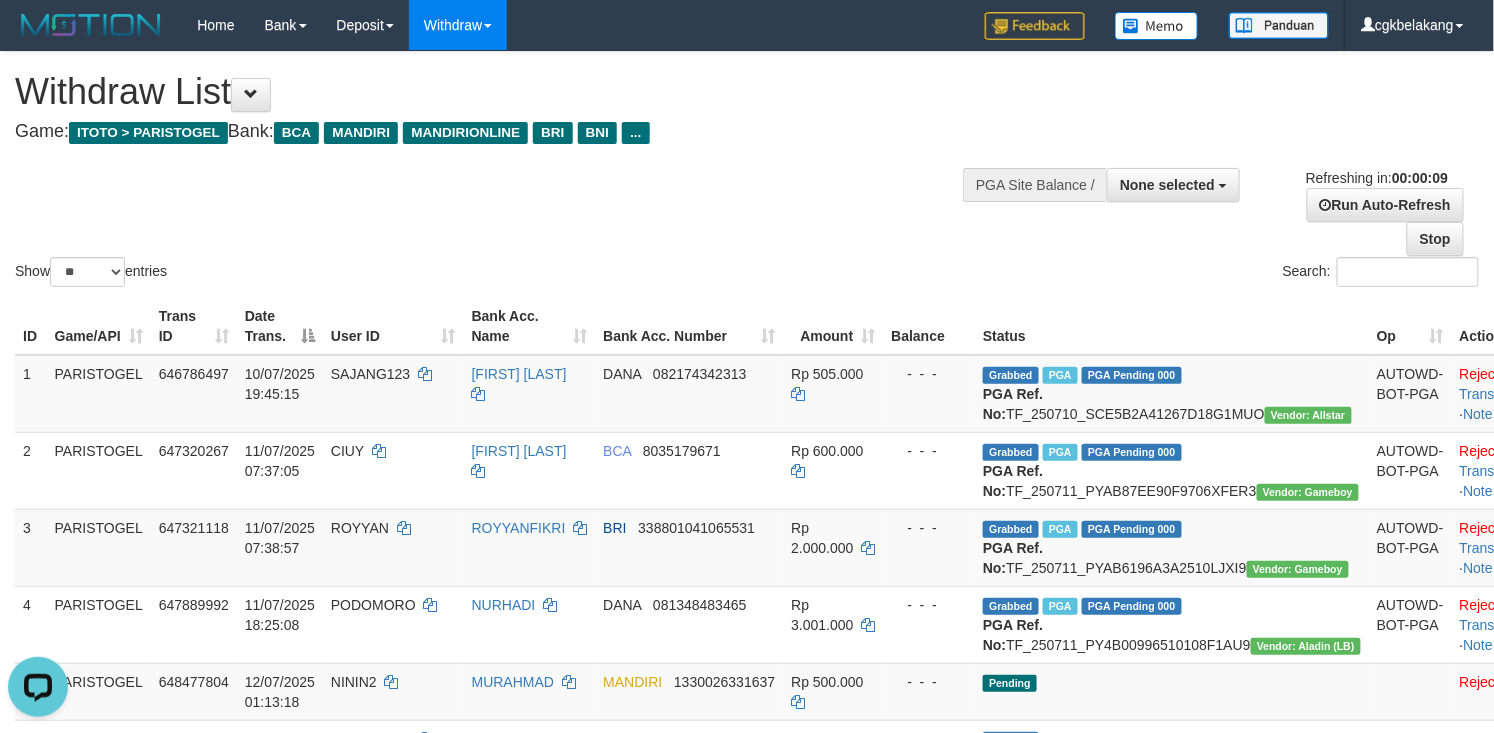 scroll, scrollTop: 0, scrollLeft: 0, axis: both 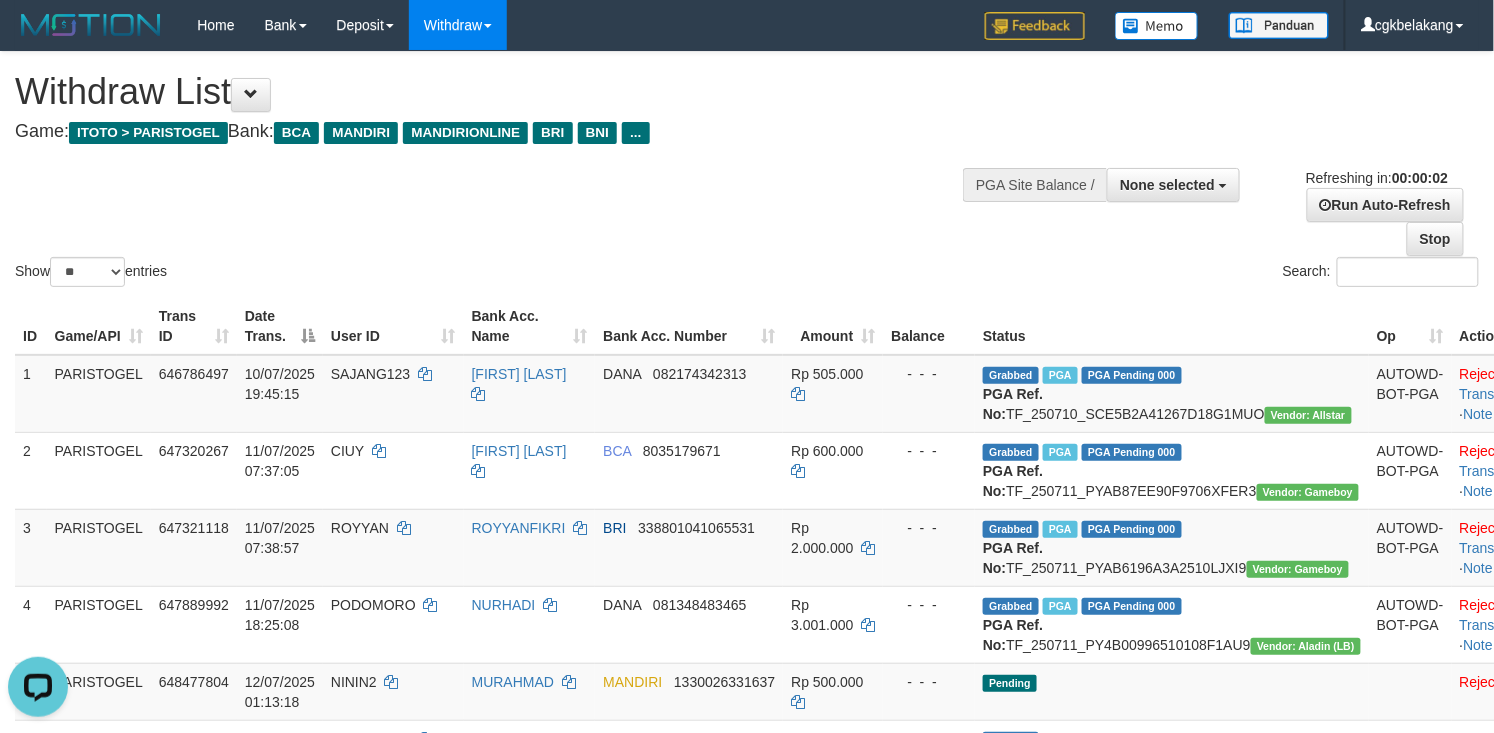 click on "Show  ** ** ** ***  entries Search:" at bounding box center (747, 171) 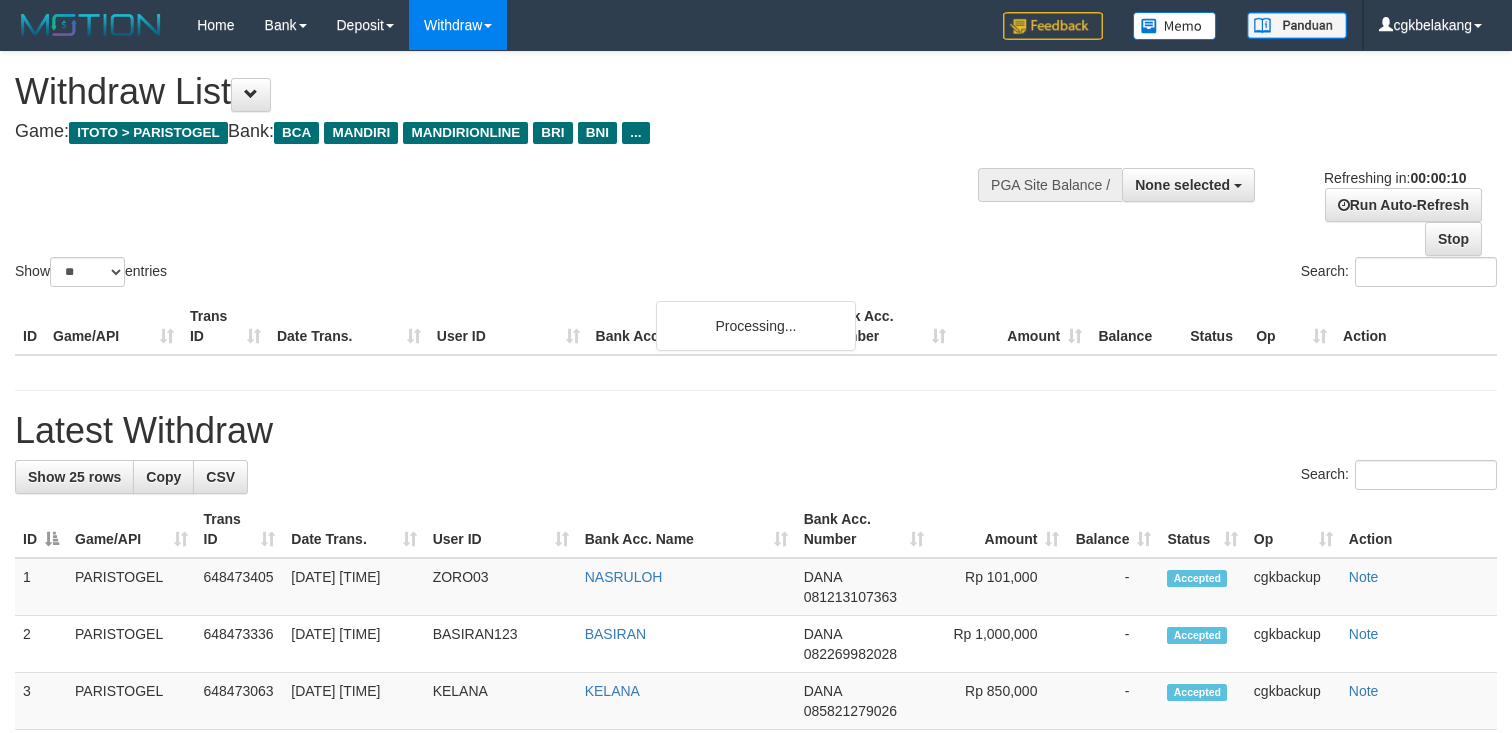 select 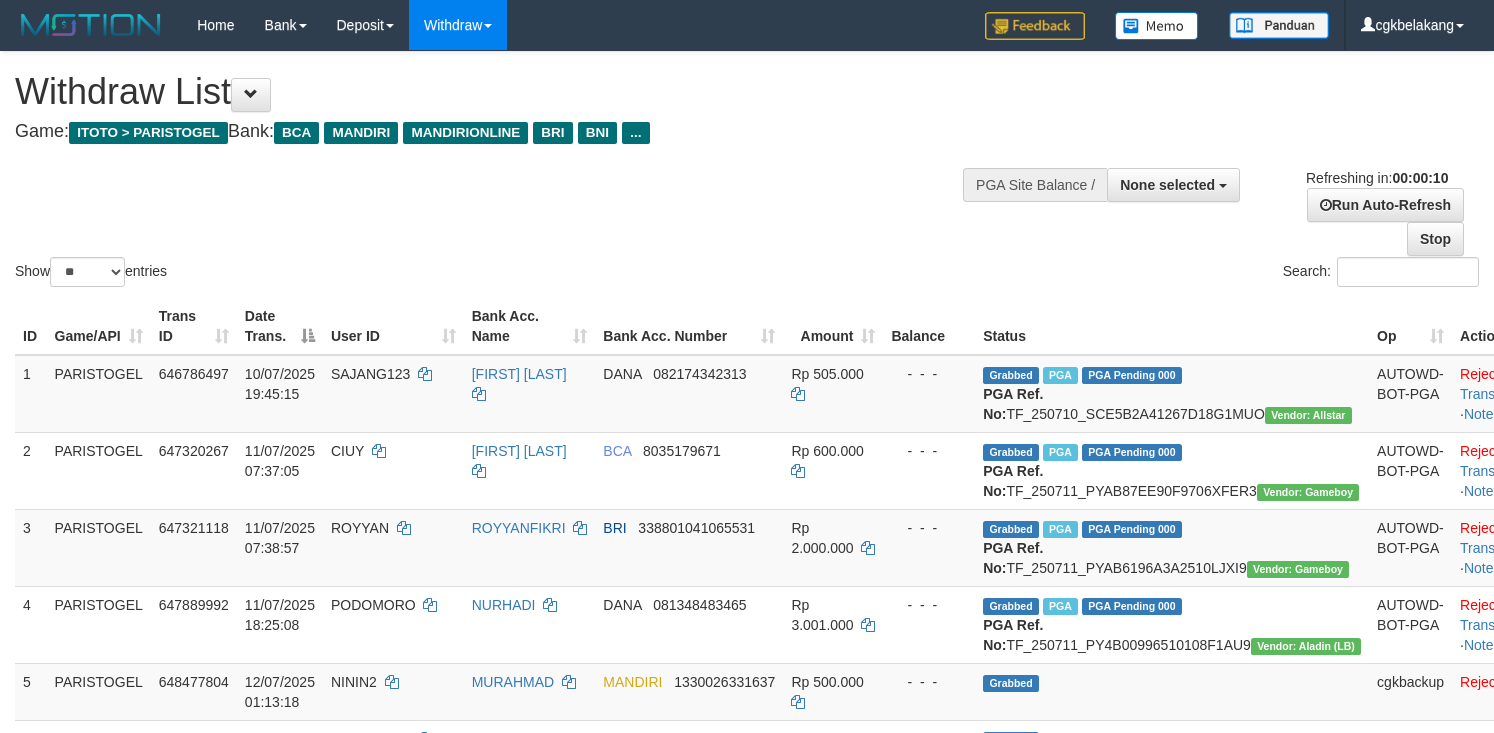 select 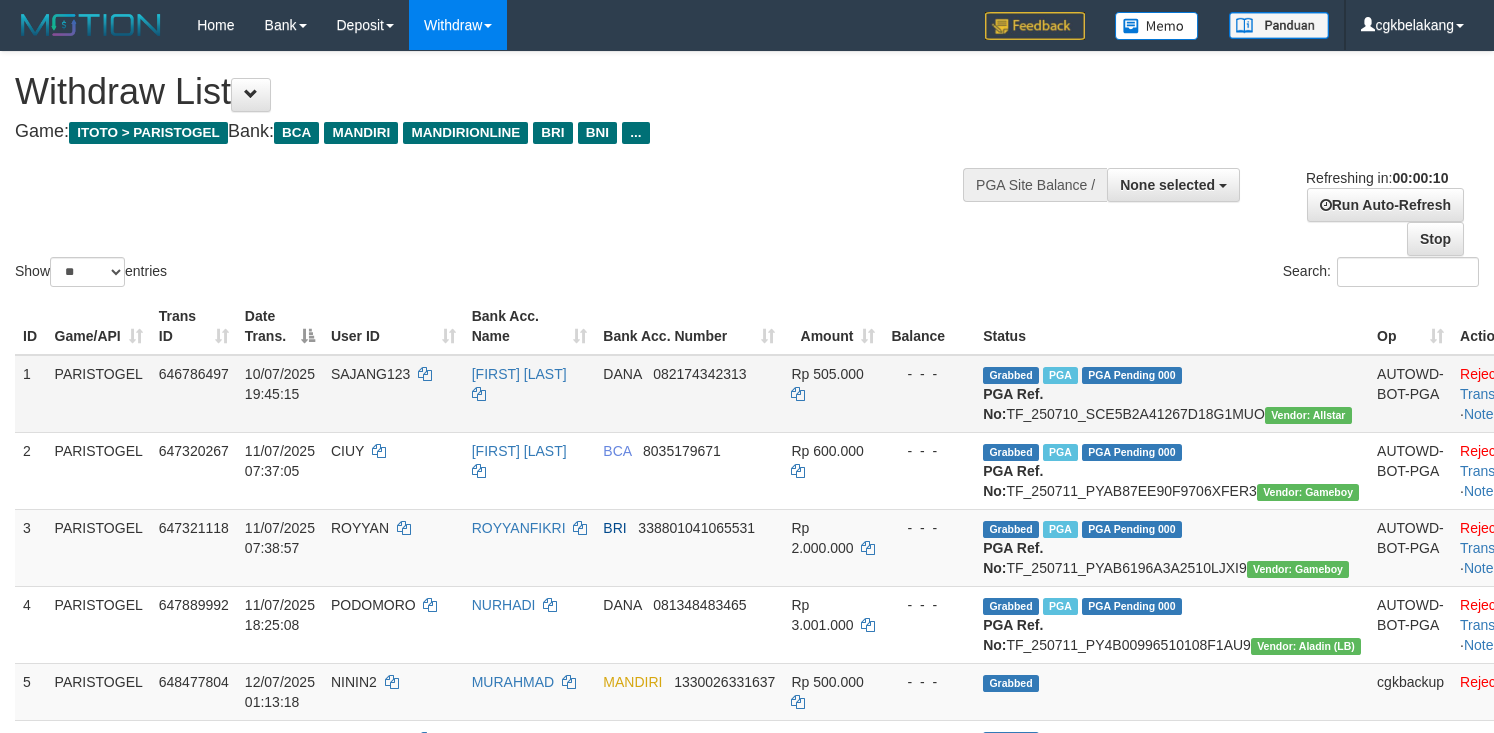 scroll, scrollTop: 0, scrollLeft: 0, axis: both 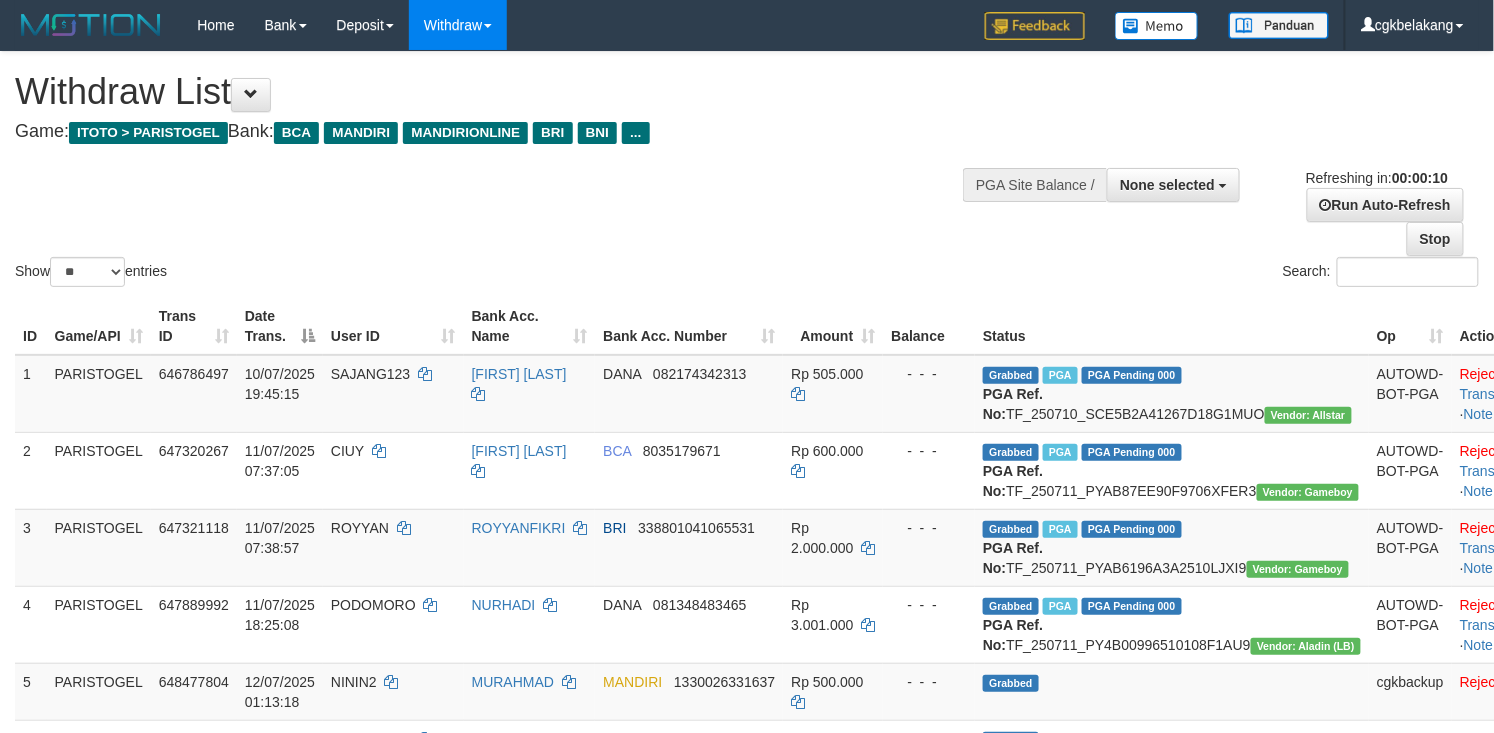 click on "Show  ** ** ** ***  entries Search:" at bounding box center (747, 171) 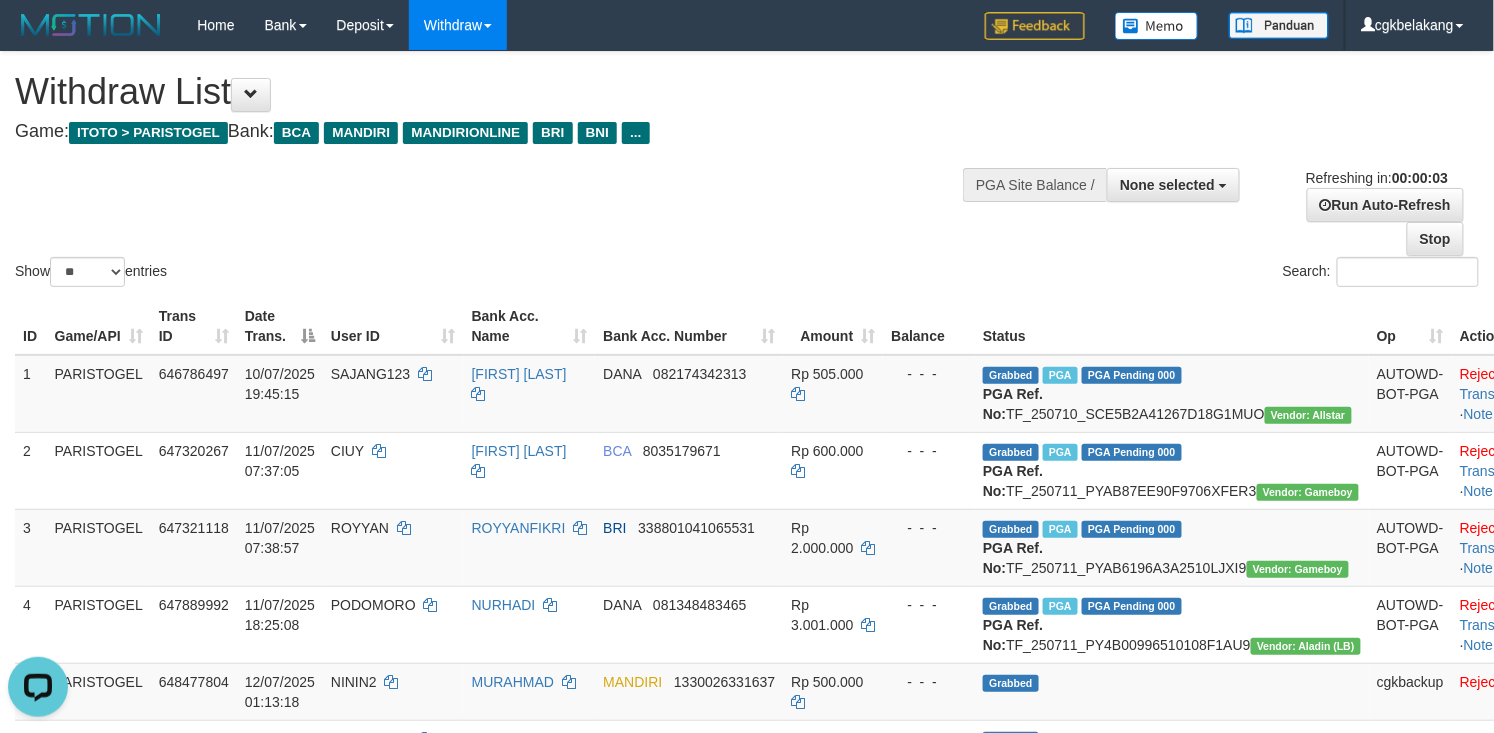 scroll, scrollTop: 0, scrollLeft: 0, axis: both 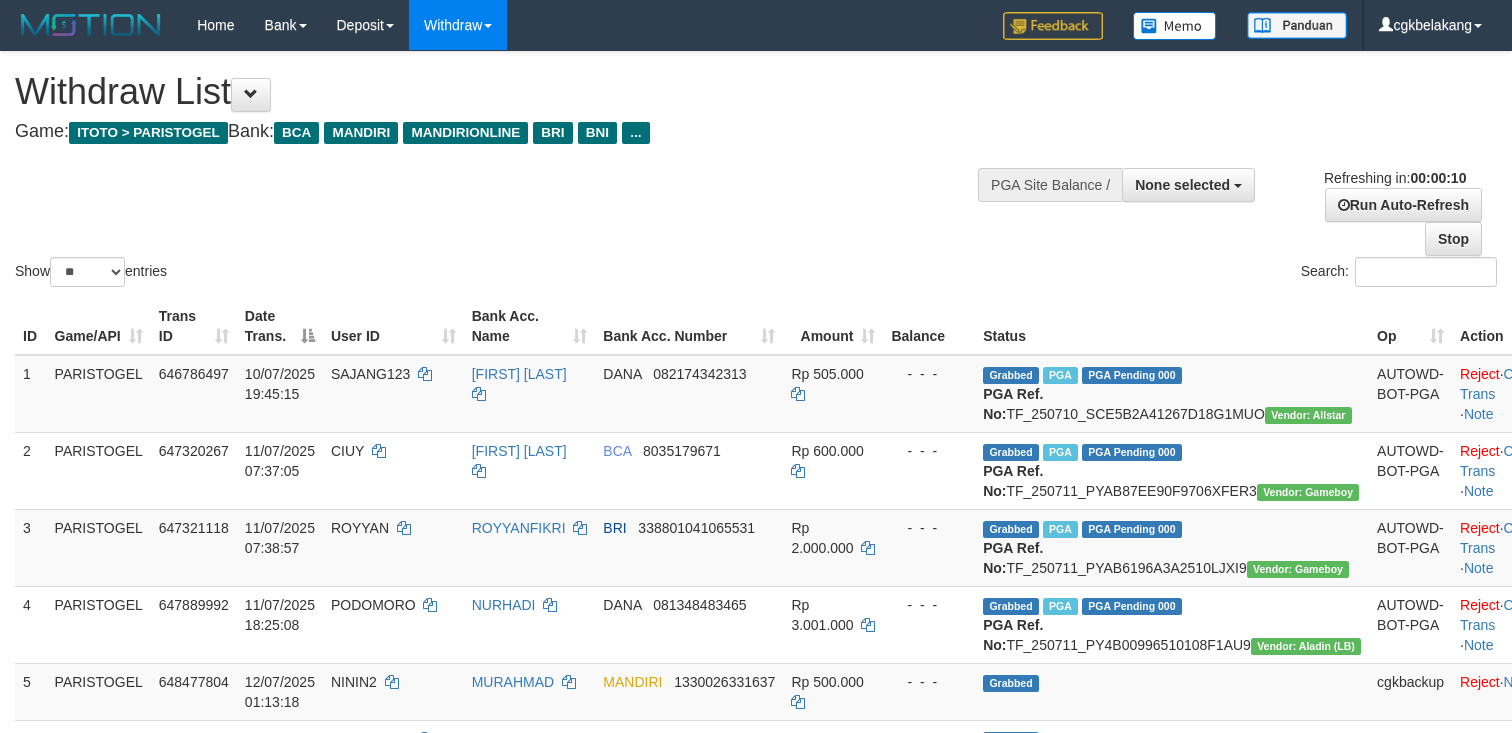 select 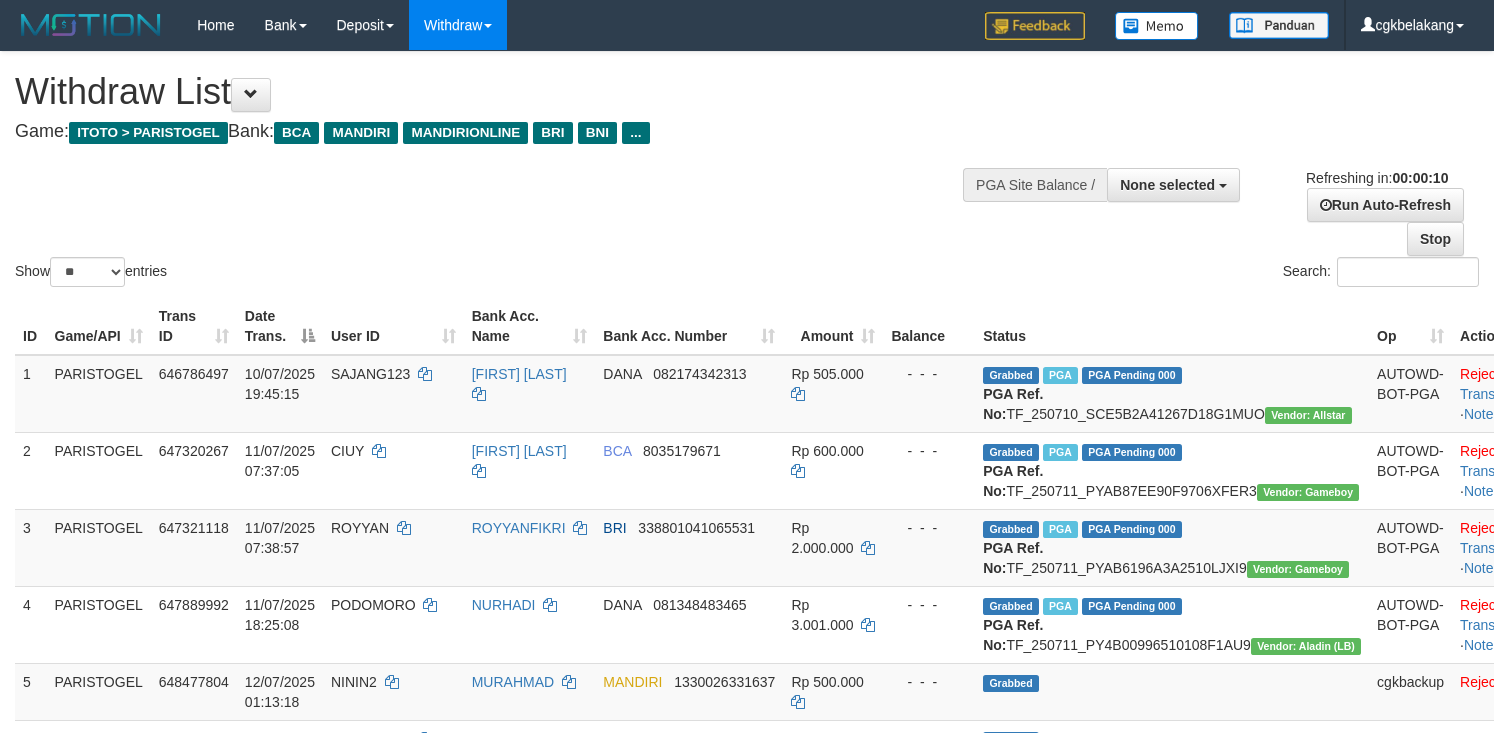 select 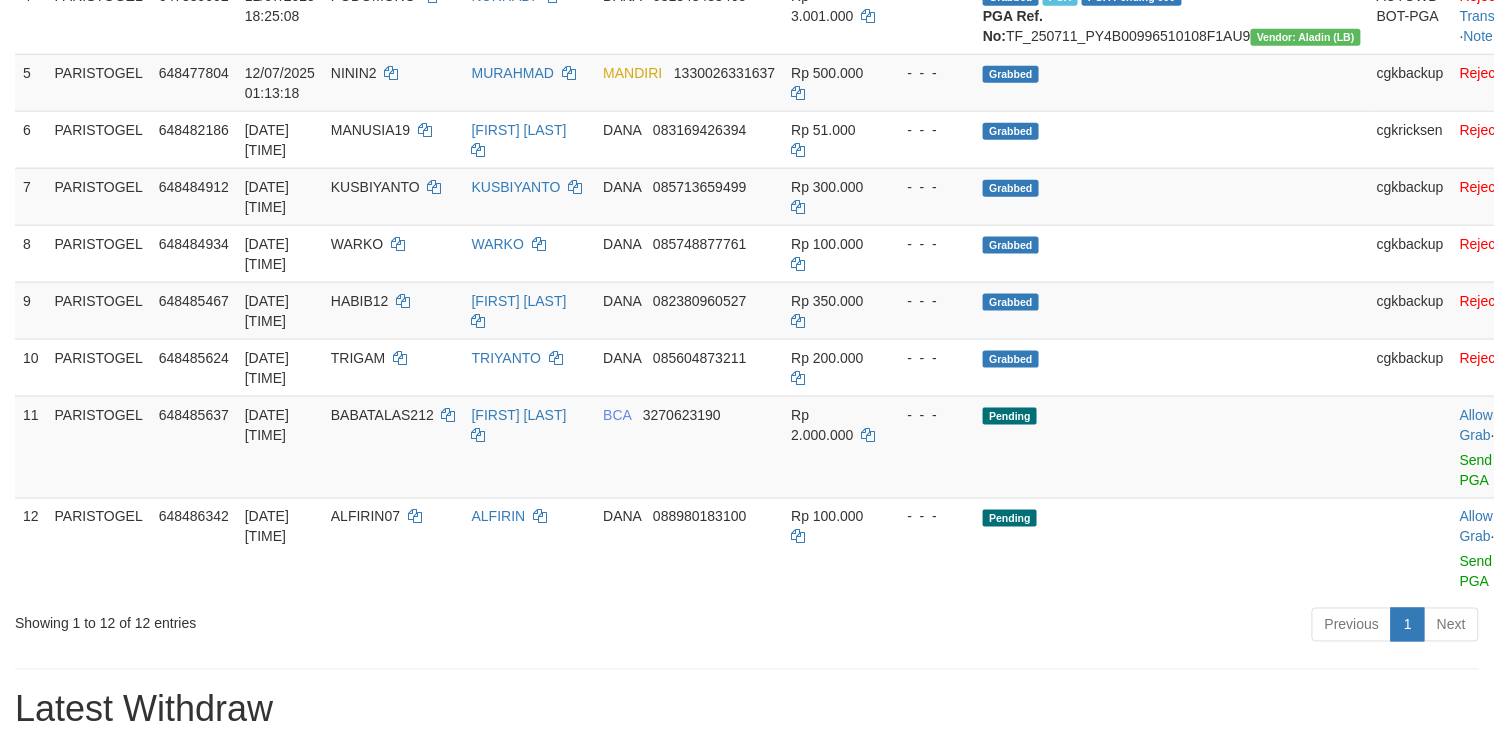 scroll, scrollTop: 533, scrollLeft: 0, axis: vertical 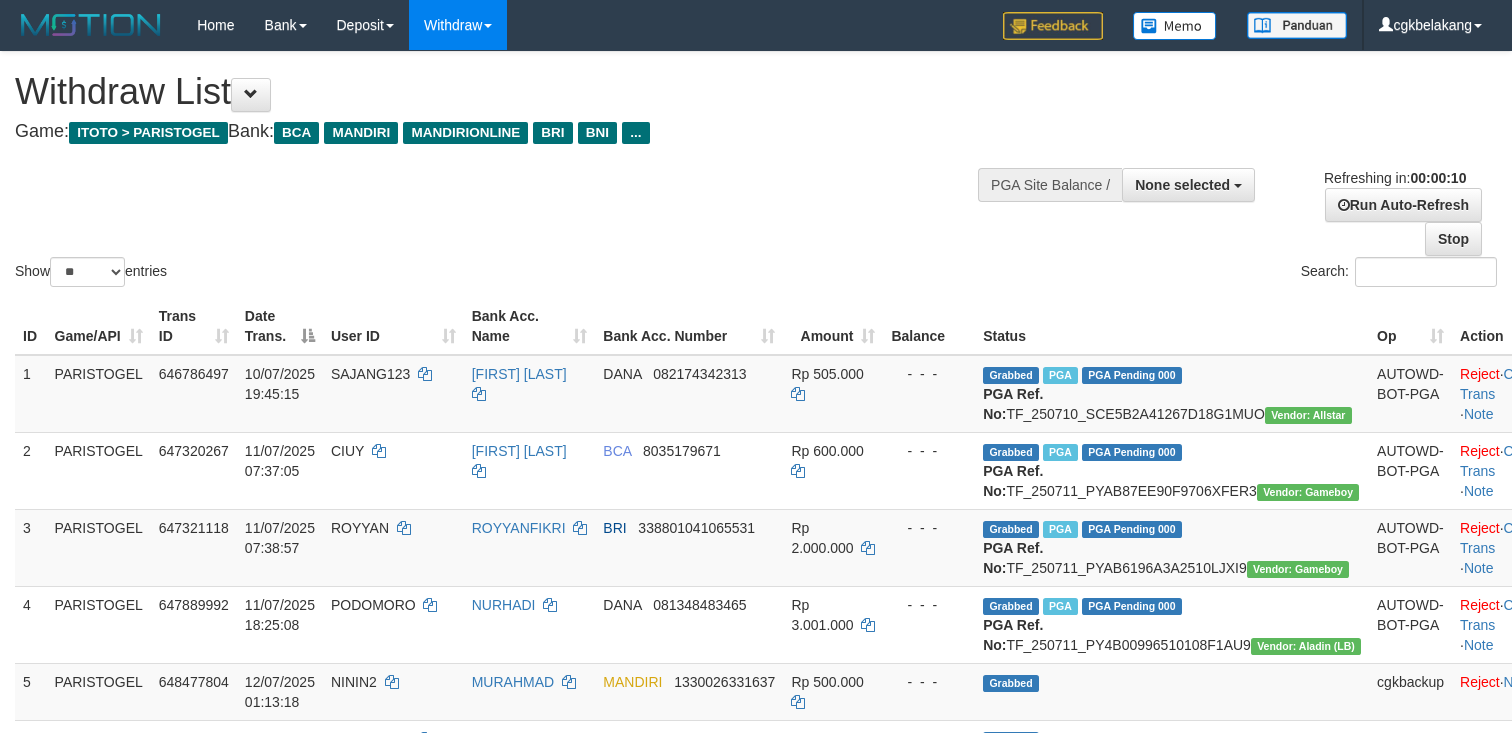 select 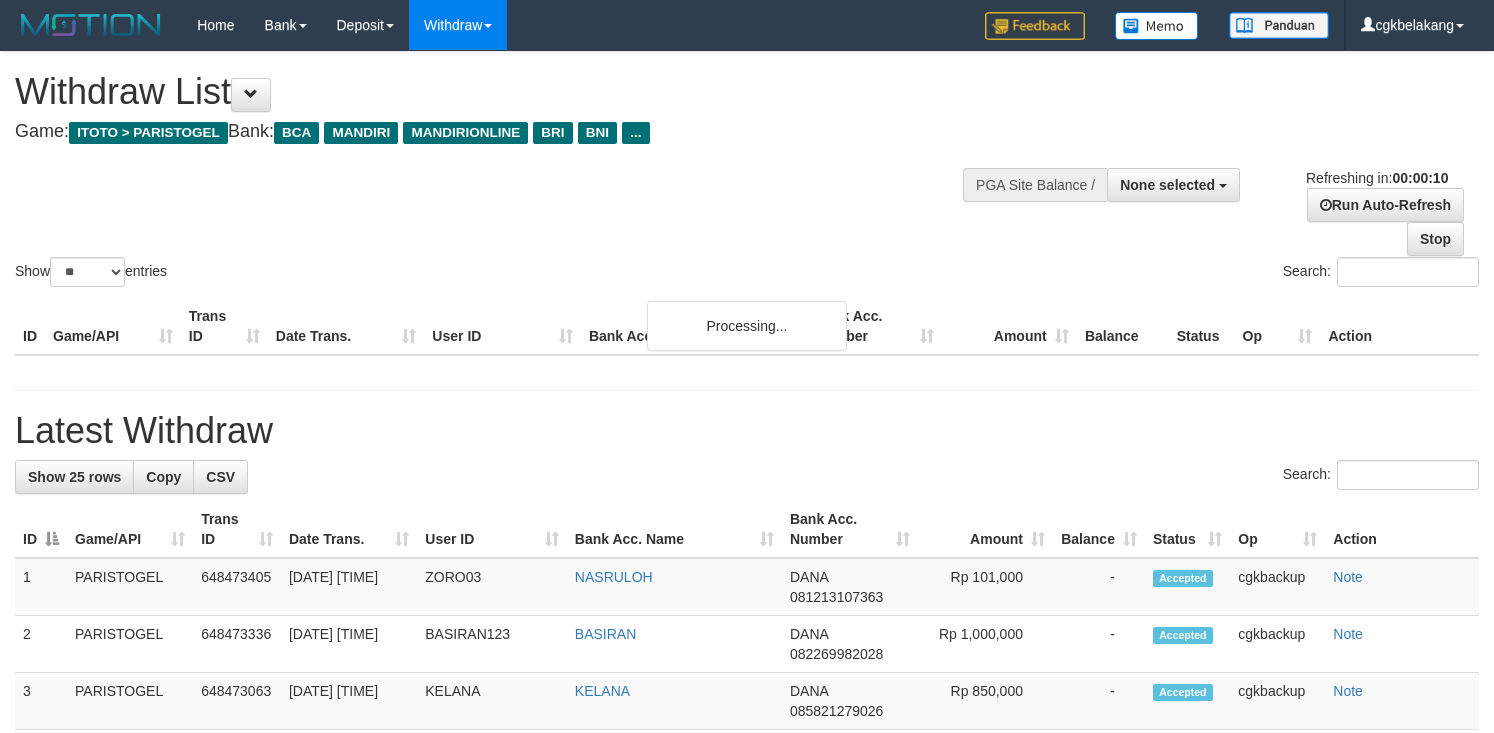 select 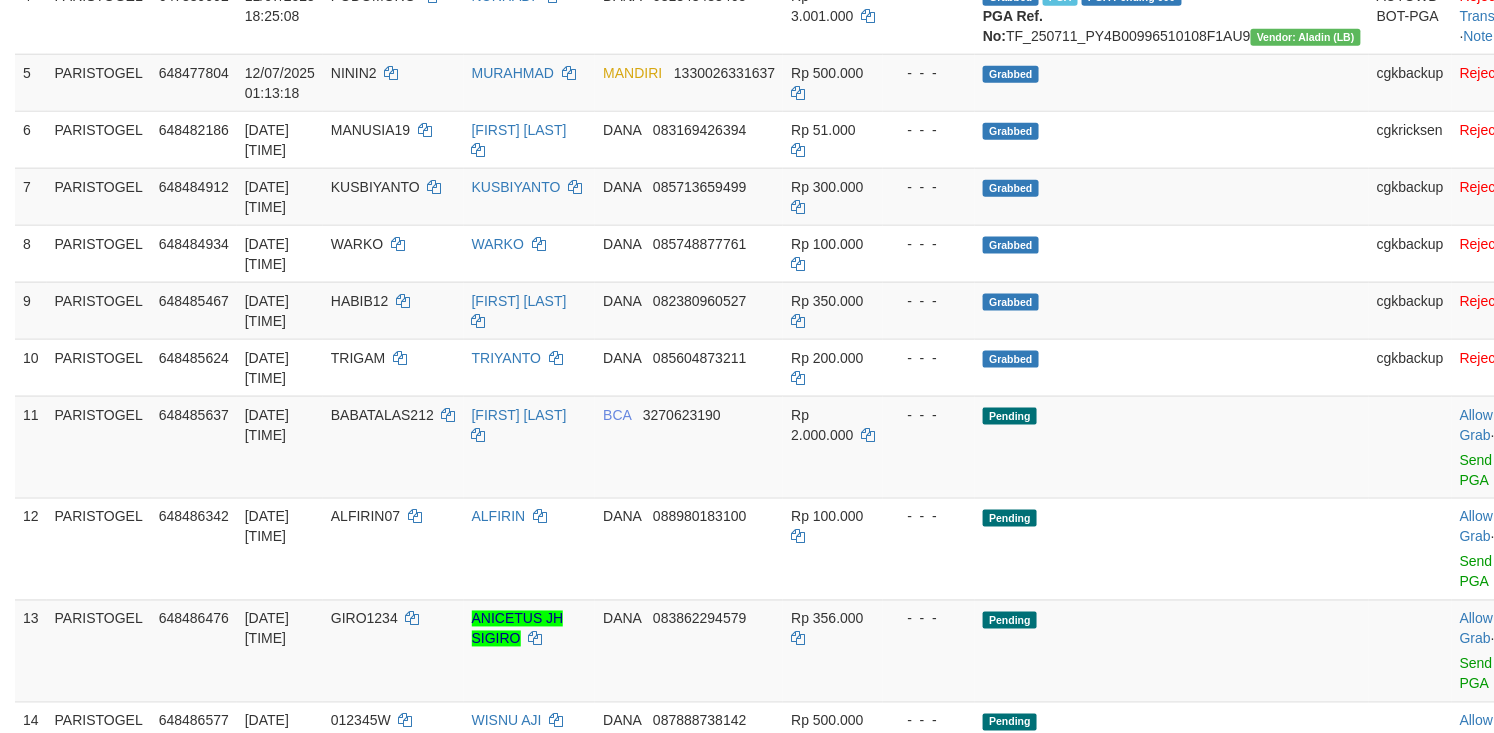 scroll, scrollTop: 533, scrollLeft: 0, axis: vertical 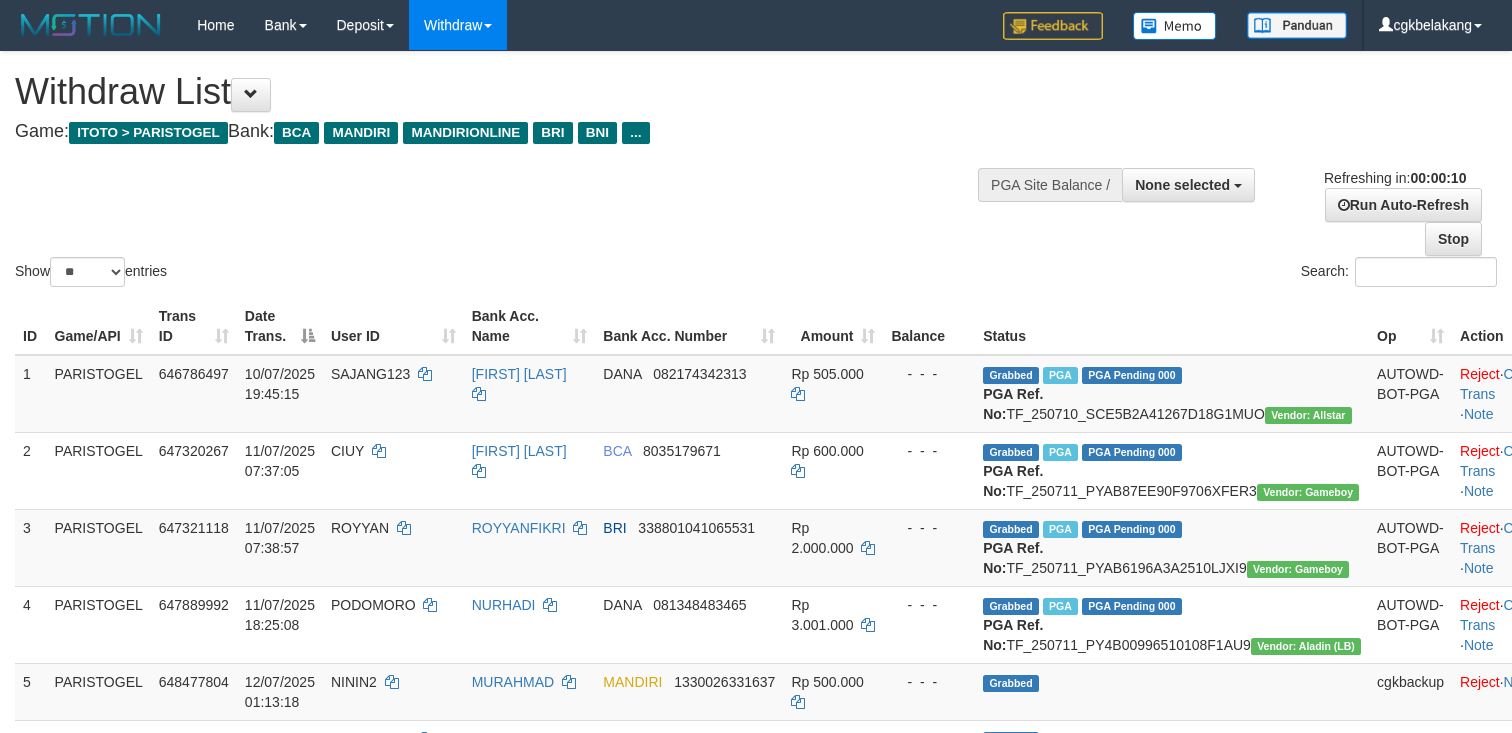 select 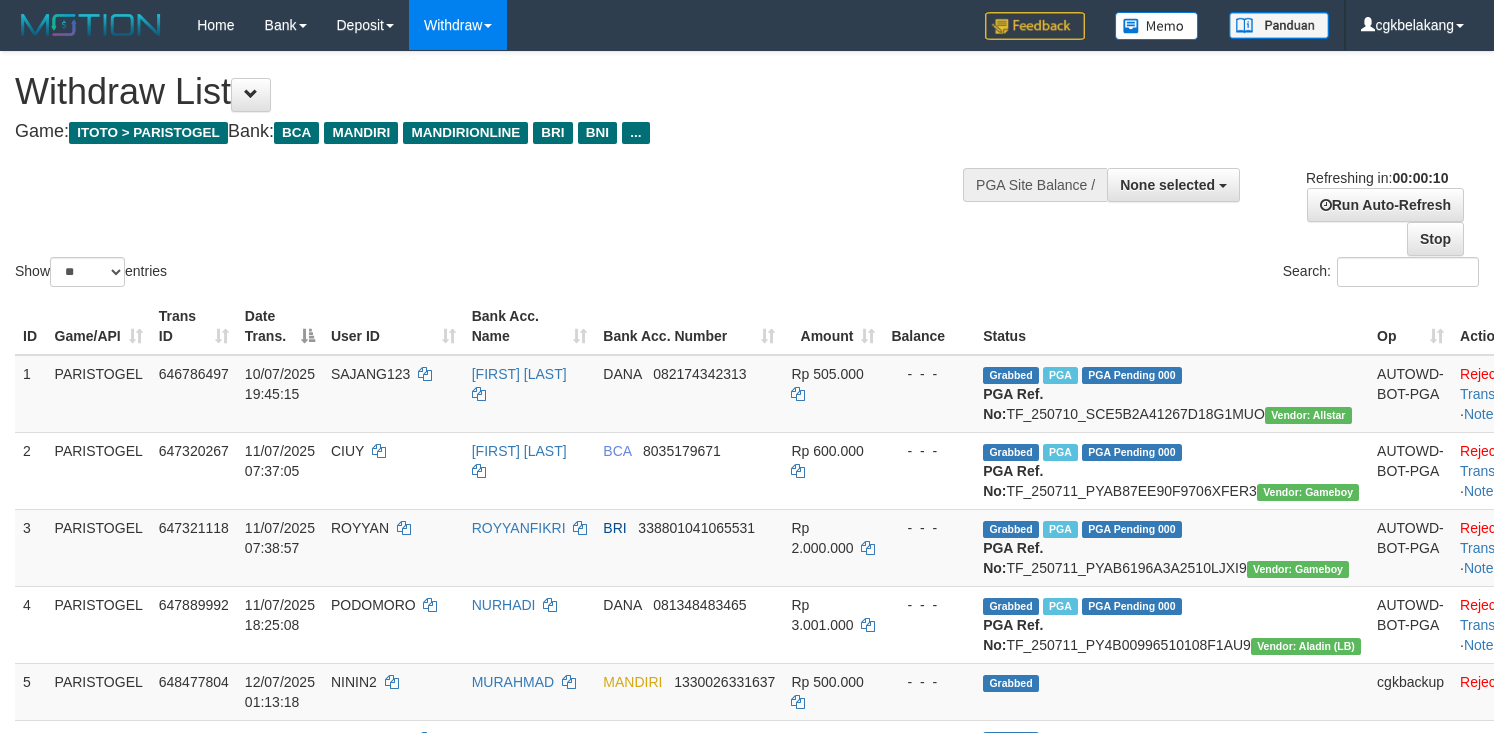 select 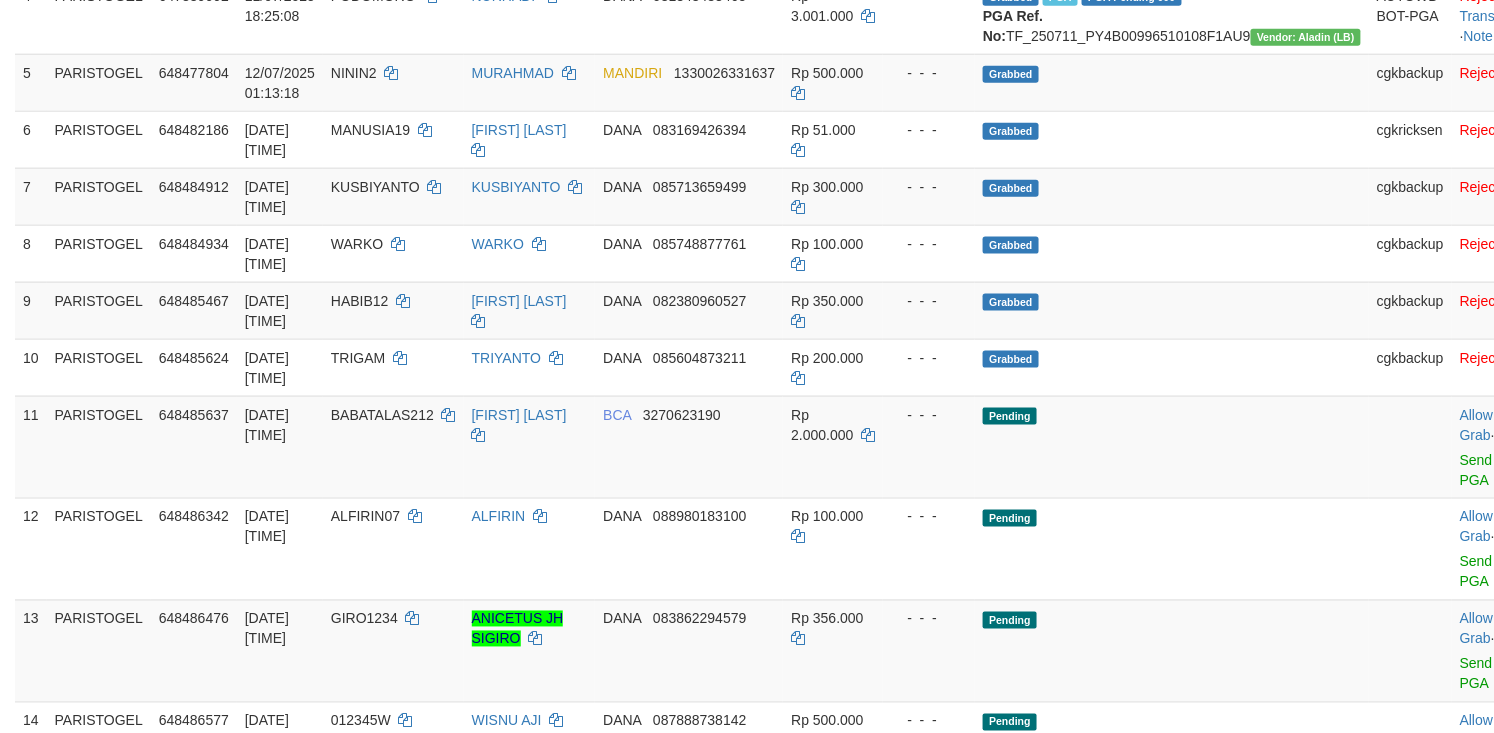 scroll, scrollTop: 533, scrollLeft: 0, axis: vertical 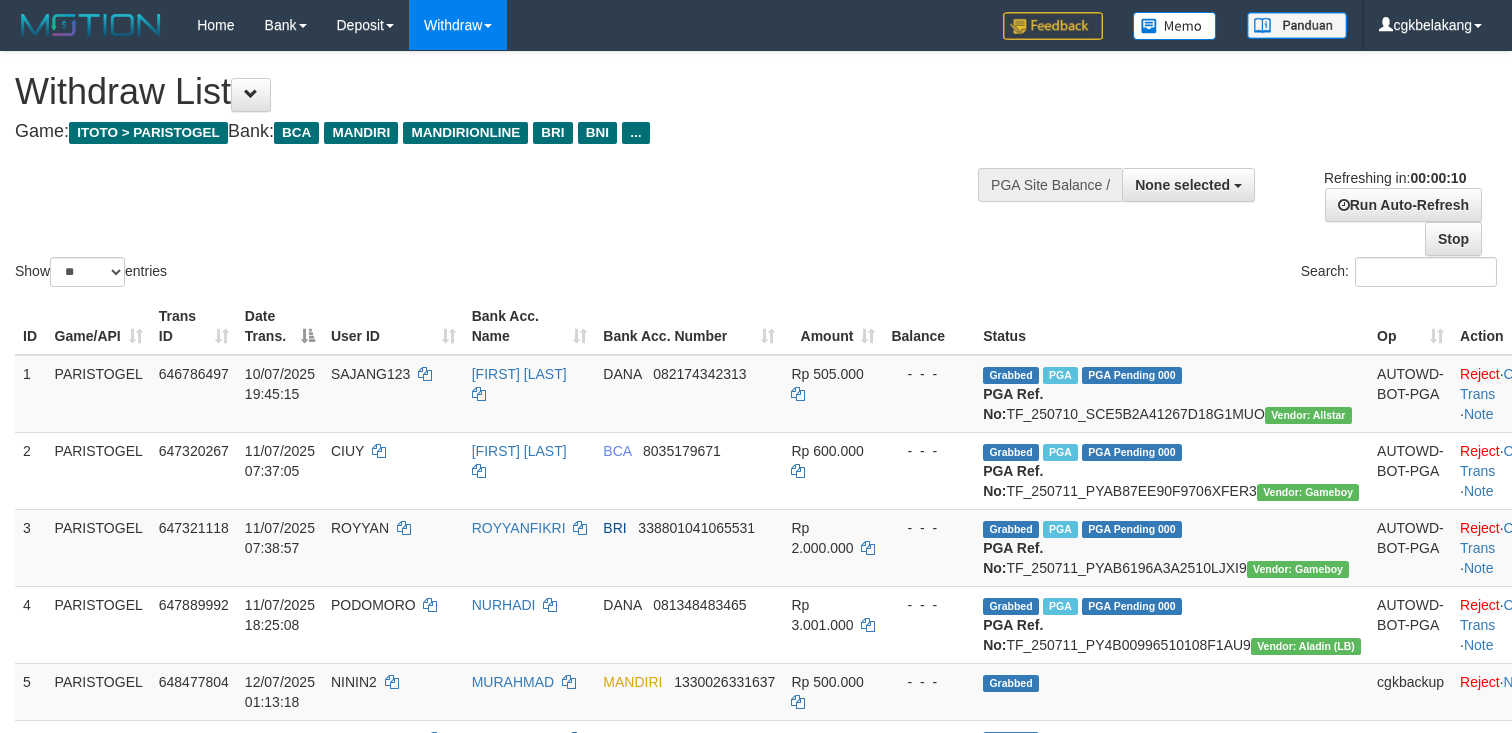 select 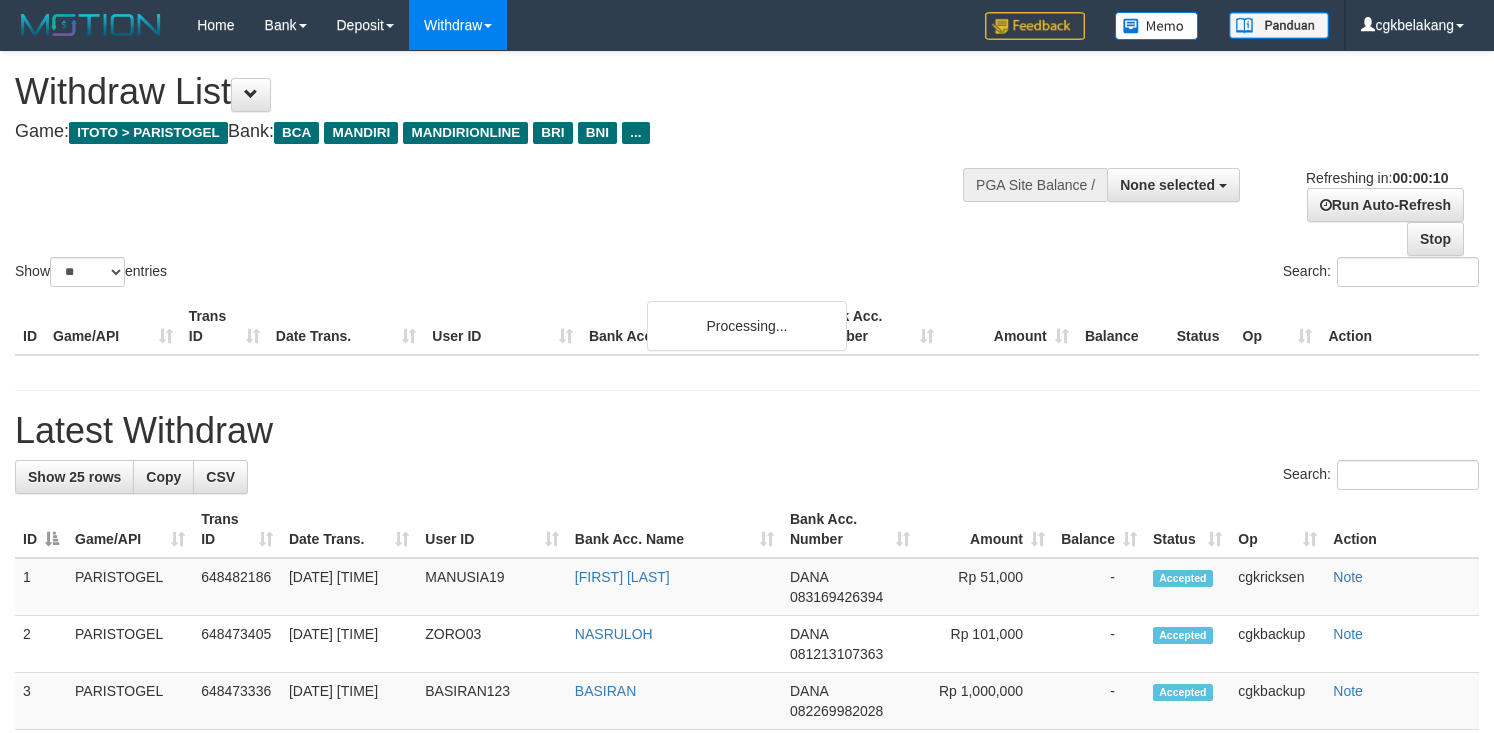 select 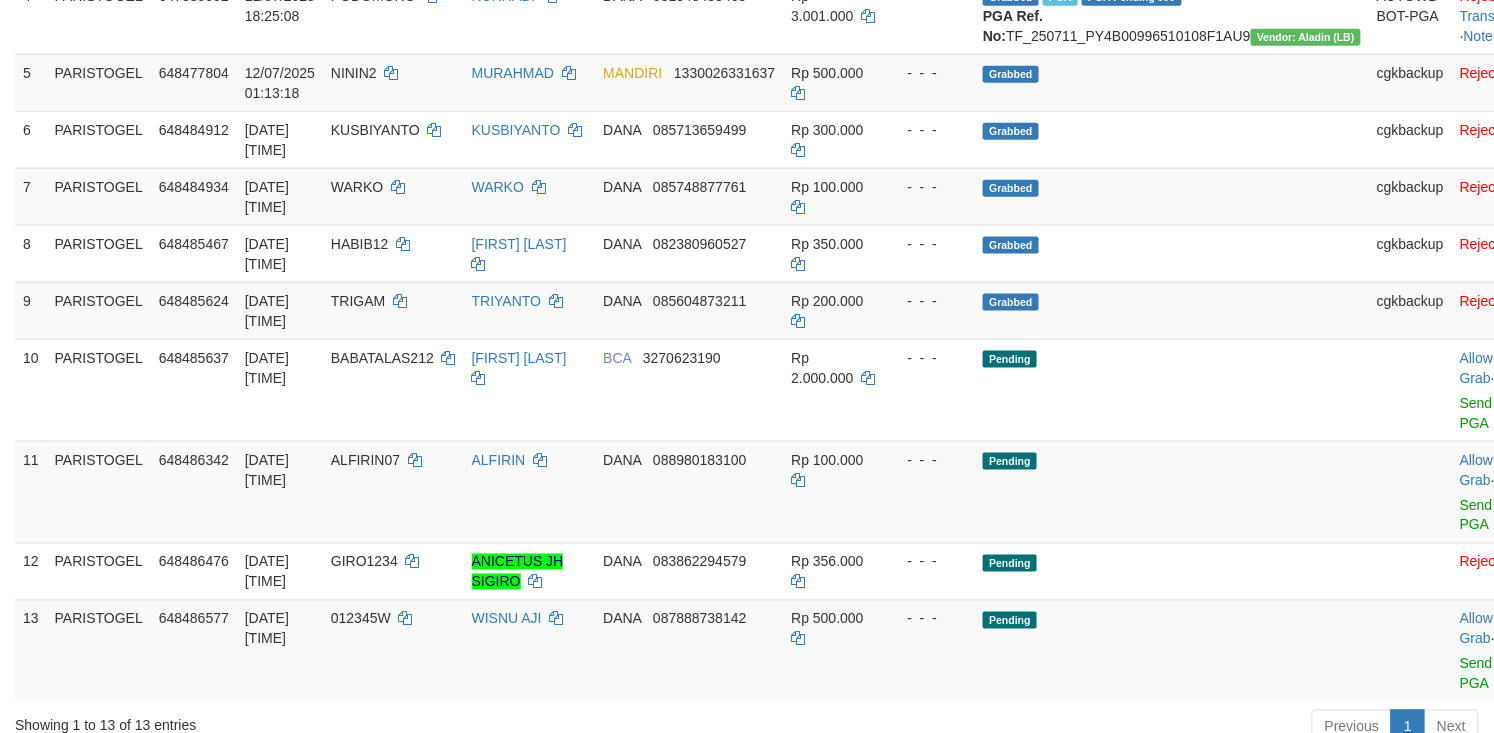 scroll, scrollTop: 533, scrollLeft: 0, axis: vertical 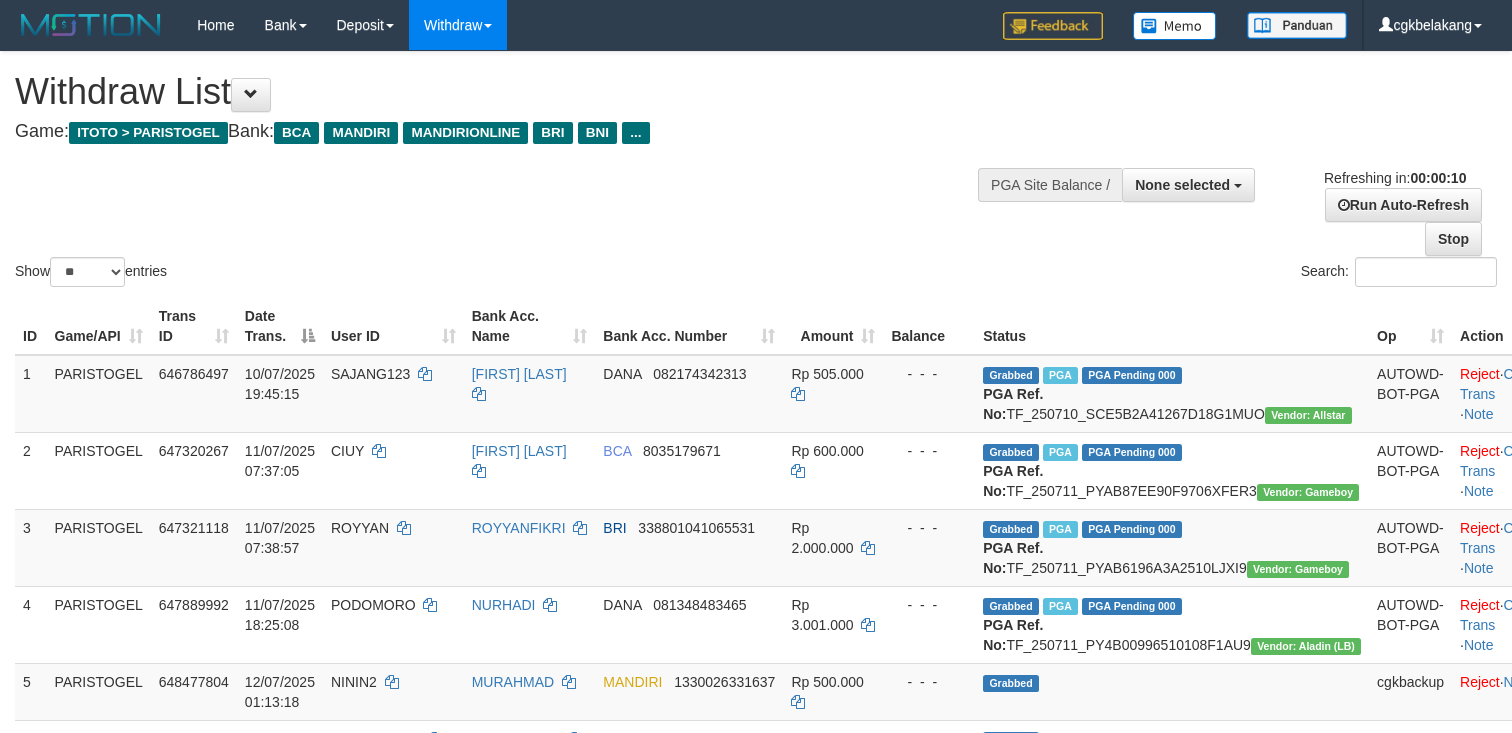 select 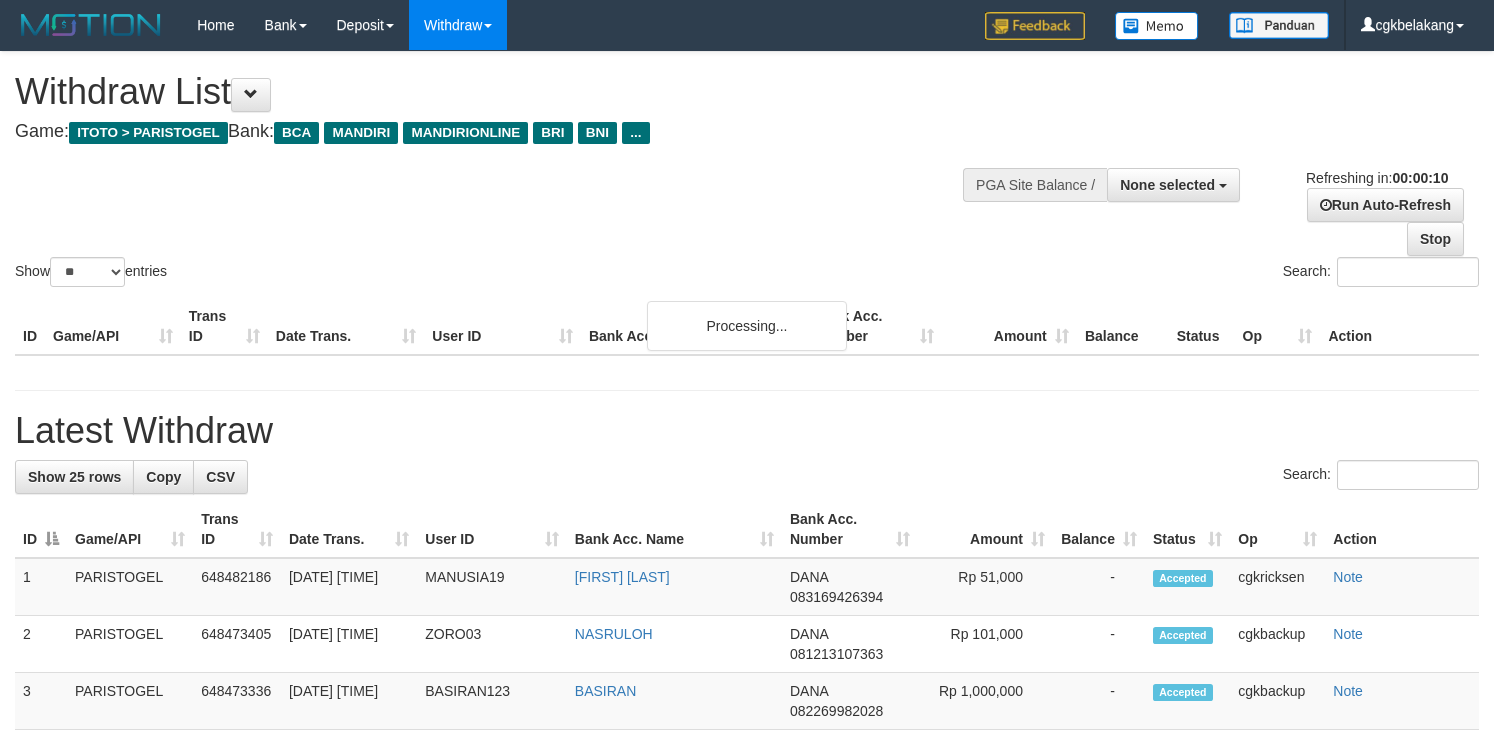 select 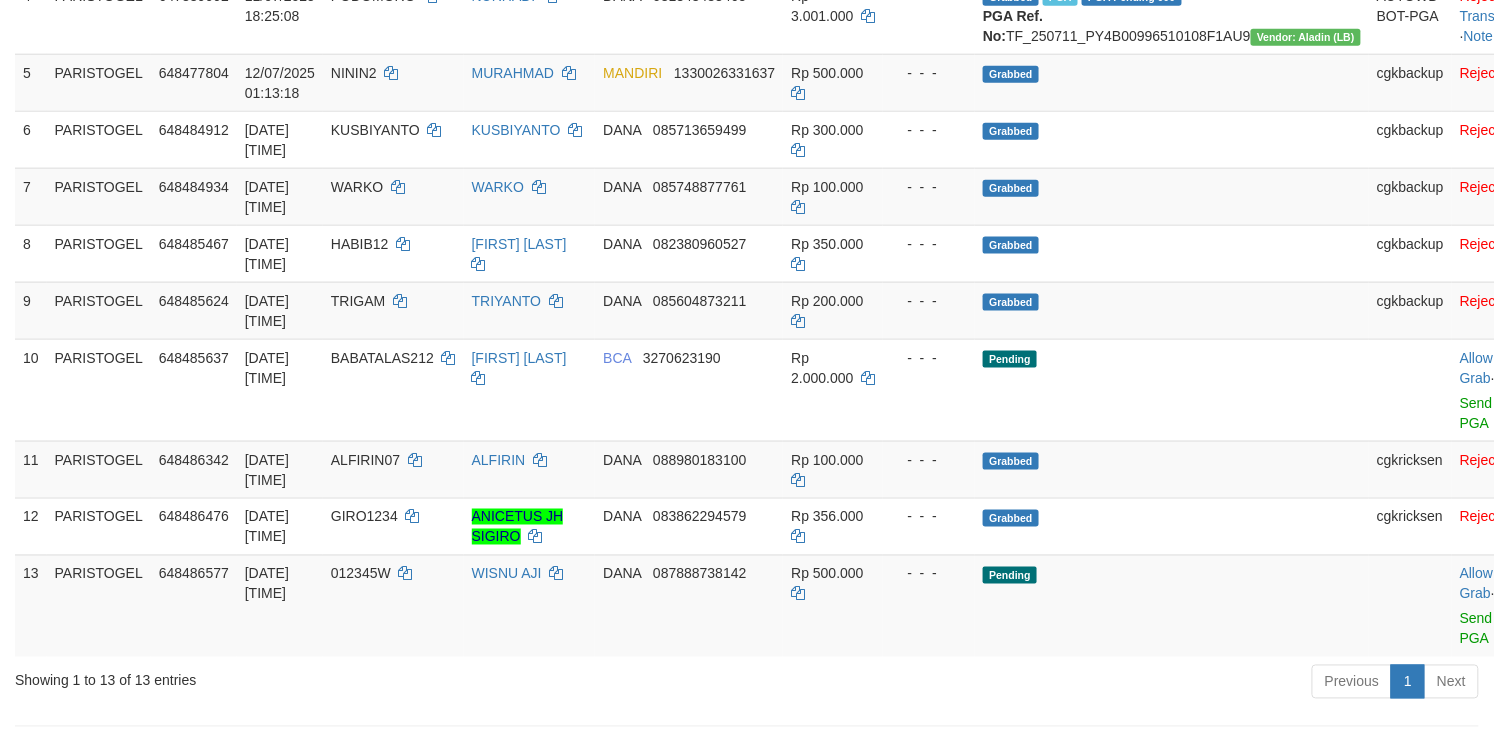 scroll, scrollTop: 533, scrollLeft: 0, axis: vertical 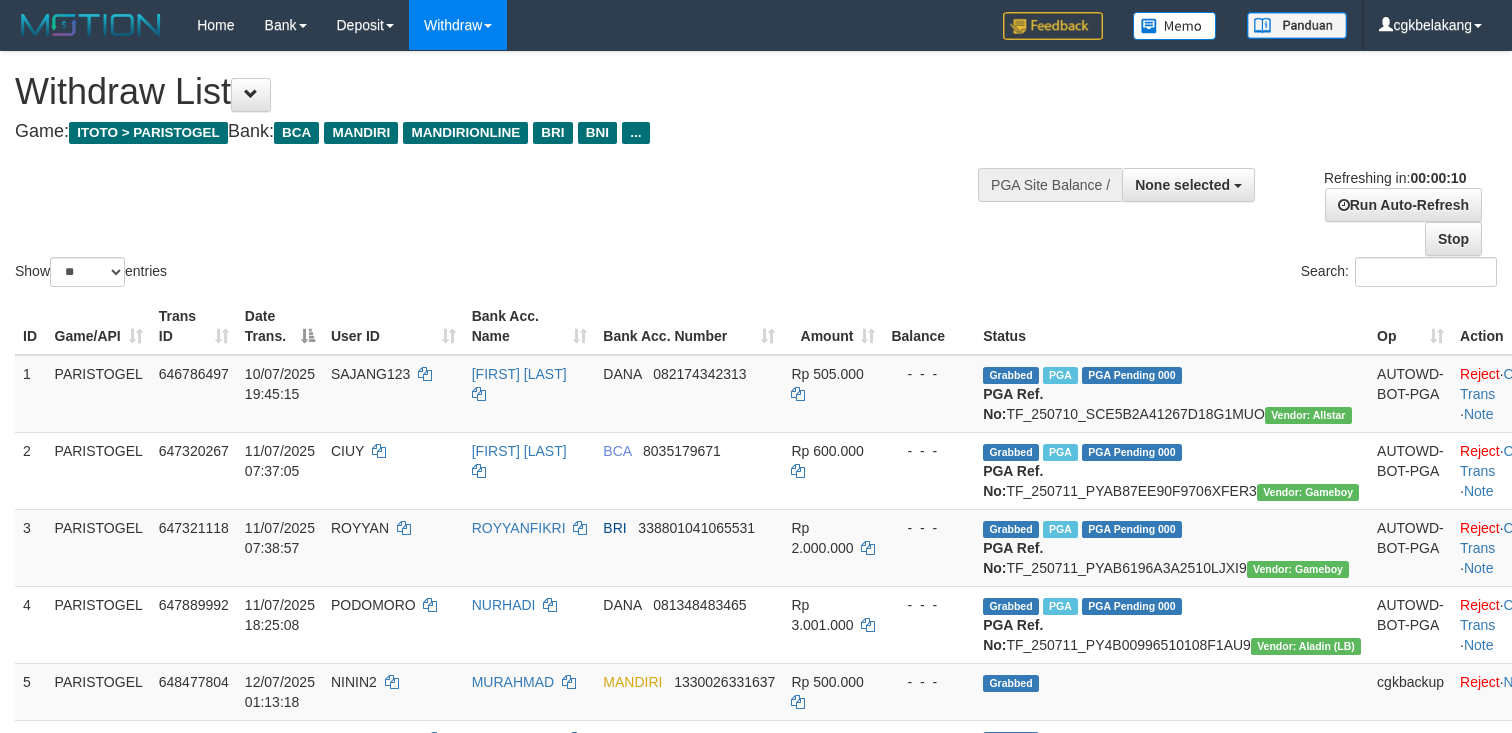 select 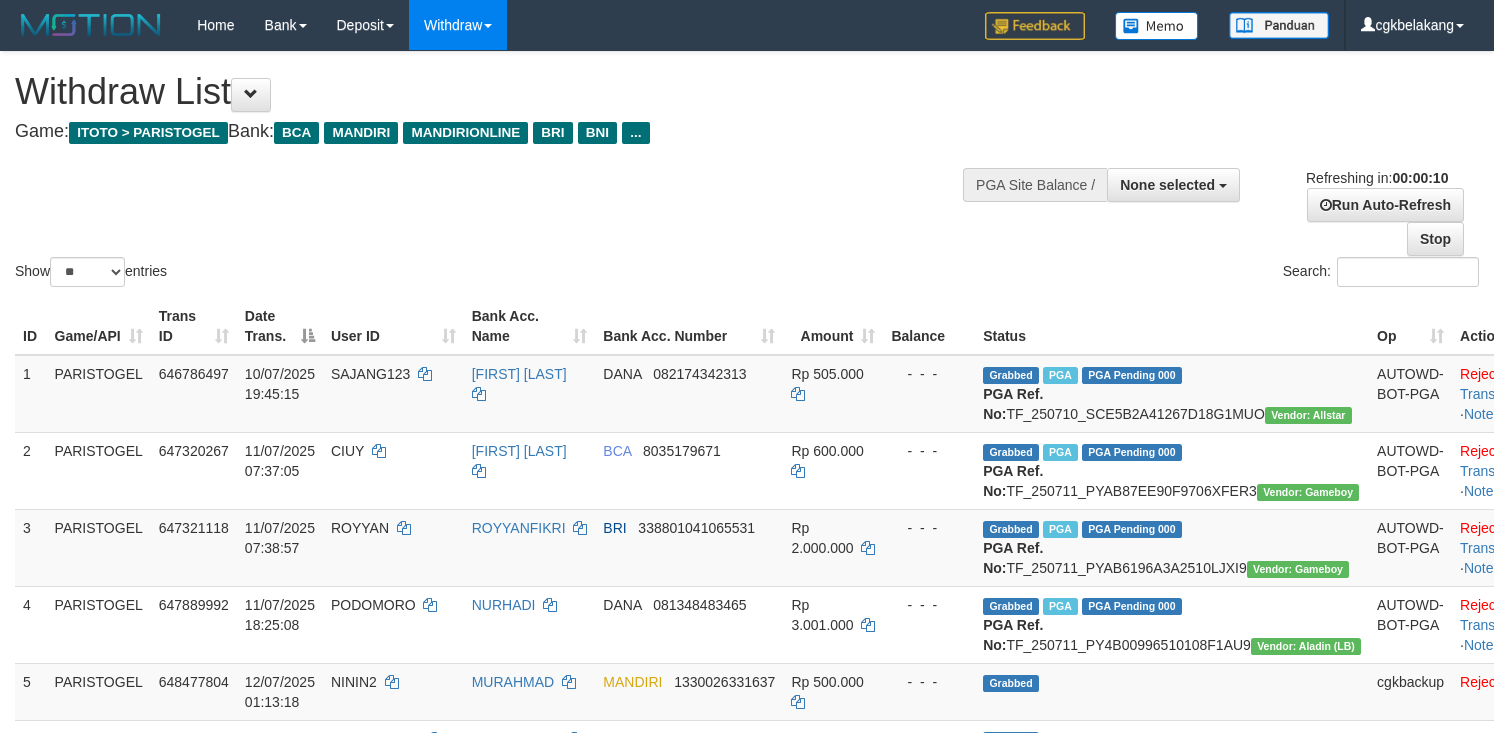 select 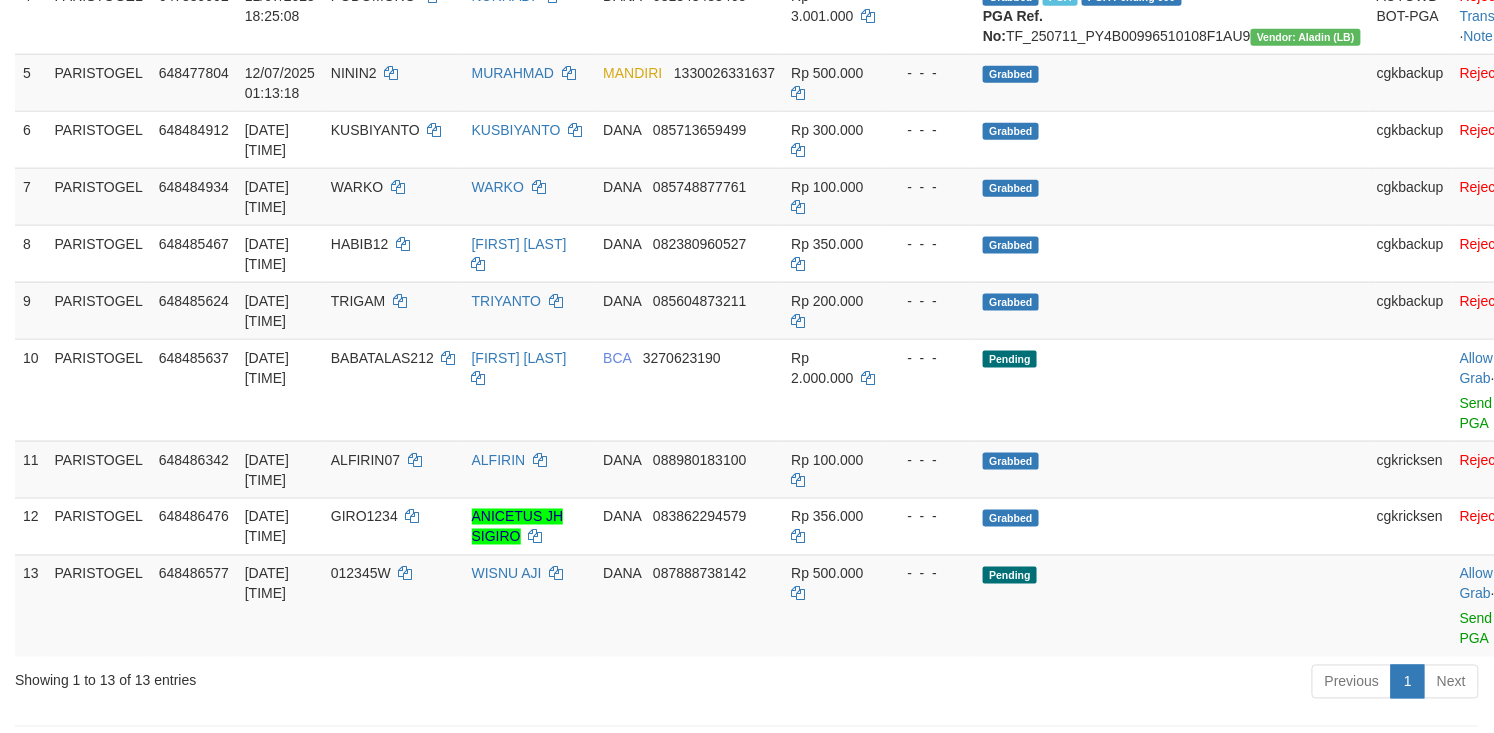 scroll, scrollTop: 533, scrollLeft: 0, axis: vertical 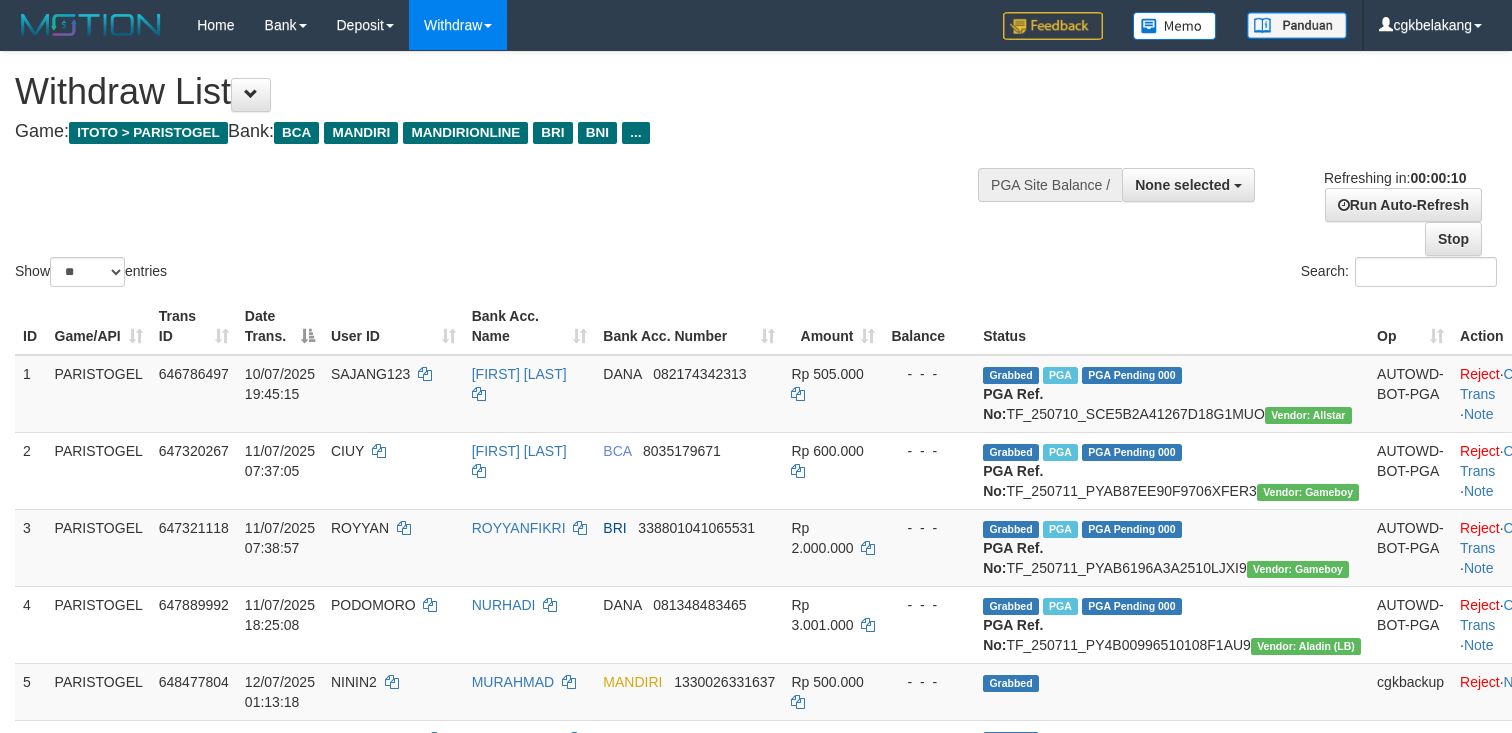 select 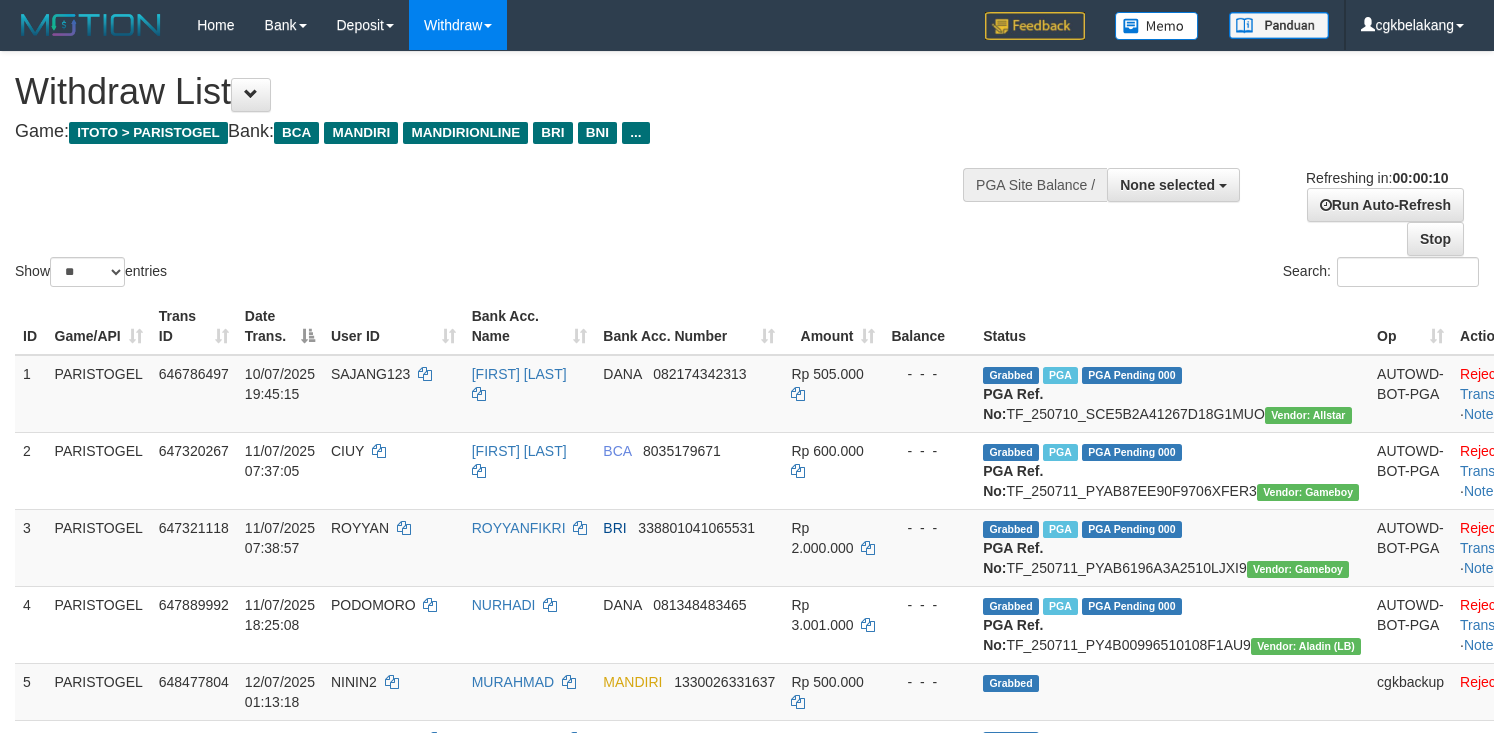 select 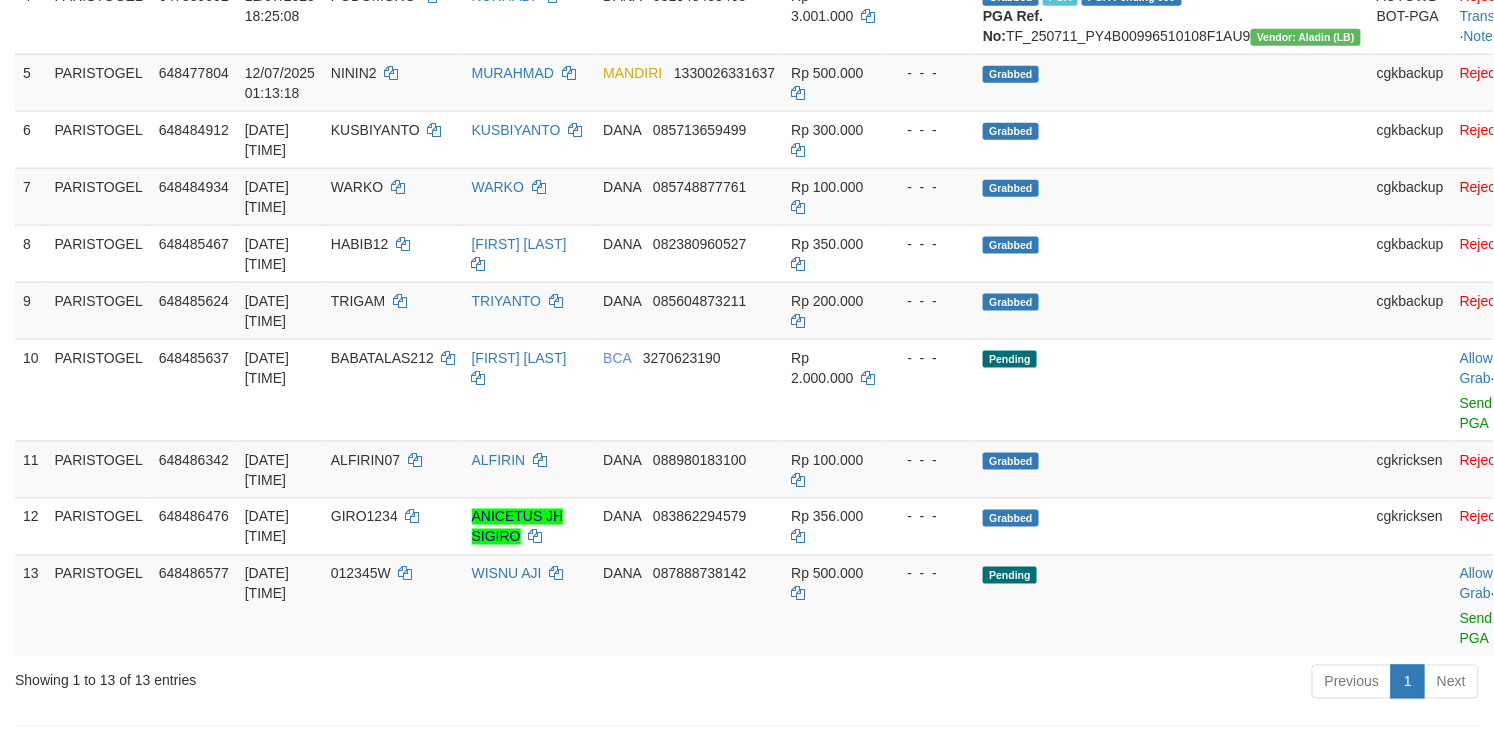 scroll, scrollTop: 533, scrollLeft: 0, axis: vertical 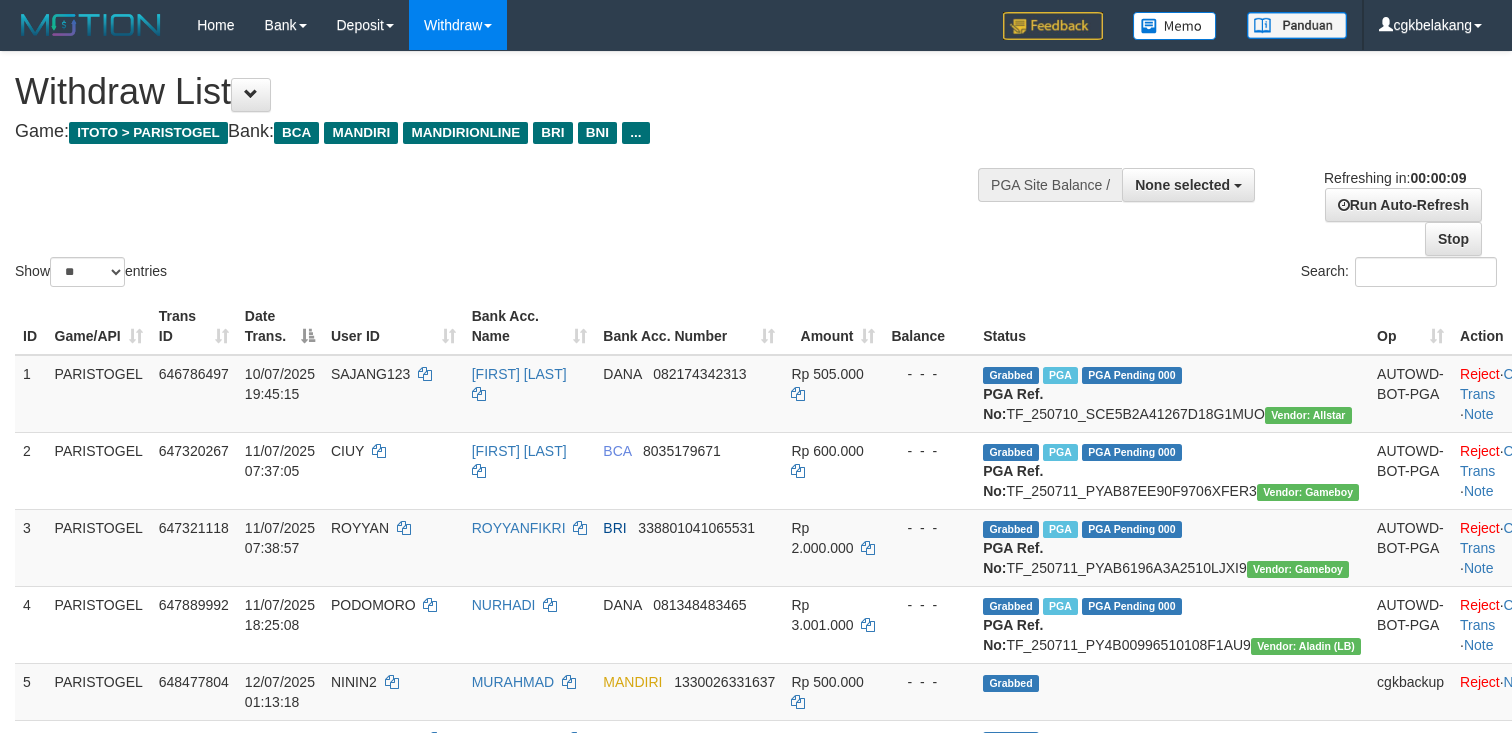 select 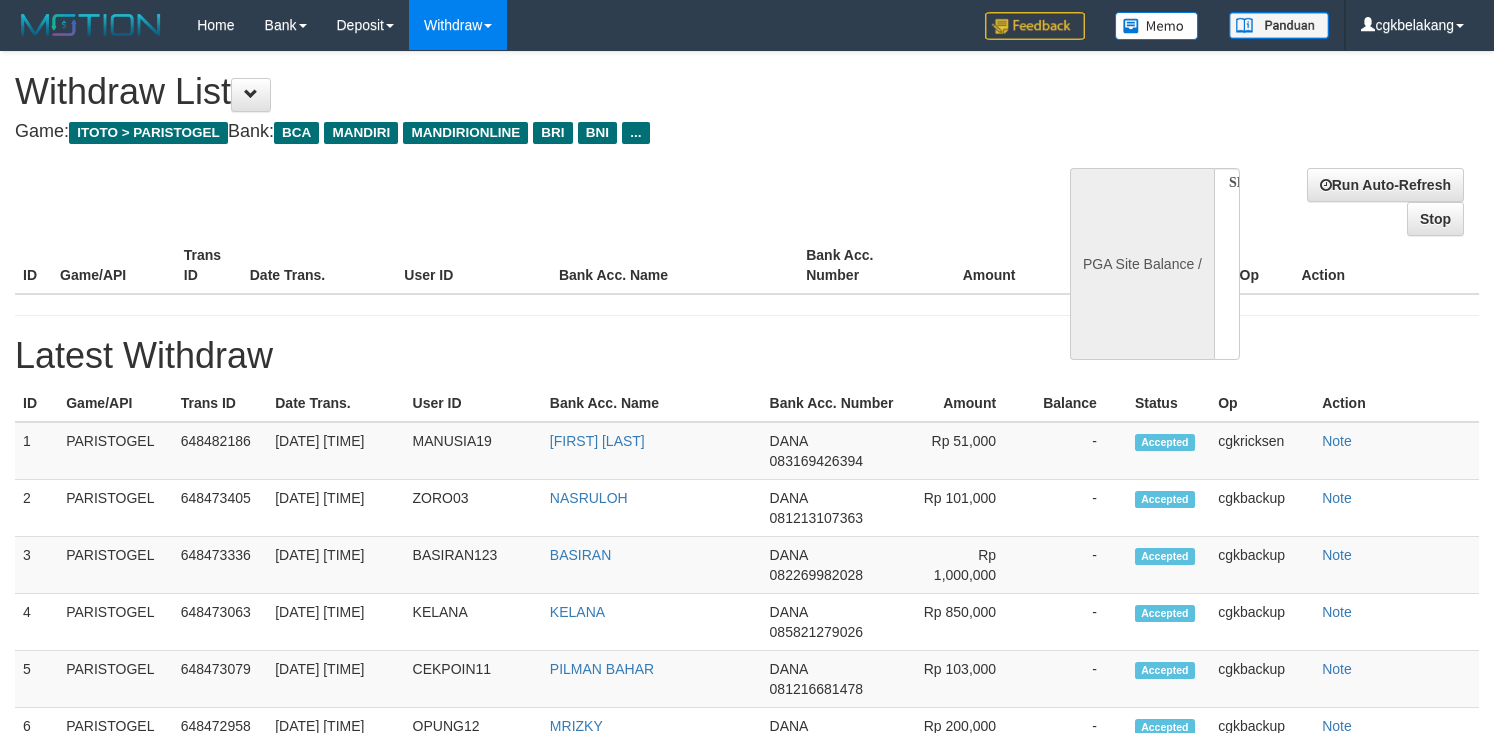 select 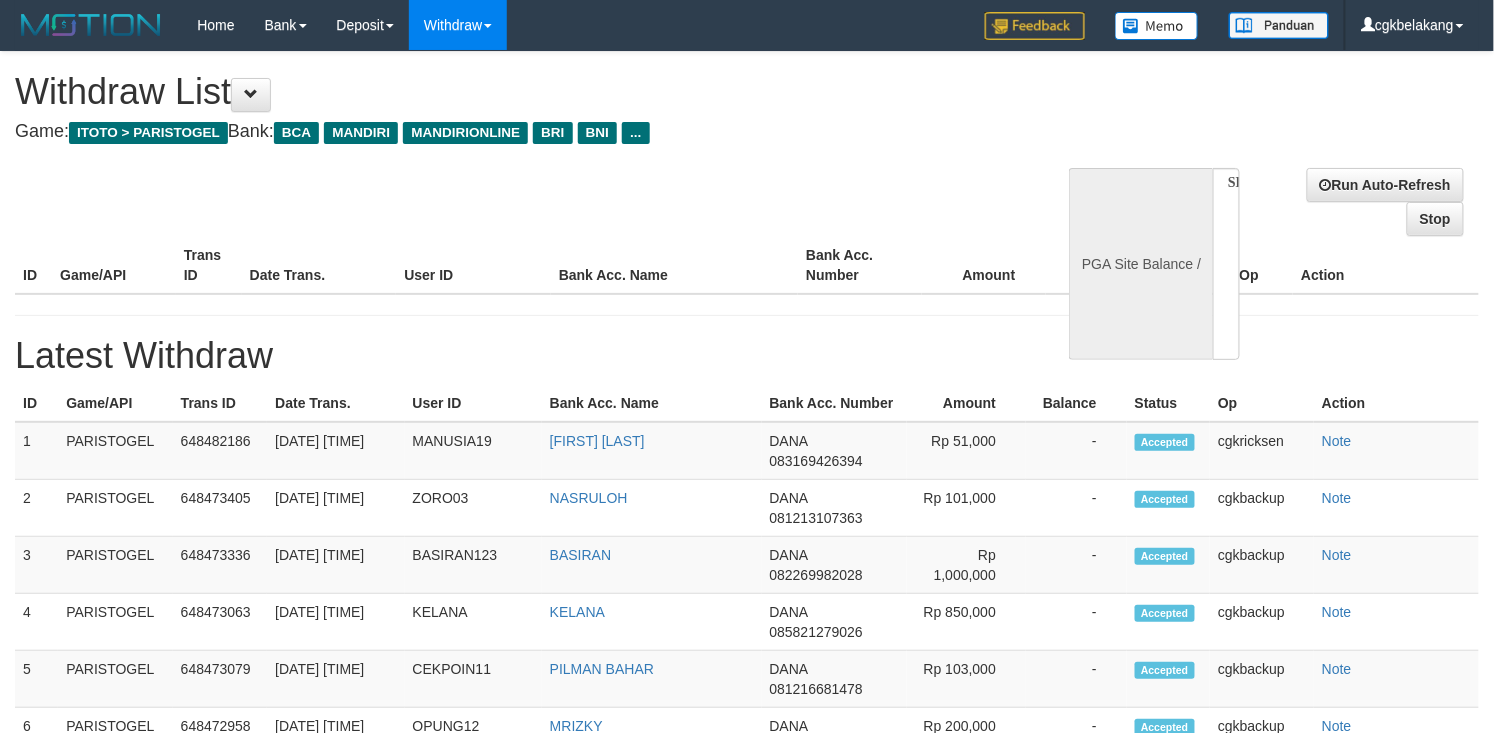 select on "**" 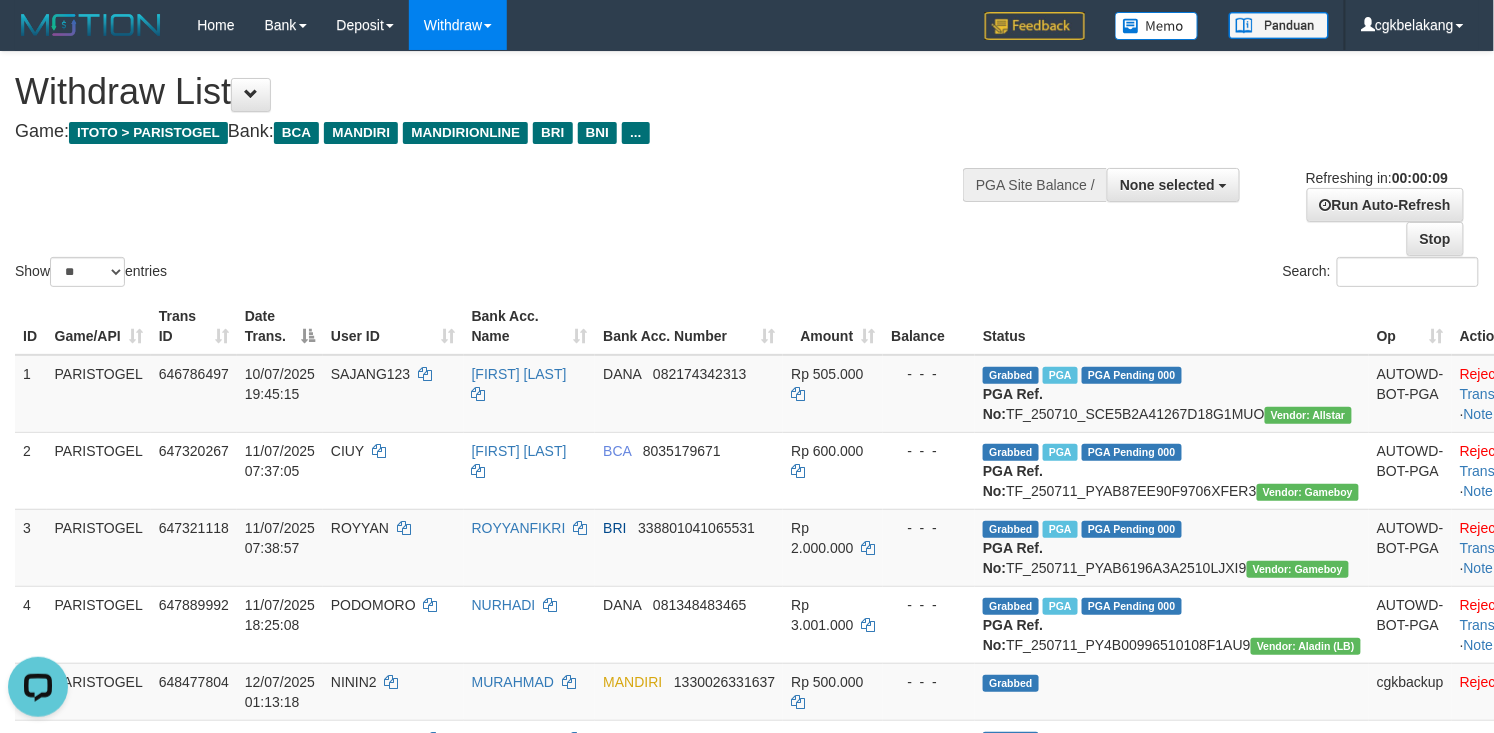 scroll, scrollTop: 0, scrollLeft: 0, axis: both 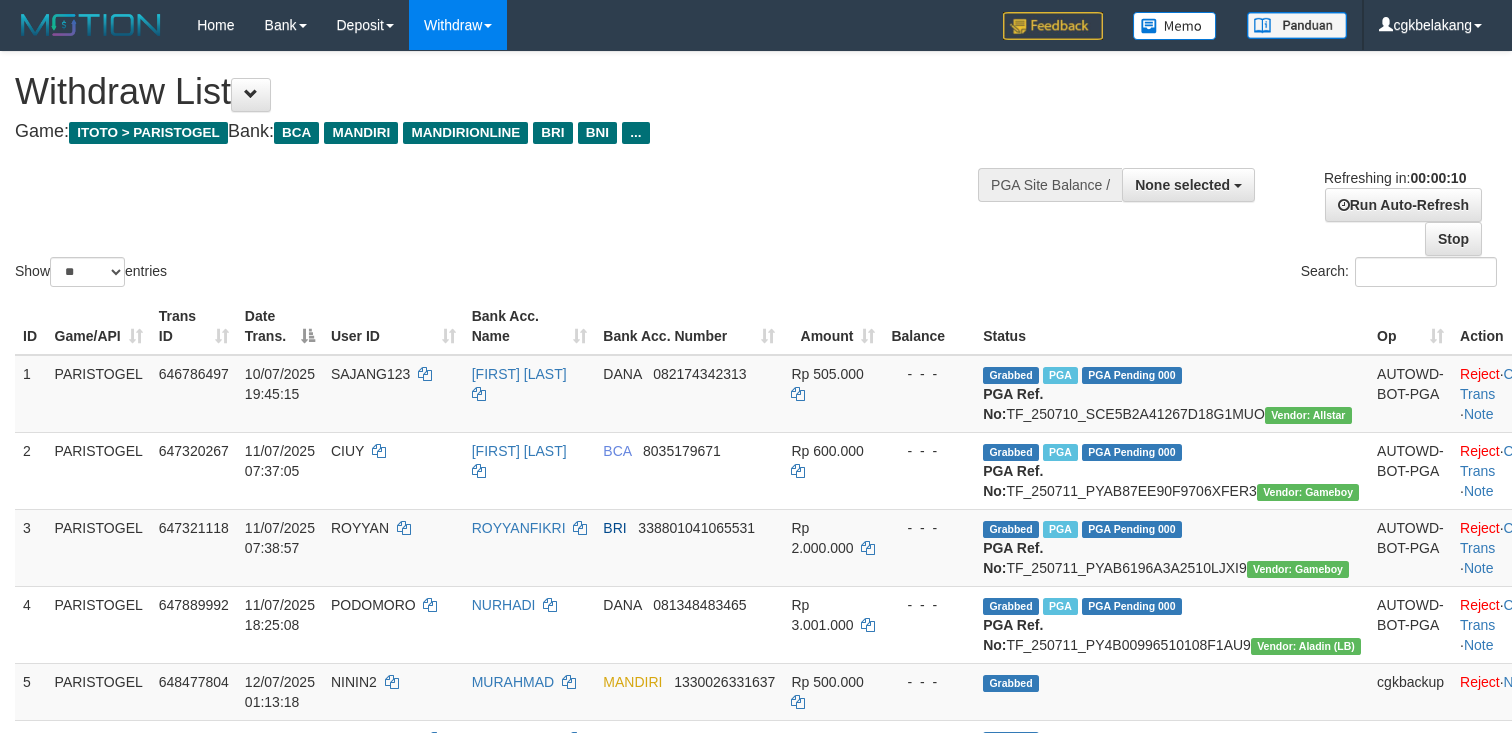 select 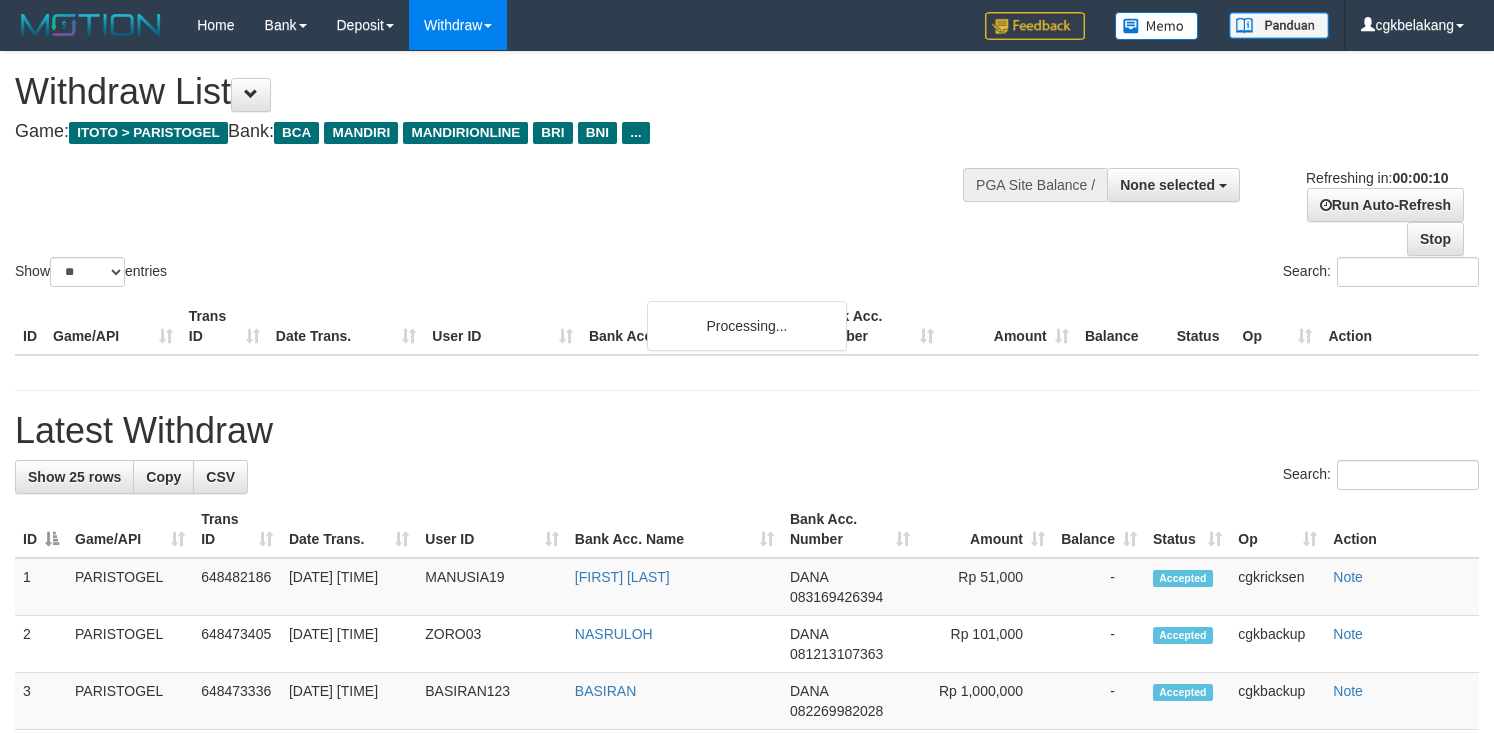 select 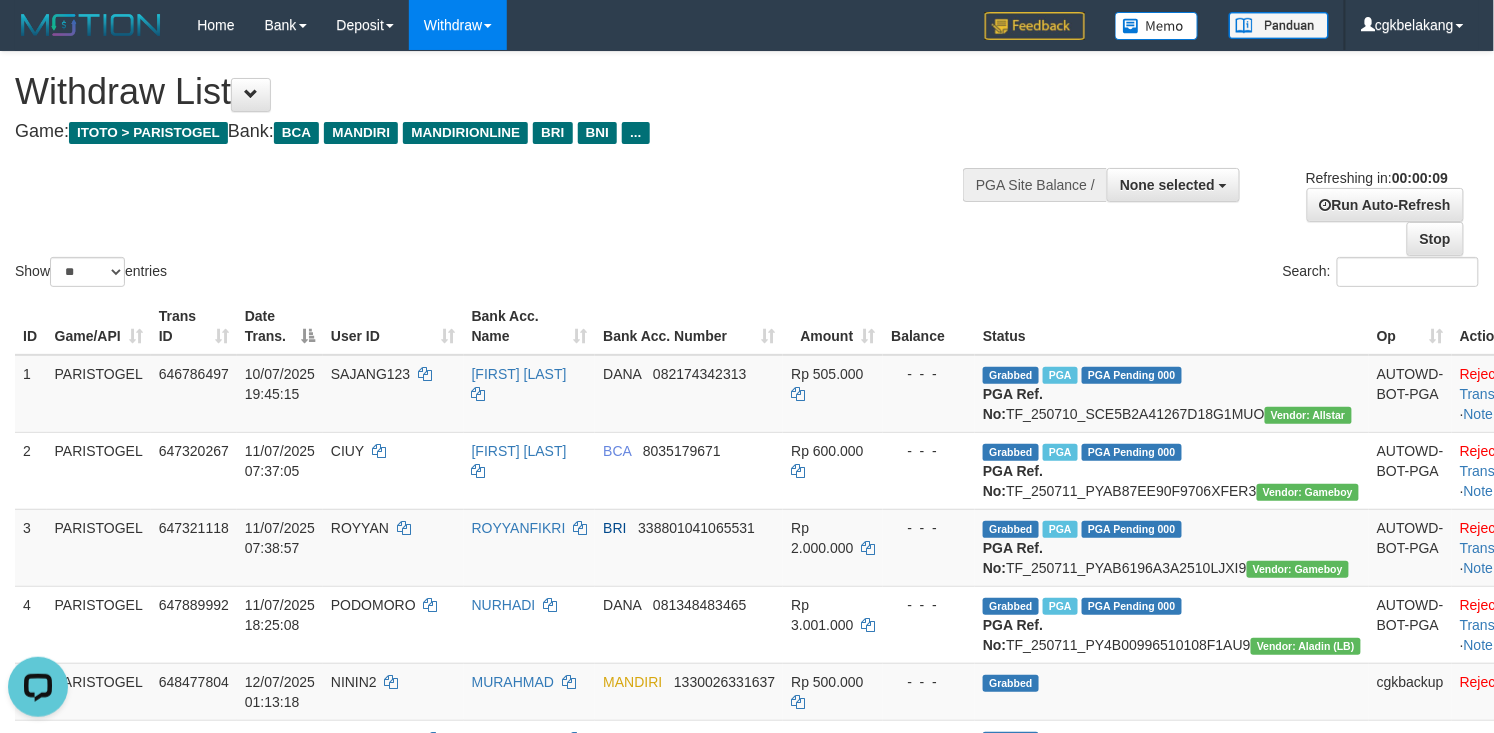 scroll, scrollTop: 0, scrollLeft: 0, axis: both 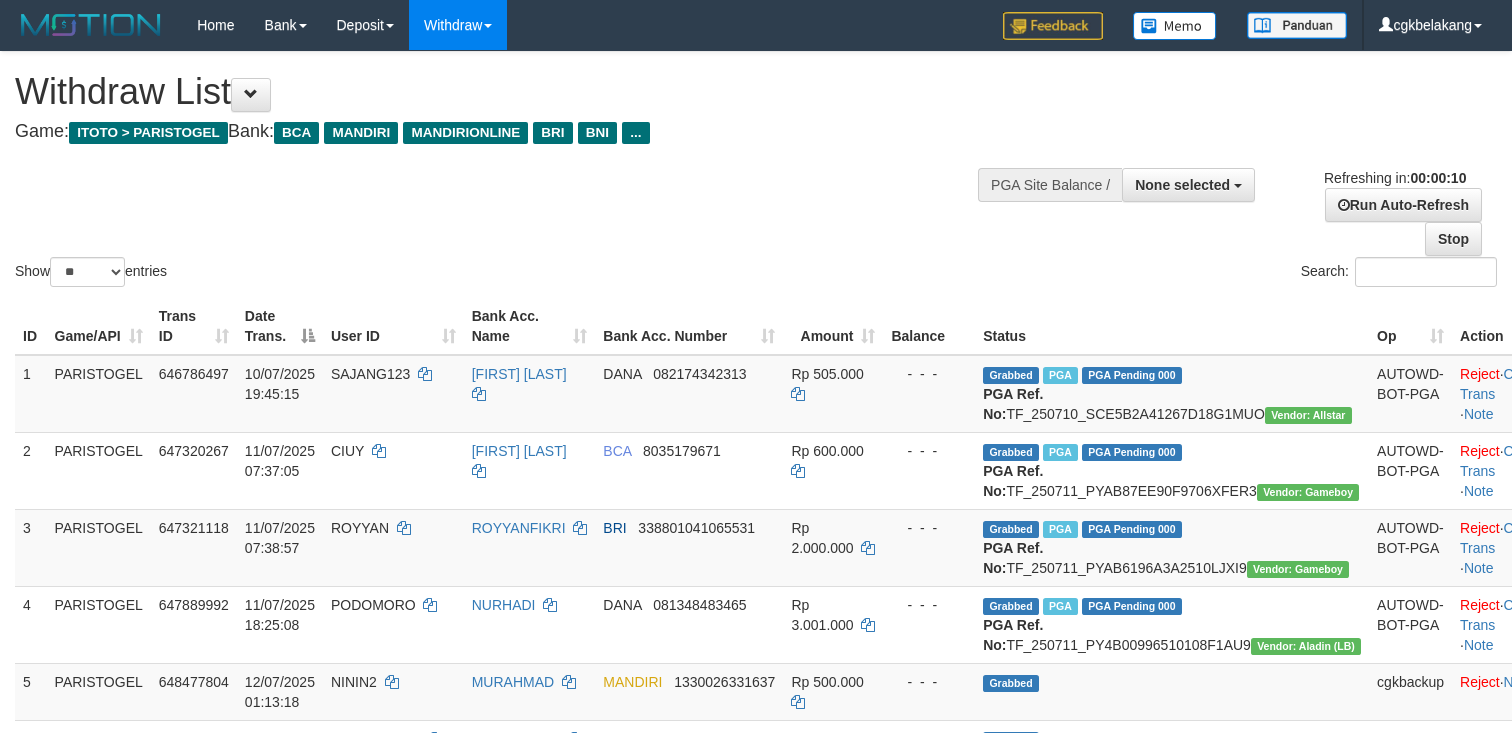 select 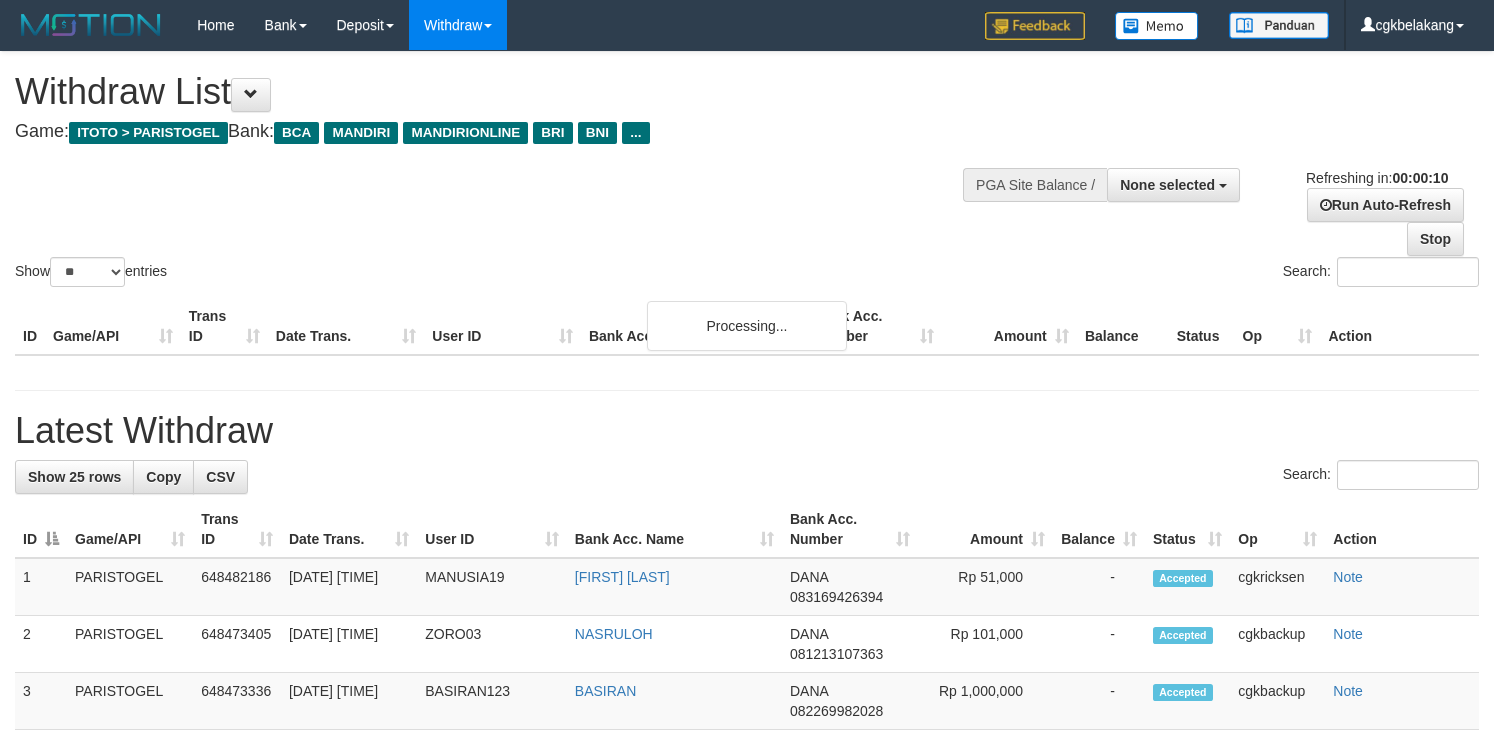 select 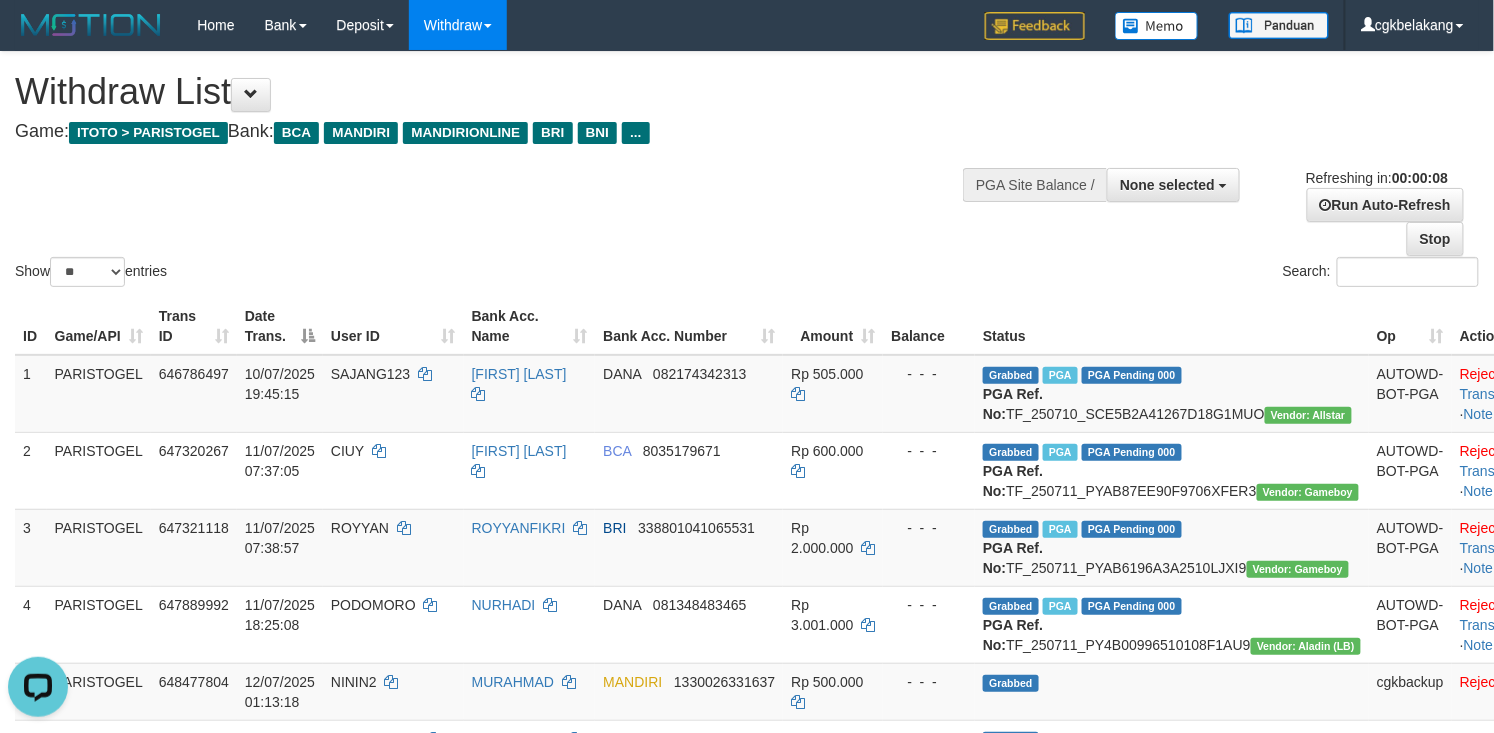 scroll, scrollTop: 0, scrollLeft: 0, axis: both 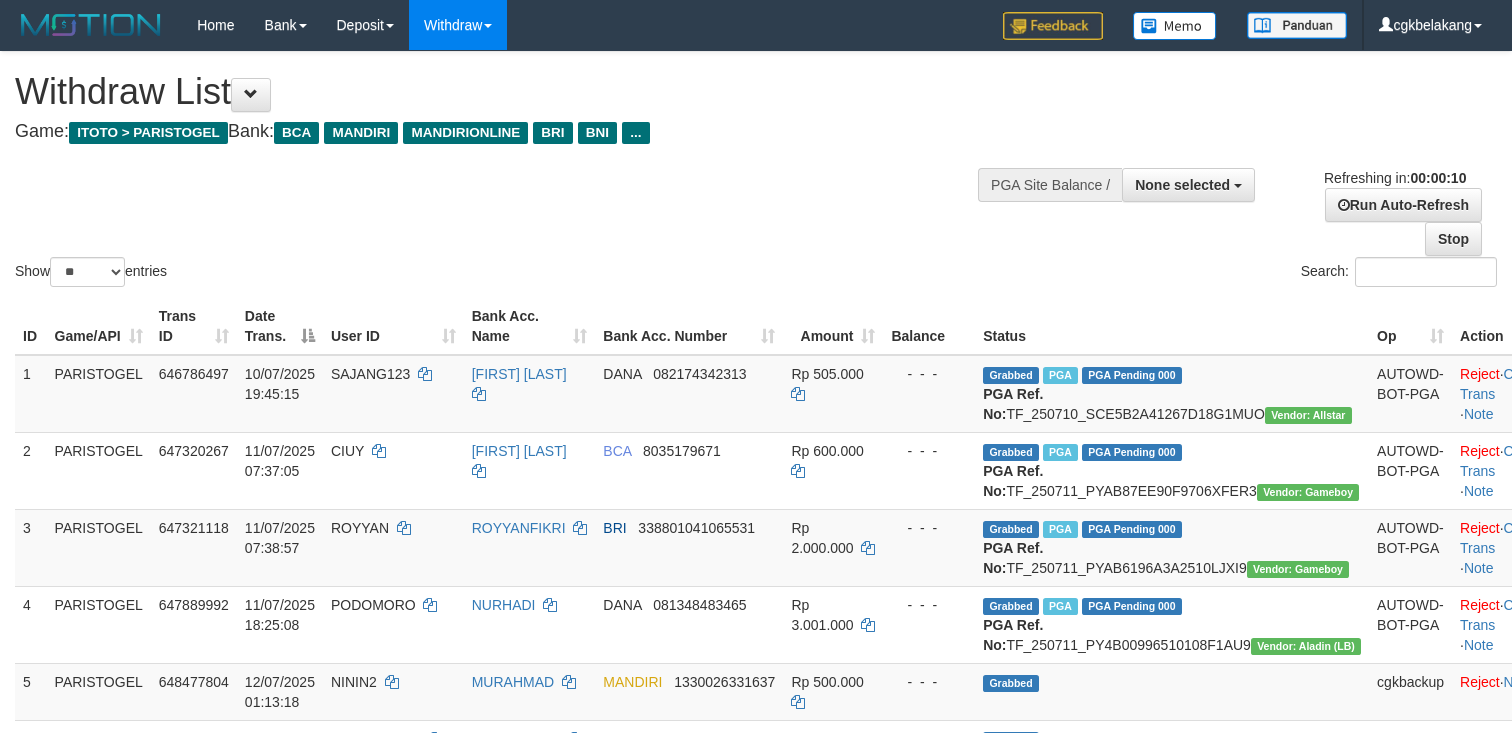 select 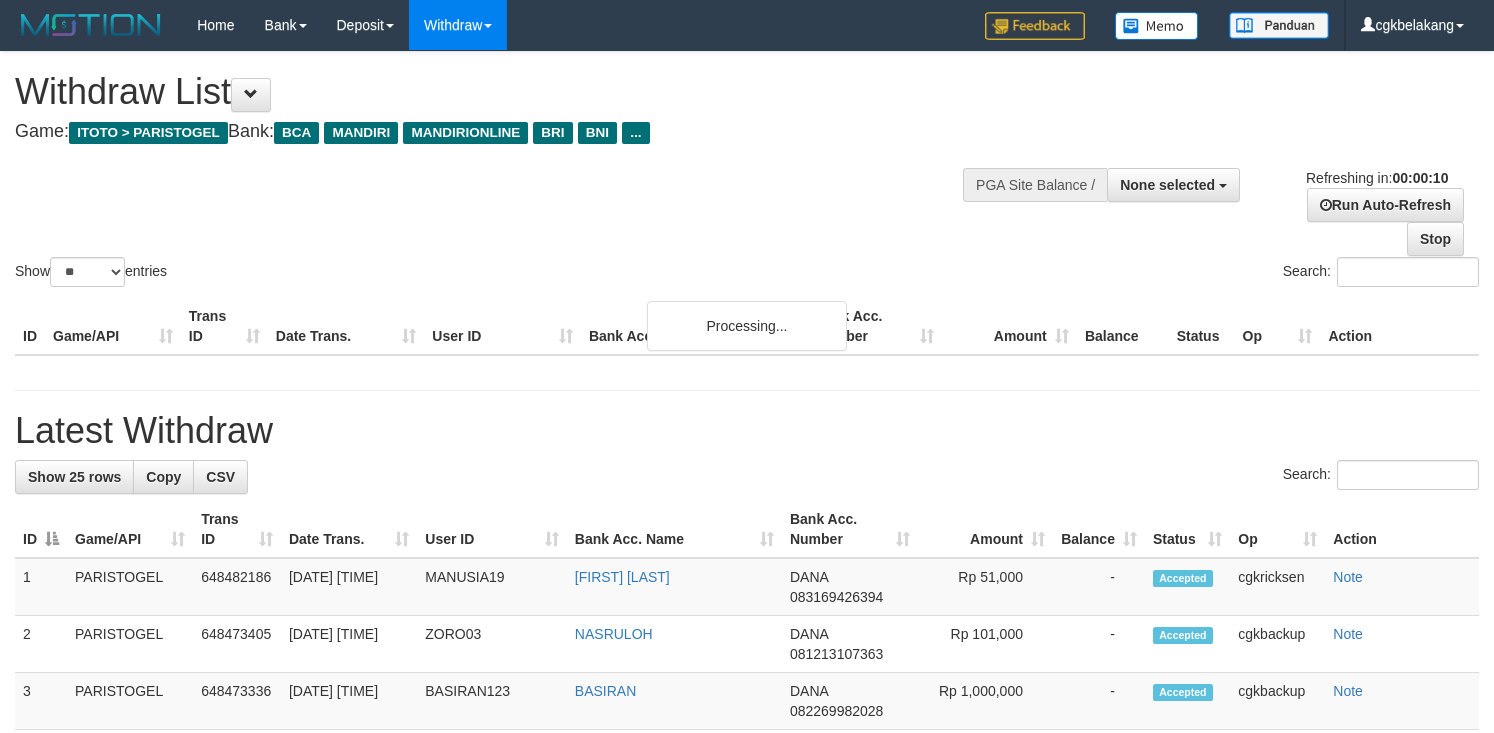 select 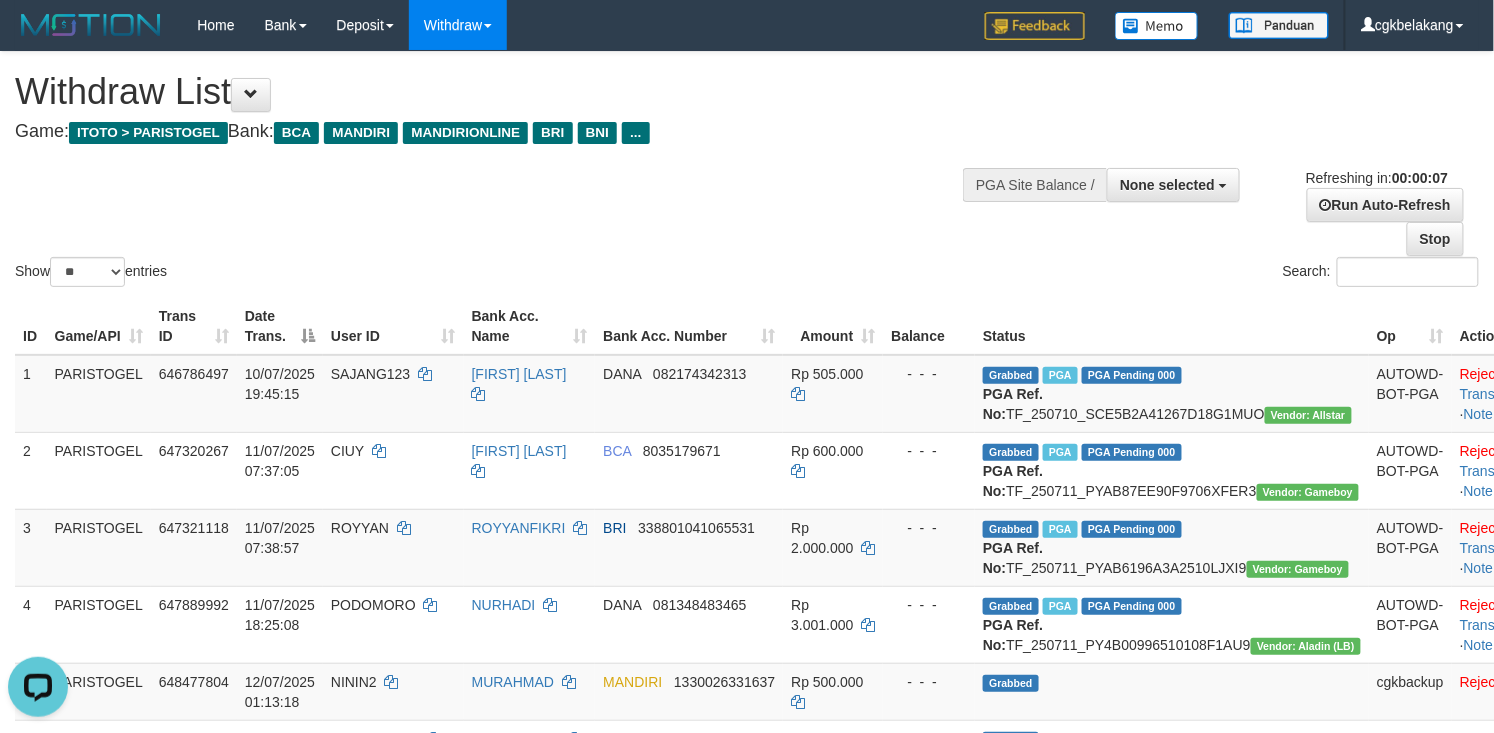 scroll, scrollTop: 0, scrollLeft: 0, axis: both 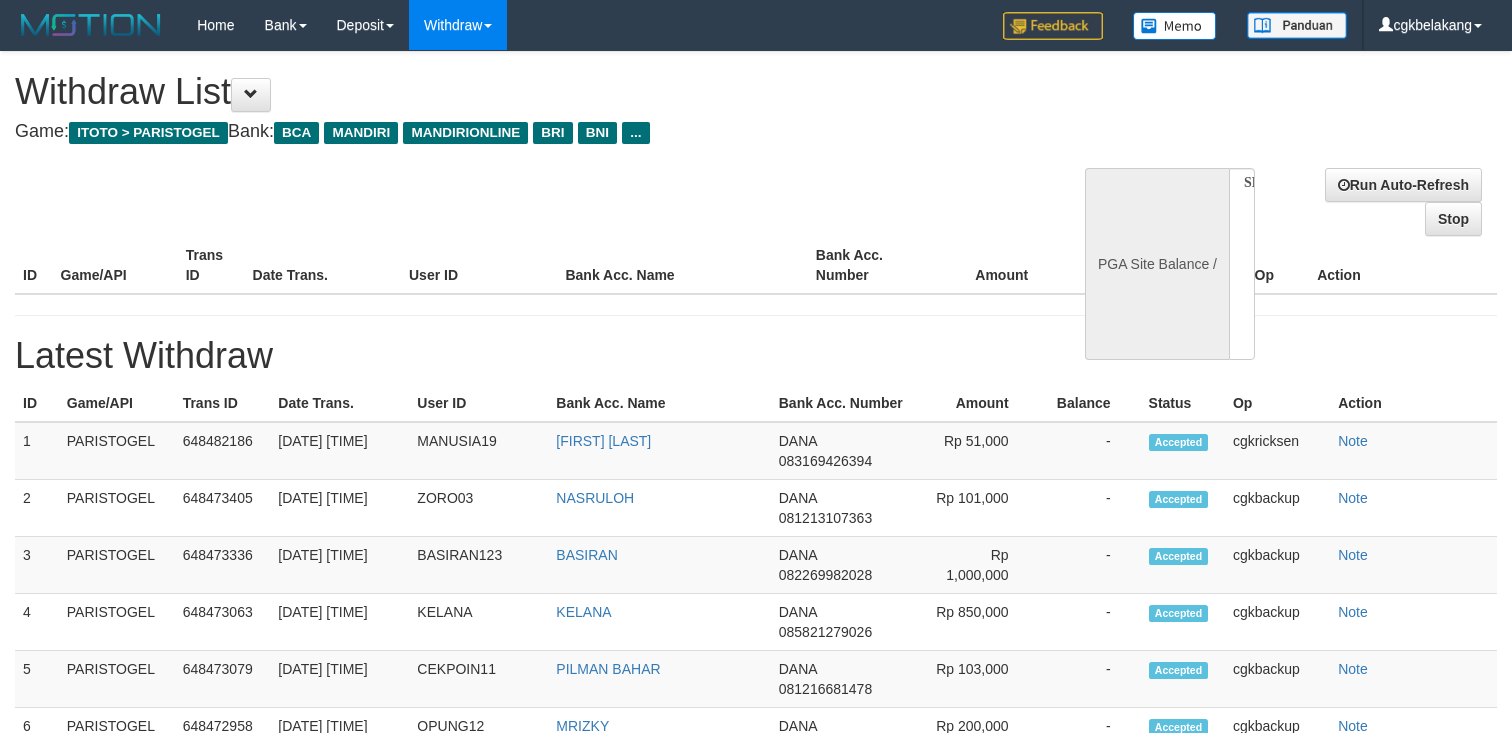 select 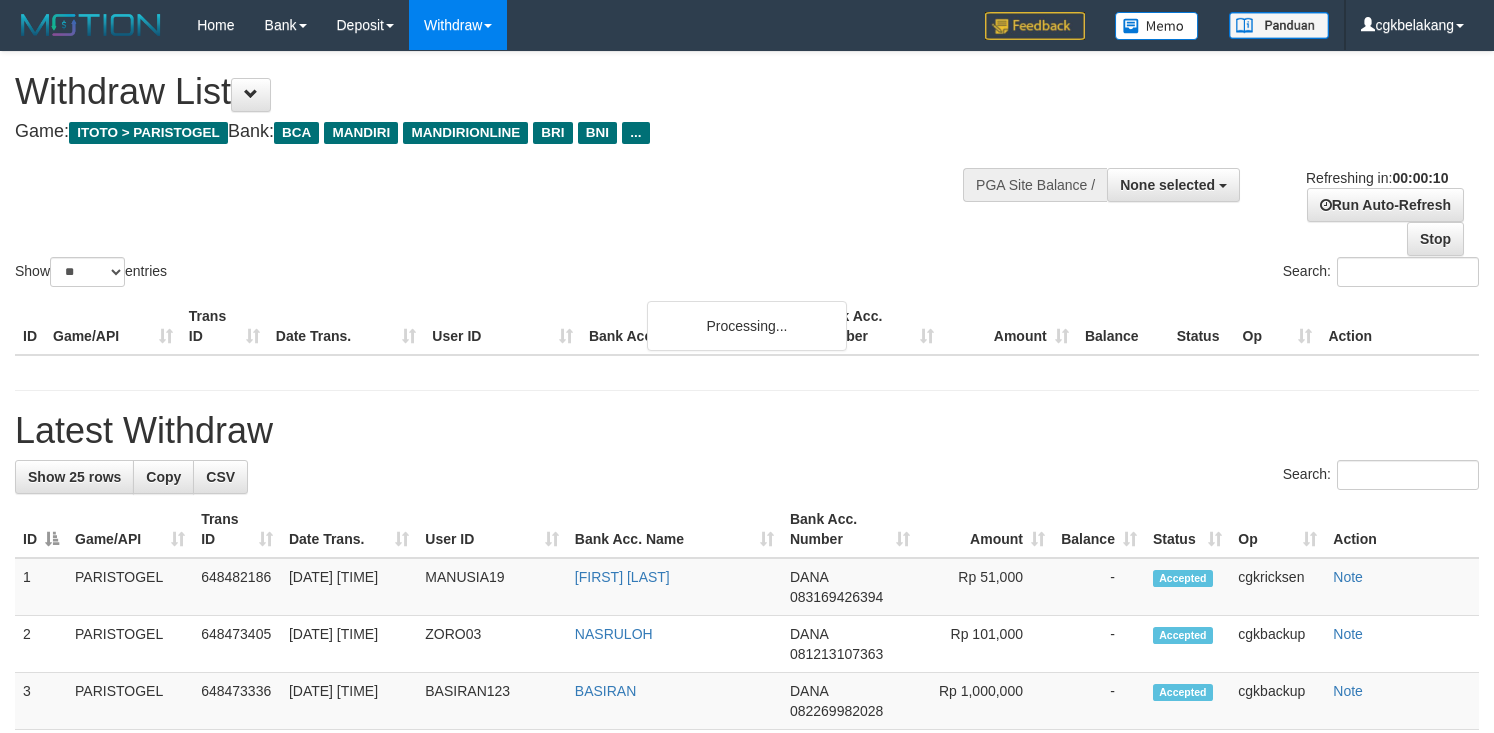 select 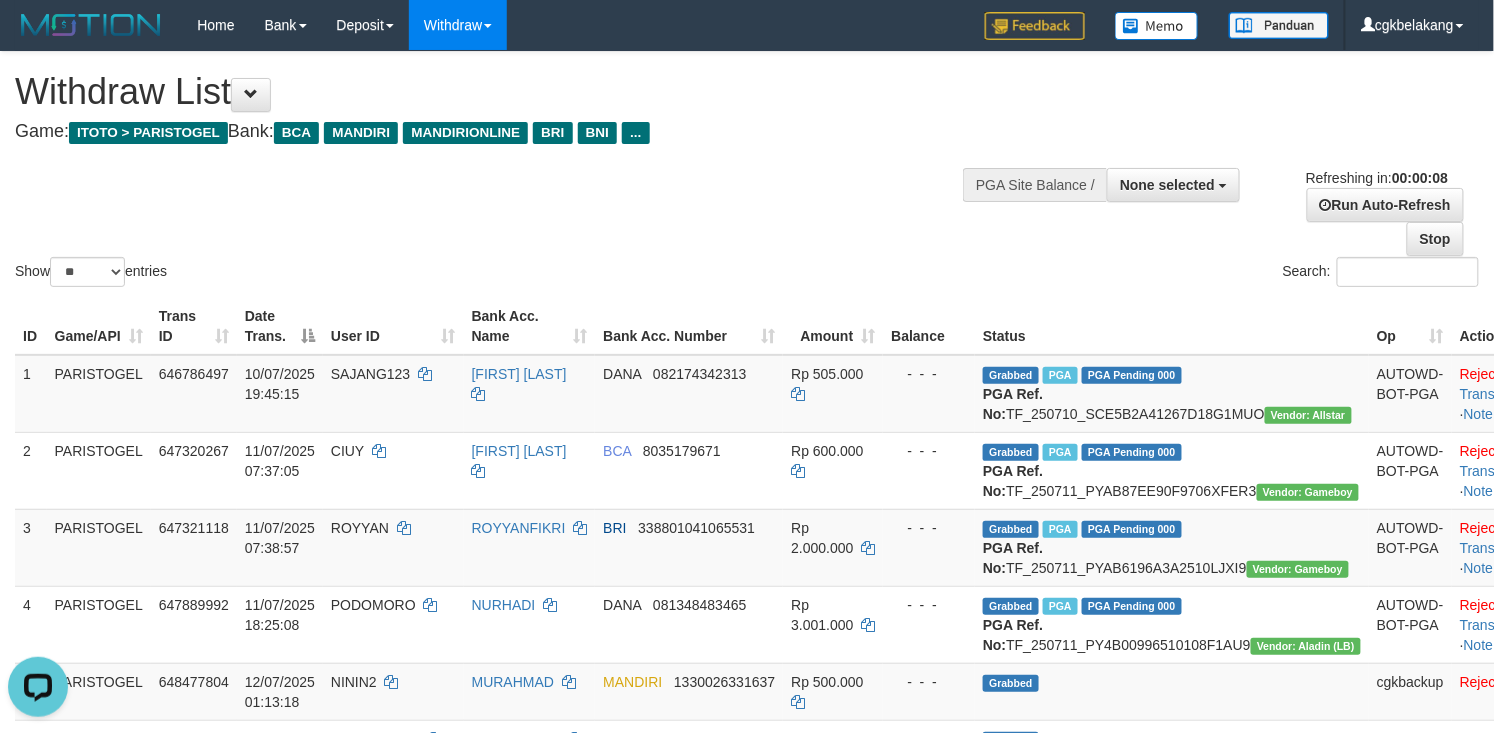 scroll, scrollTop: 0, scrollLeft: 0, axis: both 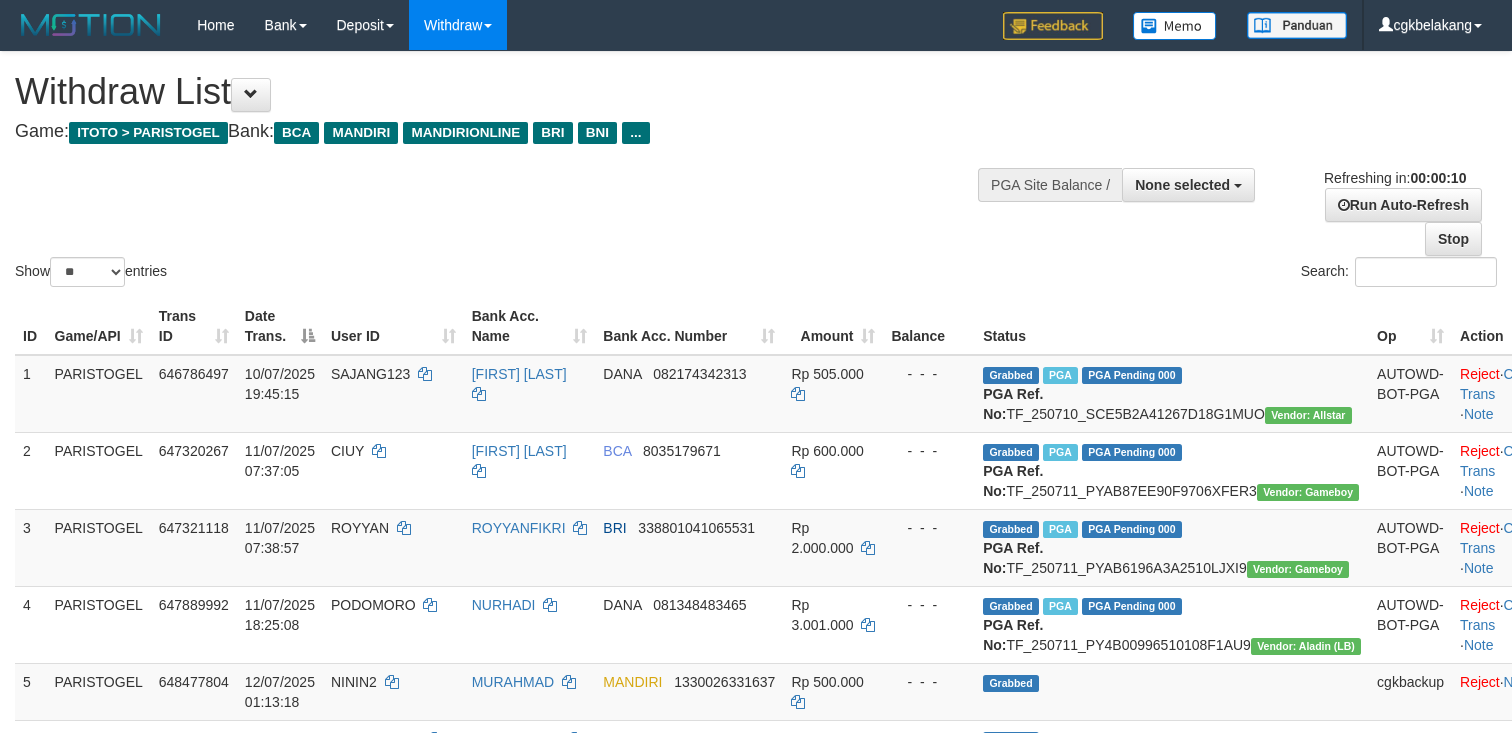 select 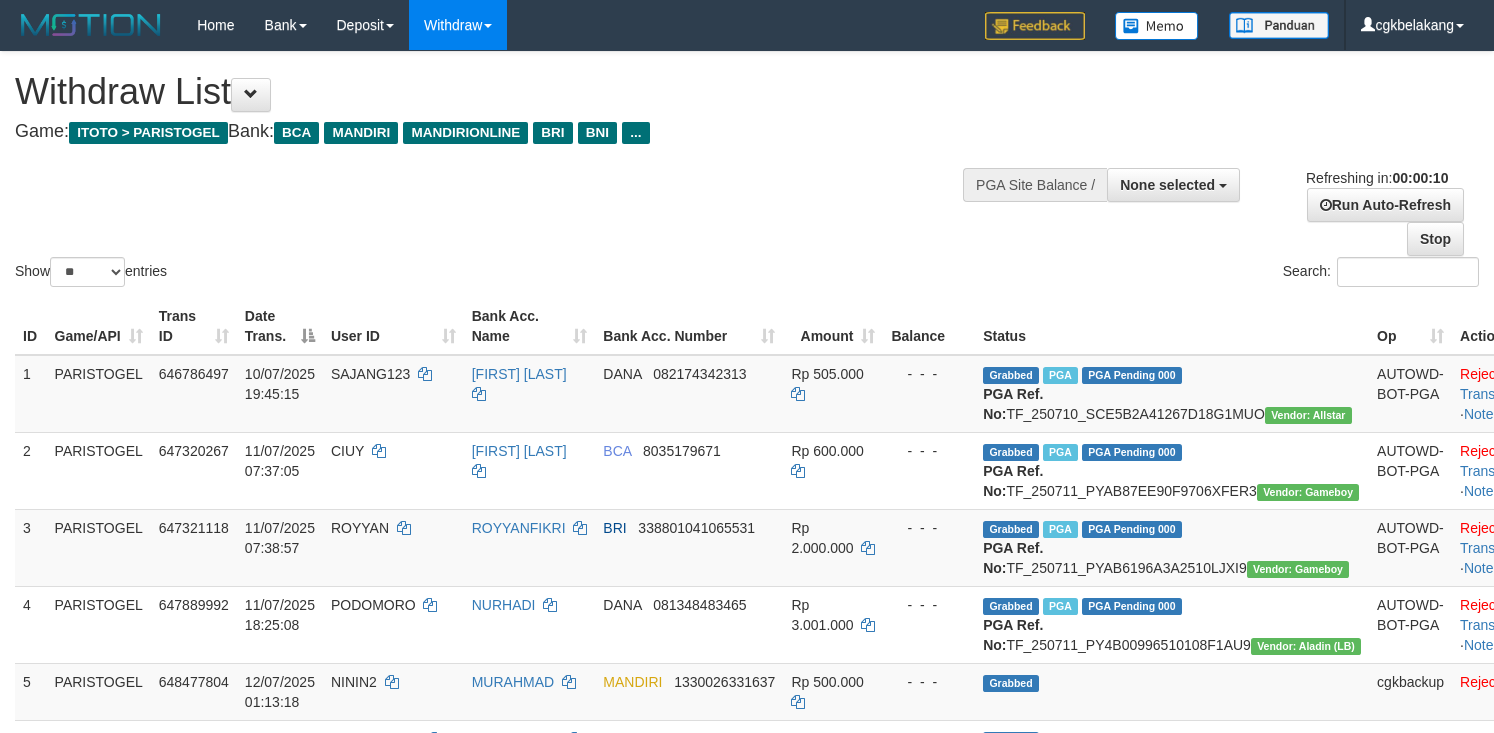 select 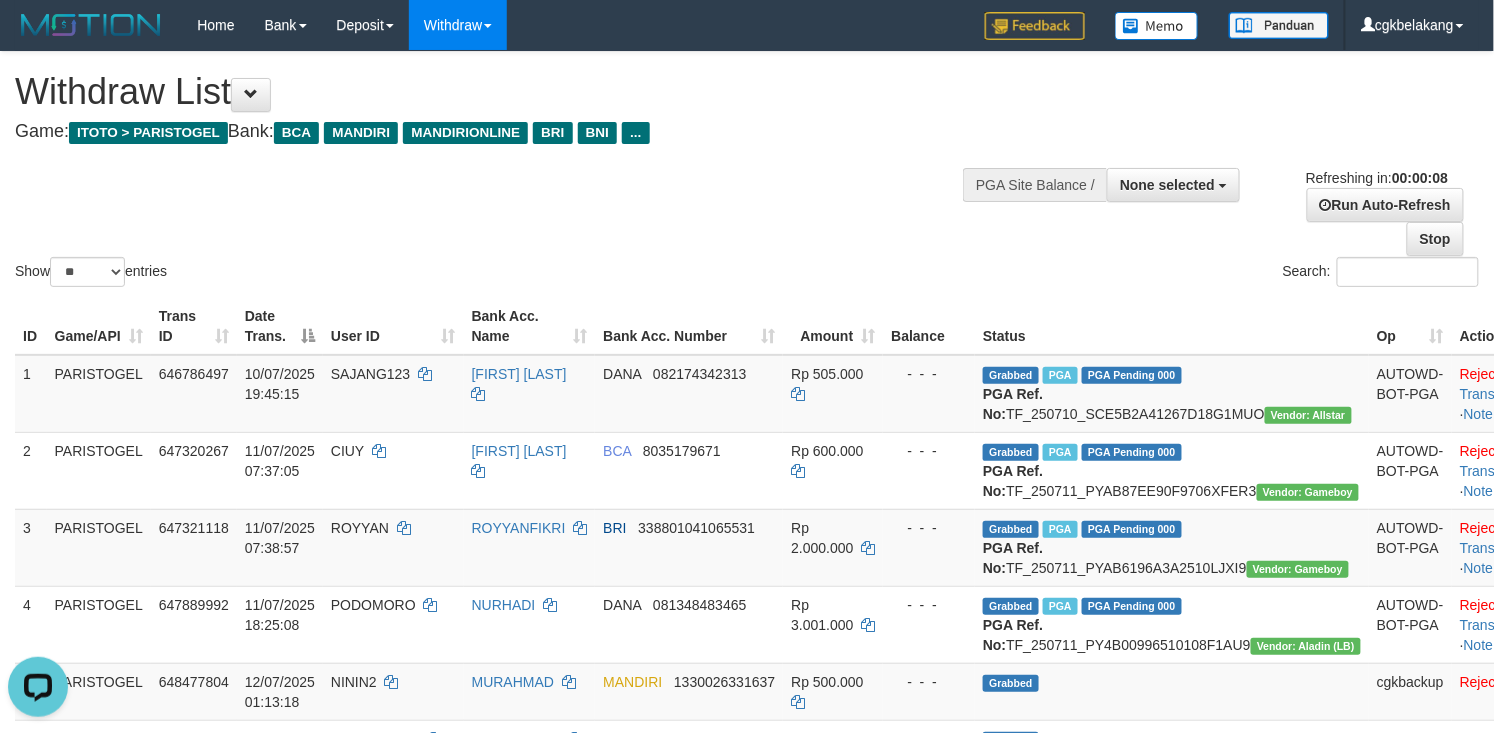 scroll, scrollTop: 0, scrollLeft: 0, axis: both 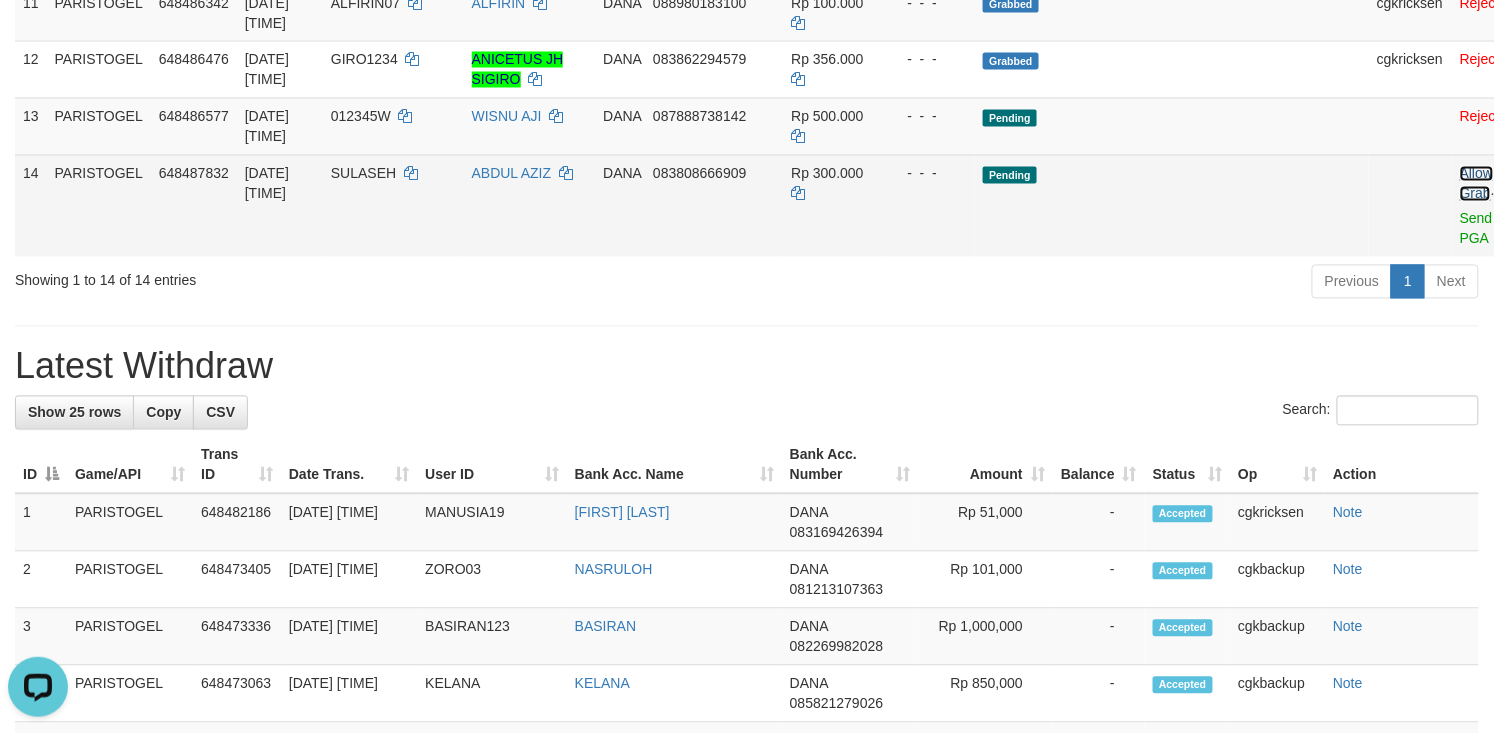click on "Allow Grab" at bounding box center (1476, 184) 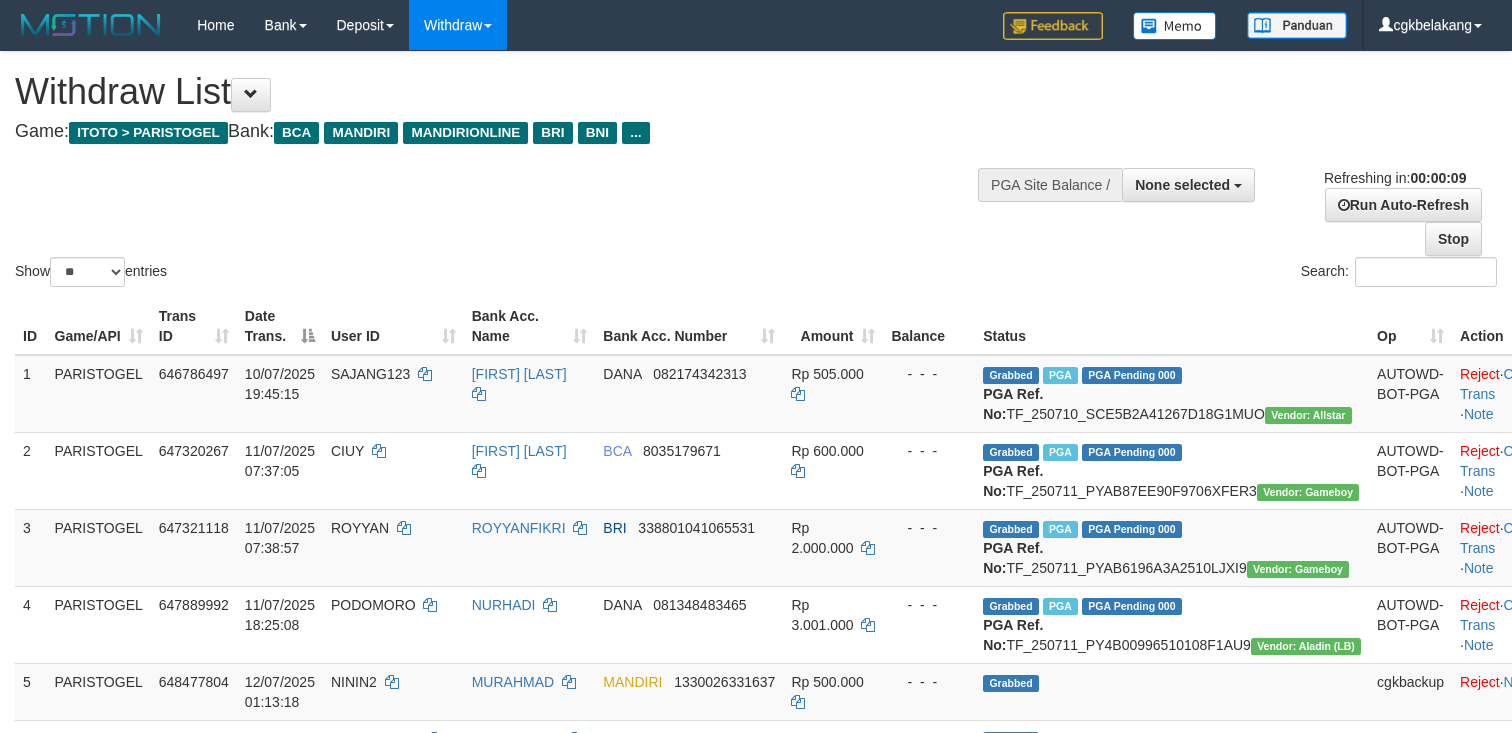 select 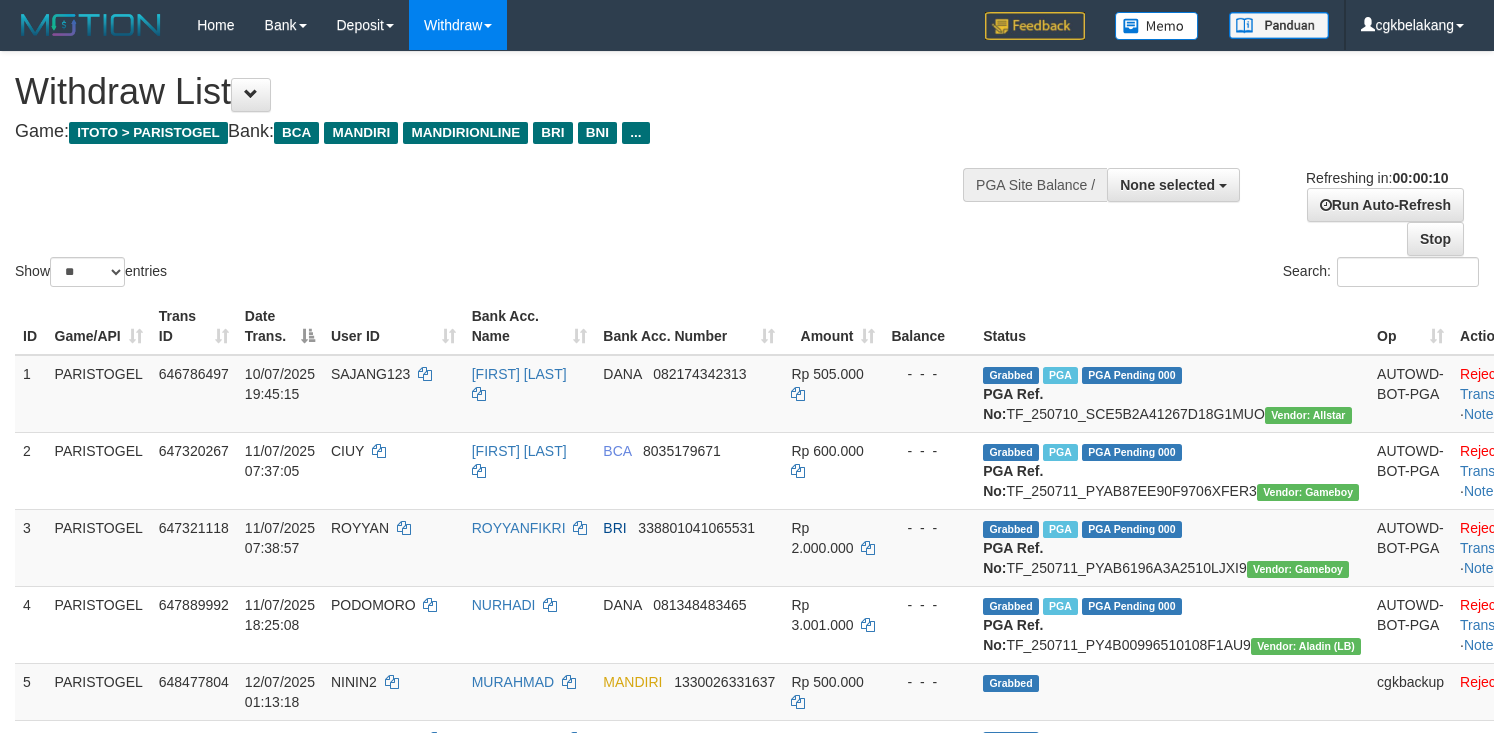 select 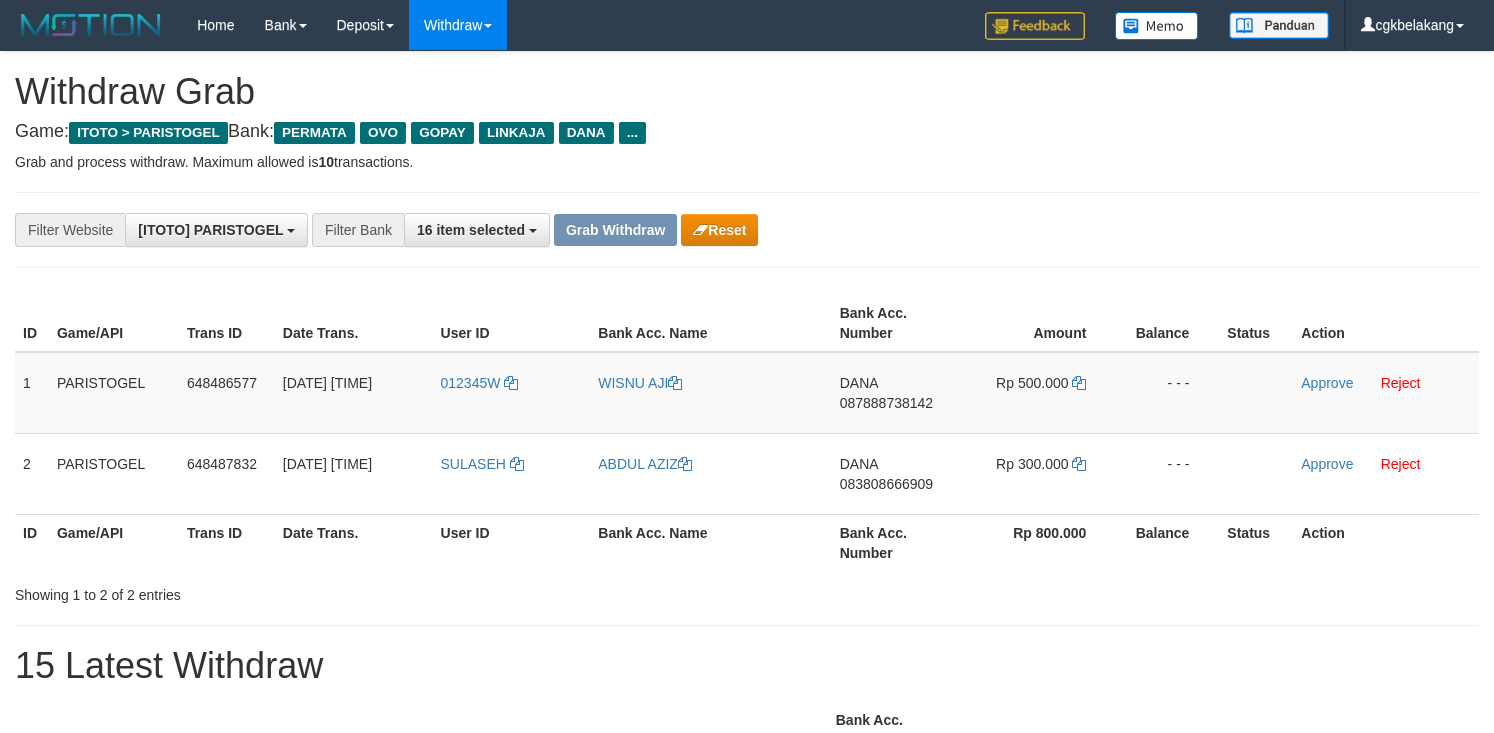 scroll, scrollTop: 0, scrollLeft: 0, axis: both 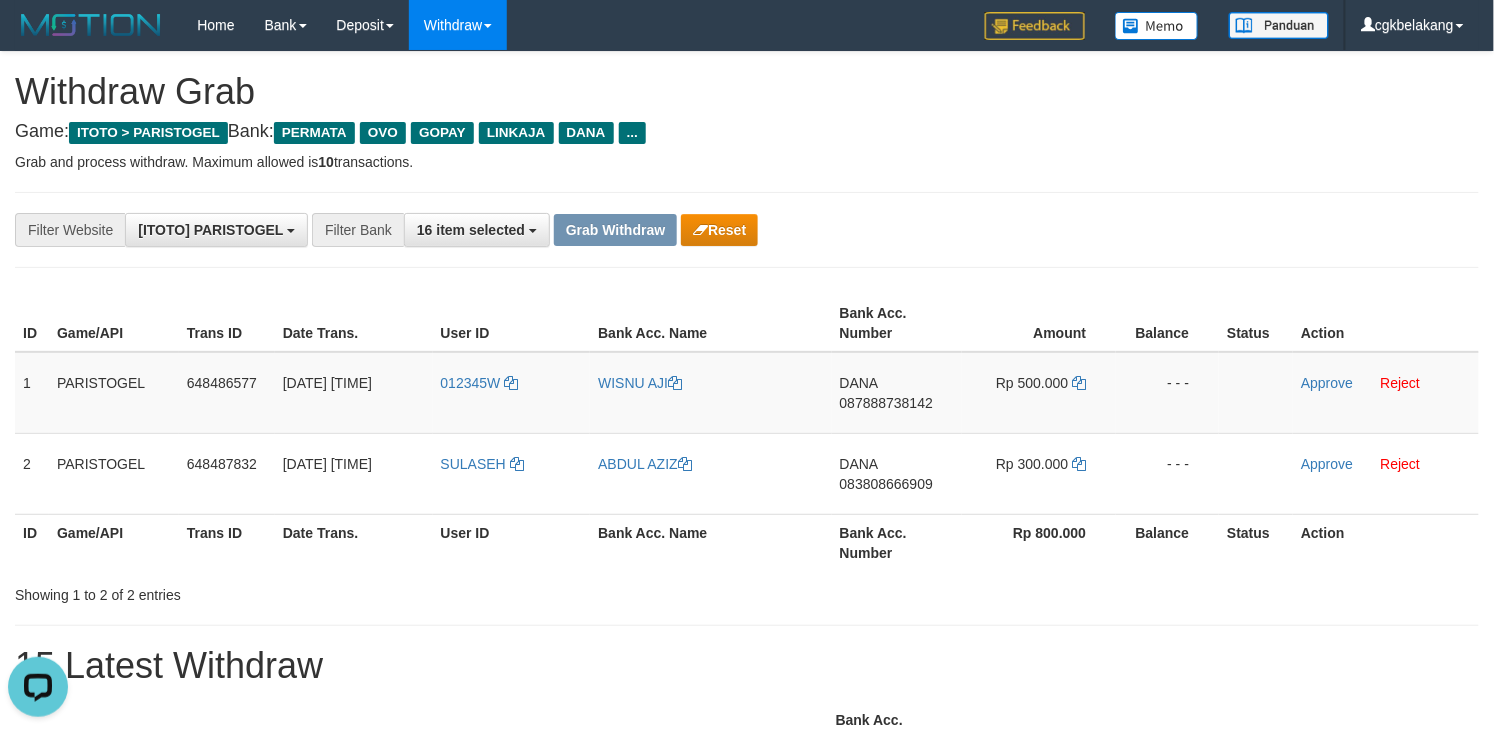 click on "**********" at bounding box center (747, 230) 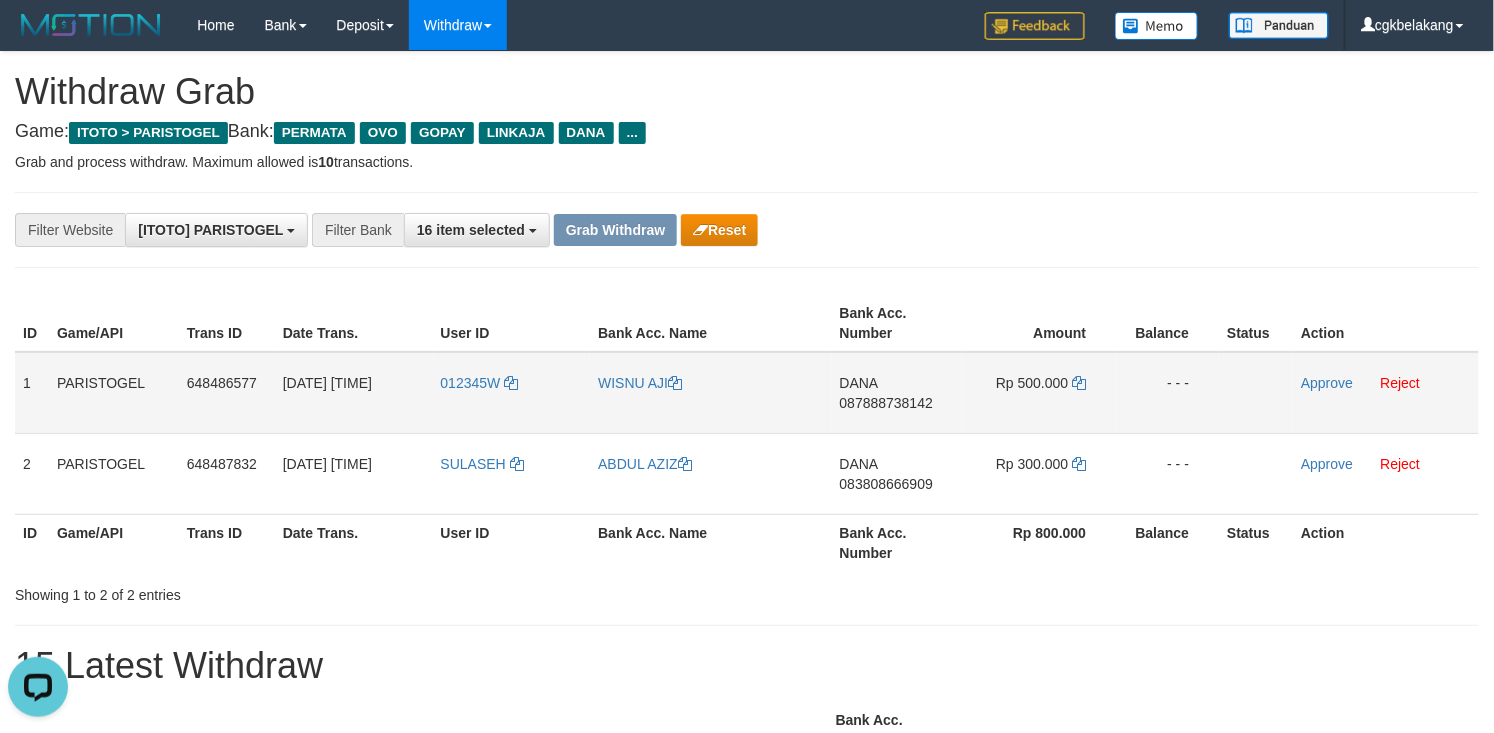 drag, startPoint x: 520, startPoint y: 397, endPoint x: 448, endPoint y: 400, distance: 72.06247 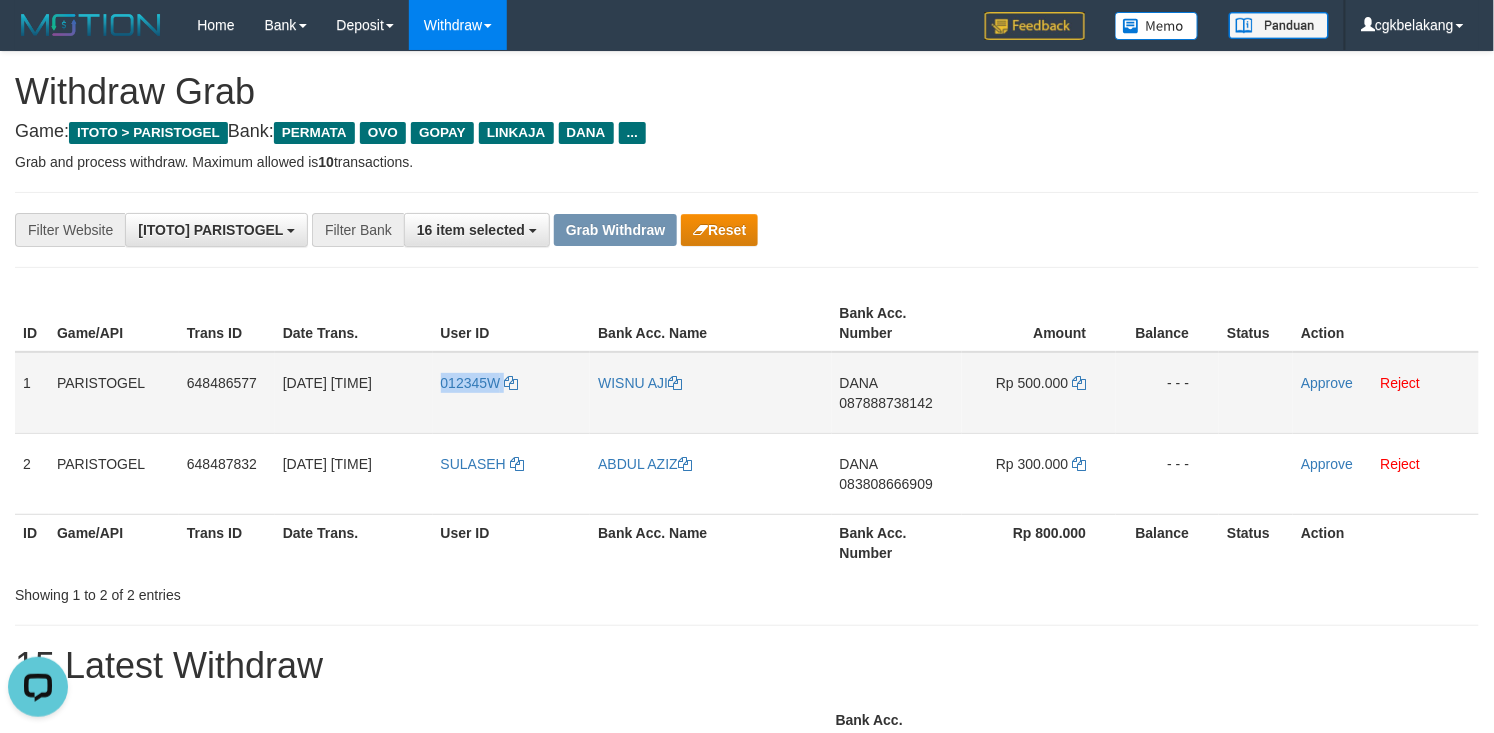 click on "012345W" at bounding box center [512, 393] 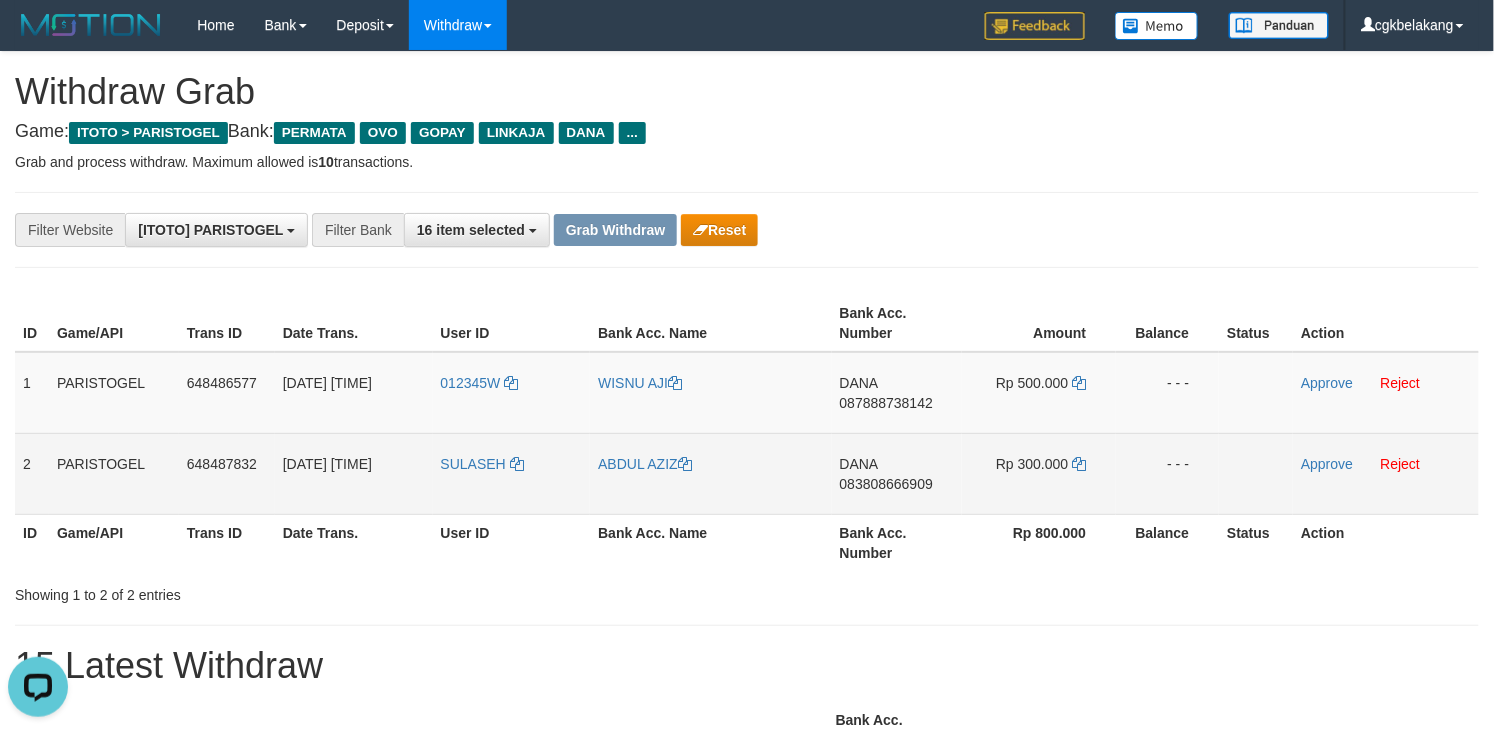 click on "SULASEH" at bounding box center [512, 473] 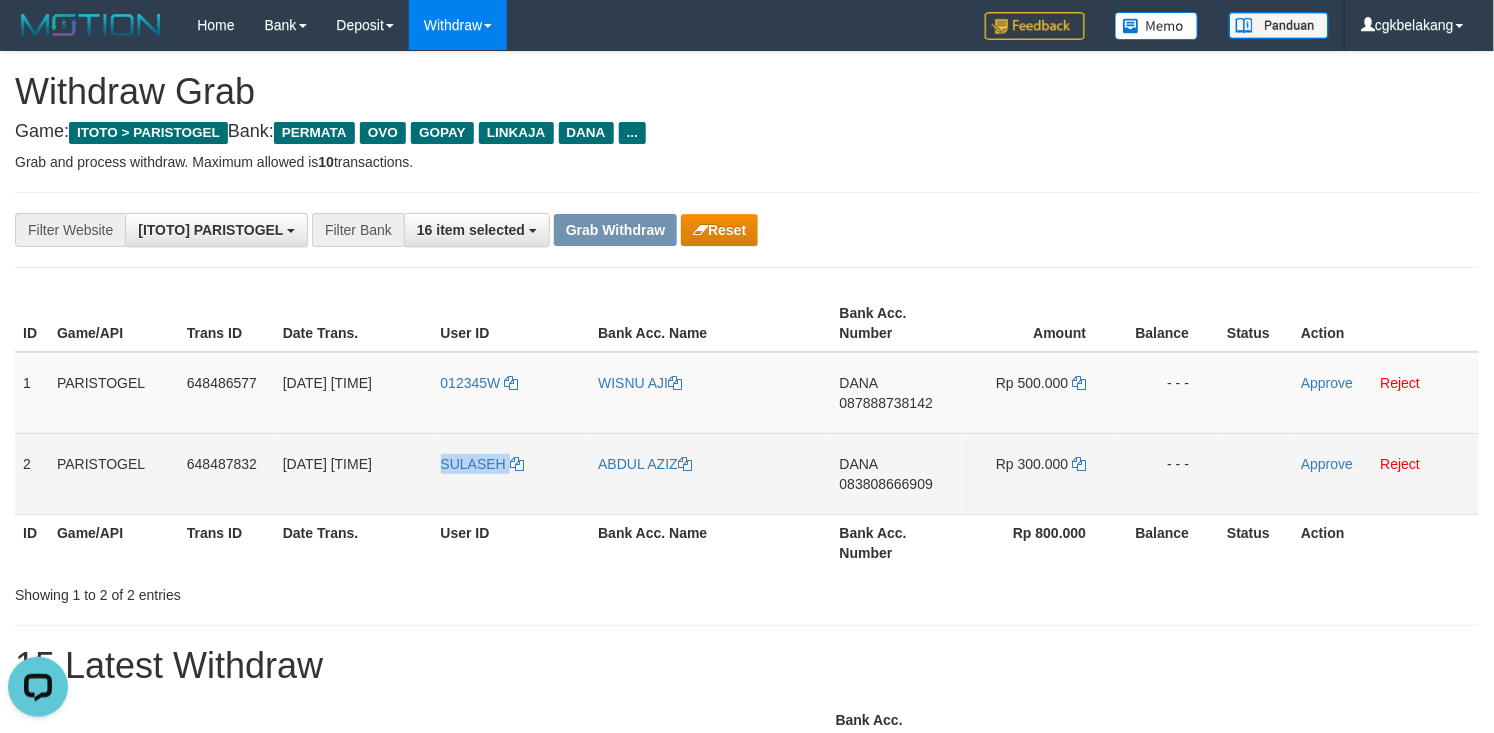 click on "SULASEH" at bounding box center (512, 473) 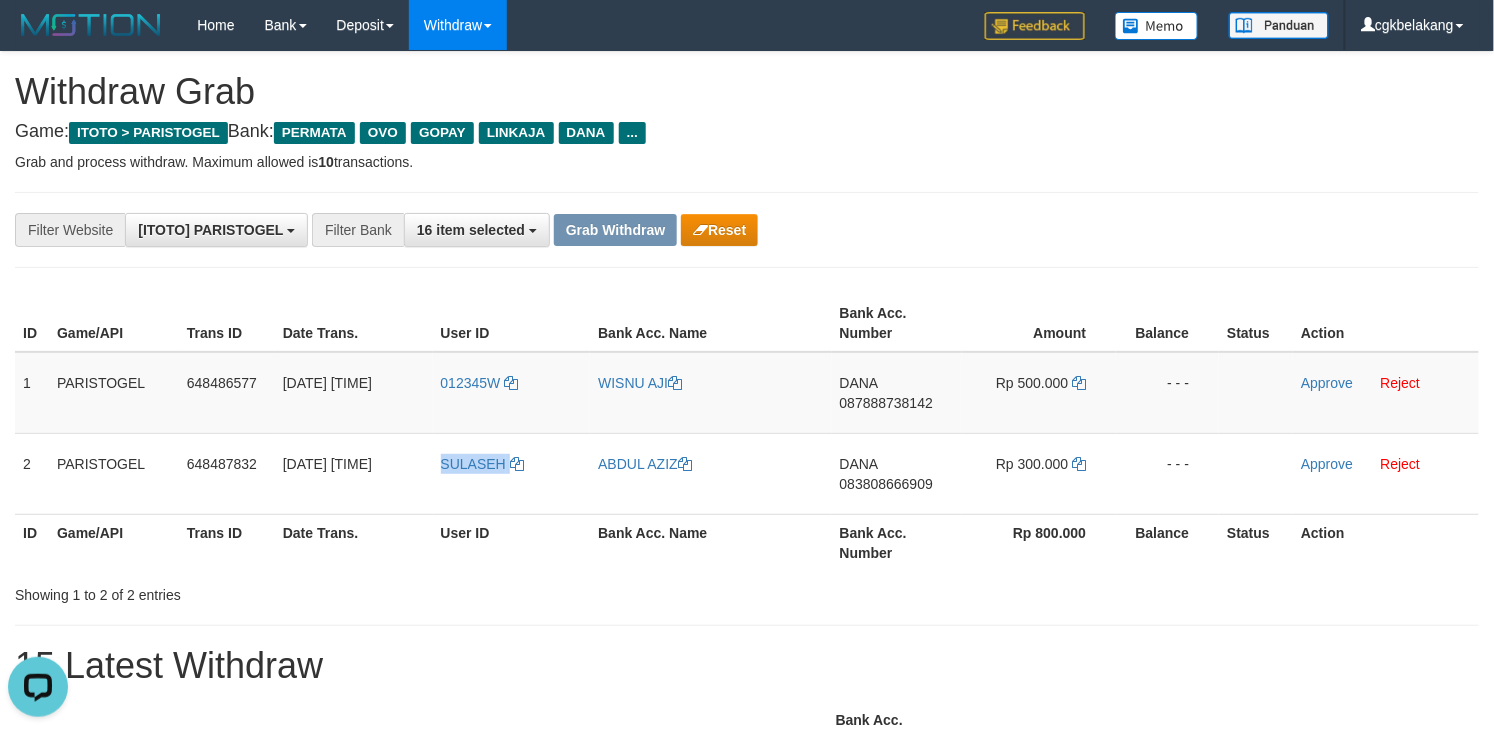 copy on "SULASEH" 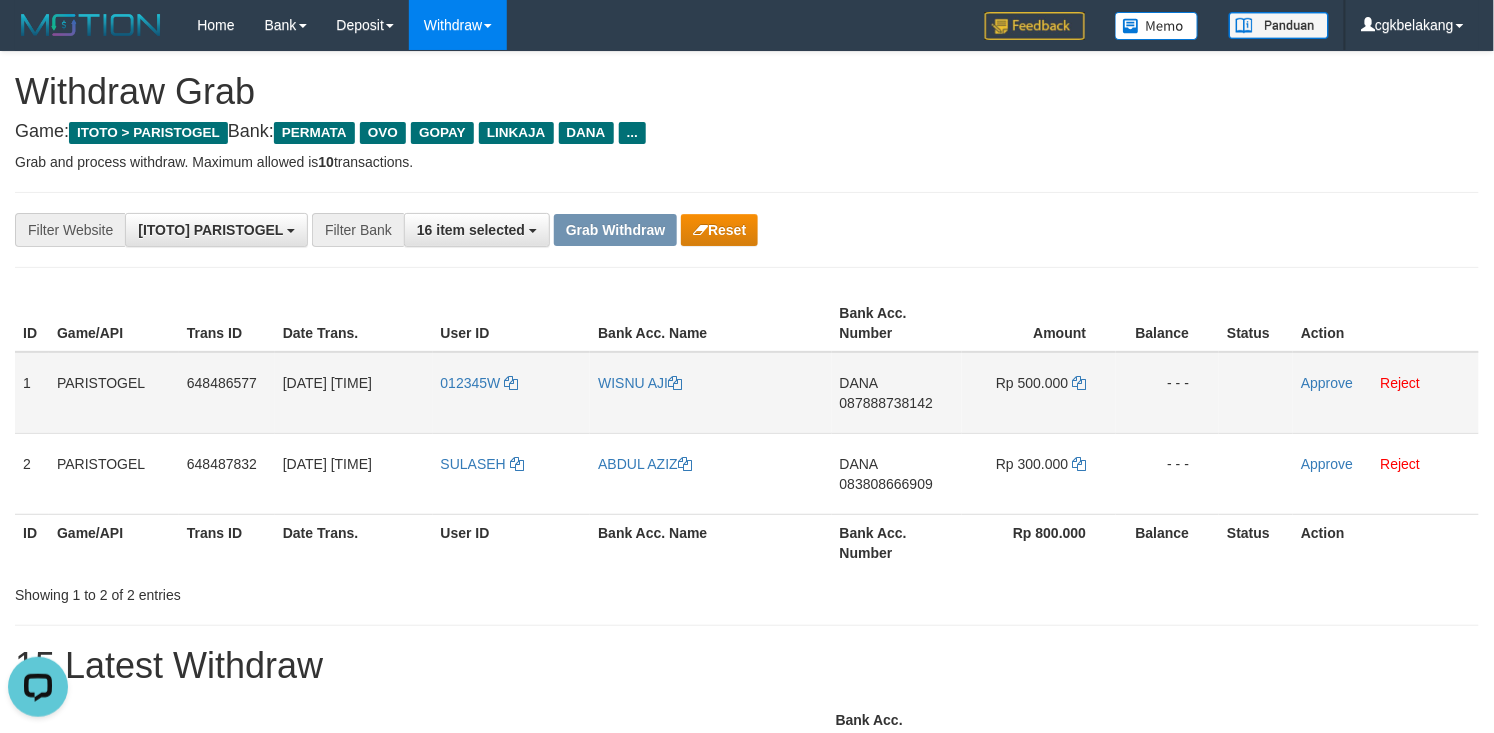 click on "WISNU AJI" at bounding box center [710, 393] 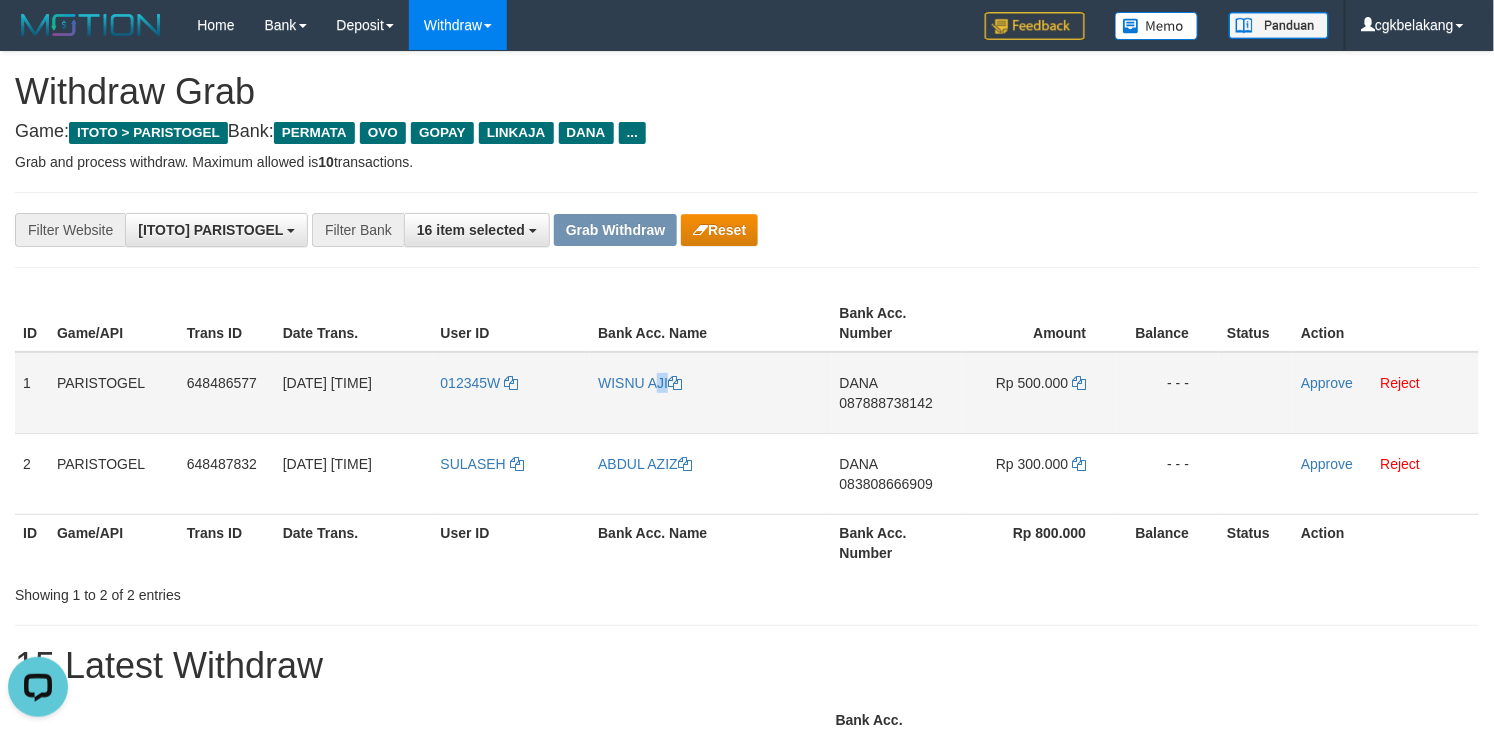 click on "WISNU AJI" at bounding box center (710, 393) 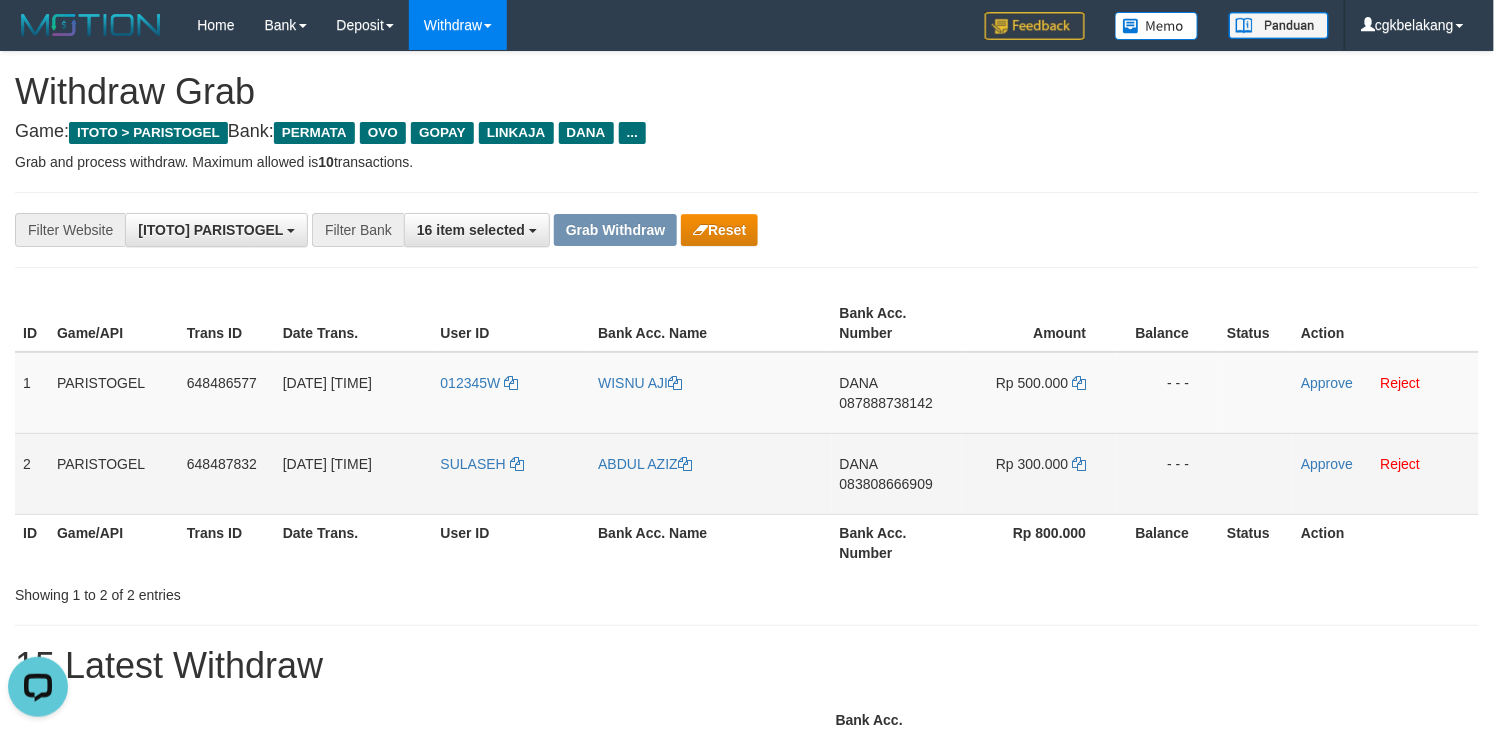 click on "ABDUL AZIZ" at bounding box center [710, 473] 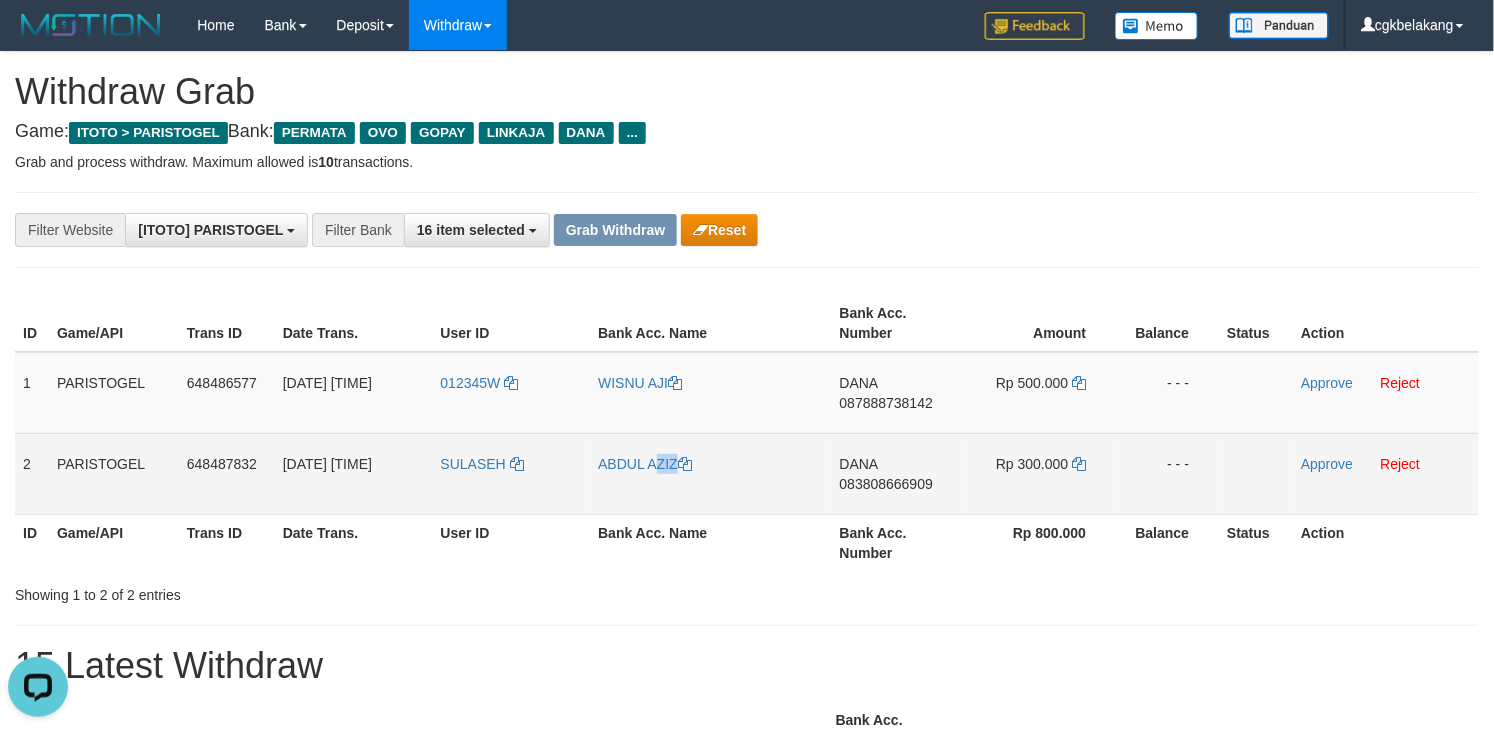 click on "ABDUL AZIZ" at bounding box center (710, 473) 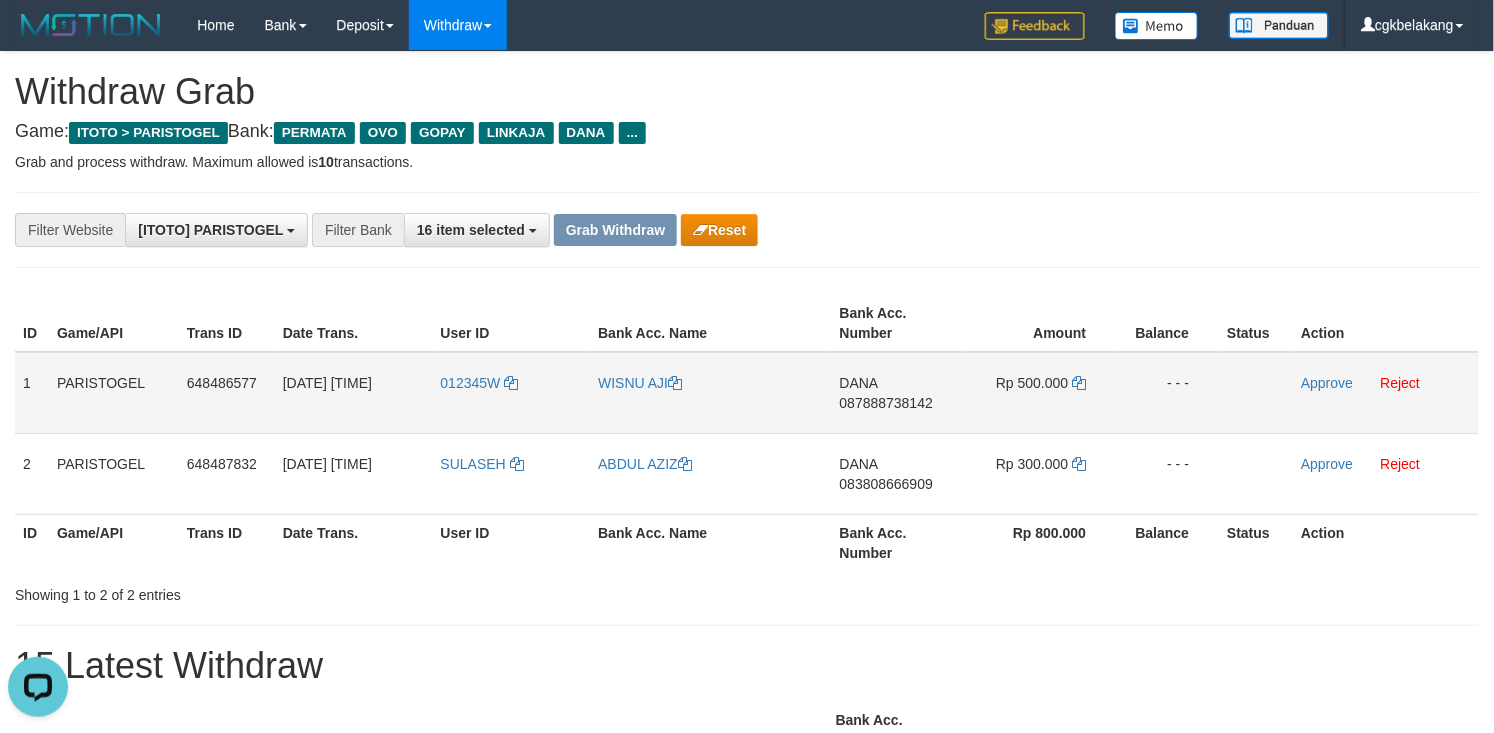 click on "DANA
087888738142" at bounding box center [897, 393] 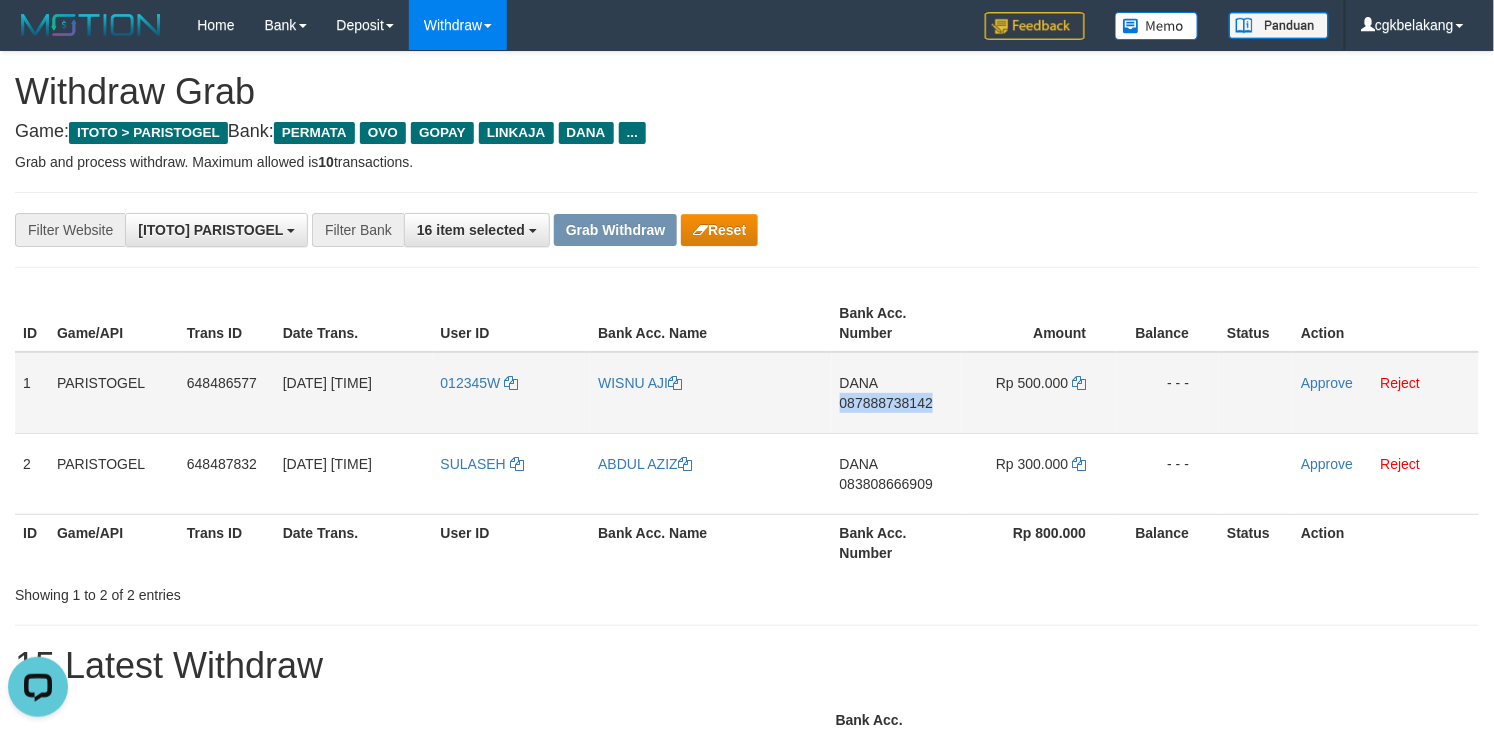click on "DANA
087888738142" at bounding box center [897, 393] 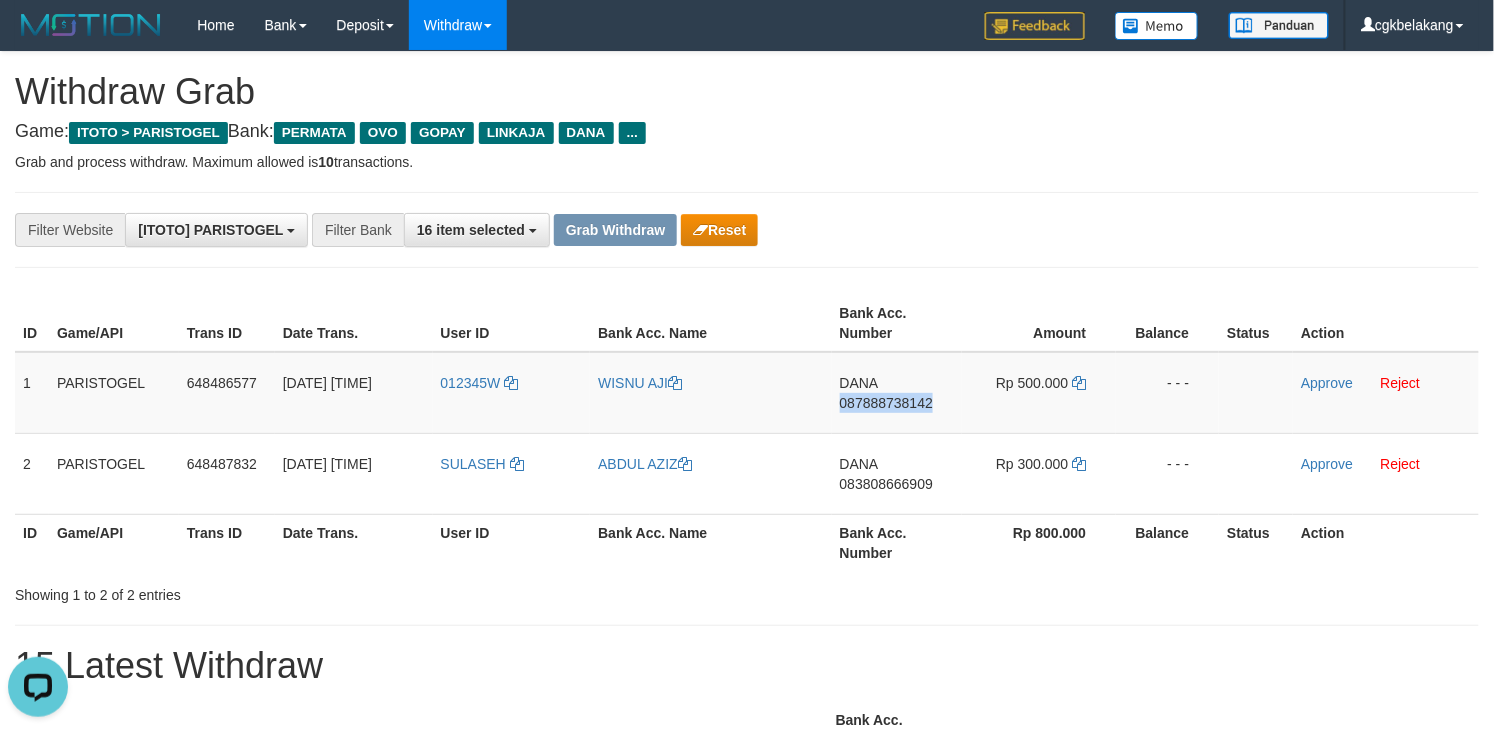 copy on "087888738142" 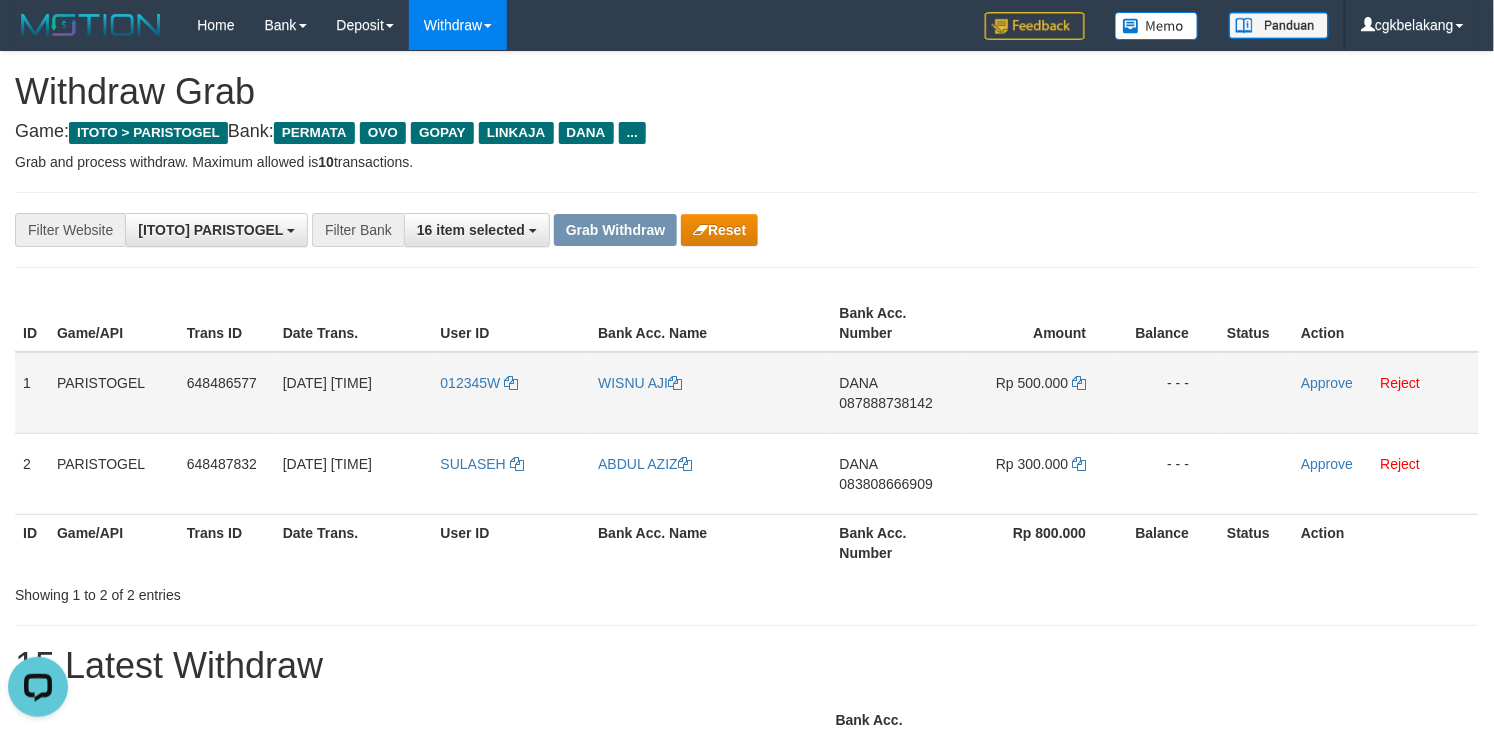 click on "Rp 500.000" at bounding box center (1032, 383) 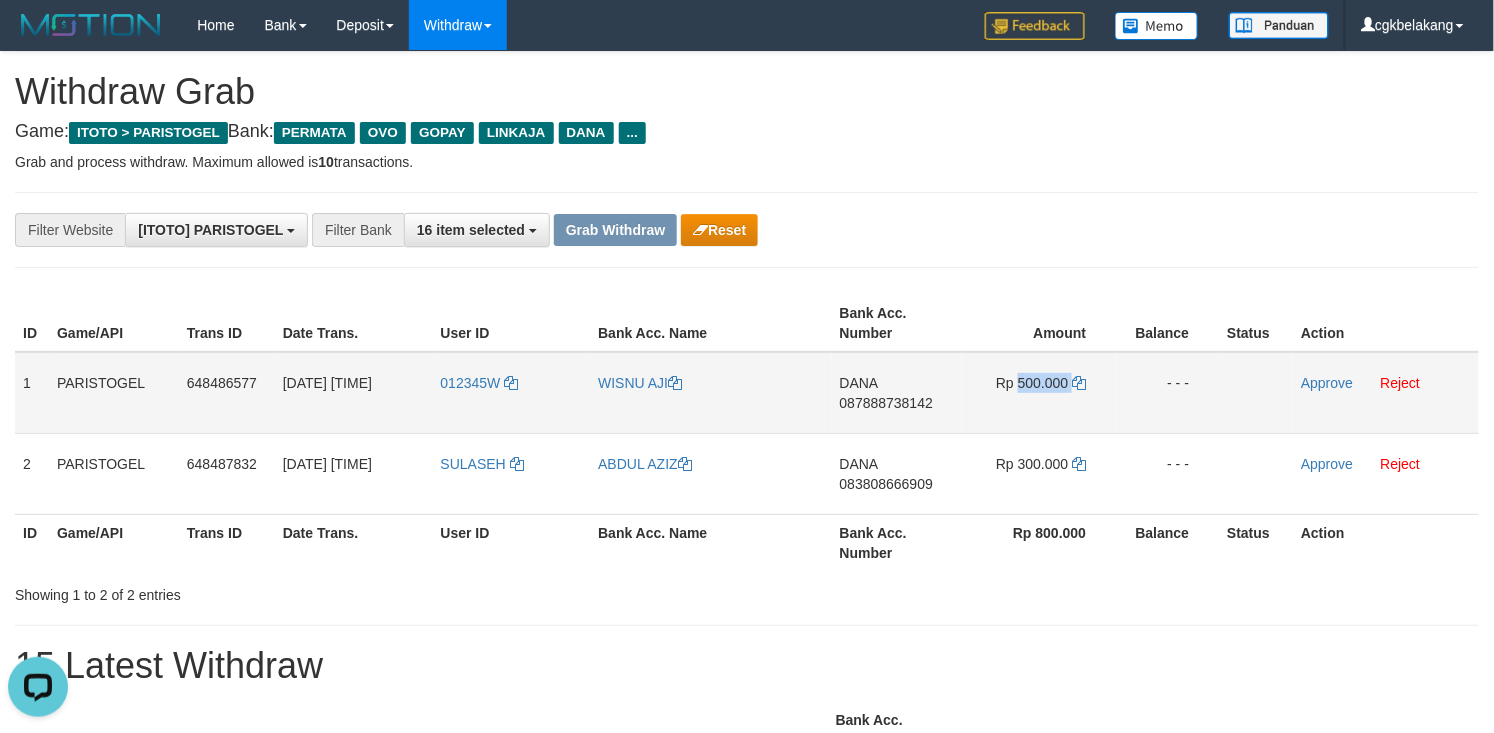 click on "Rp 500.000" at bounding box center (1032, 383) 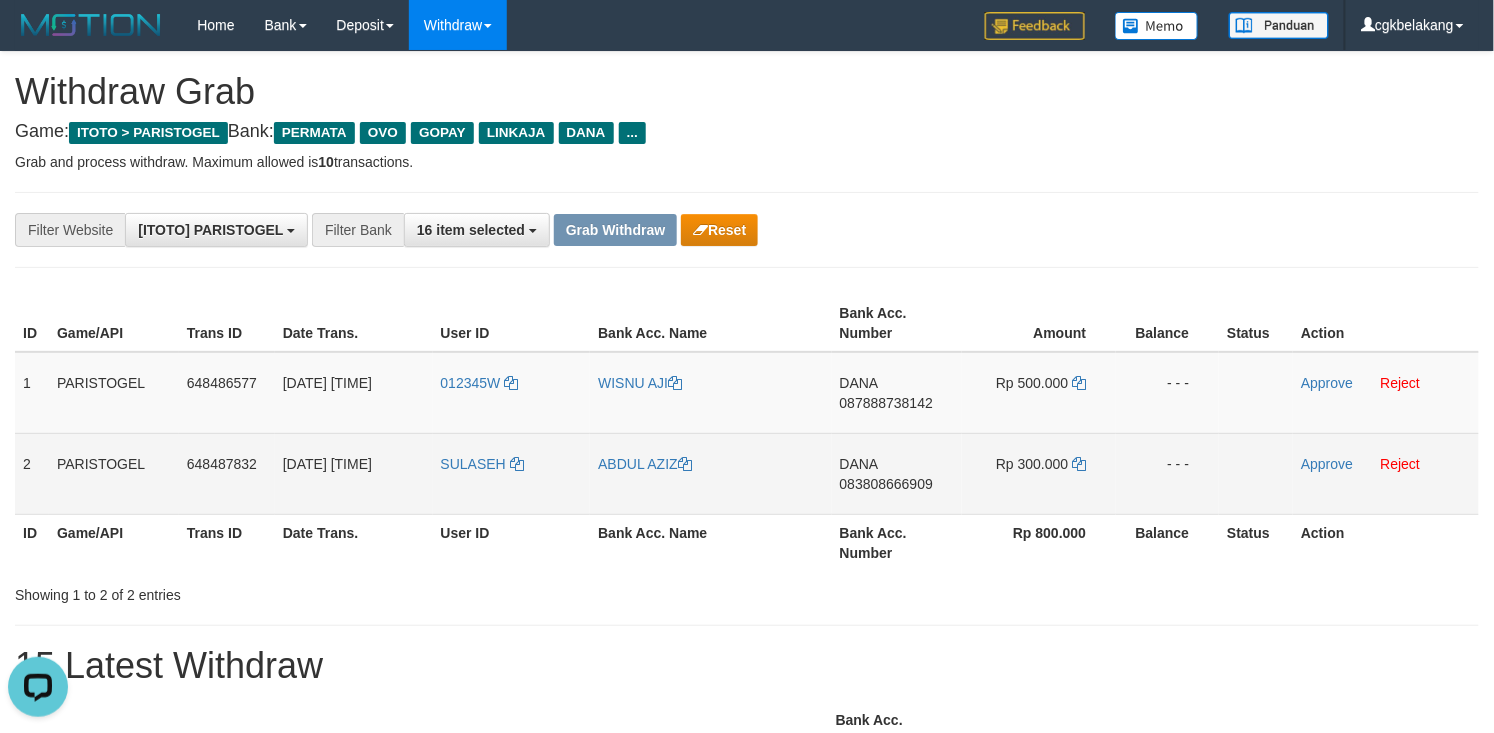 click on "DANA
083808666909" at bounding box center [897, 473] 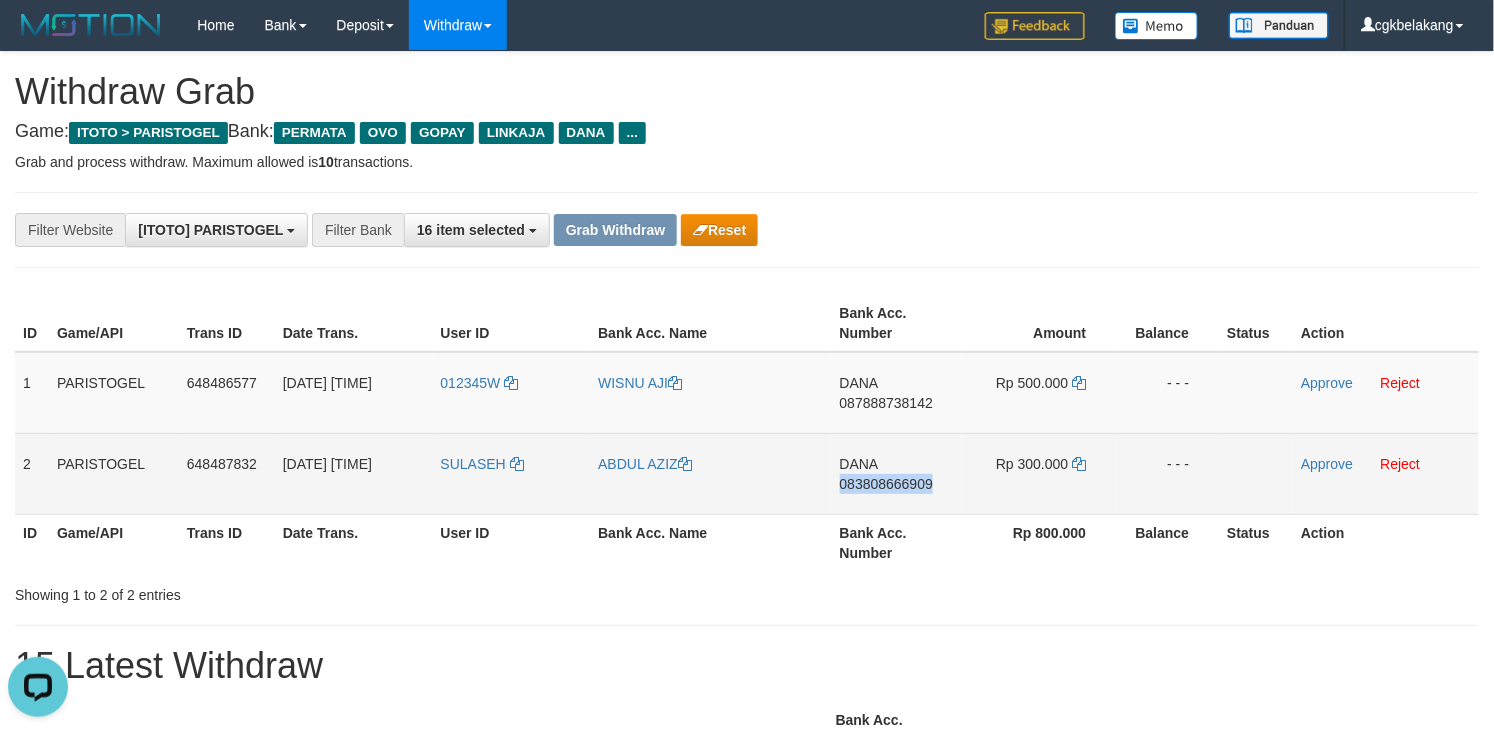 click on "DANA
083808666909" at bounding box center [897, 473] 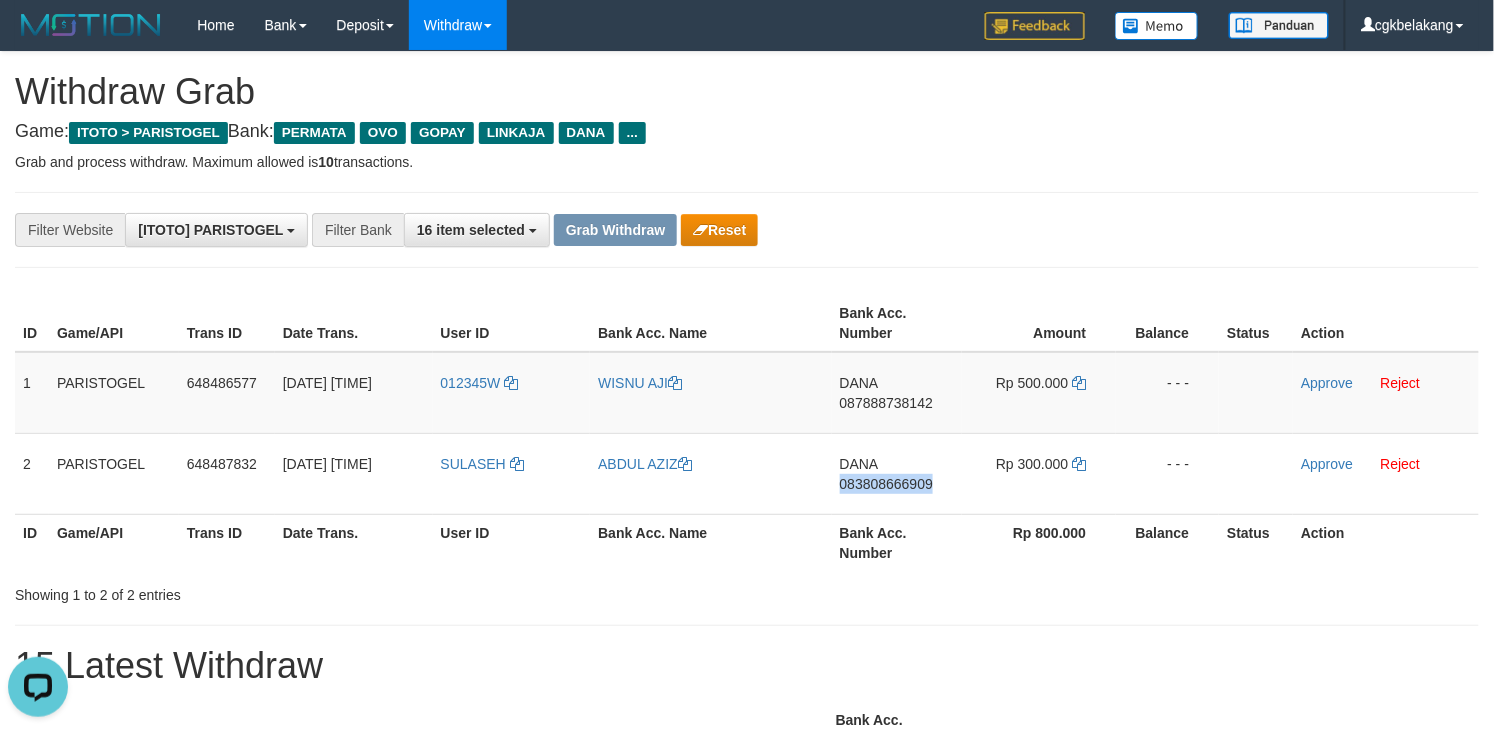 copy on "083808666909" 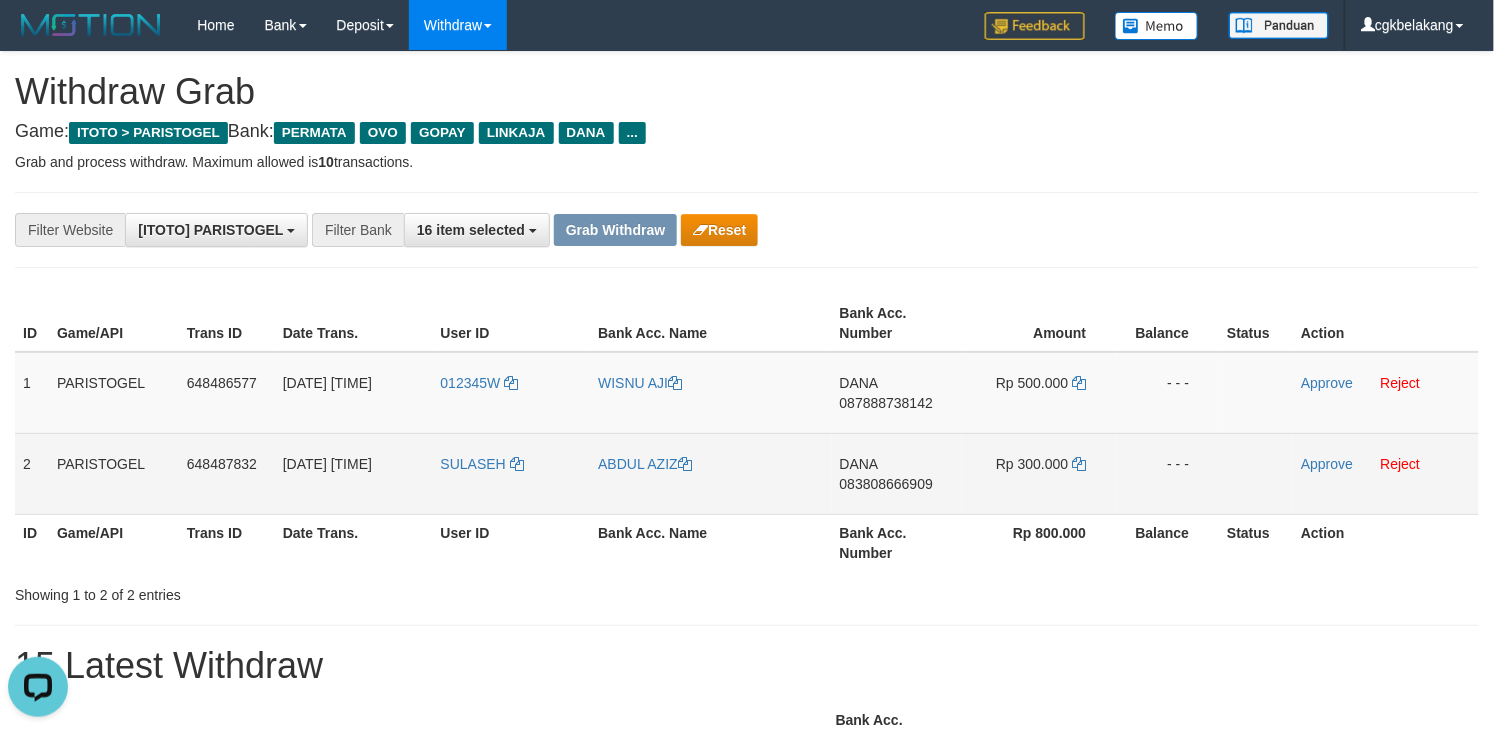 click on "Rp 300.000" at bounding box center [1039, 473] 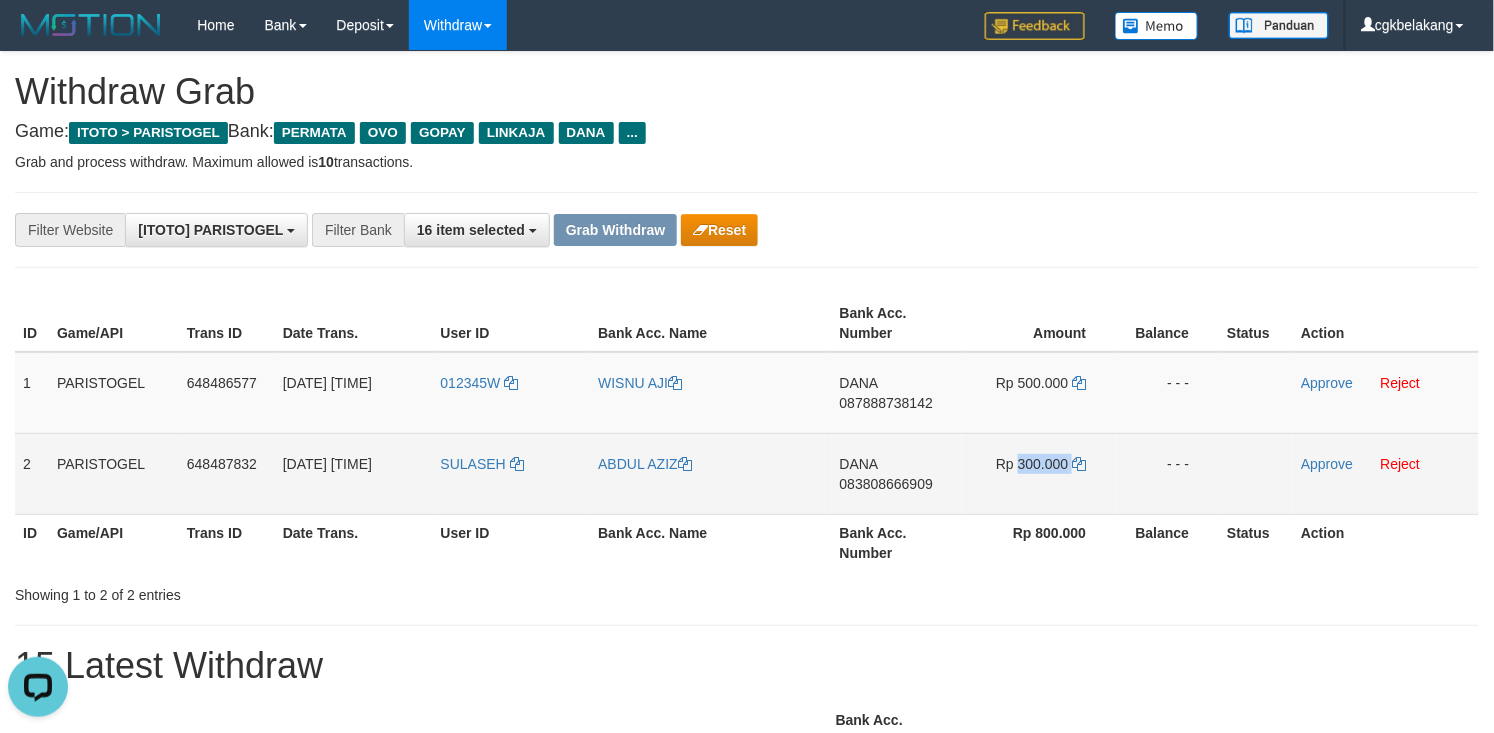 click on "Rp 300.000" at bounding box center [1039, 473] 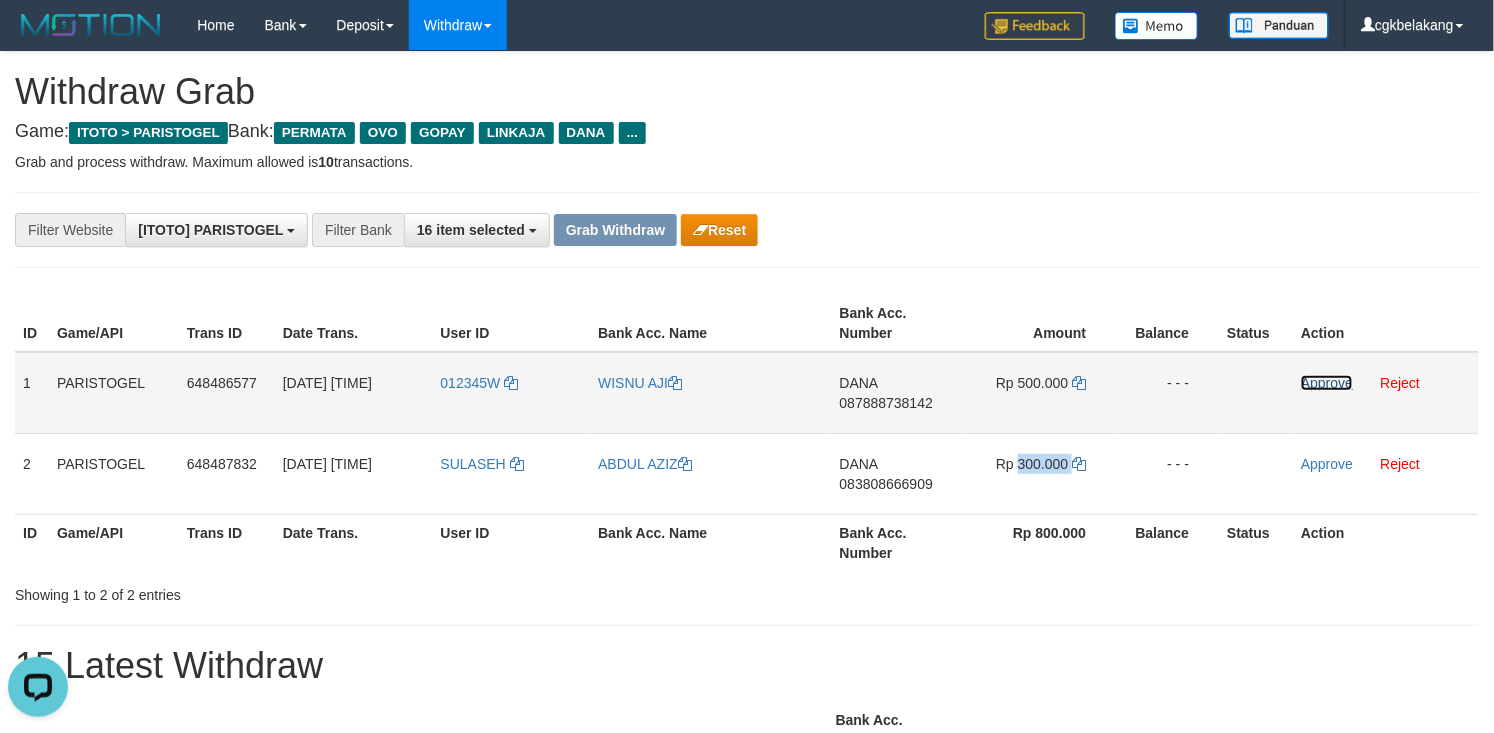 click on "Approve" at bounding box center [1327, 383] 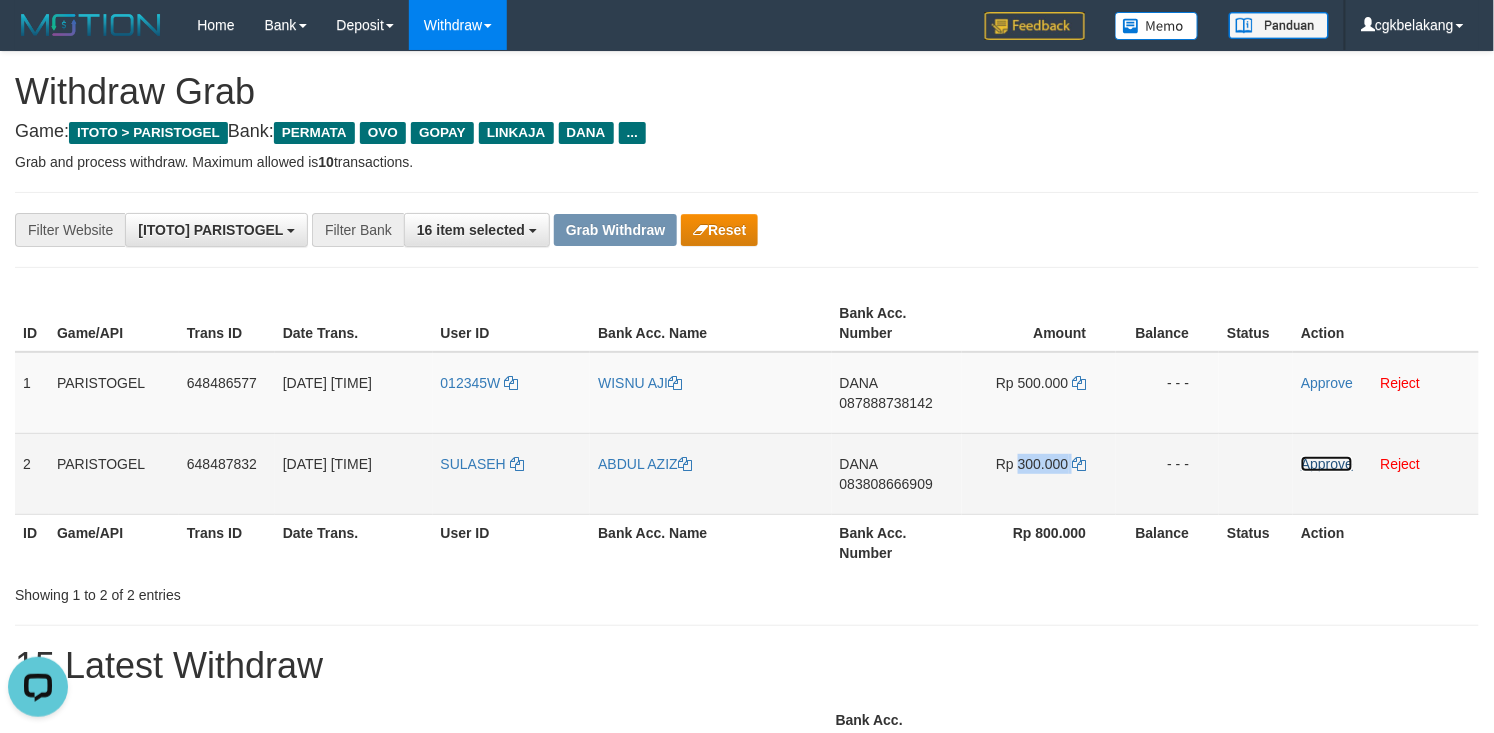 click on "Approve" at bounding box center (1327, 464) 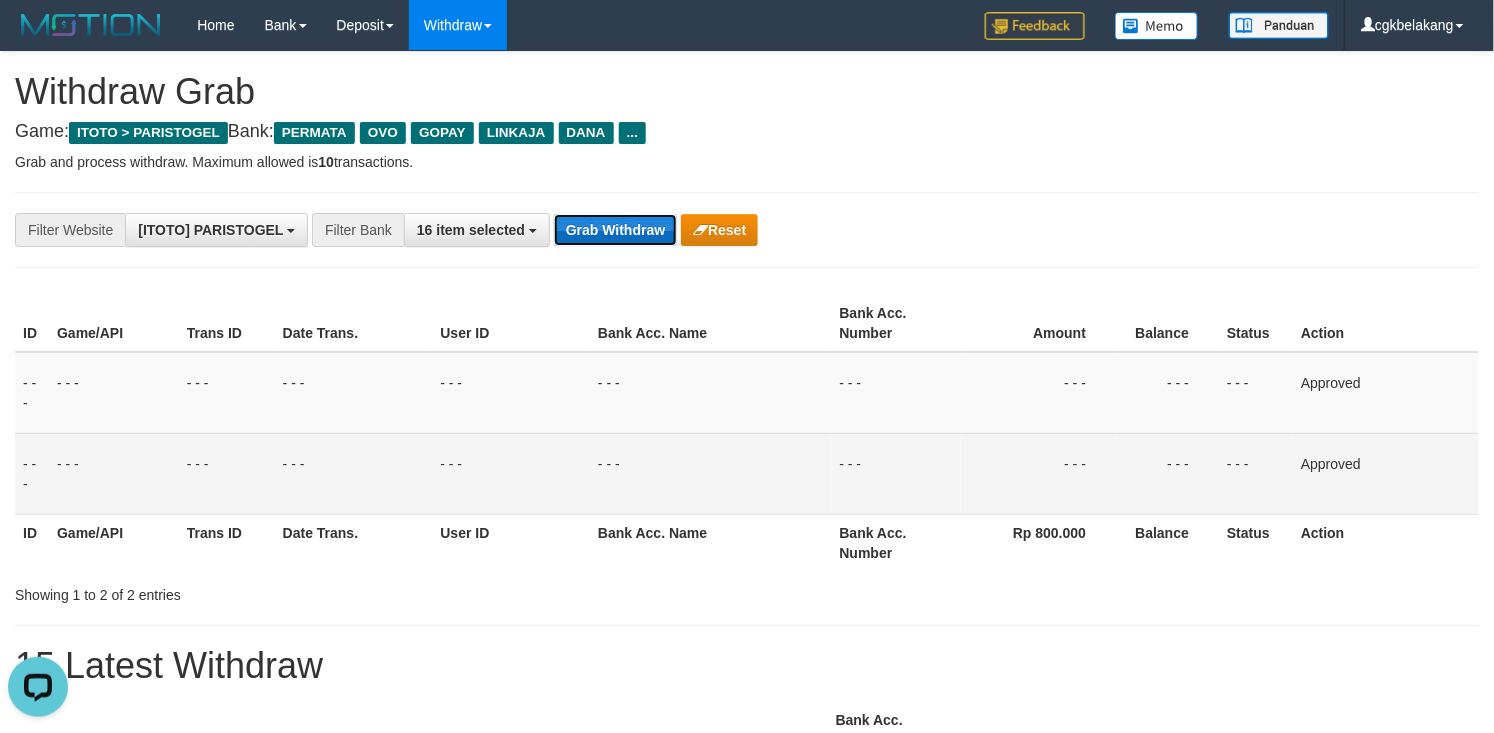 click on "Grab Withdraw" at bounding box center (615, 230) 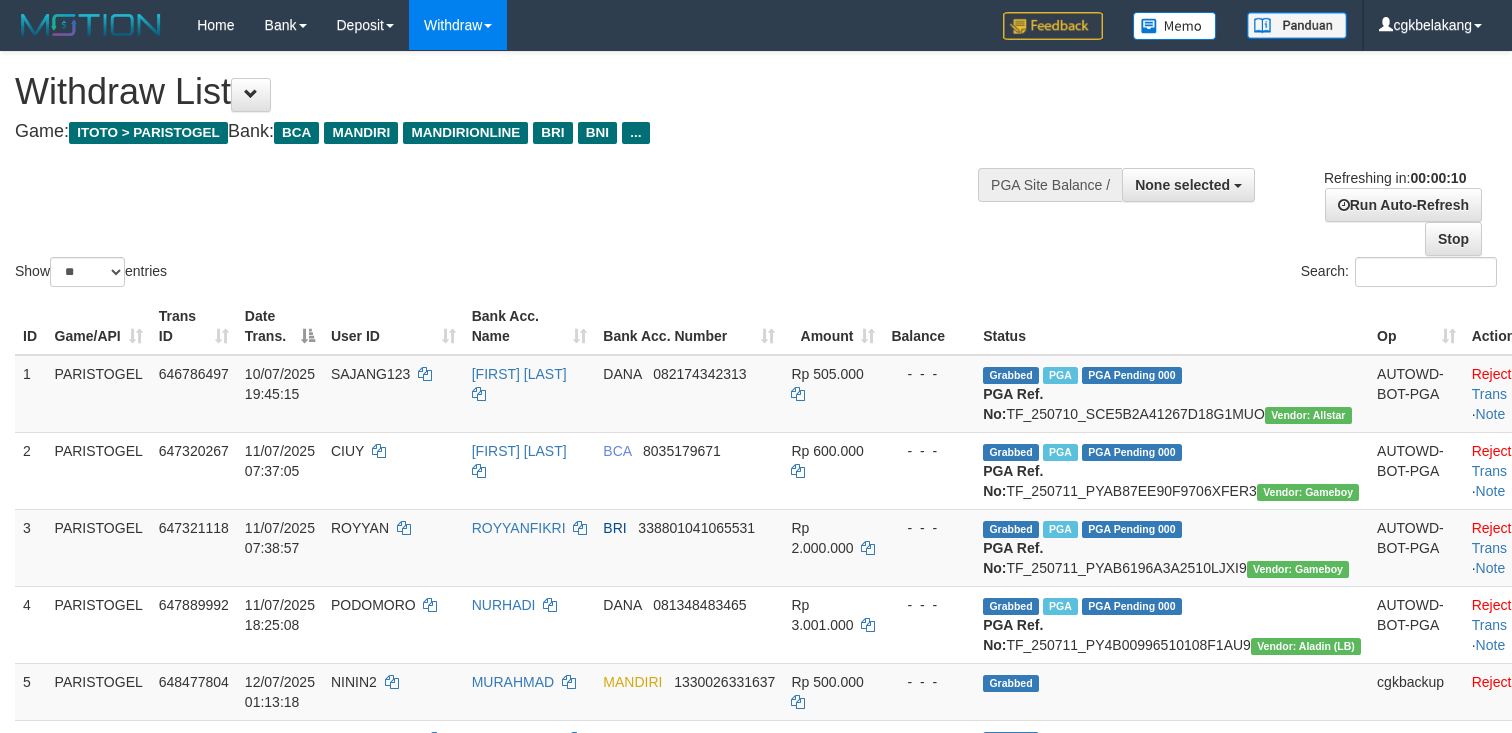 select 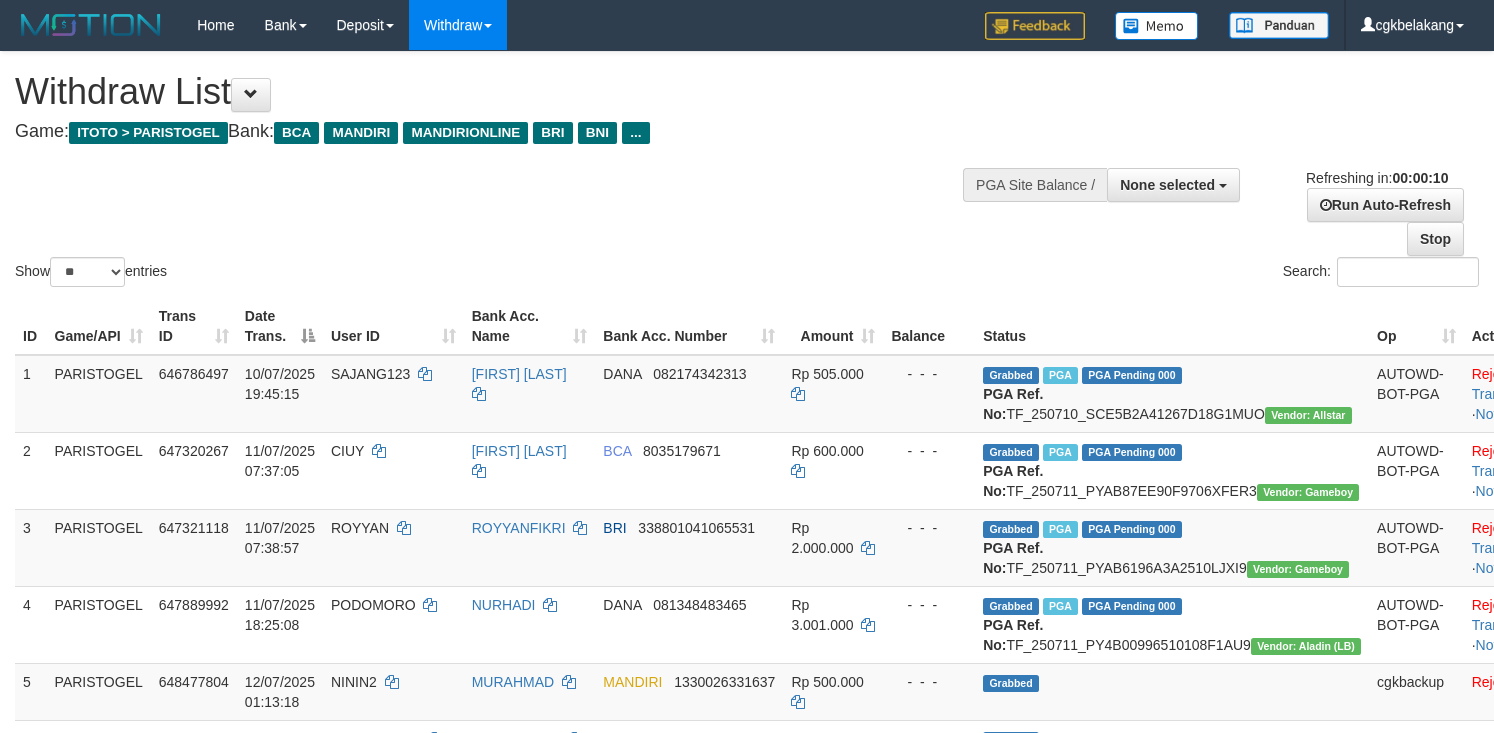select 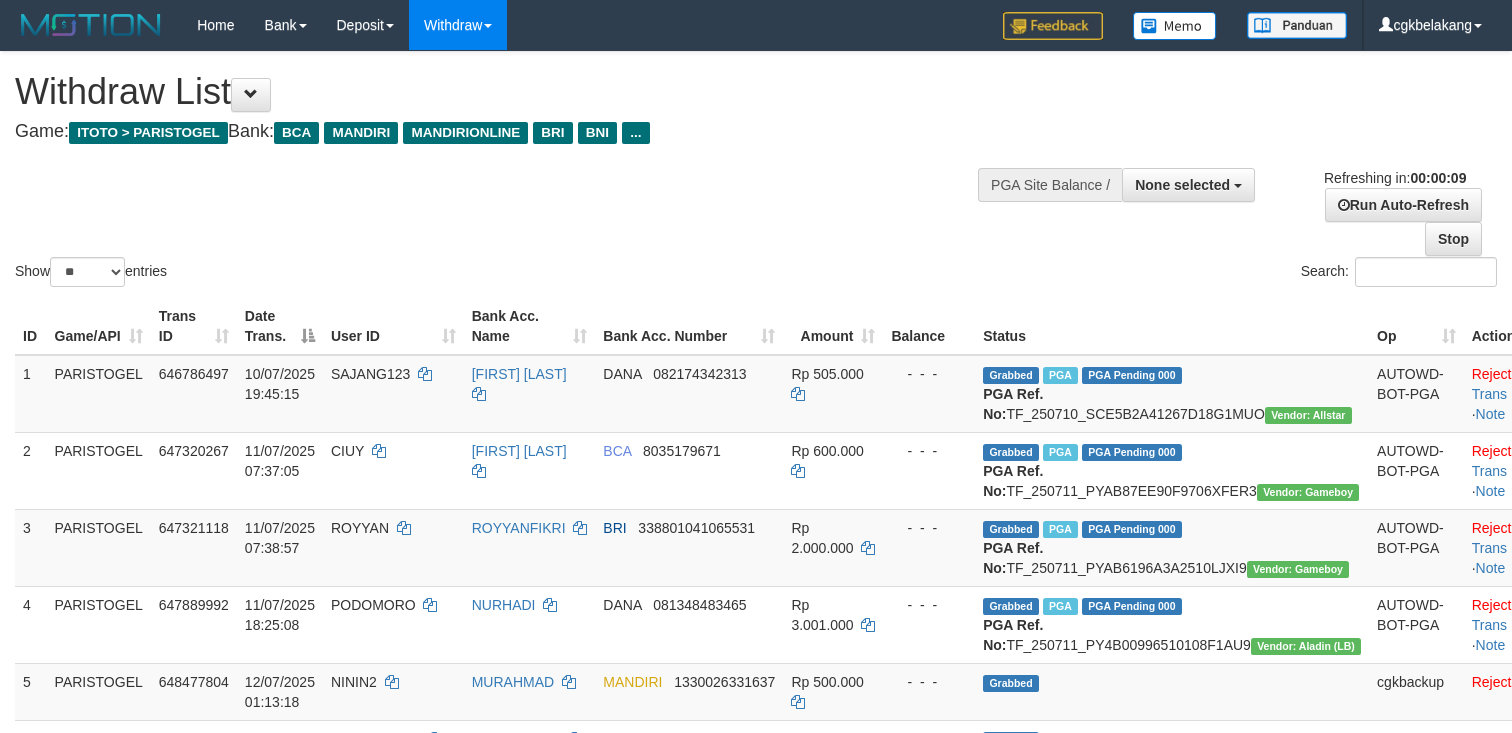 select 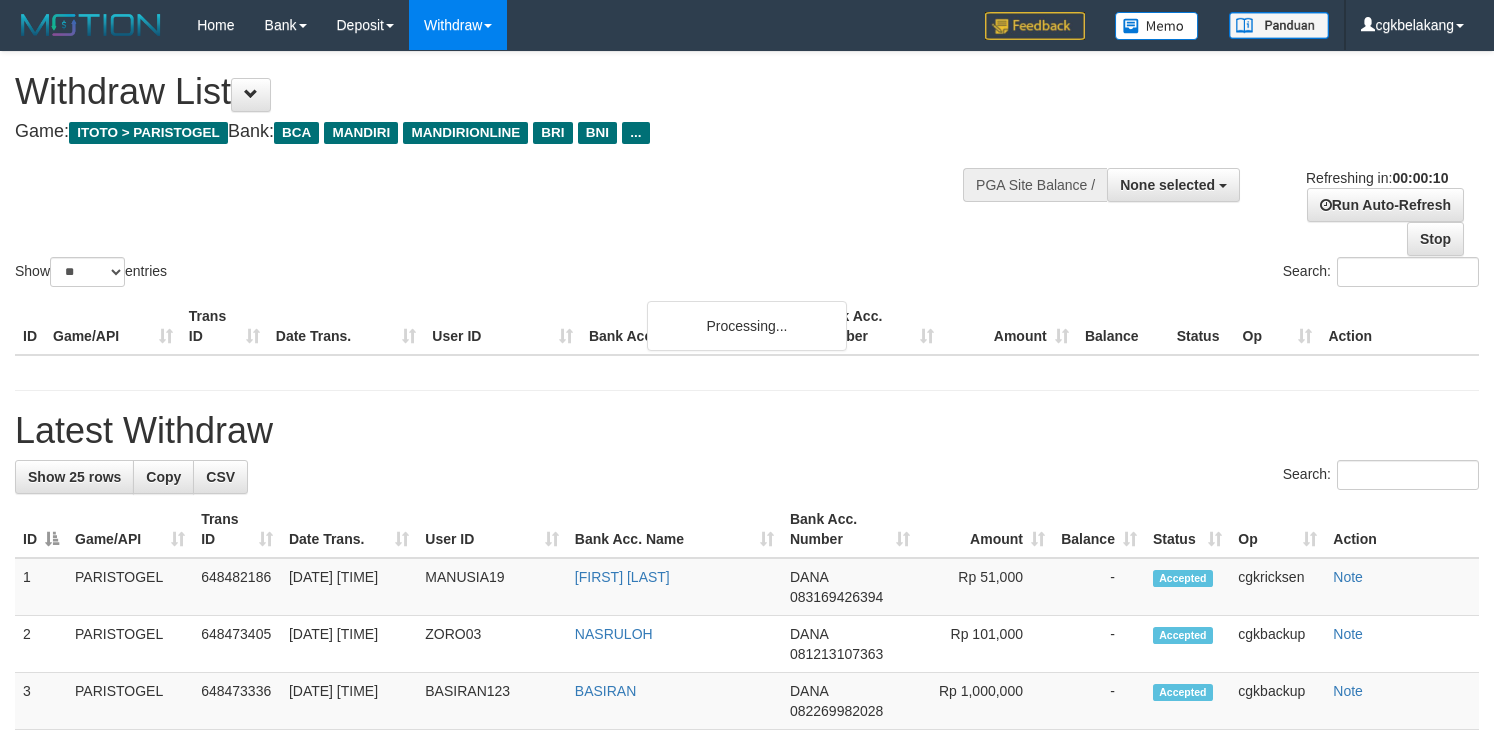 select 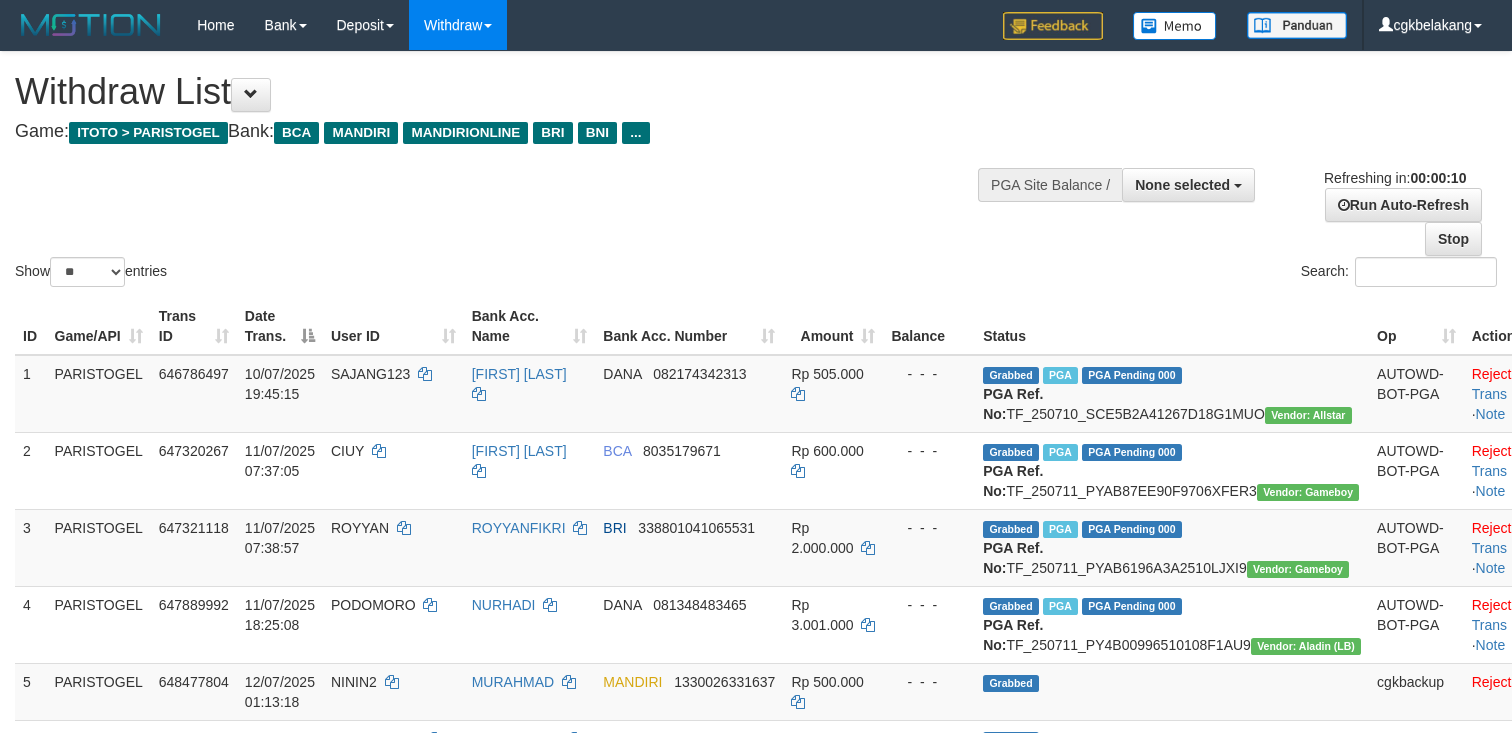 select 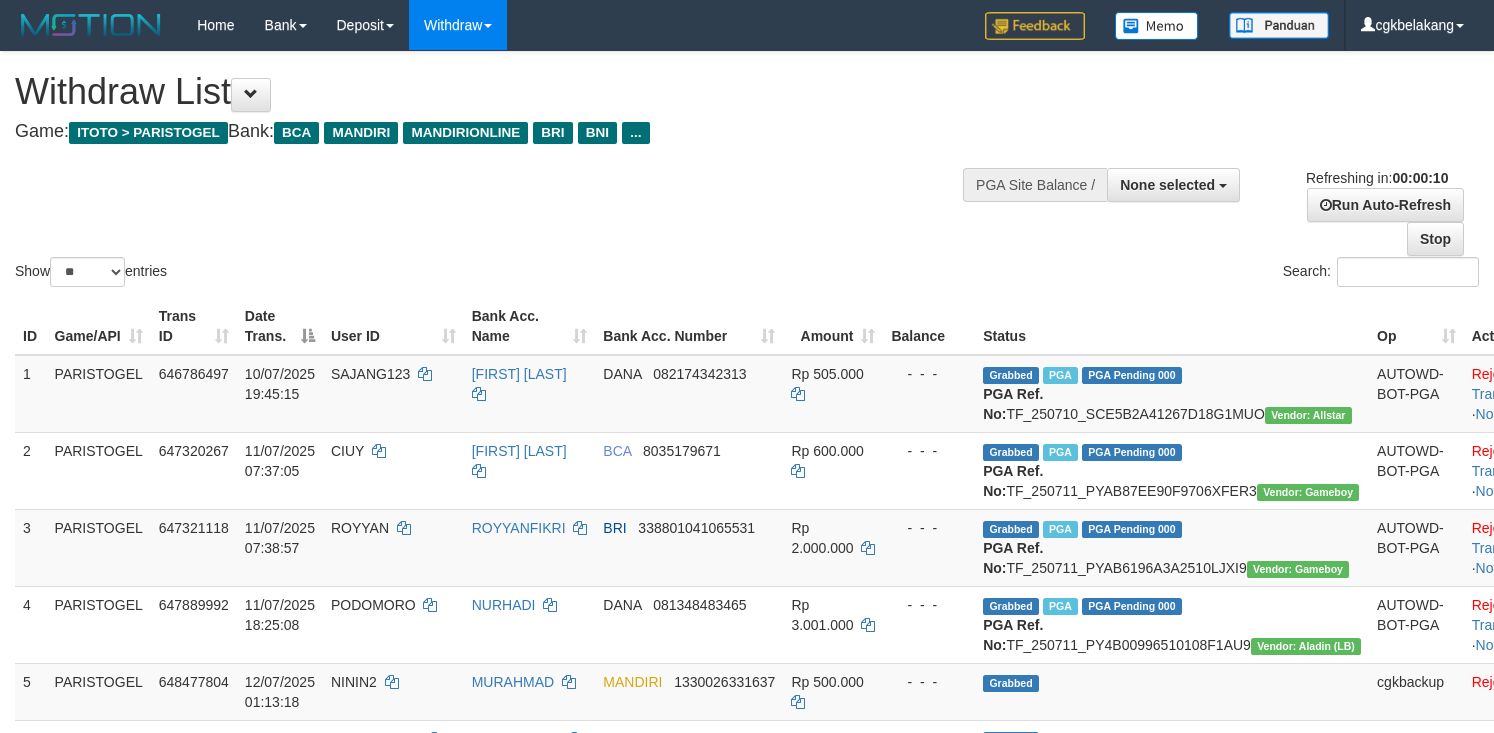 select 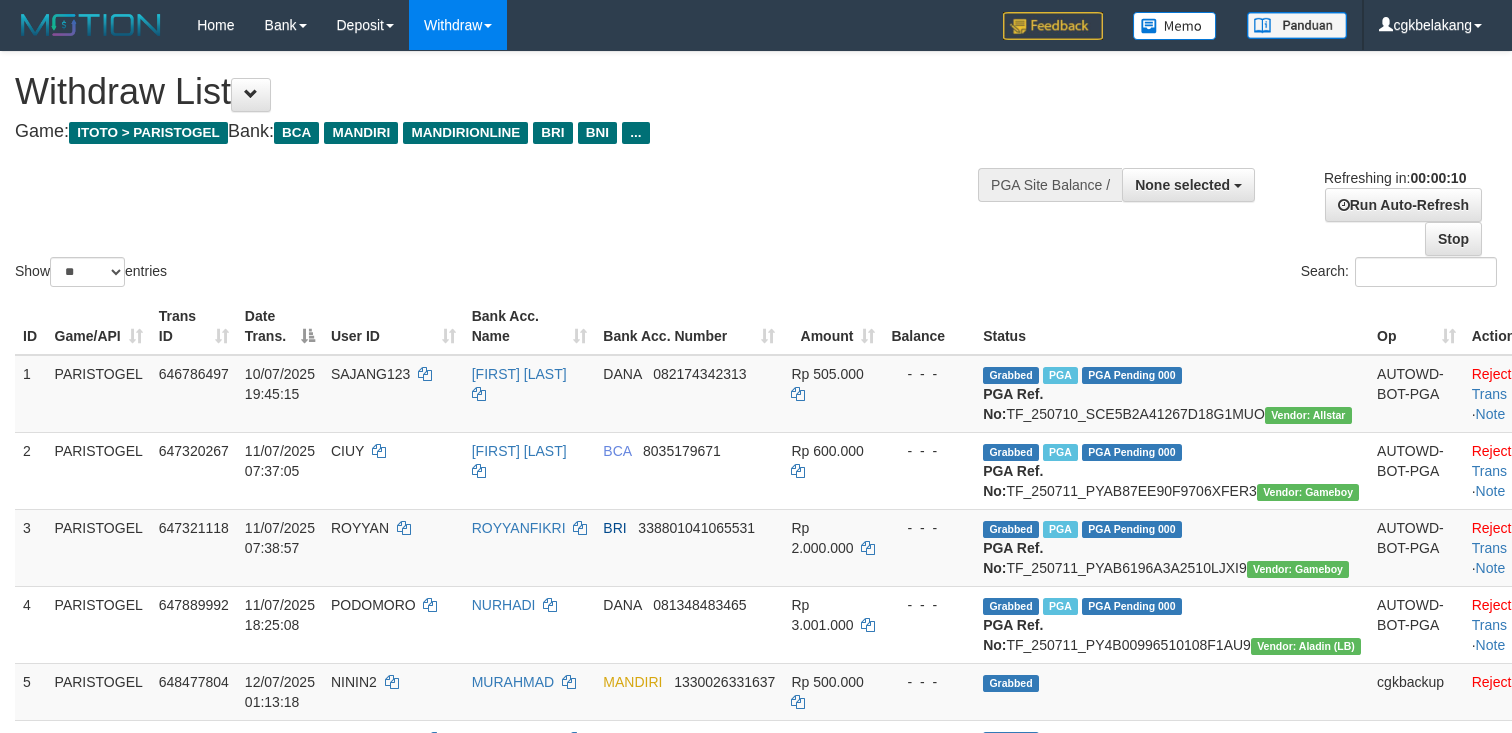 select 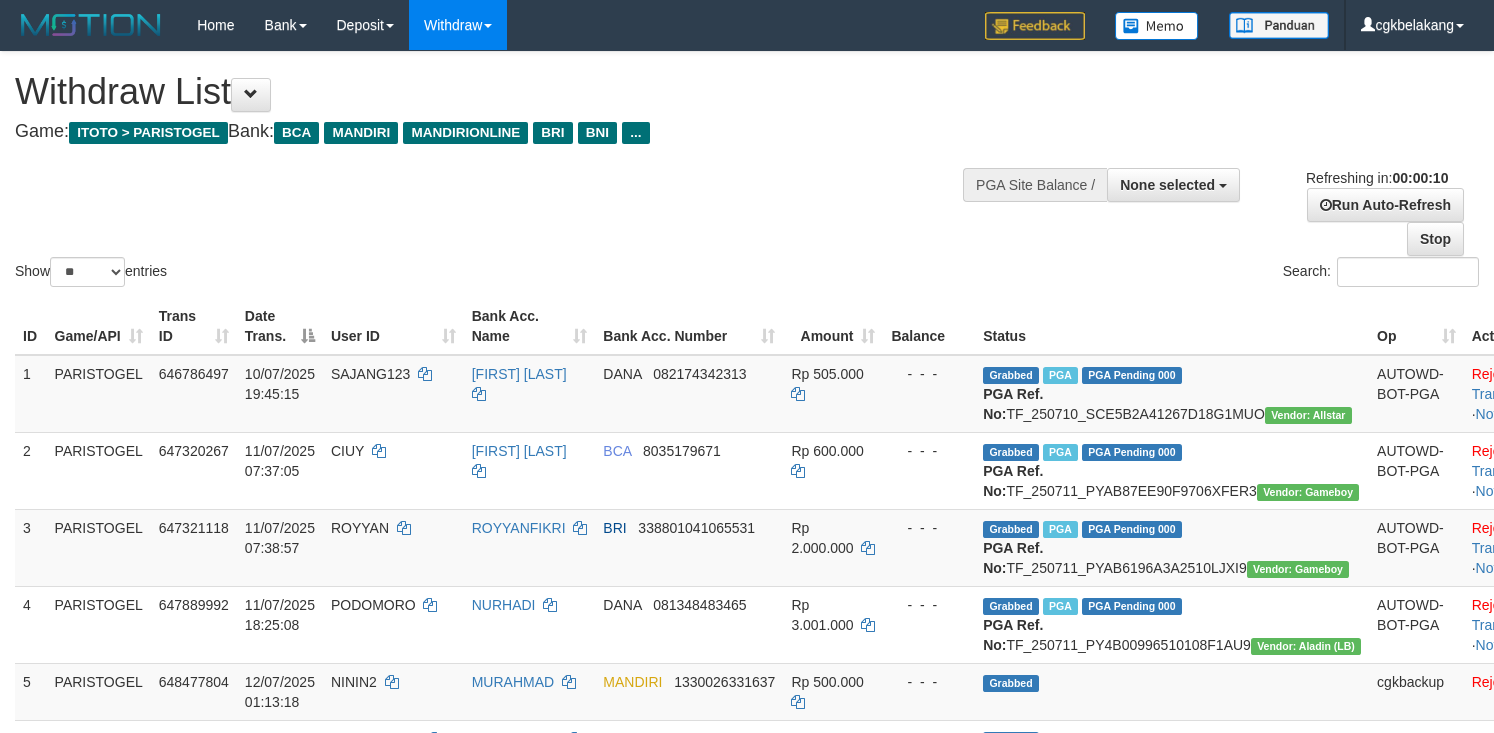 select 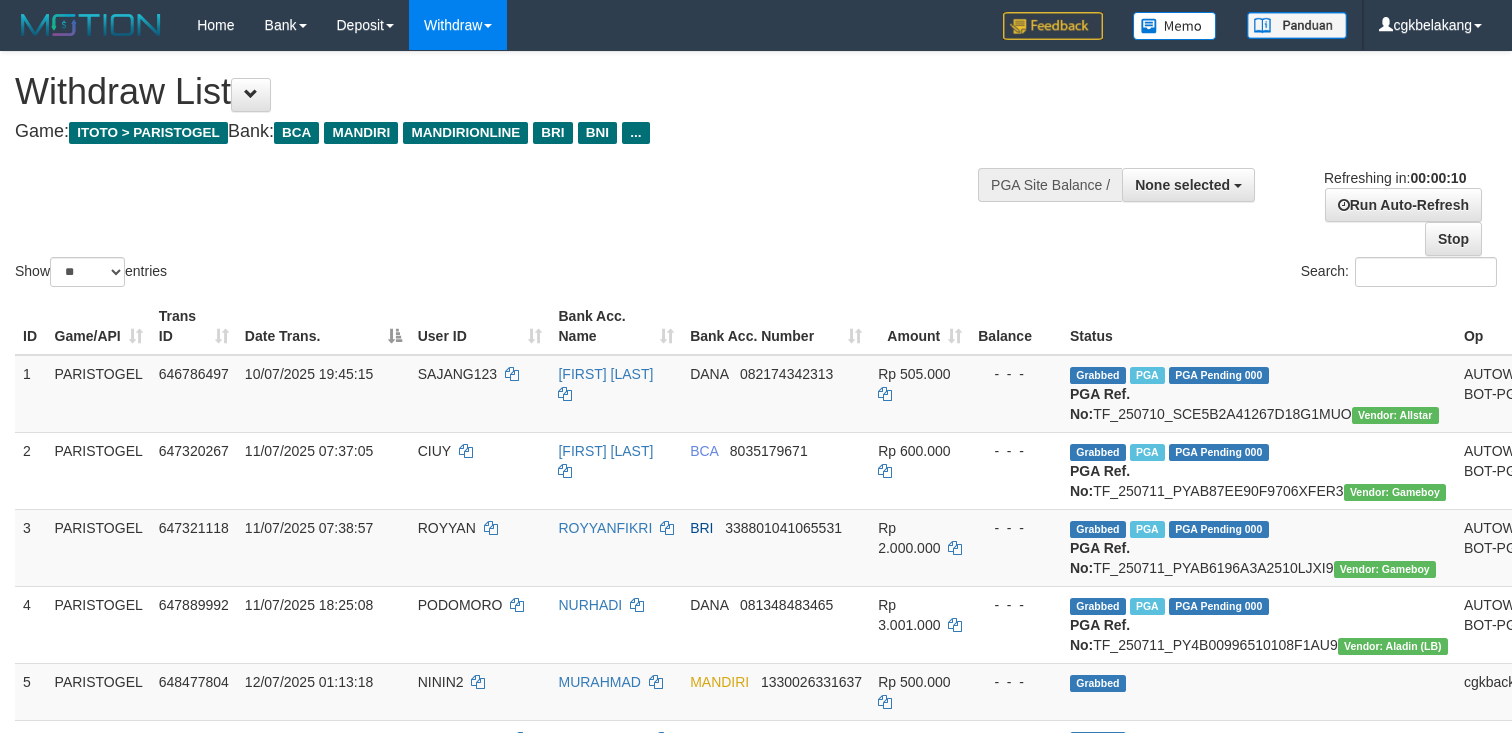 select 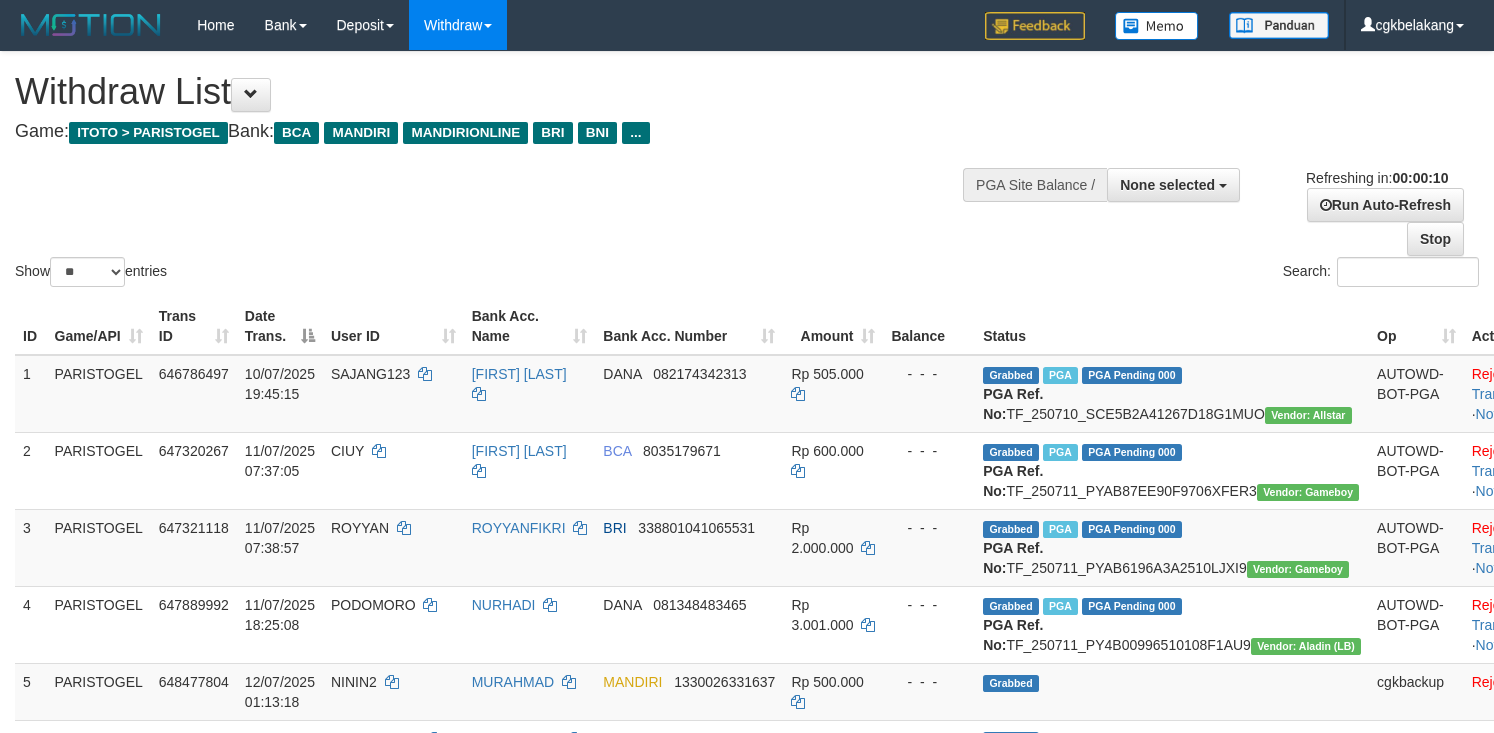 select 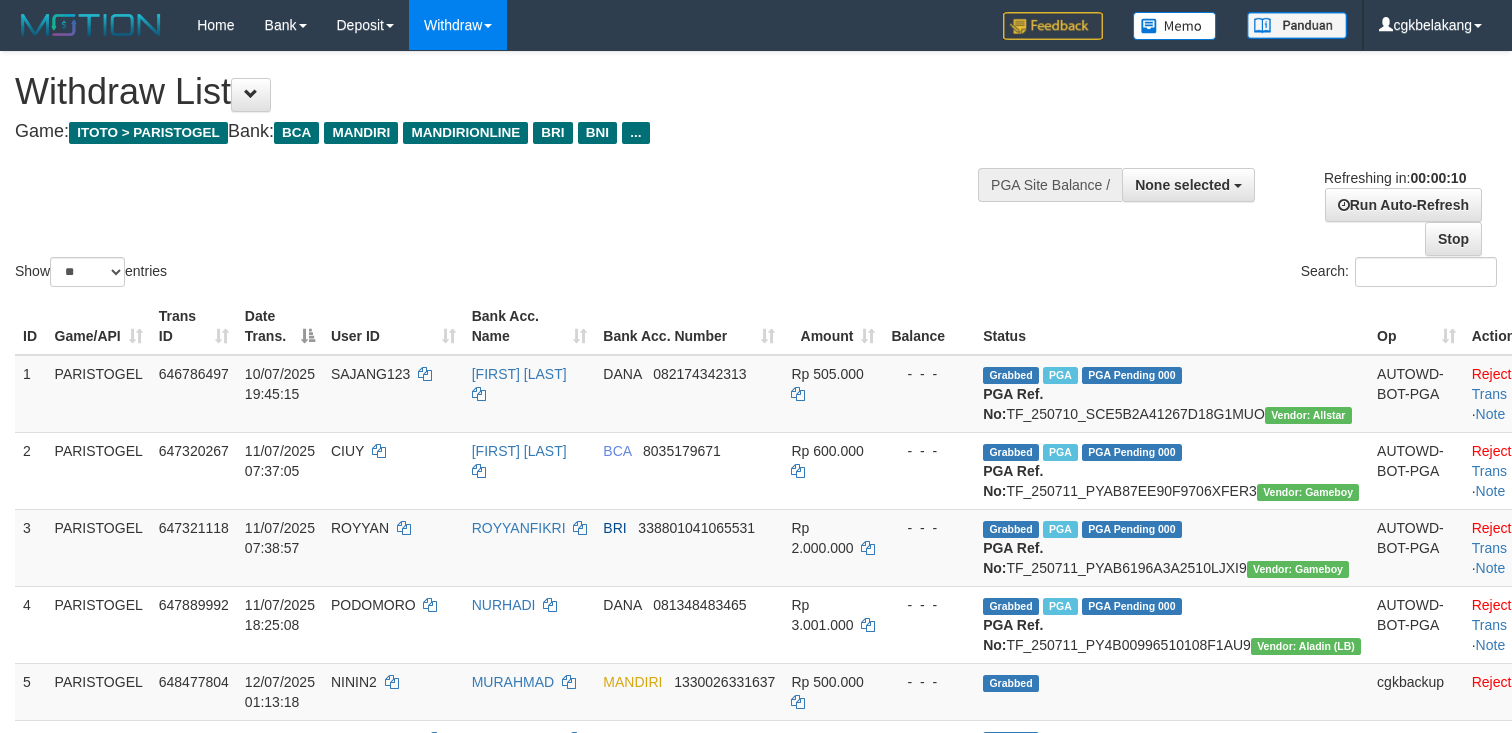 select 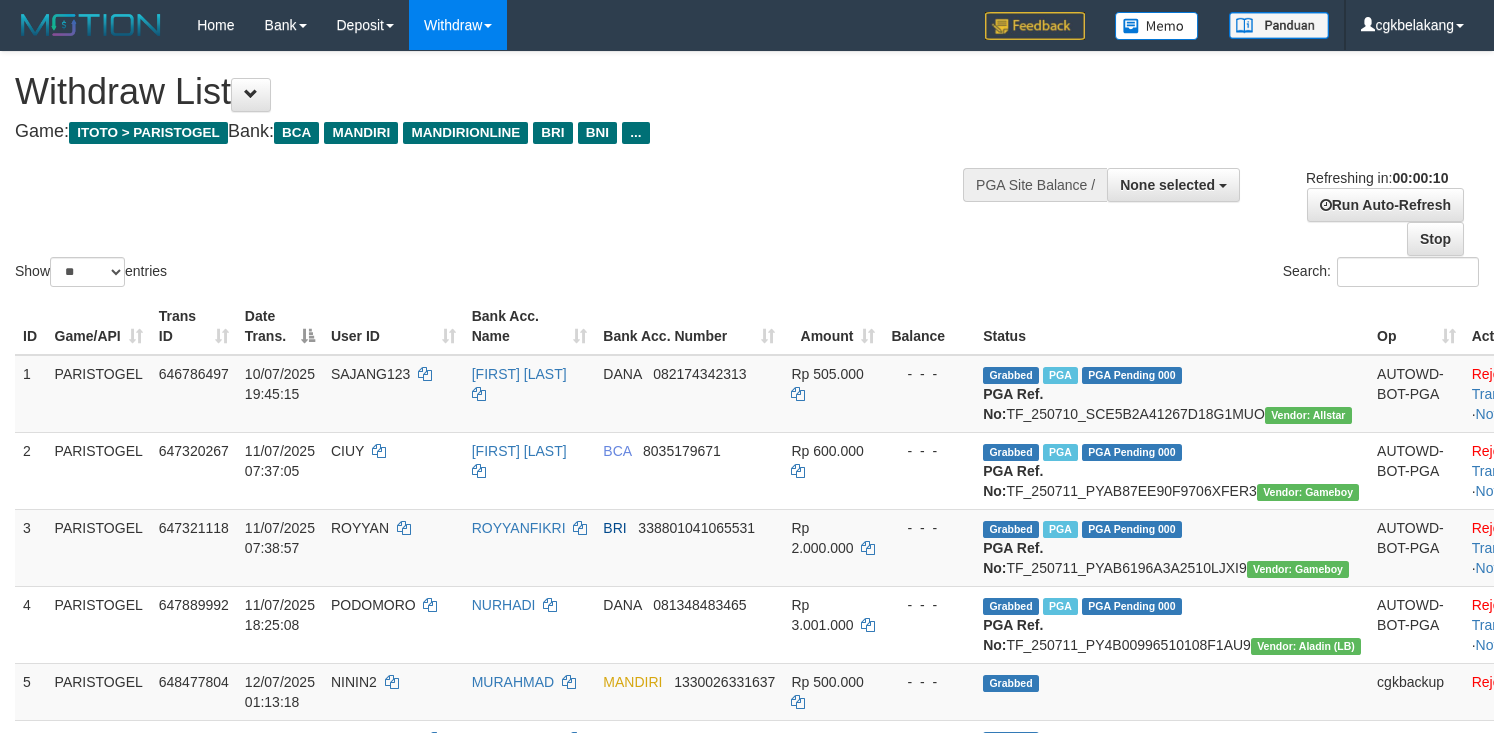 select 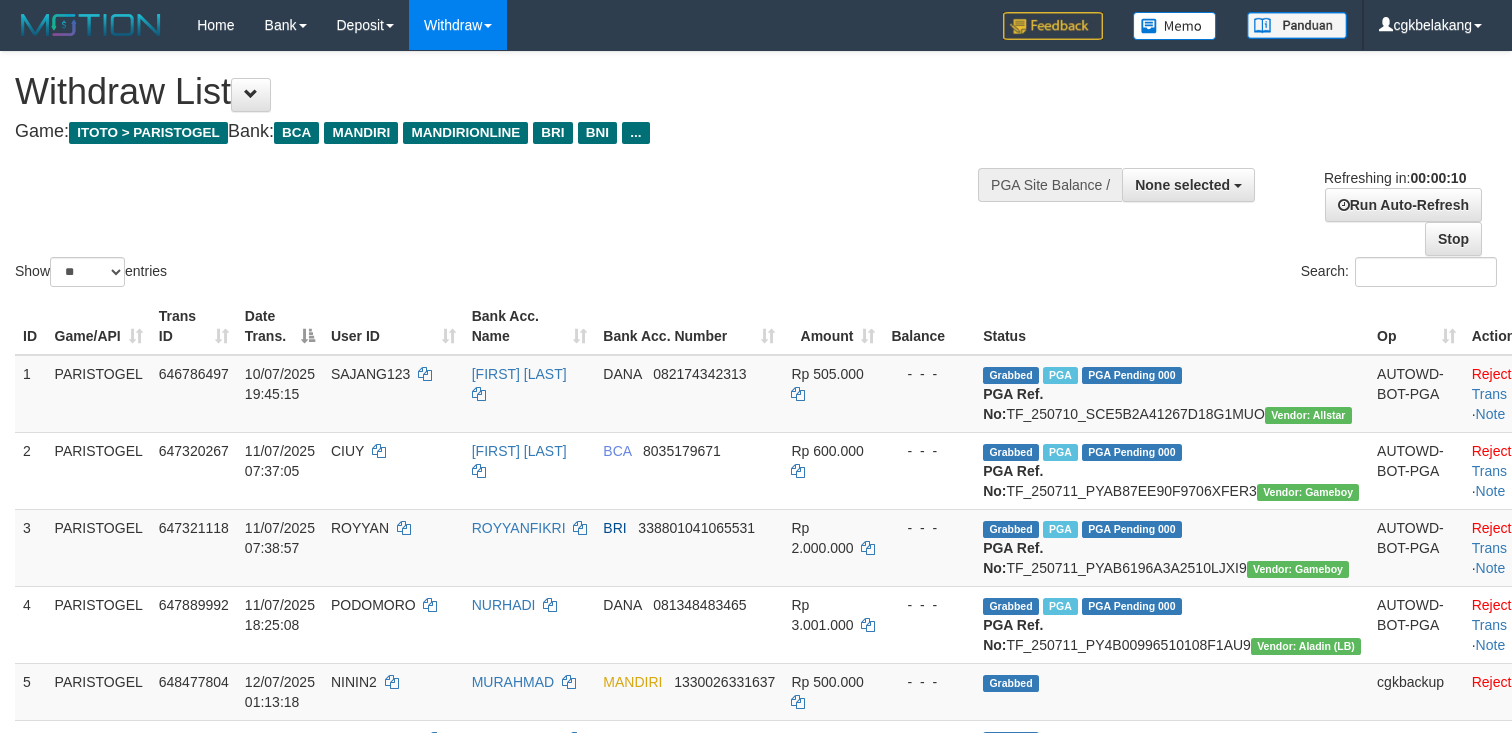select 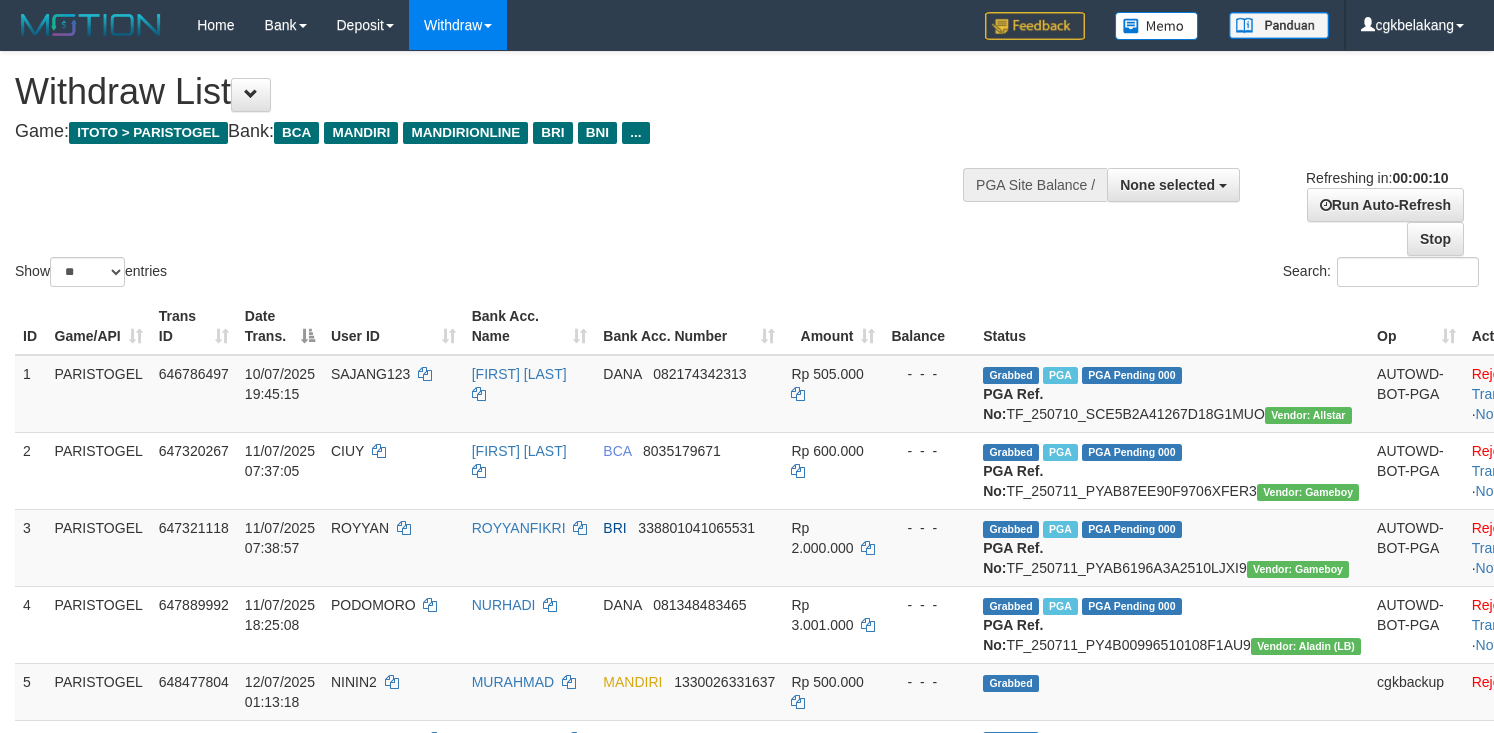 select 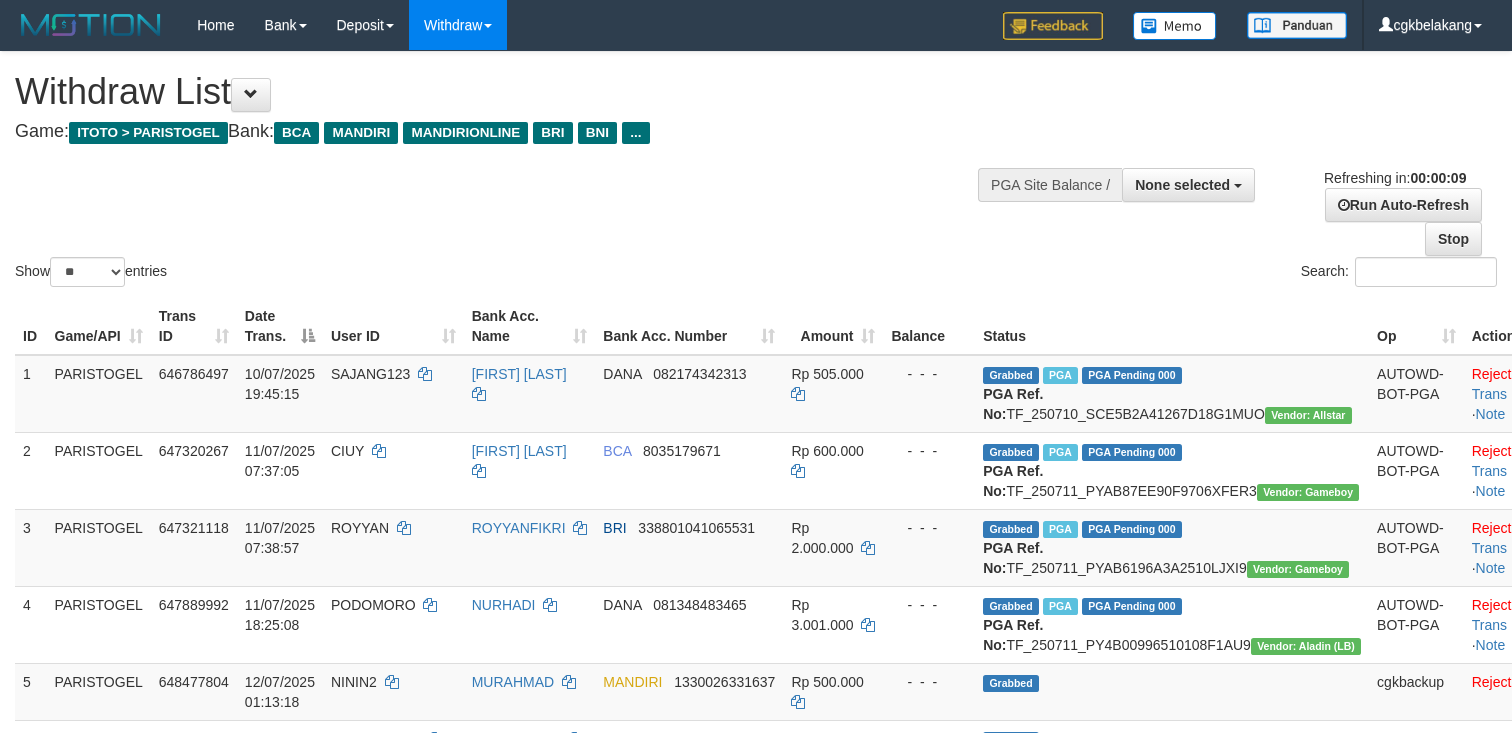 select 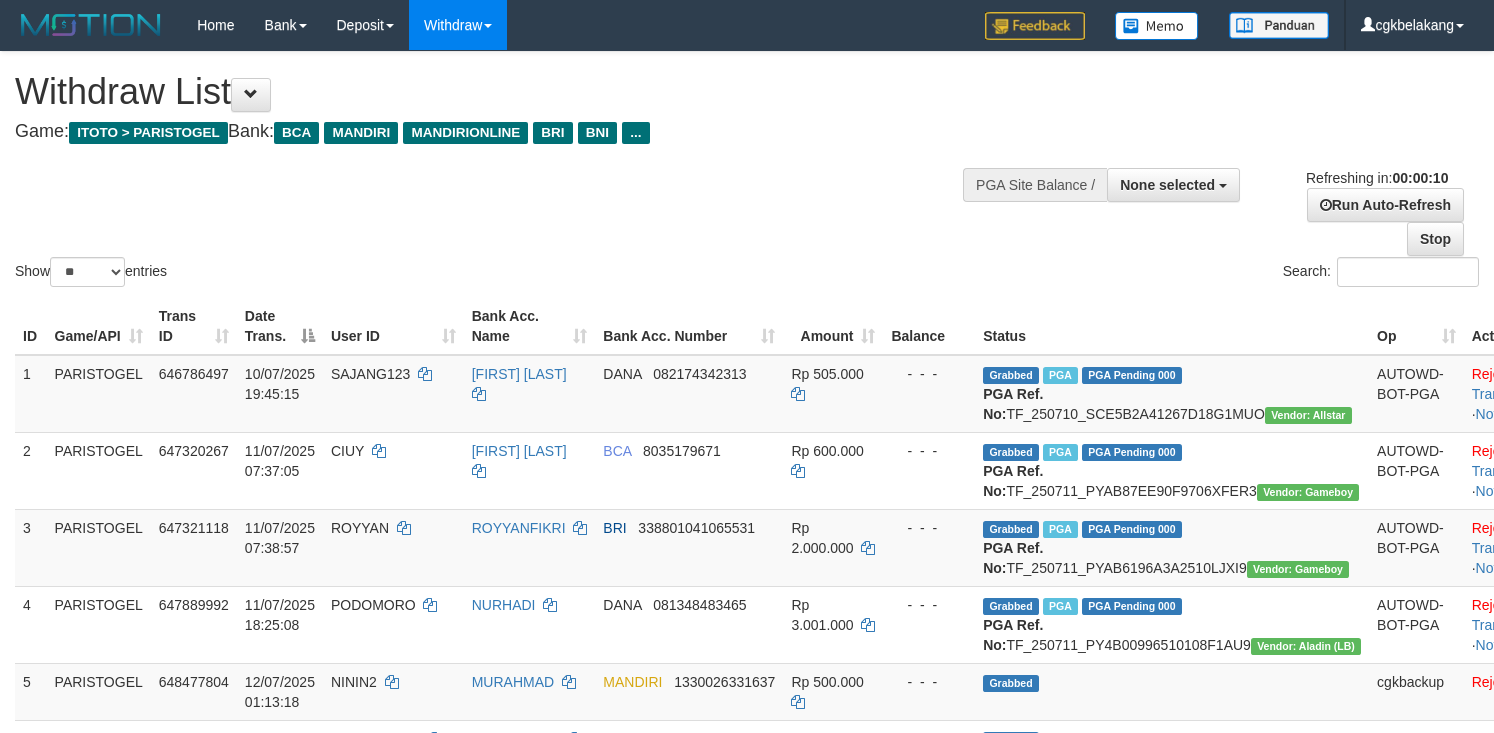 select 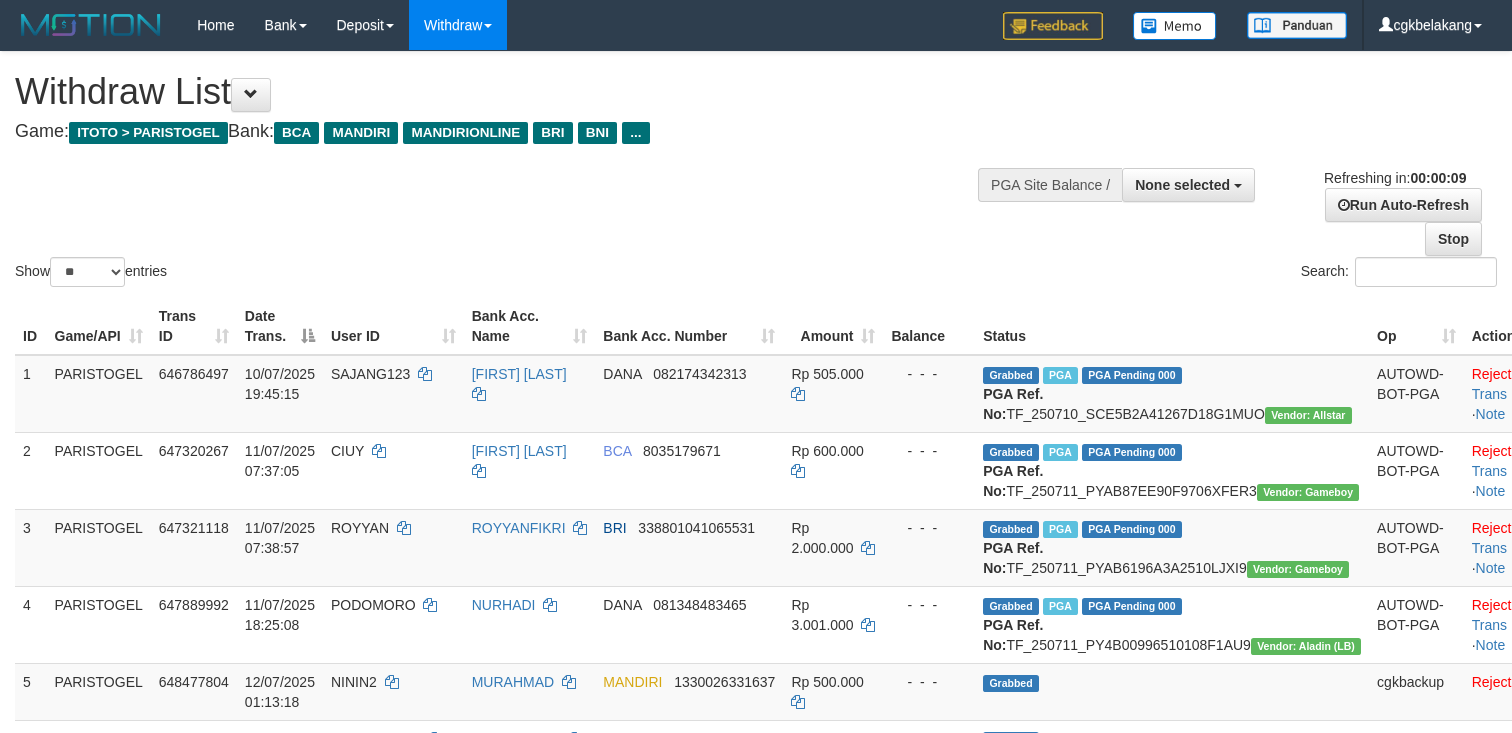 select 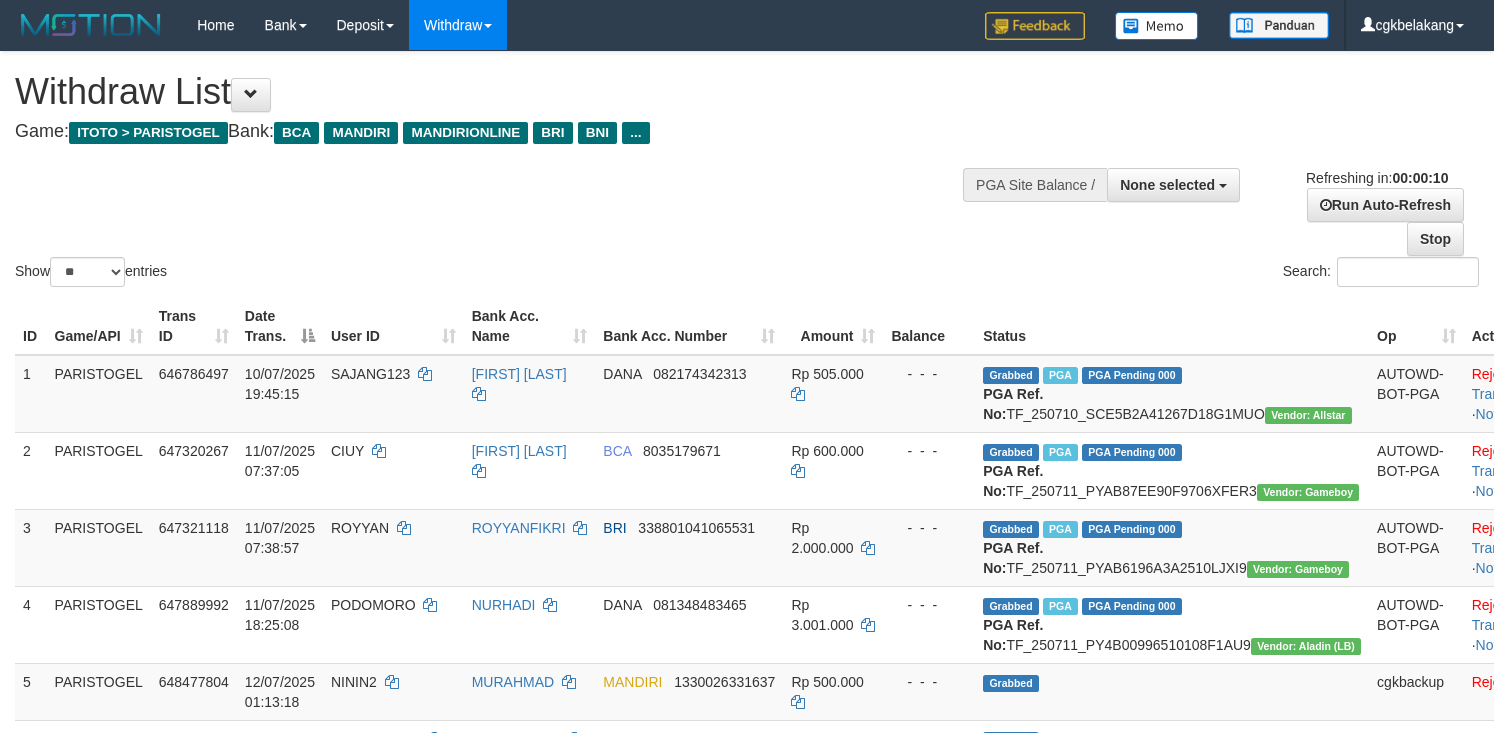 select 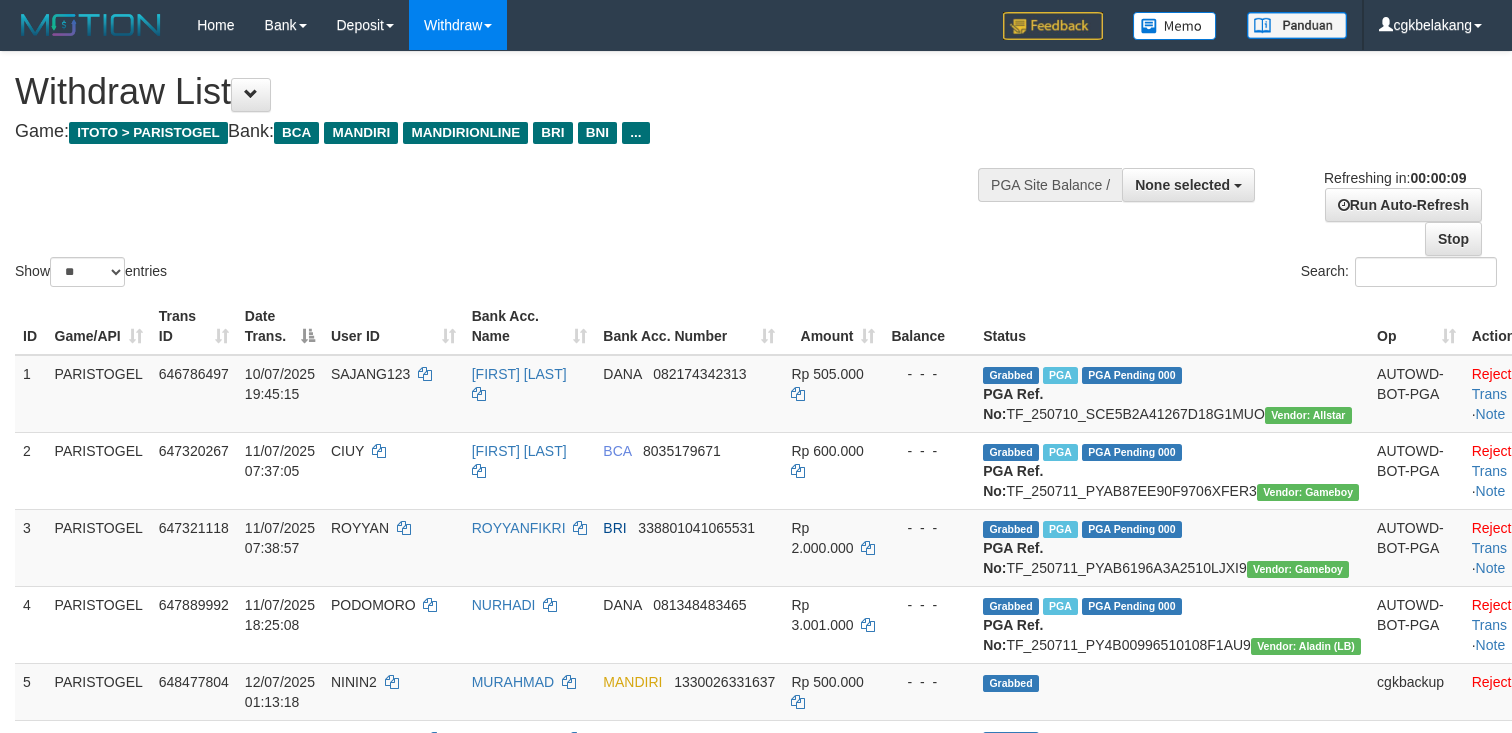 select 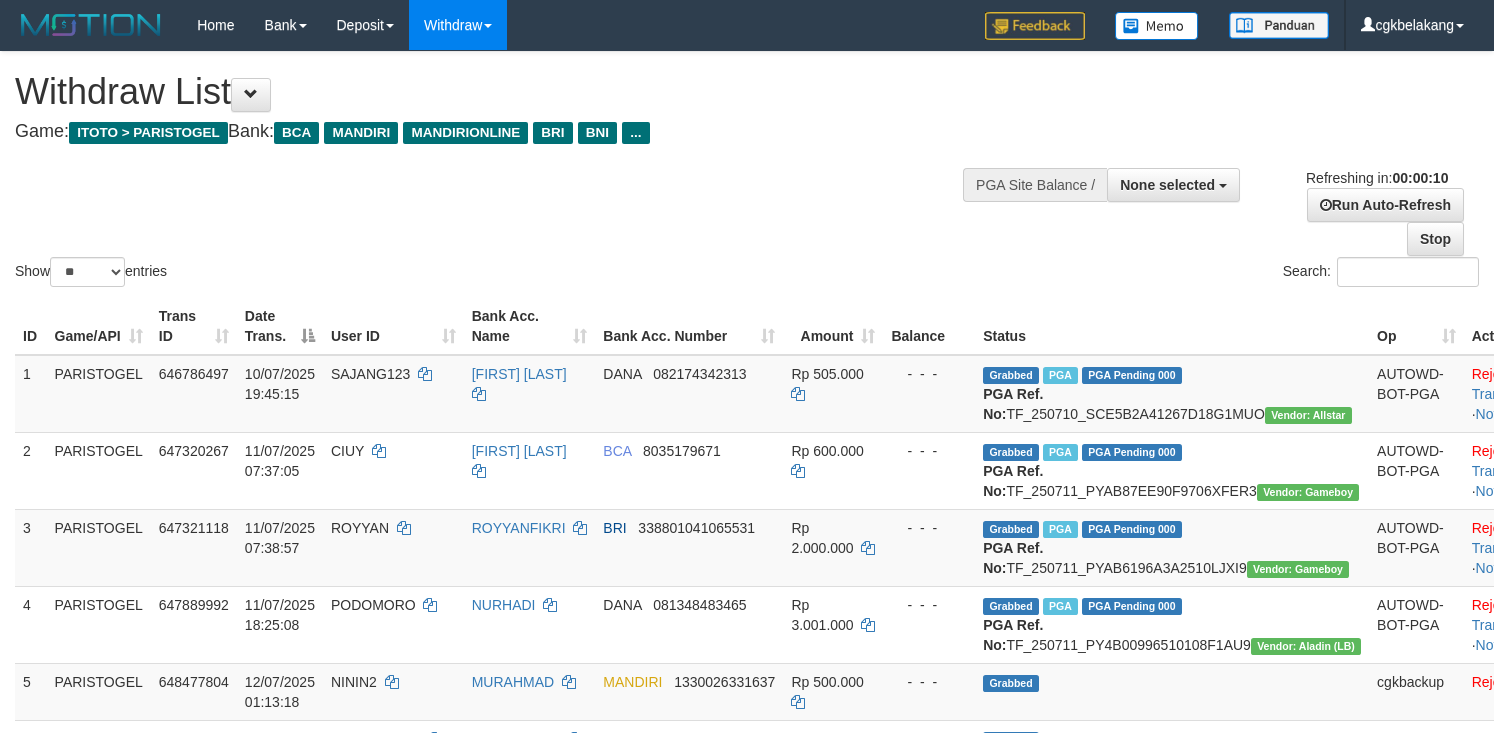 select 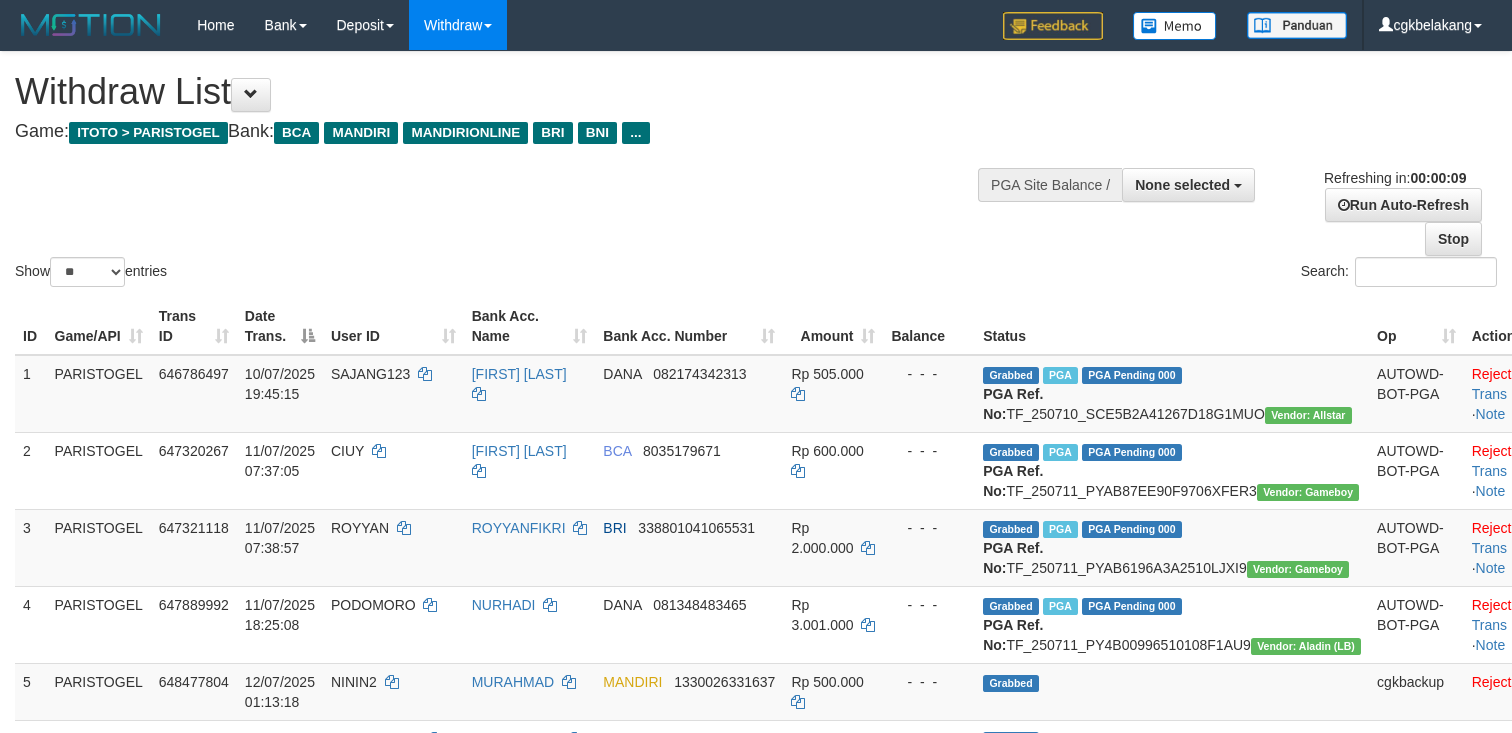 select 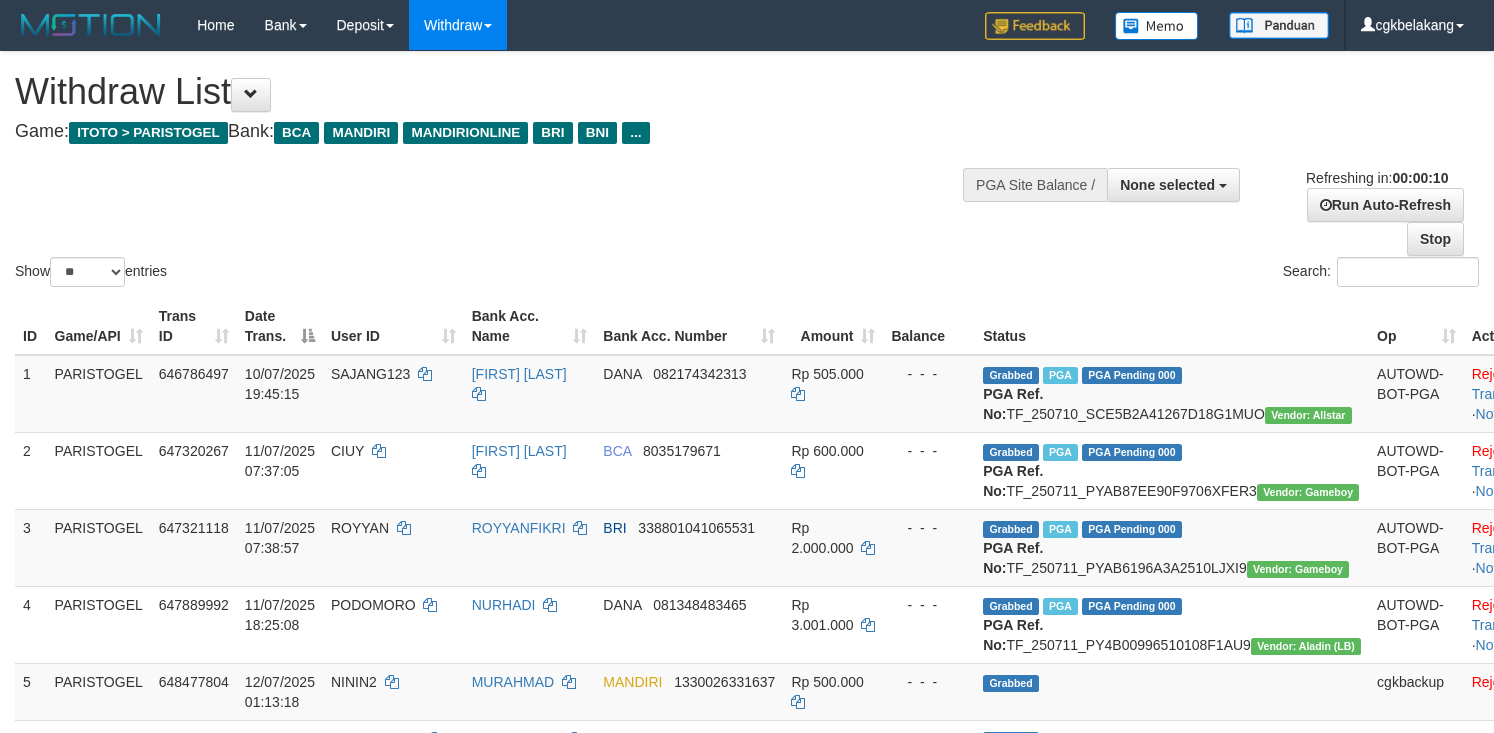 select 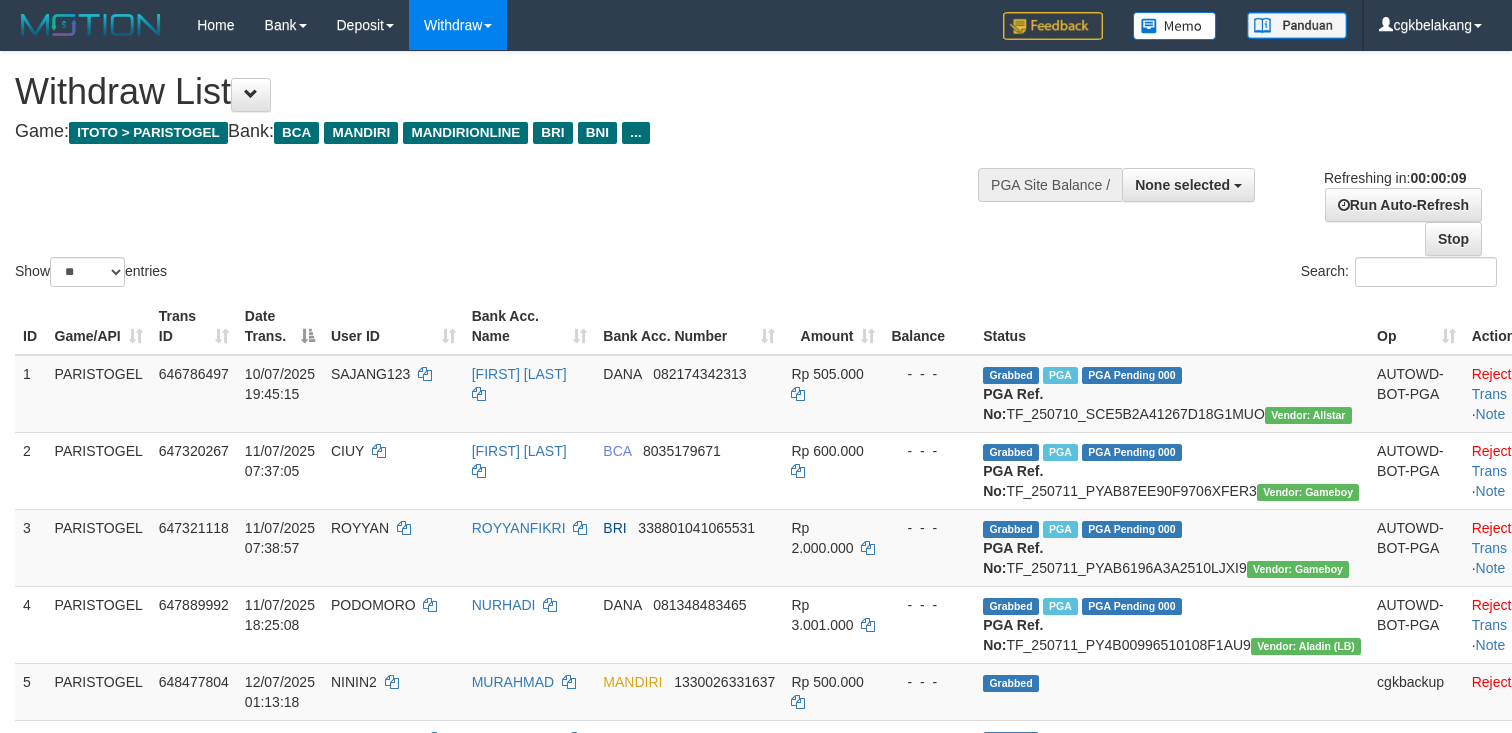 select 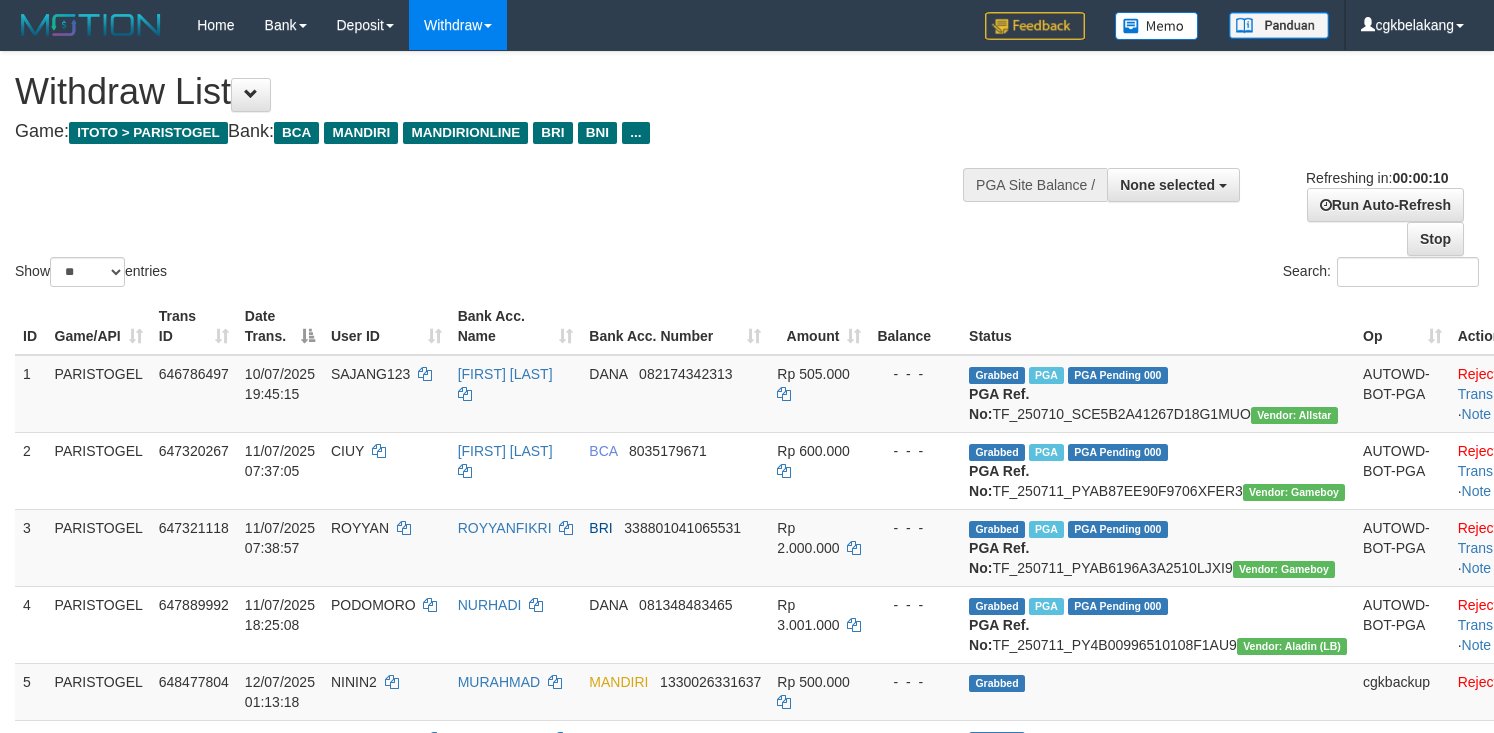 select 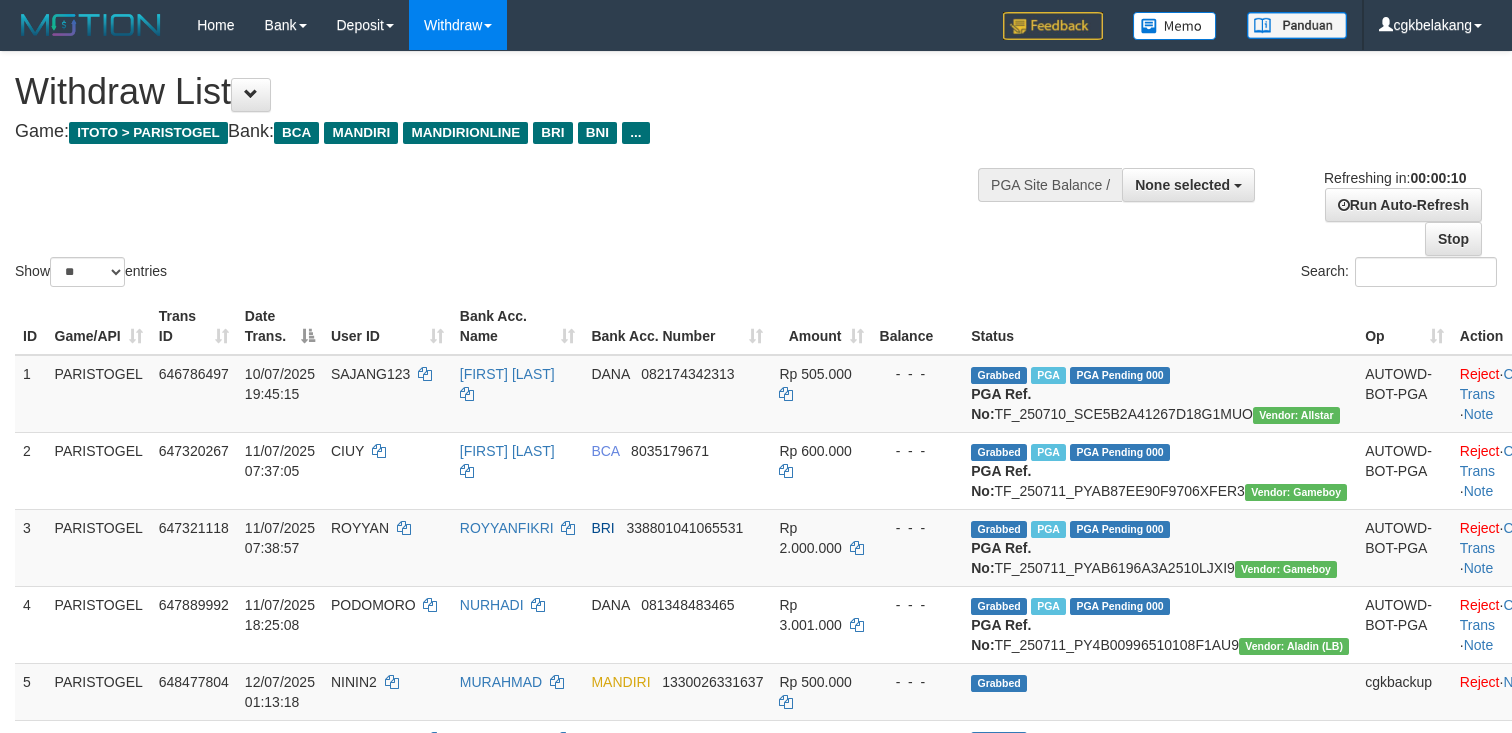 select 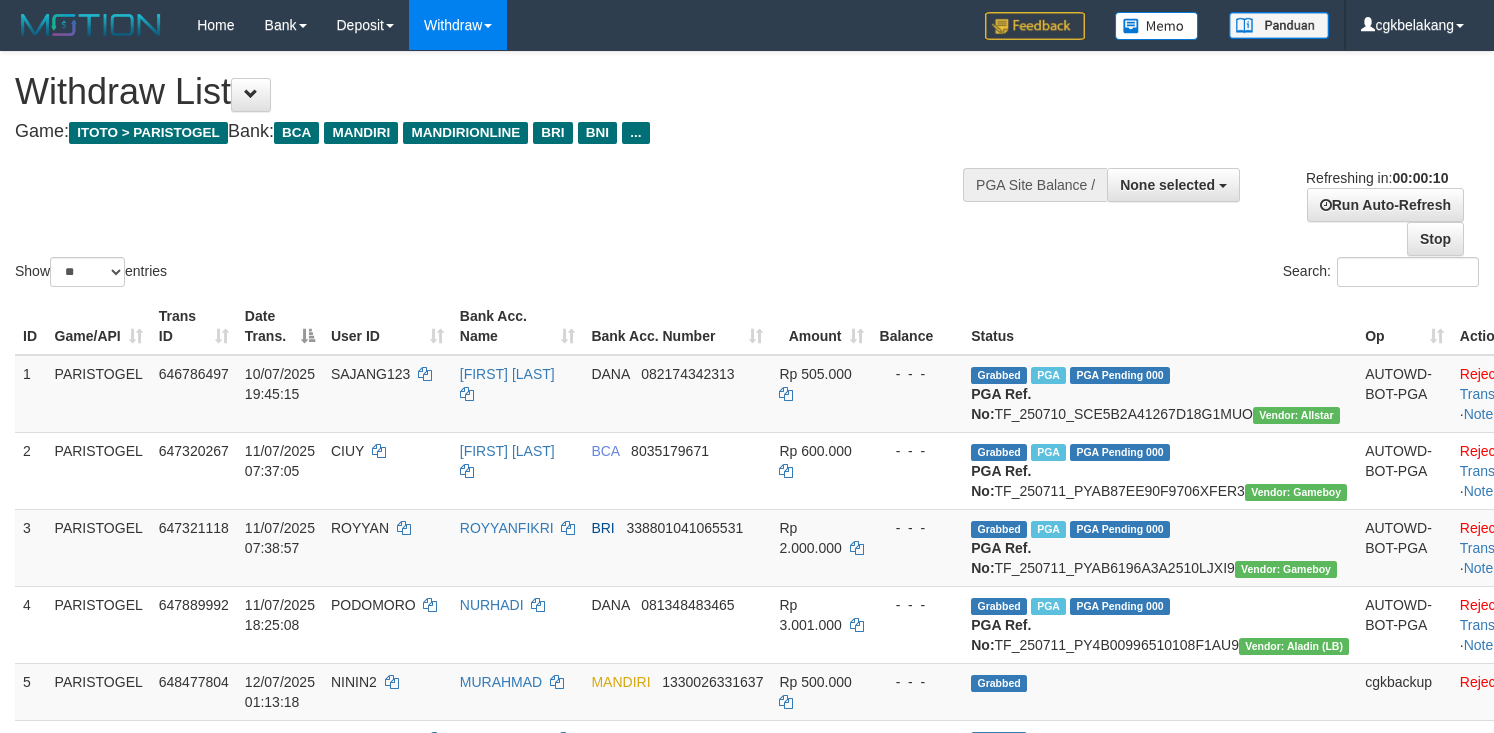 select 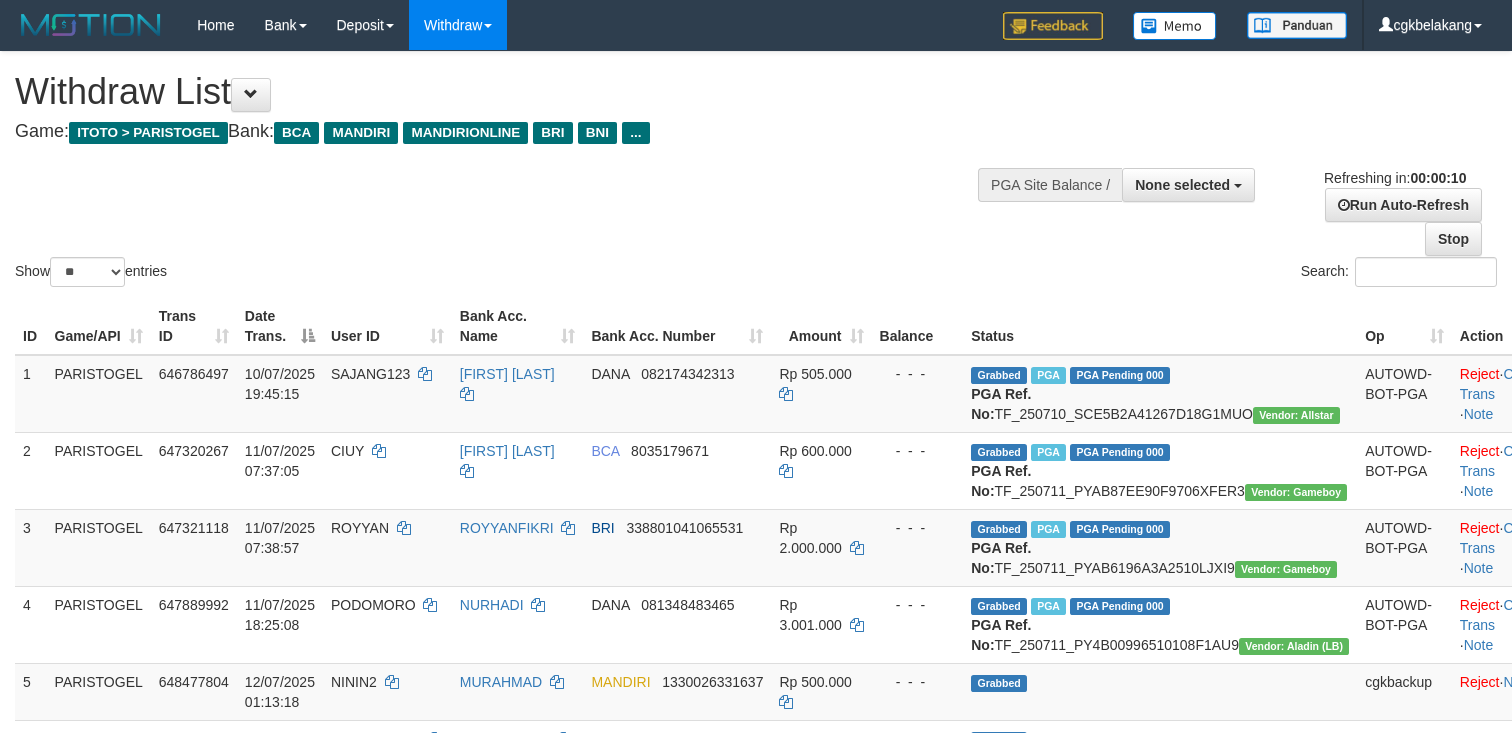 select 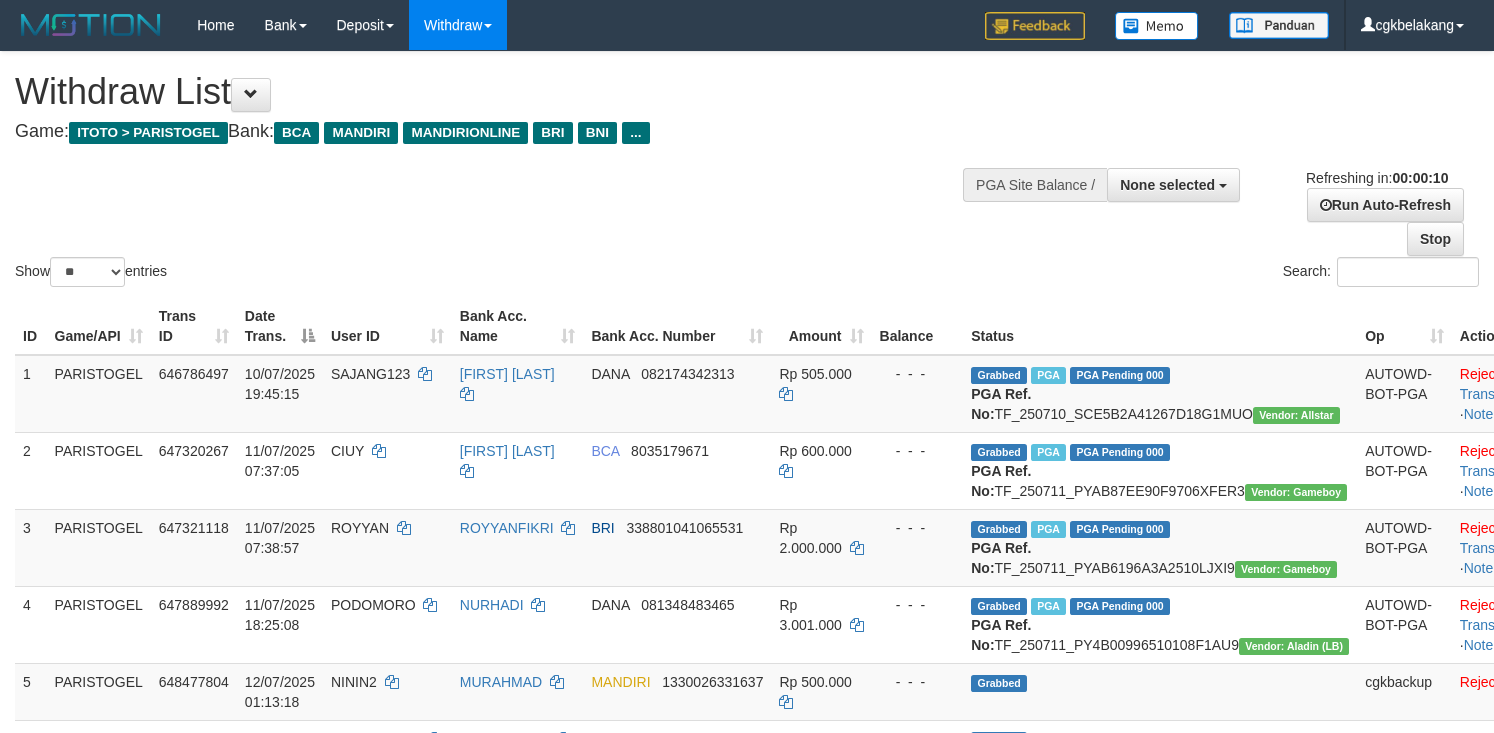 select 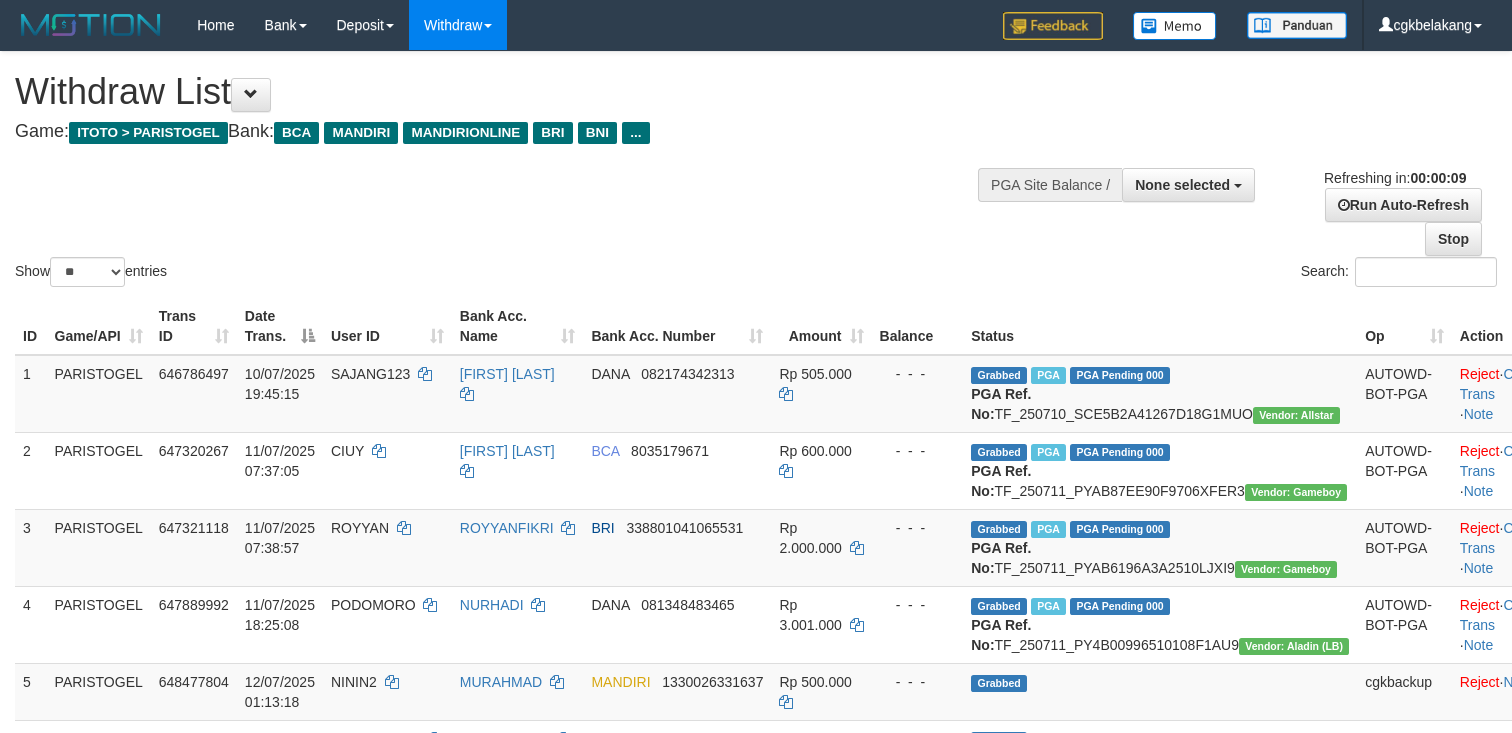 select 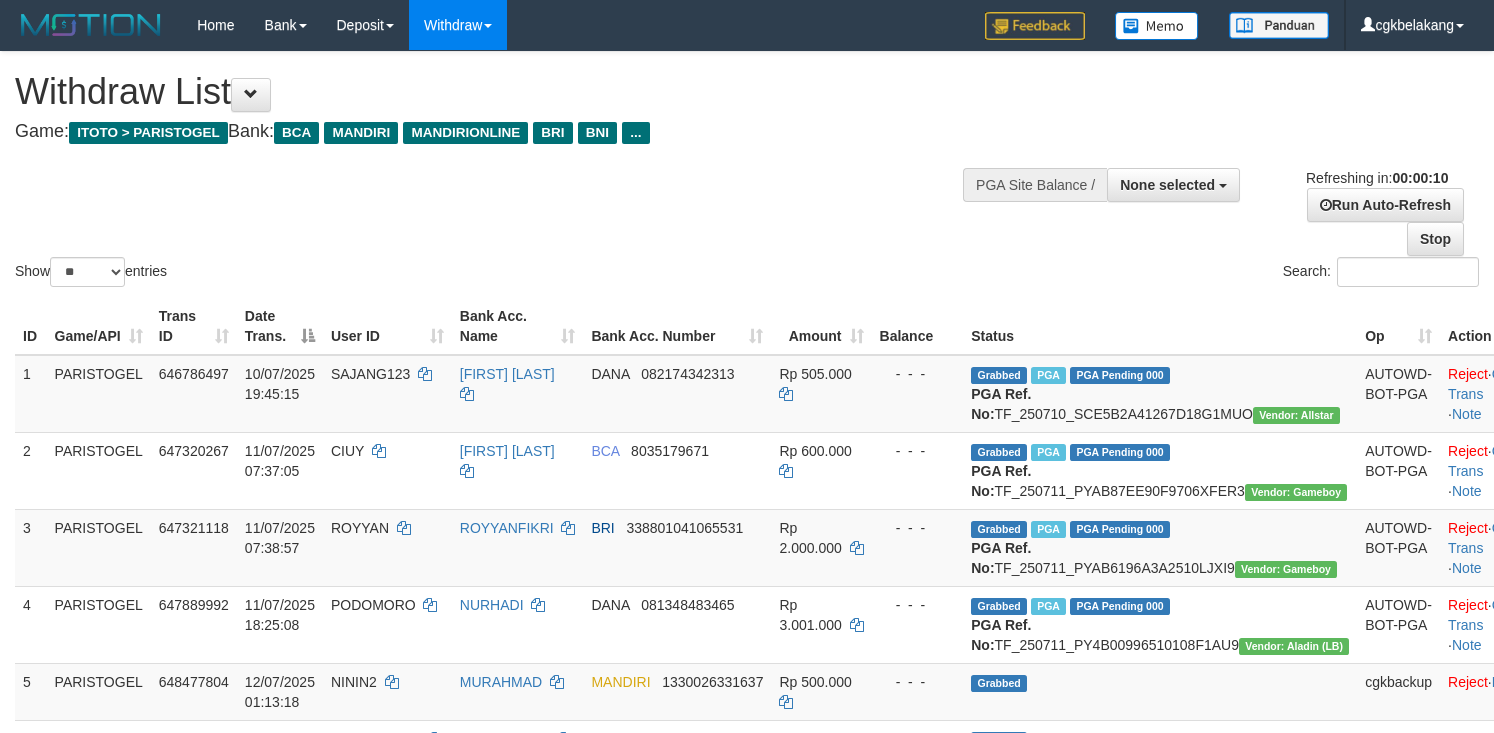 select 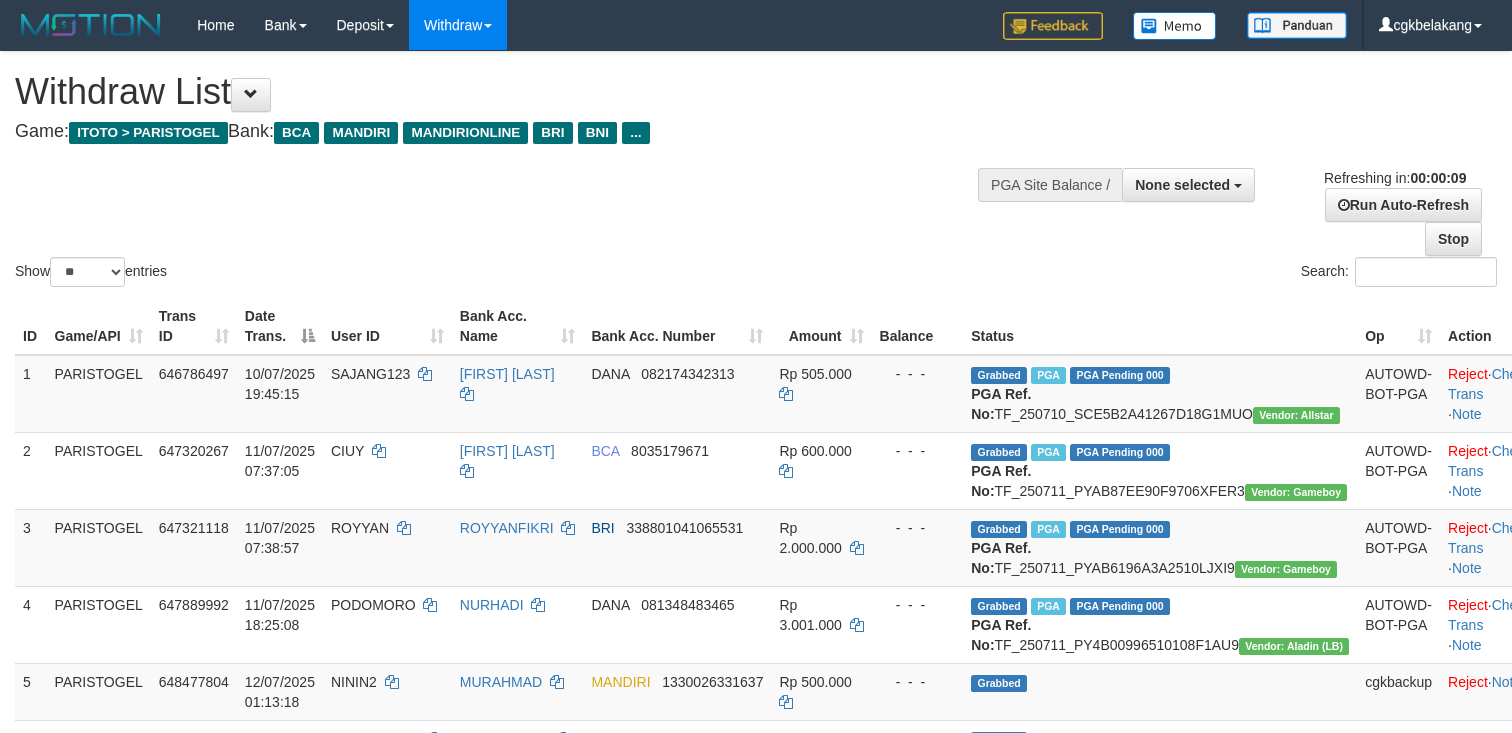 select 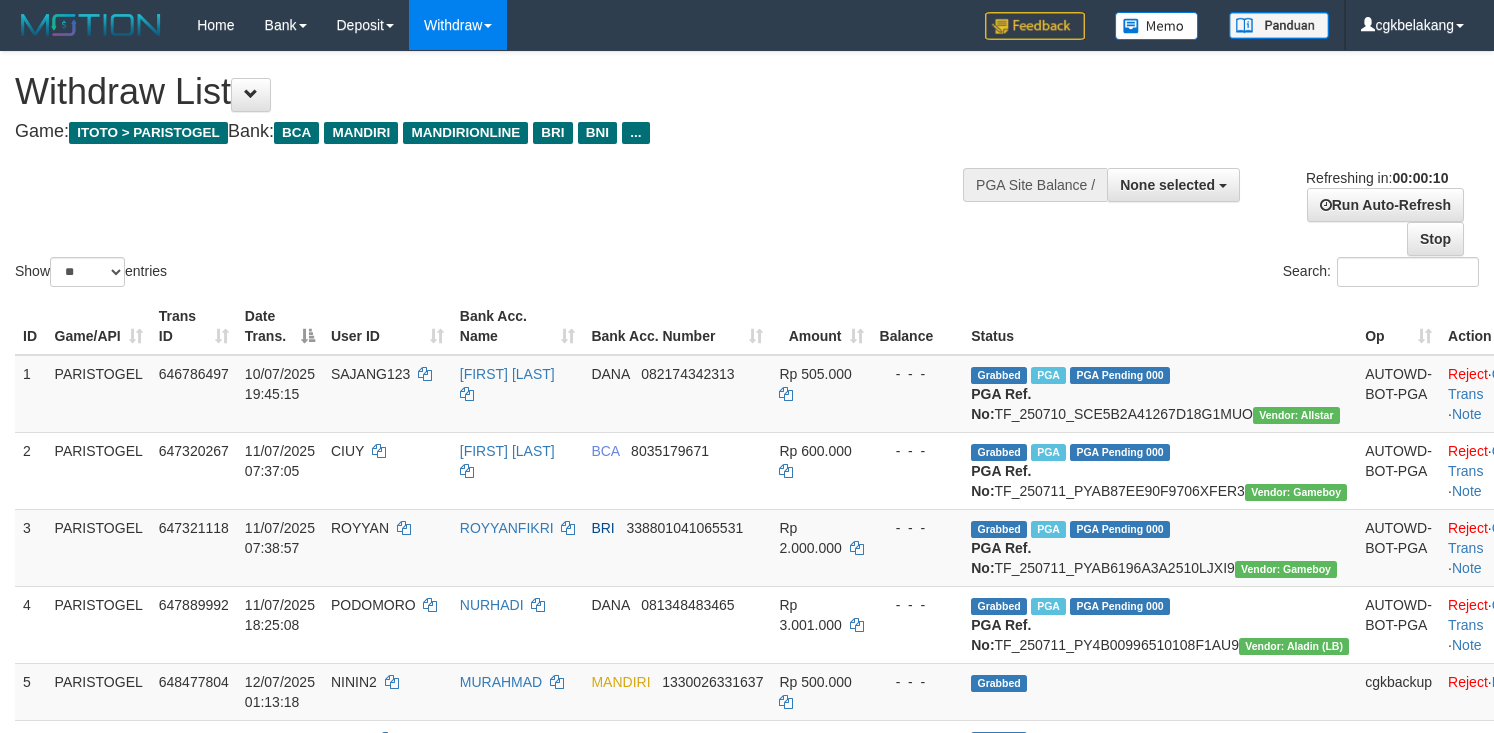 select 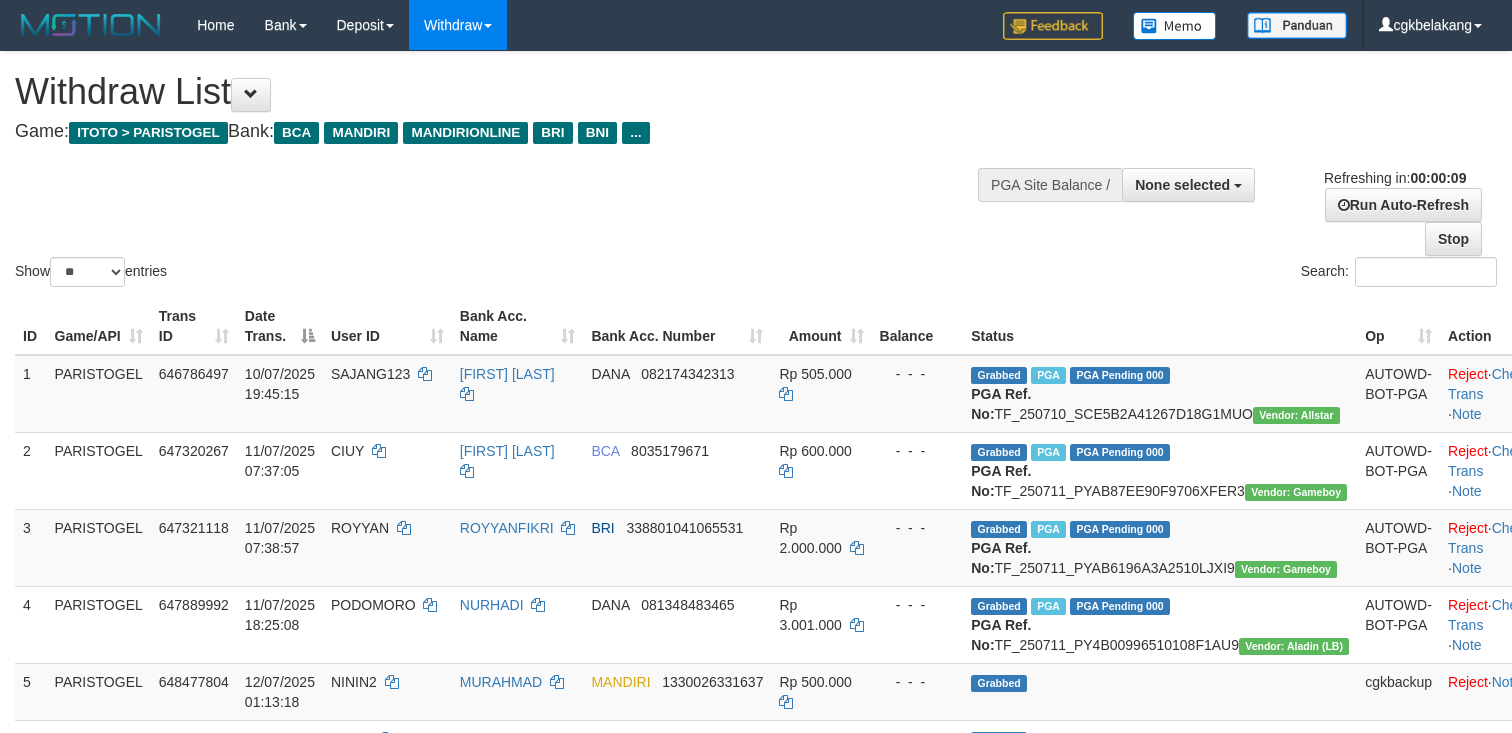 select 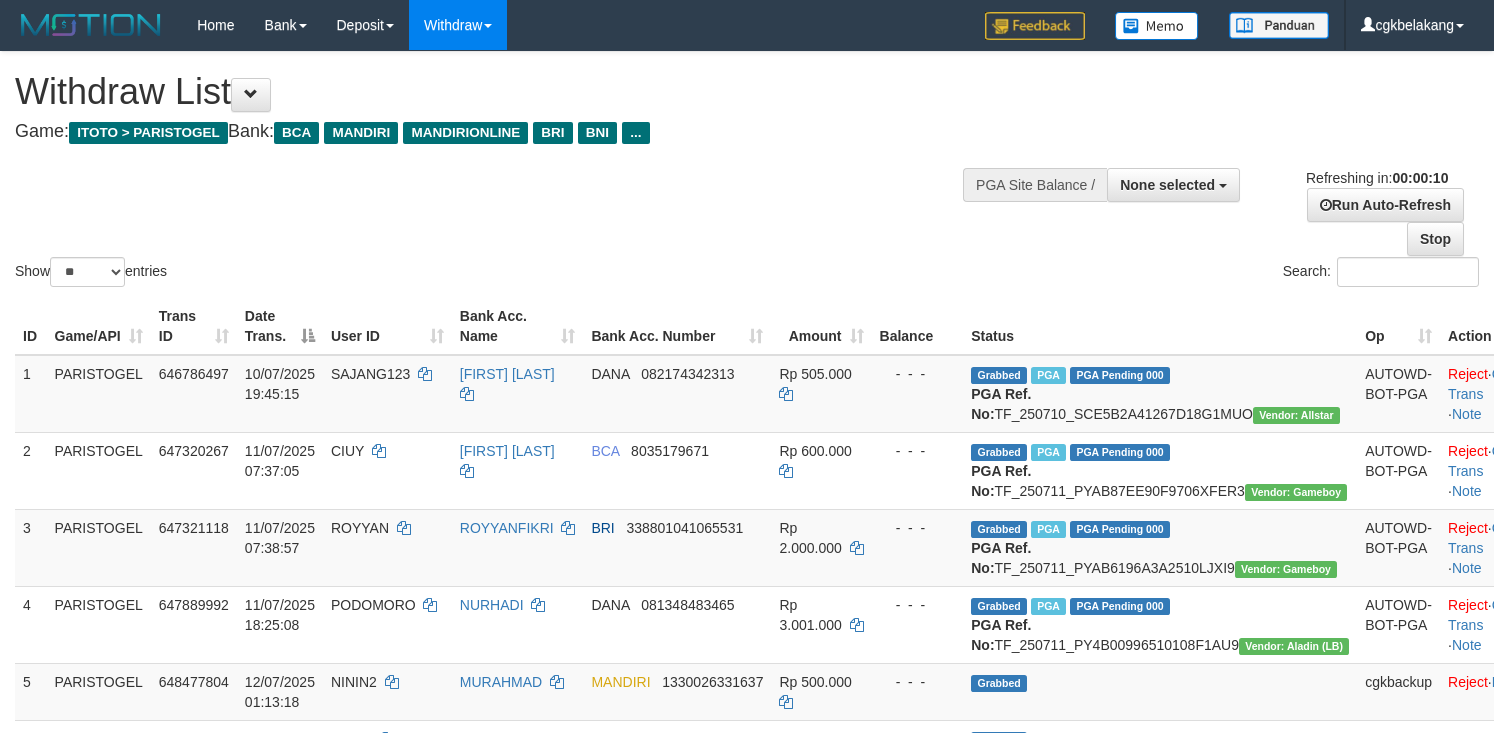 select 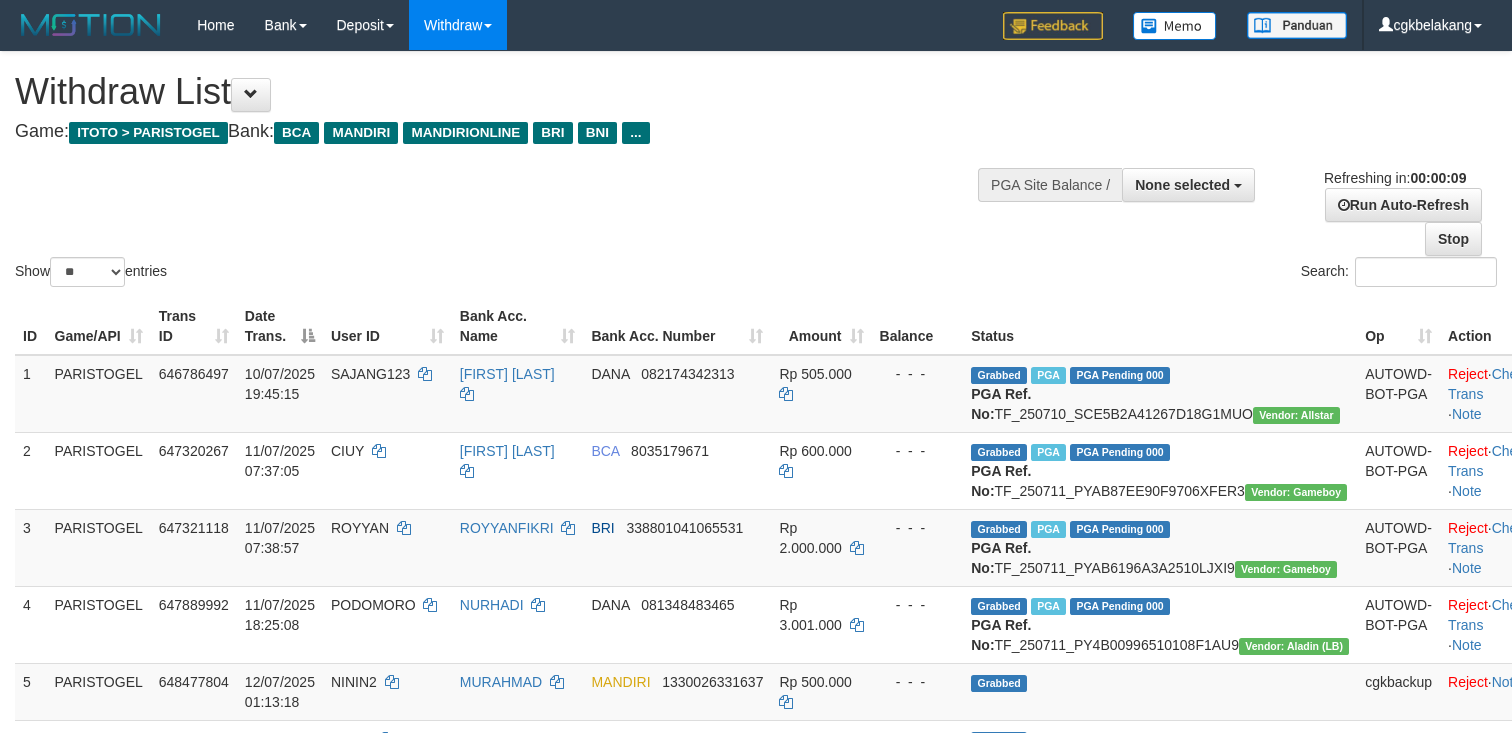 select 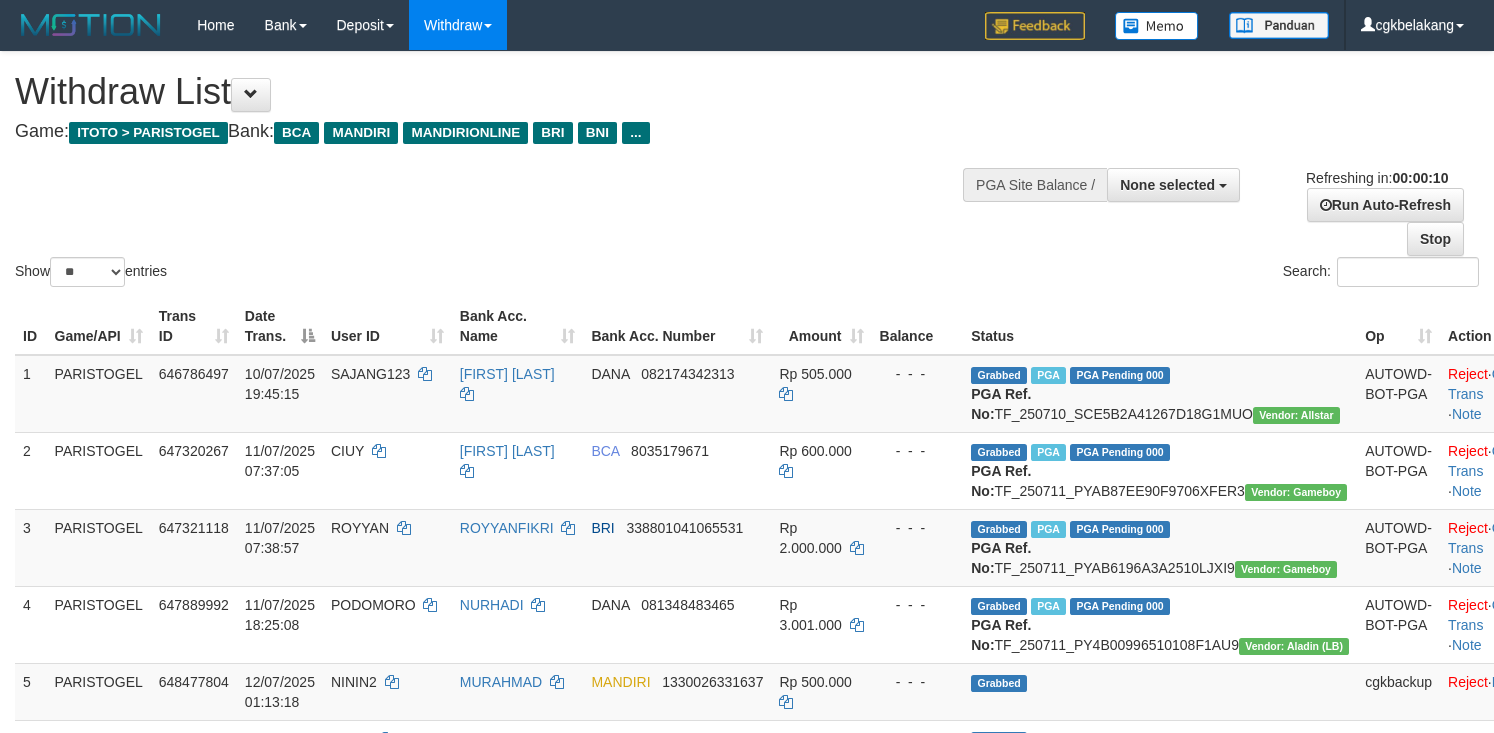 select 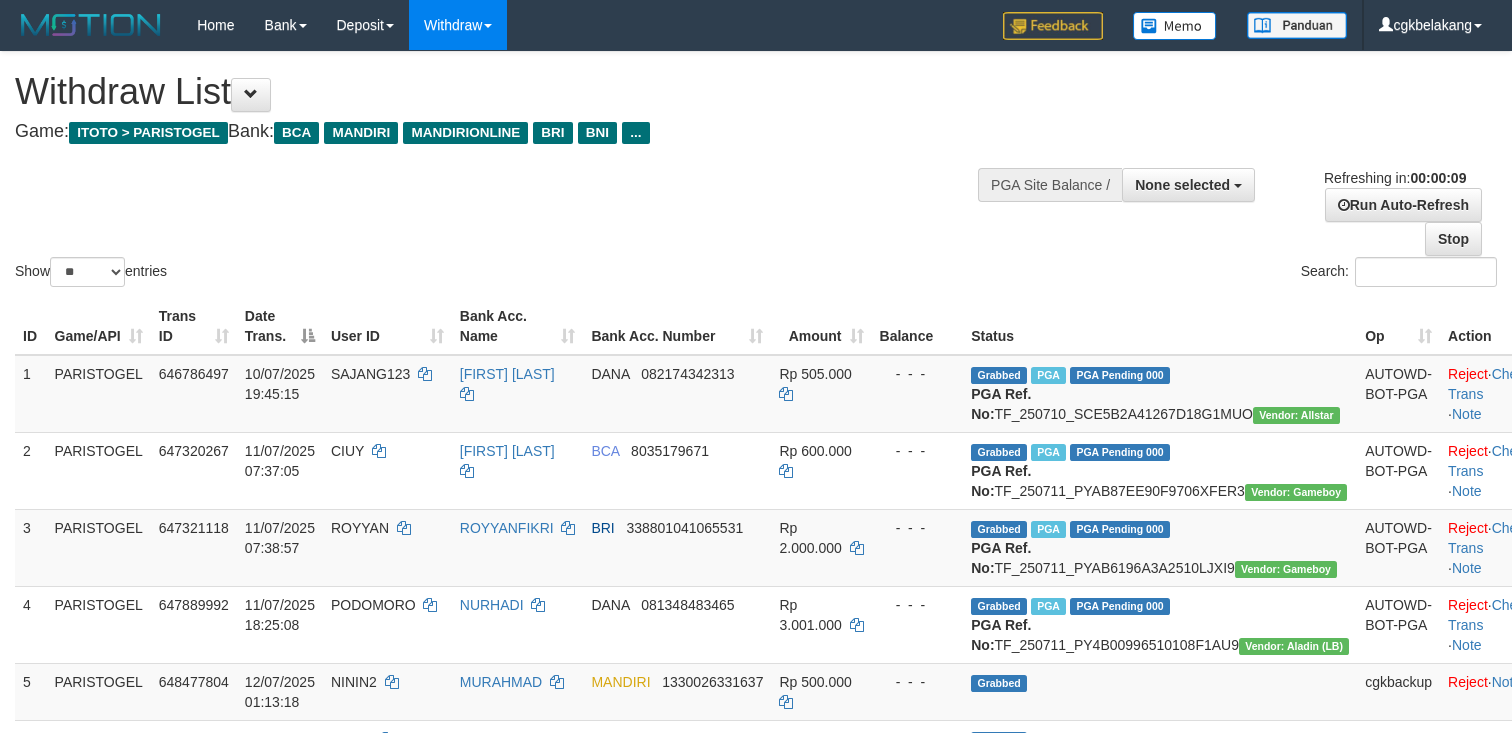 select 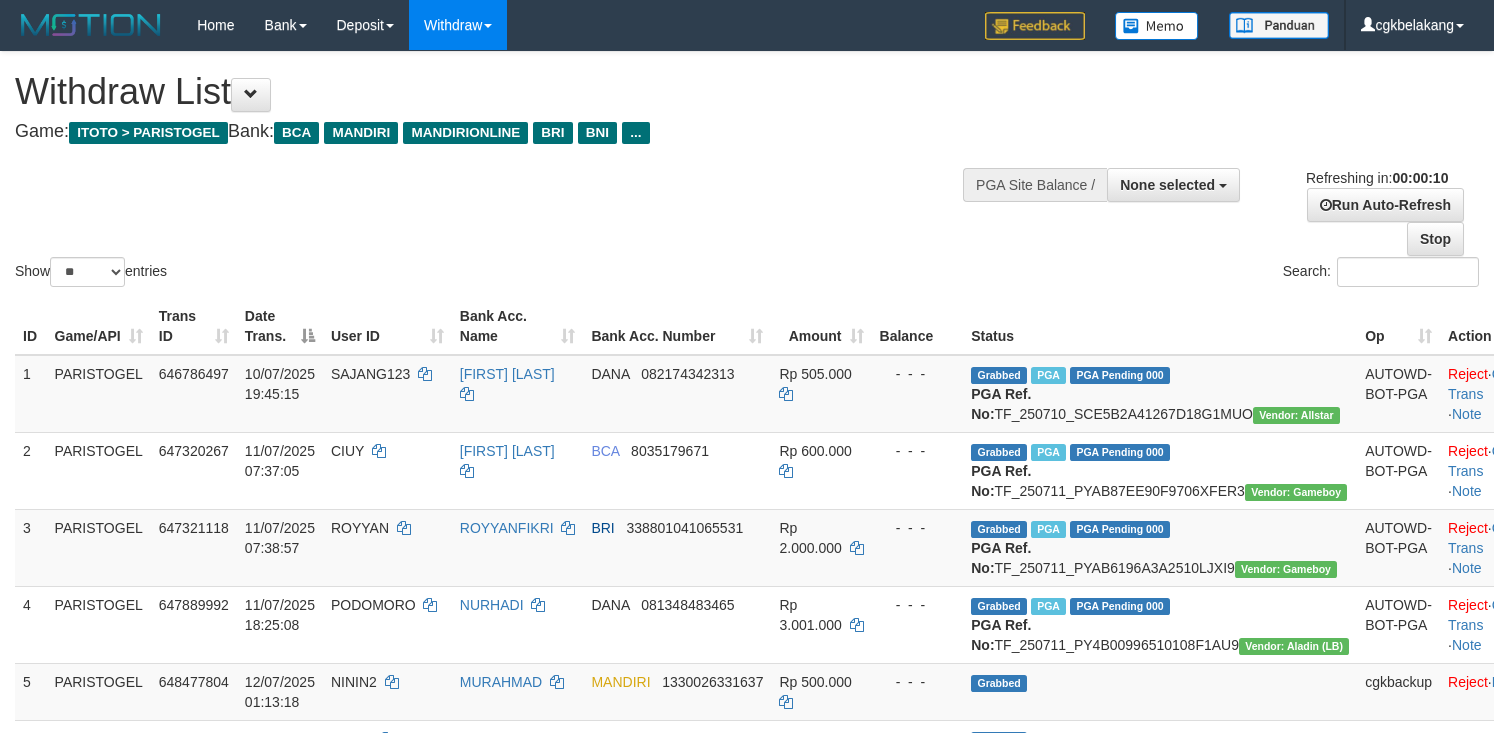 select 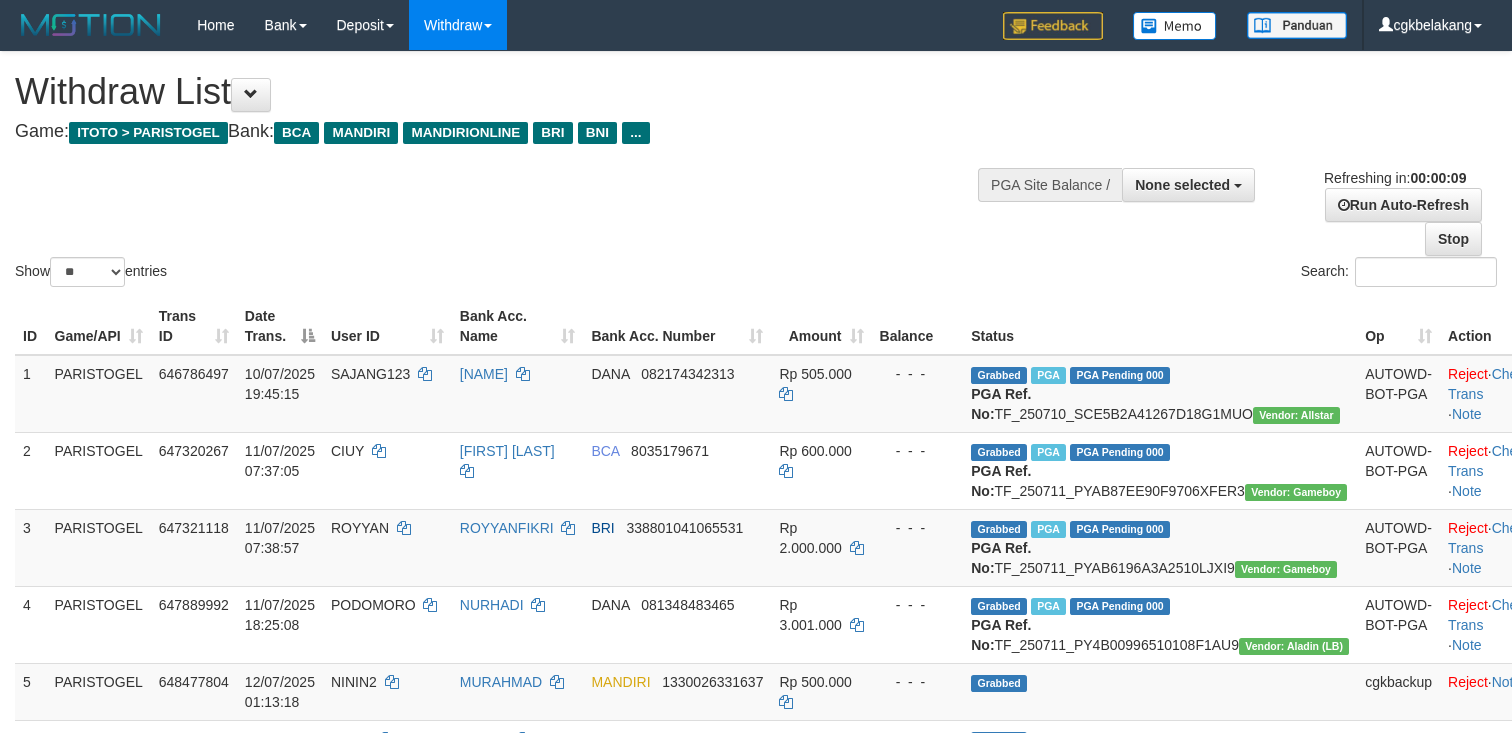 select 